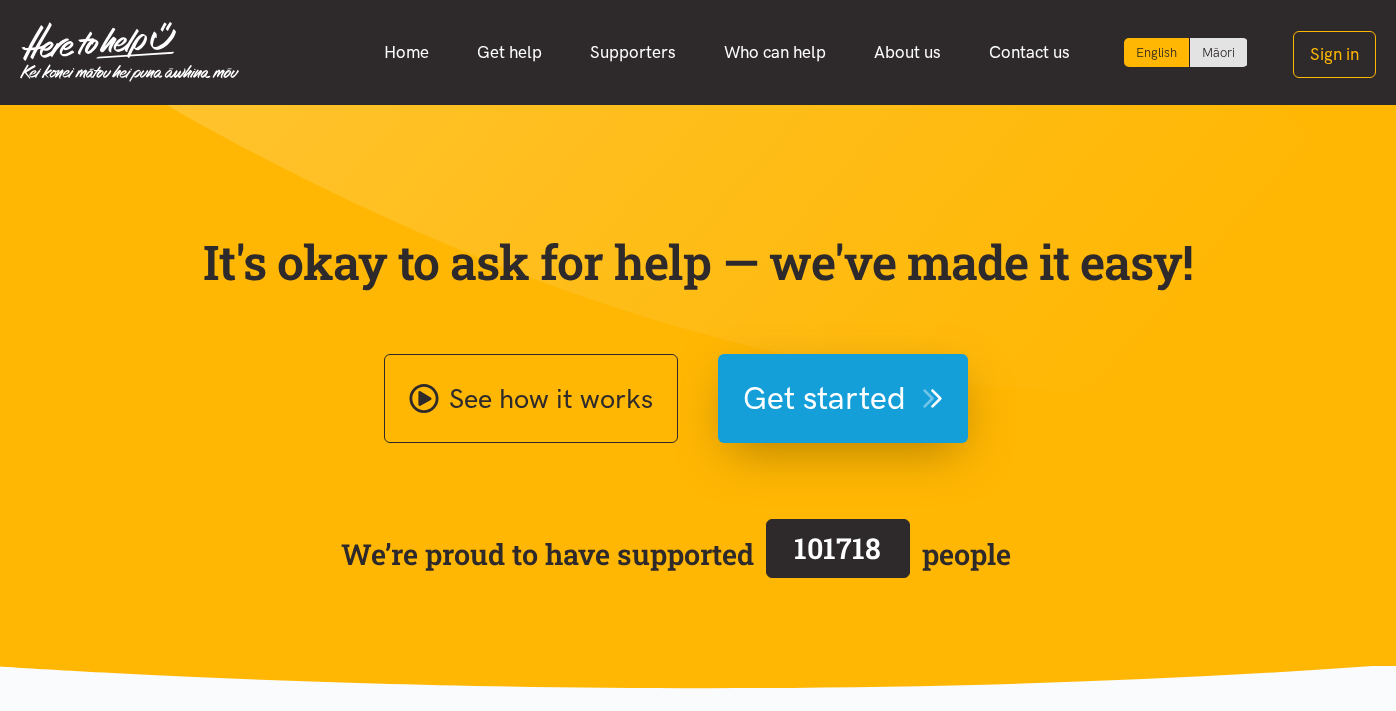scroll, scrollTop: 0, scrollLeft: 0, axis: both 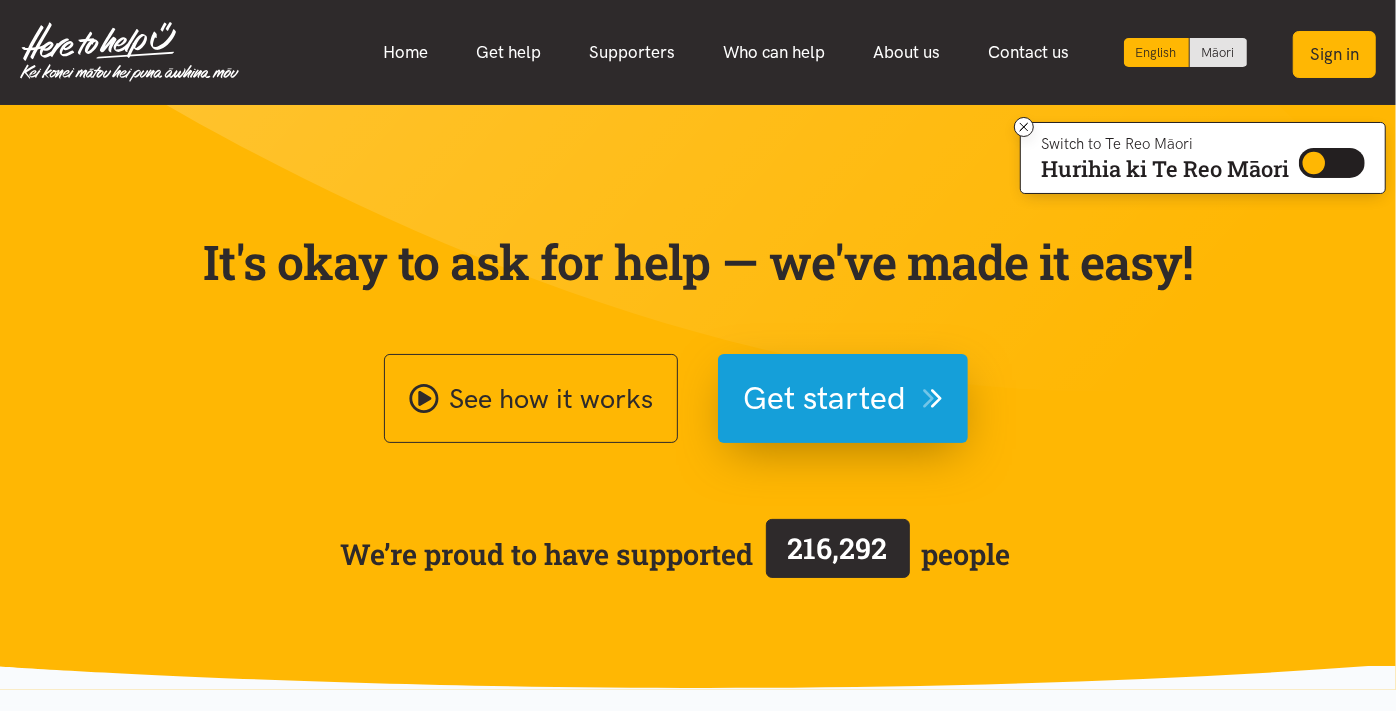click on "Sign in" at bounding box center [1334, 54] 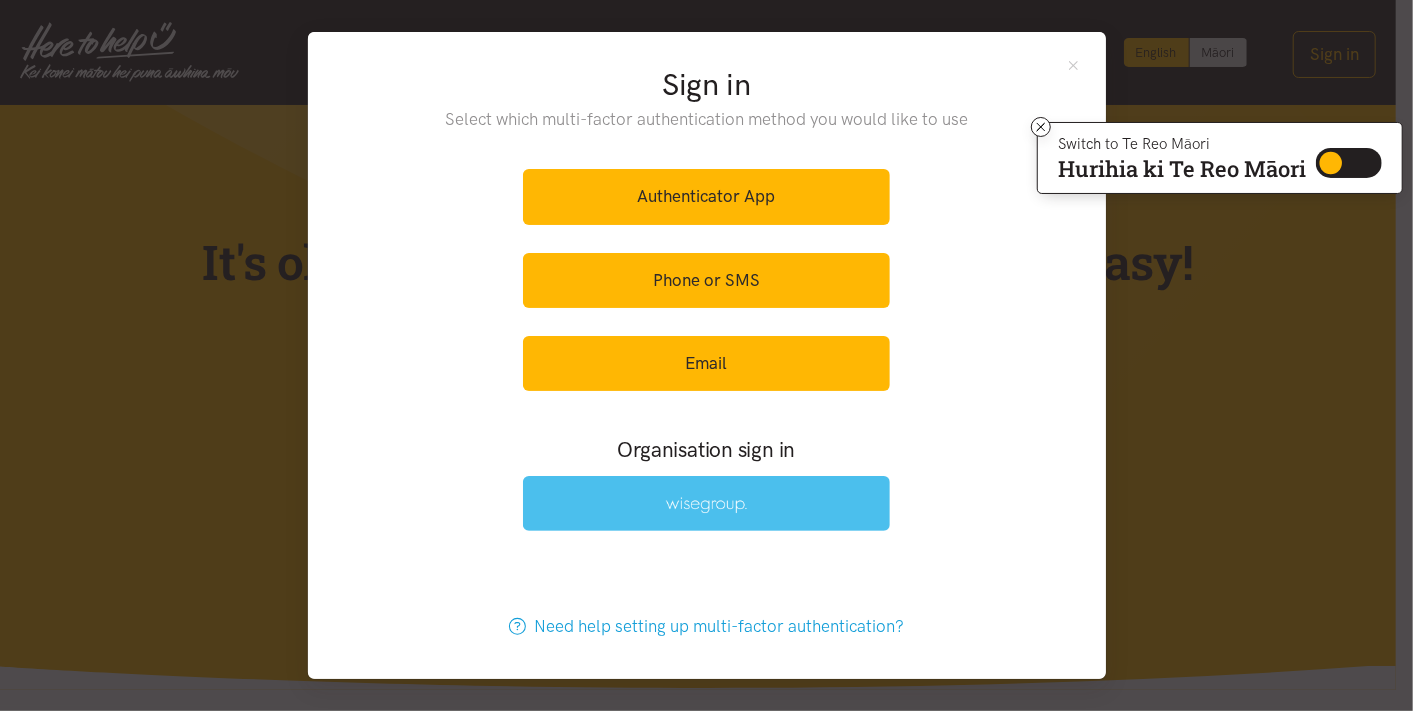 click at bounding box center [706, 503] 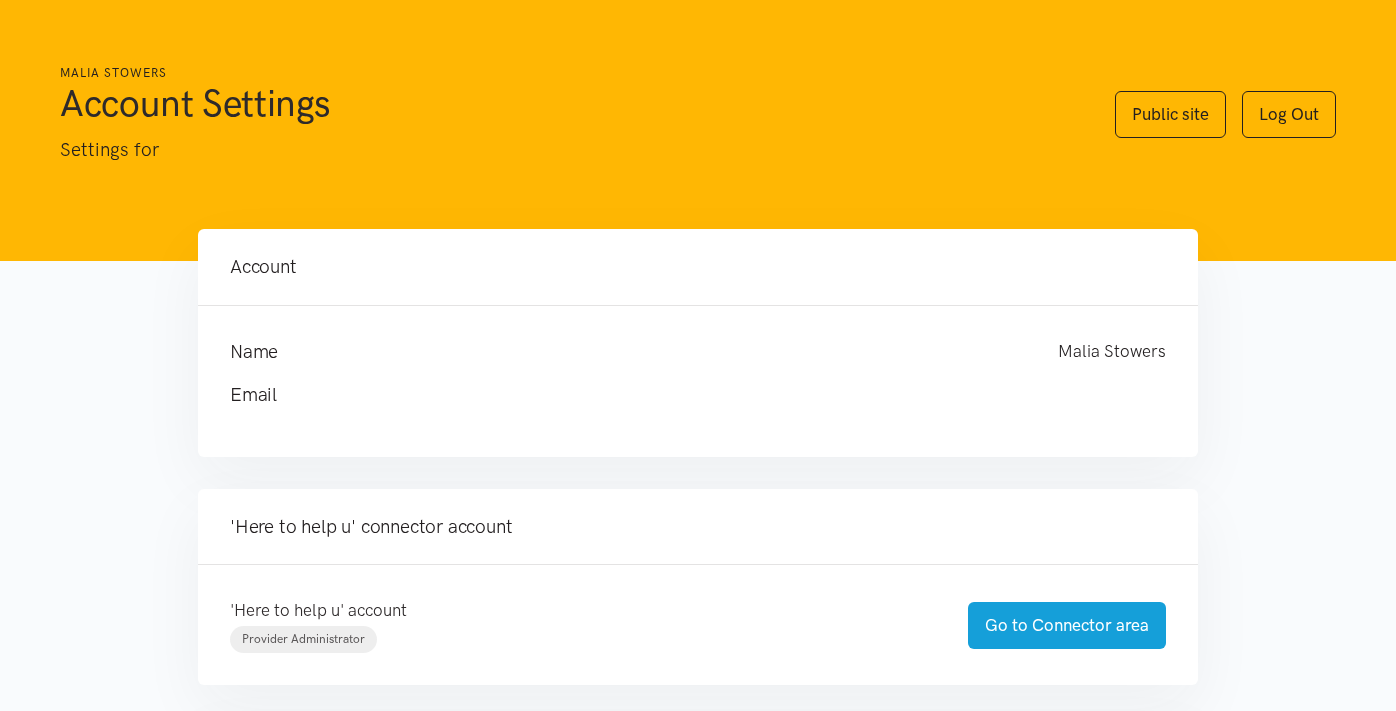 scroll, scrollTop: 0, scrollLeft: 0, axis: both 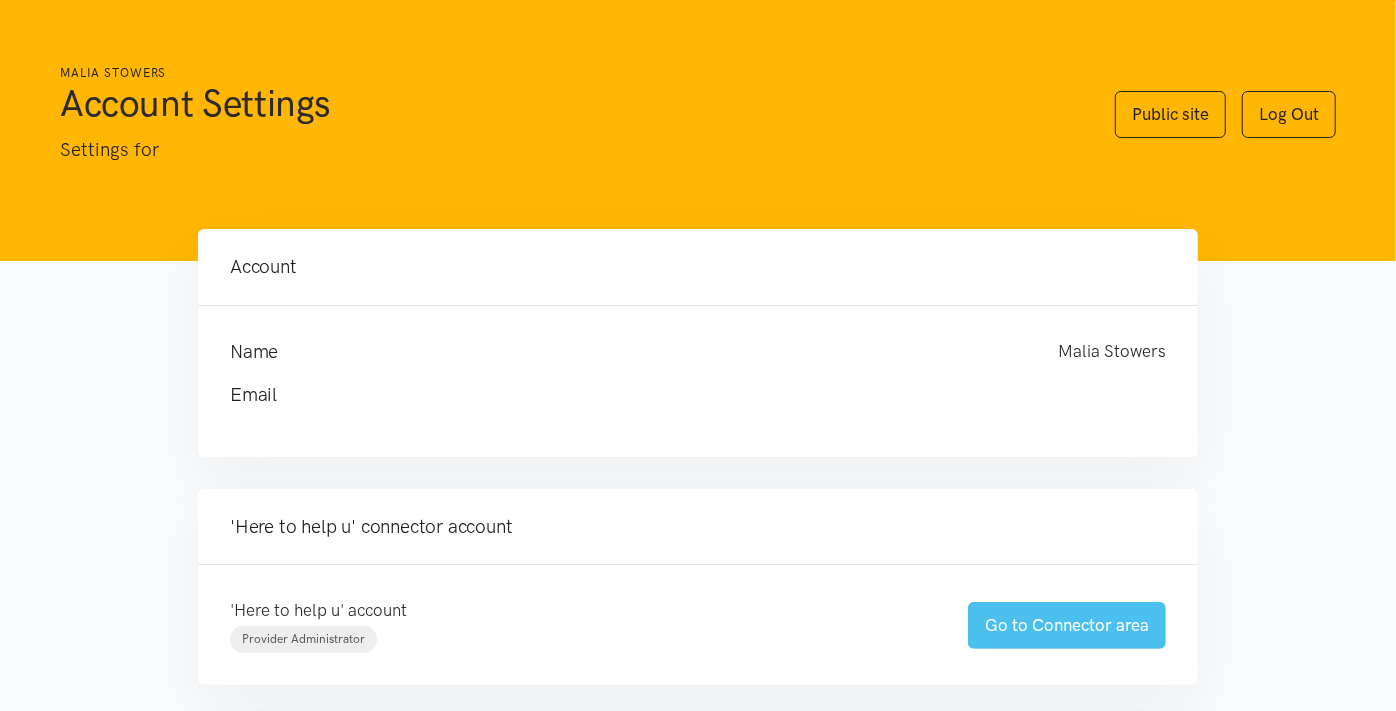 click on "Go to Connector area" at bounding box center (1067, 625) 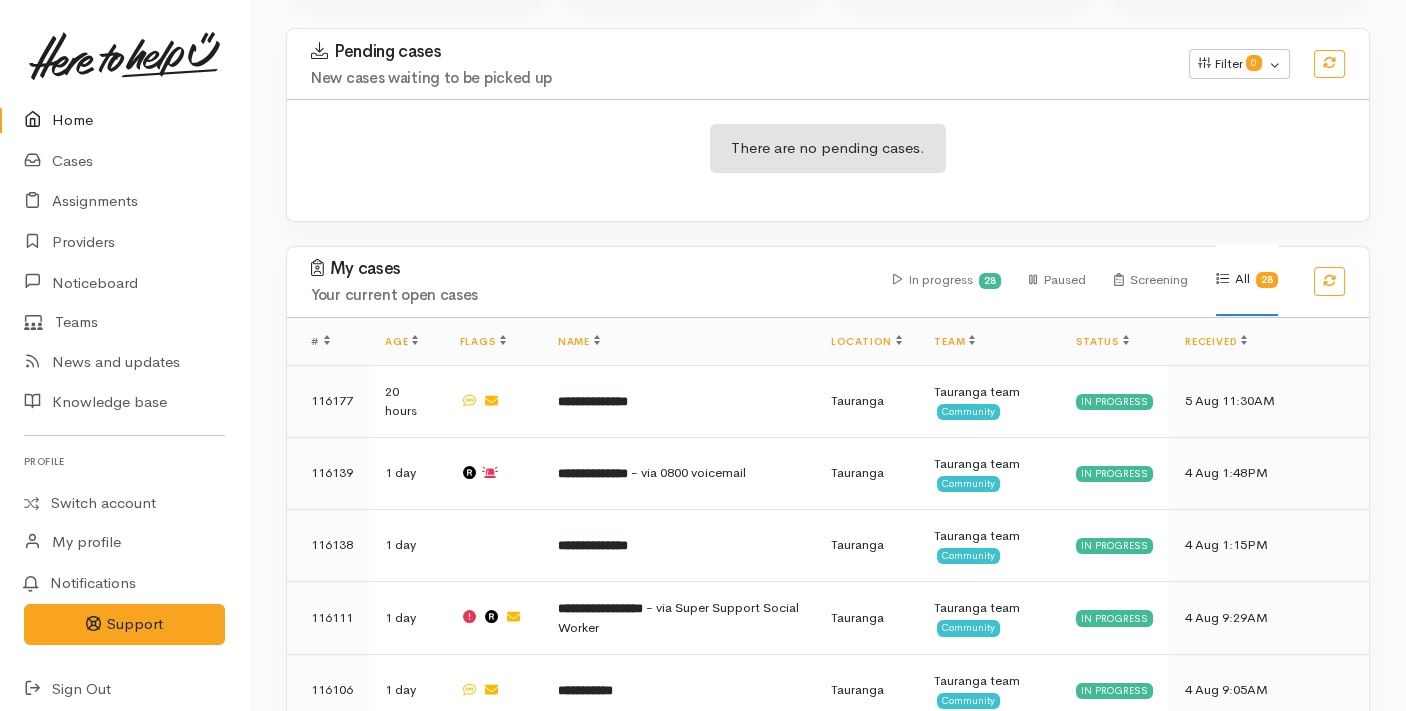 scroll, scrollTop: 0, scrollLeft: 0, axis: both 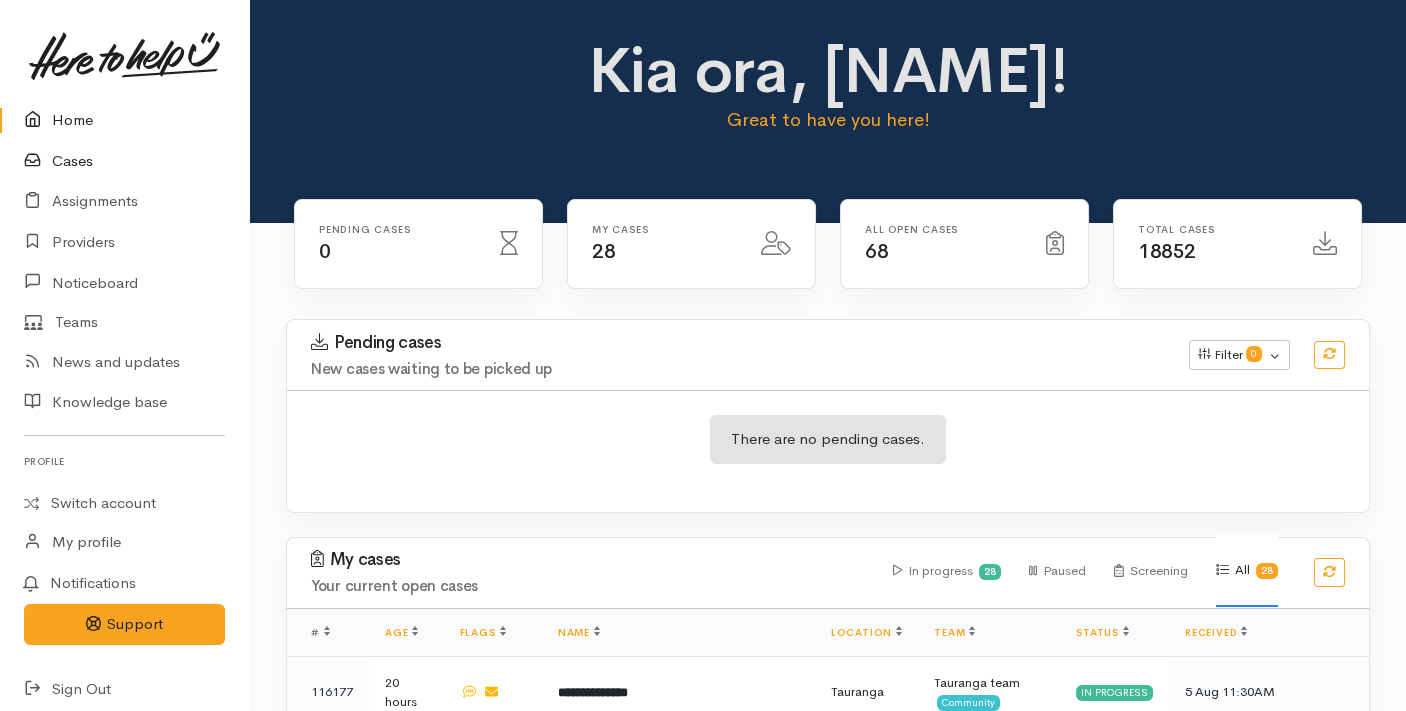 click on "Cases" at bounding box center [124, 161] 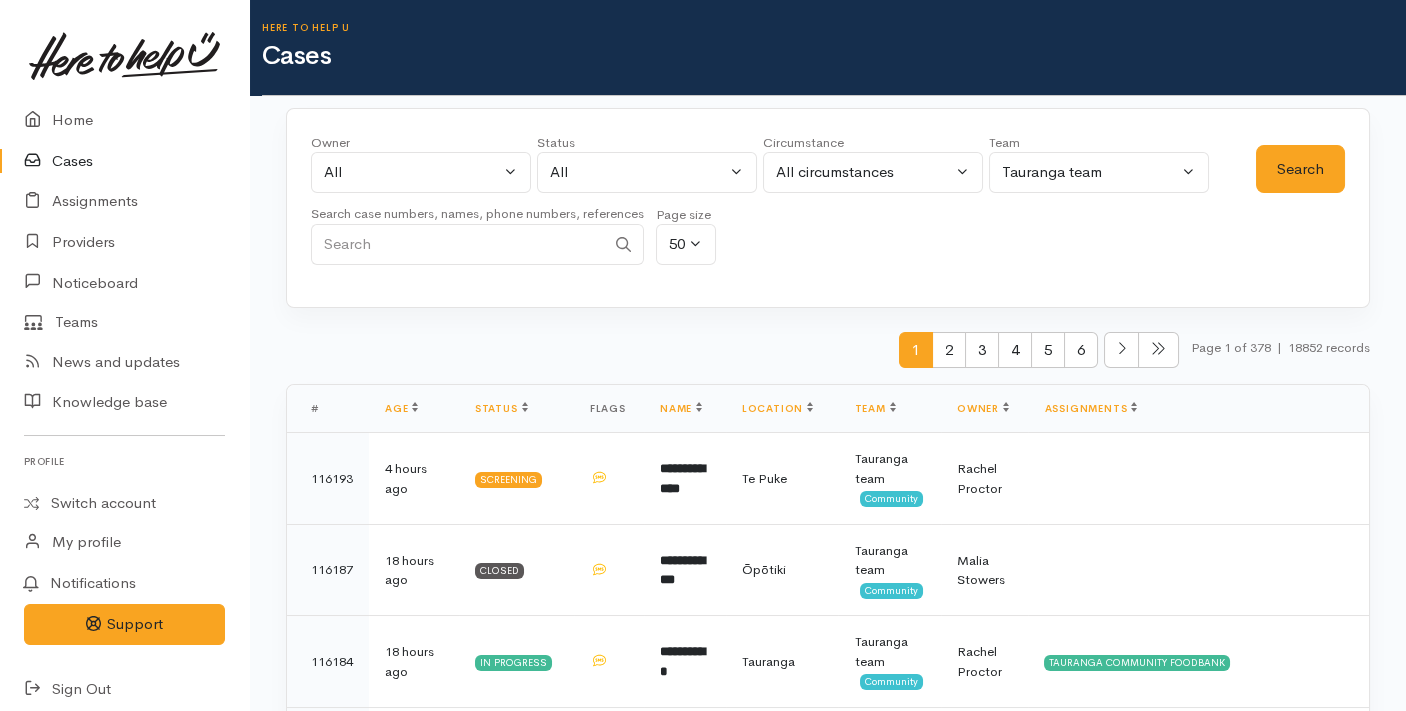 scroll, scrollTop: 0, scrollLeft: 0, axis: both 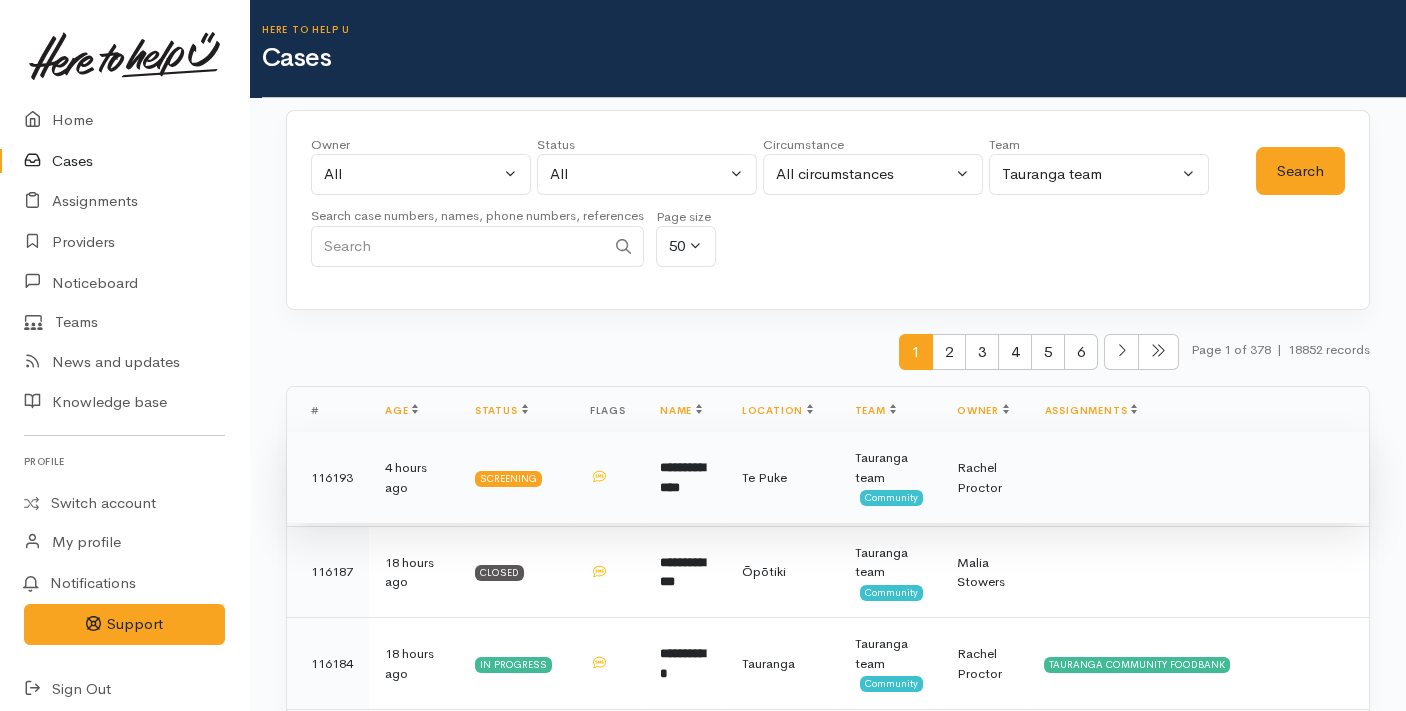 click on "**********" at bounding box center [682, 477] 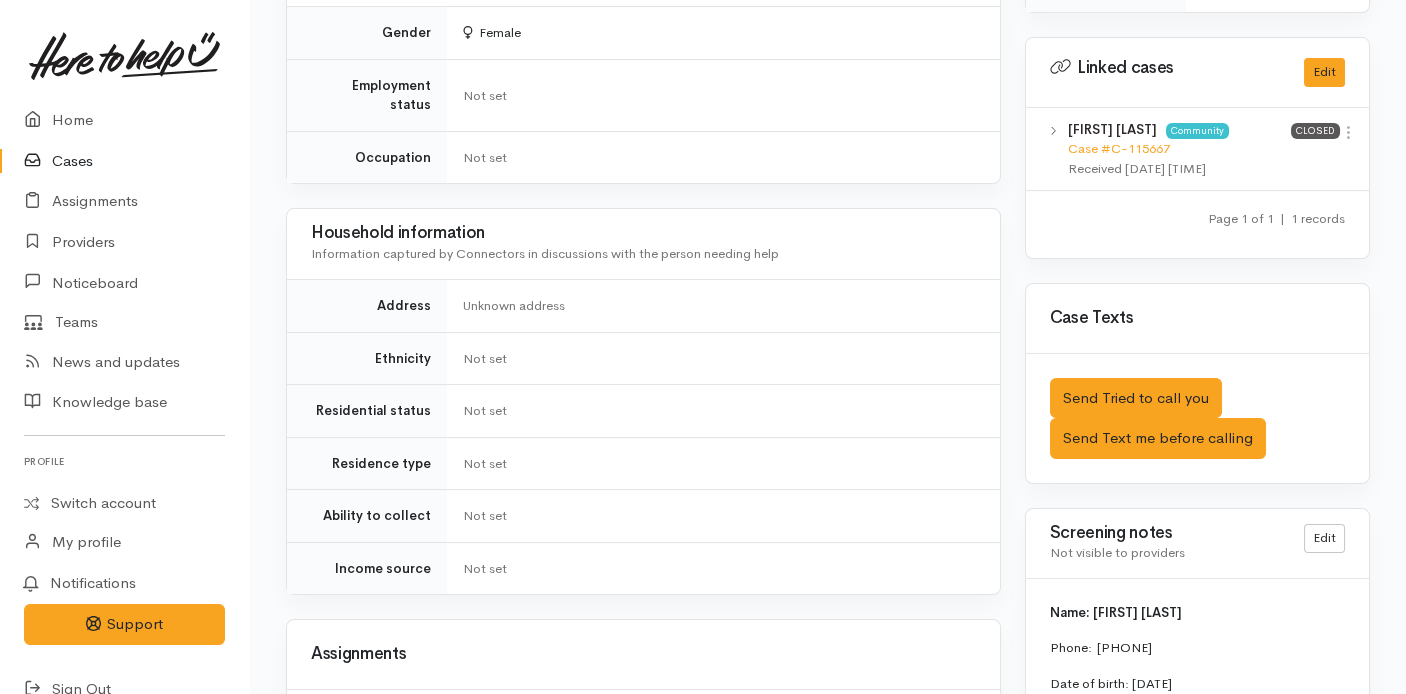 scroll, scrollTop: 1525, scrollLeft: 0, axis: vertical 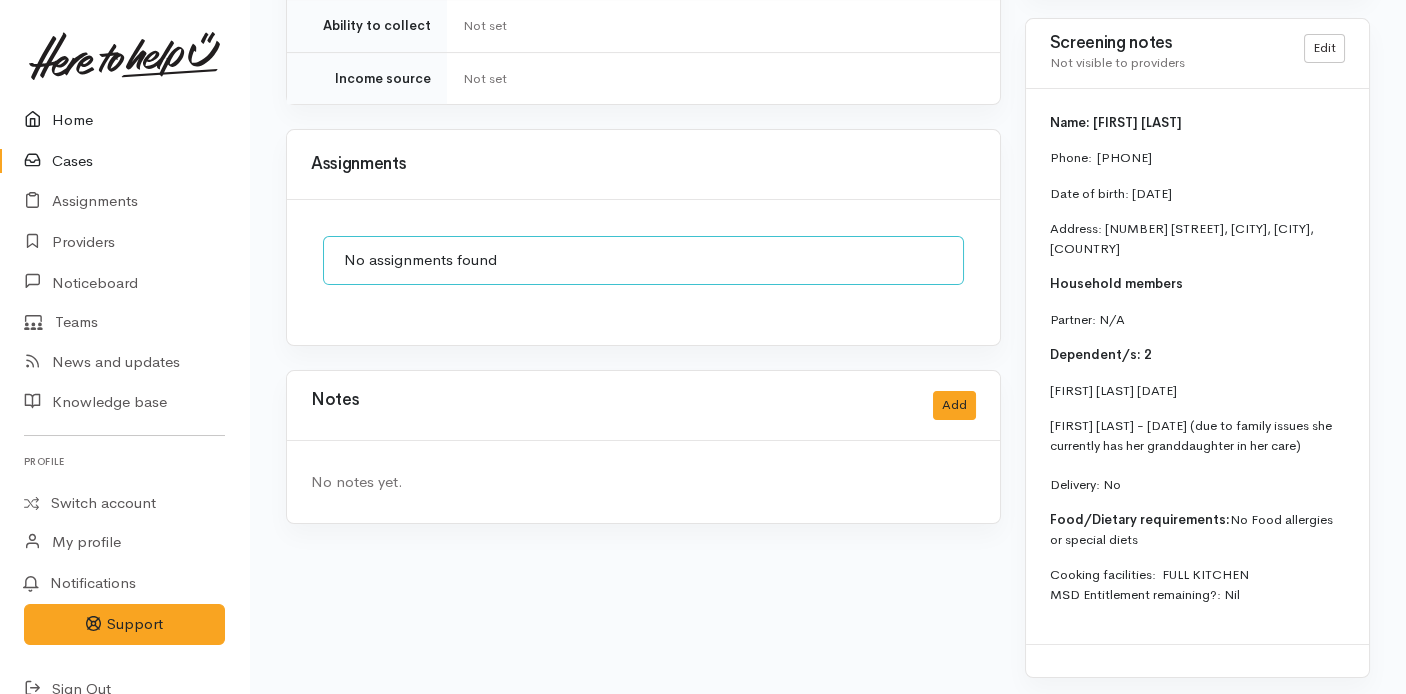 click on "Home" at bounding box center (124, 120) 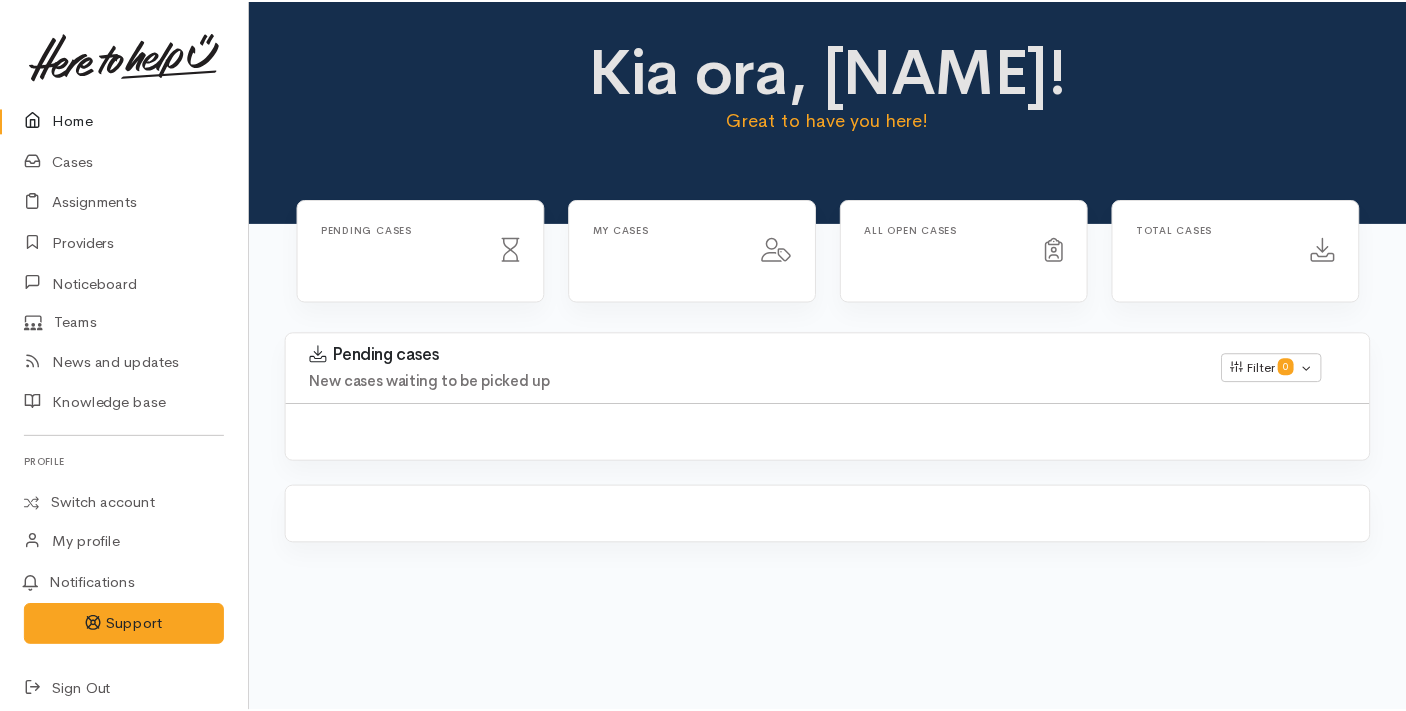 scroll, scrollTop: 0, scrollLeft: 0, axis: both 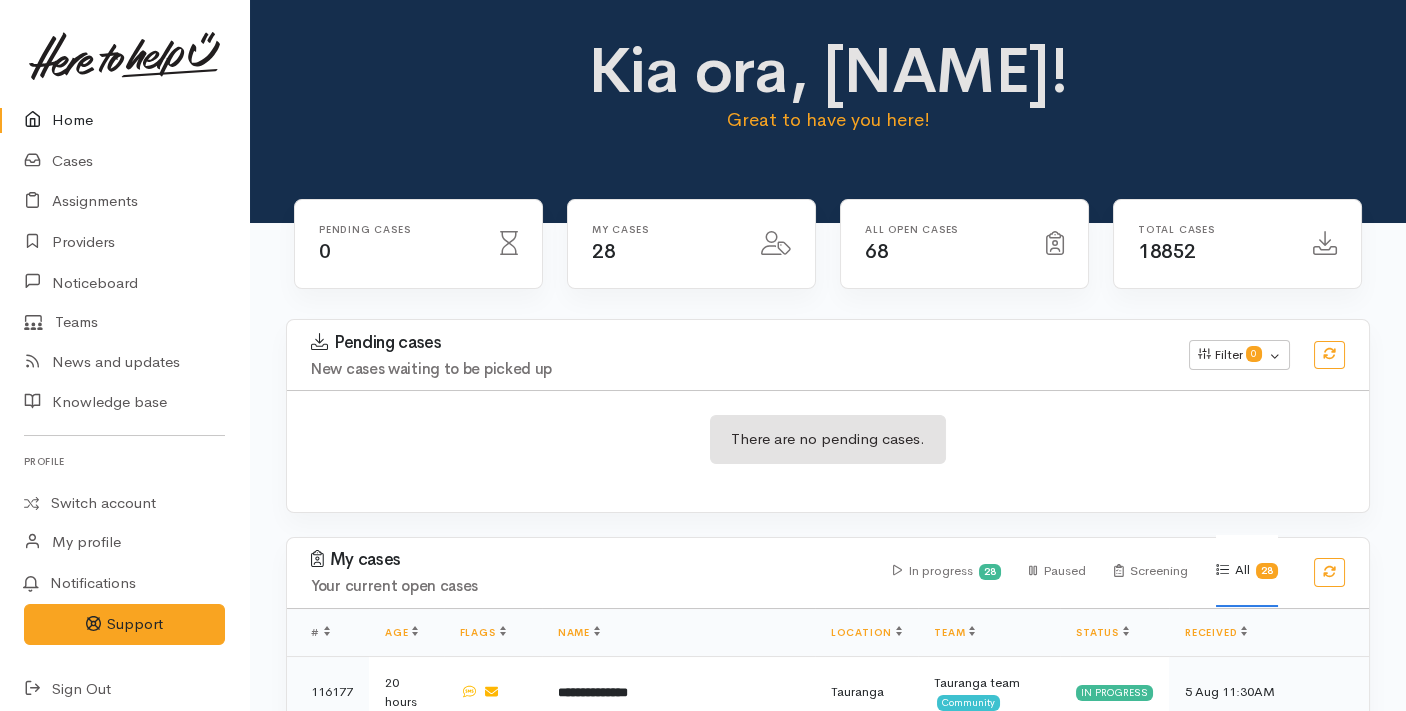 click on "There are no pending cases." at bounding box center [828, 451] 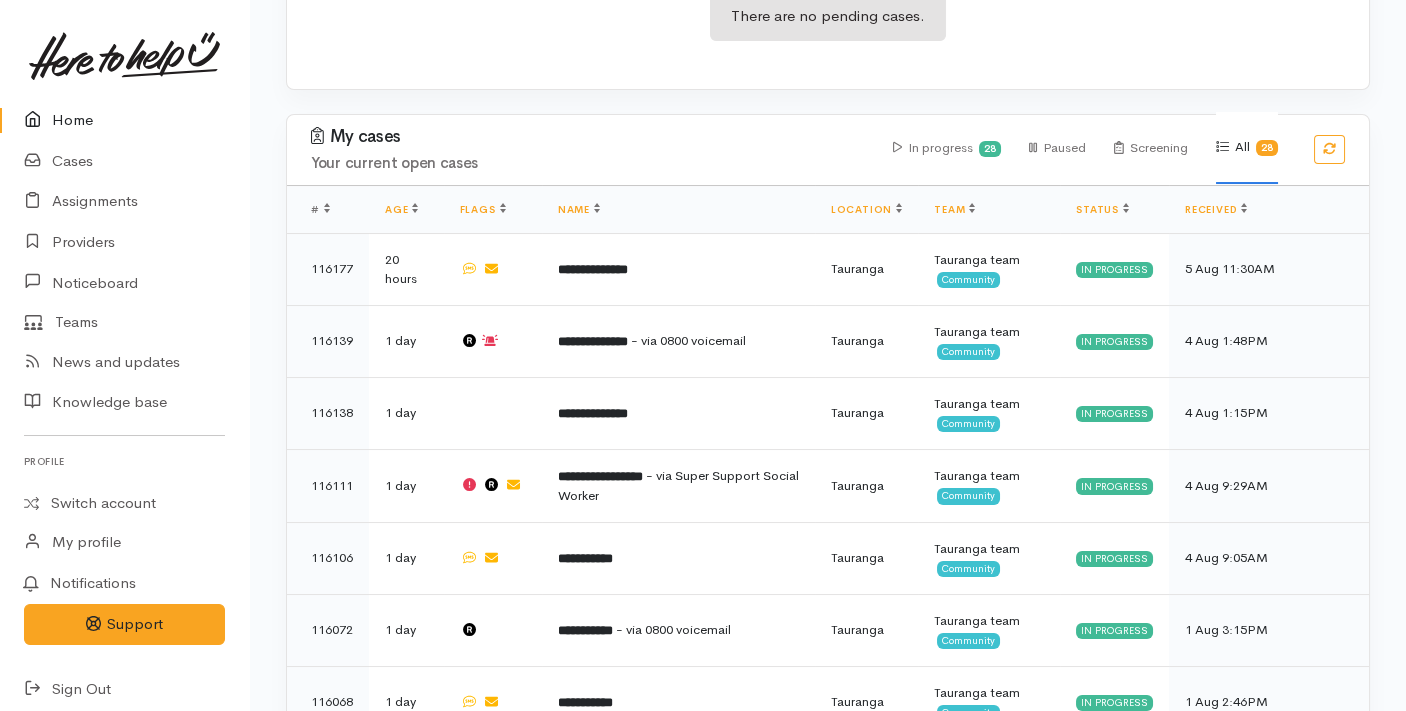 scroll, scrollTop: 0, scrollLeft: 0, axis: both 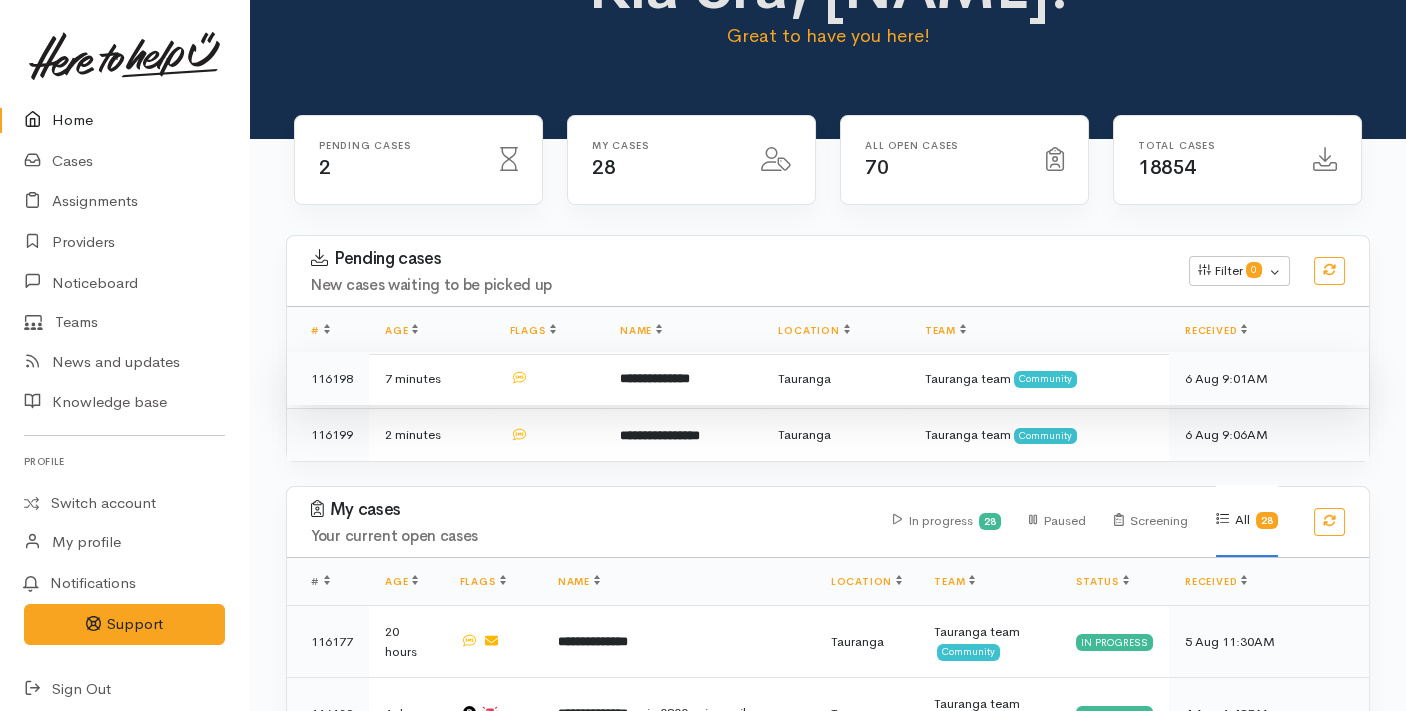 click on "**********" at bounding box center (655, 378) 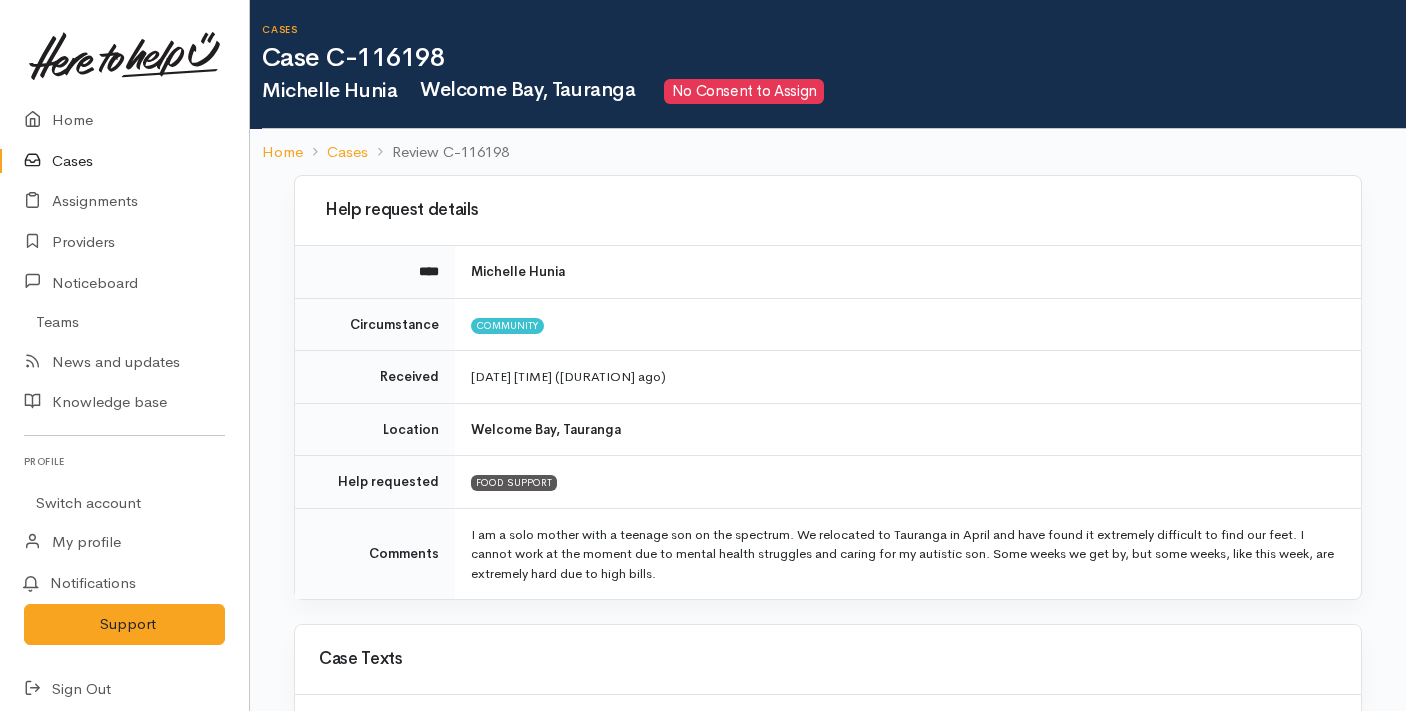 scroll, scrollTop: 0, scrollLeft: 0, axis: both 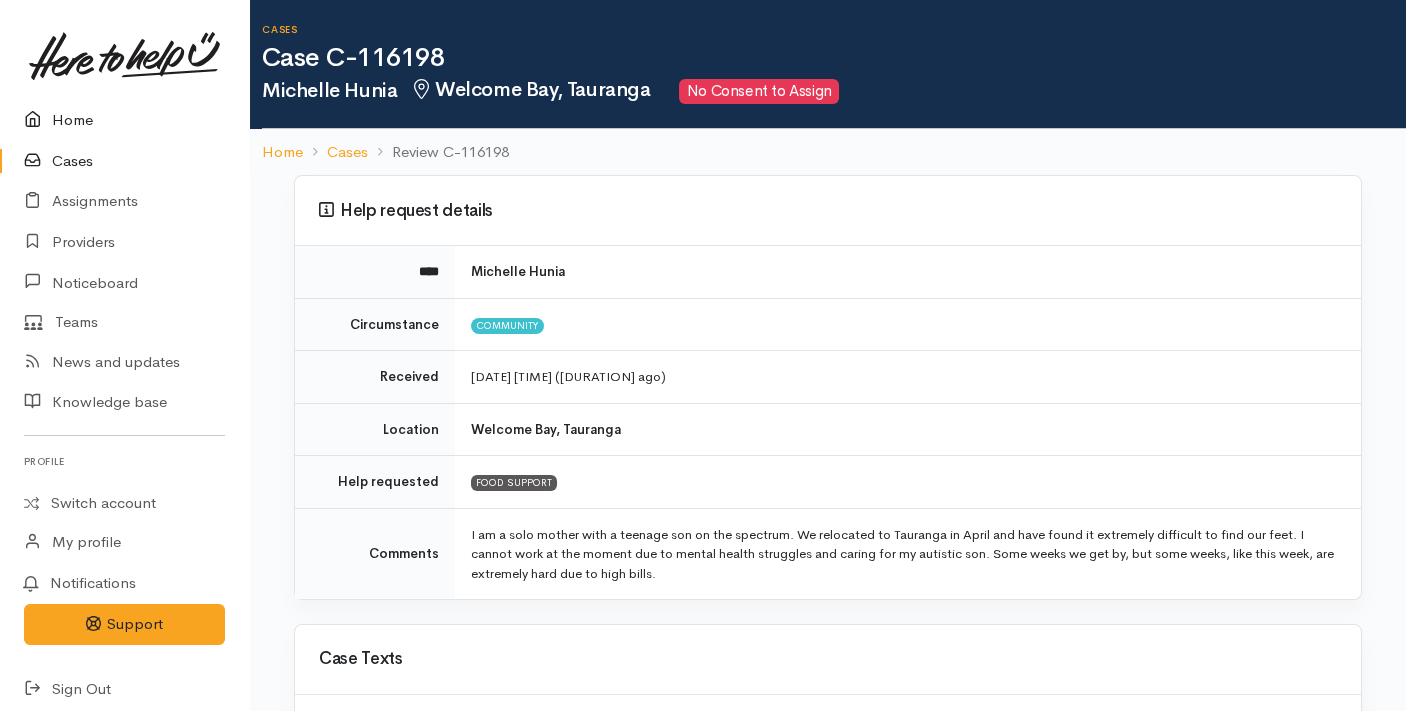 click on "Home" at bounding box center [124, 120] 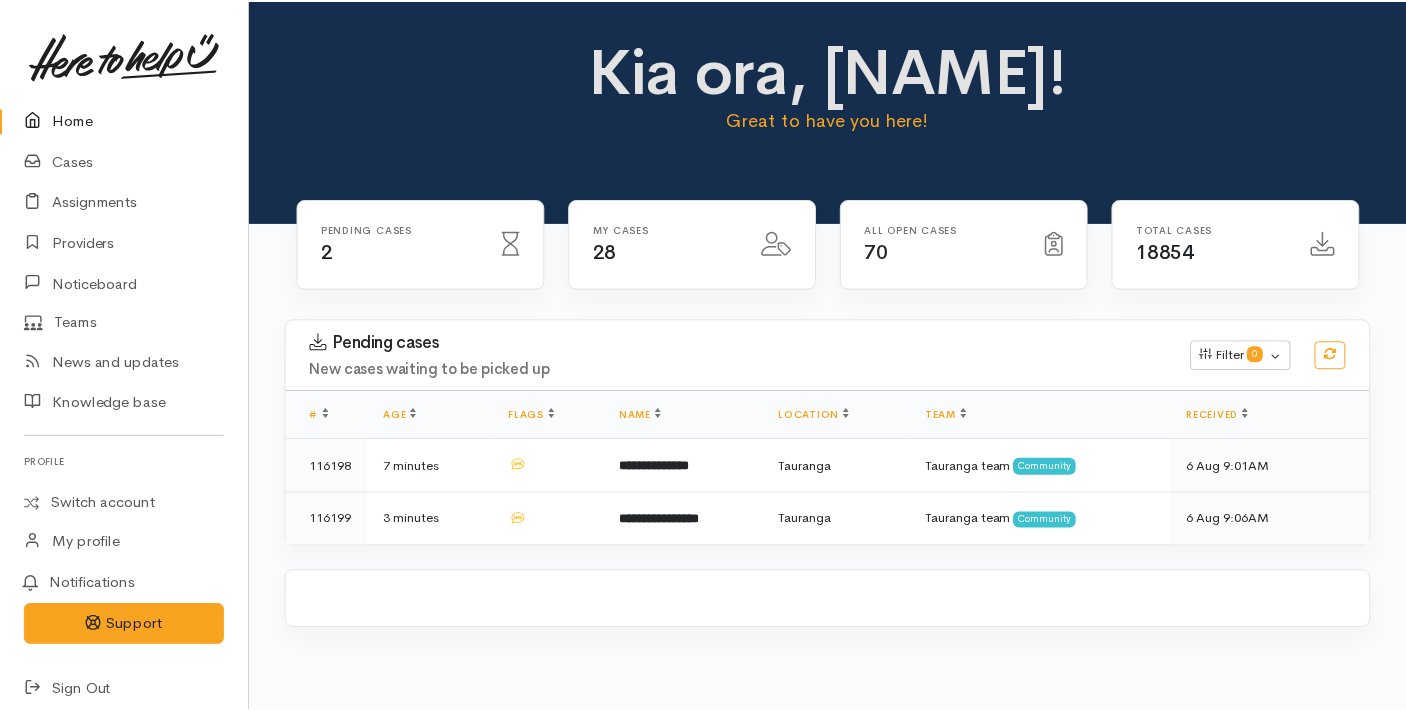 scroll, scrollTop: 0, scrollLeft: 0, axis: both 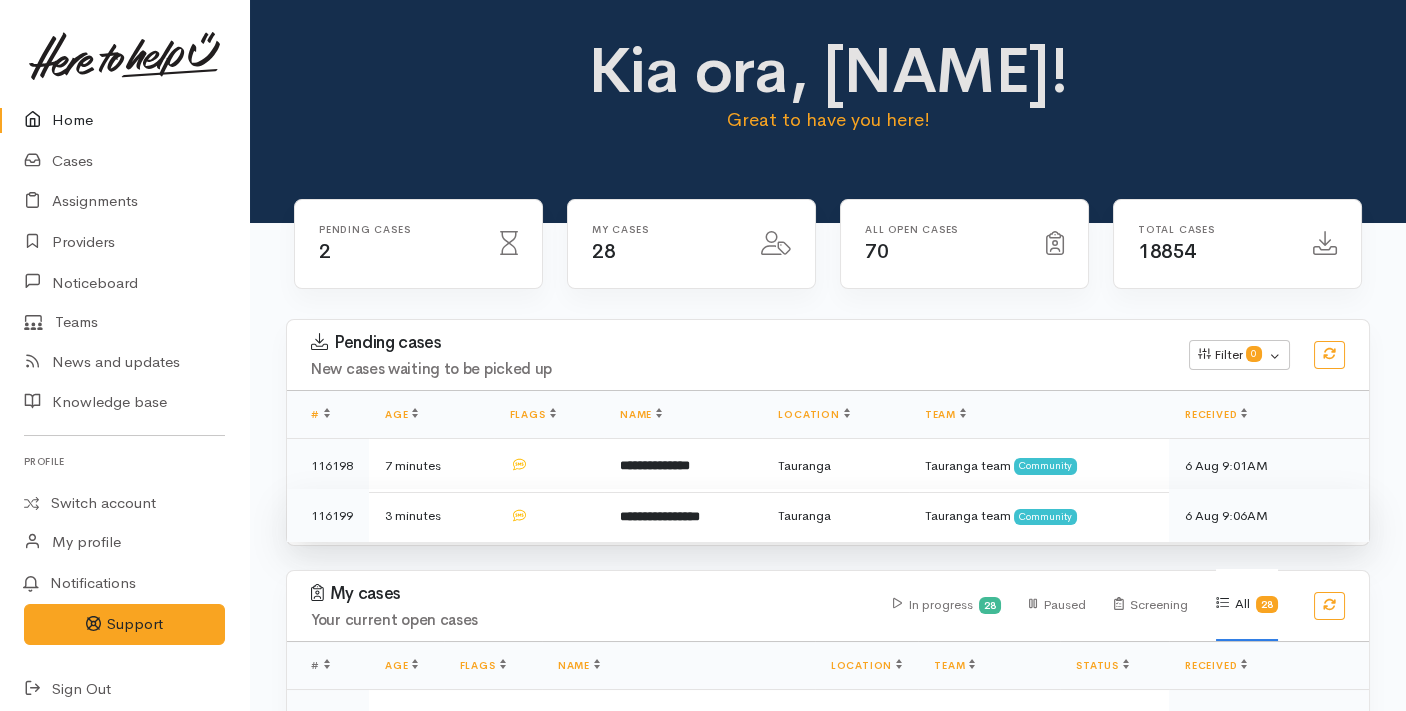 click on "**********" at bounding box center (683, 515) 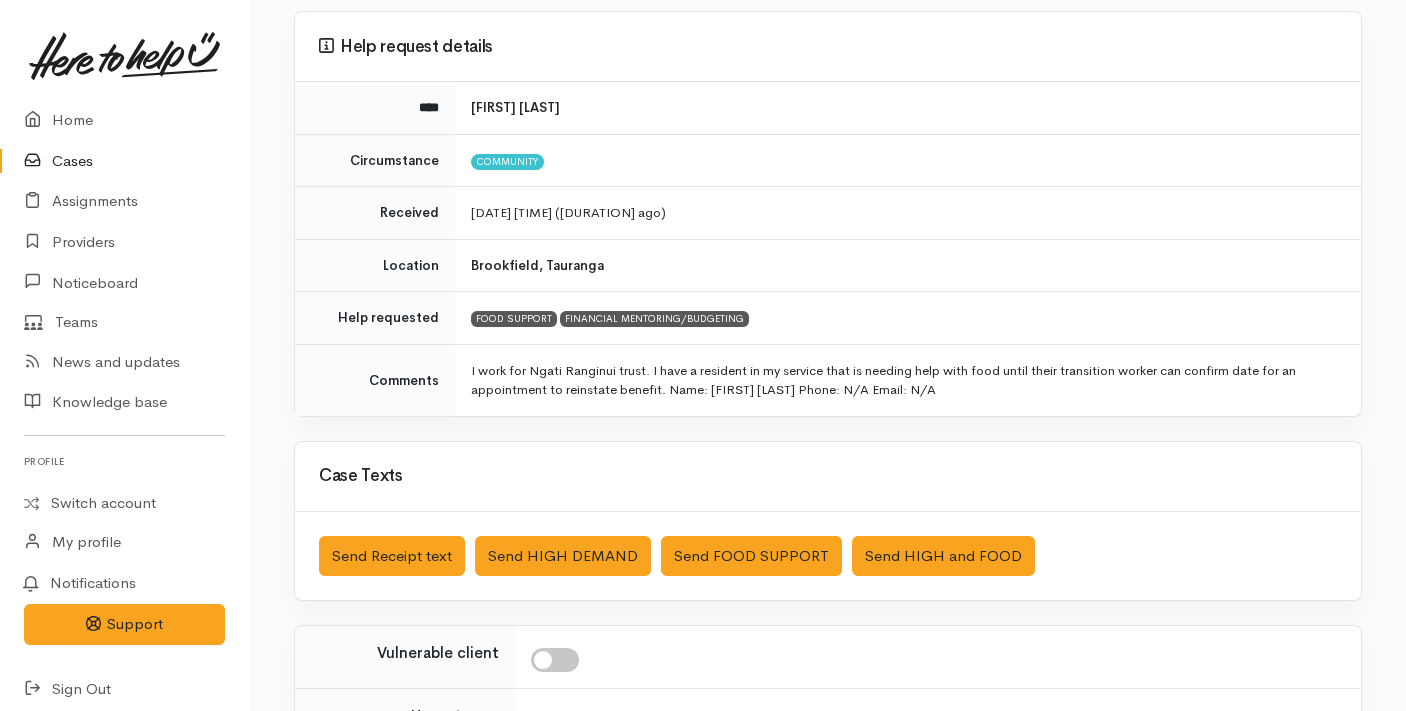 scroll, scrollTop: 281, scrollLeft: 0, axis: vertical 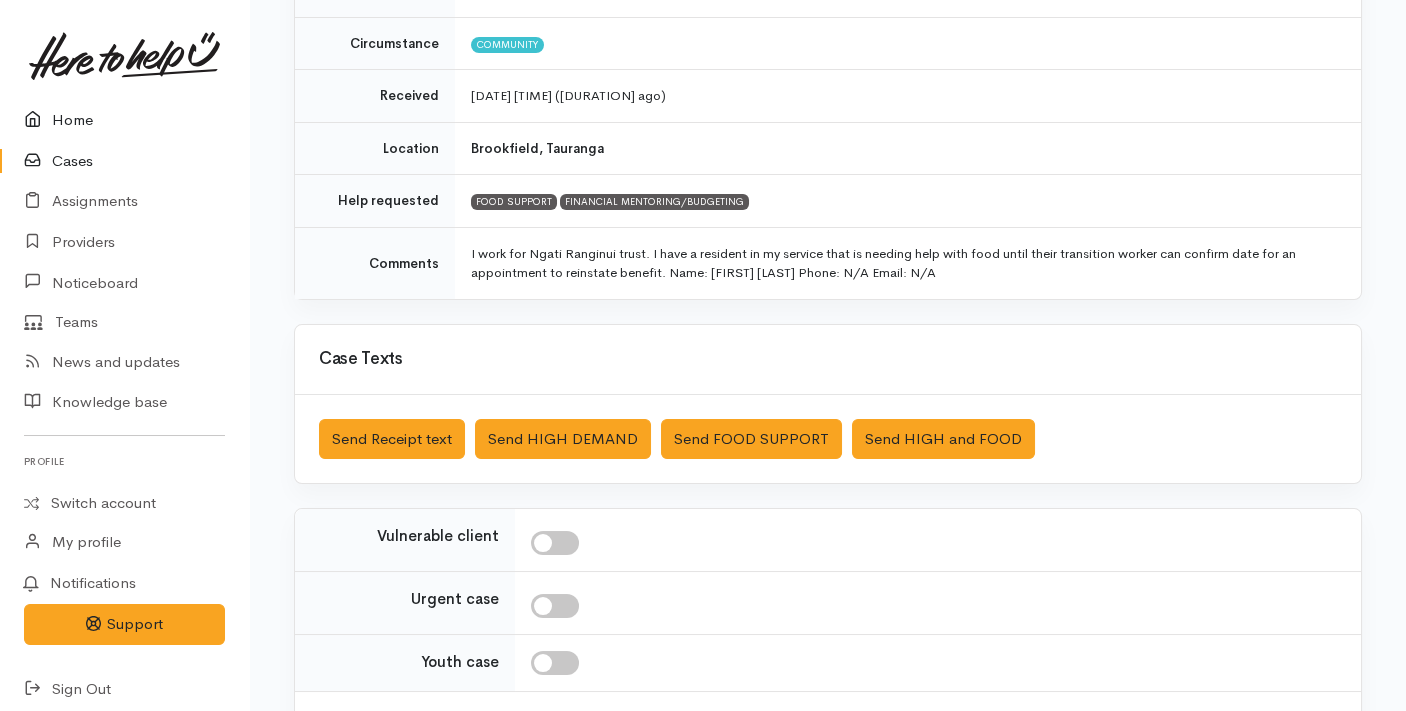 click on "Home" at bounding box center [124, 120] 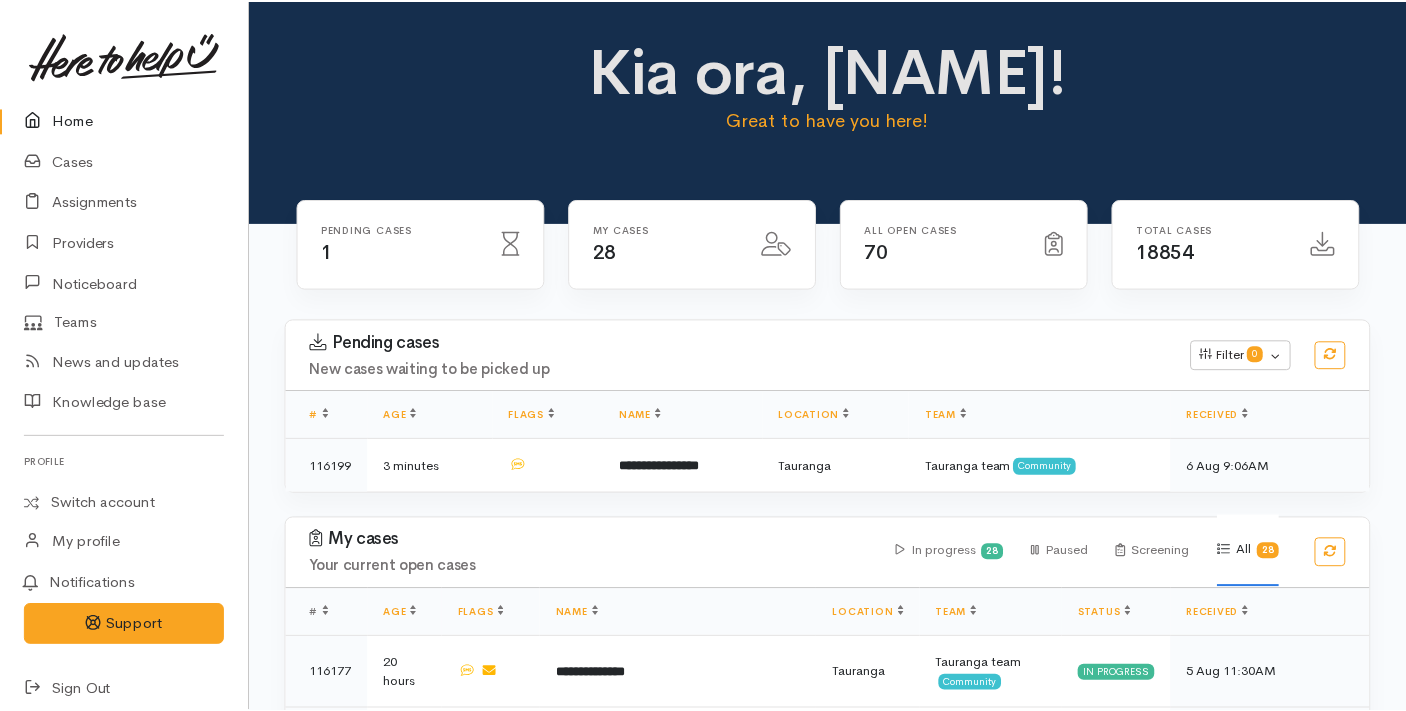 scroll, scrollTop: 0, scrollLeft: 0, axis: both 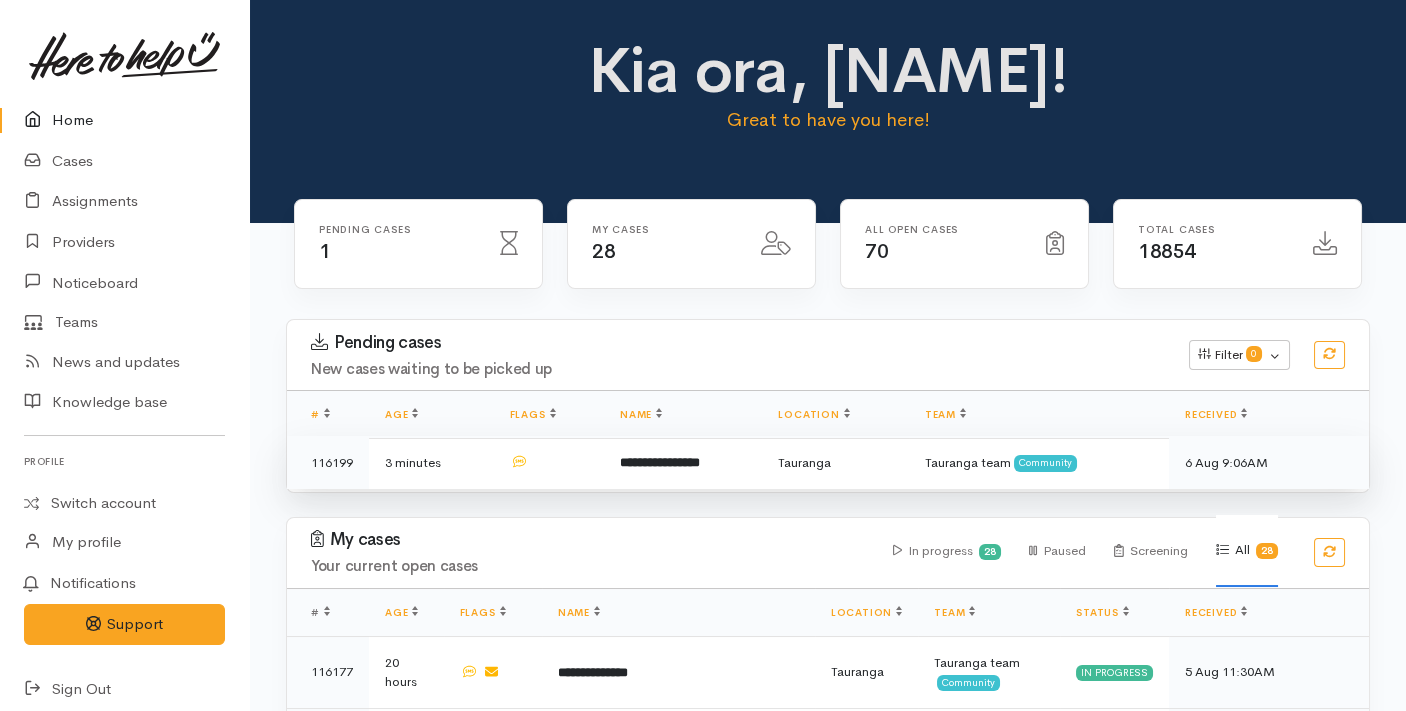 click on "**********" at bounding box center (660, 462) 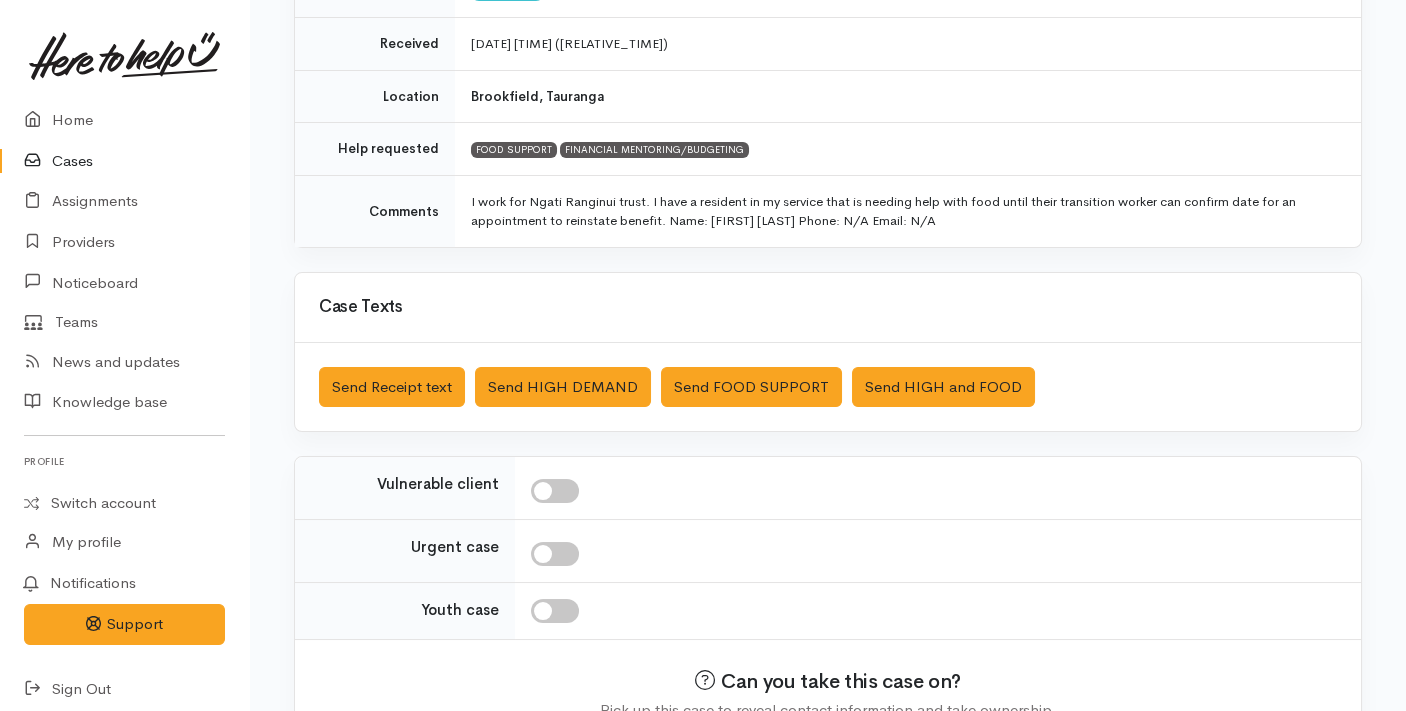 scroll, scrollTop: 439, scrollLeft: 0, axis: vertical 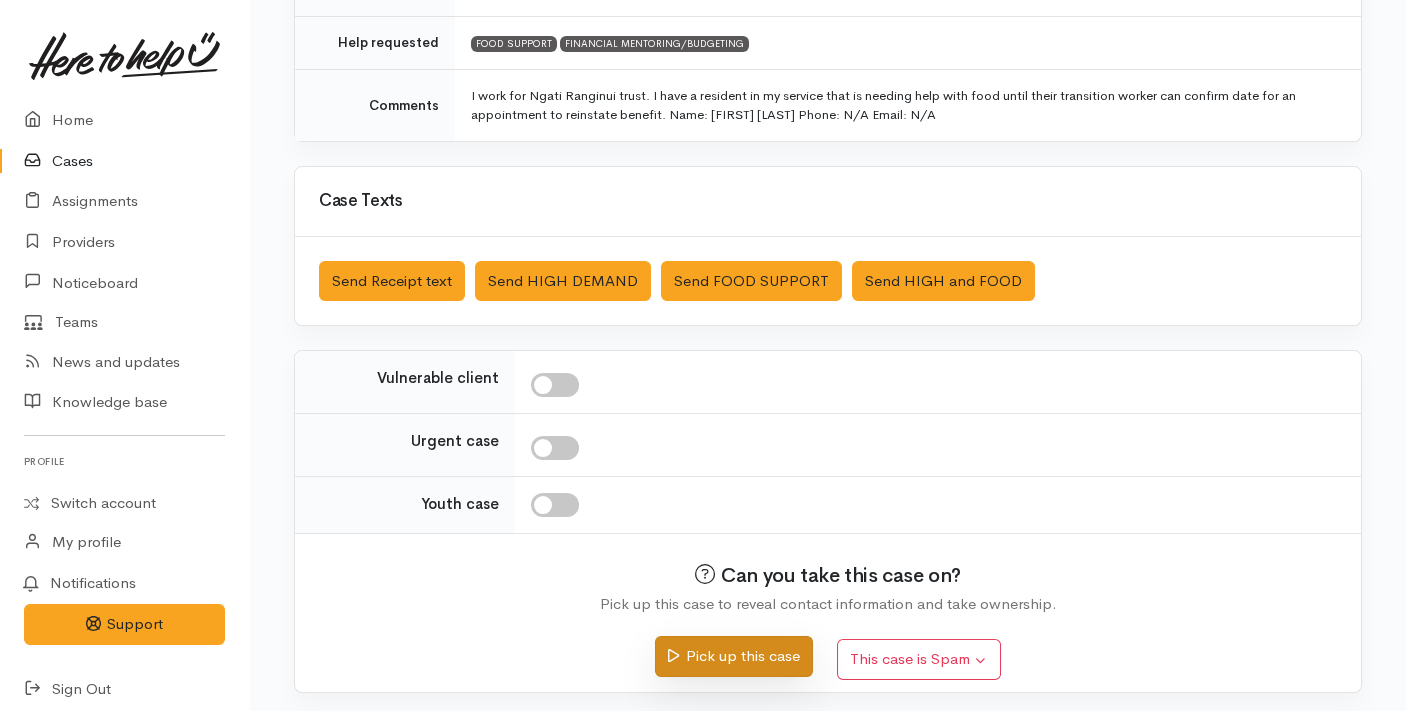 click on "Pick up this case" at bounding box center [733, 656] 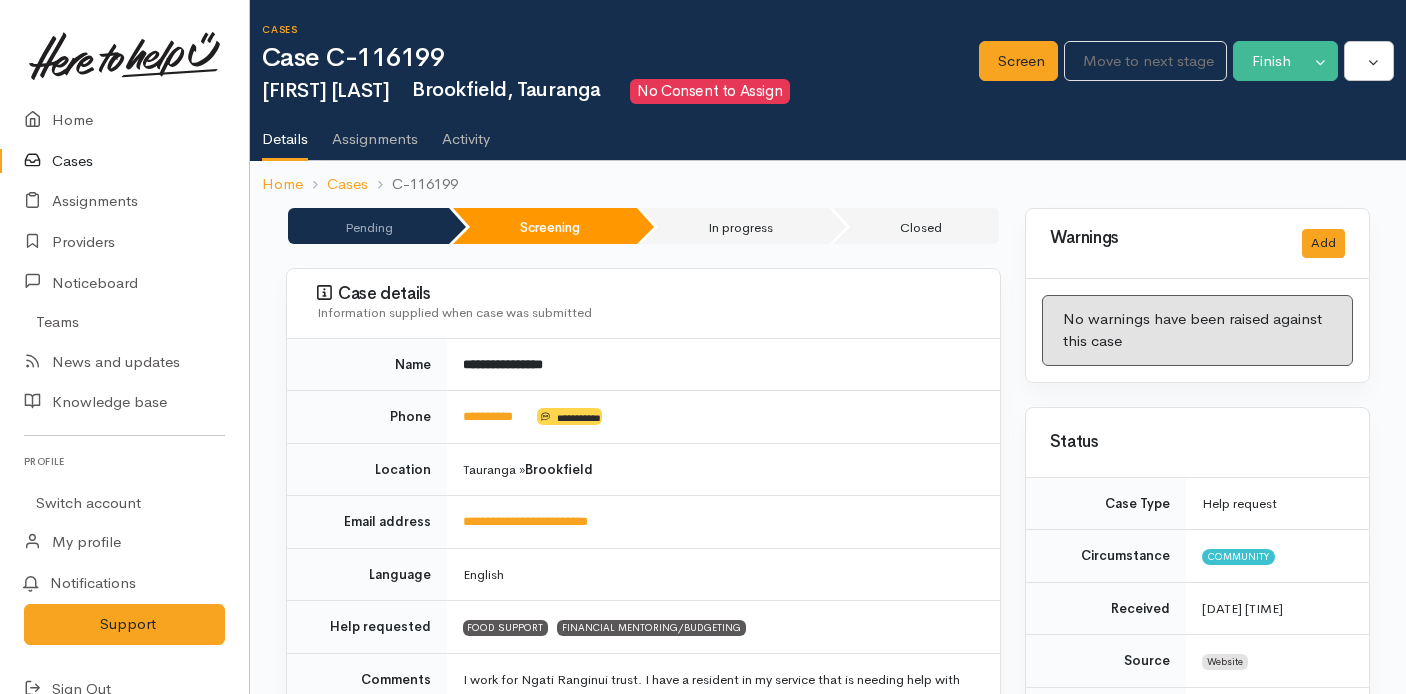 scroll, scrollTop: 0, scrollLeft: 0, axis: both 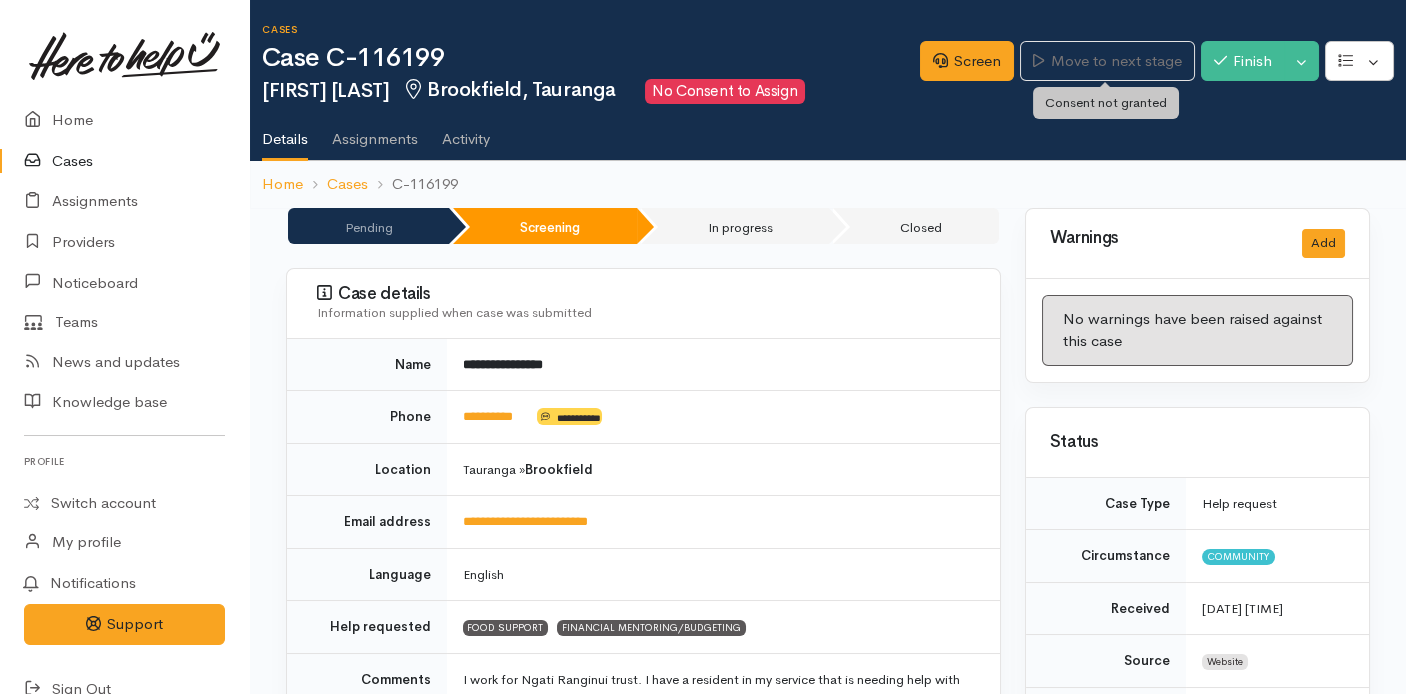 click on "Move to next stage" at bounding box center (1107, 61) 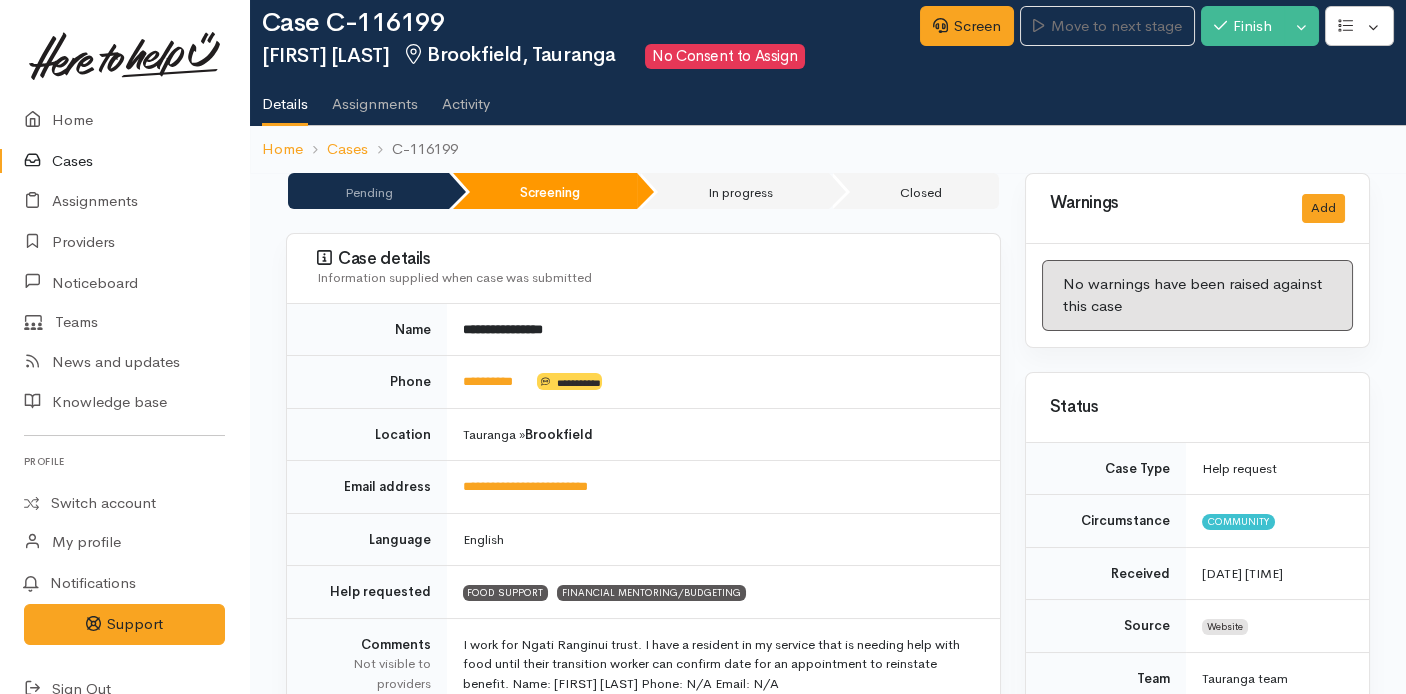 scroll, scrollTop: 37, scrollLeft: 0, axis: vertical 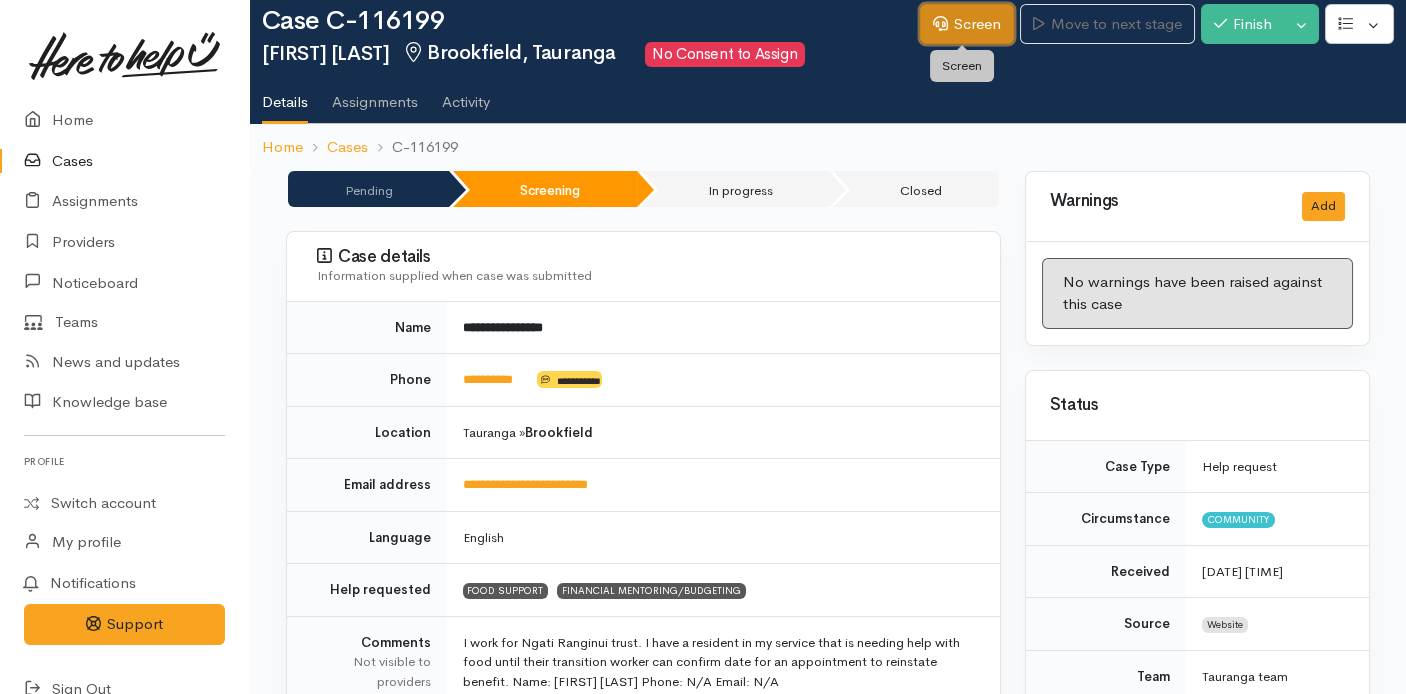 click on "Screen" at bounding box center (967, 24) 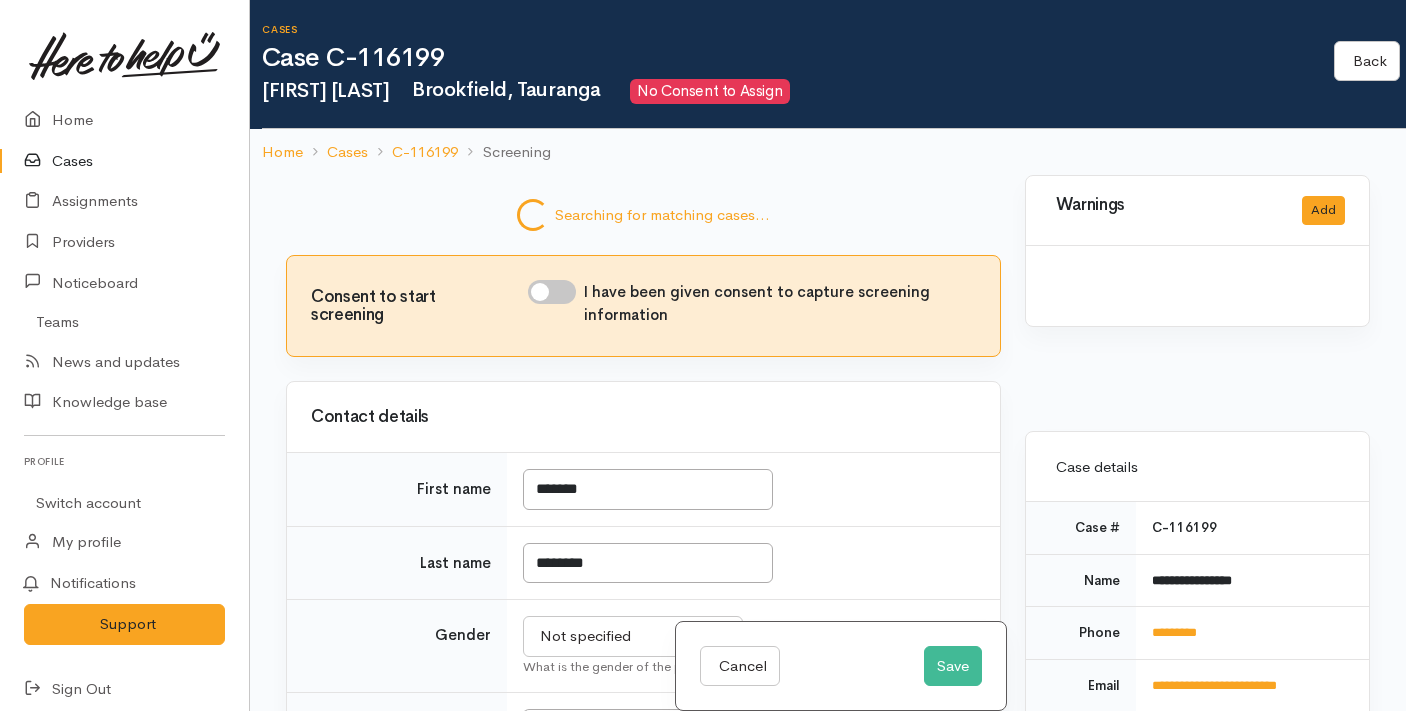 scroll, scrollTop: 0, scrollLeft: 0, axis: both 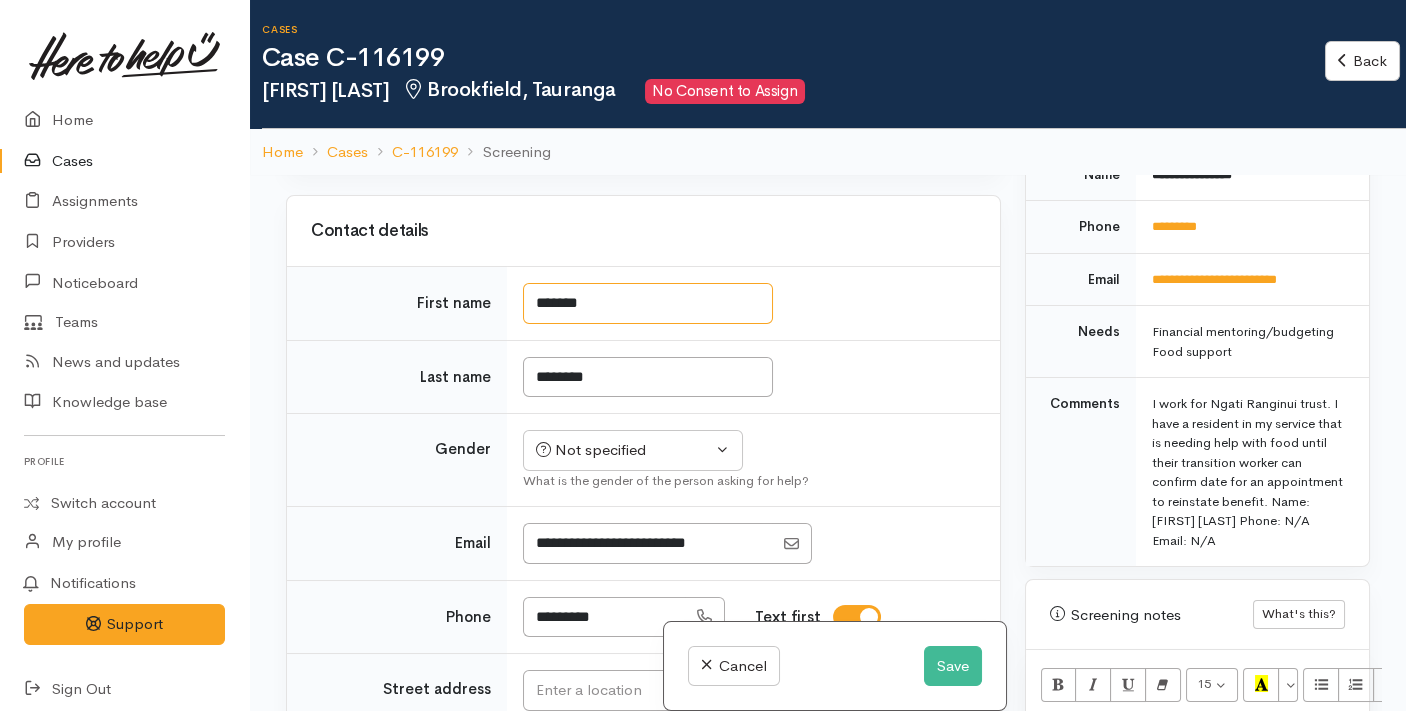 click on "*******" at bounding box center [648, 303] 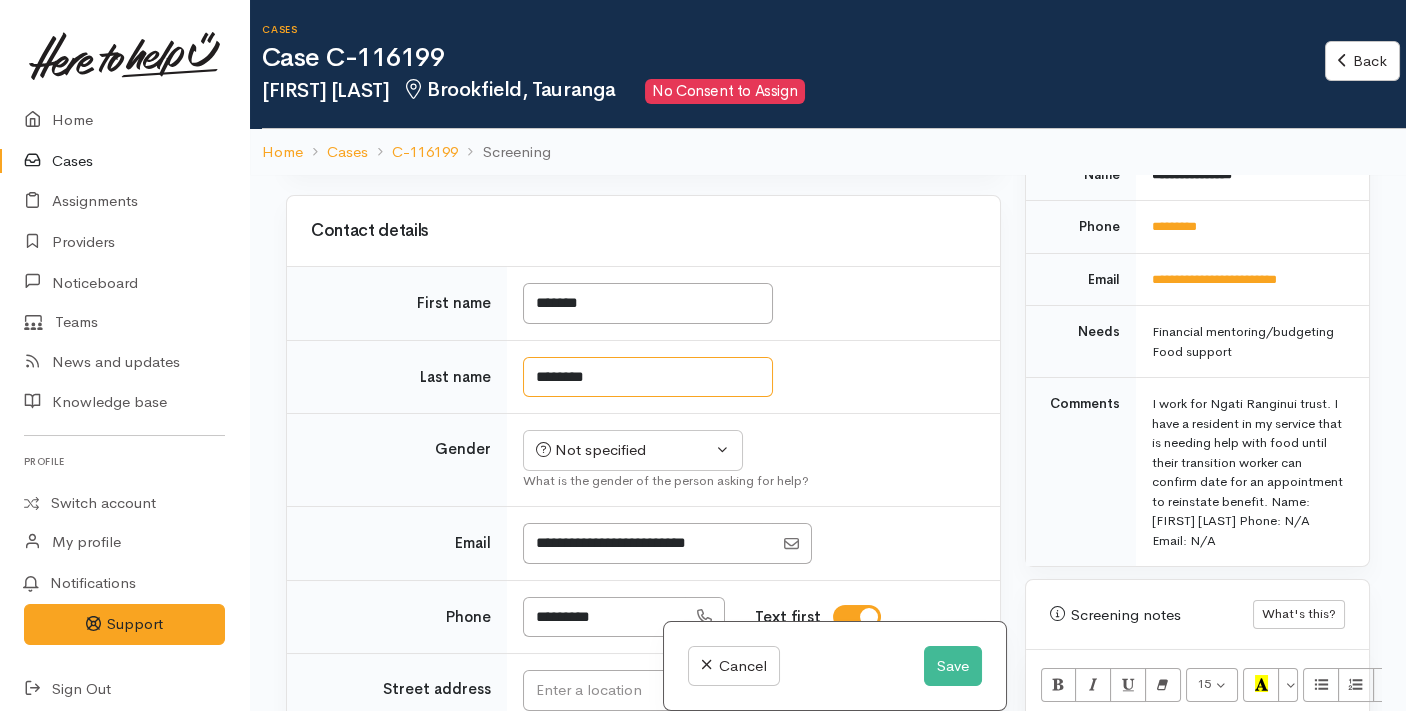 scroll, scrollTop: 202, scrollLeft: 0, axis: vertical 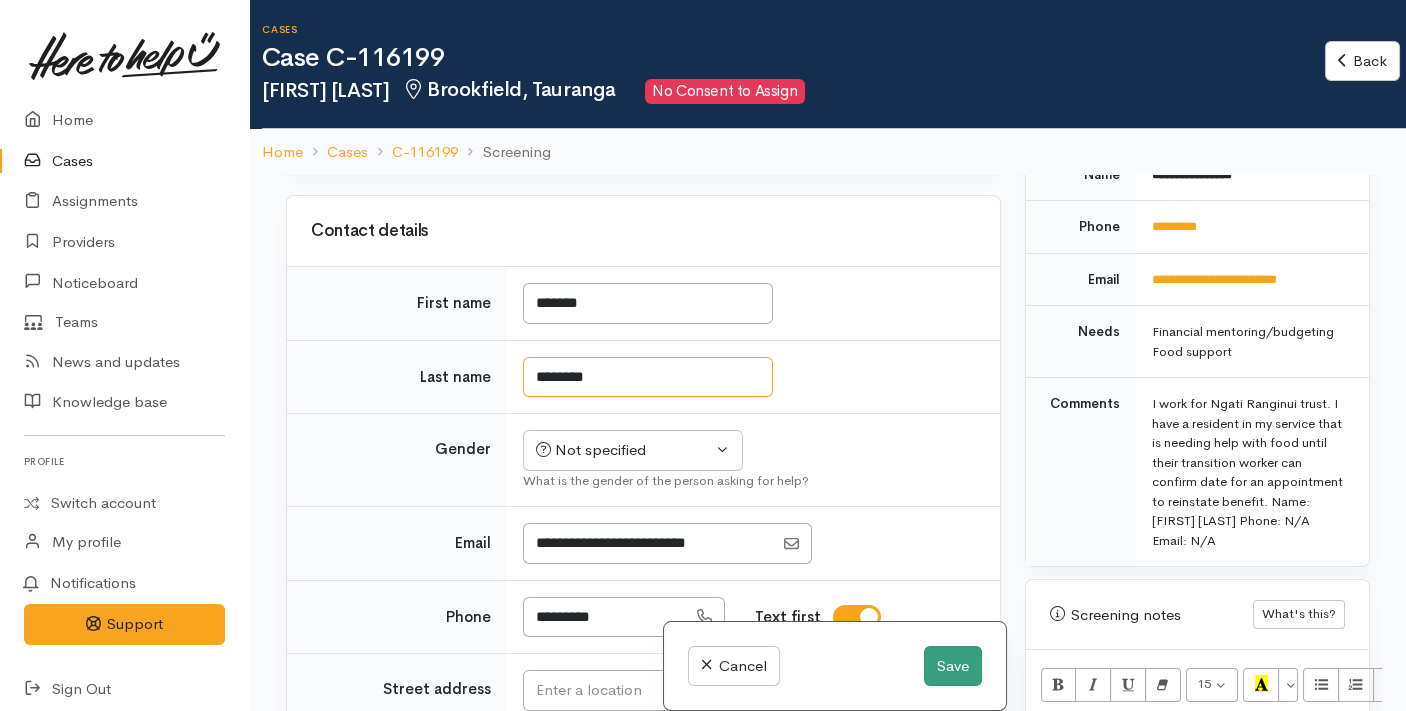 type on "********" 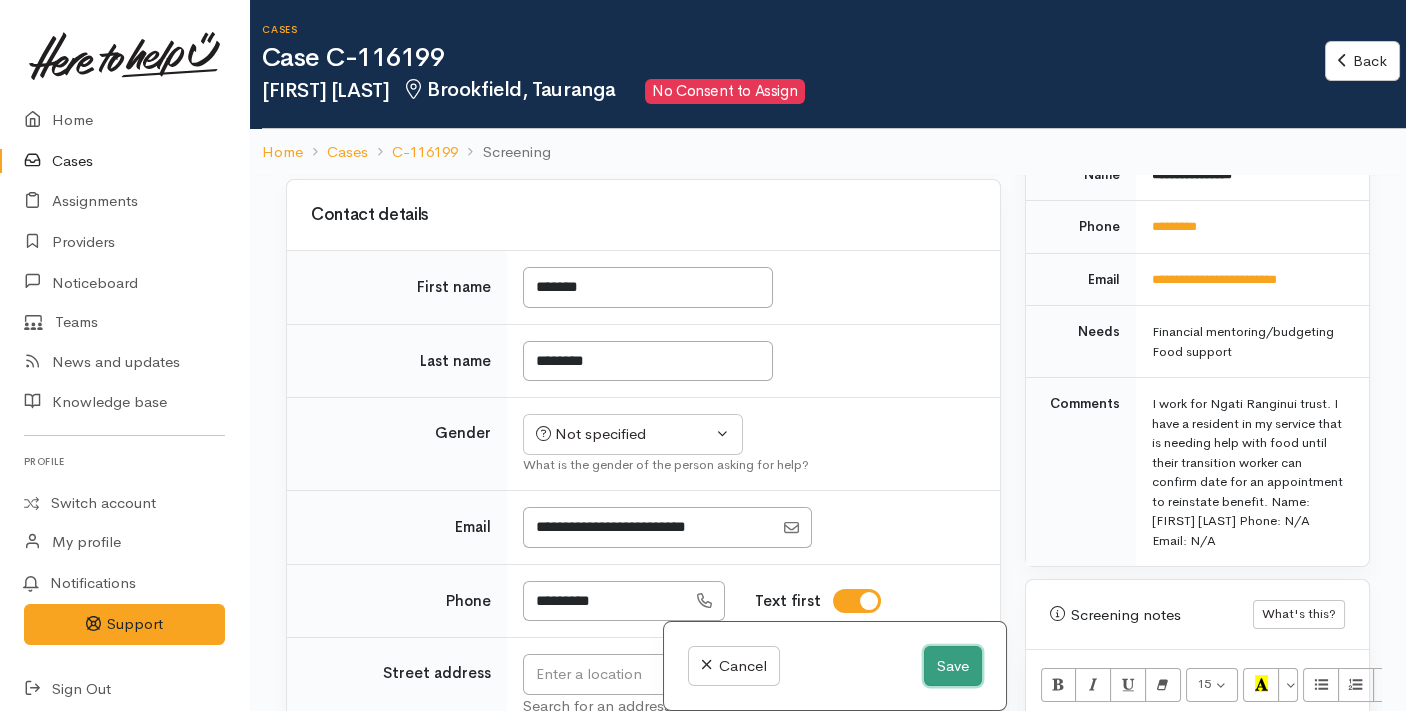 click on "Save" at bounding box center [953, 666] 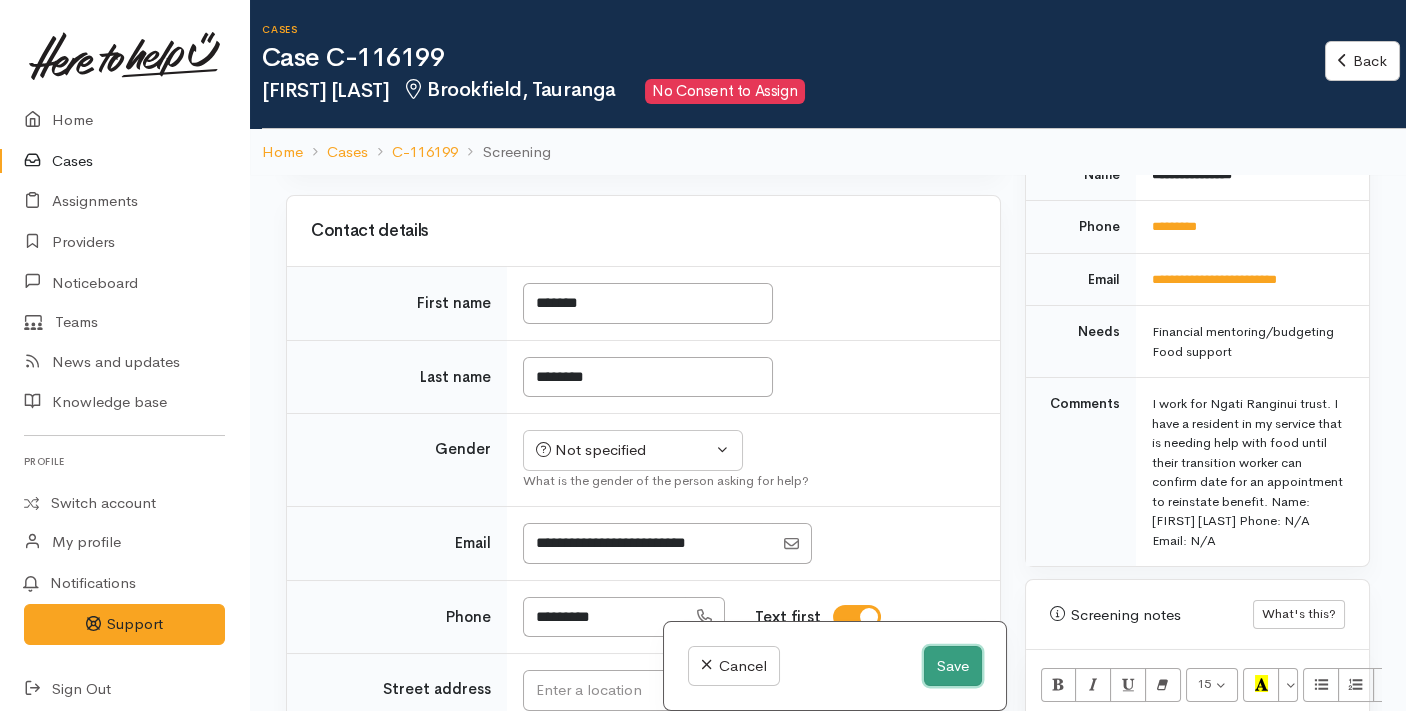 scroll, scrollTop: 202, scrollLeft: 0, axis: vertical 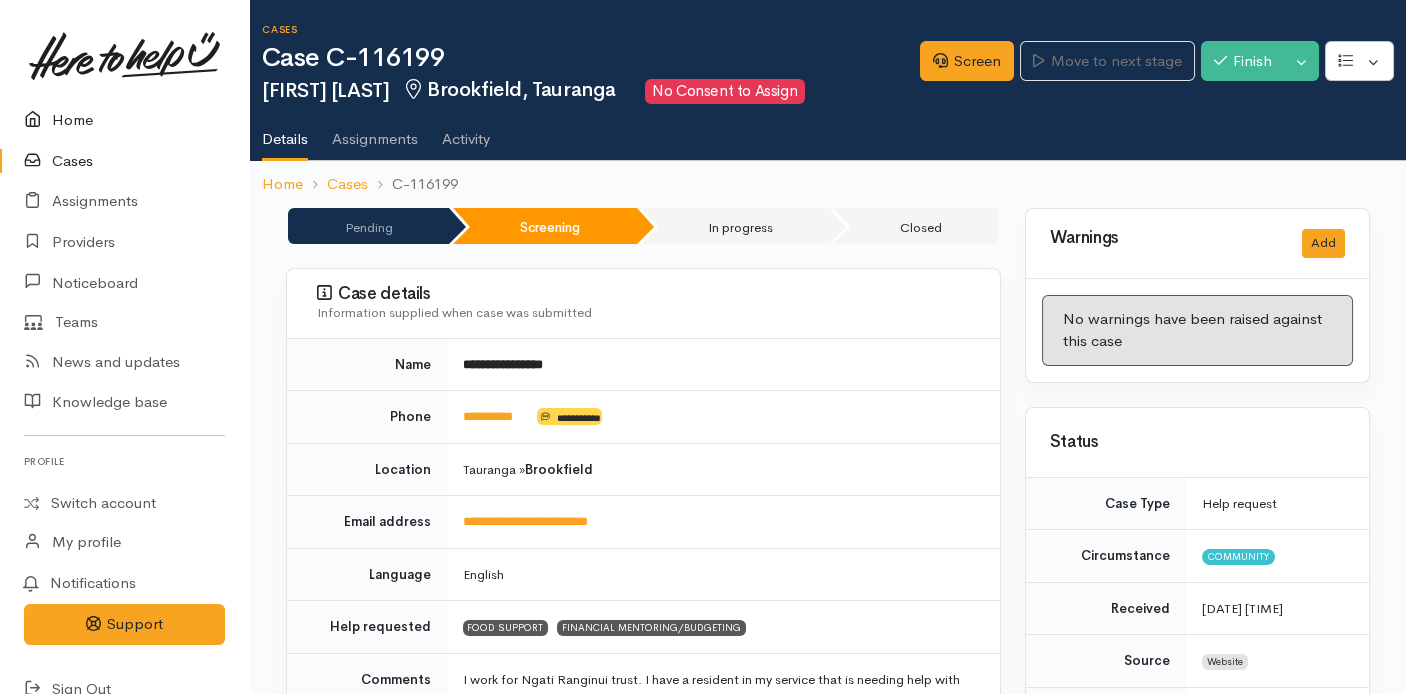 click on "Home" at bounding box center [124, 120] 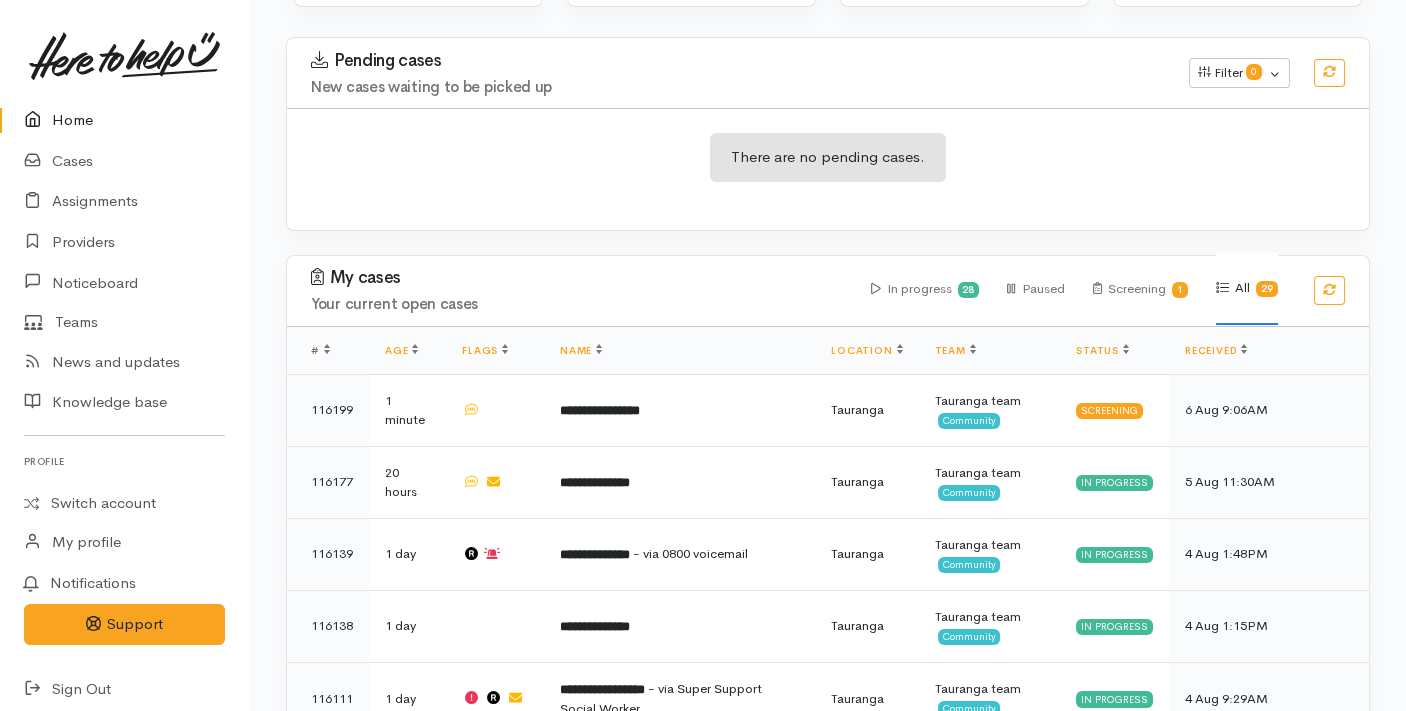scroll, scrollTop: 280, scrollLeft: 0, axis: vertical 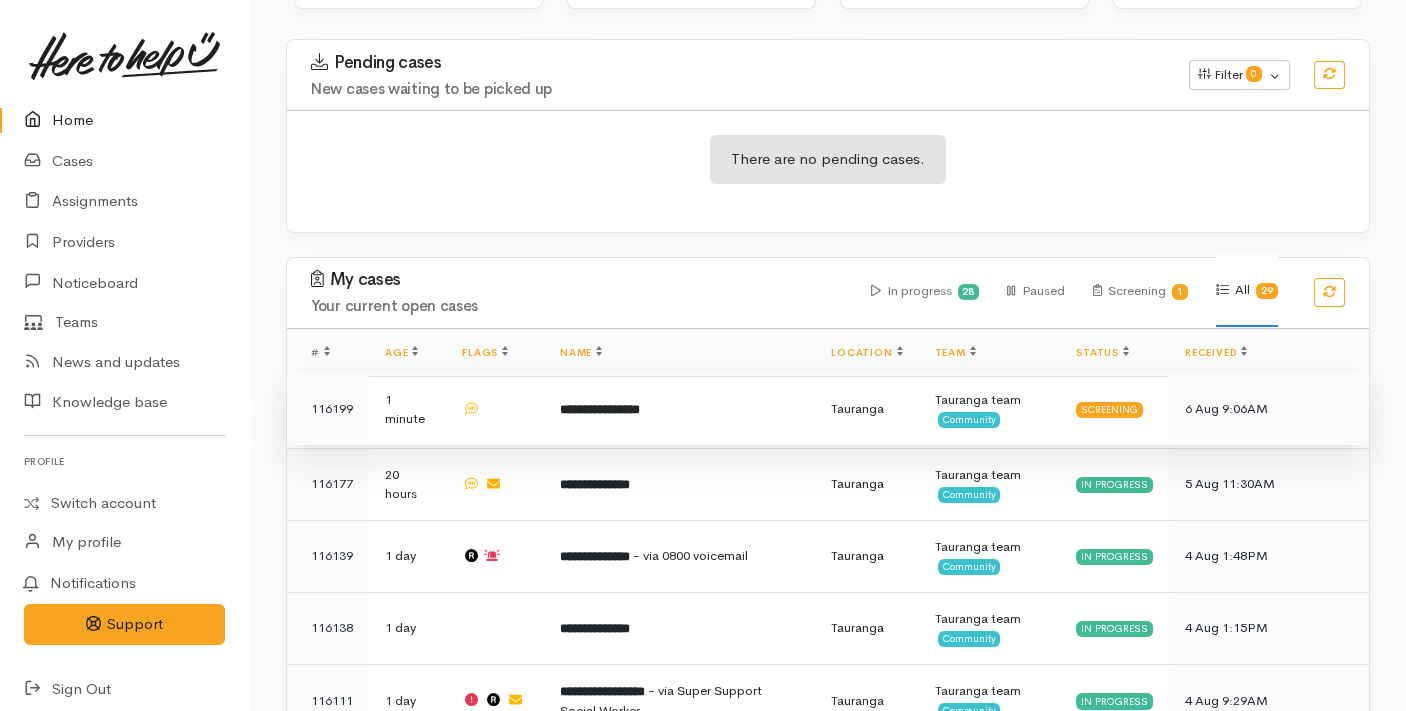 click on "**********" at bounding box center [679, 409] 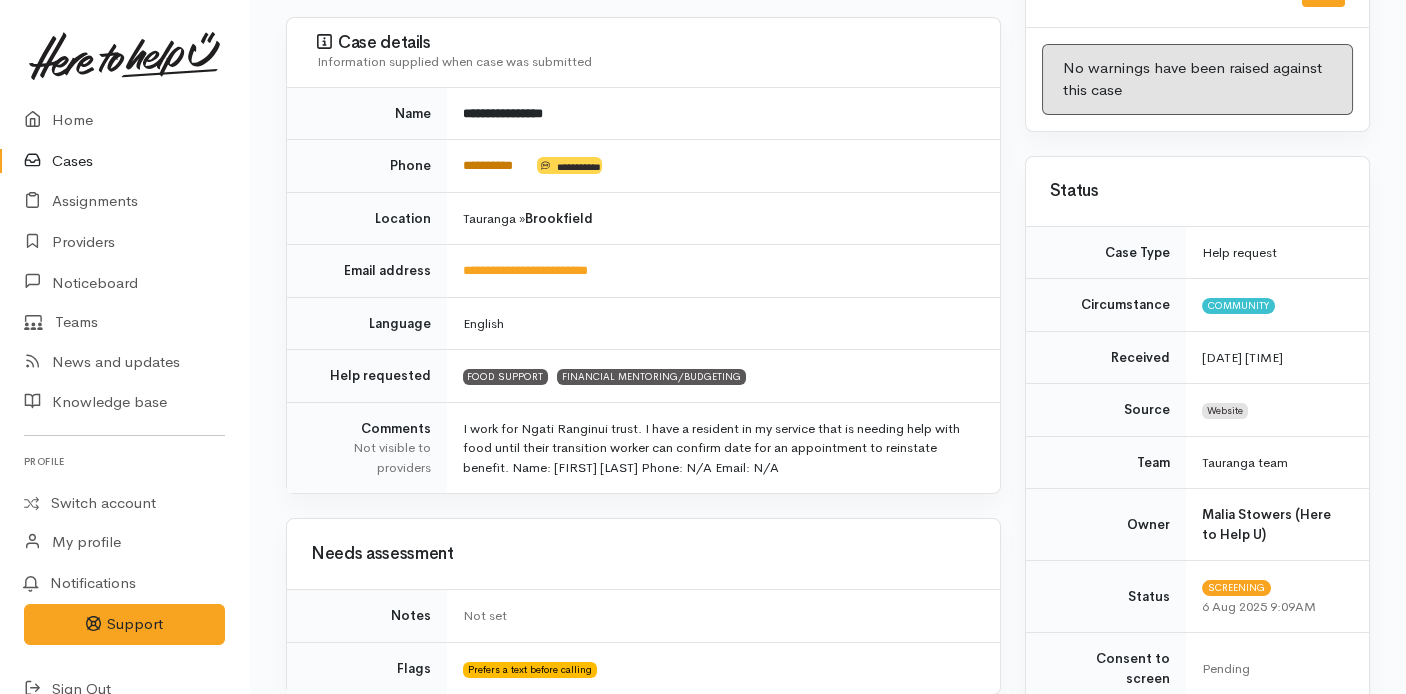 scroll, scrollTop: 277, scrollLeft: 0, axis: vertical 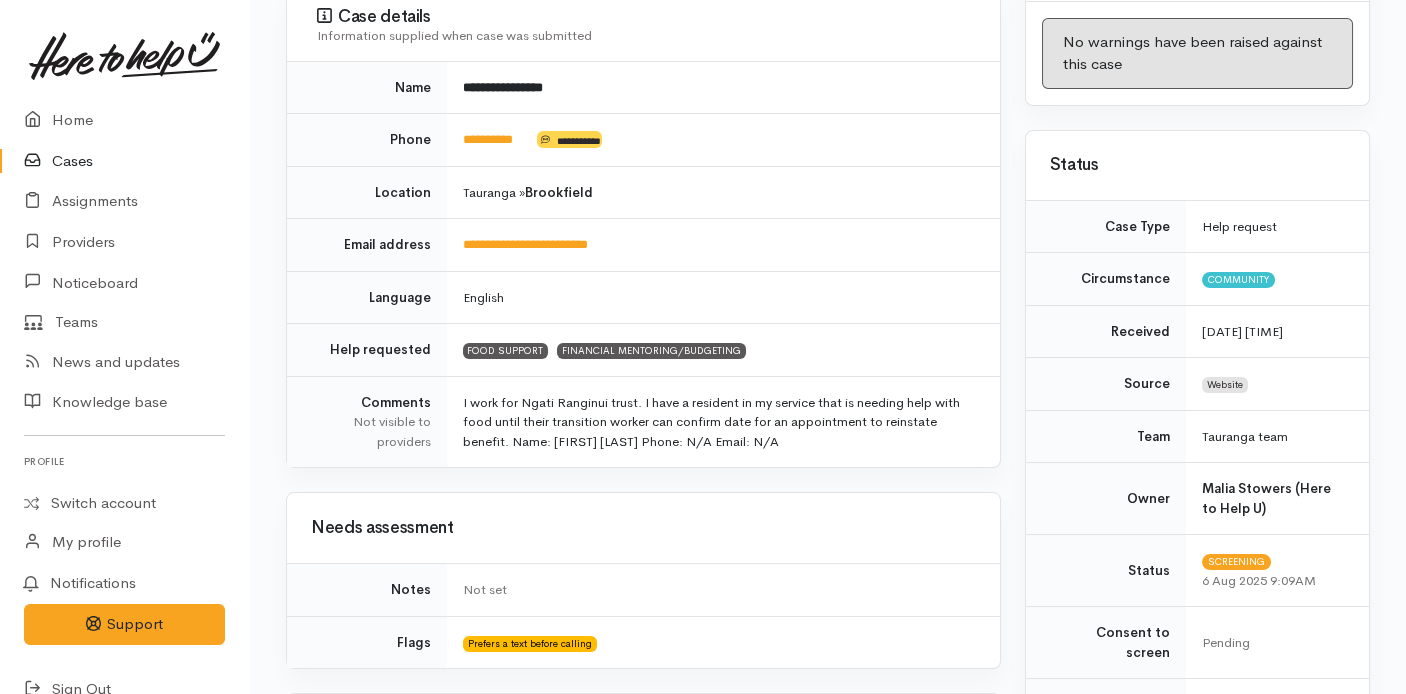 click on "[CITY] »  [NEIGHBORHOOD]" at bounding box center (723, 192) 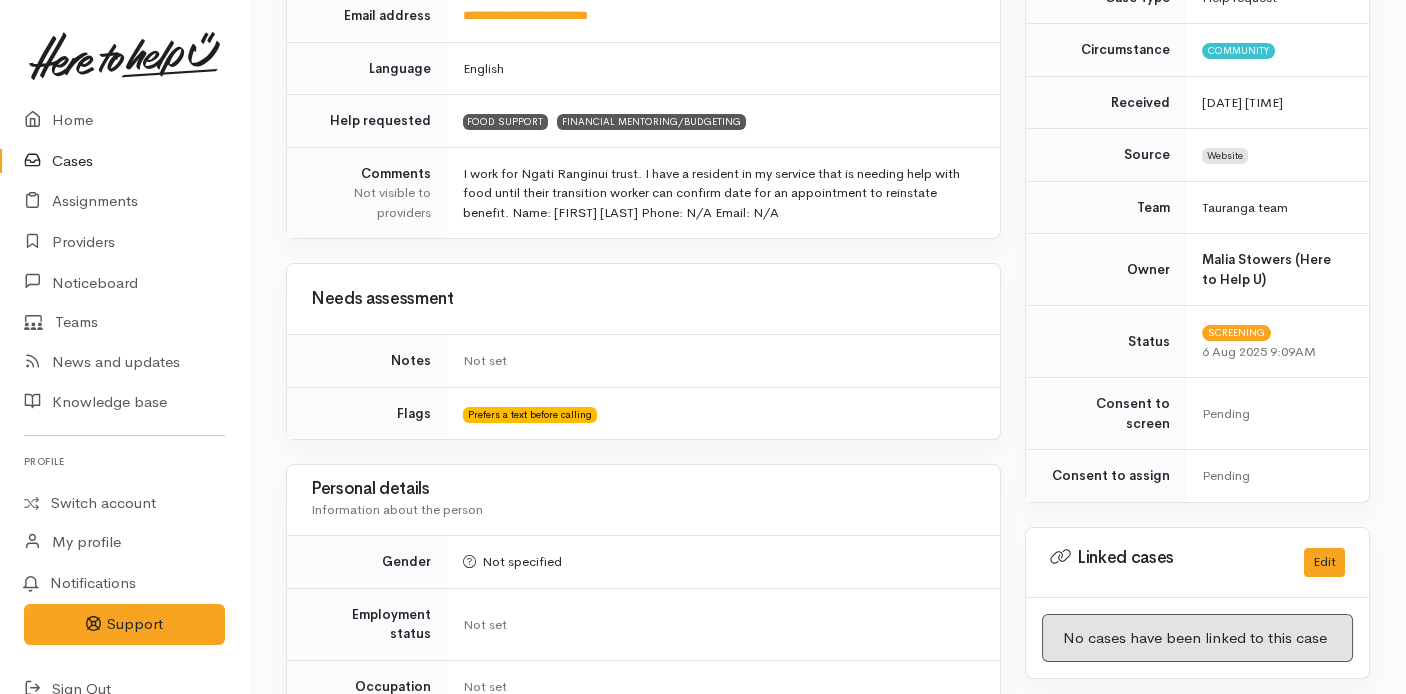 scroll, scrollTop: 752, scrollLeft: 0, axis: vertical 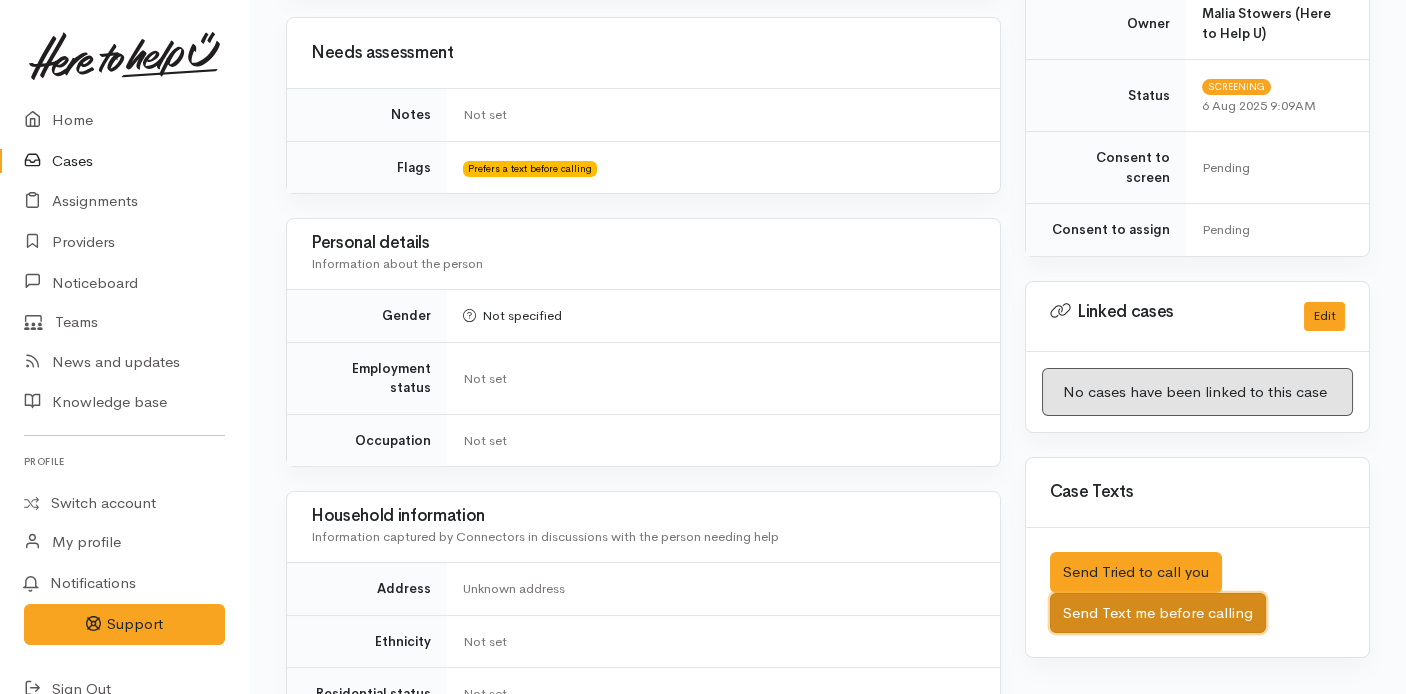 click on "Send Text me before calling" at bounding box center [1158, 613] 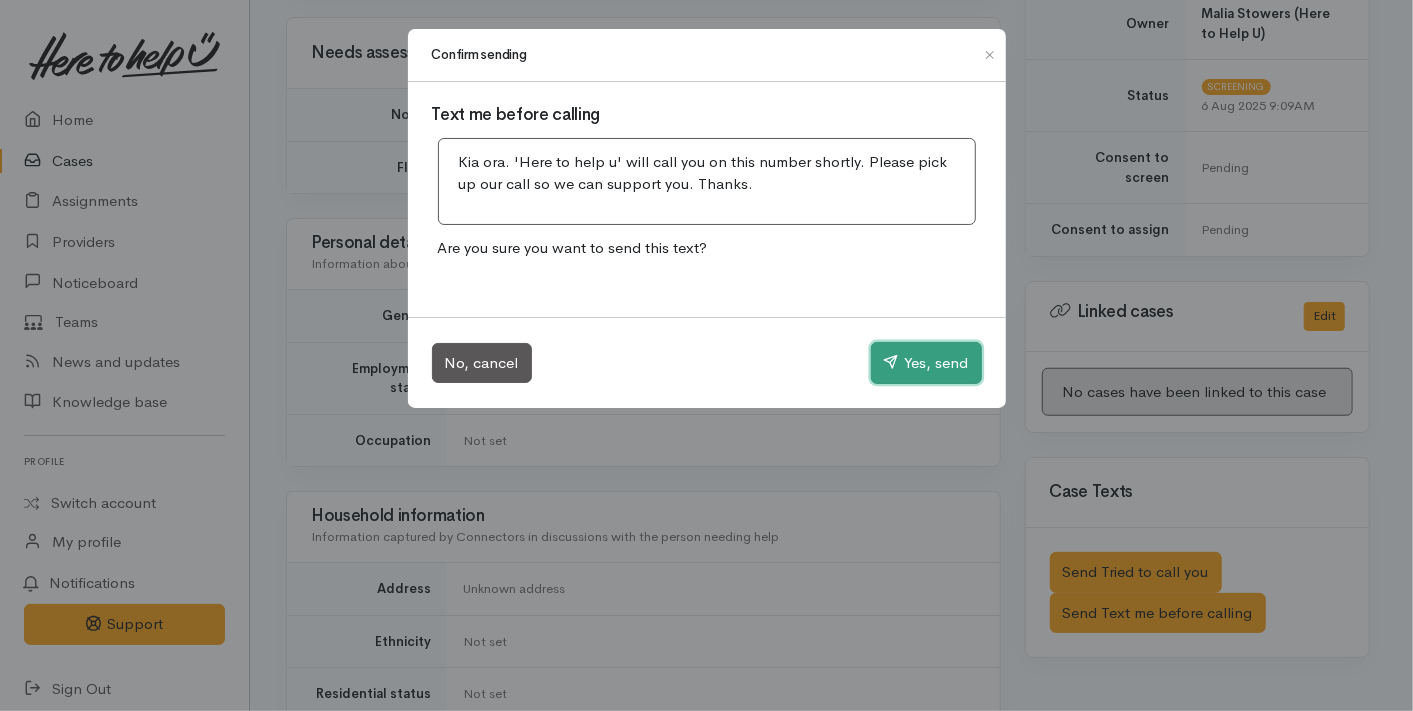 click on "Yes, send" at bounding box center (926, 363) 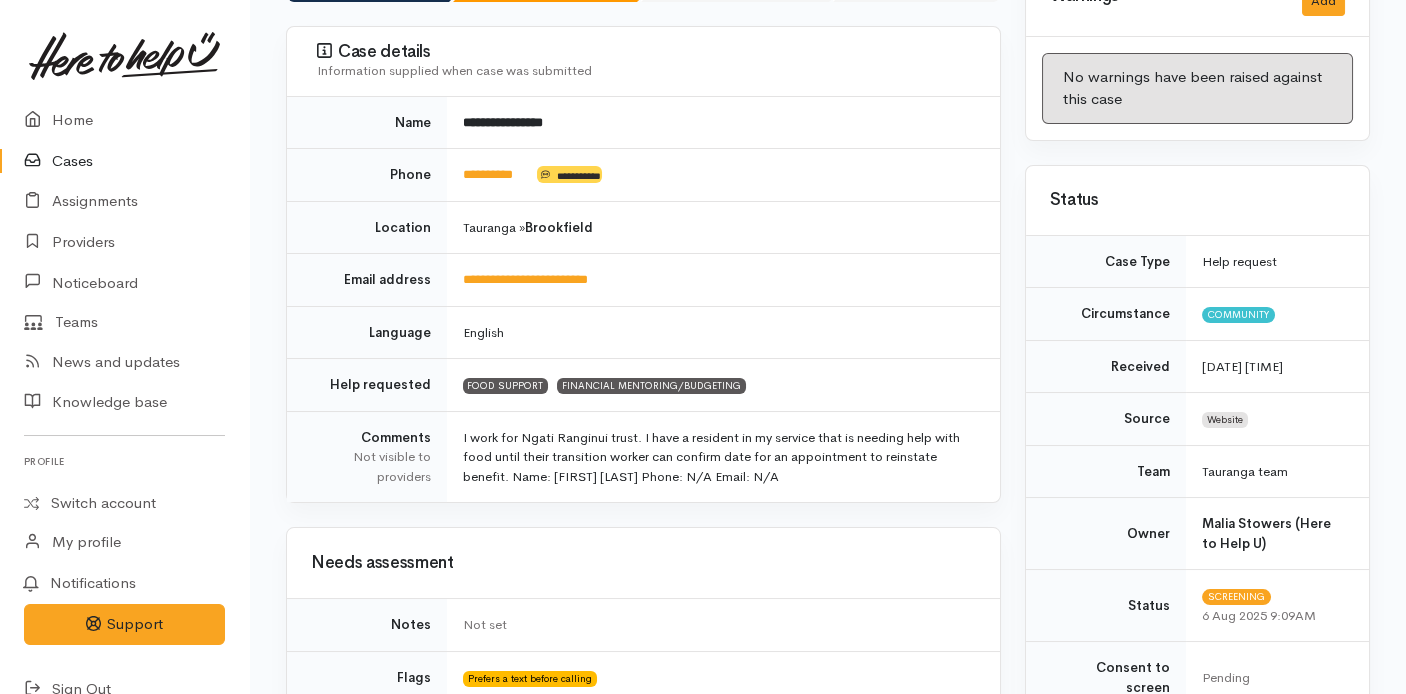 scroll, scrollTop: 0, scrollLeft: 0, axis: both 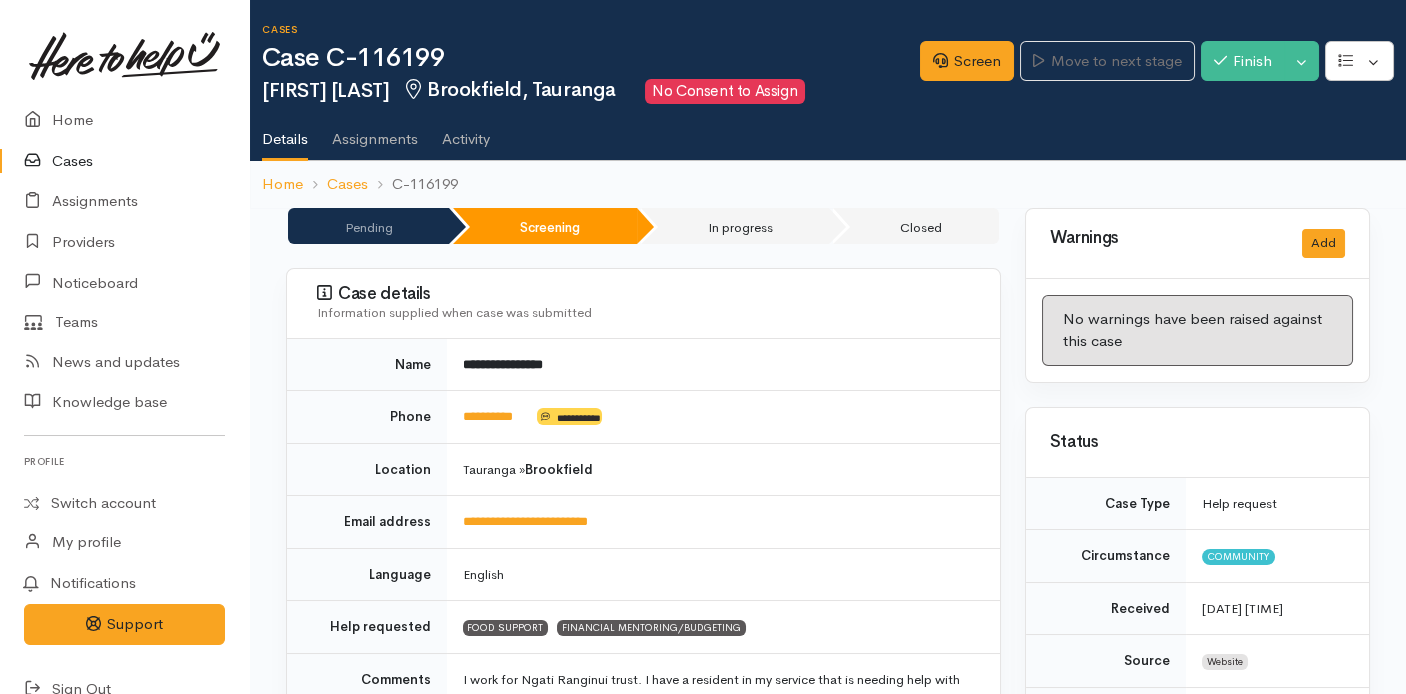 click on "**********" at bounding box center [723, 417] 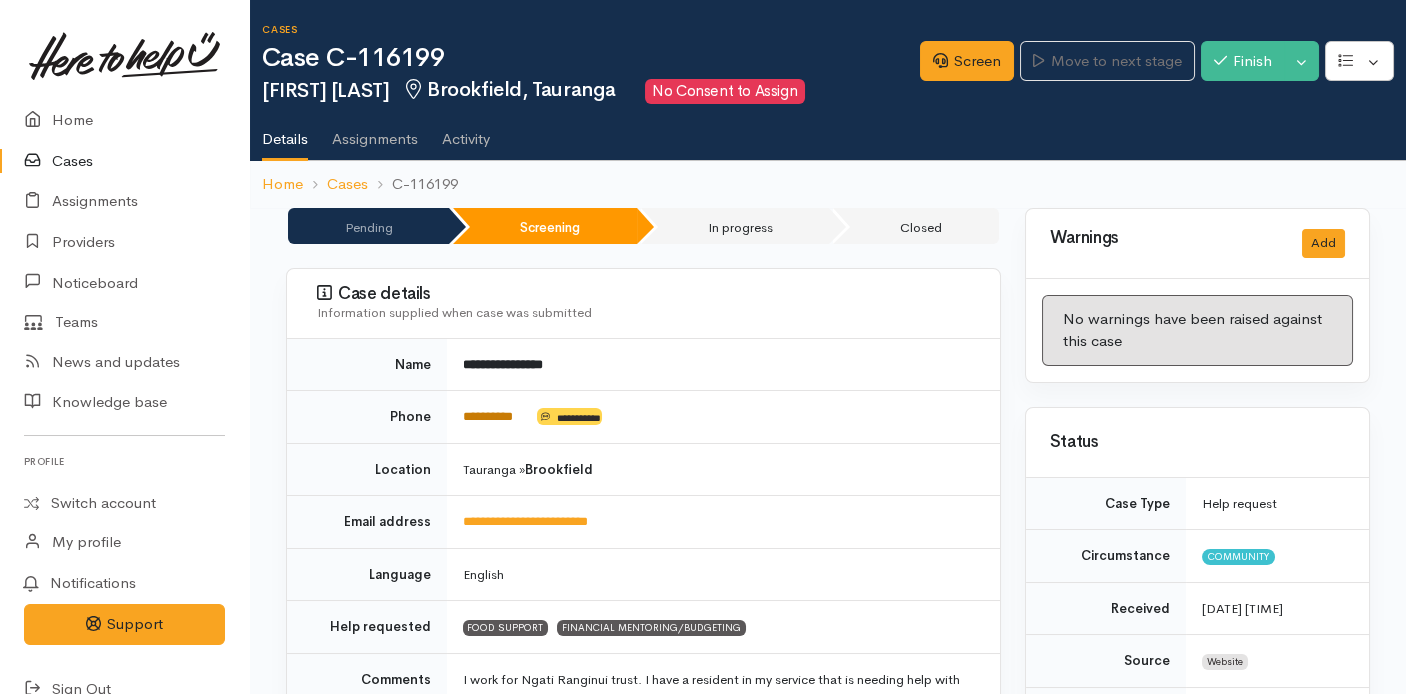 click on "*********" at bounding box center [488, 416] 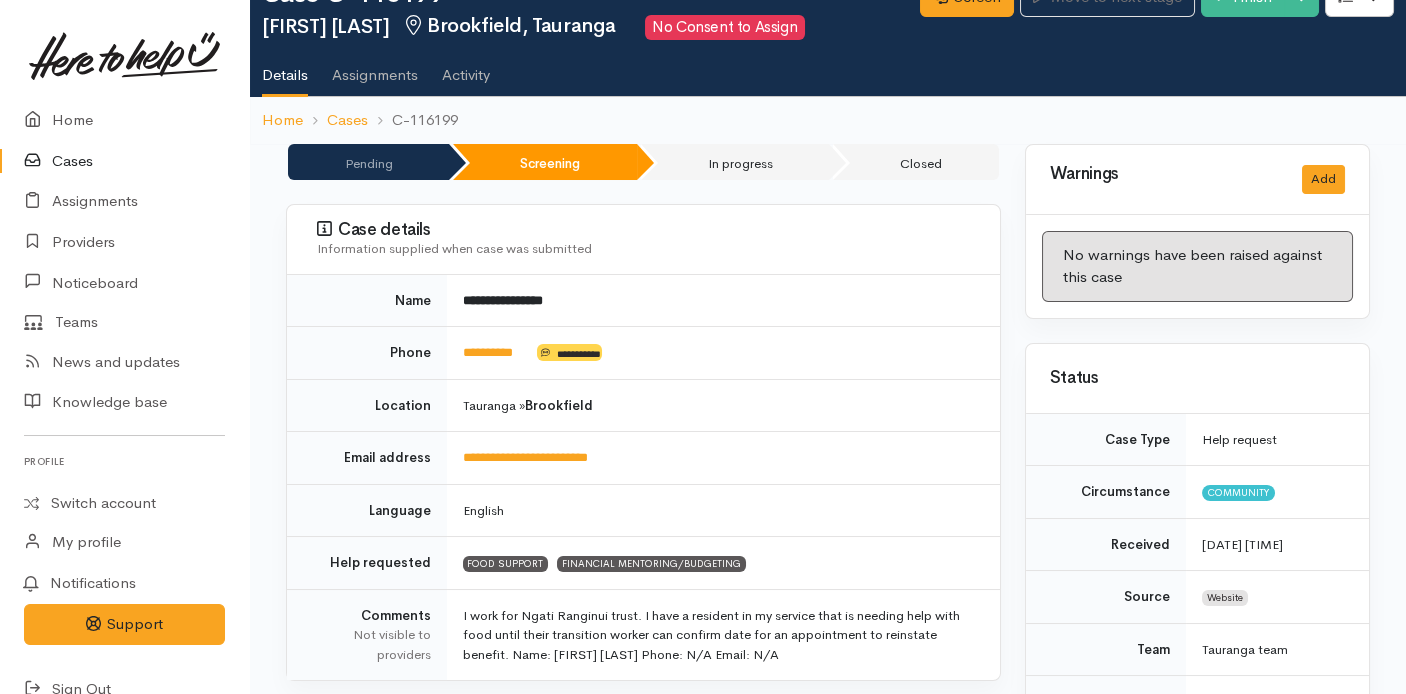 scroll, scrollTop: 48, scrollLeft: 0, axis: vertical 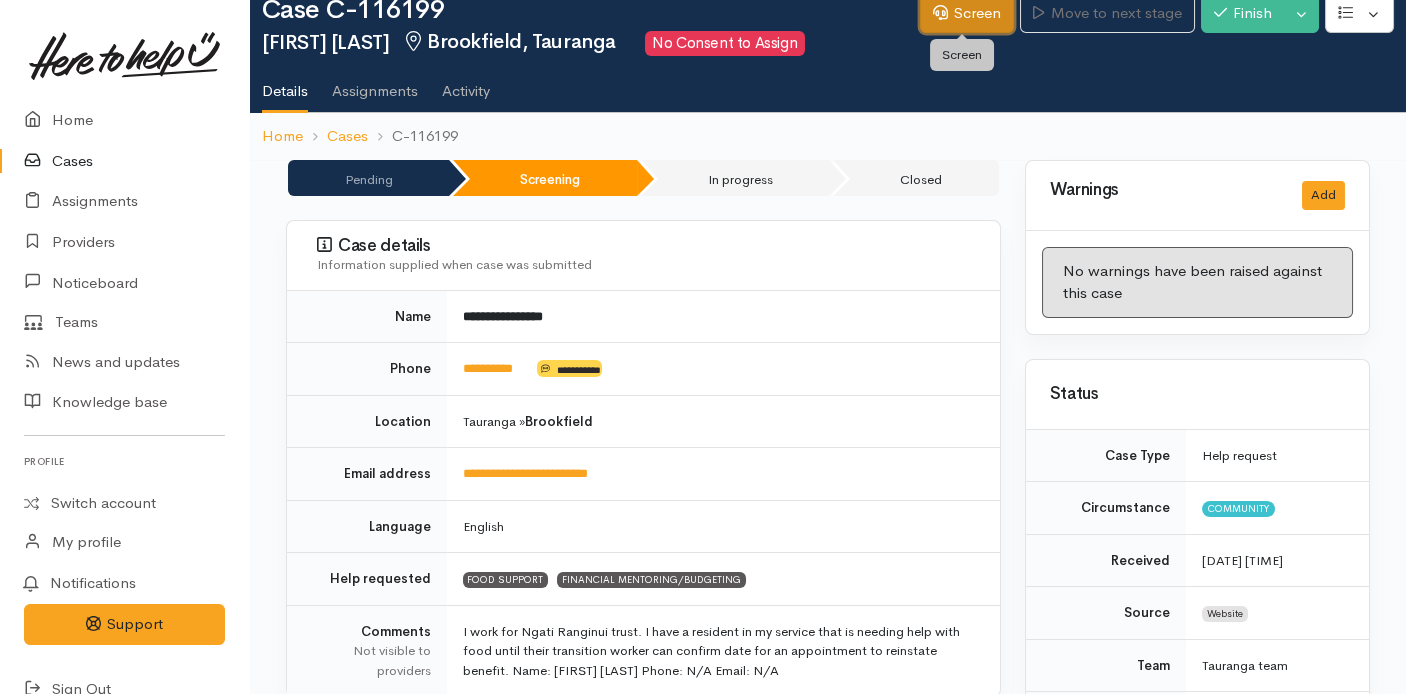 click on "Screen" at bounding box center [967, 13] 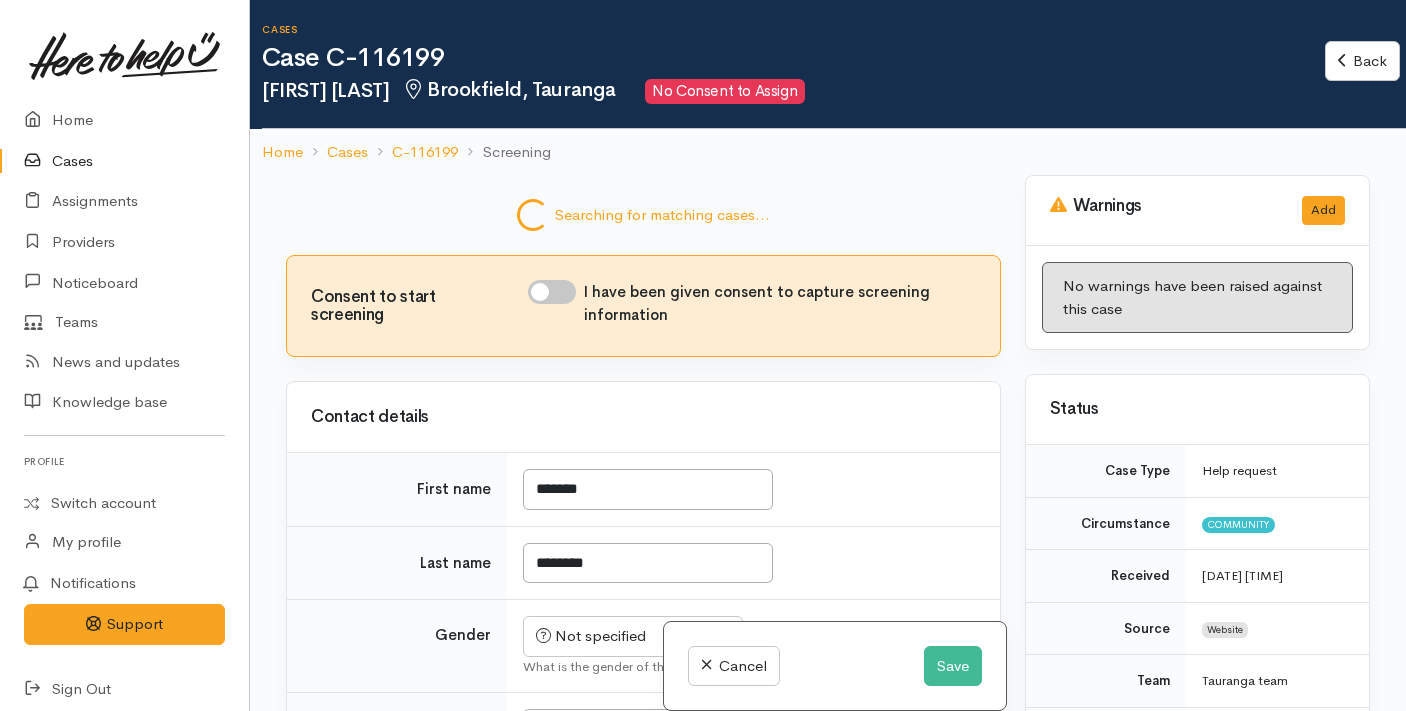 scroll, scrollTop: 0, scrollLeft: 0, axis: both 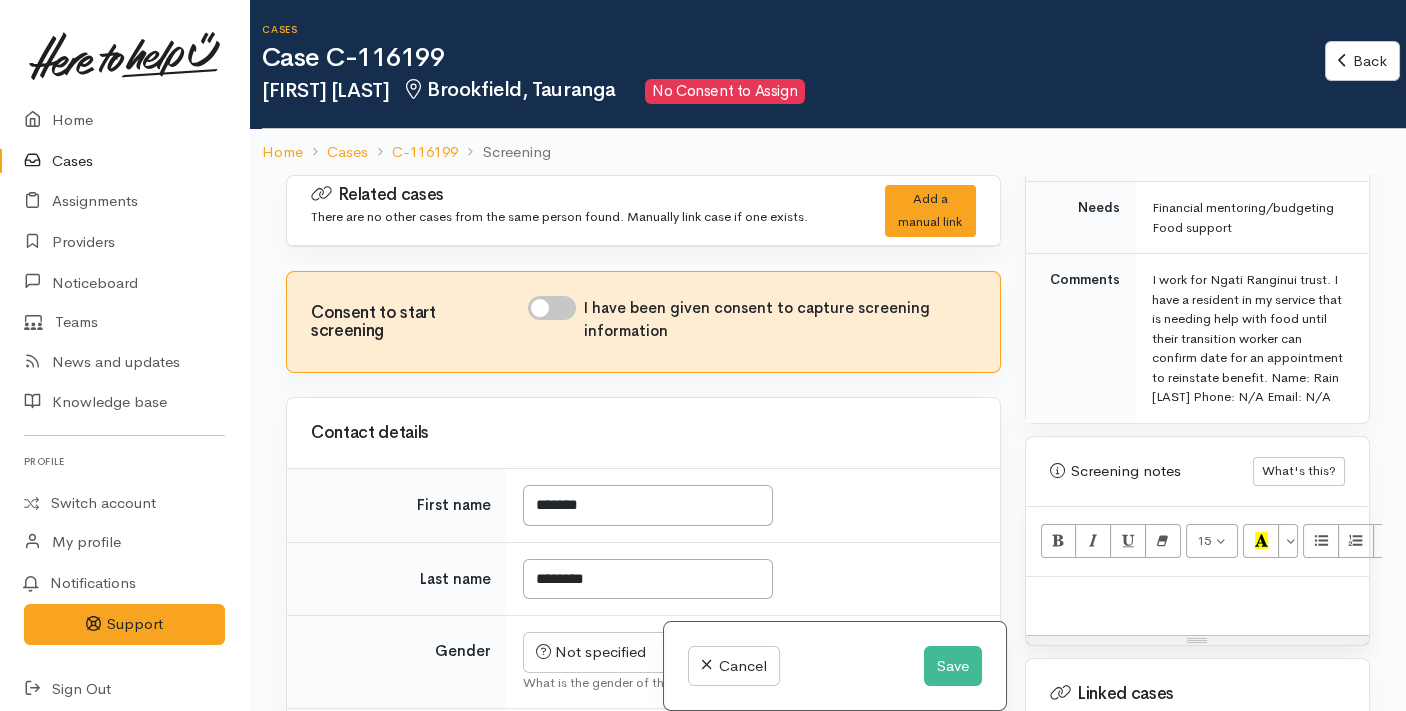 click at bounding box center [1197, 606] 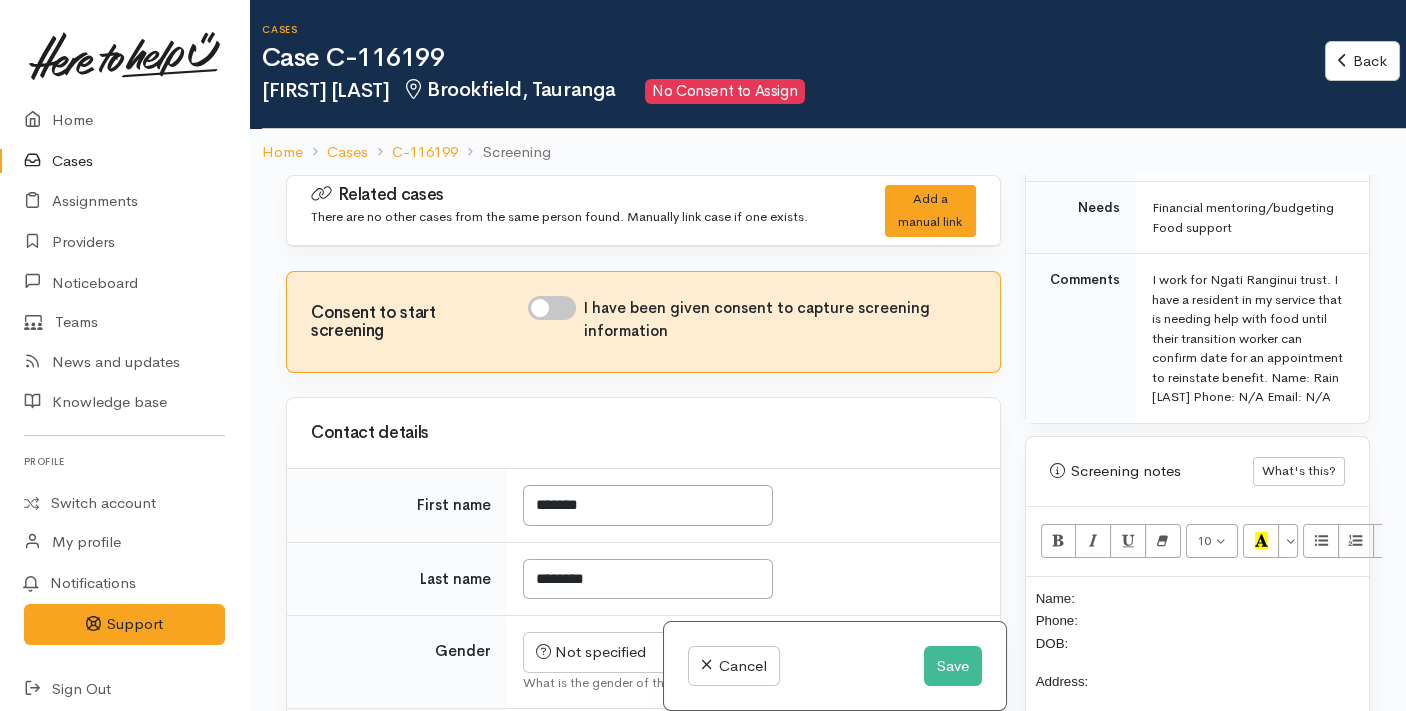 scroll, scrollTop: 157, scrollLeft: 0, axis: vertical 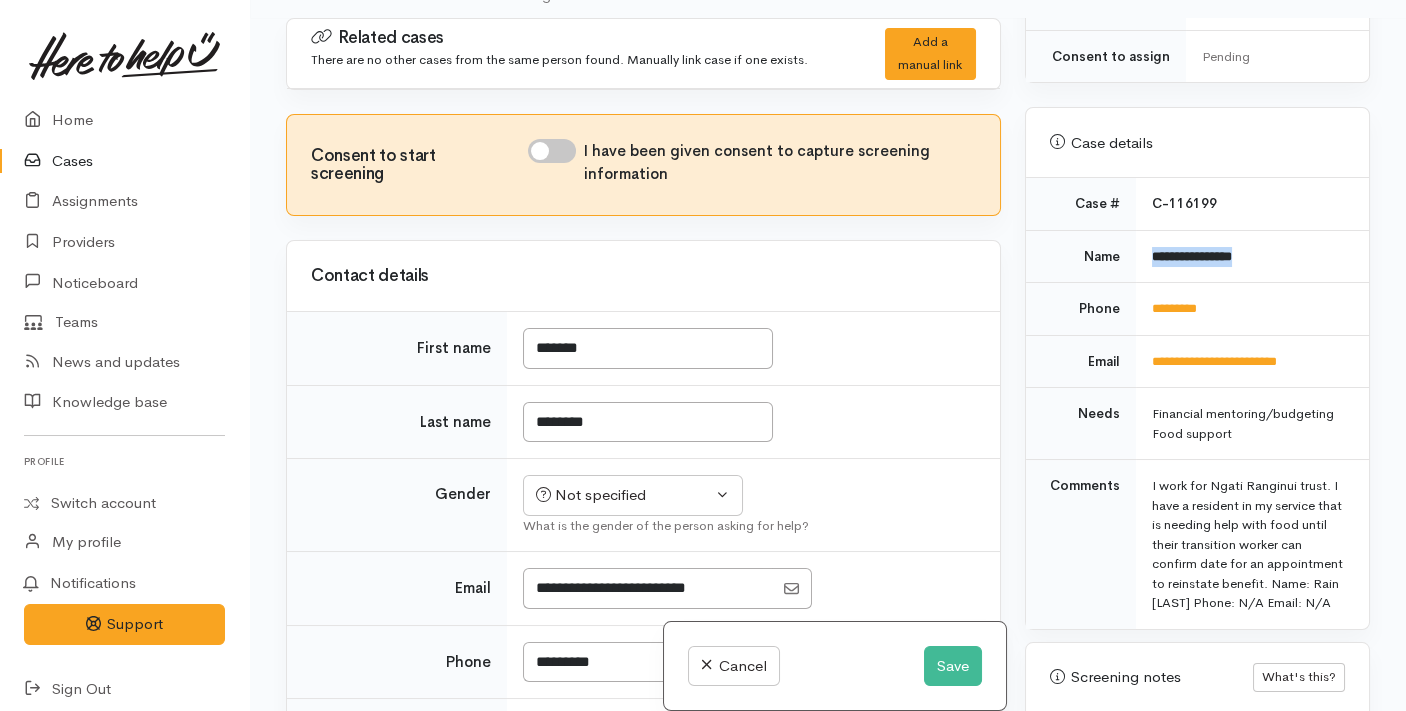 drag, startPoint x: 1291, startPoint y: 235, endPoint x: 1149, endPoint y: 242, distance: 142.17242 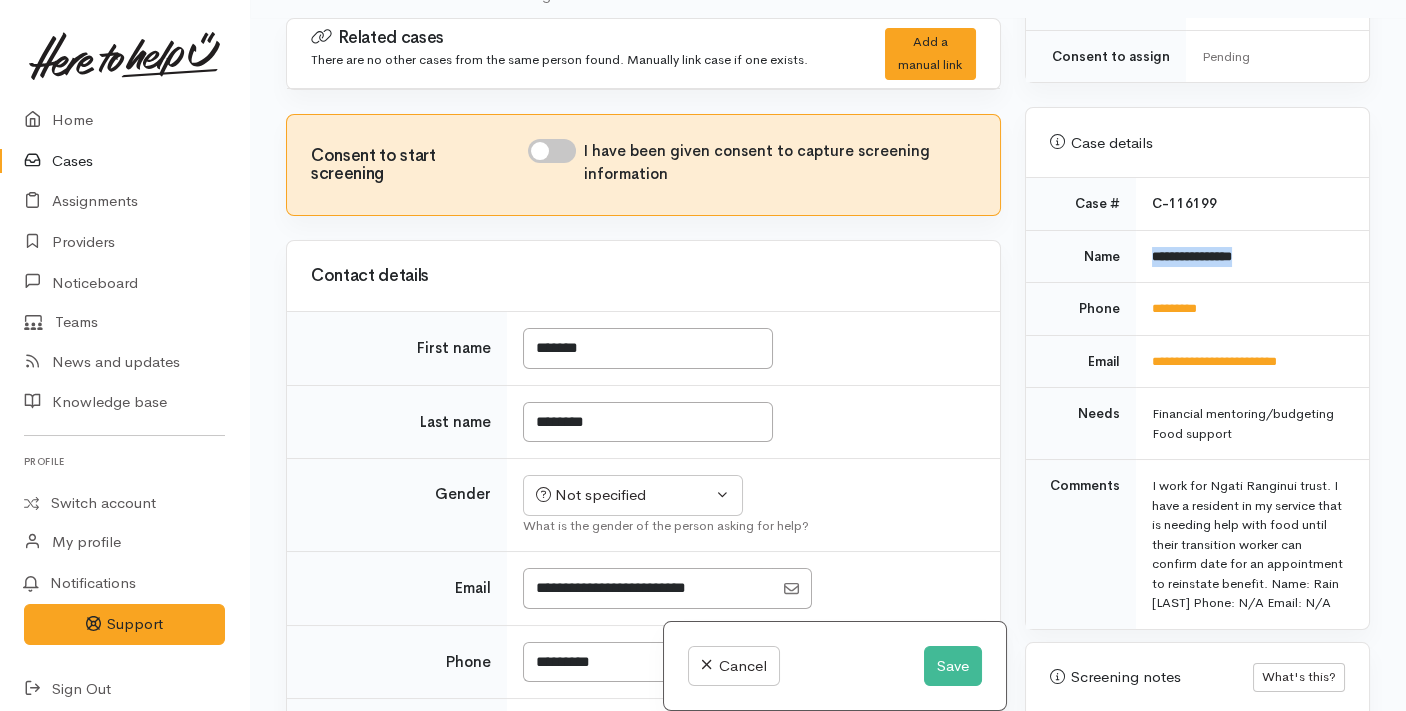 scroll, scrollTop: 141, scrollLeft: 0, axis: vertical 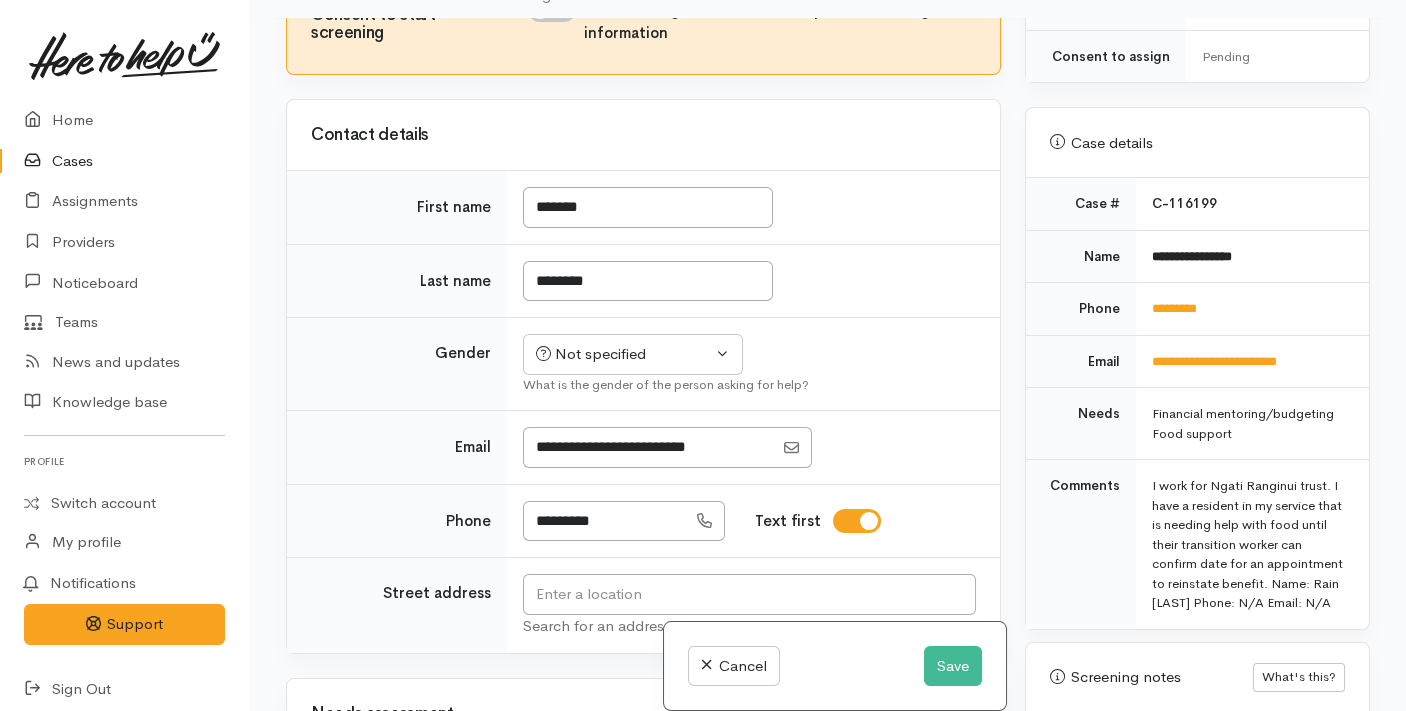 click on "Not specified
Male
Female
Diverse
Not specified
What is the gender of the person asking for help?" at bounding box center (753, 364) 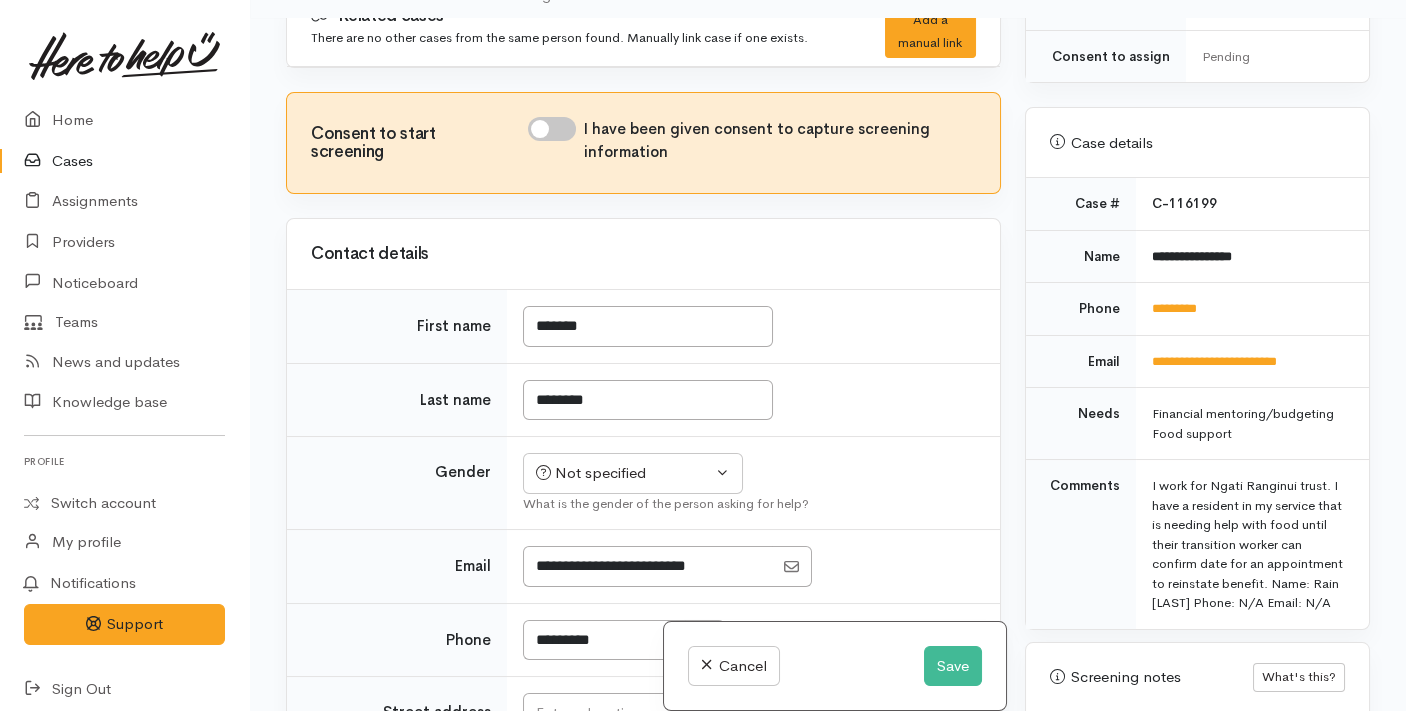 scroll, scrollTop: 21, scrollLeft: 0, axis: vertical 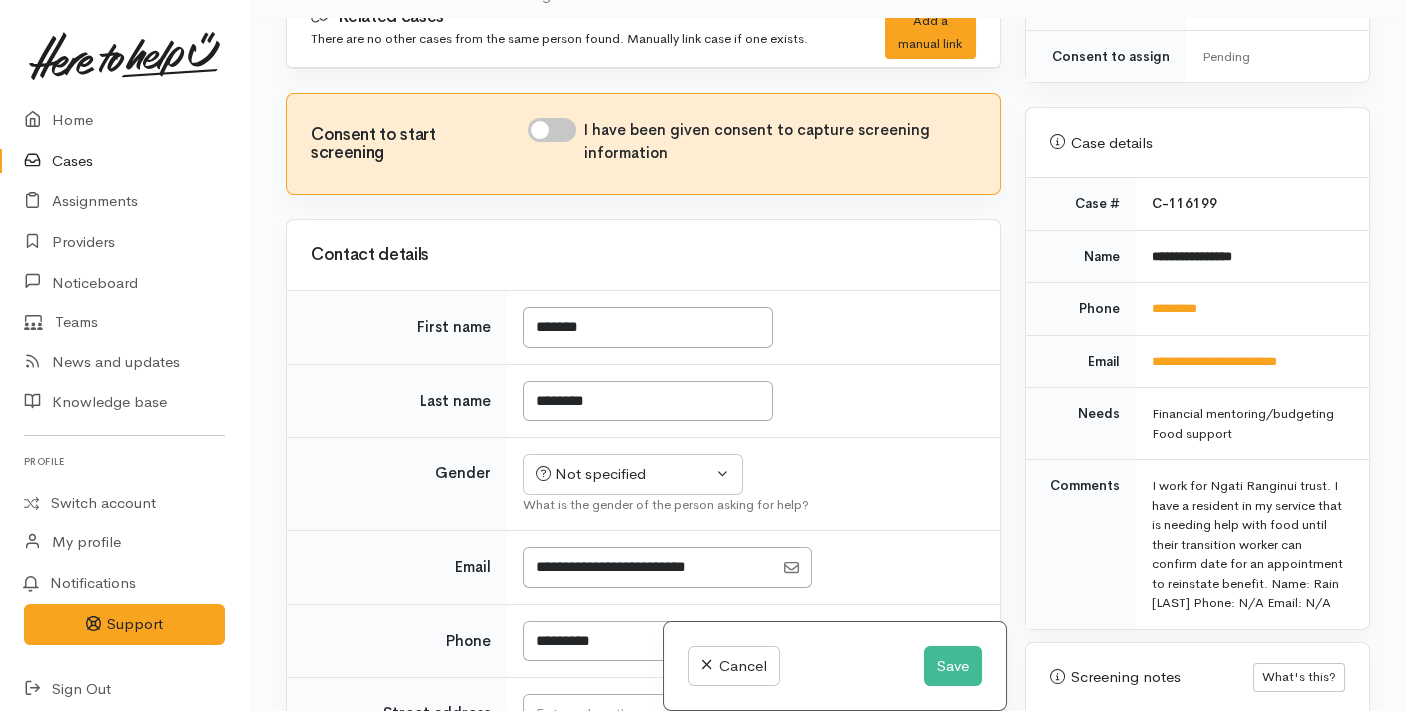 click on "I have been given consent to capture screening information" at bounding box center (552, 130) 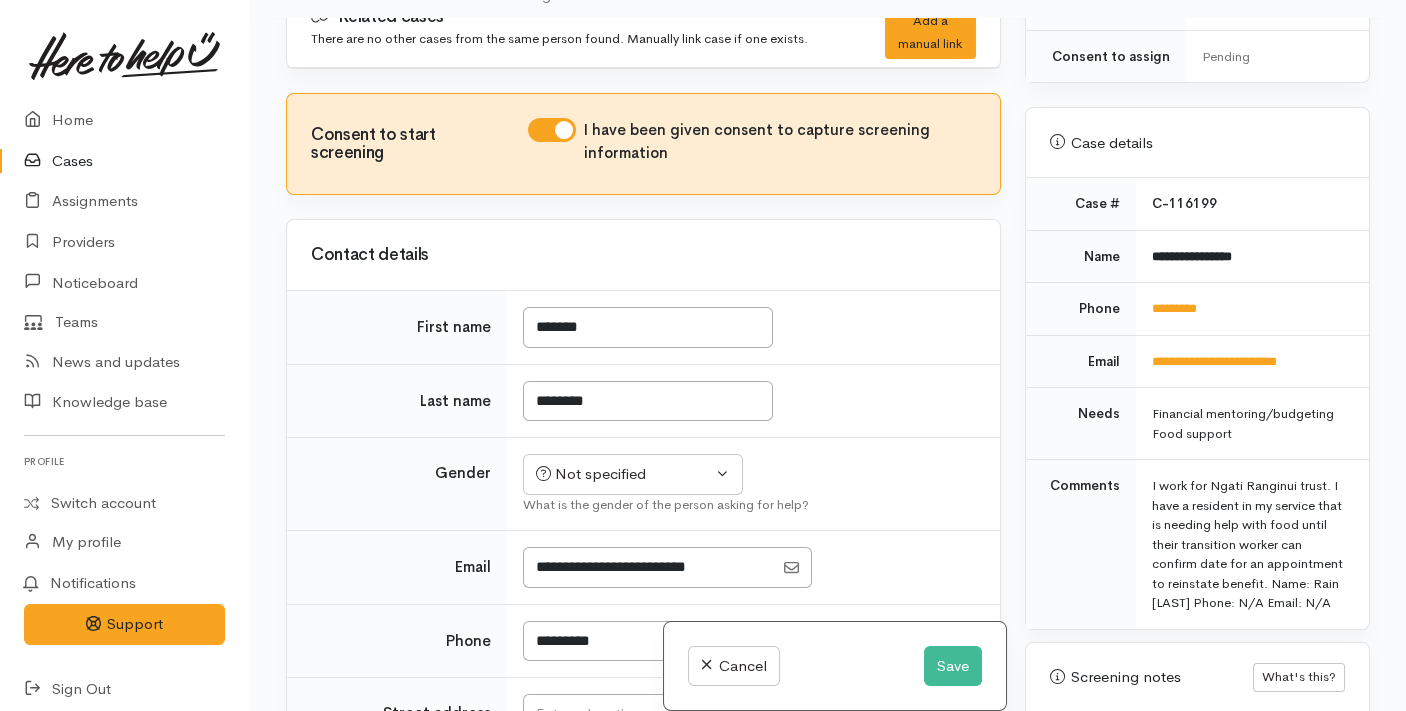 scroll, scrollTop: 190, scrollLeft: 0, axis: vertical 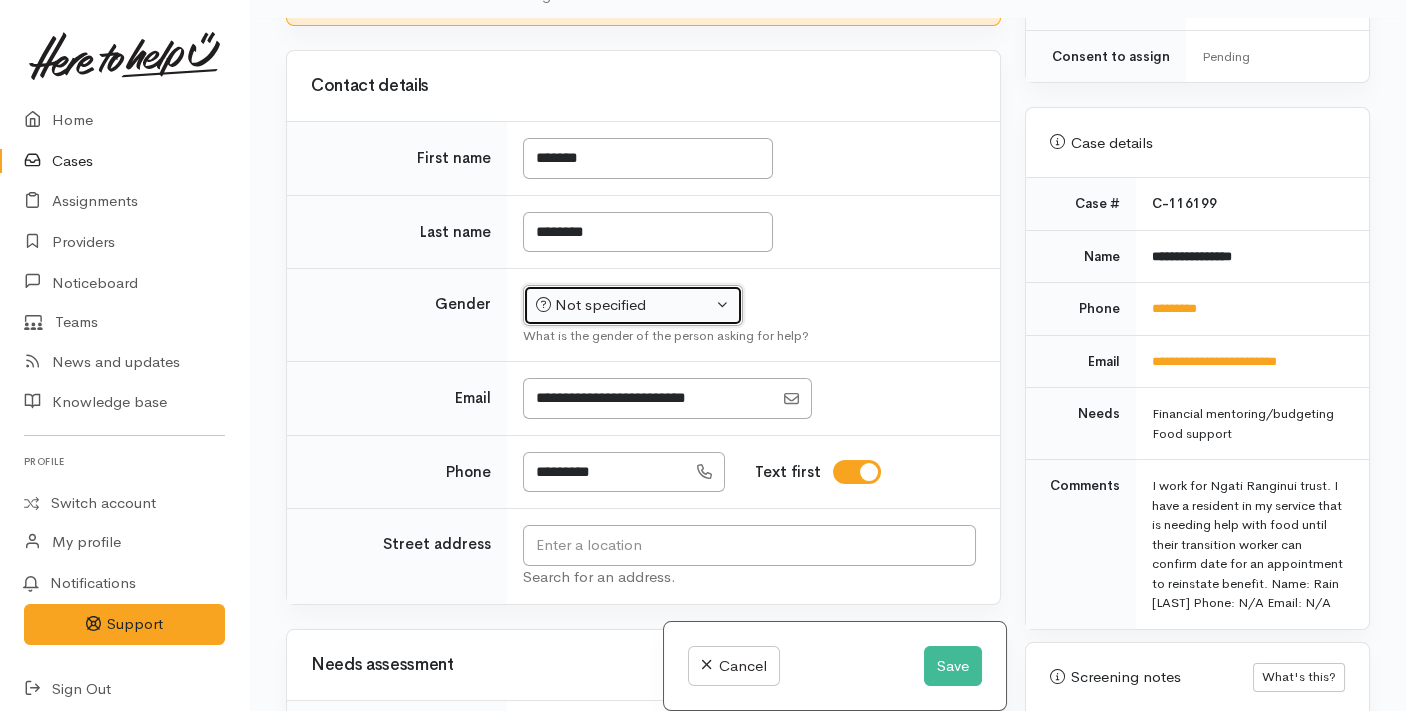 click on "Not specified" at bounding box center (624, 305) 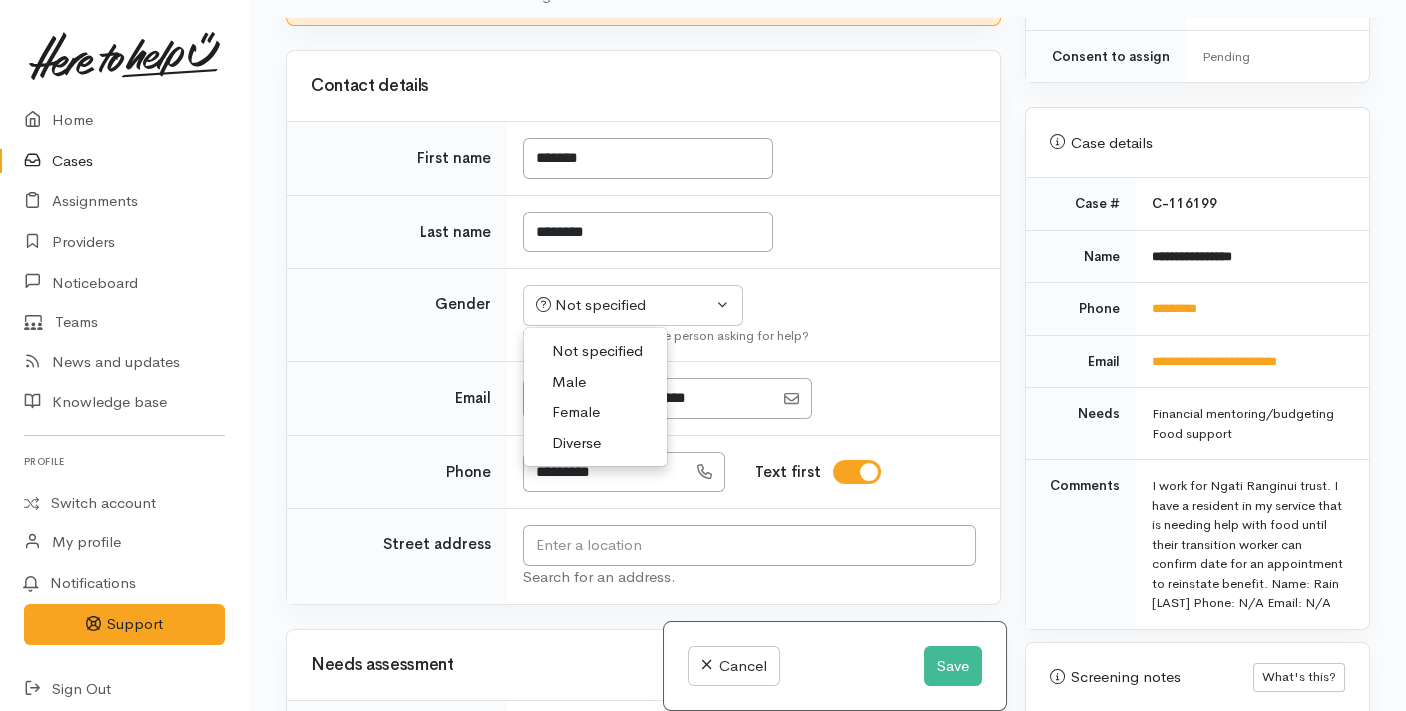 click on "Female" at bounding box center (595, 412) 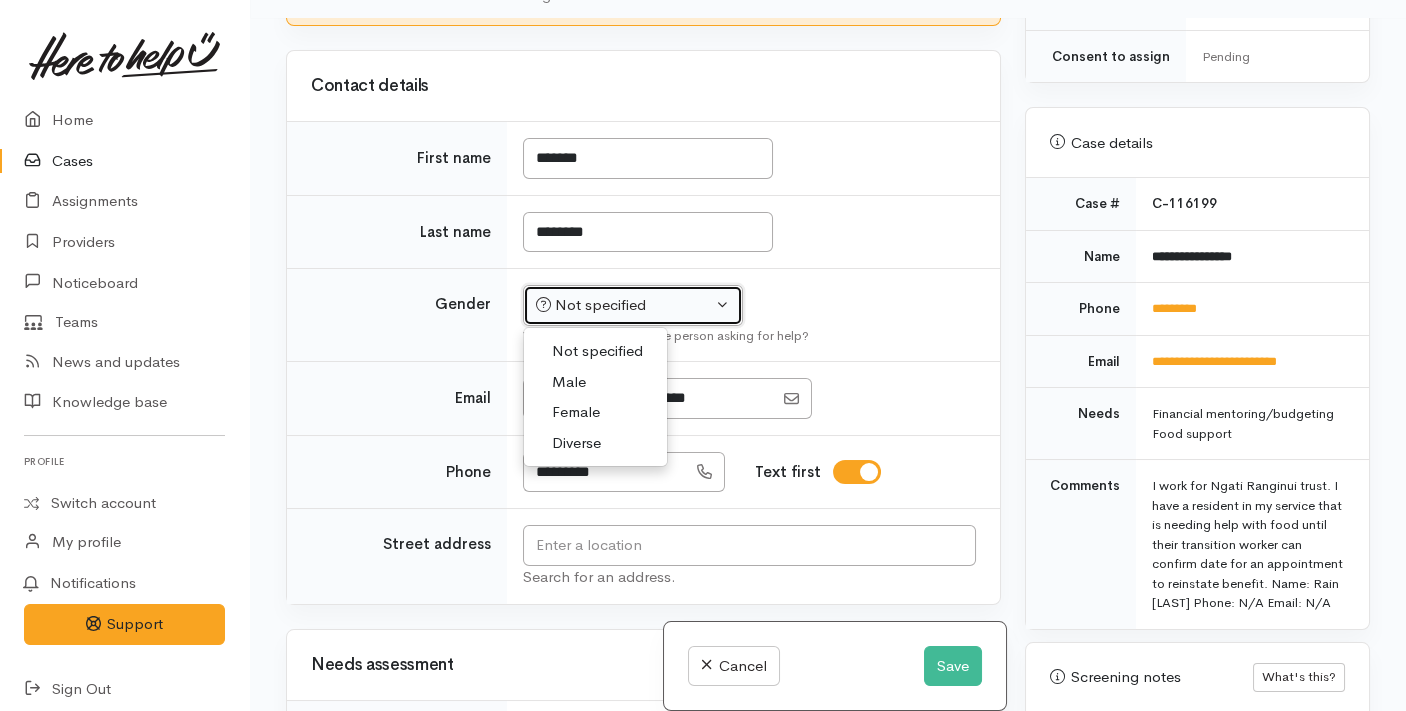 select on "Female" 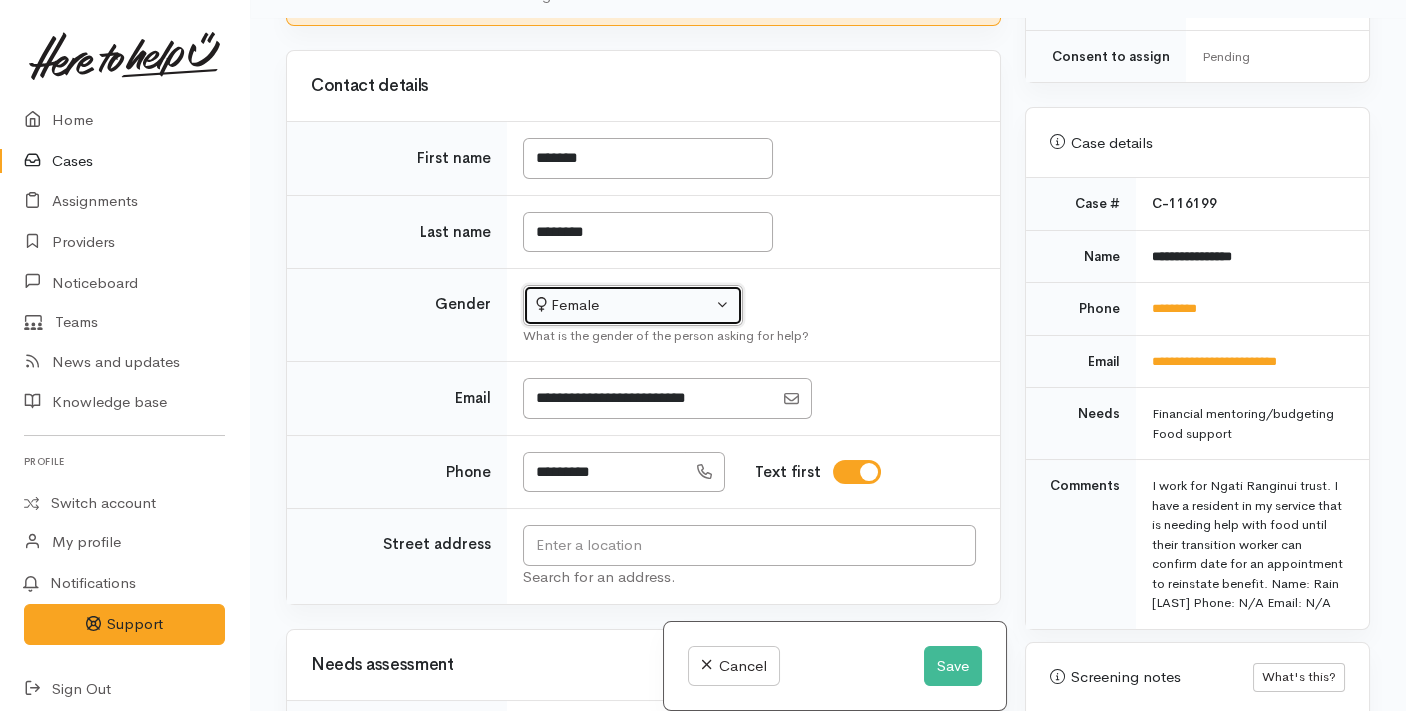 scroll, scrollTop: 918, scrollLeft: 0, axis: vertical 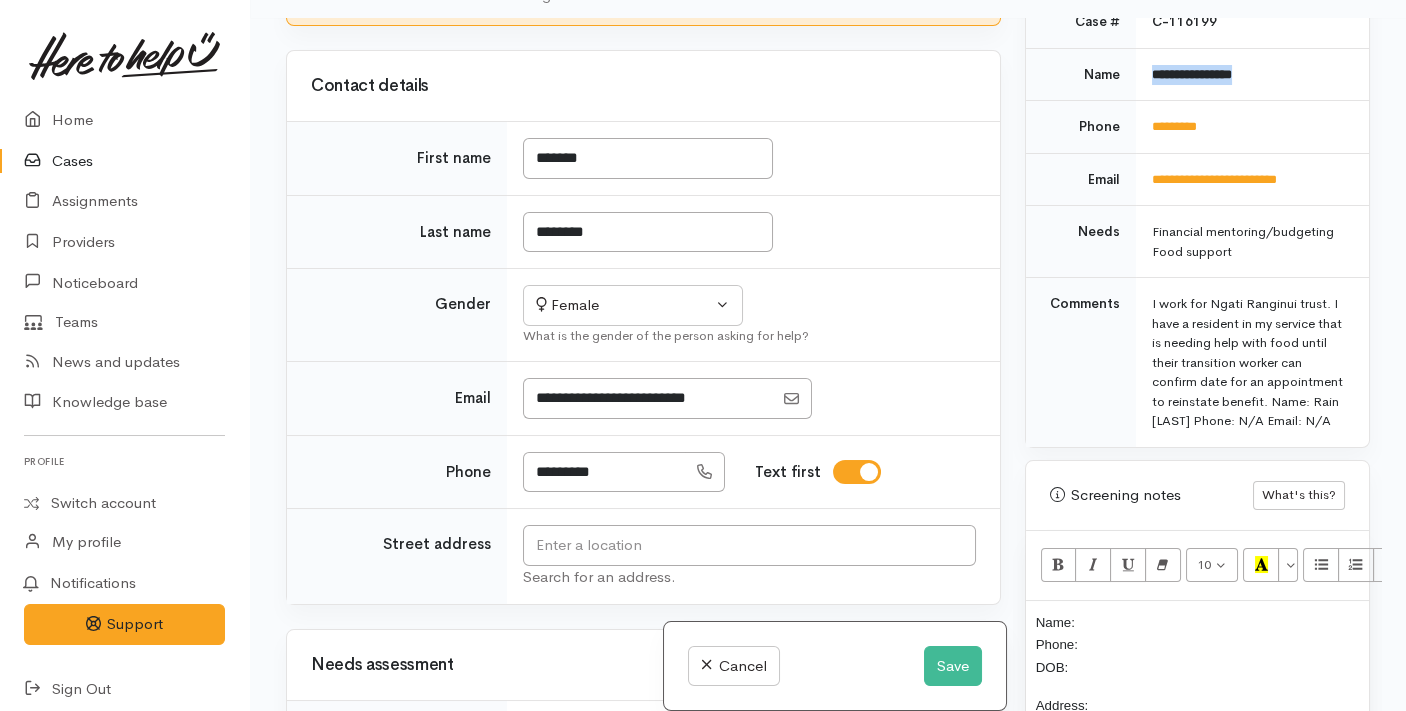 drag, startPoint x: 1271, startPoint y: 65, endPoint x: 1143, endPoint y: 62, distance: 128.03516 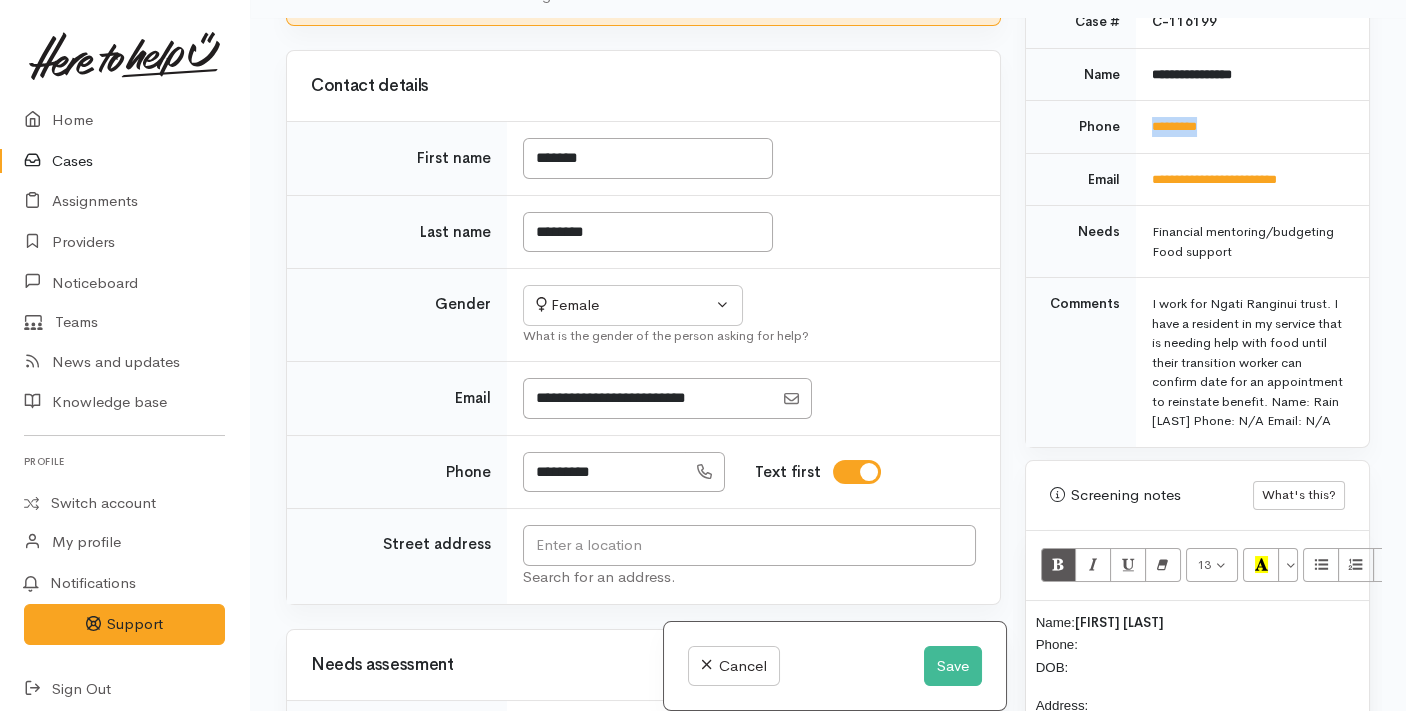 drag, startPoint x: 1250, startPoint y: 111, endPoint x: 1141, endPoint y: 120, distance: 109.370926 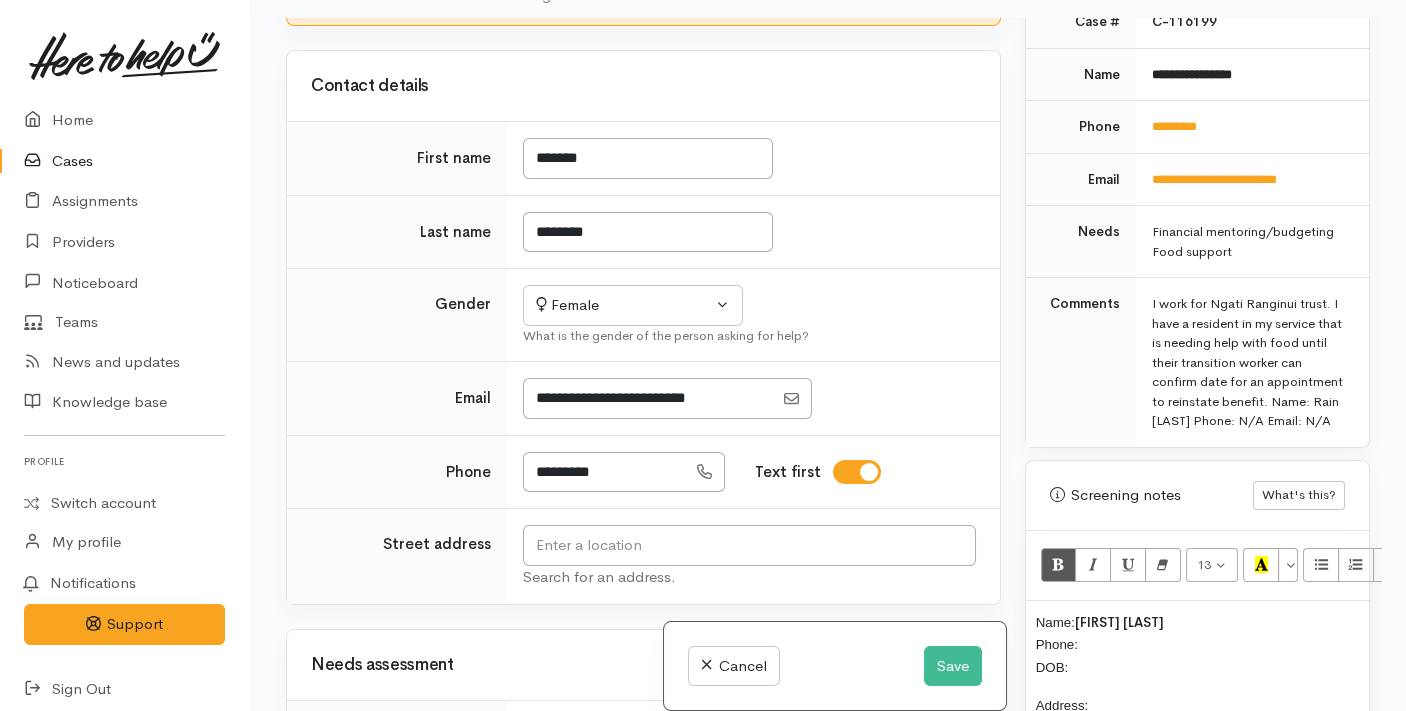 click on "Name:  Jahnaea Campbell
Phone:
DOB:" at bounding box center (1197, 645) 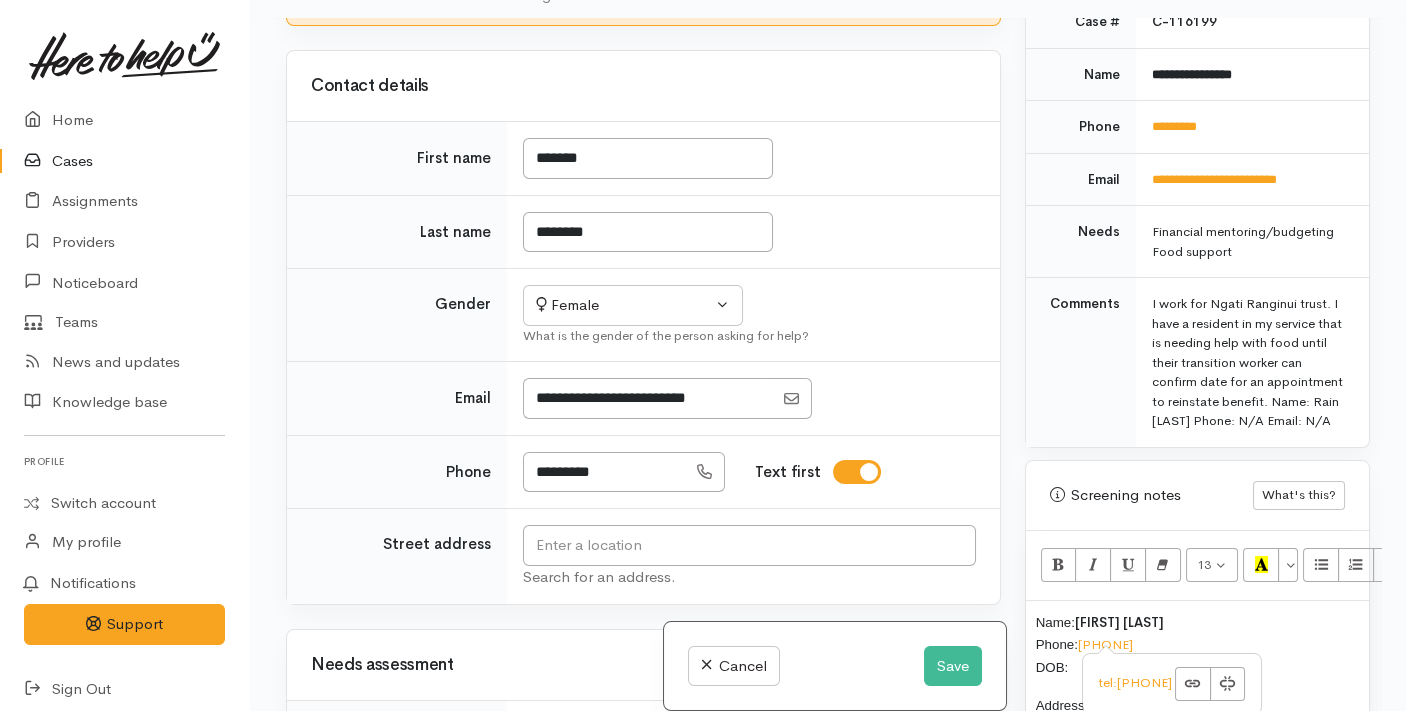 click on "Phone" at bounding box center (397, 472) 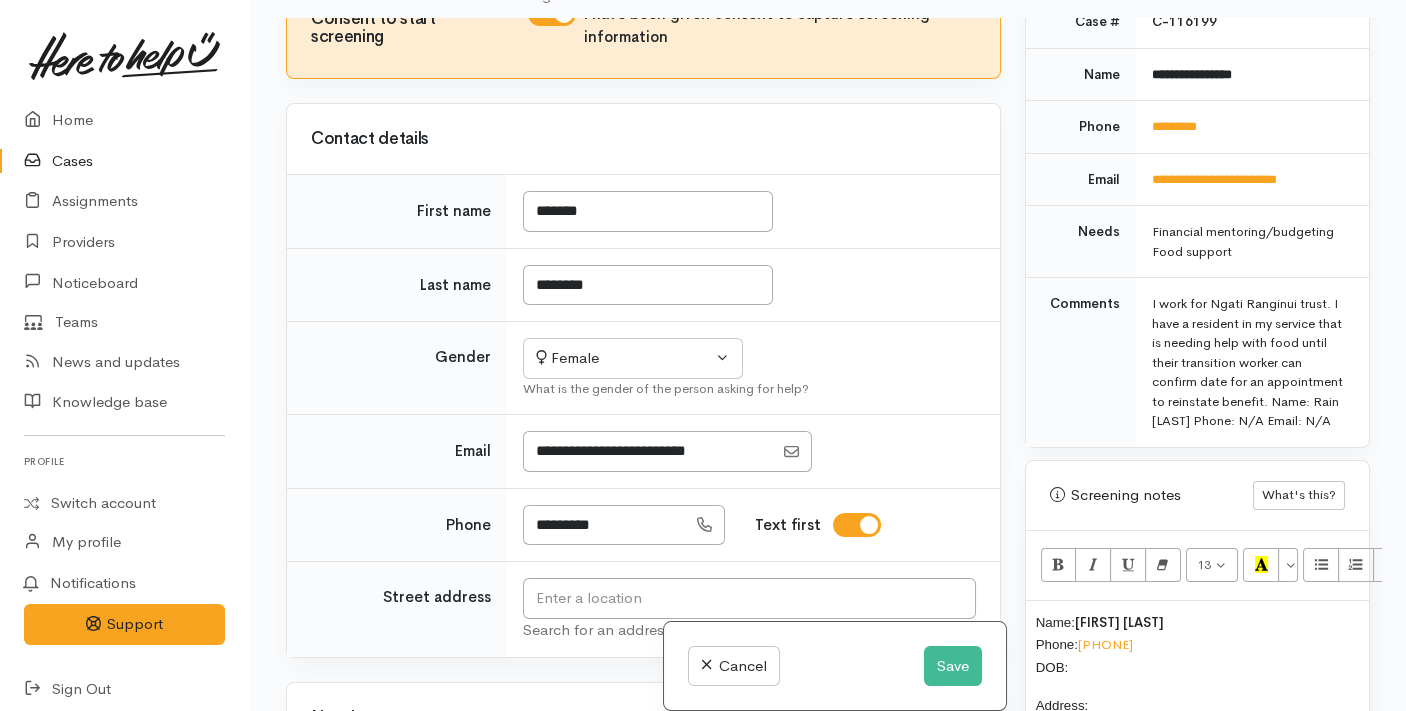 scroll, scrollTop: 288, scrollLeft: 0, axis: vertical 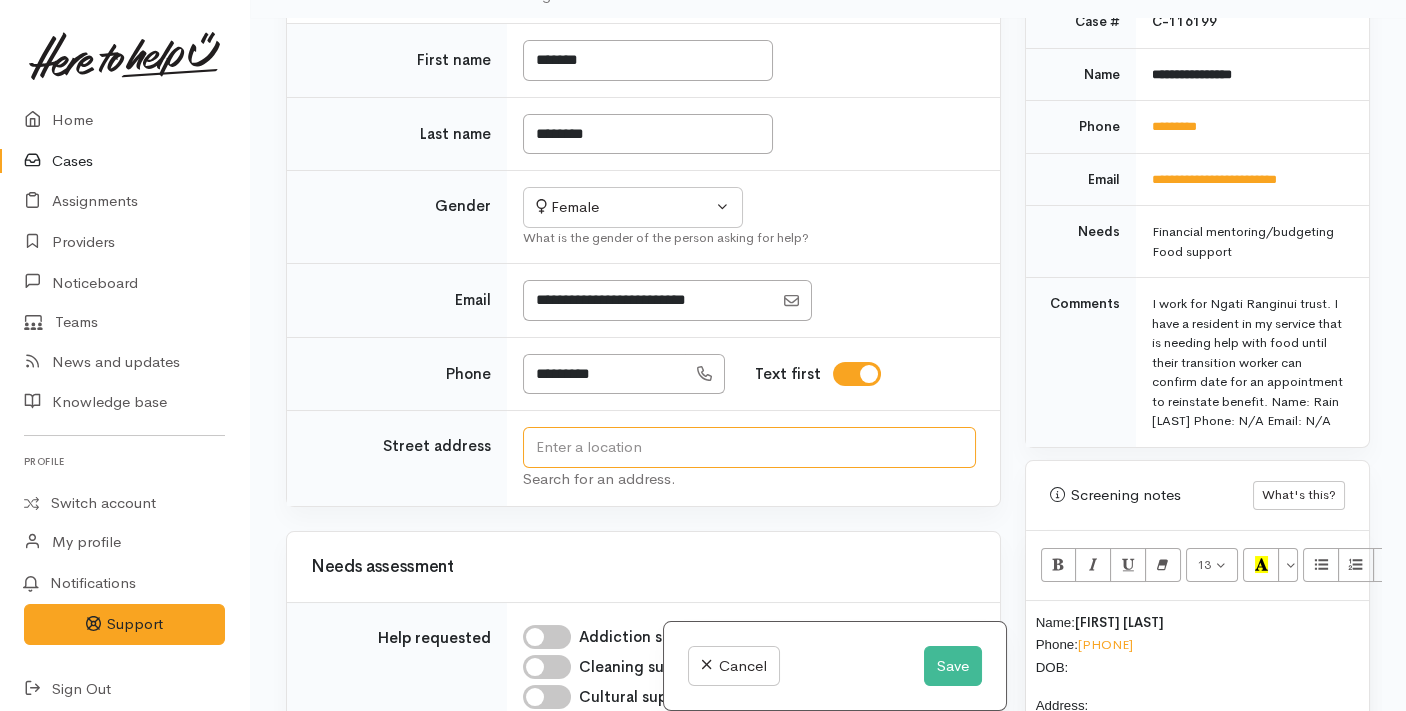 click at bounding box center [749, 447] 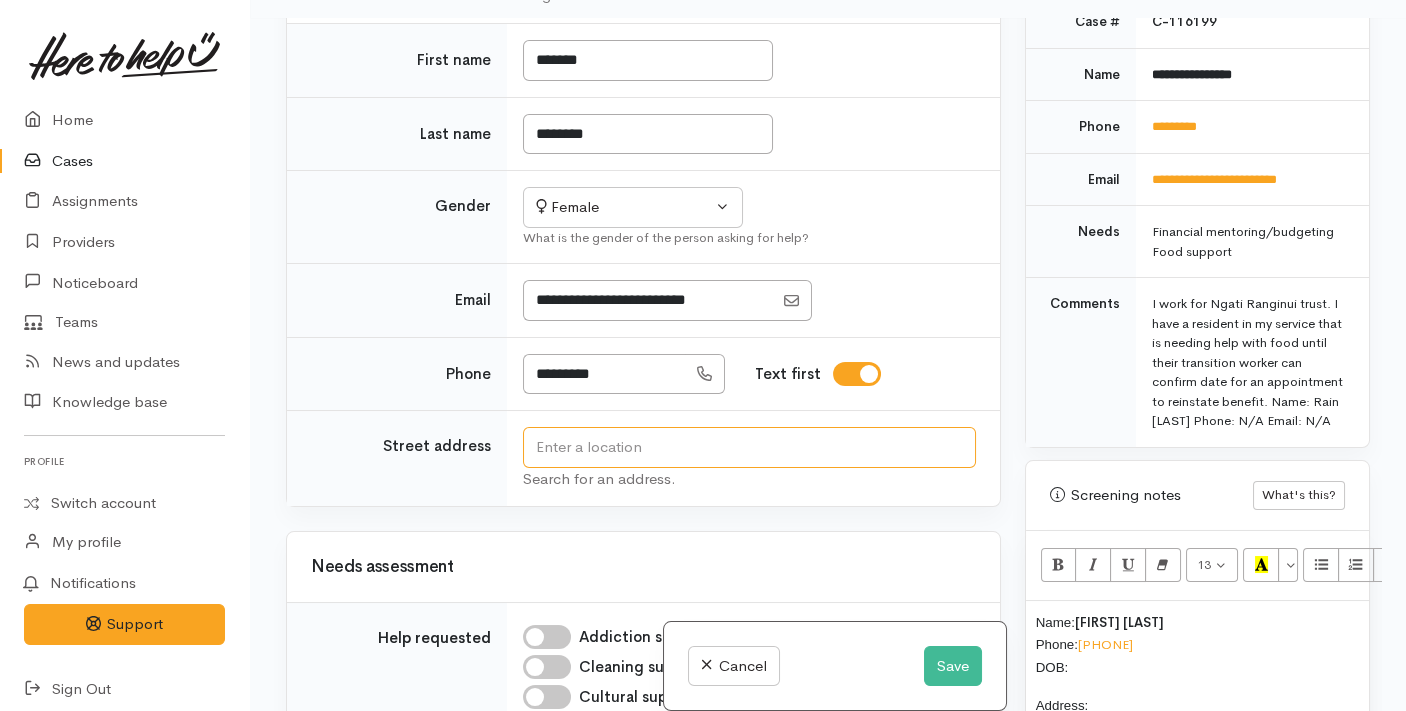 type on "F" 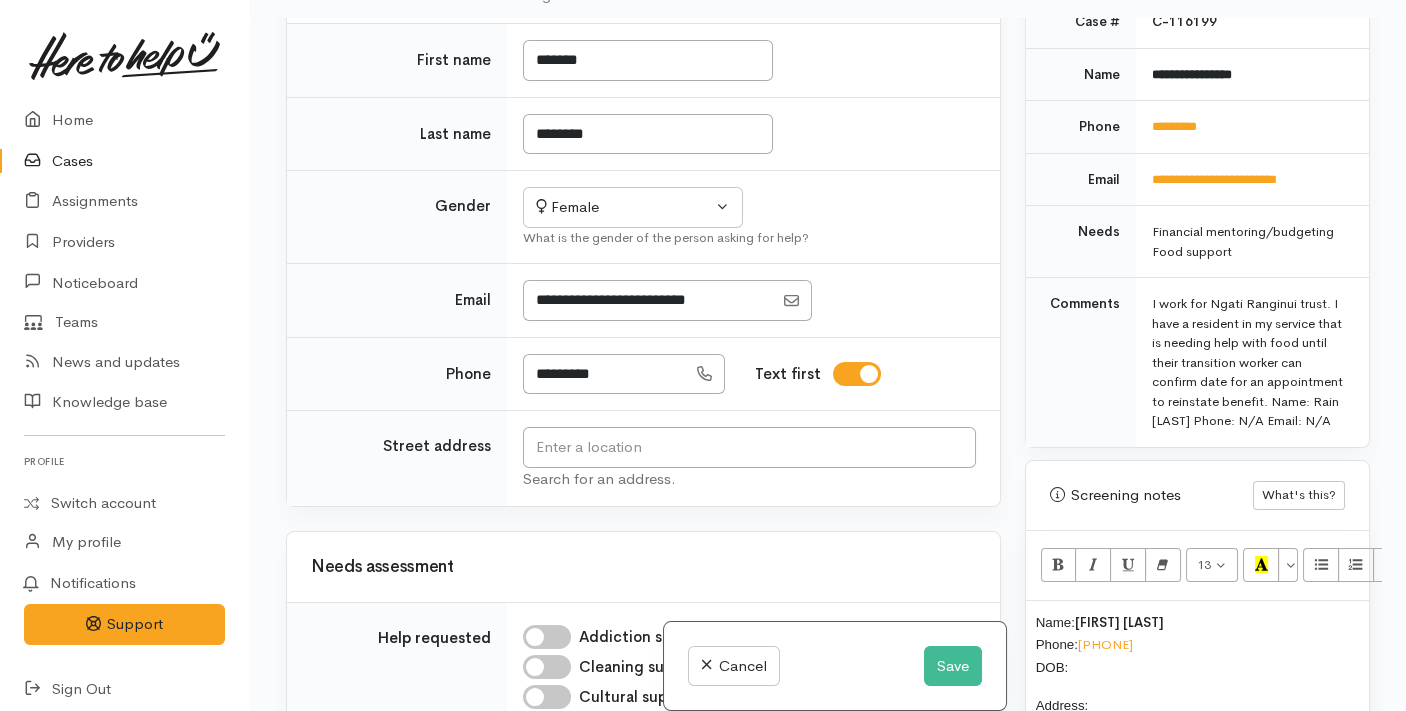 click on "Name:  Jahnaea Campbell
Phone:  021575950
DOB:" at bounding box center [1197, 645] 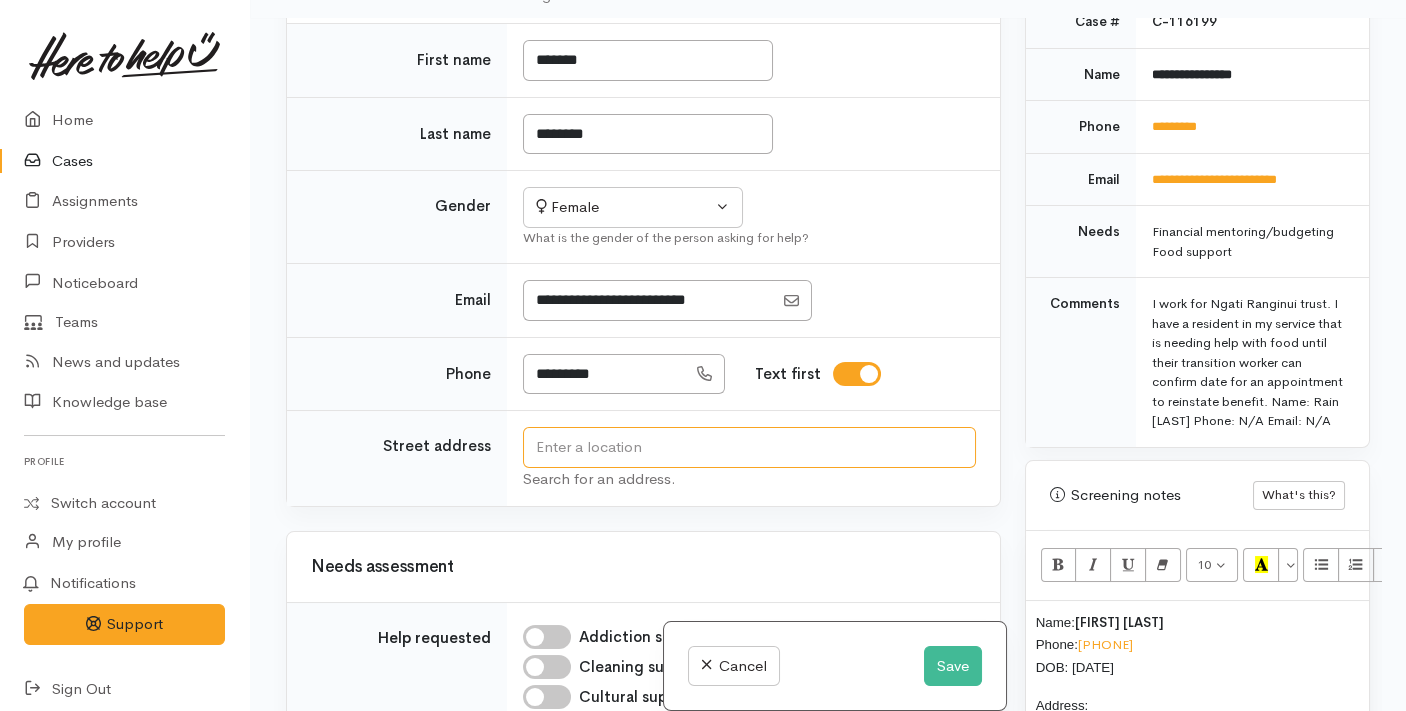 click at bounding box center [749, 447] 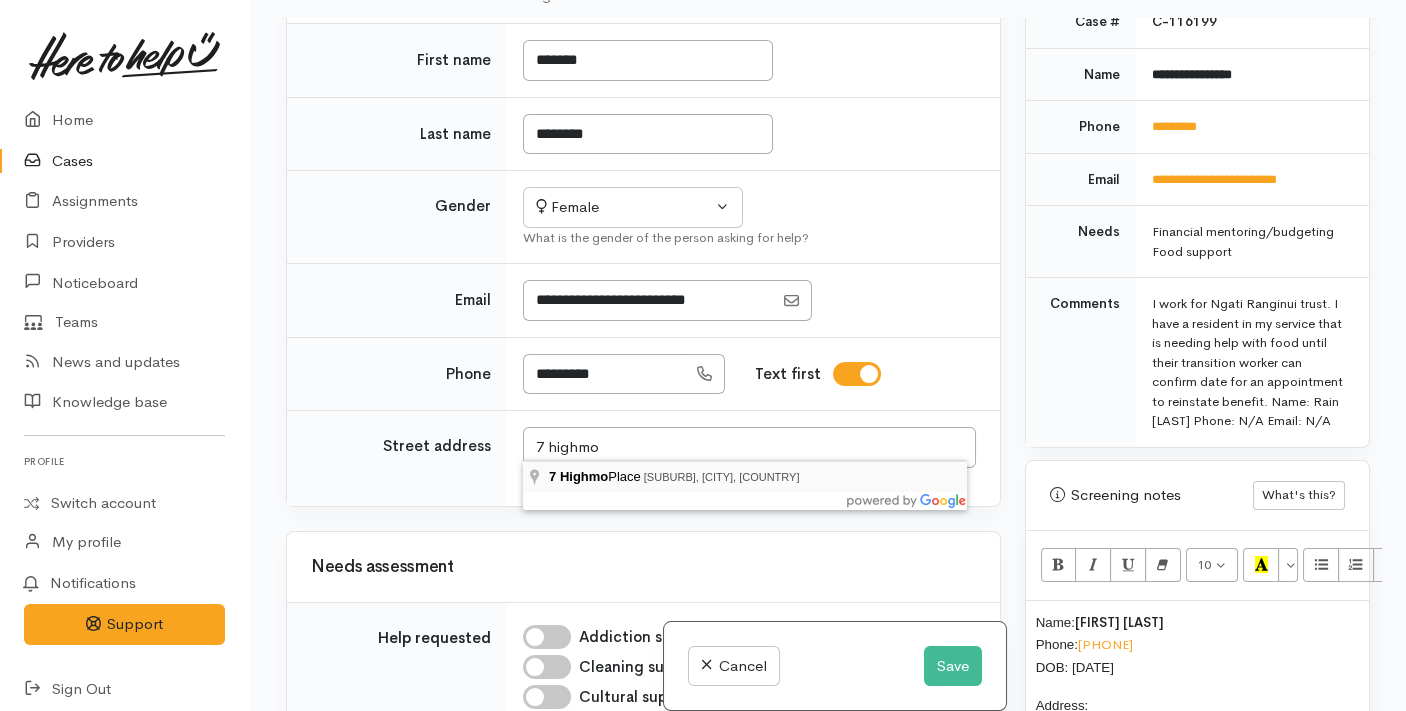 type on "7 Highmore Place, Brookfield, Tauranga, New Zealand" 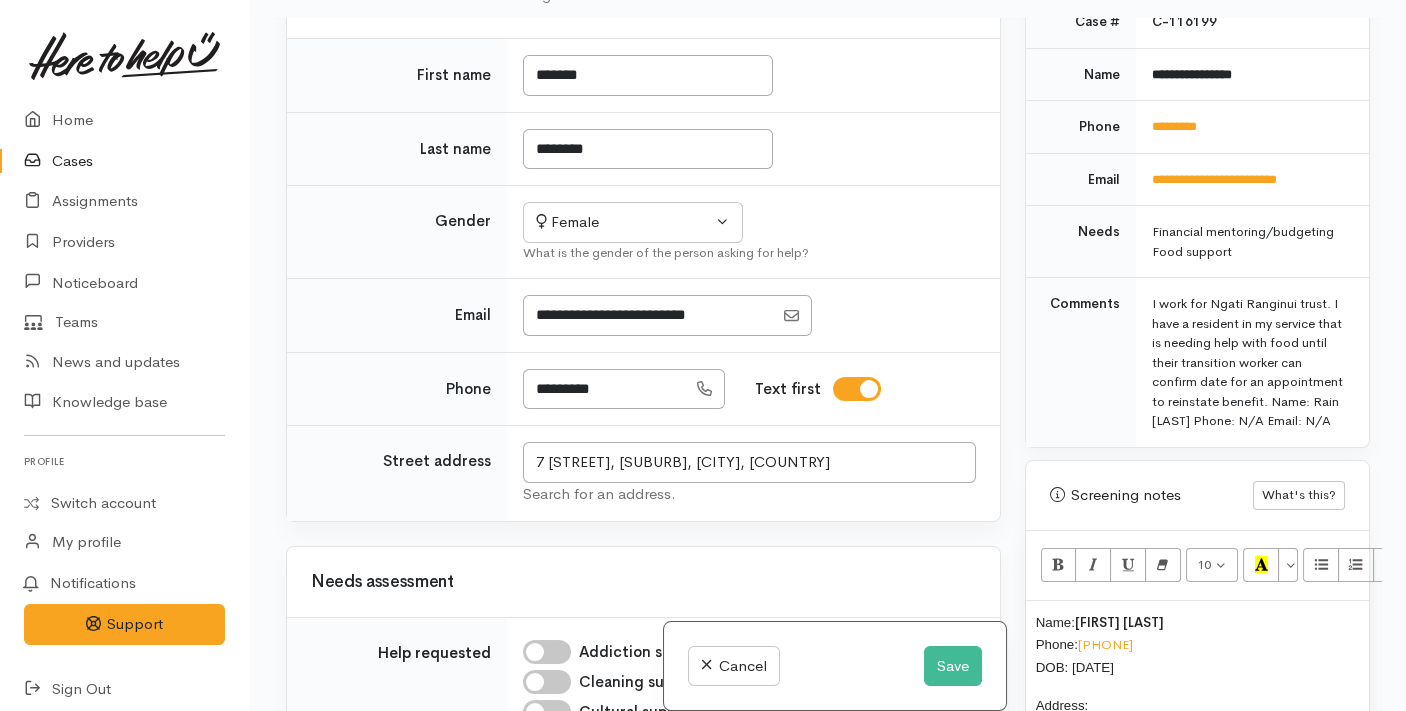scroll, scrollTop: 288, scrollLeft: 0, axis: vertical 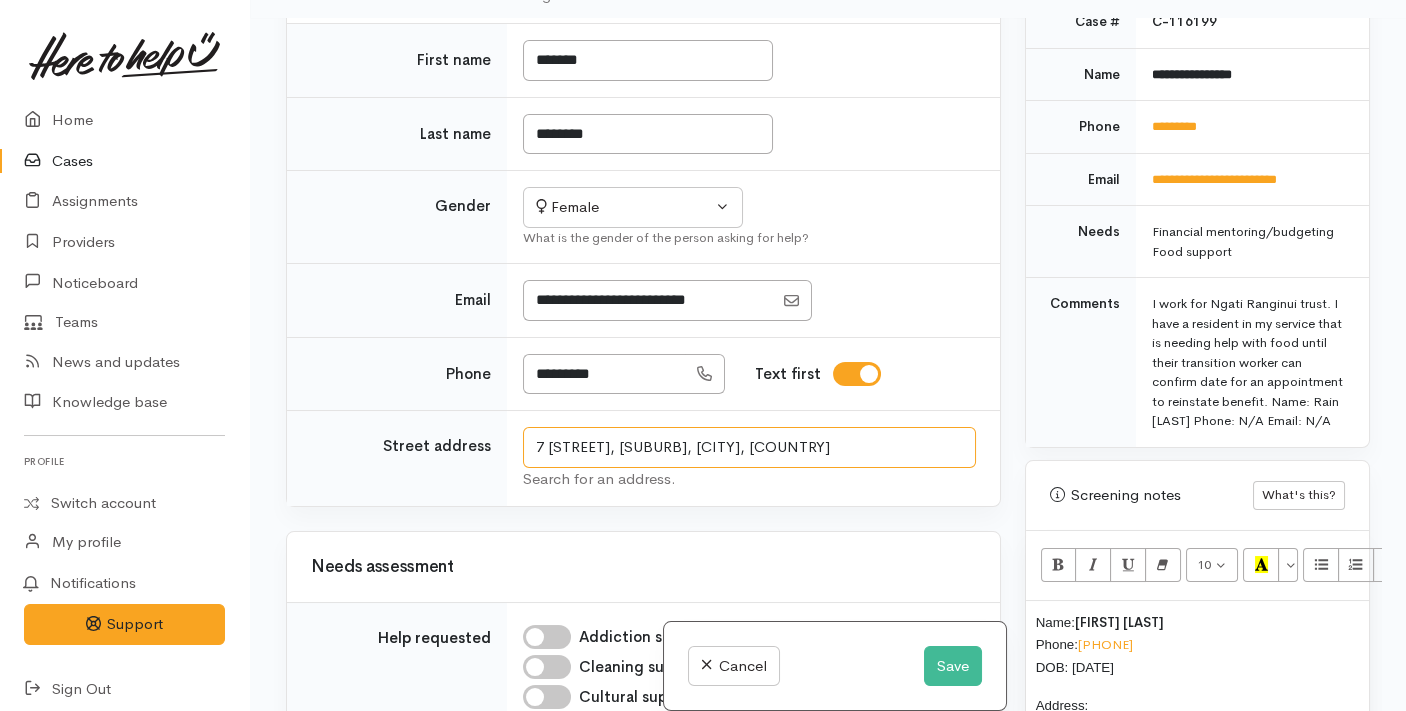 drag, startPoint x: 730, startPoint y: 440, endPoint x: 514, endPoint y: 439, distance: 216.00232 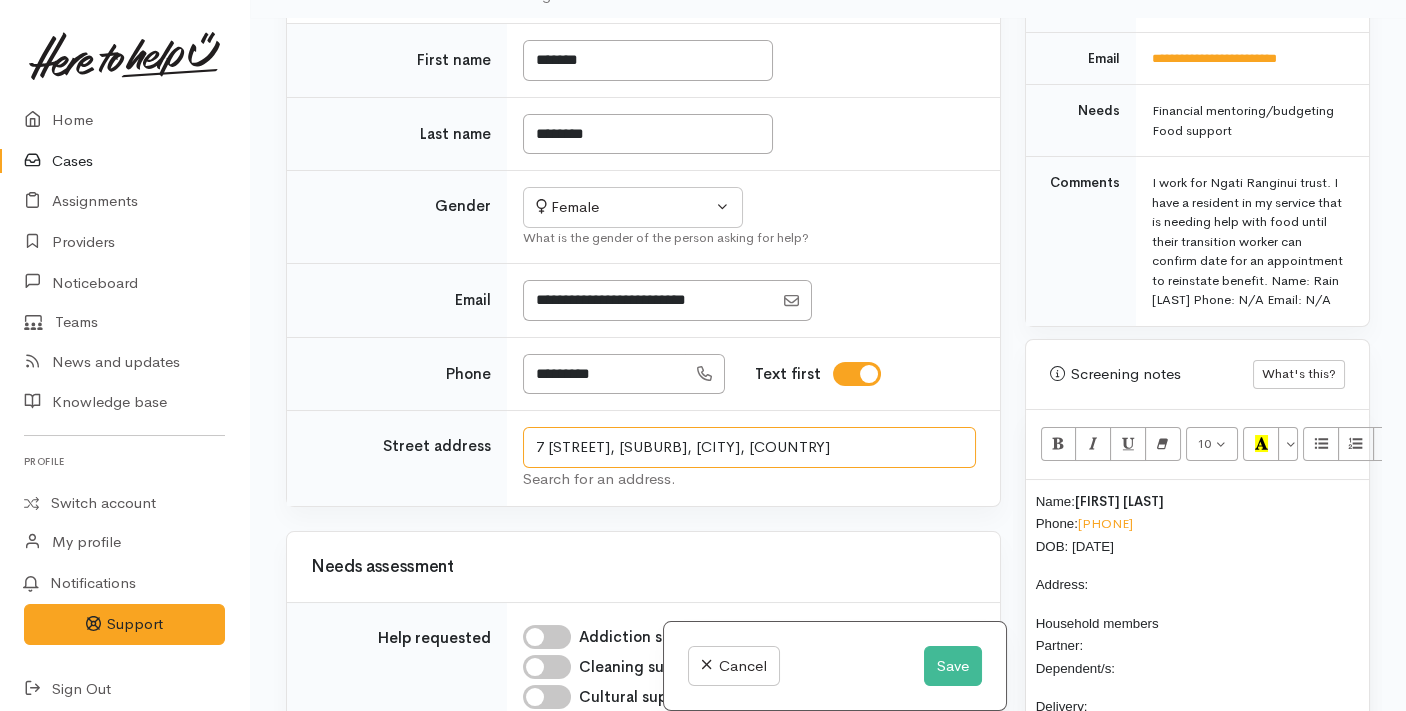 scroll, scrollTop: 1040, scrollLeft: 0, axis: vertical 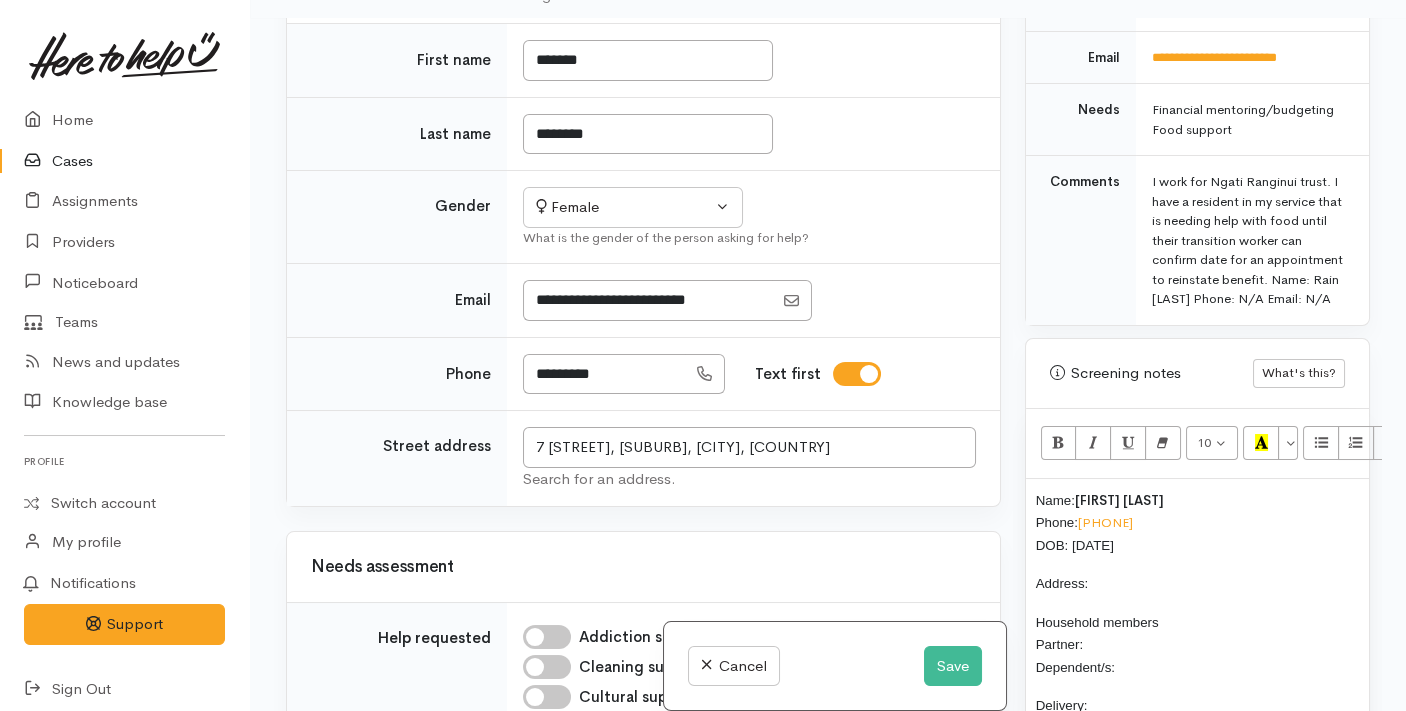 click on "Address:" at bounding box center (1197, 583) 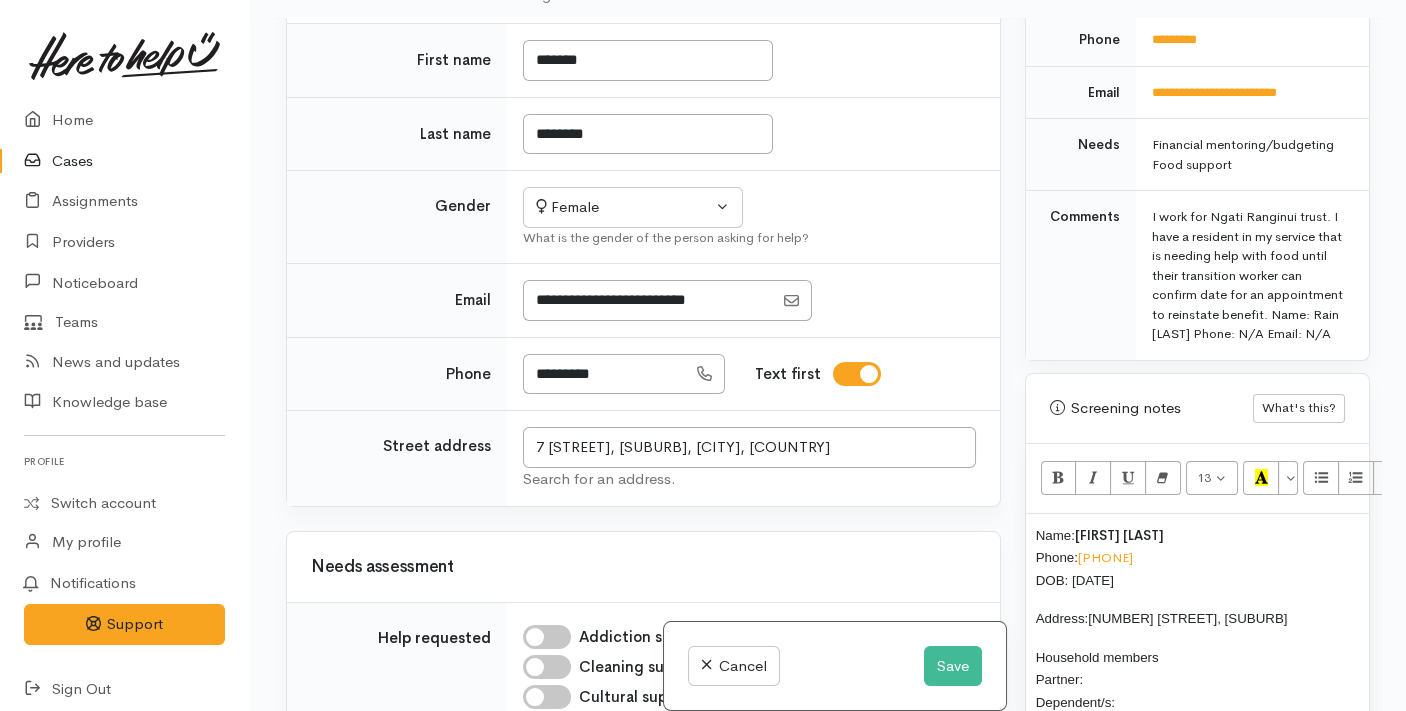 scroll, scrollTop: 1005, scrollLeft: 0, axis: vertical 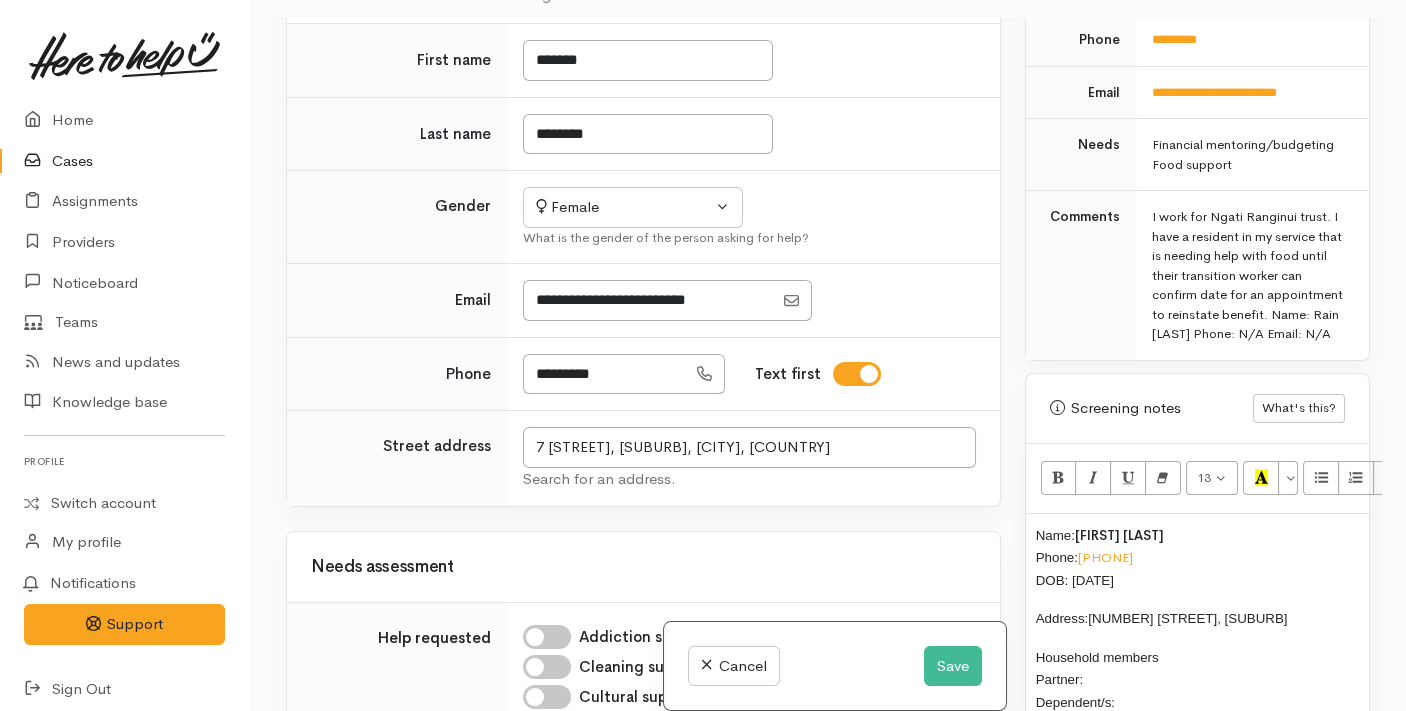 click on "I work for Ngati Ranginui trust.
I have a resident in my service that is needing help with food until their transition worker can confirm date for an appointment to reinstate benefit.
Name: Rain Batten
Phone: N/A
Email: N/A" at bounding box center [1248, 275] 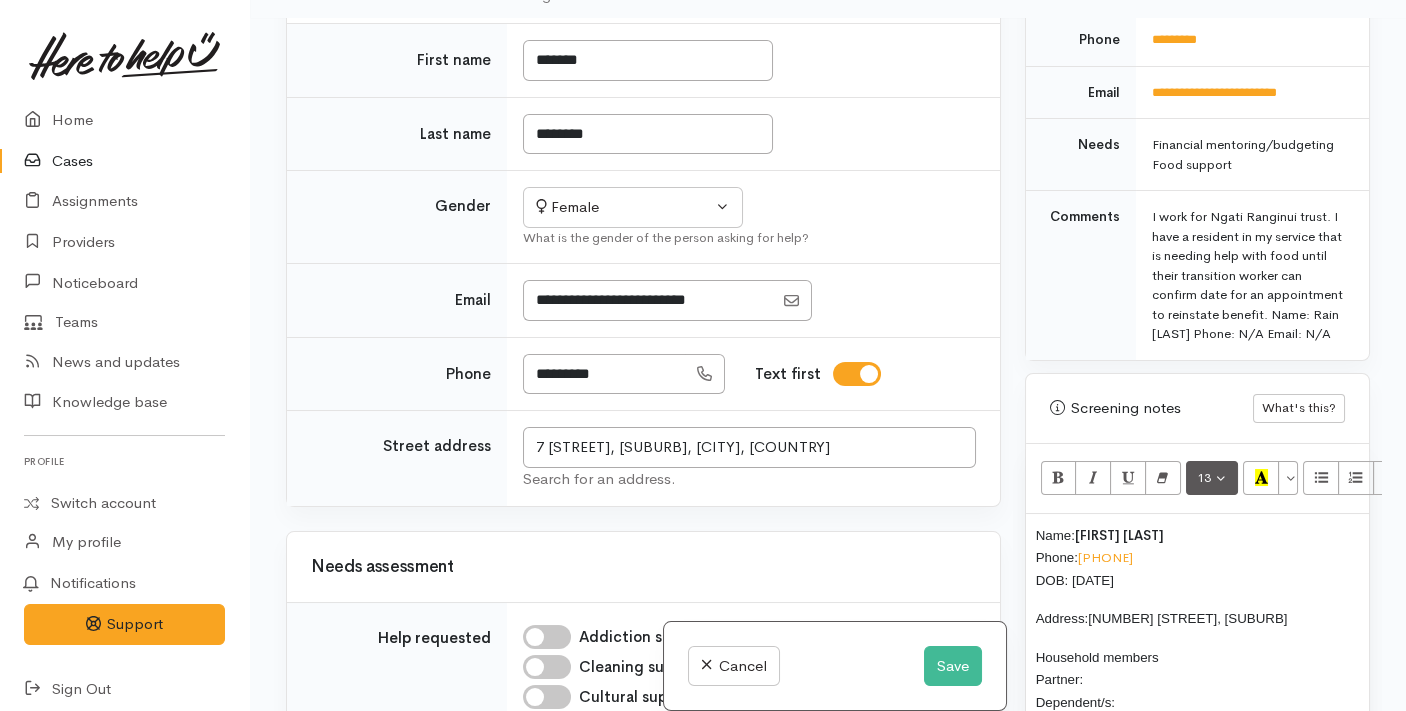 copy on "Rain Batten" 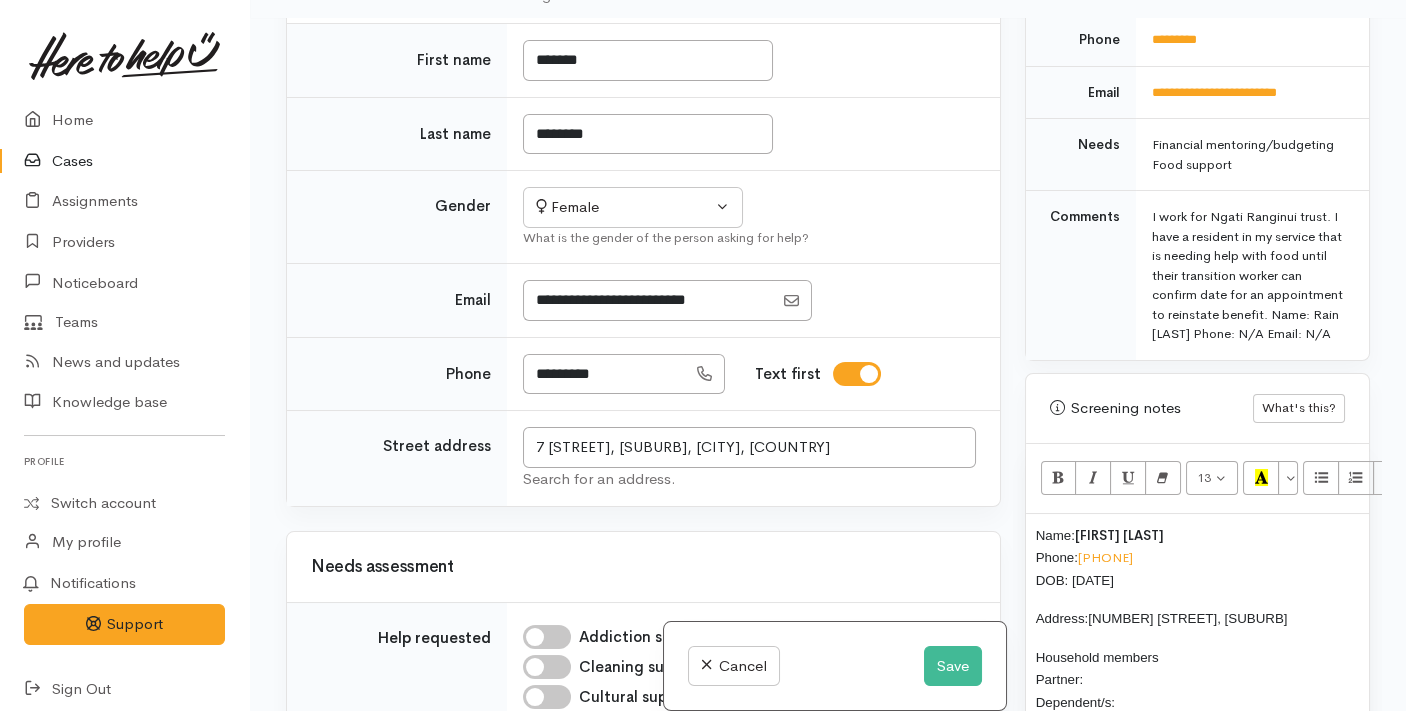 drag, startPoint x: 1200, startPoint y: 508, endPoint x: 1080, endPoint y: 510, distance: 120.01666 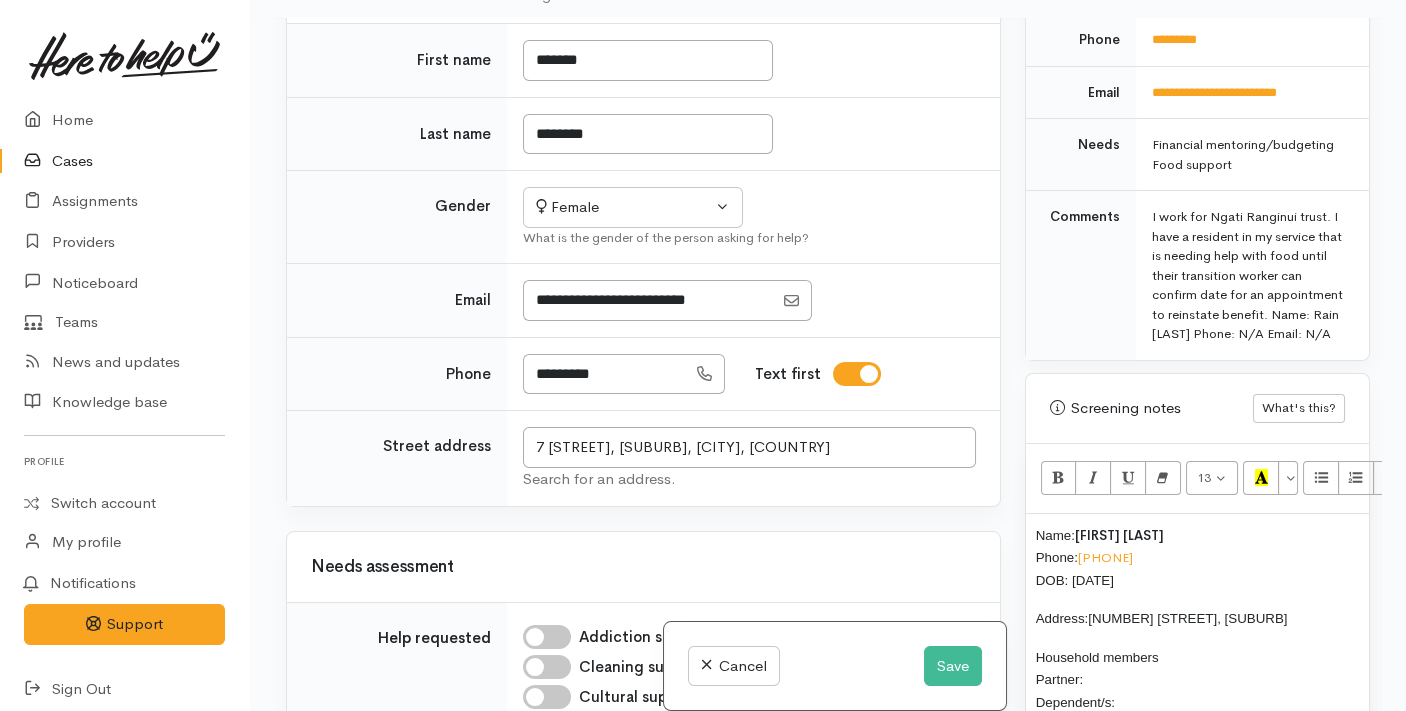 click on "Name:  Jahnaea Campbell
Phone:  021575950
DOB: 16/11/2006" at bounding box center (1197, 558) 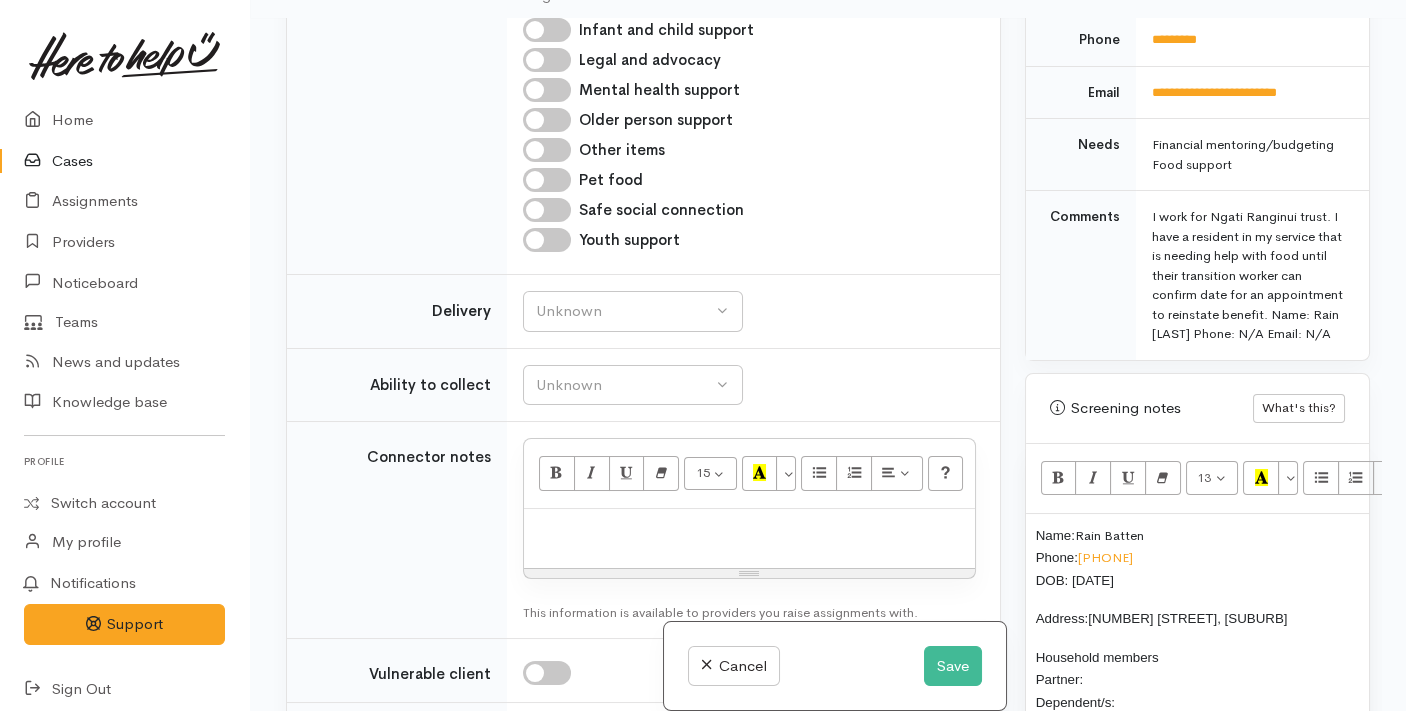 scroll, scrollTop: 1248, scrollLeft: 0, axis: vertical 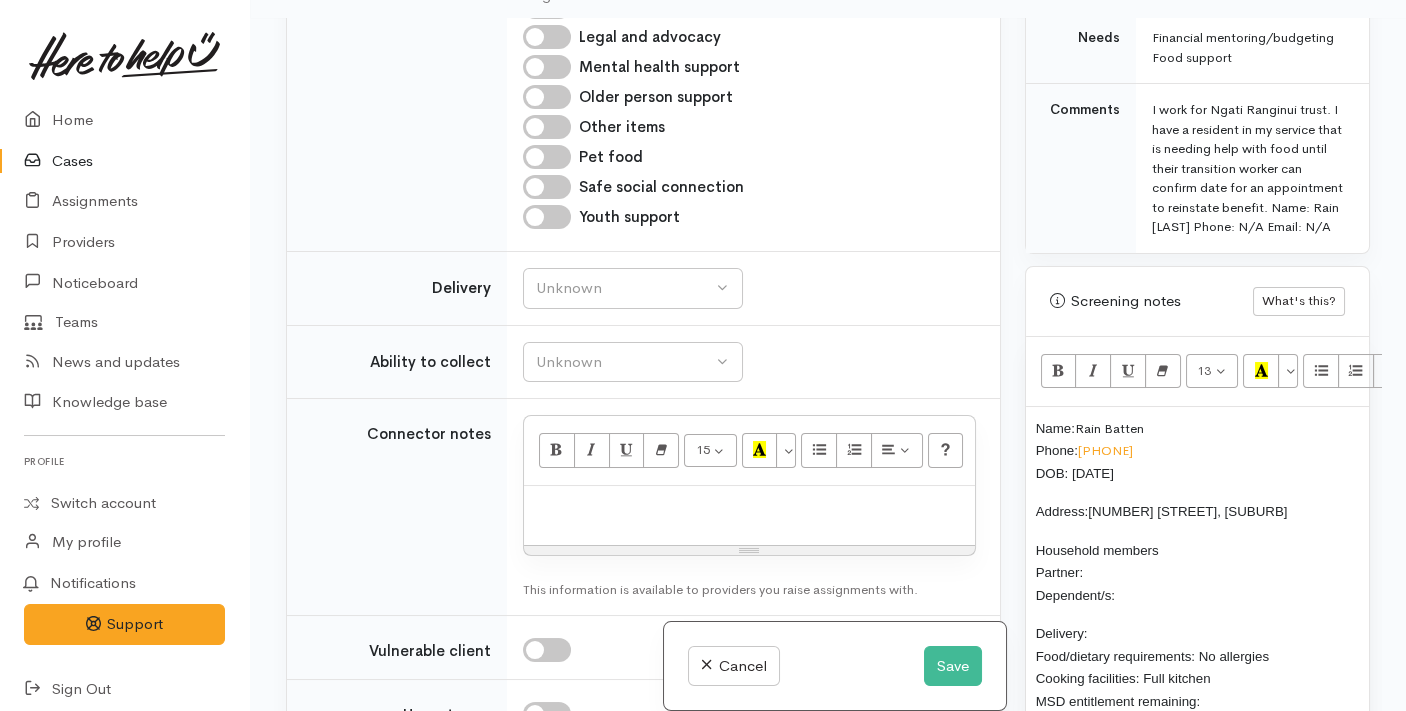 click on "Household members
Partner:
Dependent/s:" at bounding box center [1197, 573] 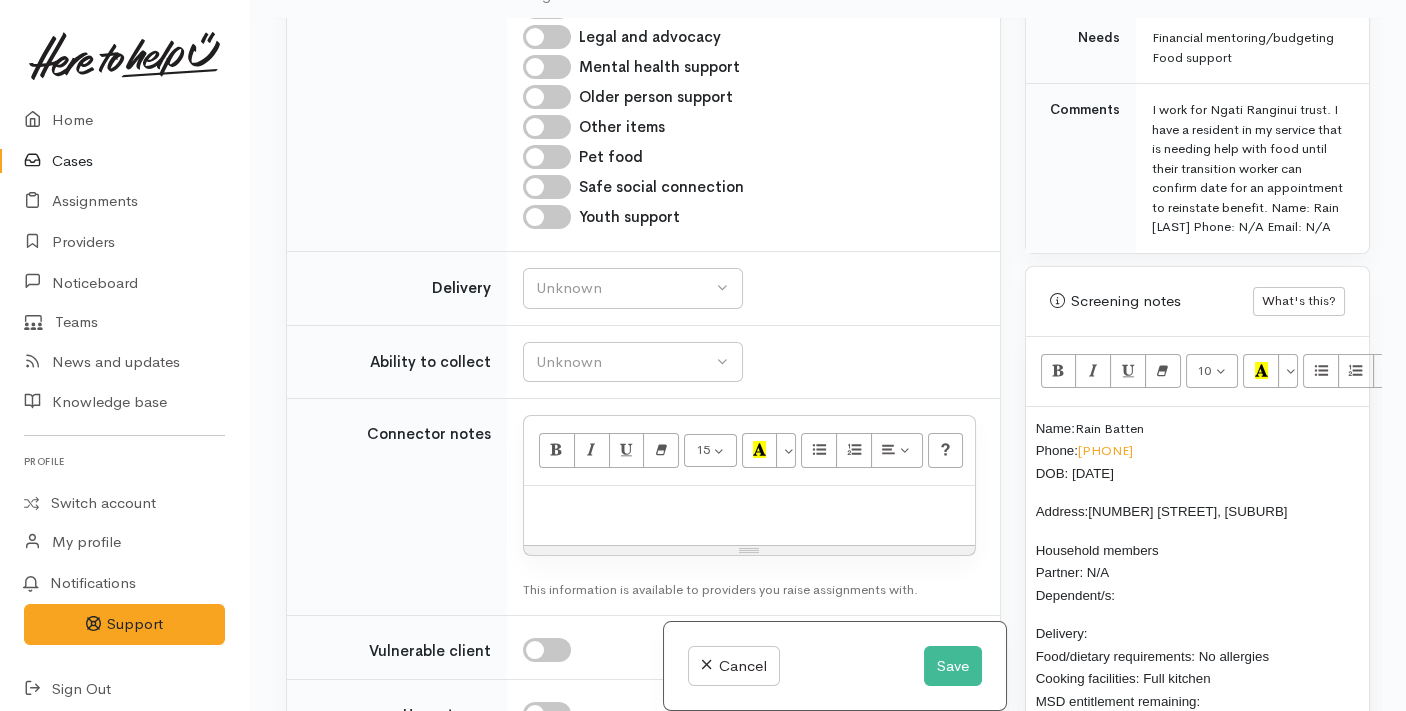 click on "Household members
Partner: N/A
Dependent/s:" at bounding box center [1197, 573] 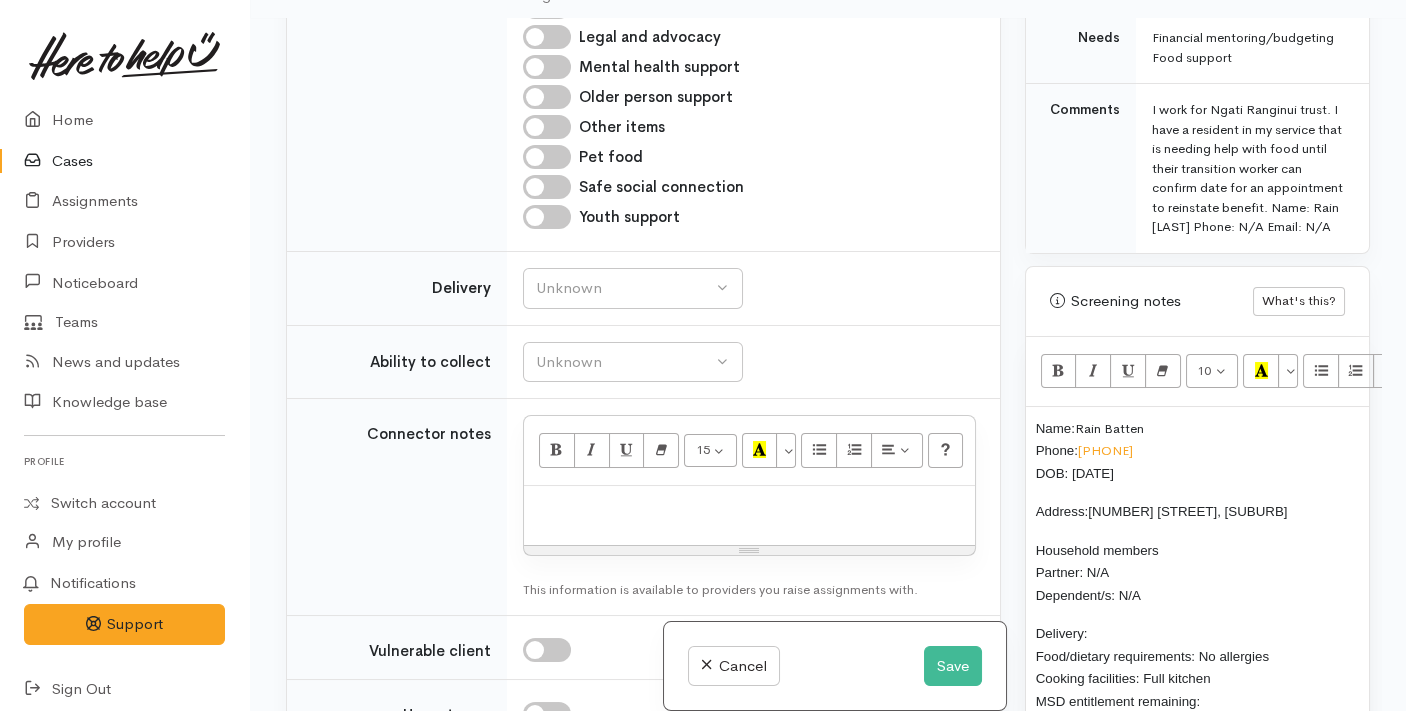 click on "Delivery:
Food/dietary requirements: No allergies
Cooking facilities: Full kitchen
MSD entitlement remaining:" at bounding box center [1197, 667] 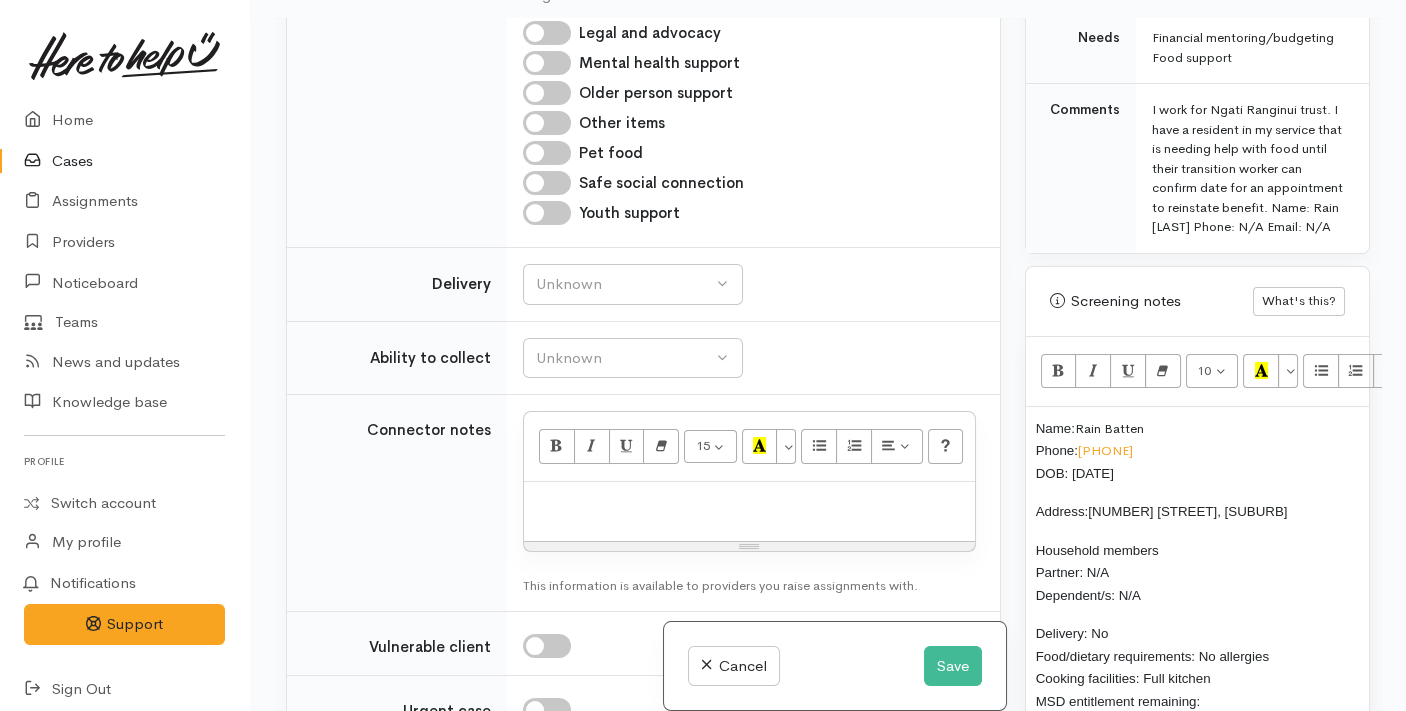 scroll, scrollTop: 1250, scrollLeft: 0, axis: vertical 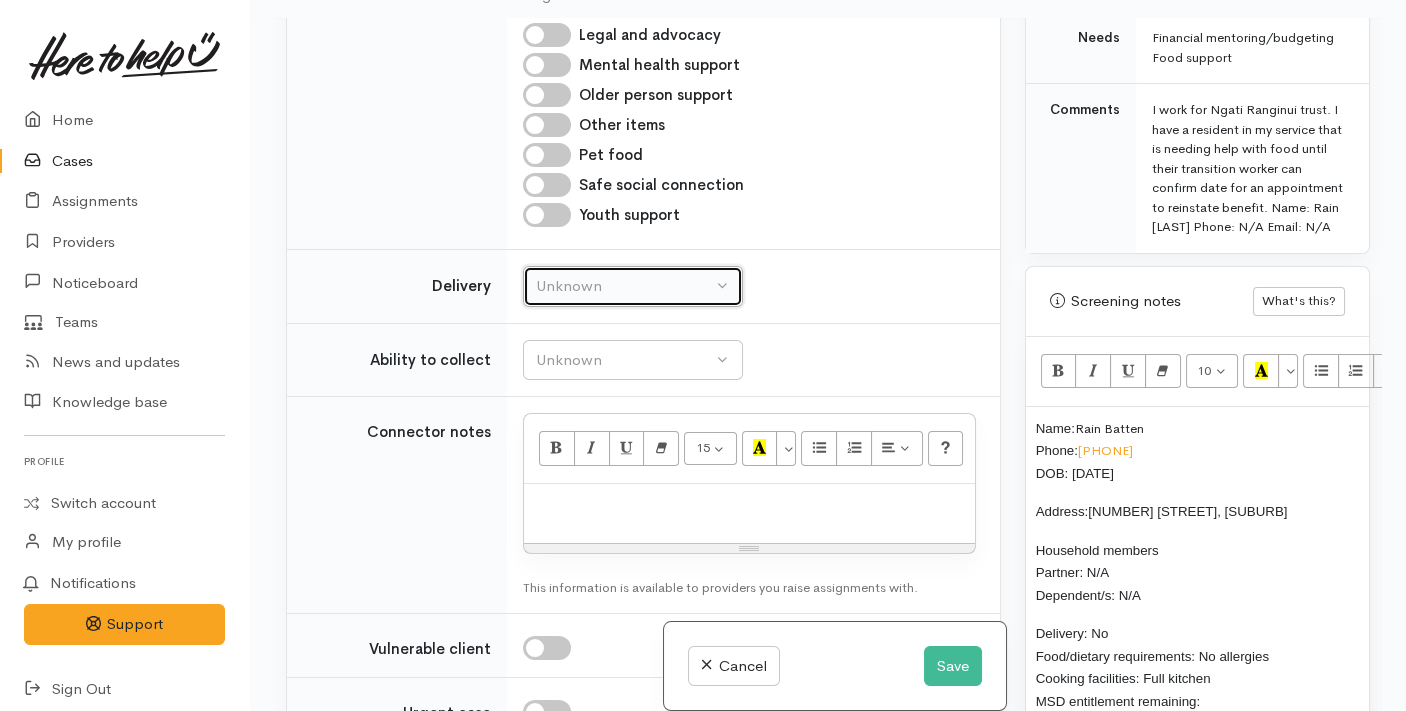 click on "Unknown" at bounding box center (624, 286) 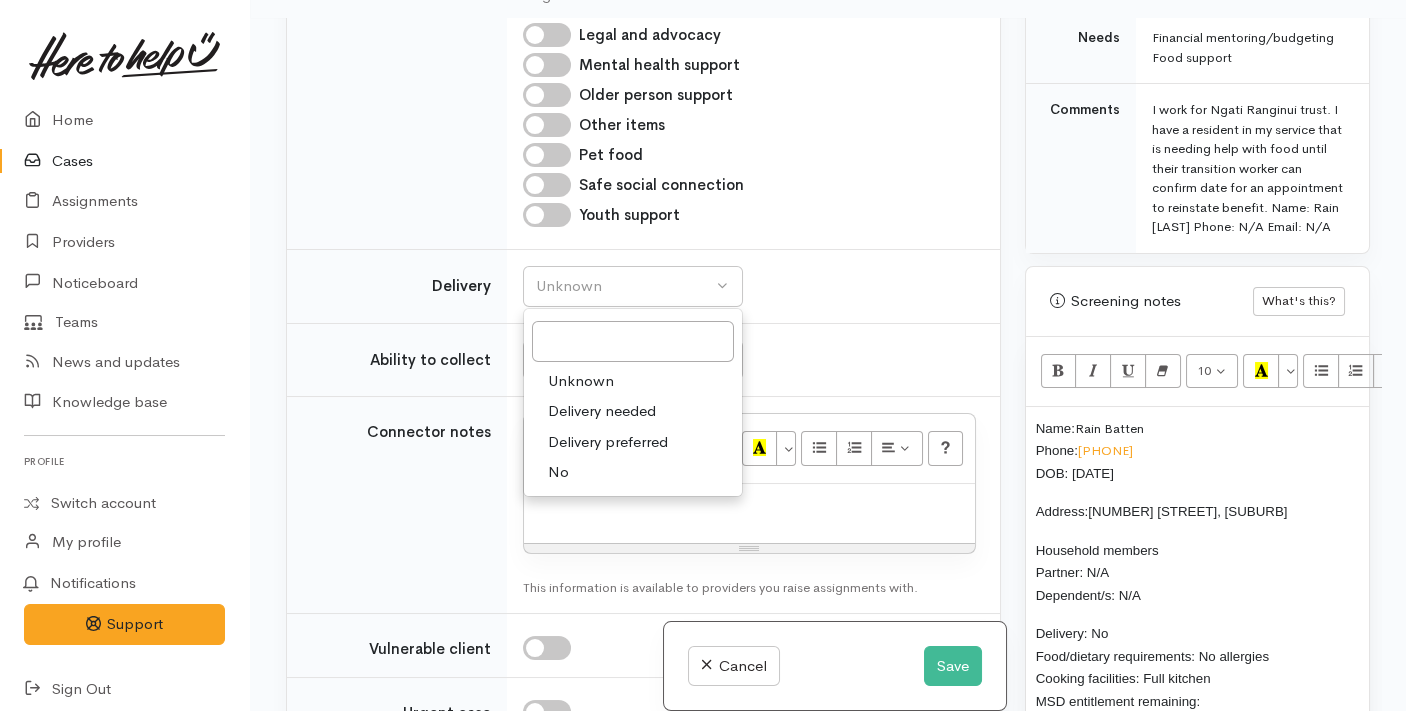 click on "No" at bounding box center [633, 472] 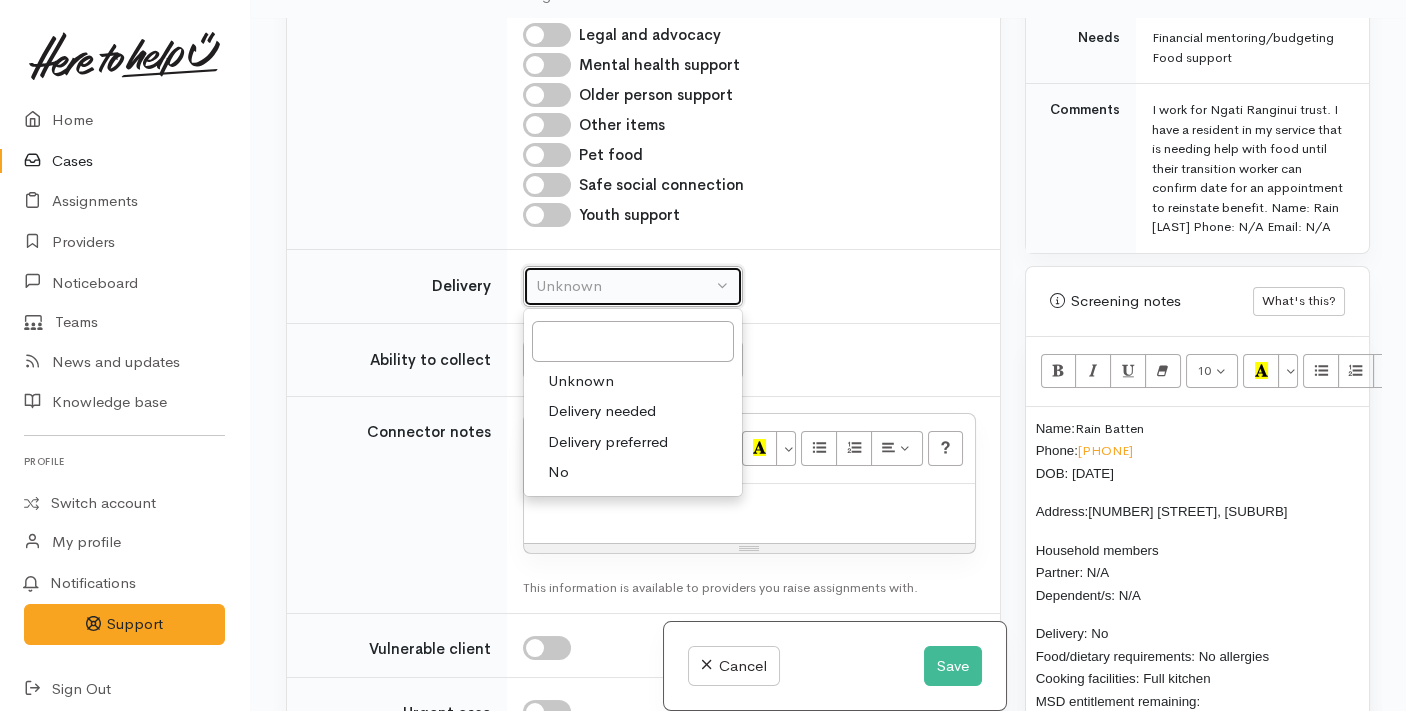 select on "1" 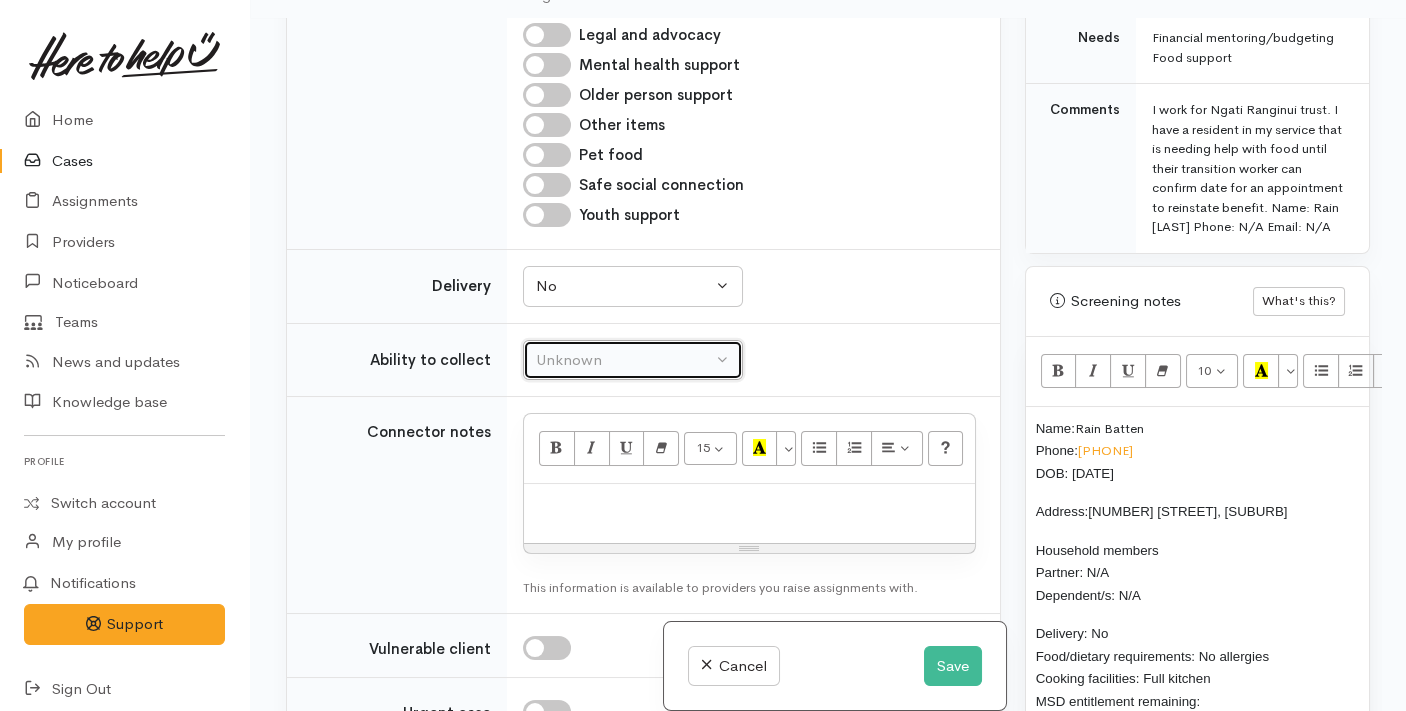 click on "Unknown" at bounding box center (624, 360) 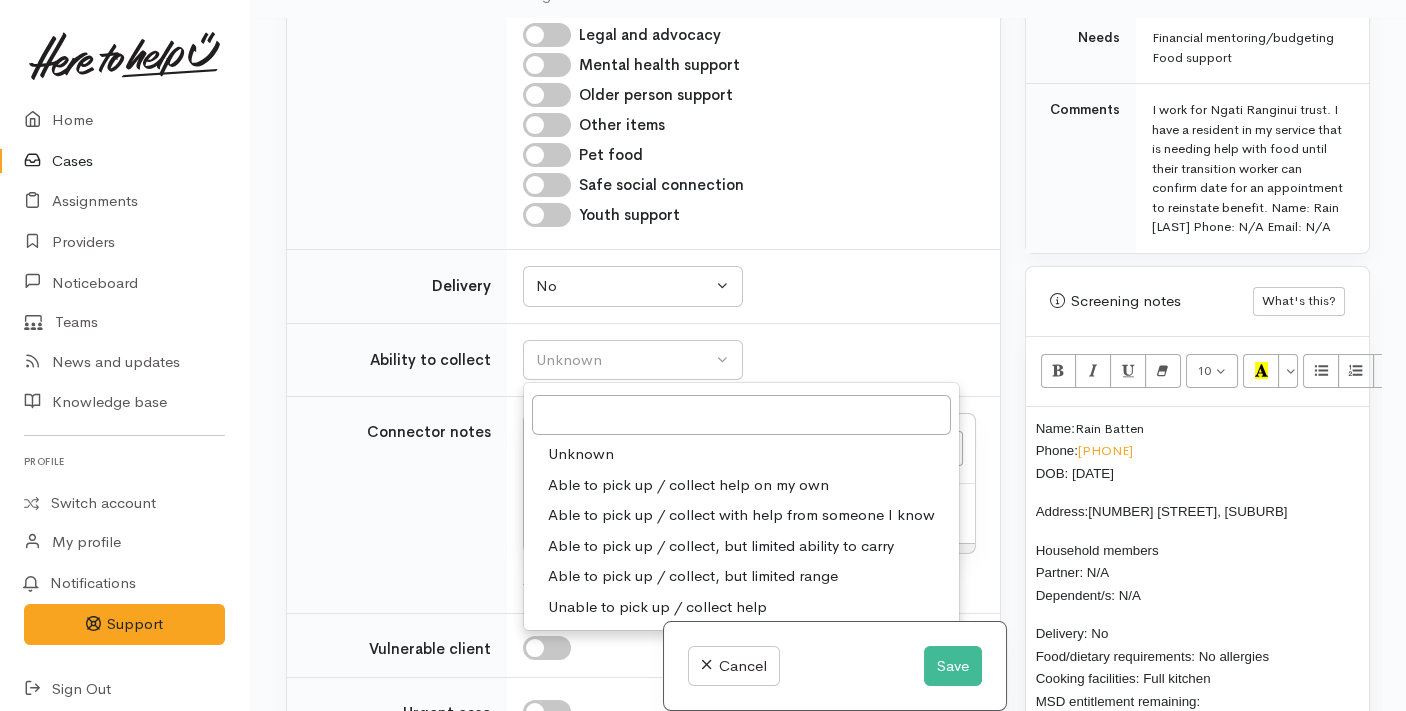 click on "Able to pick up / collect help on my own" at bounding box center (688, 485) 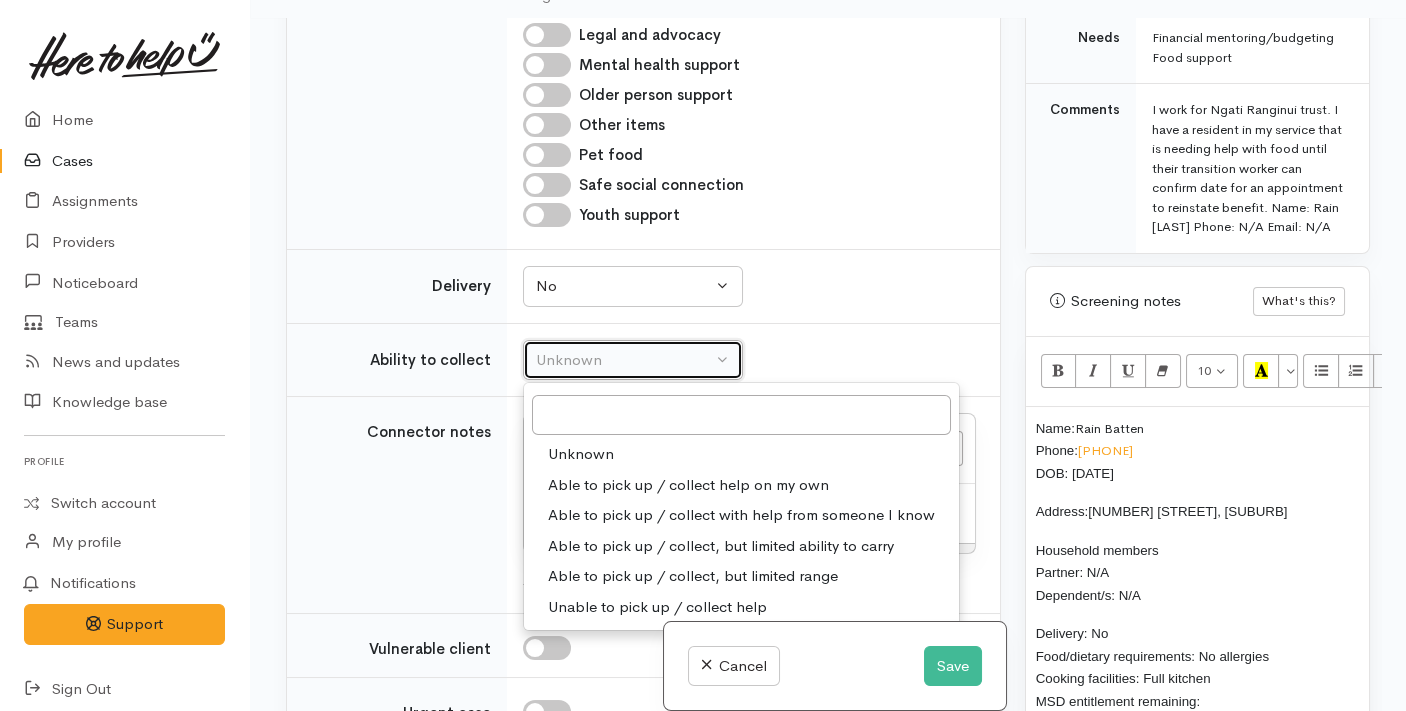select on "2" 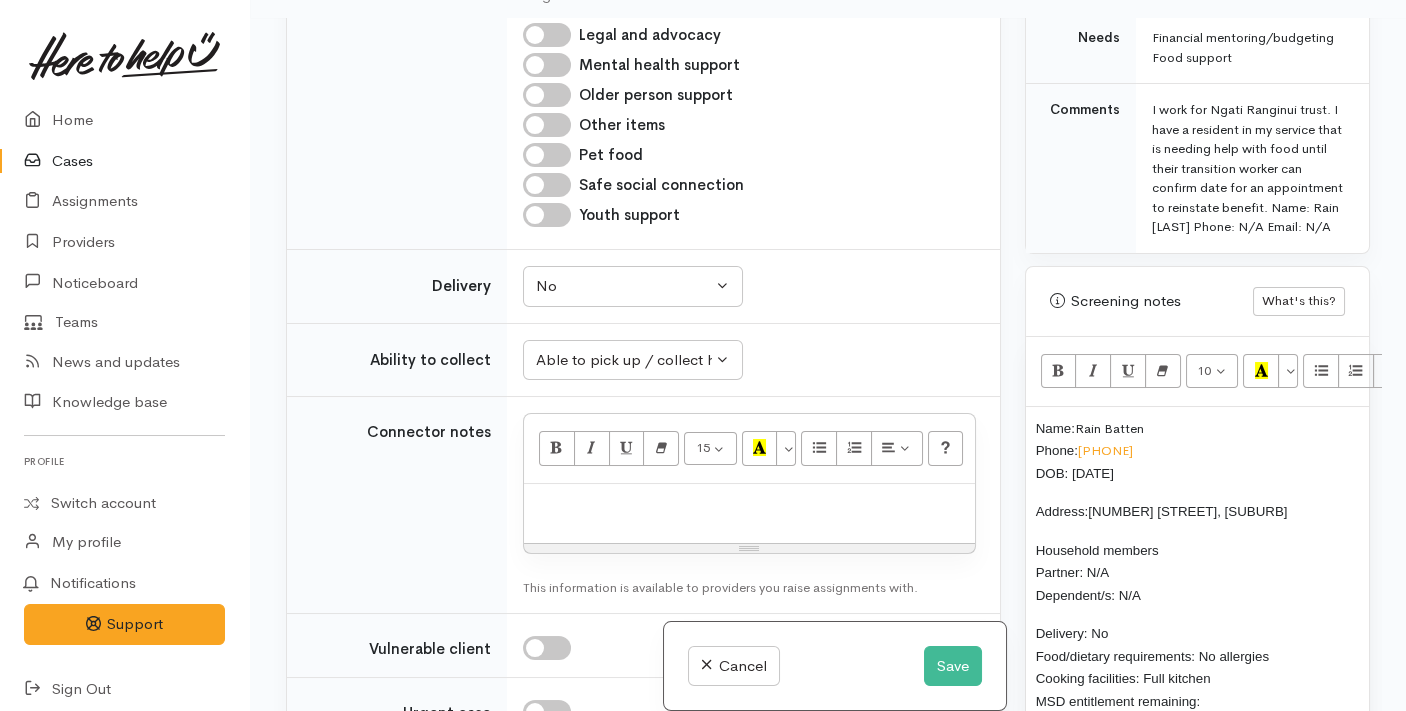 click on "Connector notes" at bounding box center (397, 505) 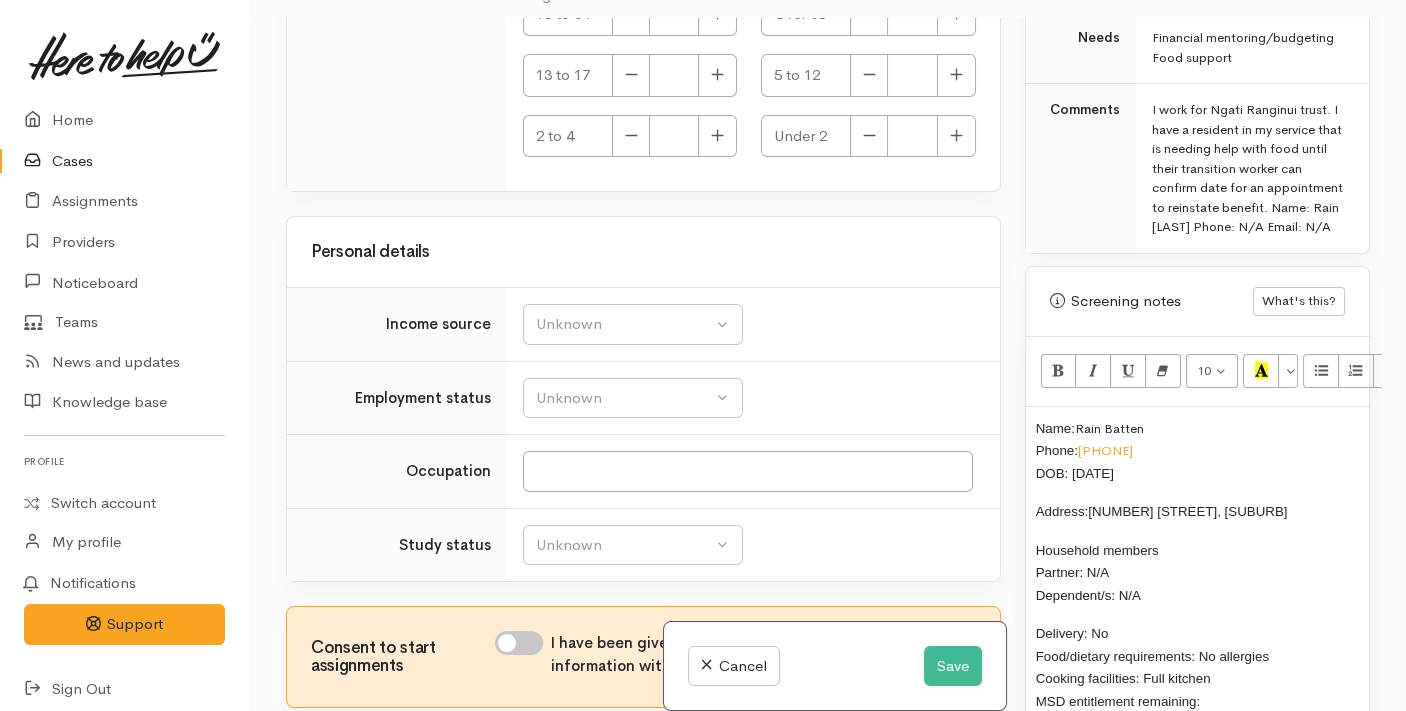 scroll, scrollTop: 3488, scrollLeft: 0, axis: vertical 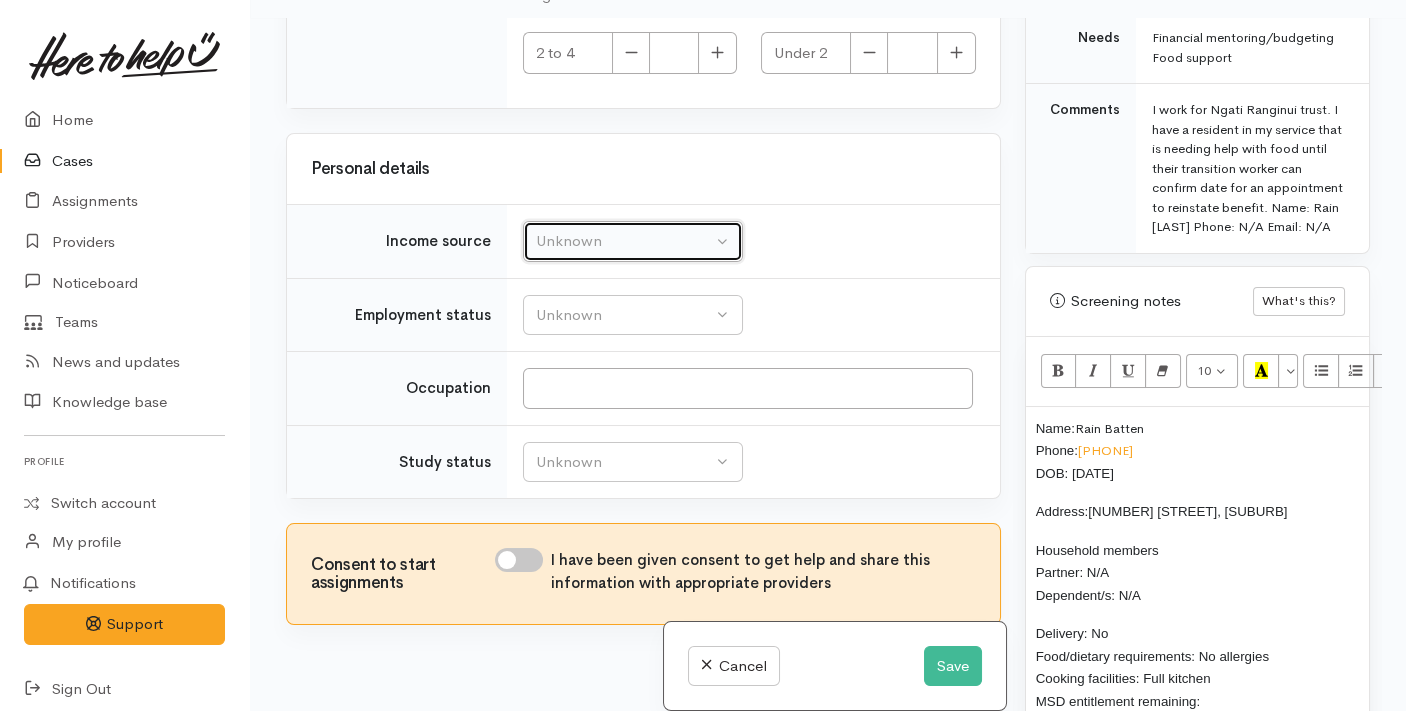 click on "Unknown" at bounding box center (624, 241) 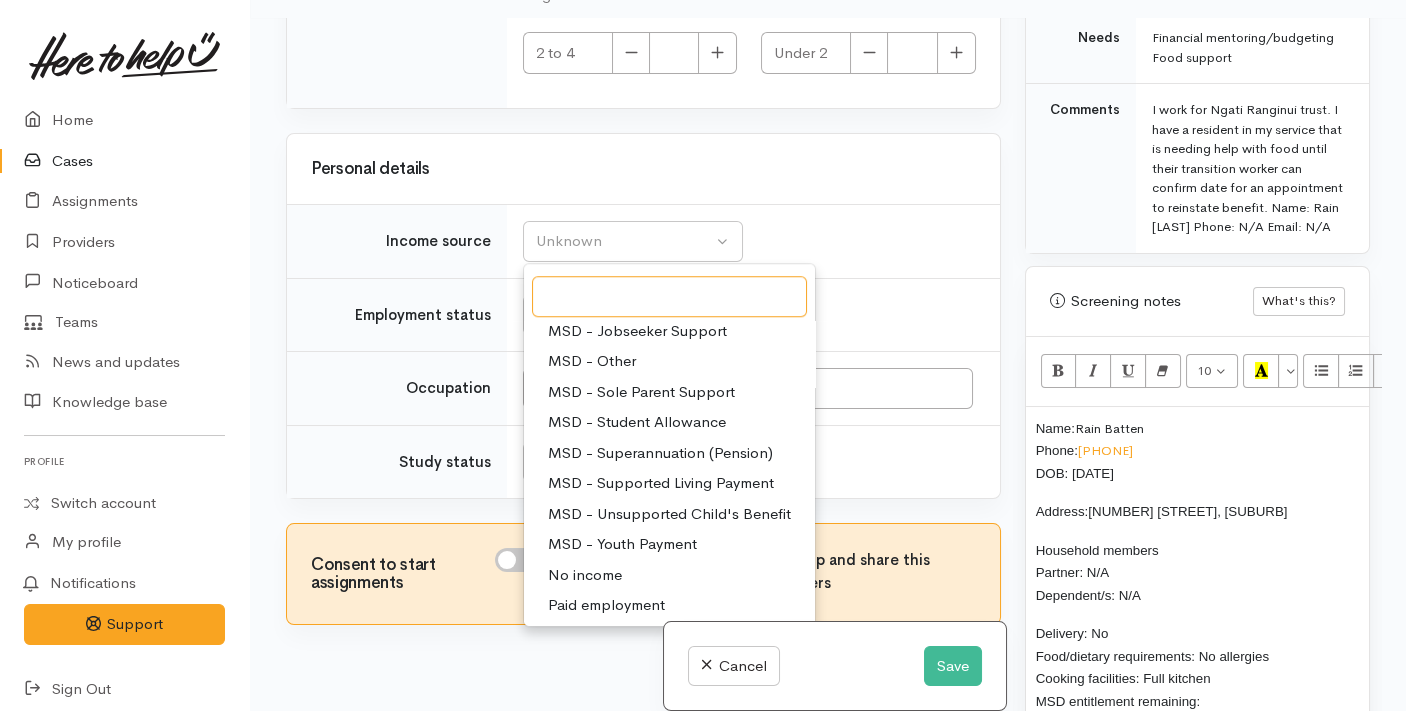 scroll, scrollTop: 192, scrollLeft: 0, axis: vertical 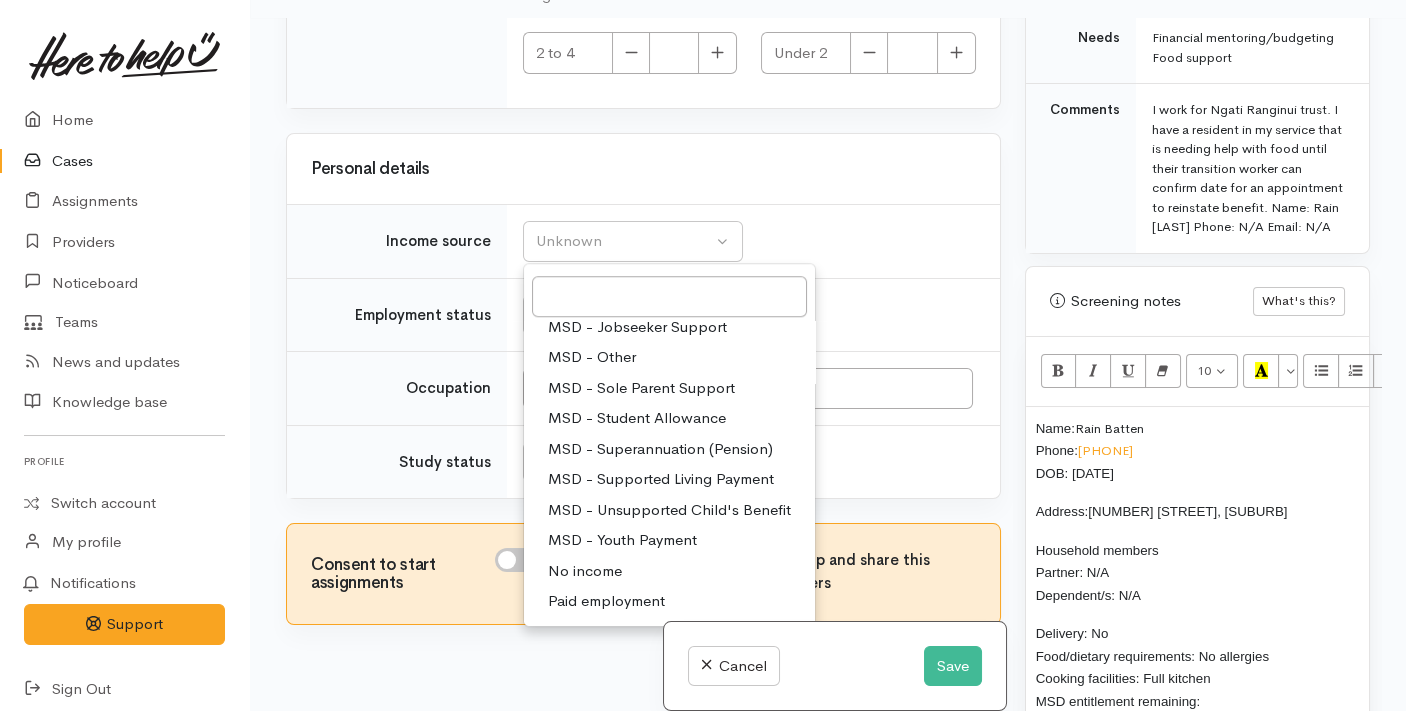 click on "No income" at bounding box center [585, 571] 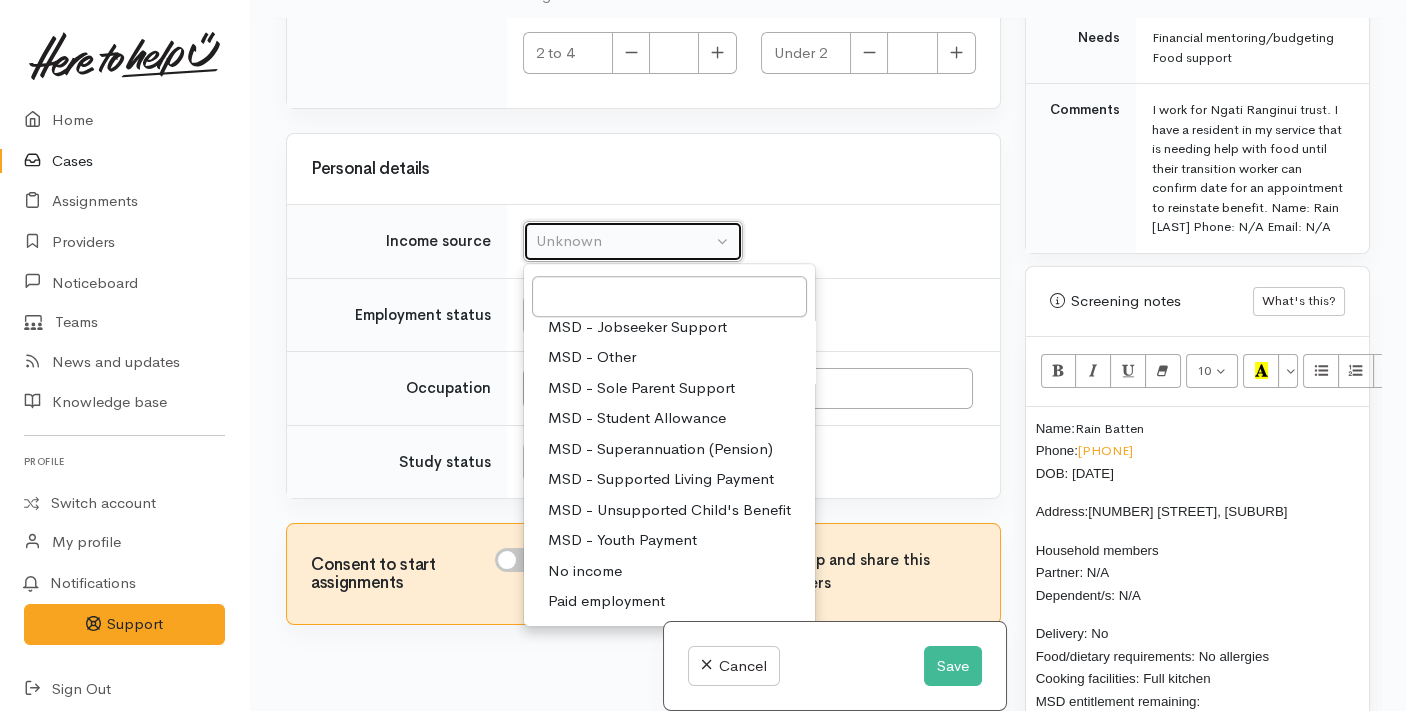 select on "5" 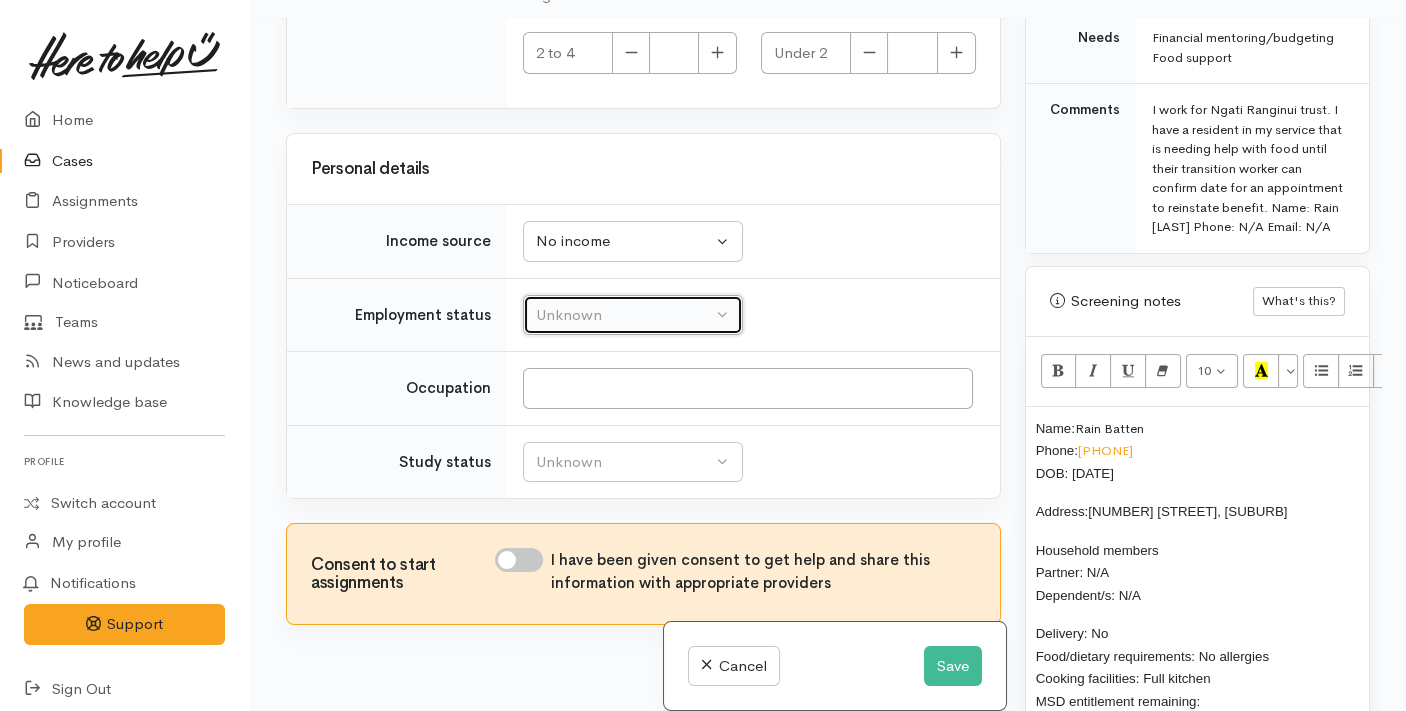 click on "Unknown" at bounding box center [624, 315] 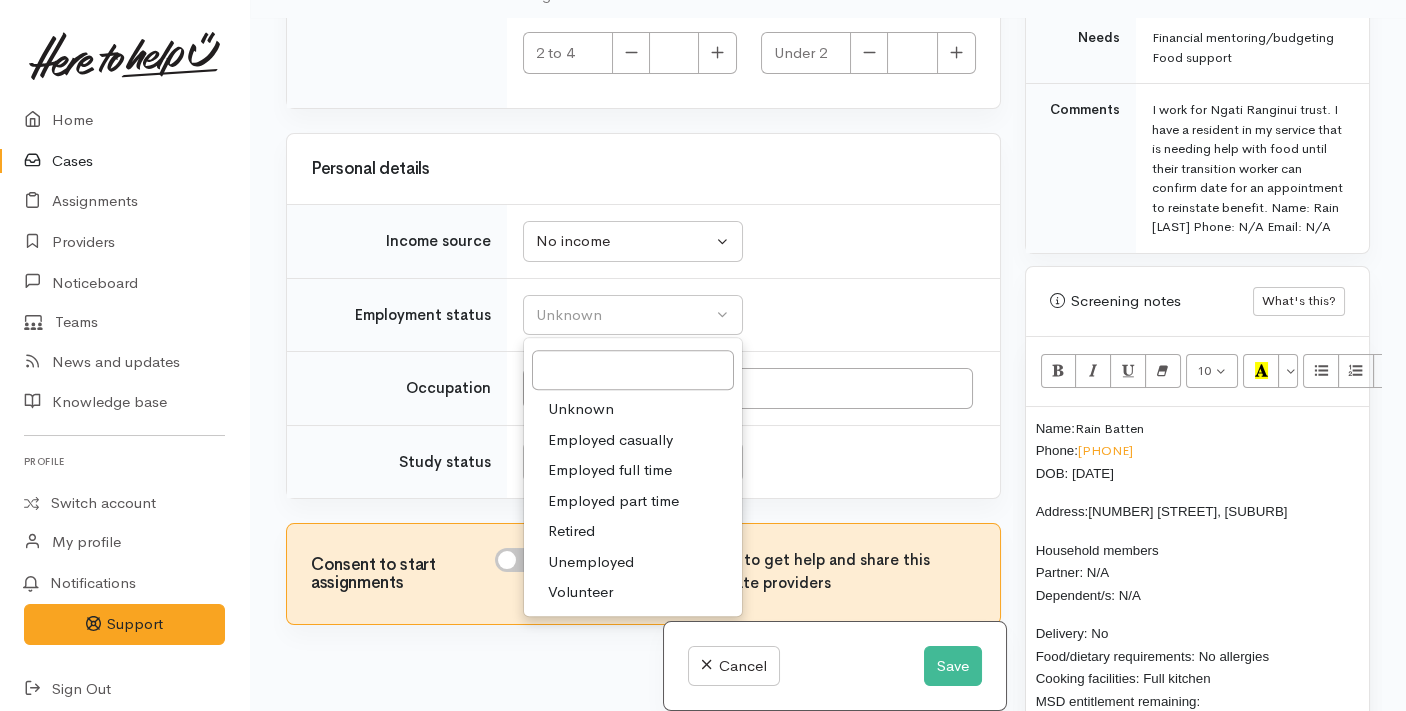click on "Unemployed" at bounding box center (591, 562) 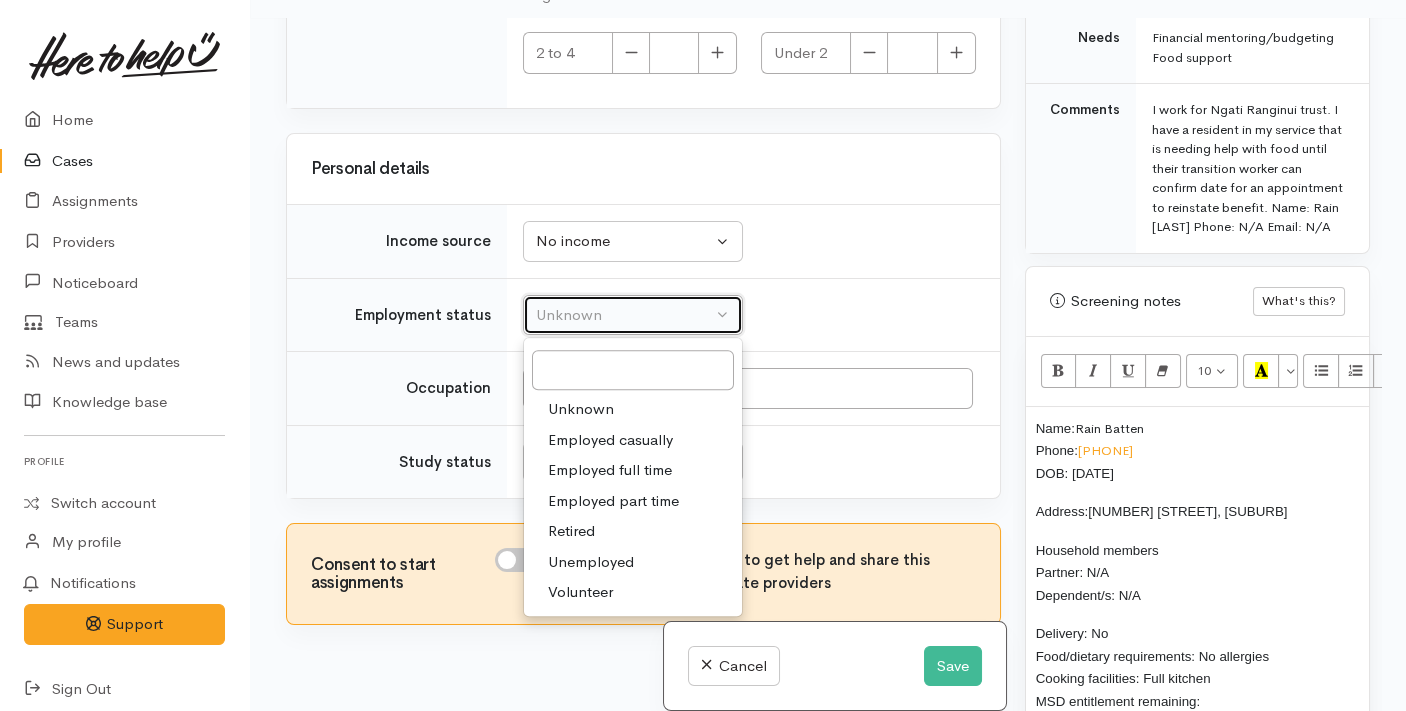 select on "1" 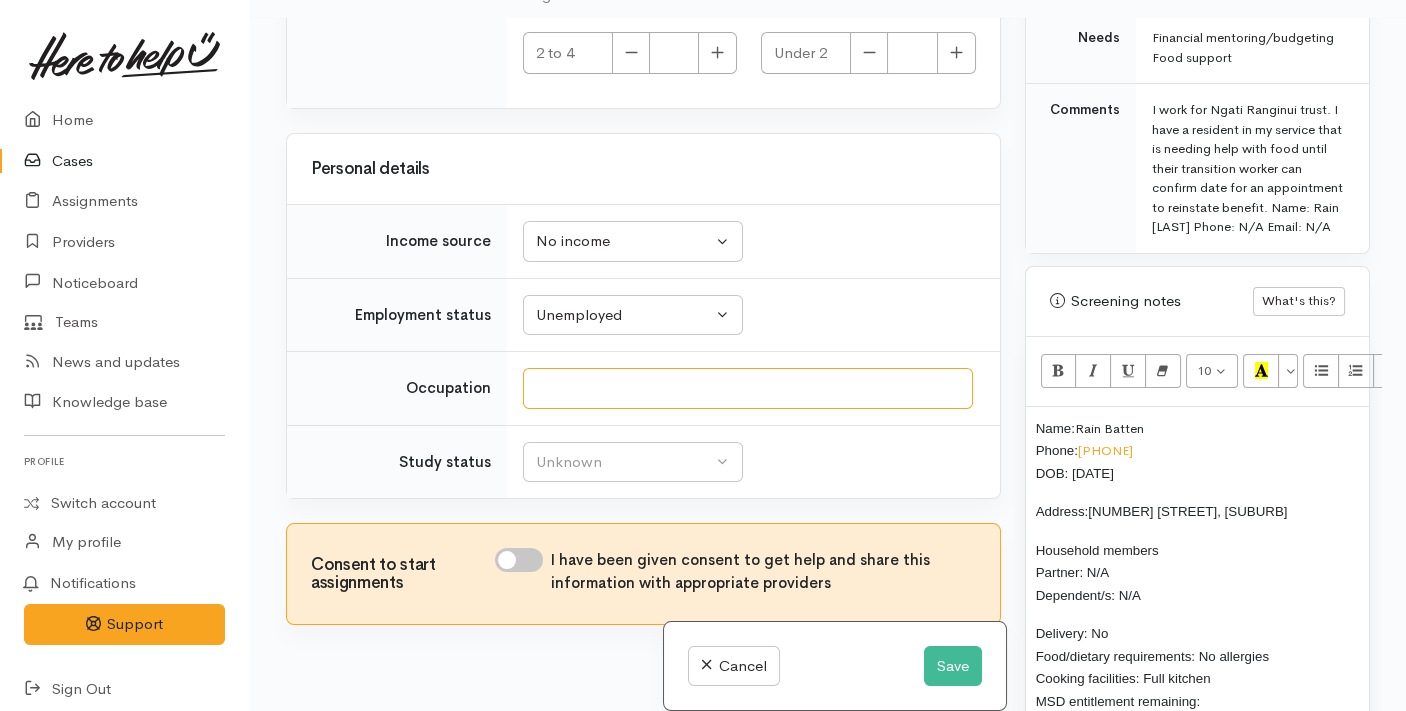 click on "Occupation" at bounding box center [748, 388] 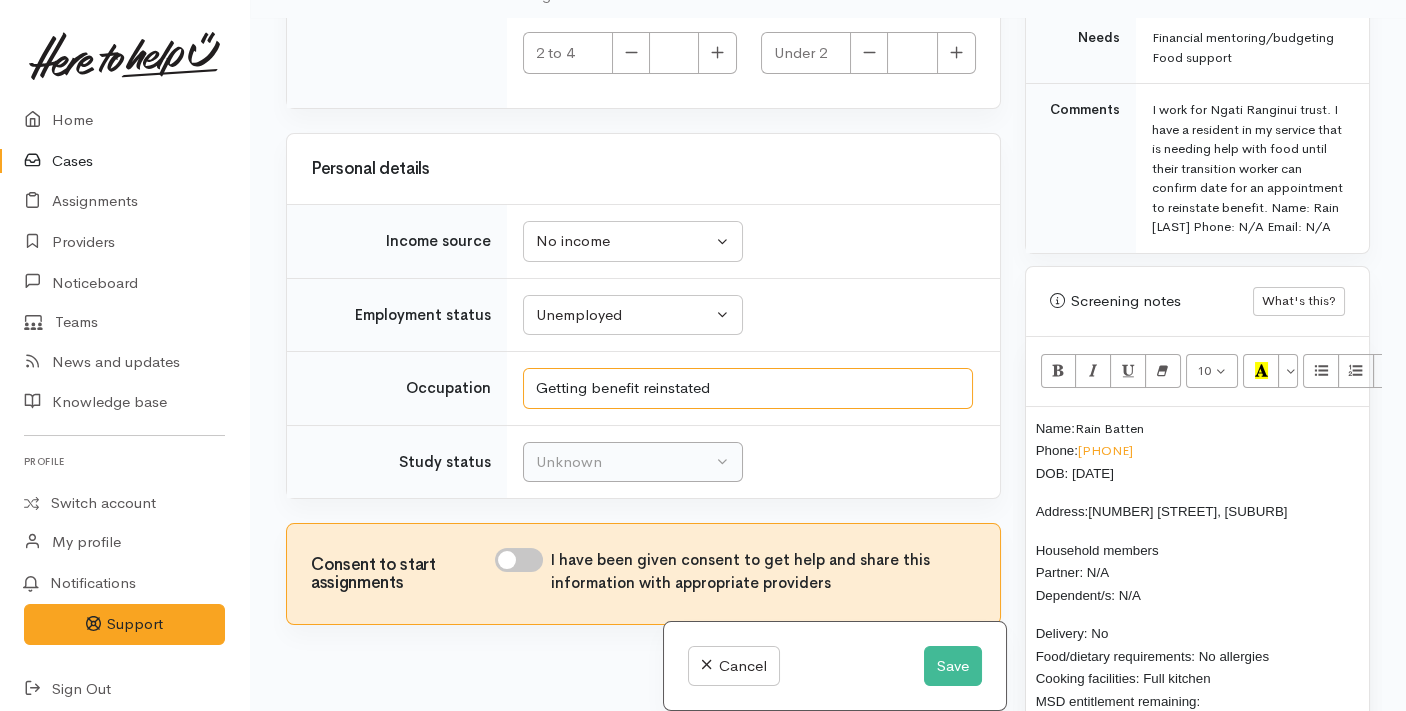 type on "Getting benefit reinstated" 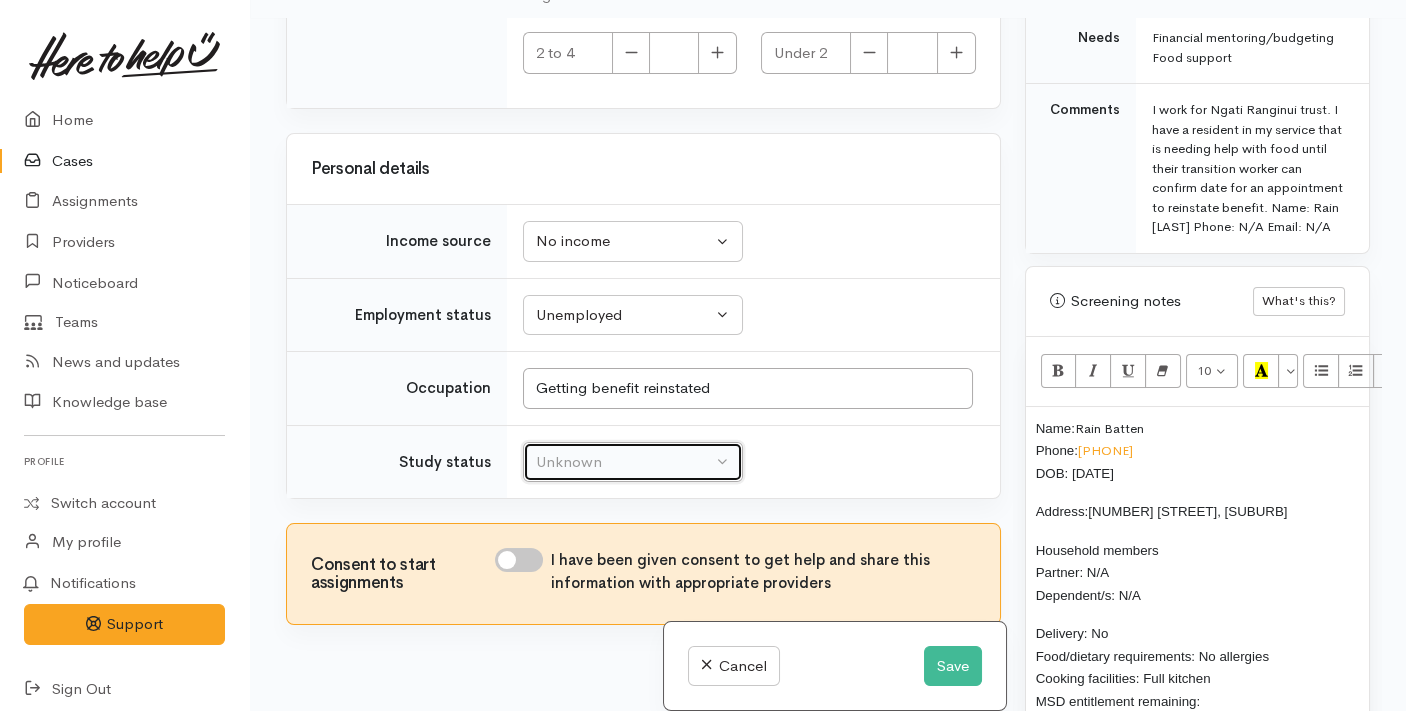 click on "Unknown" at bounding box center [633, 462] 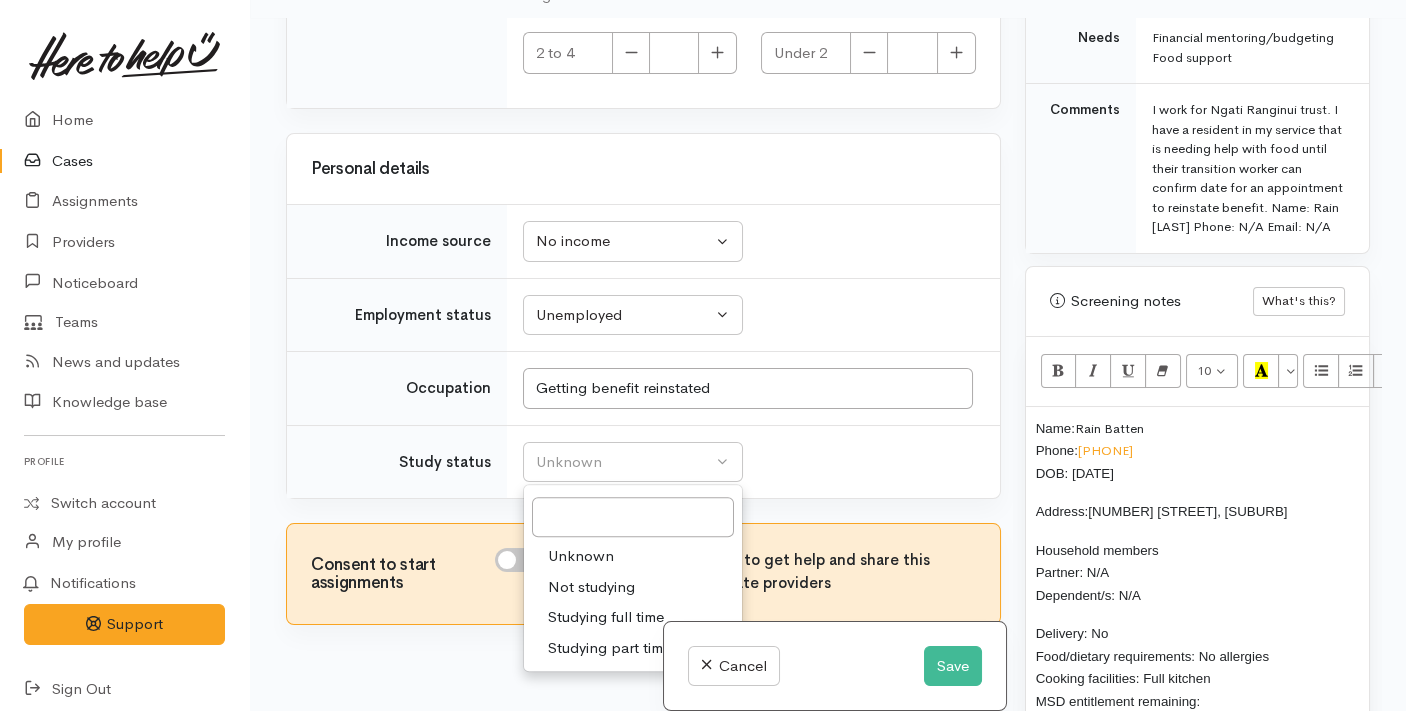 click on "Not studying" at bounding box center (591, 587) 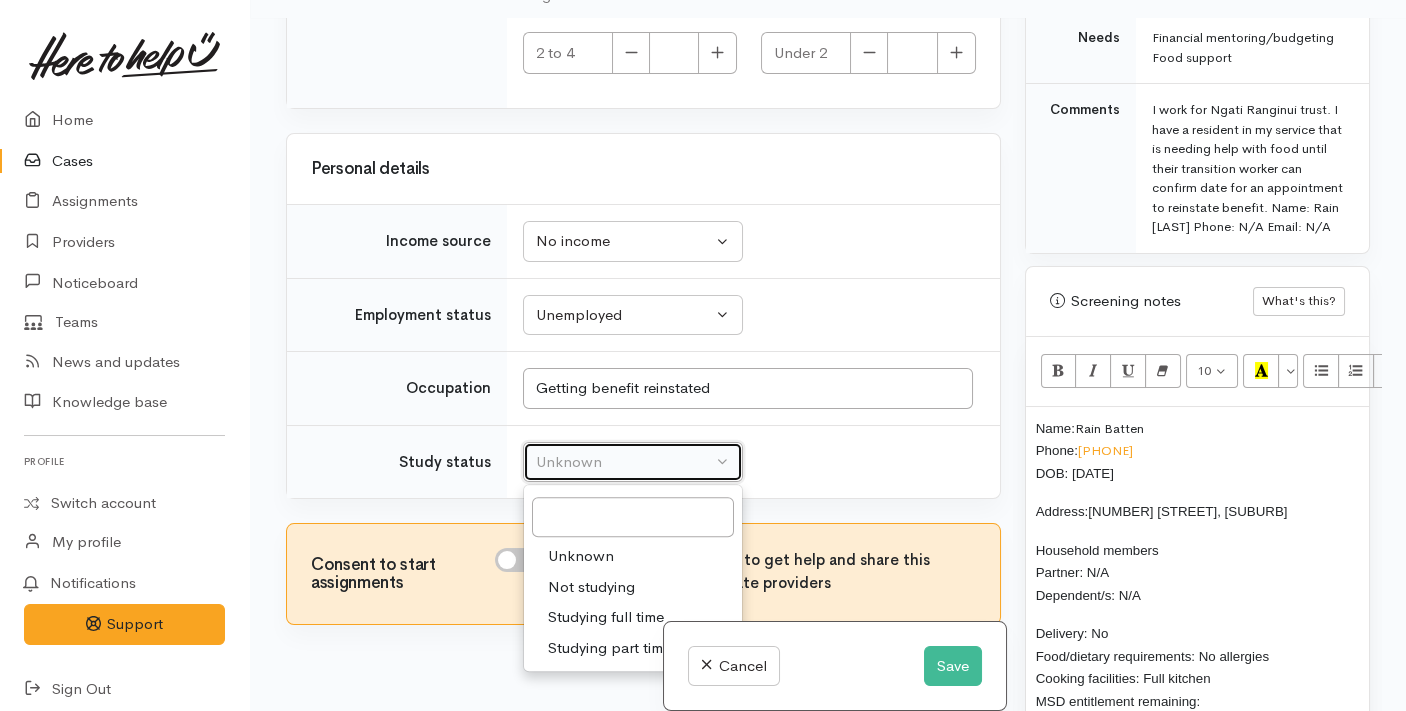 select on "1" 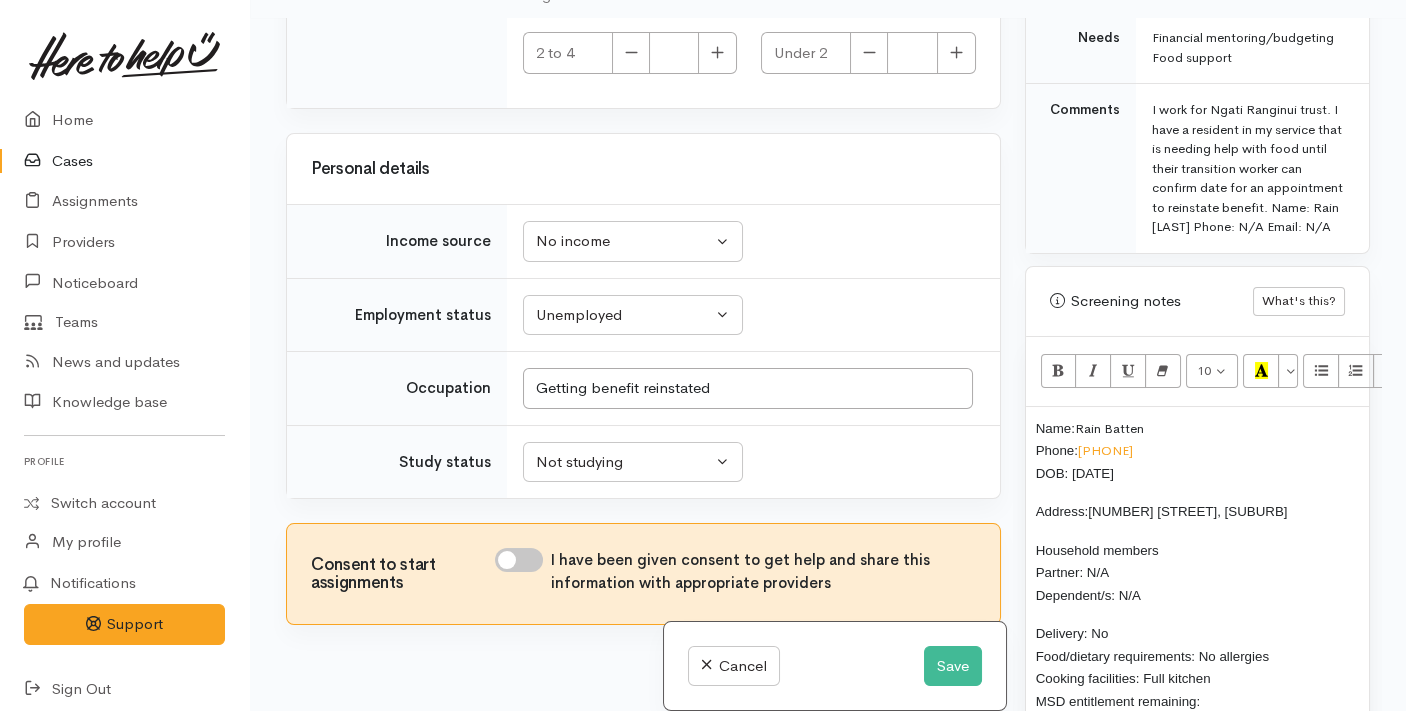 click on "I have been given consent to get help and share this information with appropriate providers" at bounding box center (519, 560) 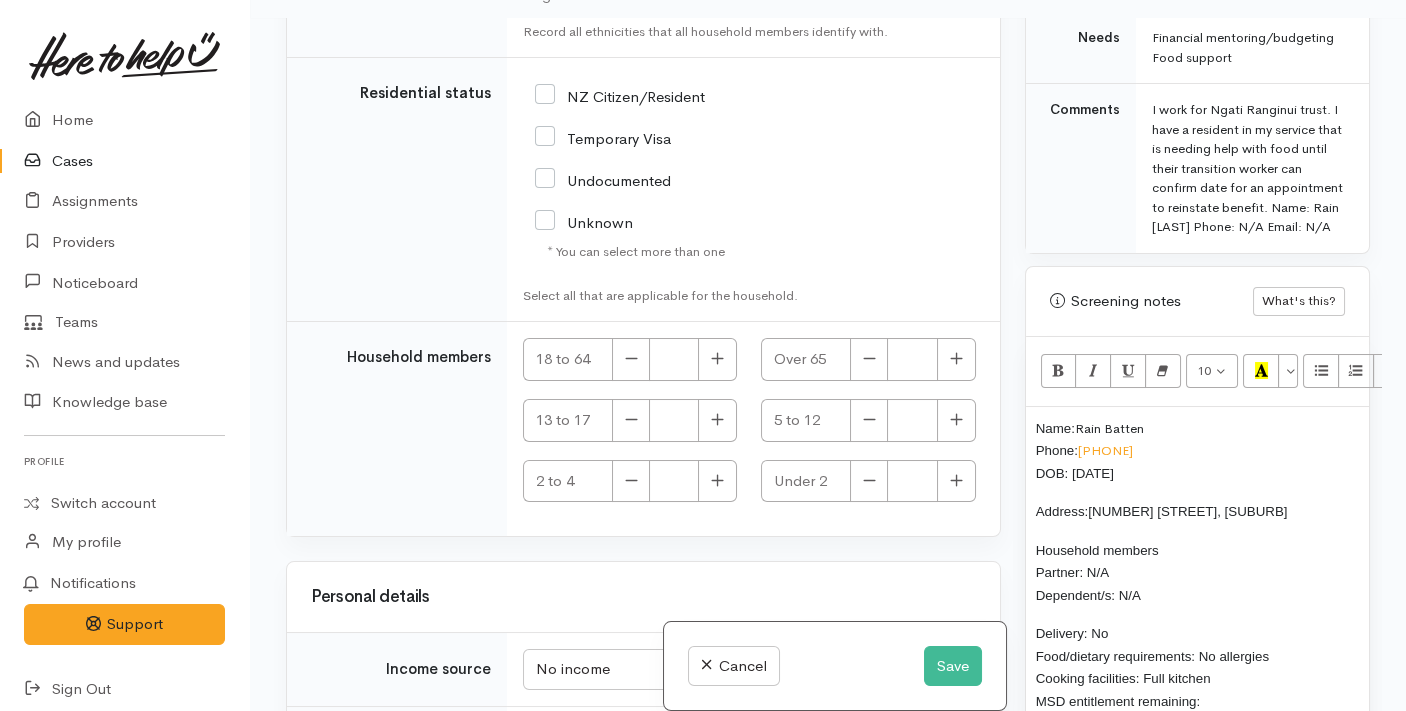 scroll, scrollTop: 3059, scrollLeft: 0, axis: vertical 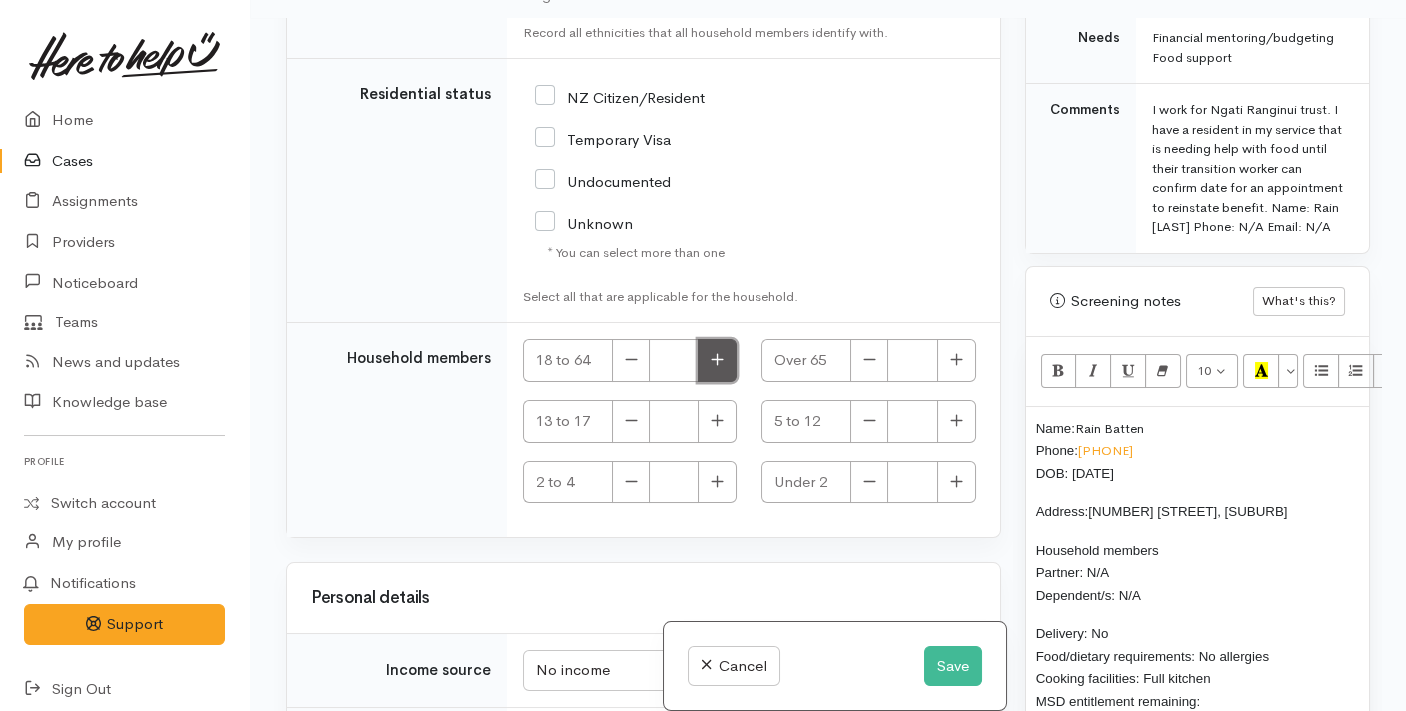 click 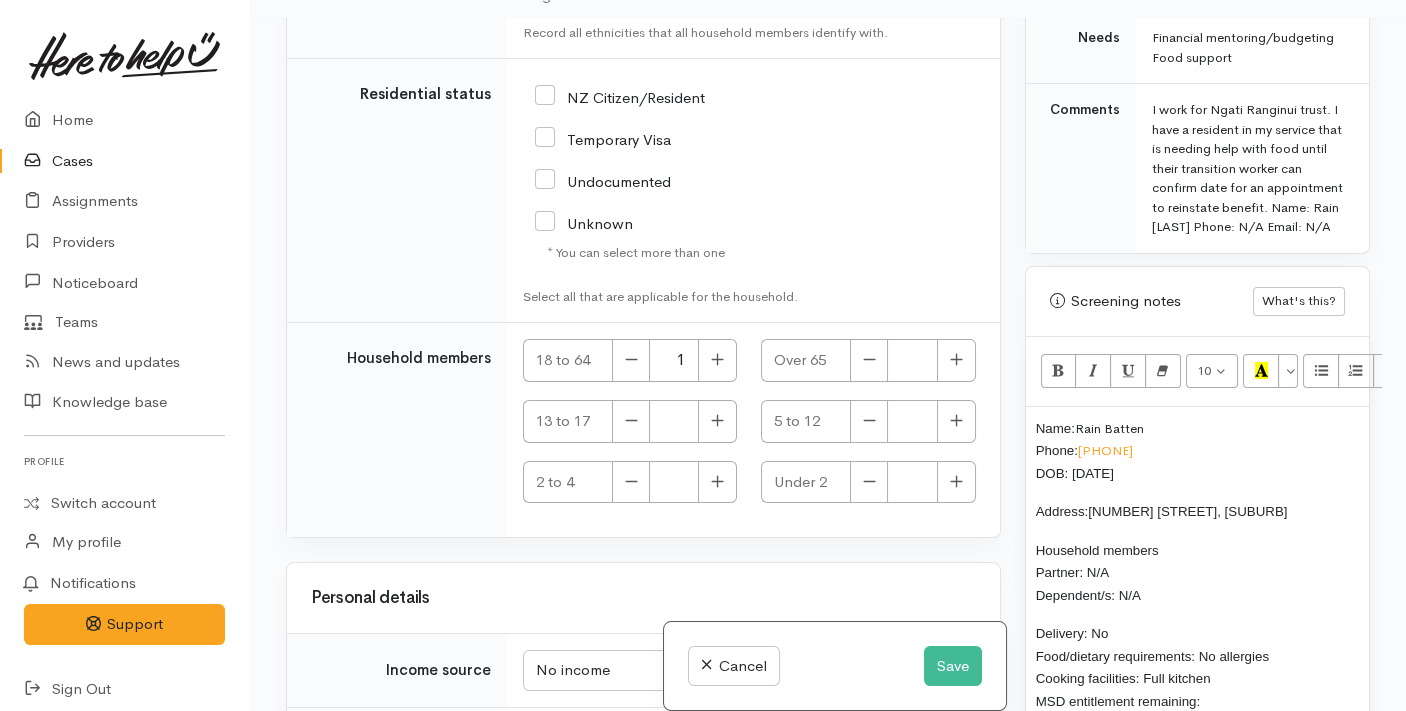 click on "NZ Citizen/Resident" at bounding box center (620, 96) 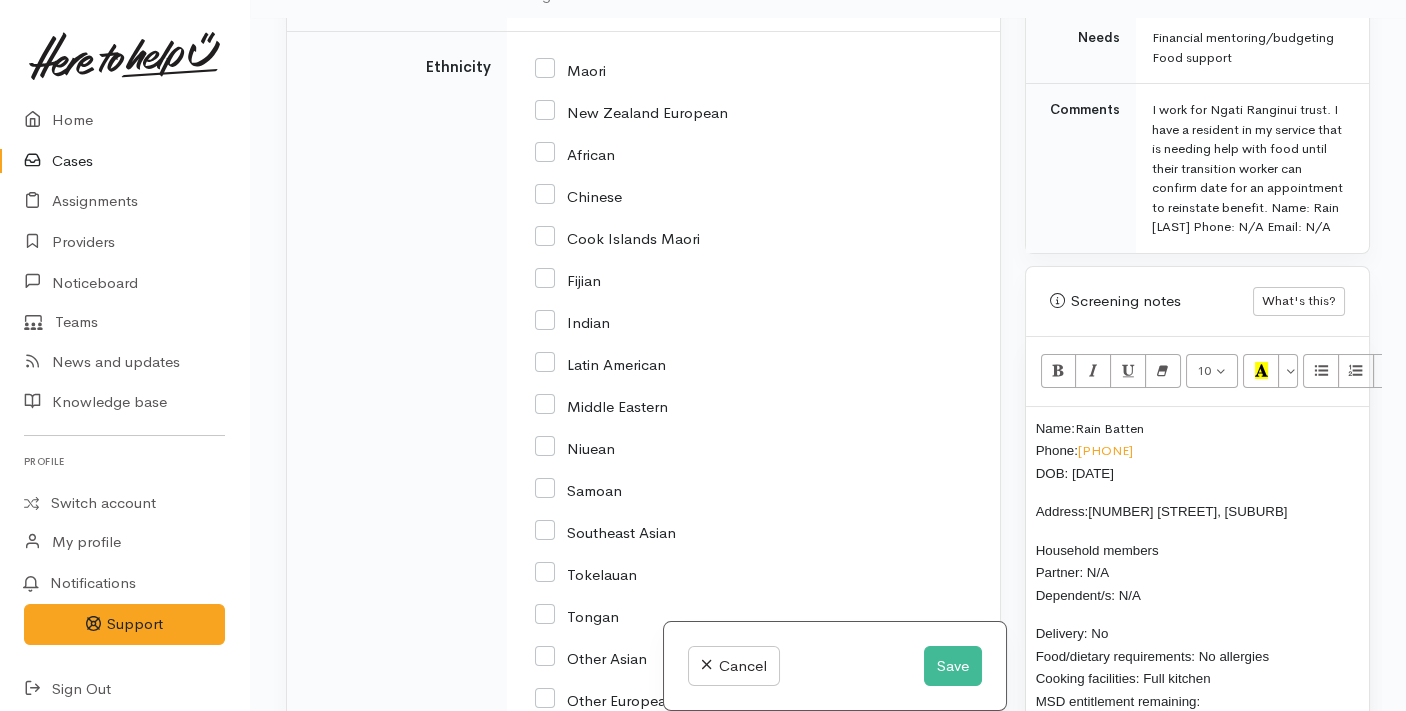 scroll, scrollTop: 2019, scrollLeft: 0, axis: vertical 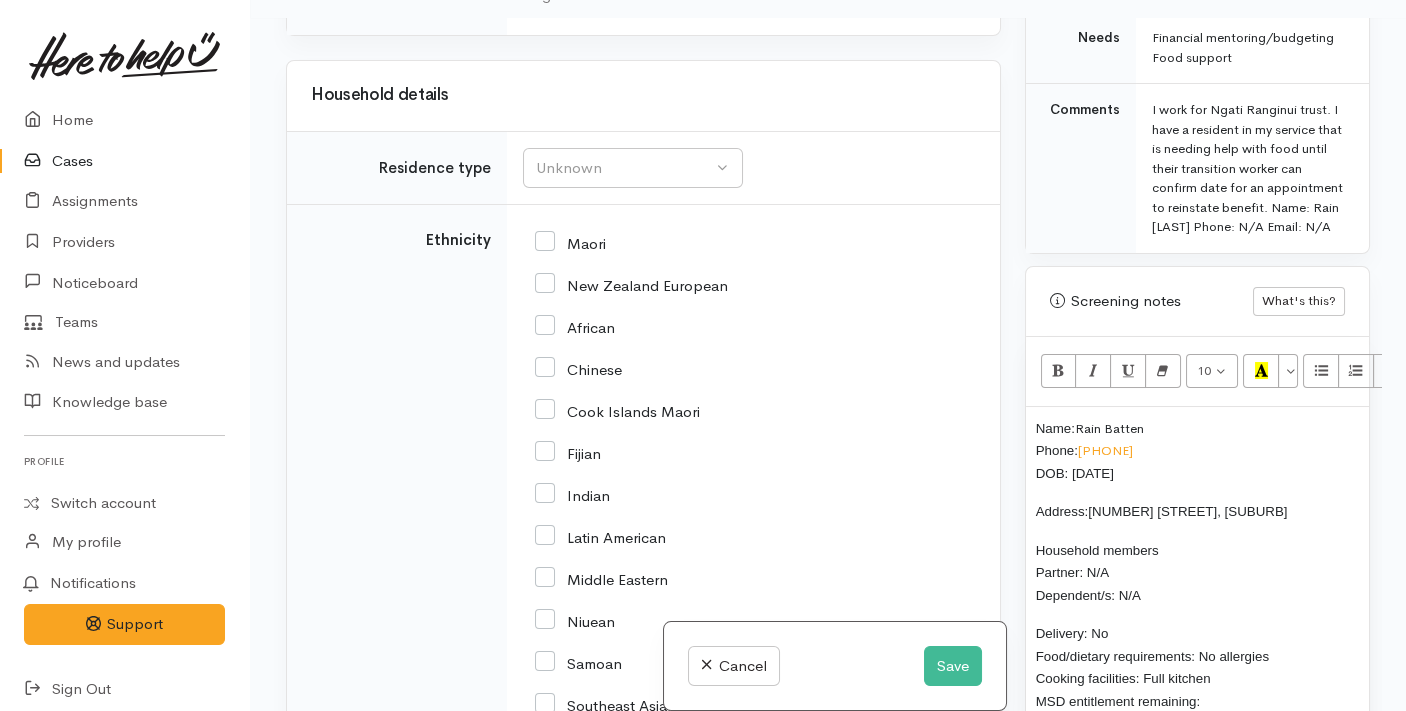 click on "Maori" at bounding box center [570, 242] 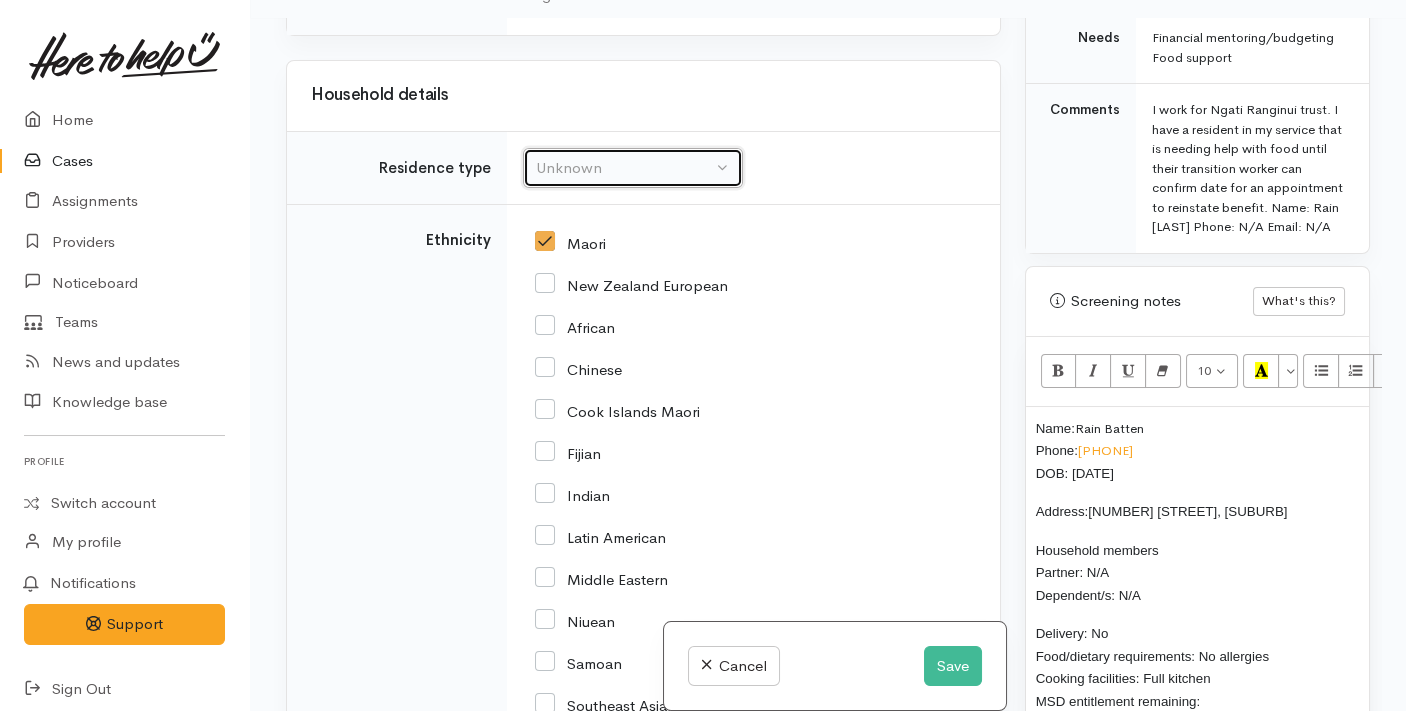 click on "Unknown" at bounding box center (624, 168) 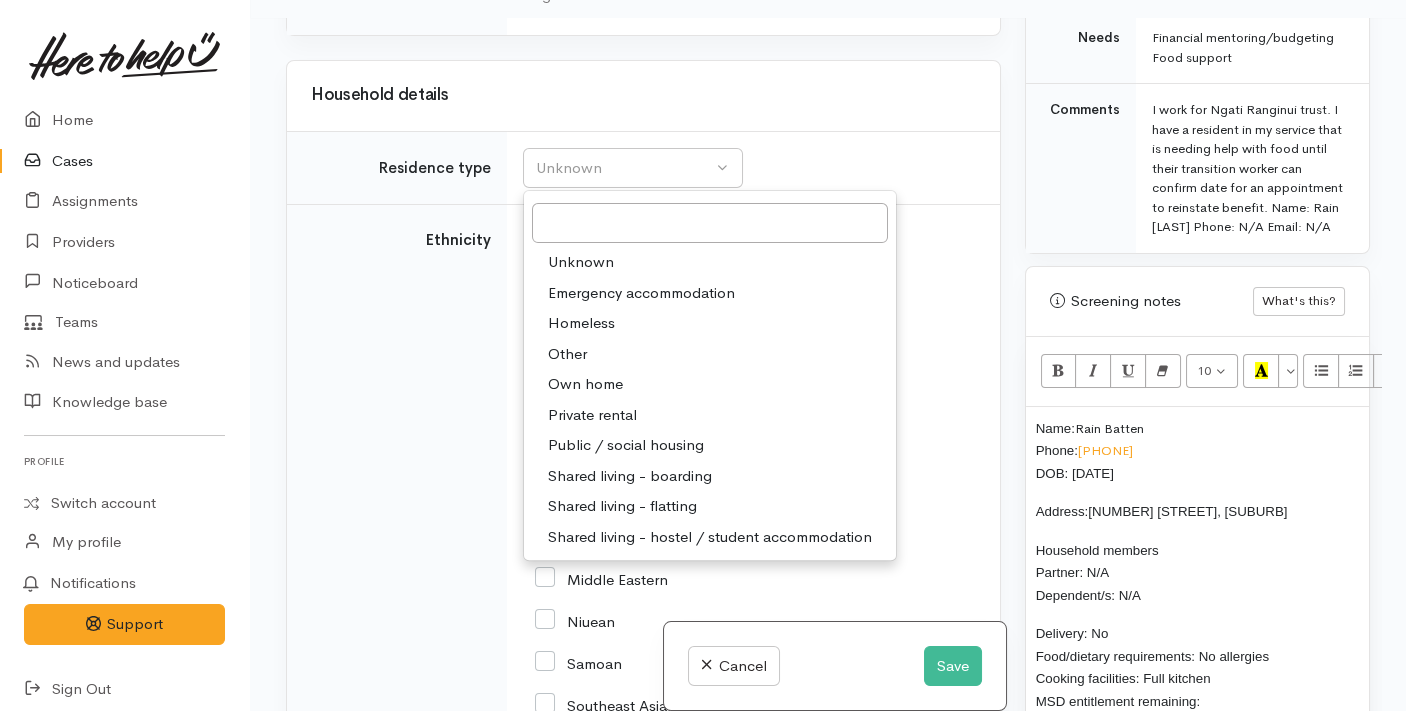 click on "Public / social housing" at bounding box center (626, 445) 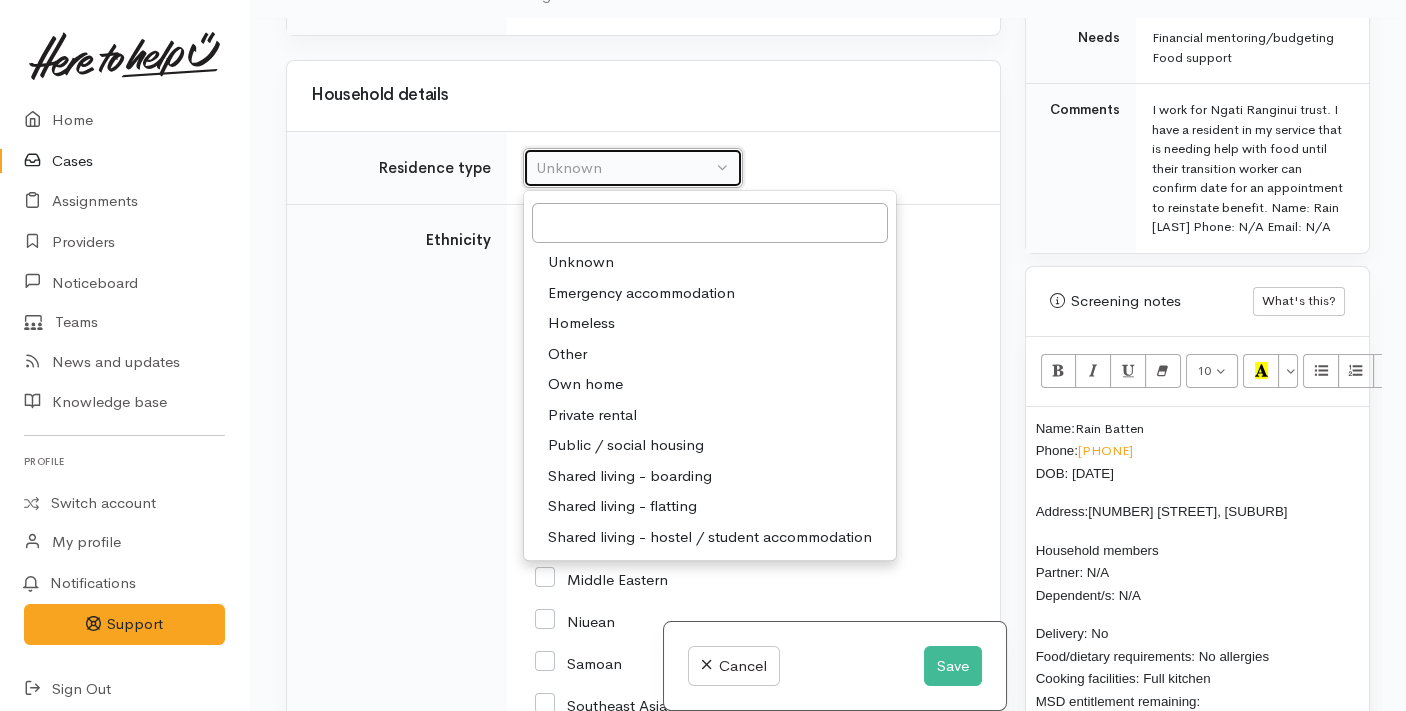 select on "3" 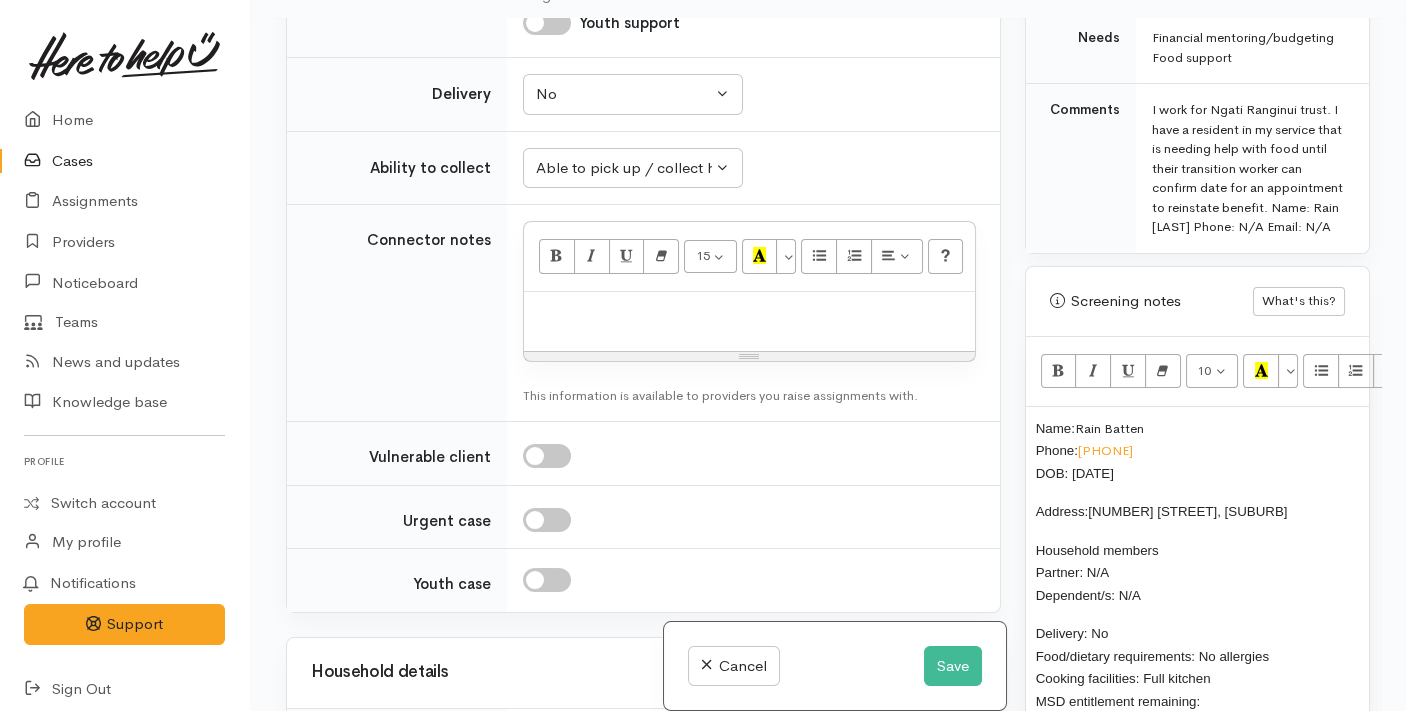 scroll, scrollTop: 1437, scrollLeft: 0, axis: vertical 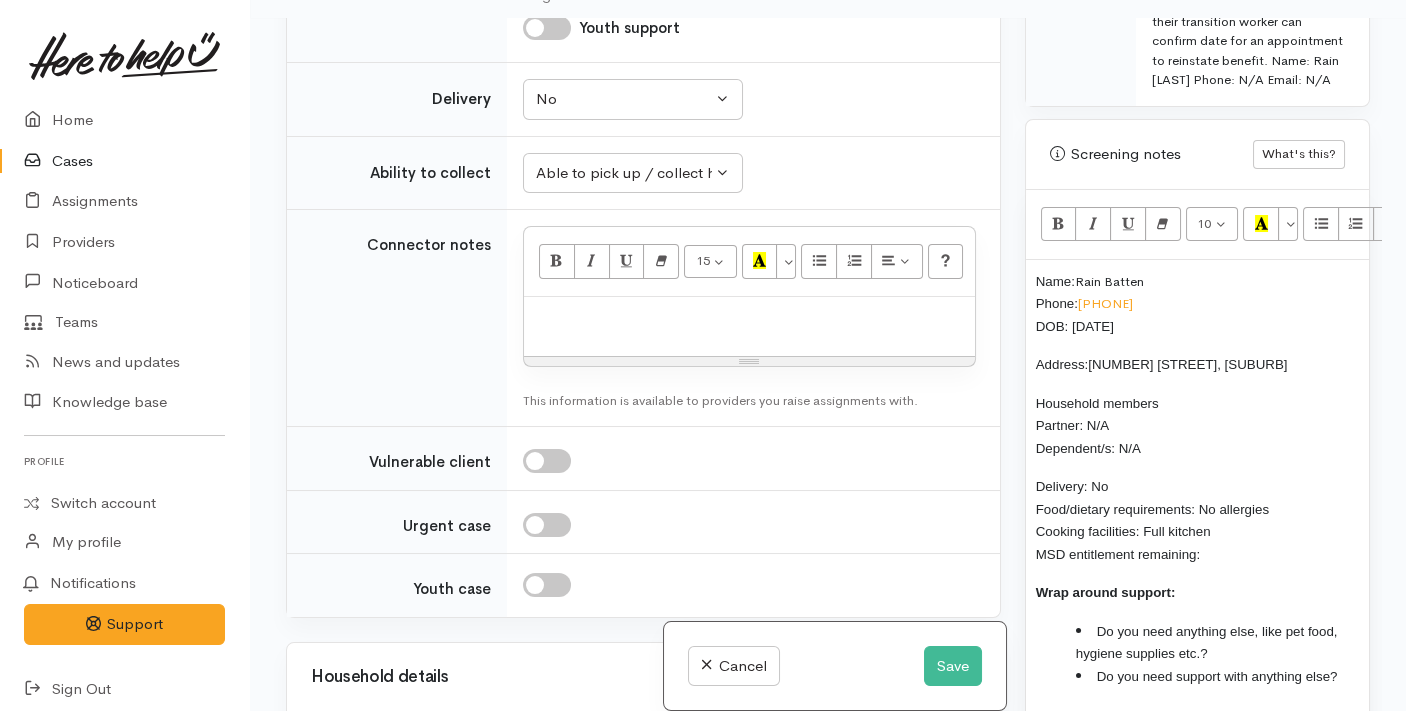 click on "Delivery: No
Food/dietary requirements: No allergies
Cooking facilities: Full kitchen
MSD entitlement remaining:" at bounding box center (1197, 520) 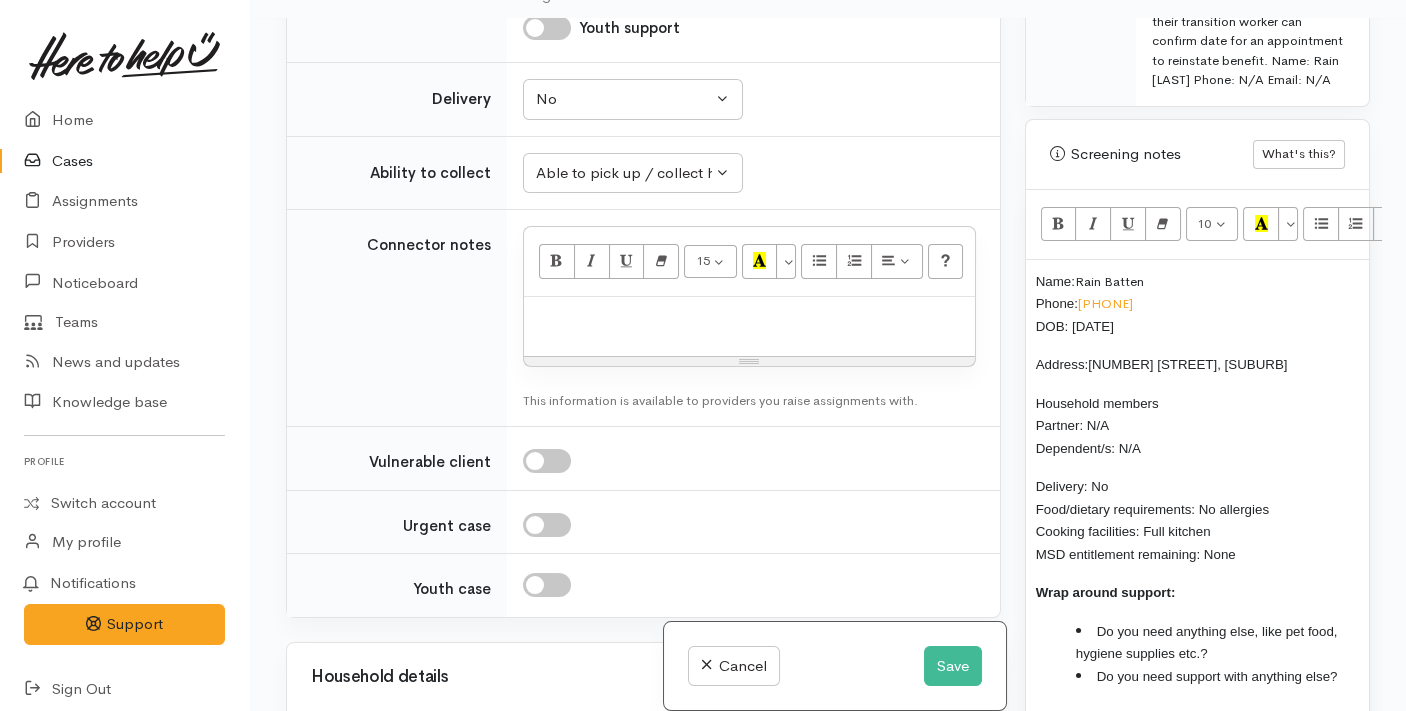 click on "Do you need anything else,
like pet food, hygiene supplies etc.?" at bounding box center (1217, 642) 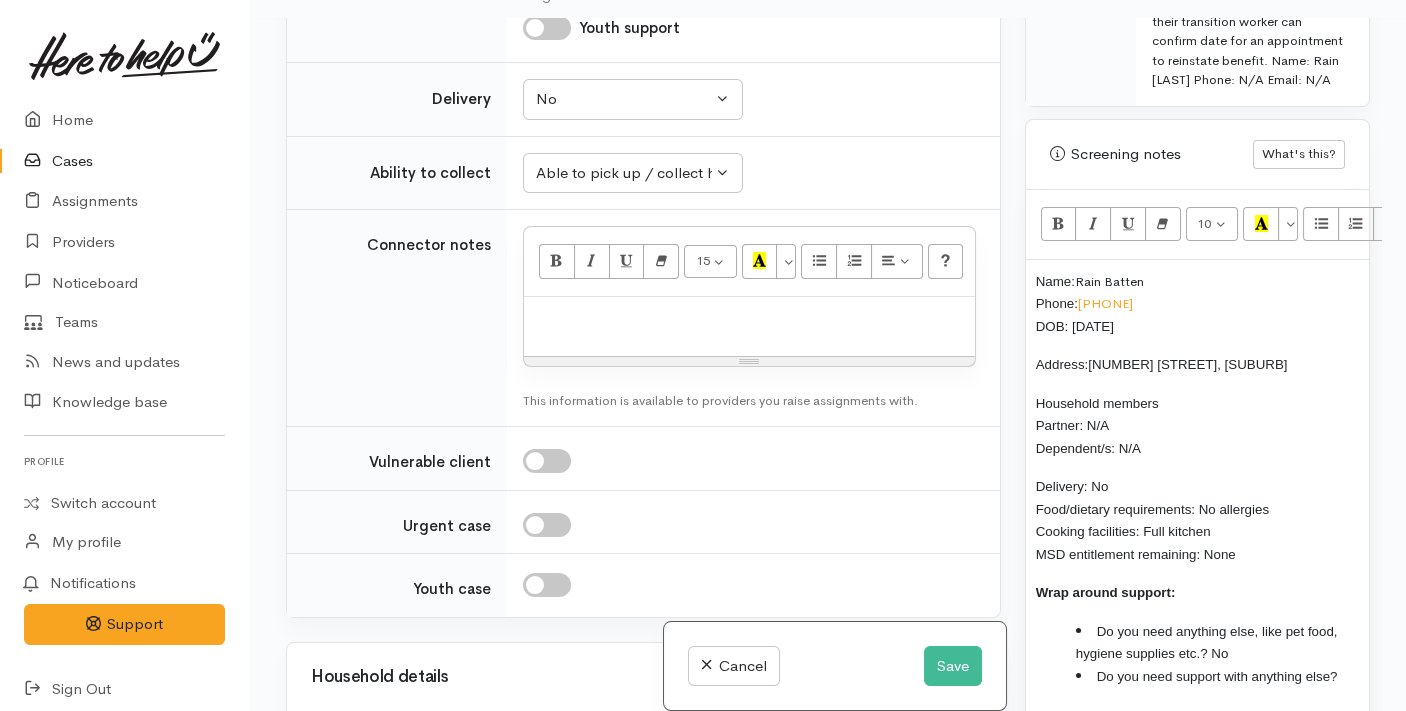 click on "Do you need support with
anything else?" at bounding box center (1217, 676) 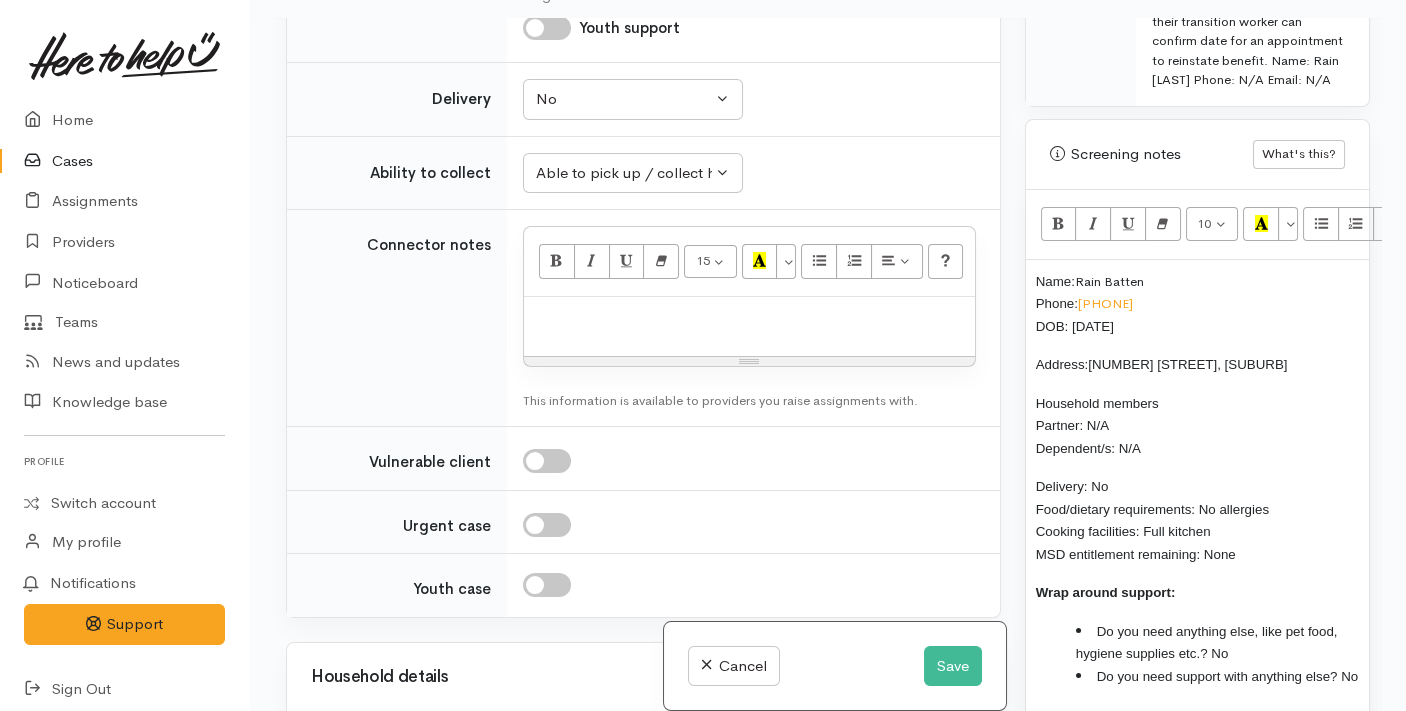 drag, startPoint x: 1247, startPoint y: 532, endPoint x: 1014, endPoint y: 251, distance: 365.03424 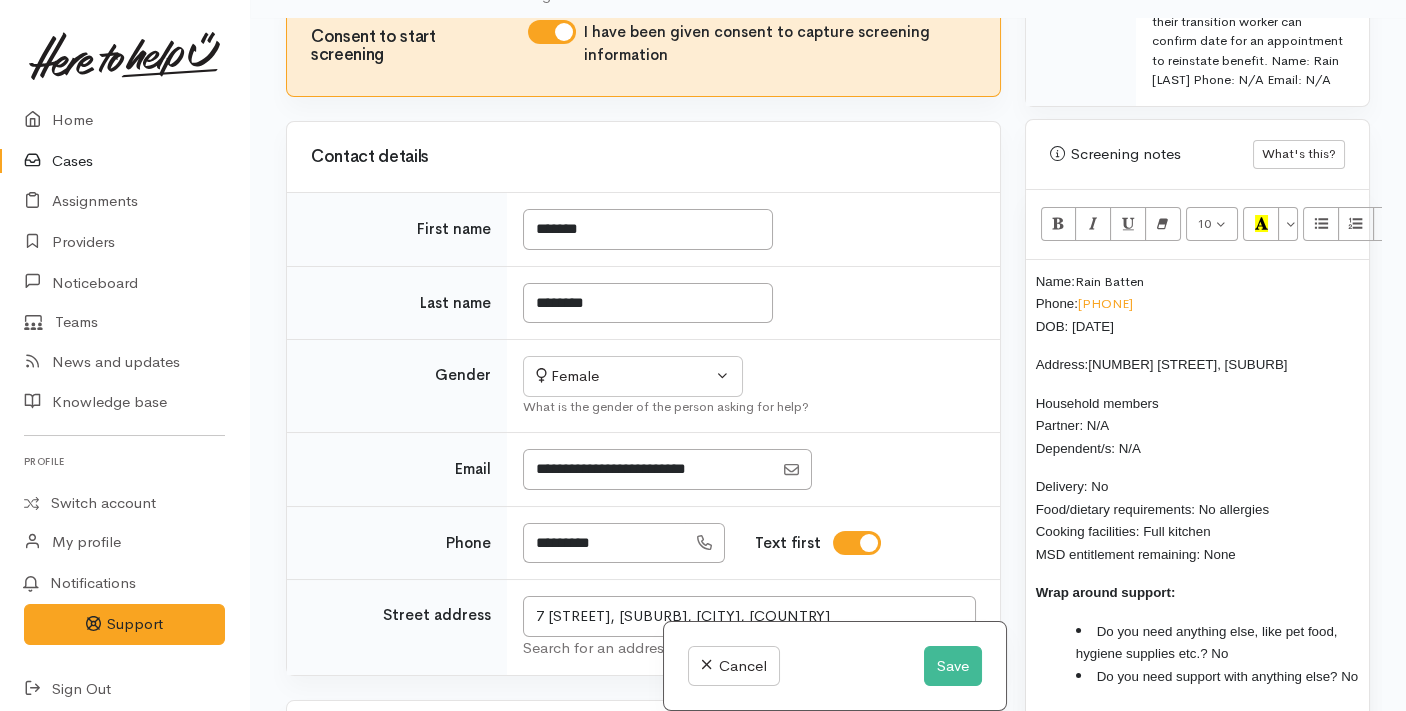 scroll, scrollTop: 118, scrollLeft: 0, axis: vertical 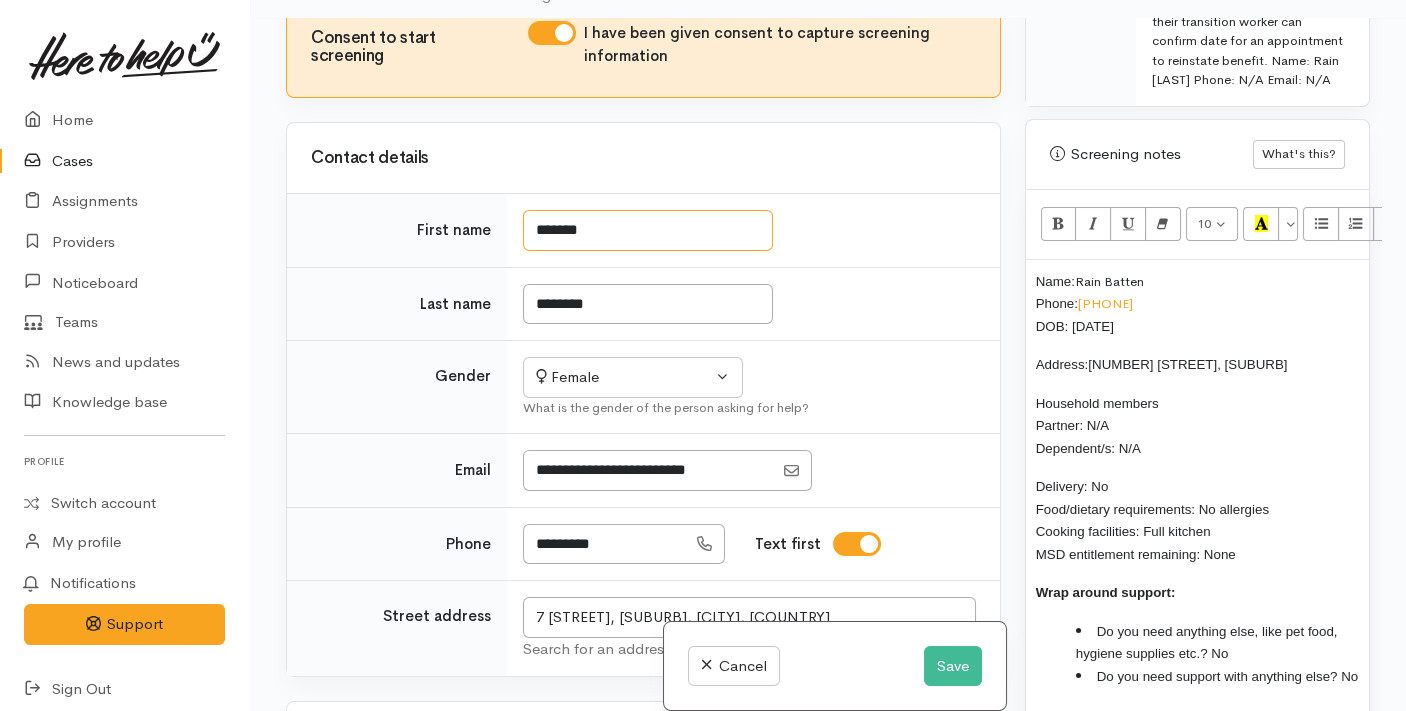 drag, startPoint x: 639, startPoint y: 219, endPoint x: 414, endPoint y: 232, distance: 225.37524 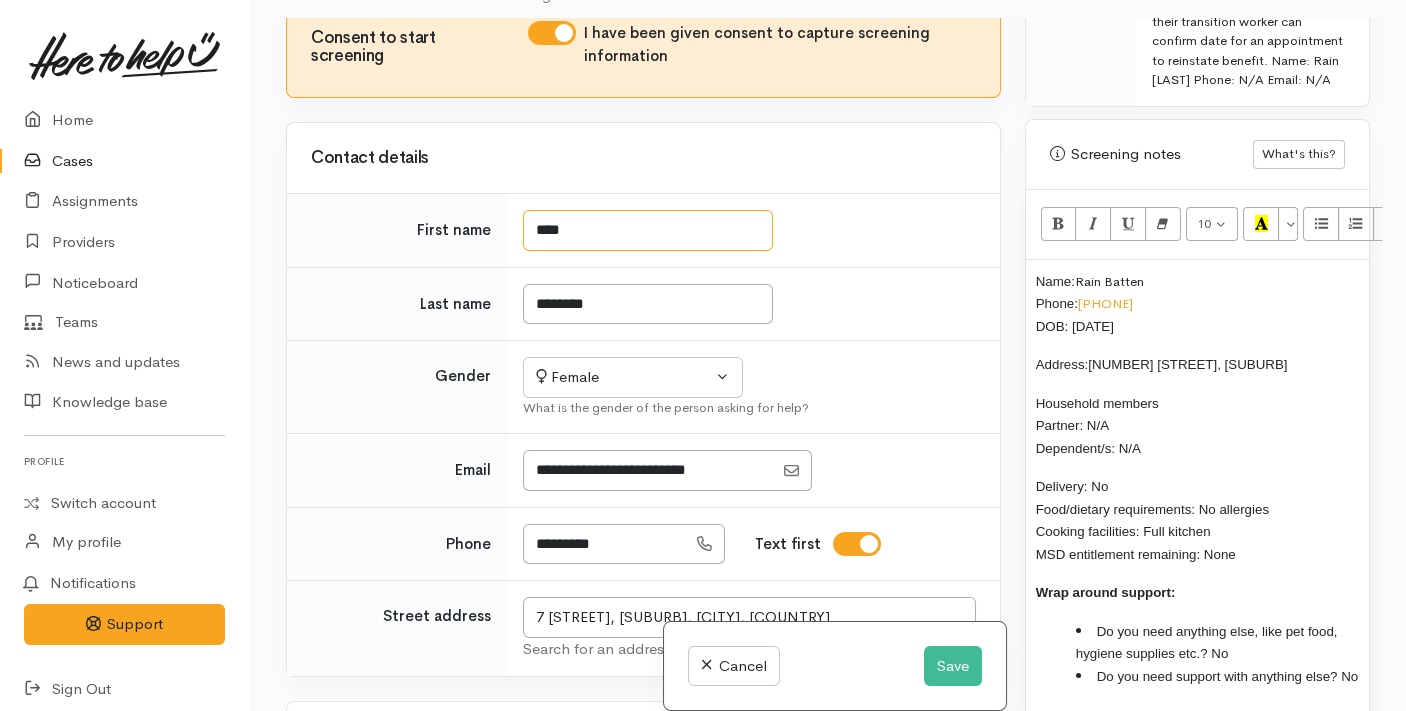type on "****" 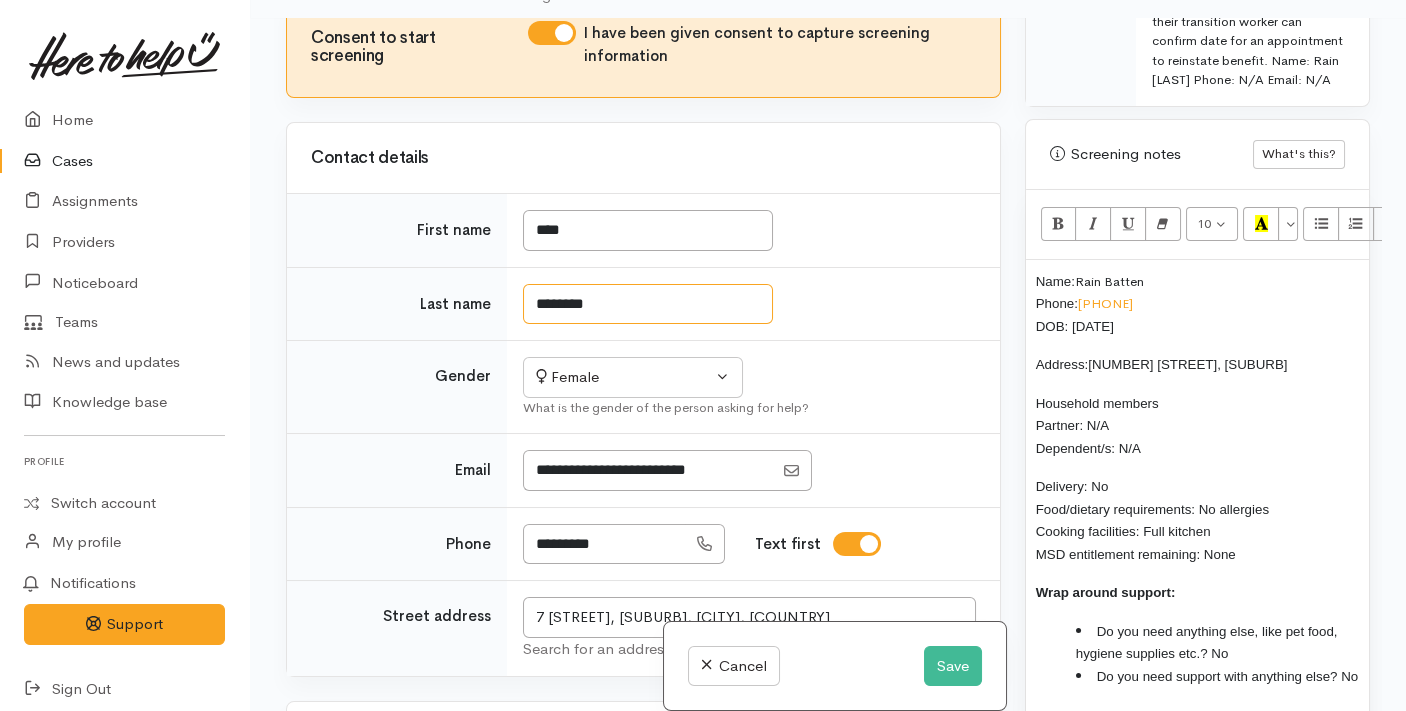scroll, scrollTop: 118, scrollLeft: 0, axis: vertical 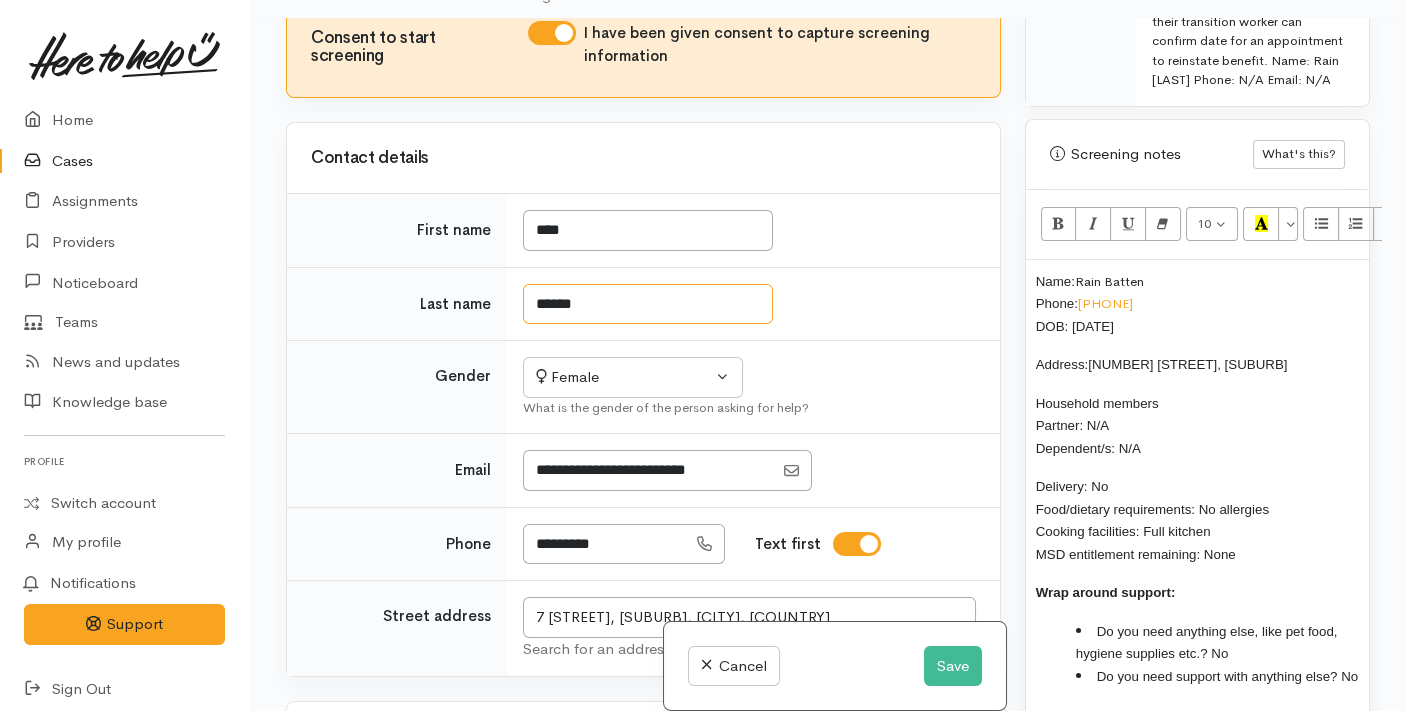 type on "******" 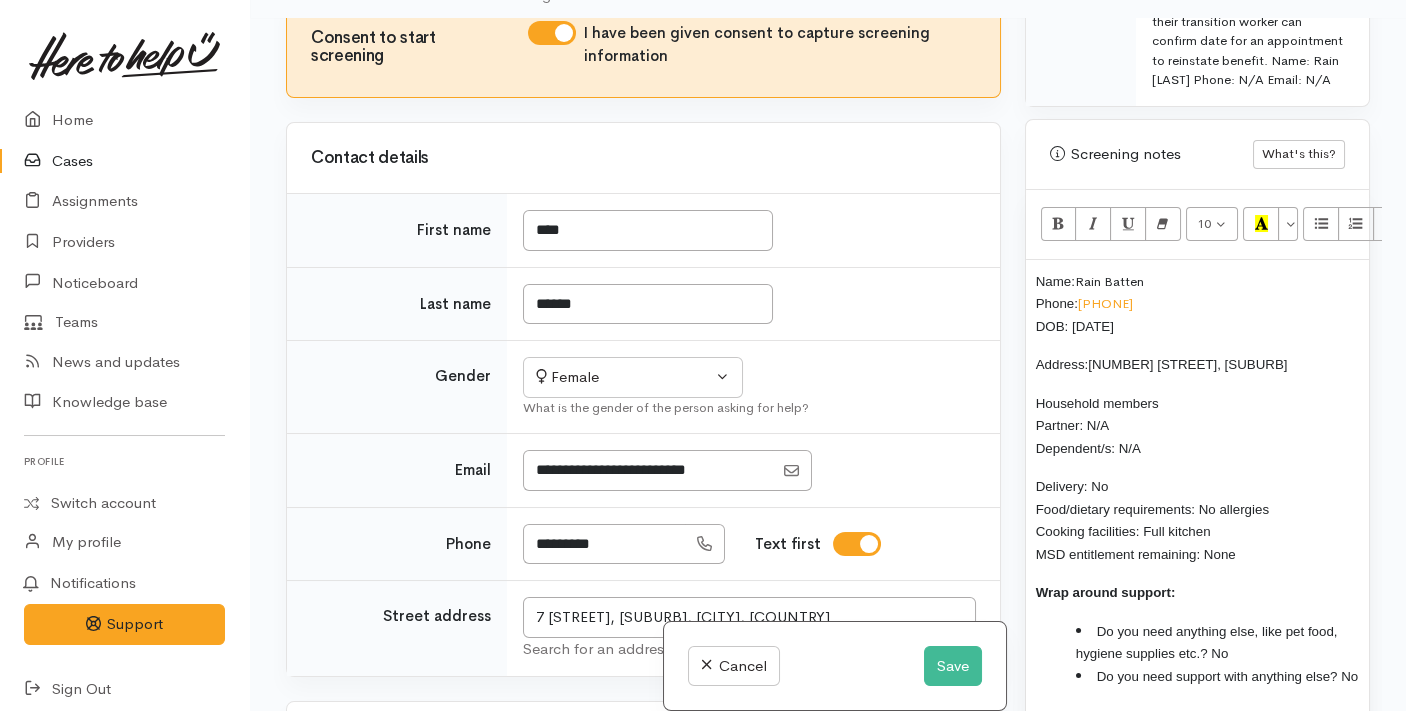 click on "Gender" at bounding box center [397, 387] 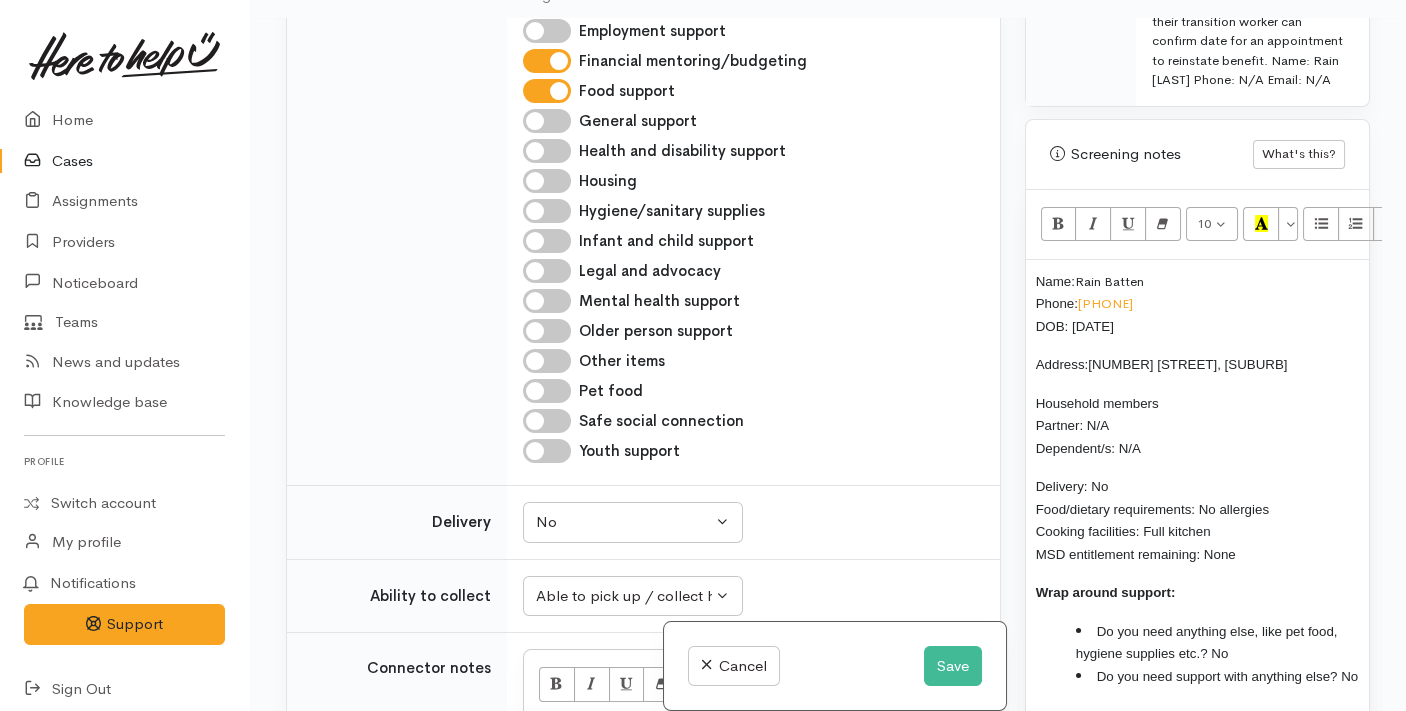 scroll, scrollTop: 950, scrollLeft: 0, axis: vertical 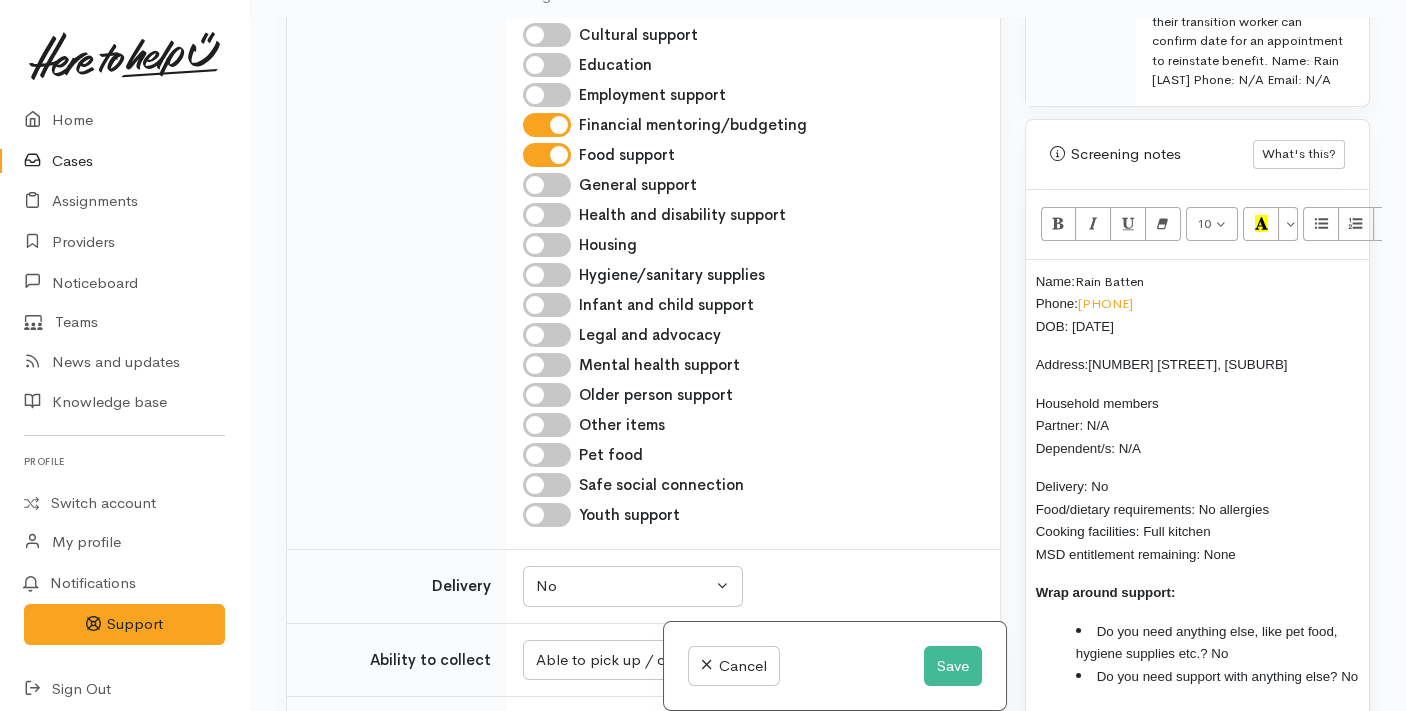 click on "Financial mentoring/budgeting" at bounding box center [547, 125] 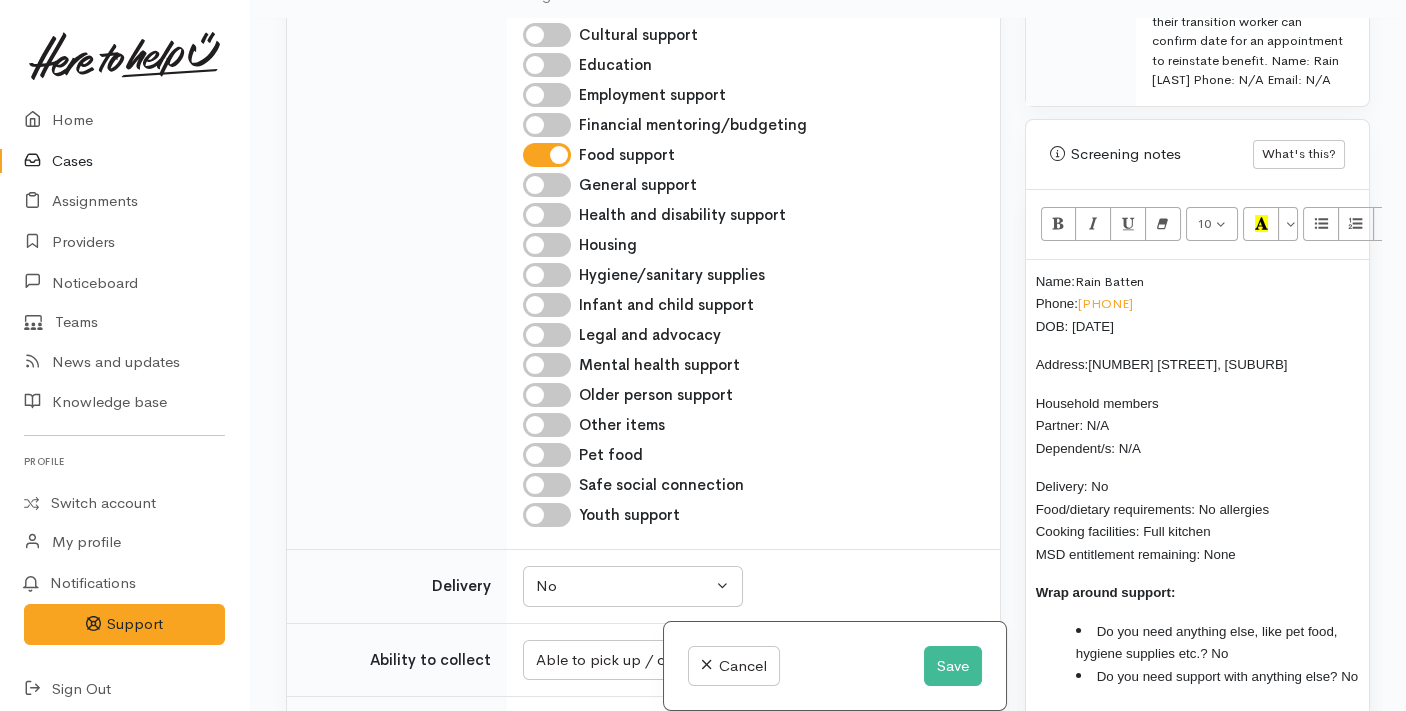 click on "Name:  Rain Batten
Phone:  021575950
DOB: 16/11/2006 Address:  7 Highmore Place, Brookfield Household members
Partner: N/A
Dependent/s: N/A Delivery: No
Food/dietary requirements: No allergies
Cooking facilities: Full kitchen
MSD entitlement remaining: None Wrap around
support:
Do you need anything else,
like pet food, hygiene supplies etc.? No
Do you need support with
anything else? No" at bounding box center [1197, 487] 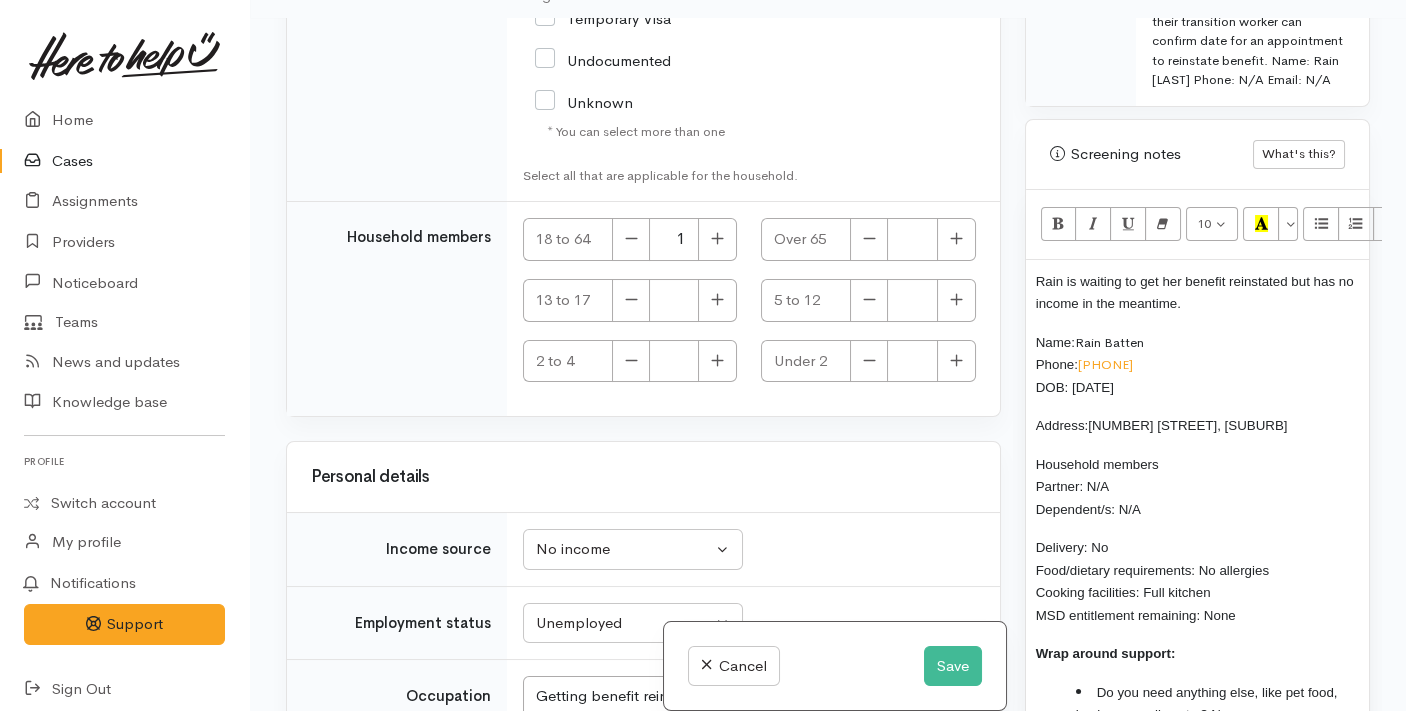 scroll, scrollTop: 3760, scrollLeft: 0, axis: vertical 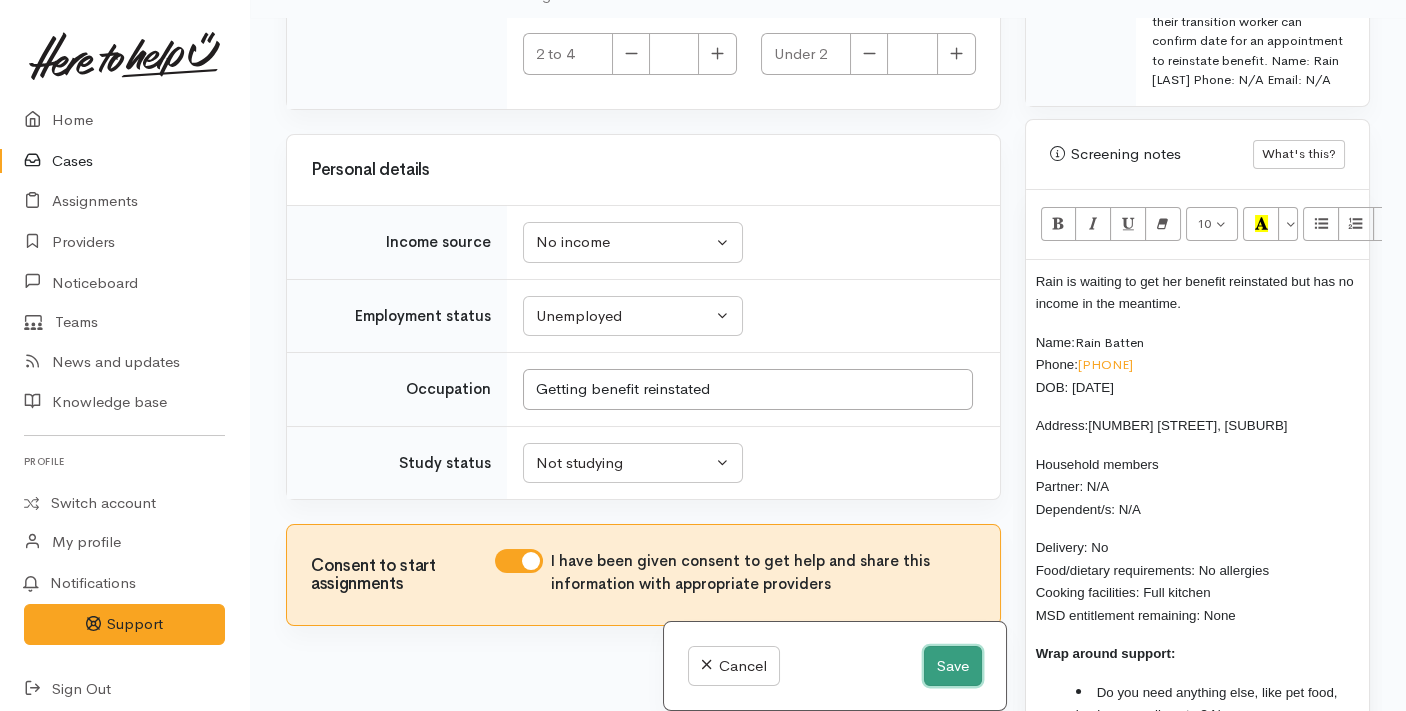 click on "Save" at bounding box center (953, 666) 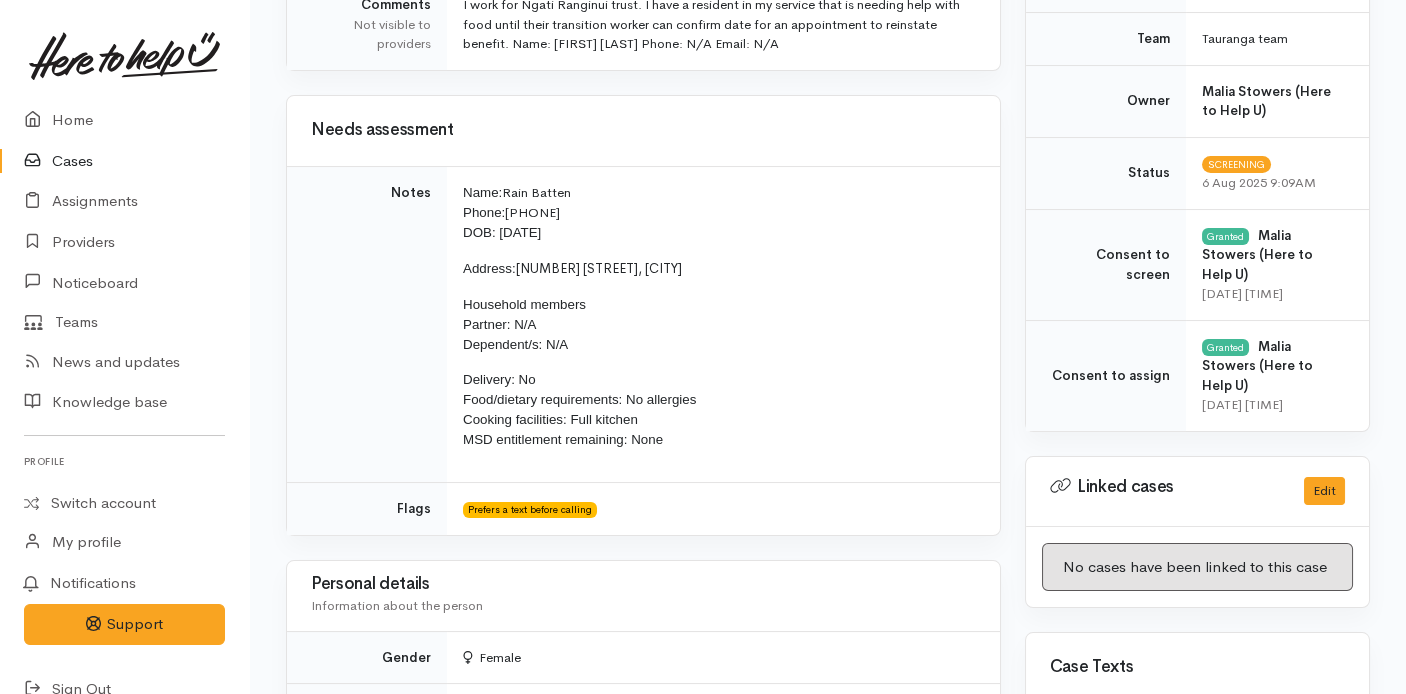 scroll, scrollTop: 744, scrollLeft: 0, axis: vertical 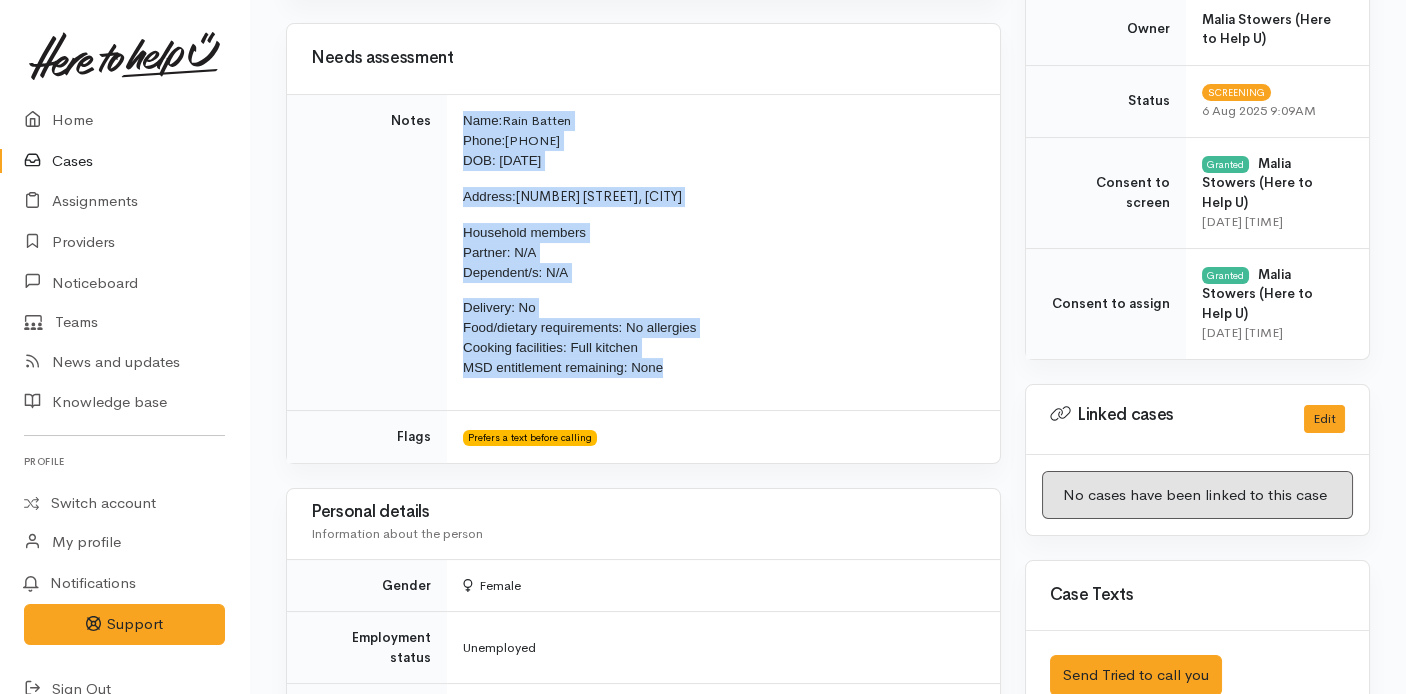drag, startPoint x: 691, startPoint y: 372, endPoint x: 445, endPoint y: 117, distance: 354.31766 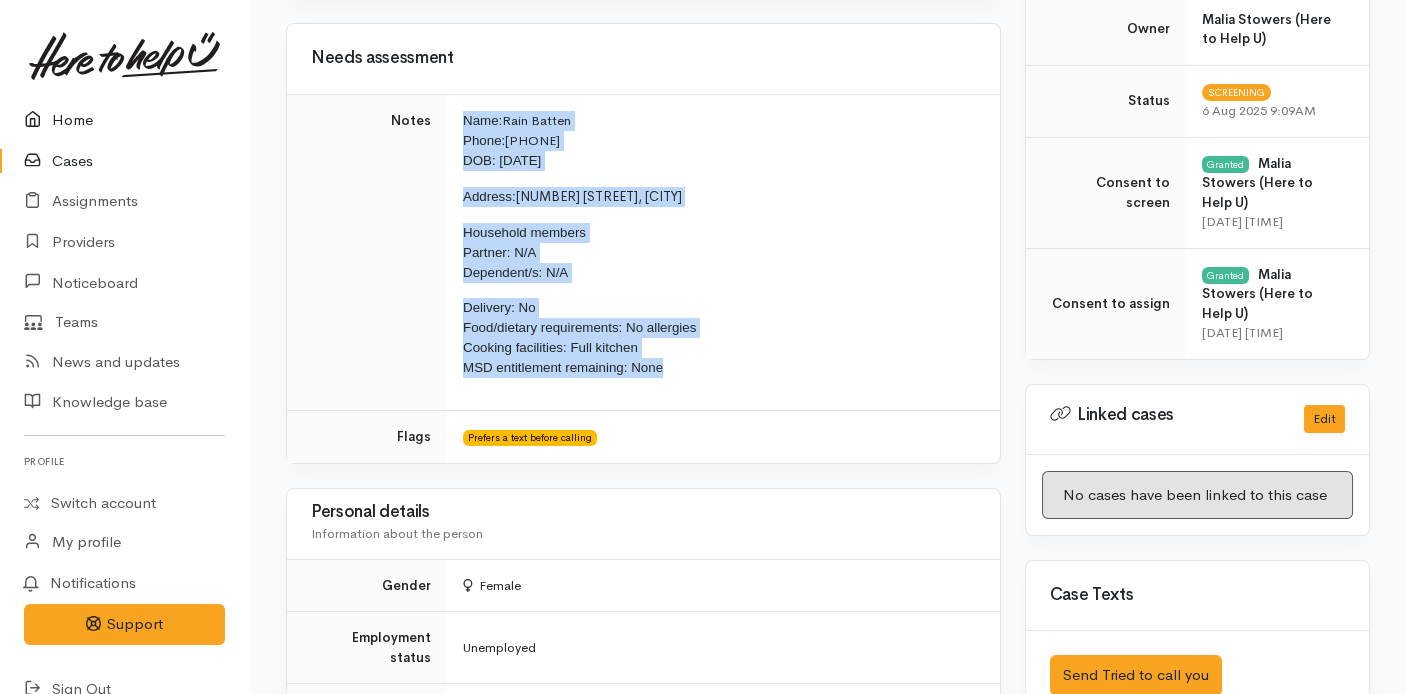click on "Home" at bounding box center (124, 120) 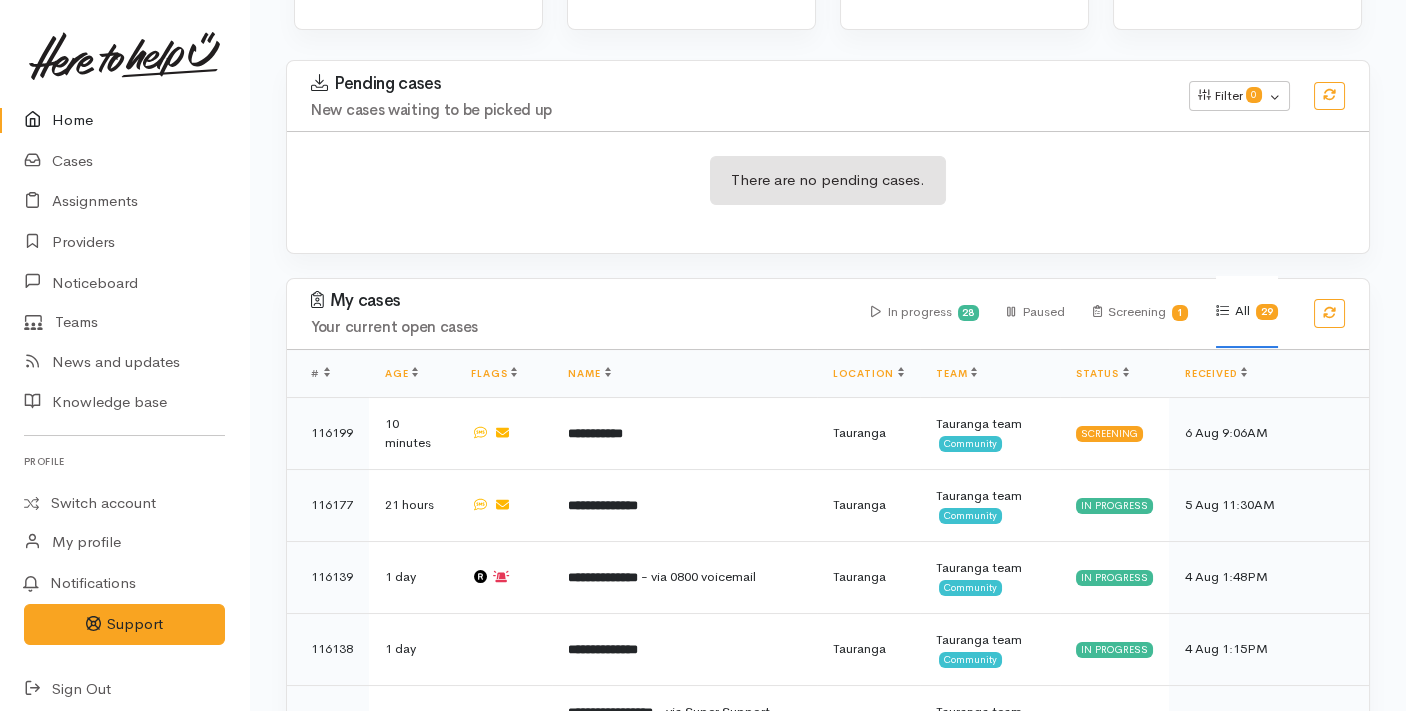 scroll, scrollTop: 341, scrollLeft: 0, axis: vertical 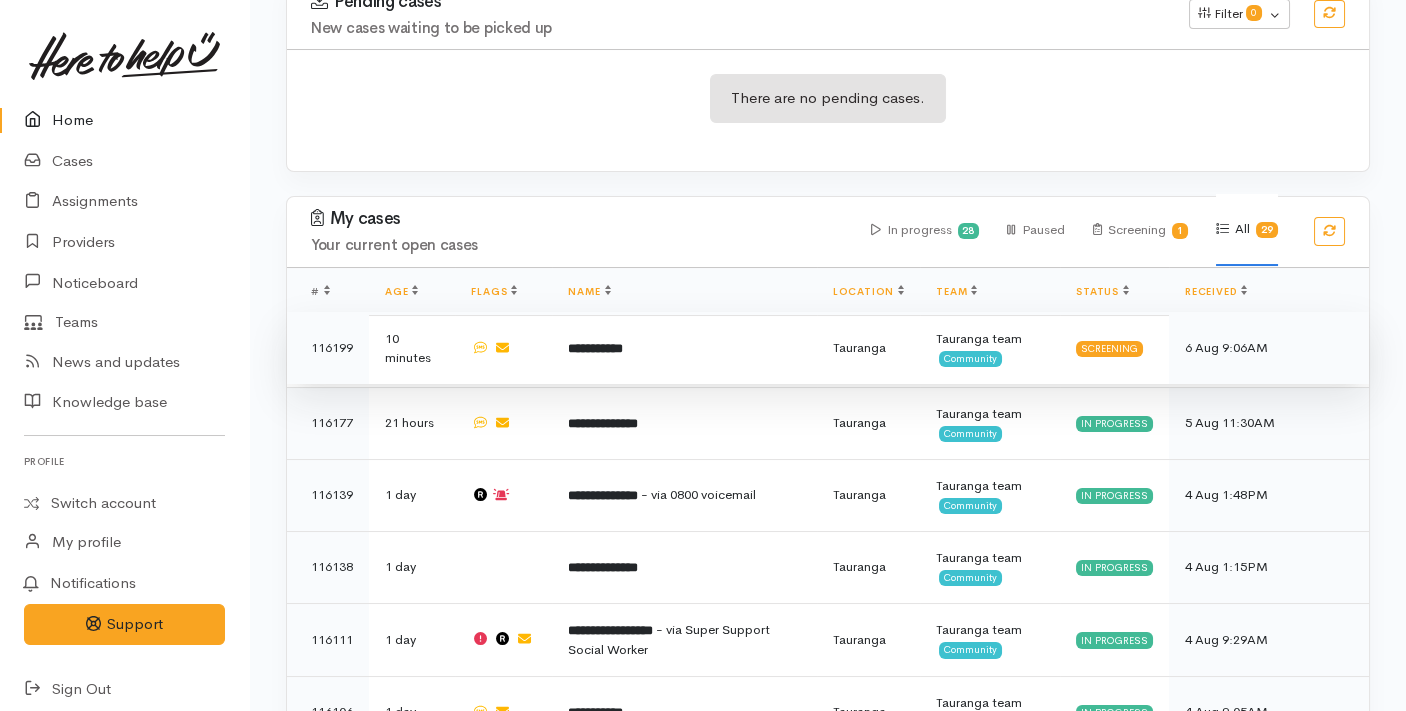 click on "**********" at bounding box center (684, 348) 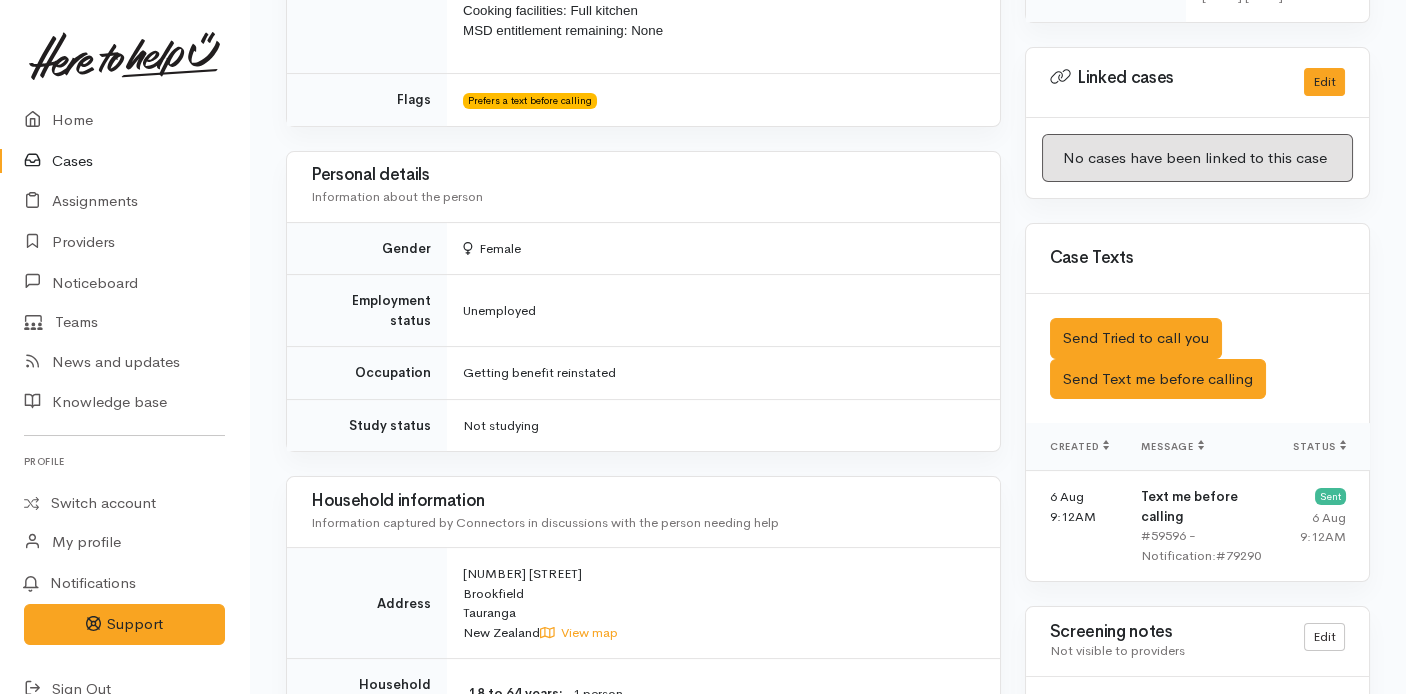 scroll, scrollTop: 1082, scrollLeft: 0, axis: vertical 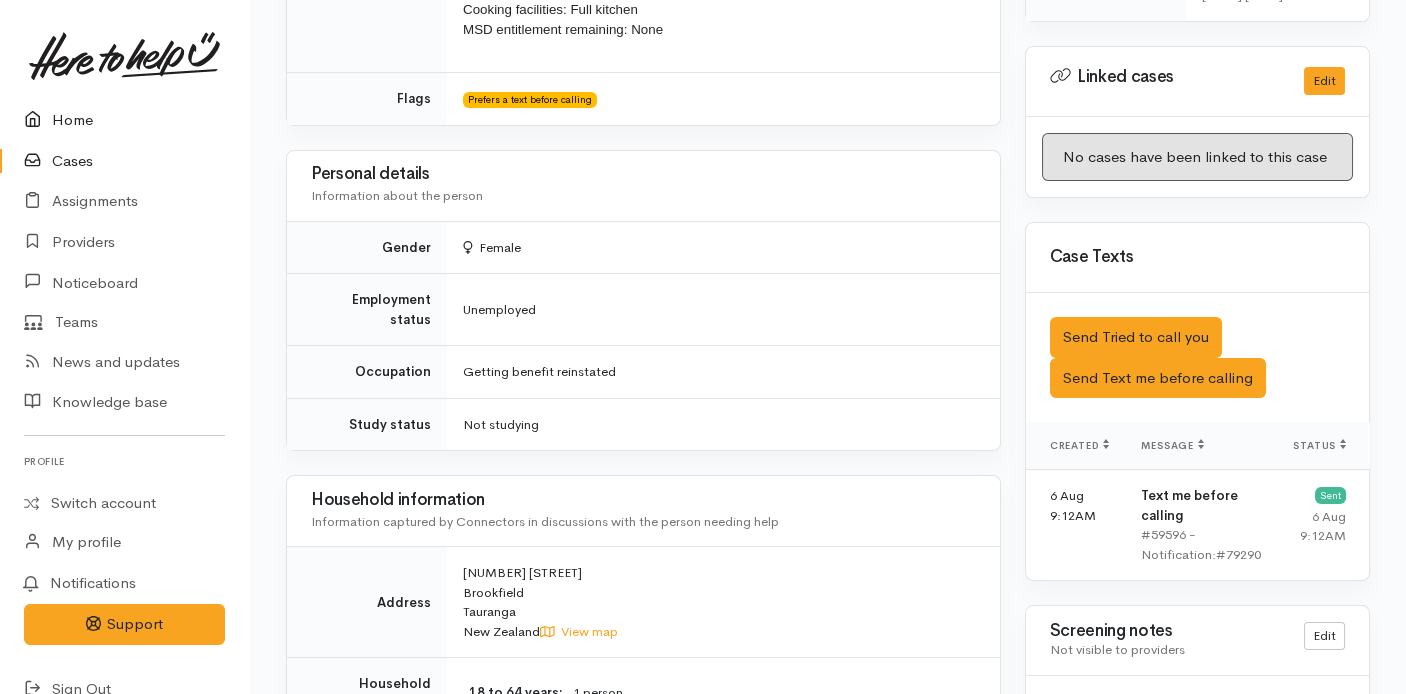 click on "Home" at bounding box center [124, 120] 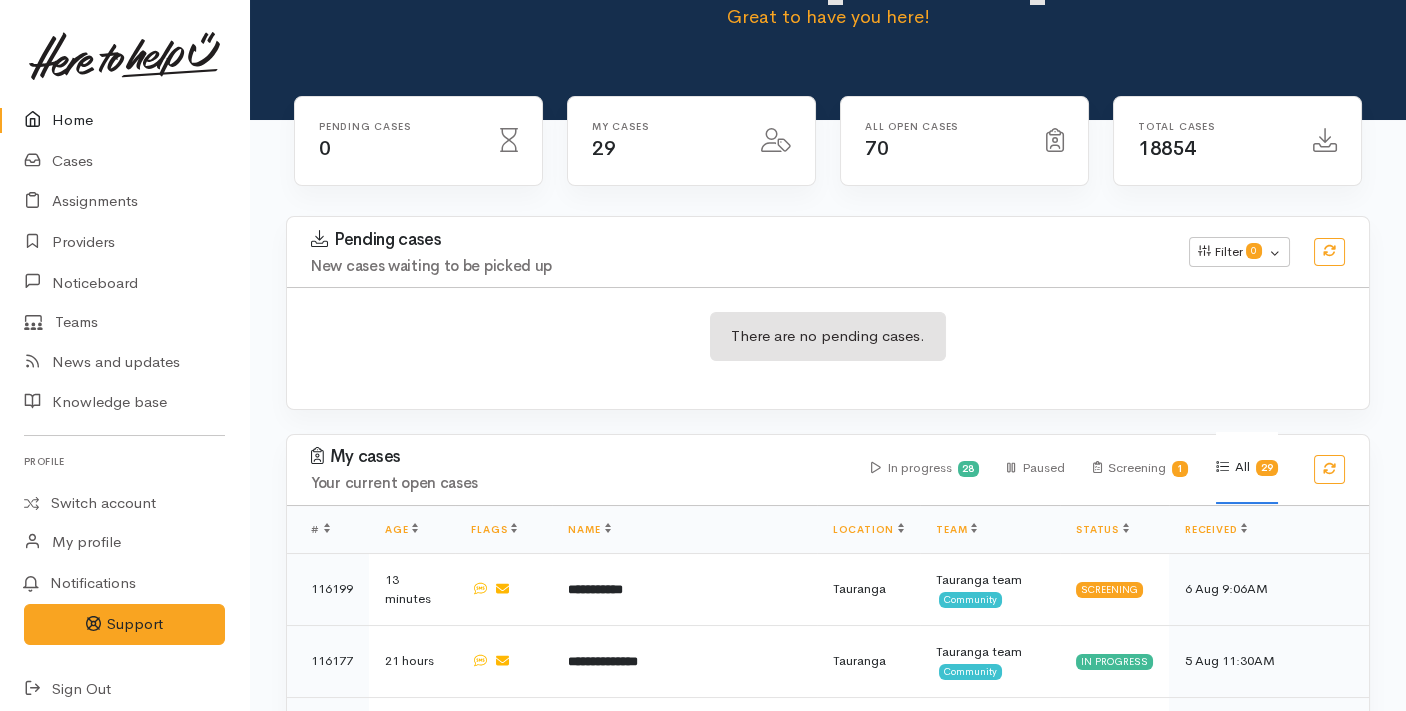 scroll, scrollTop: 0, scrollLeft: 0, axis: both 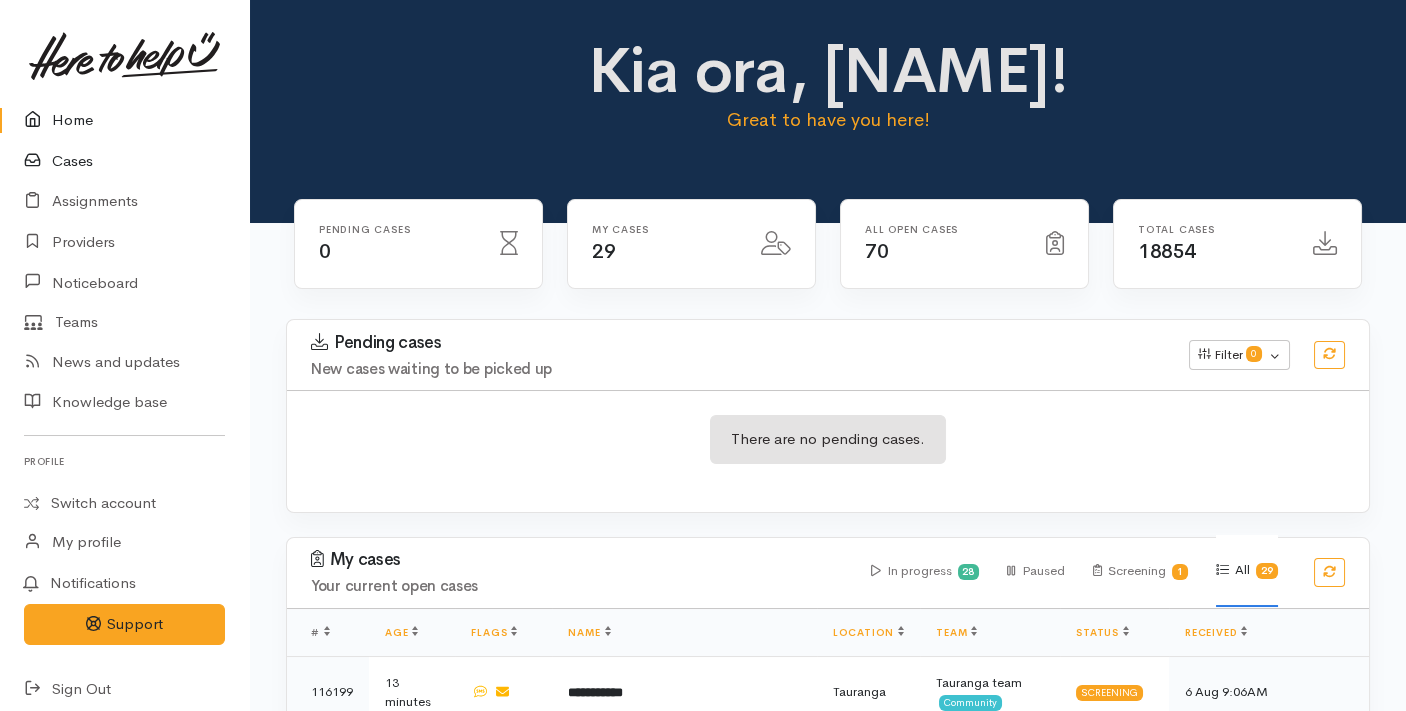 click on "Cases" at bounding box center (124, 161) 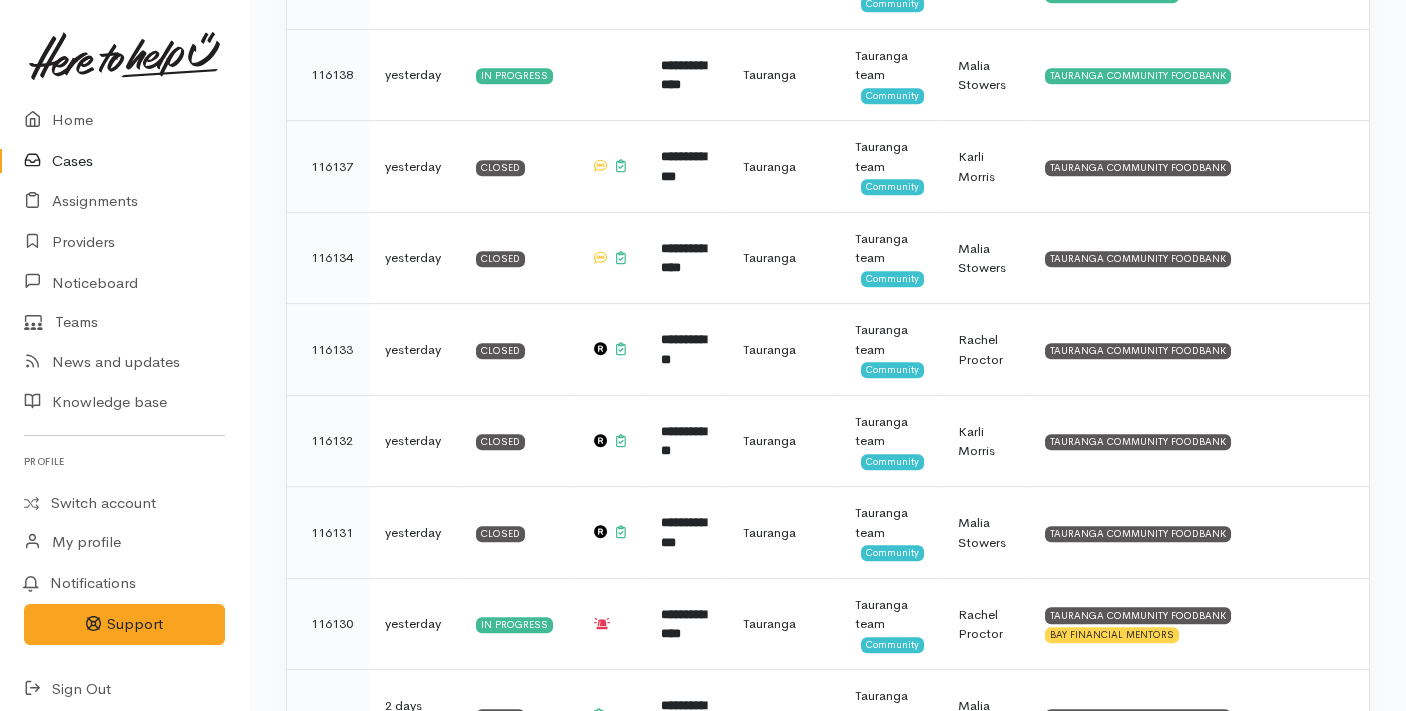 scroll, scrollTop: 2535, scrollLeft: 0, axis: vertical 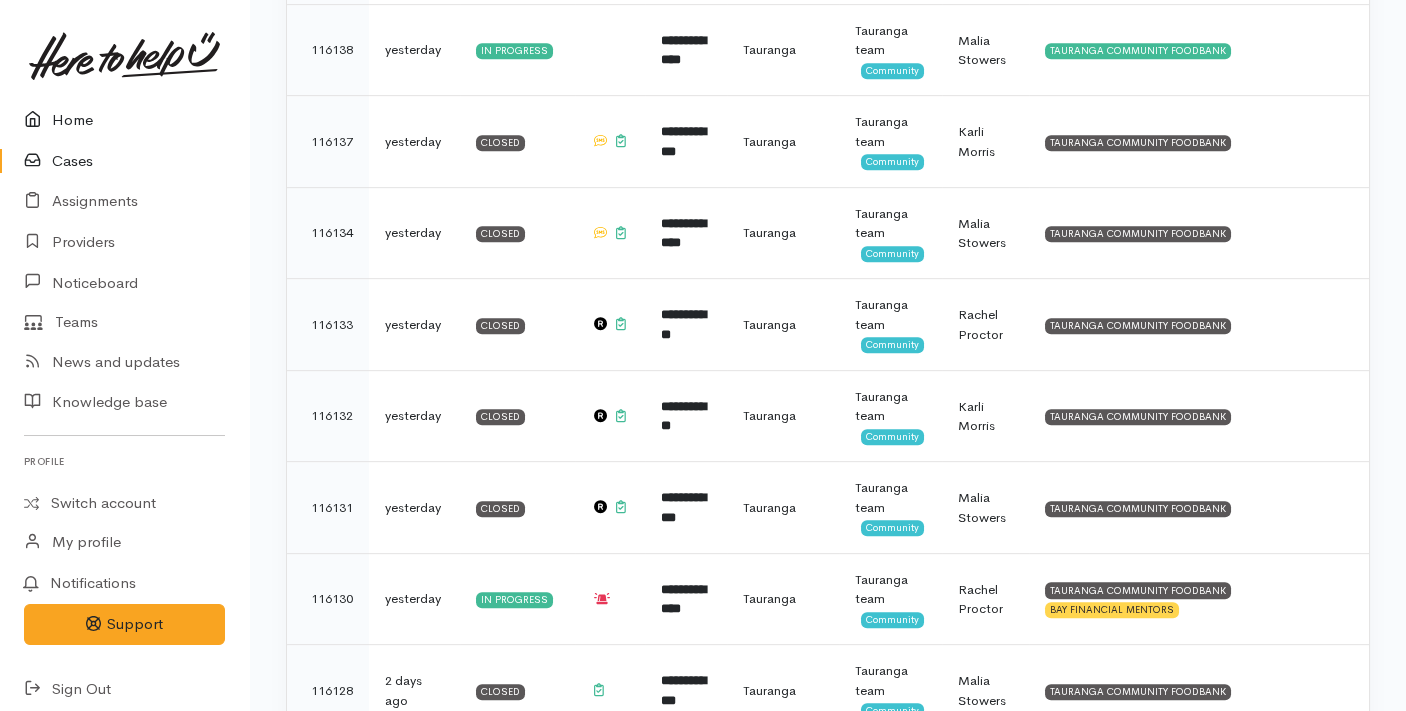 click on "Home" at bounding box center (124, 120) 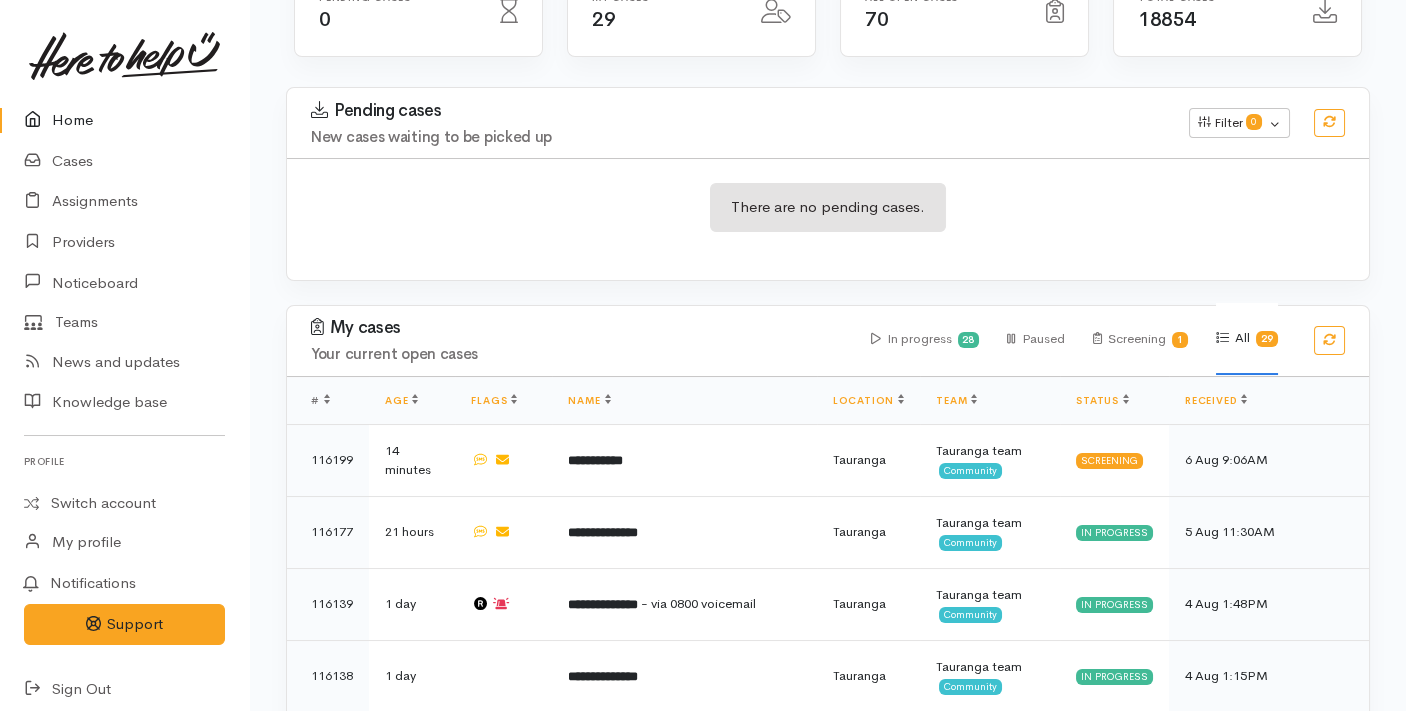 scroll, scrollTop: 0, scrollLeft: 0, axis: both 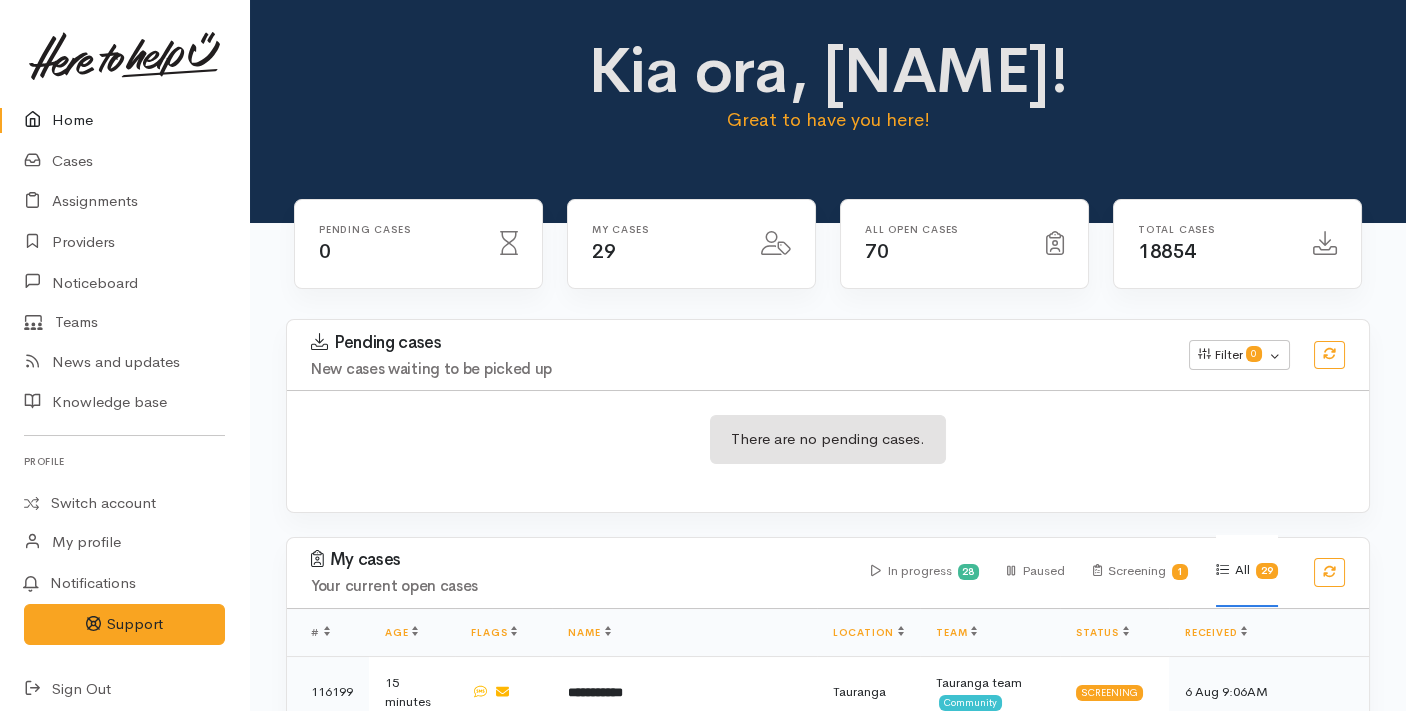 click on "Pending cases
0" at bounding box center (418, 256) 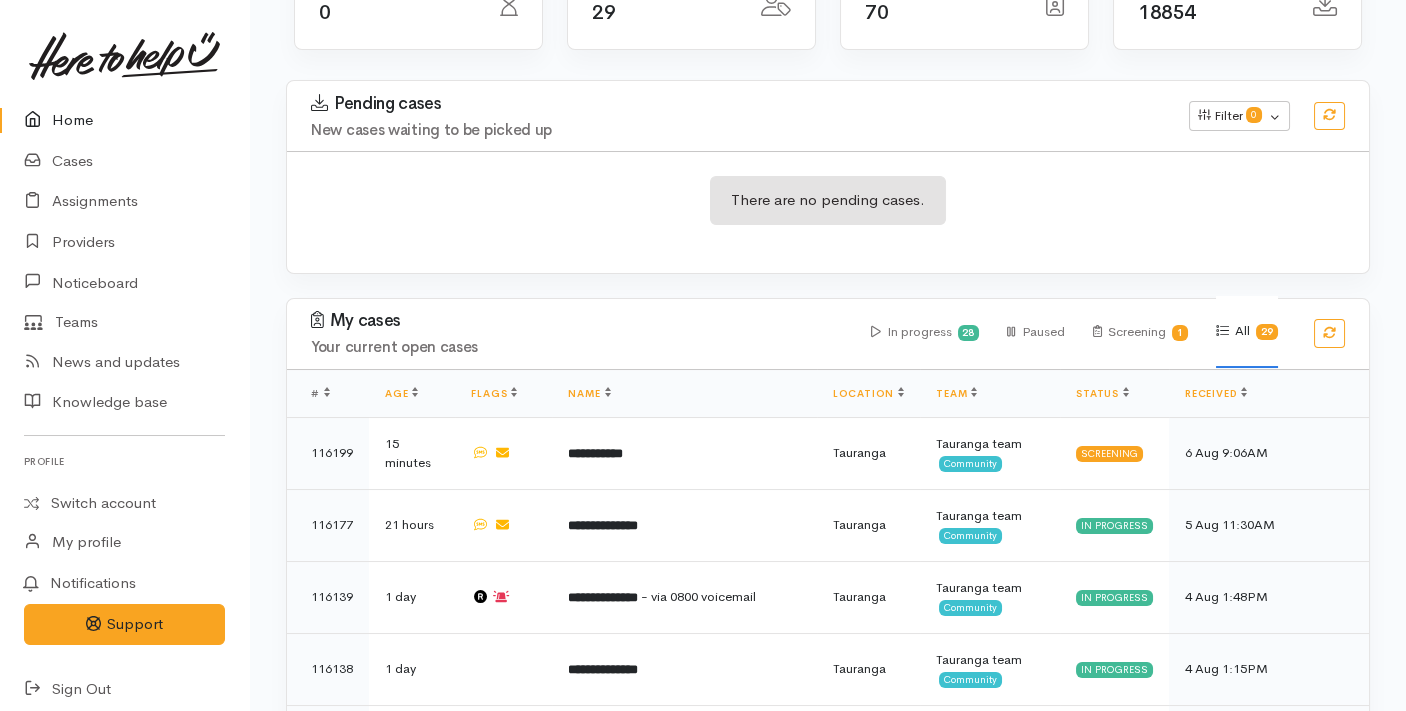 scroll, scrollTop: 240, scrollLeft: 0, axis: vertical 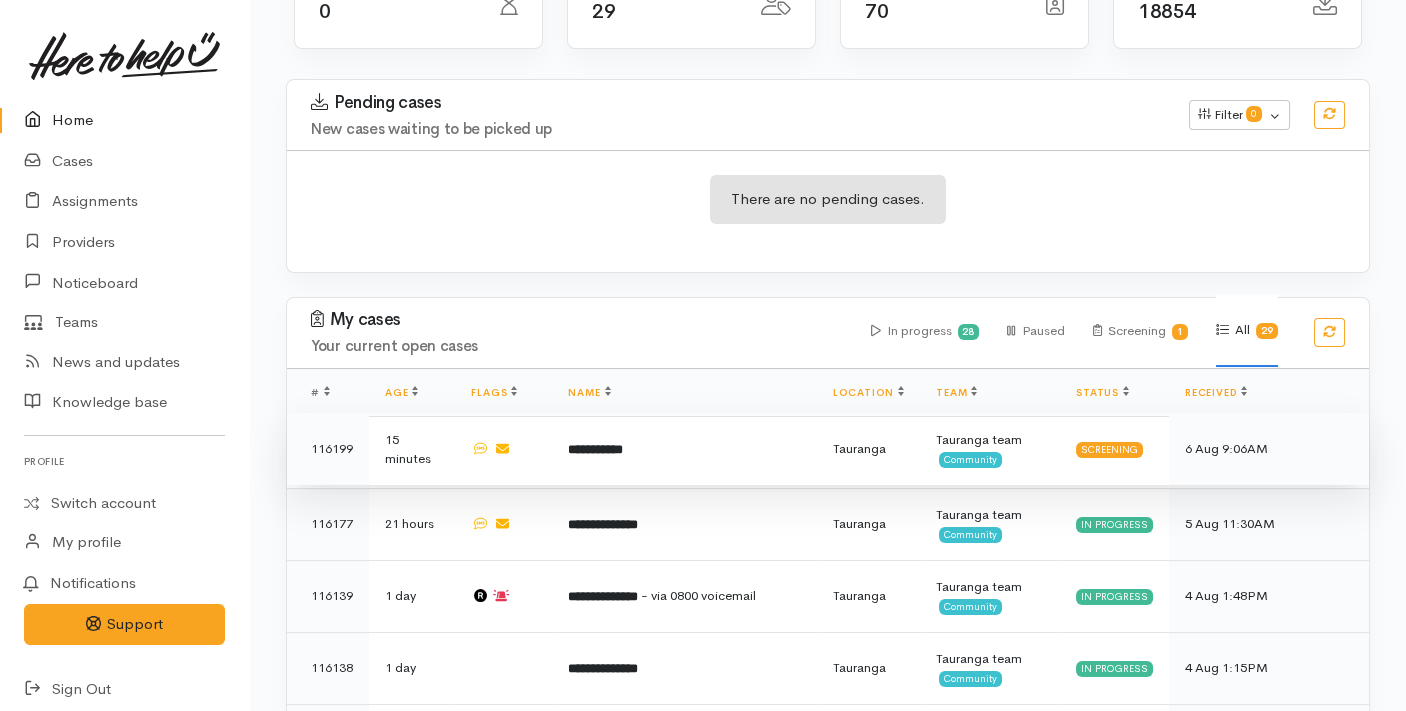 click on "**********" at bounding box center (595, 449) 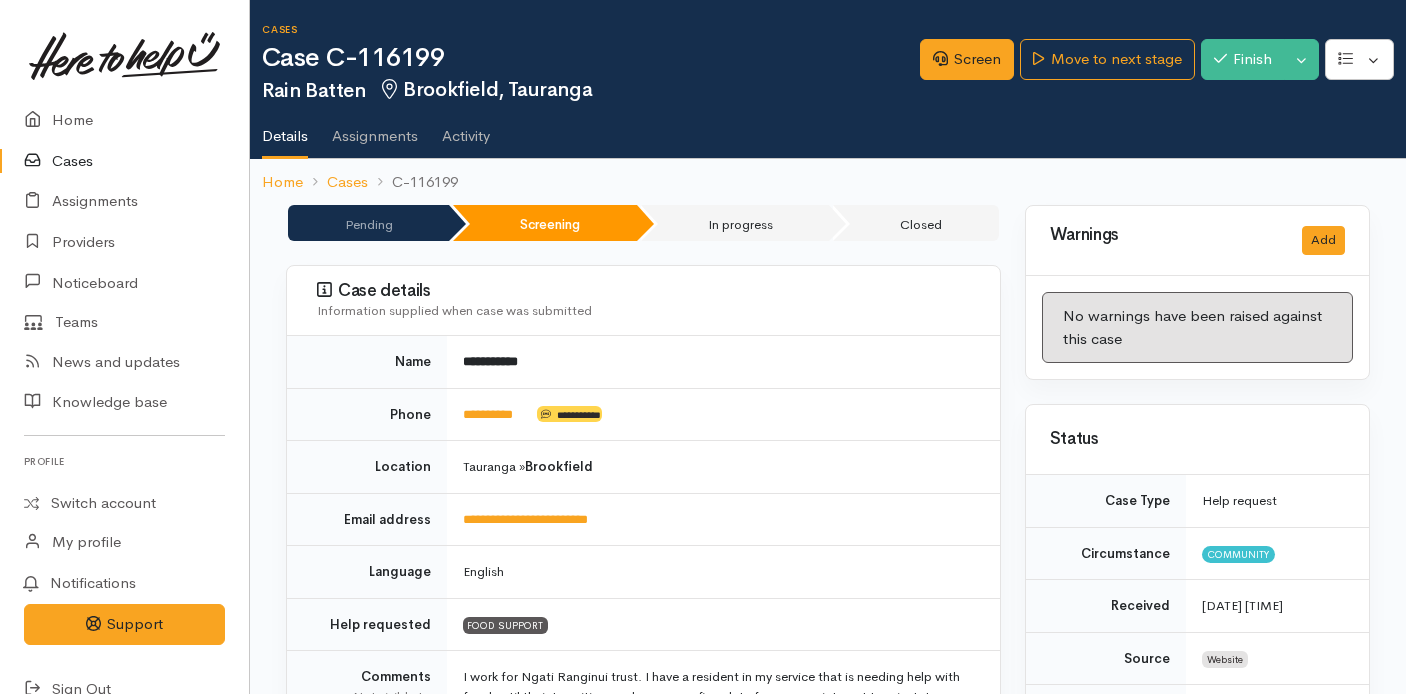 scroll, scrollTop: 0, scrollLeft: 0, axis: both 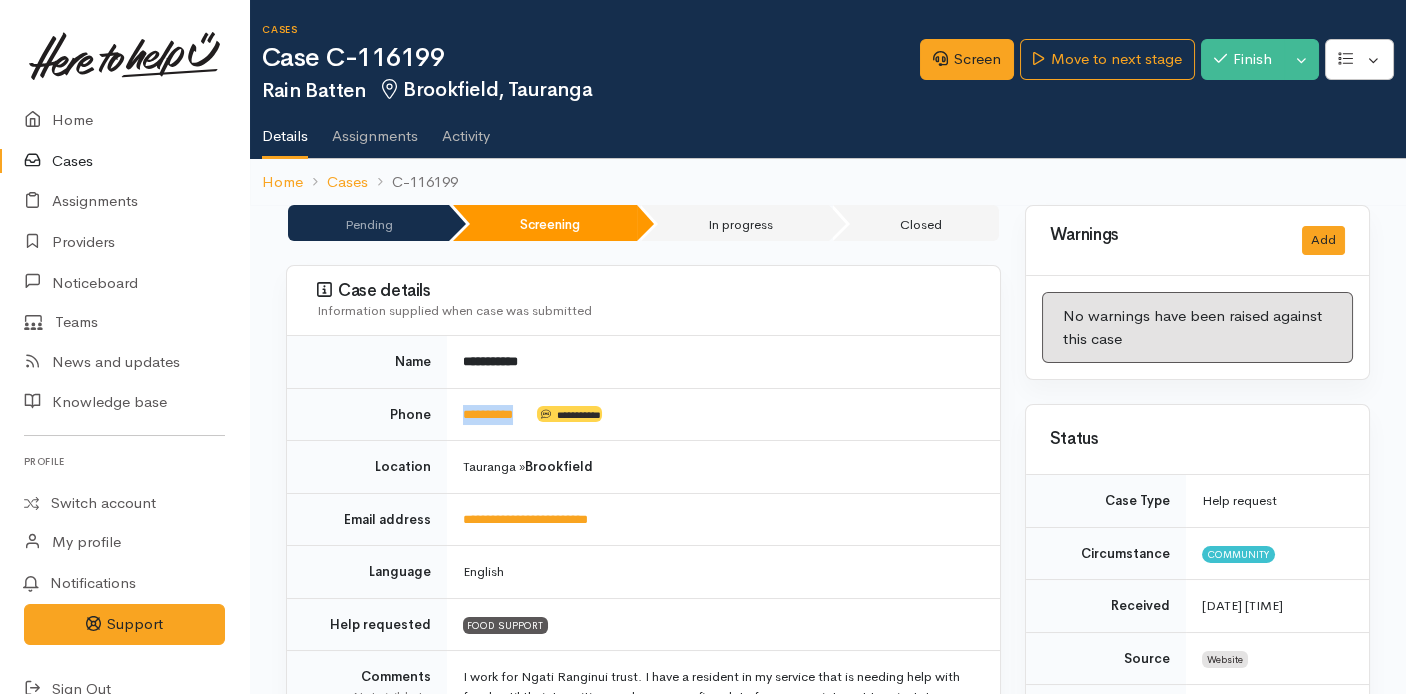 drag, startPoint x: 531, startPoint y: 415, endPoint x: 458, endPoint y: 416, distance: 73.00685 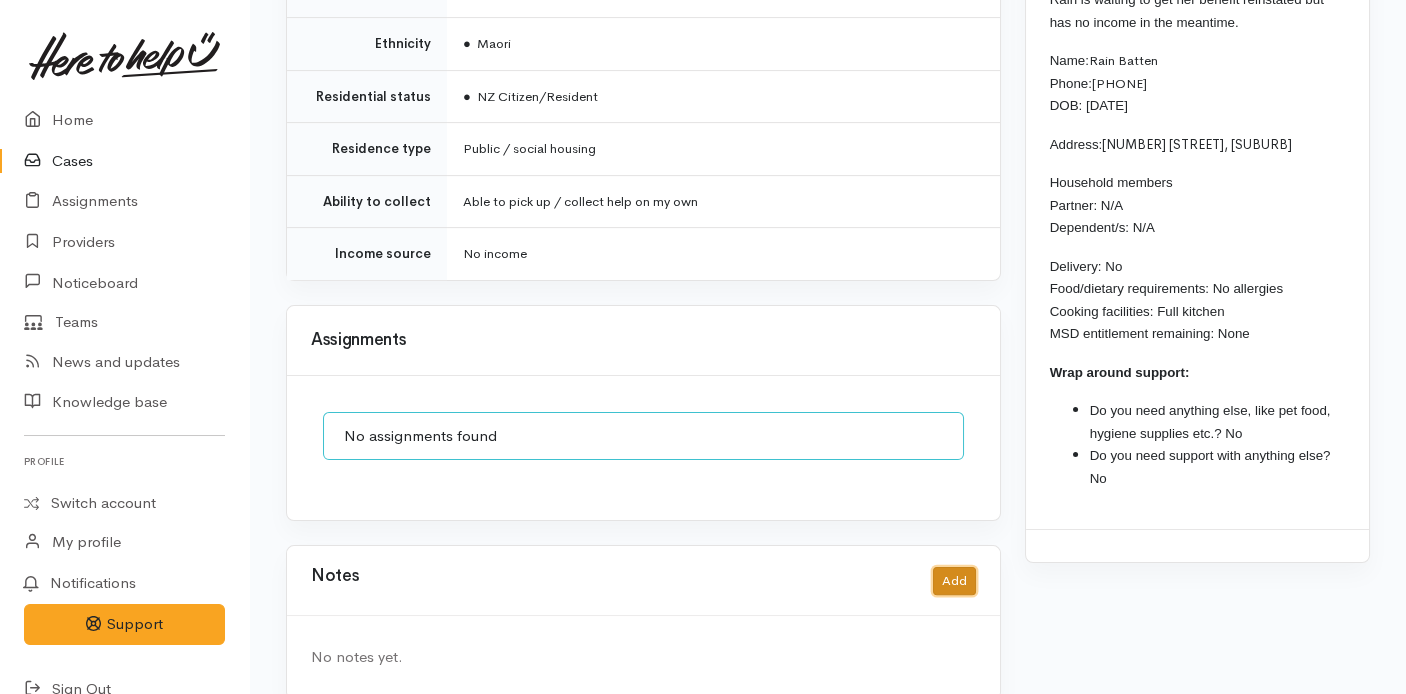 click on "Add" at bounding box center [954, 581] 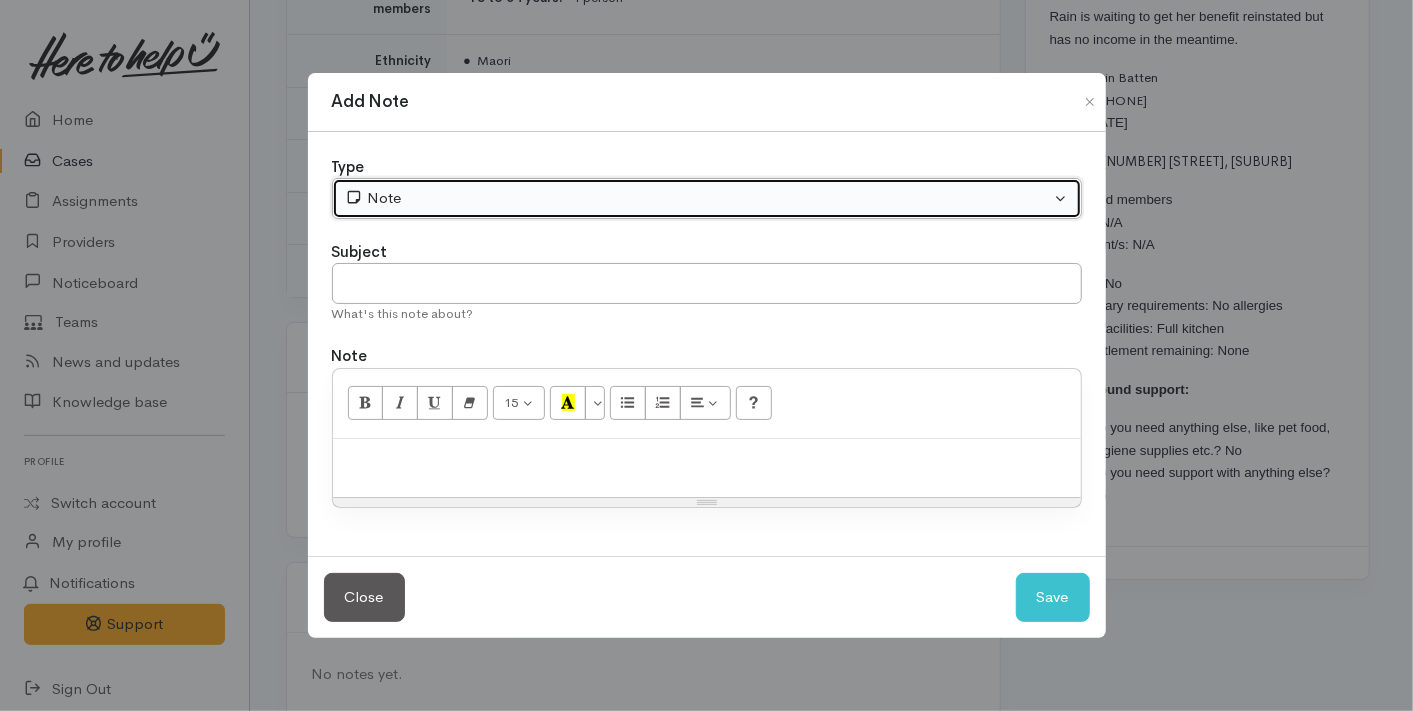 click on "Note" at bounding box center [698, 198] 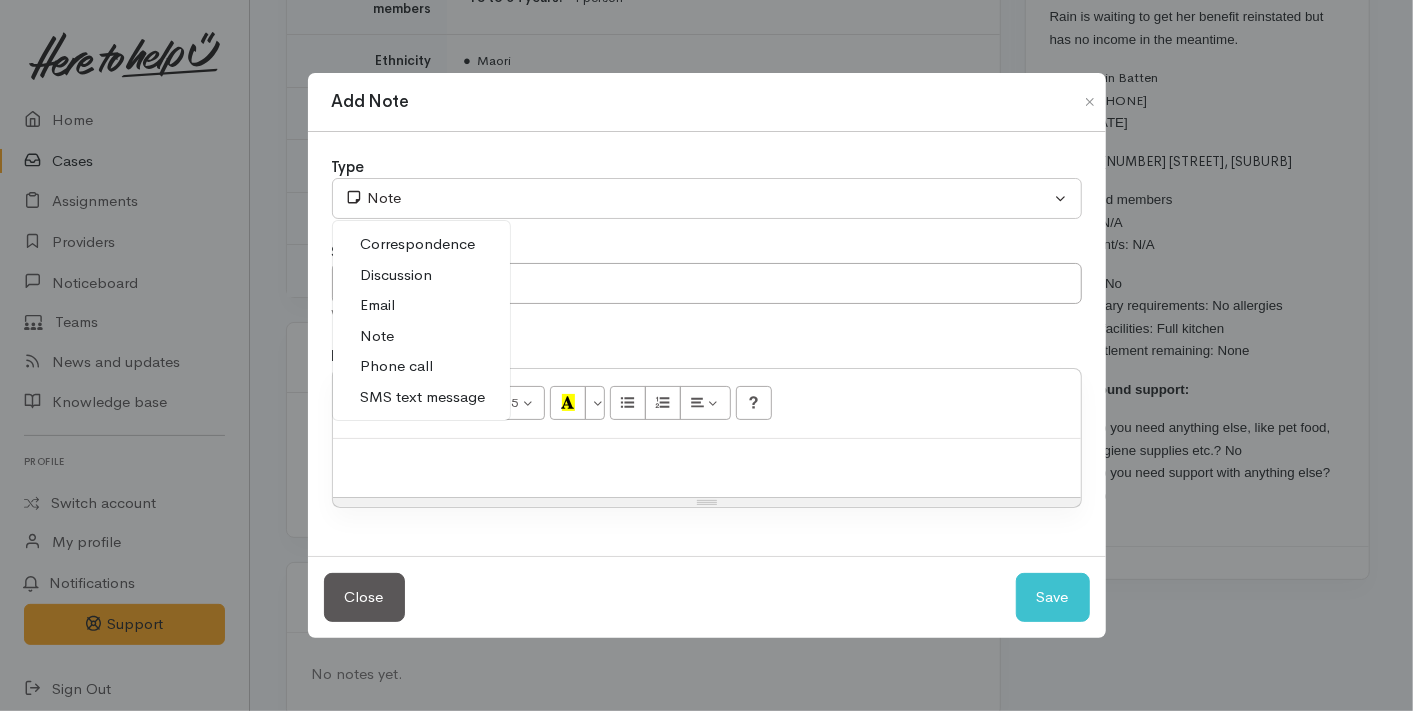 click on "SMS text message" at bounding box center [423, 397] 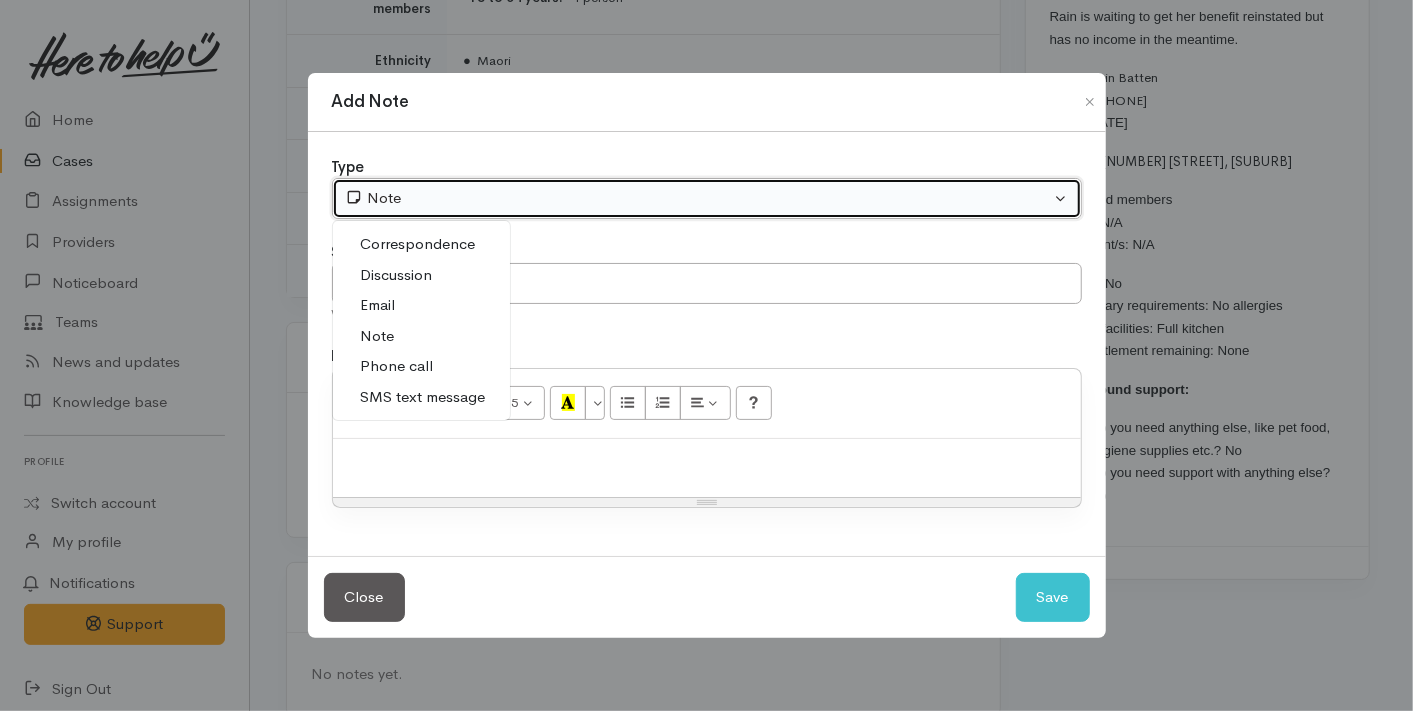 select on "5" 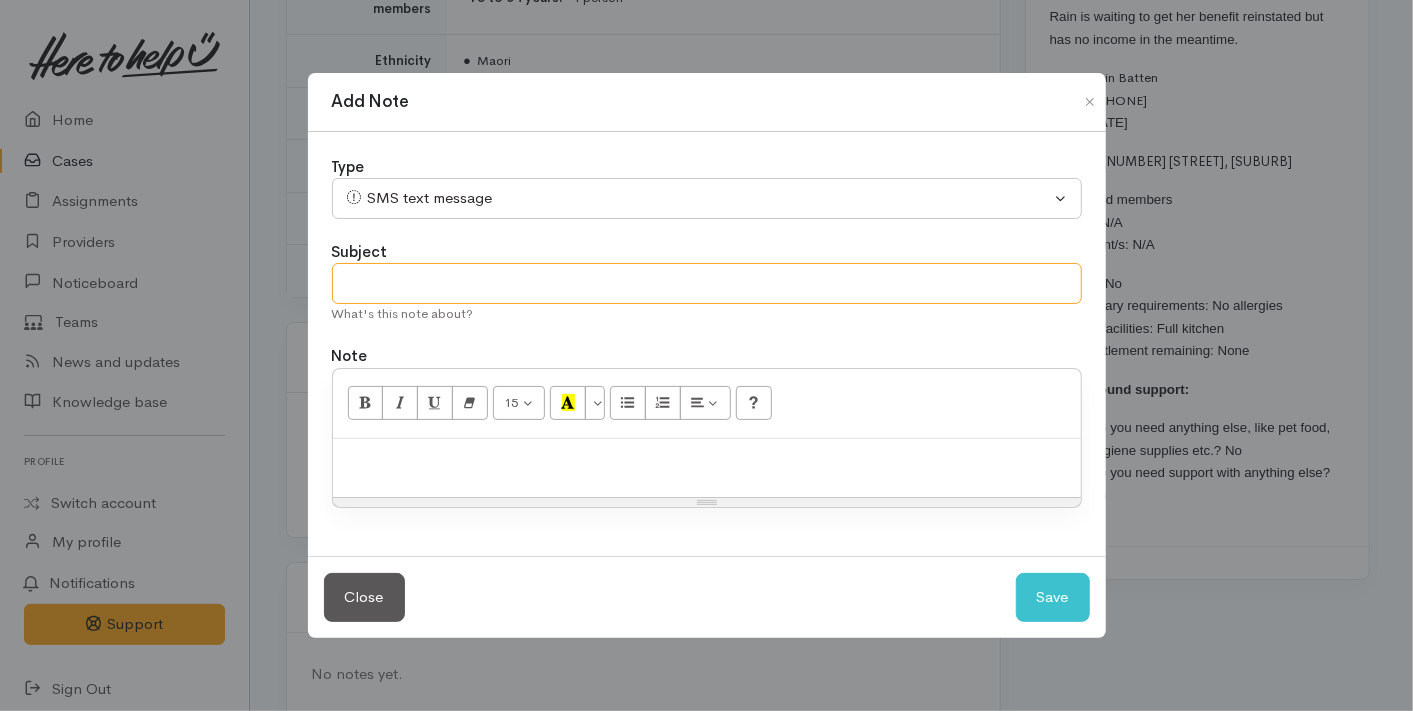 click at bounding box center (707, 283) 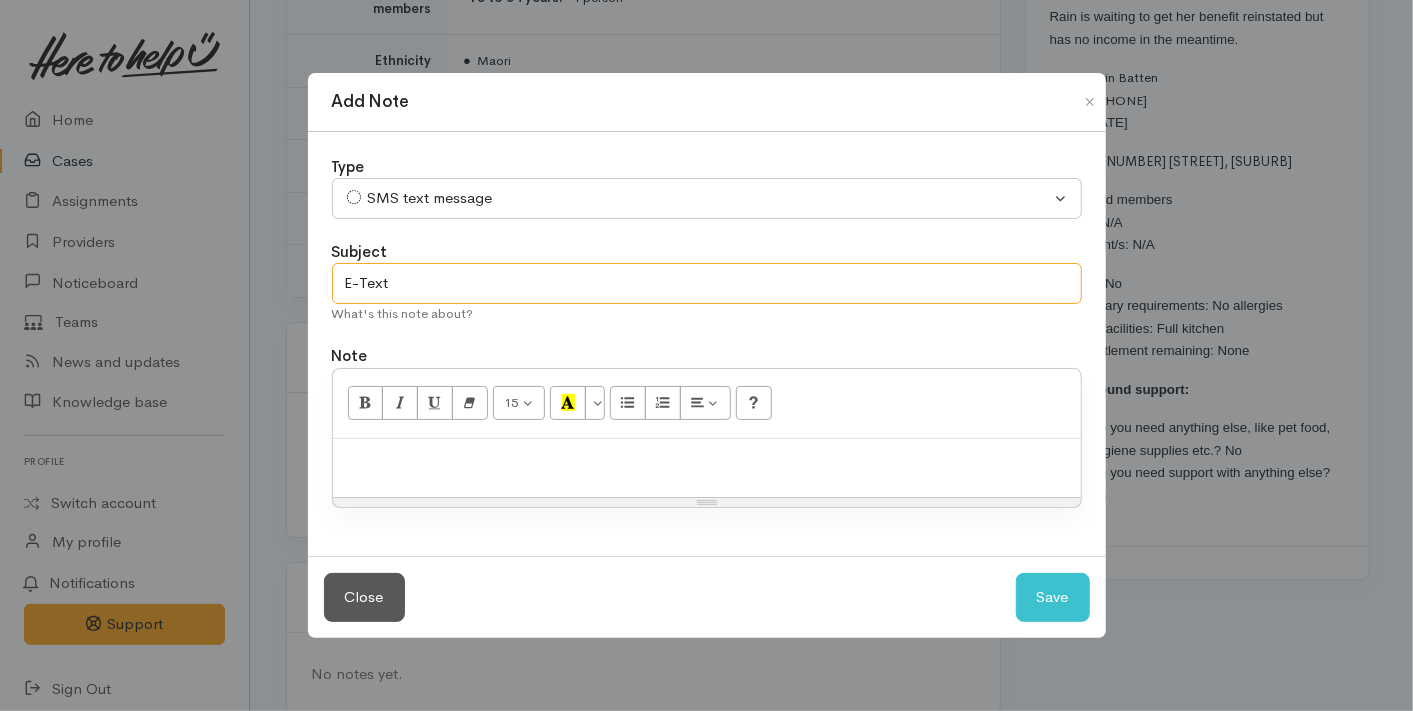 type on "E-Text" 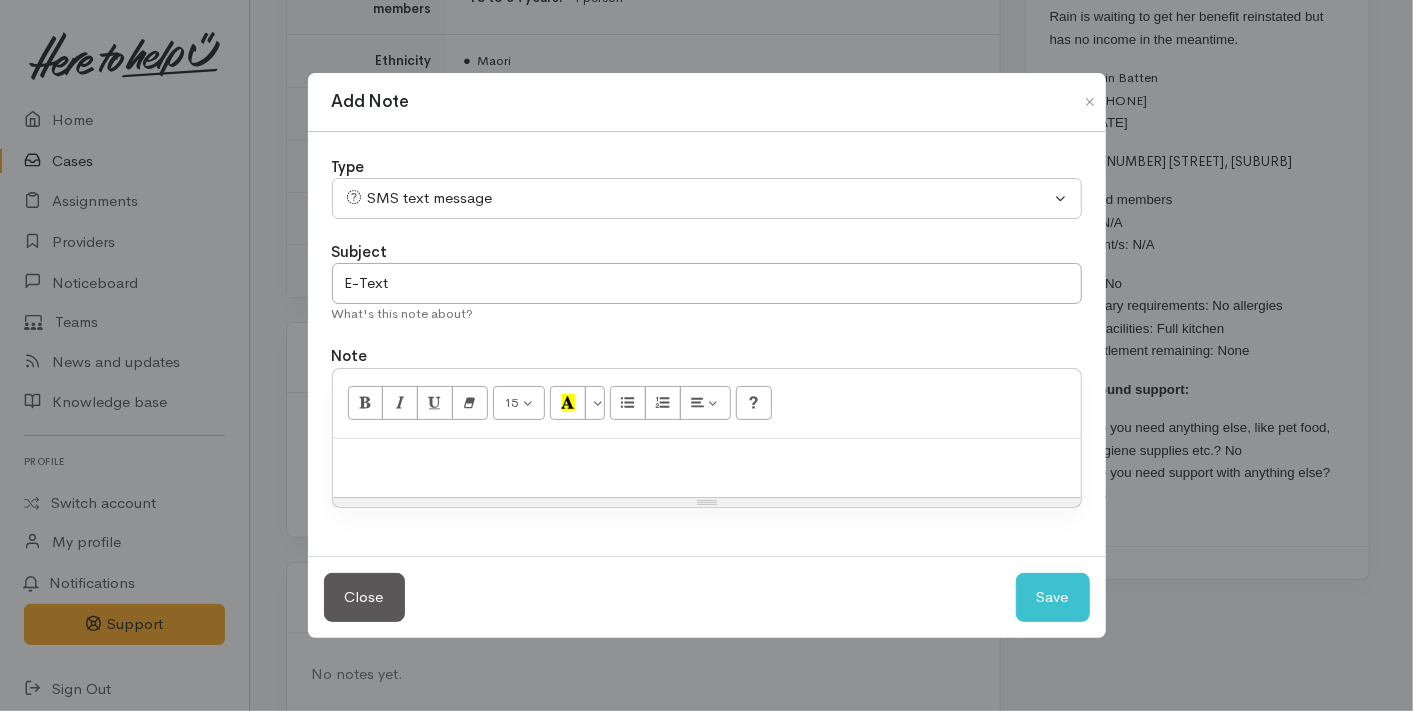type 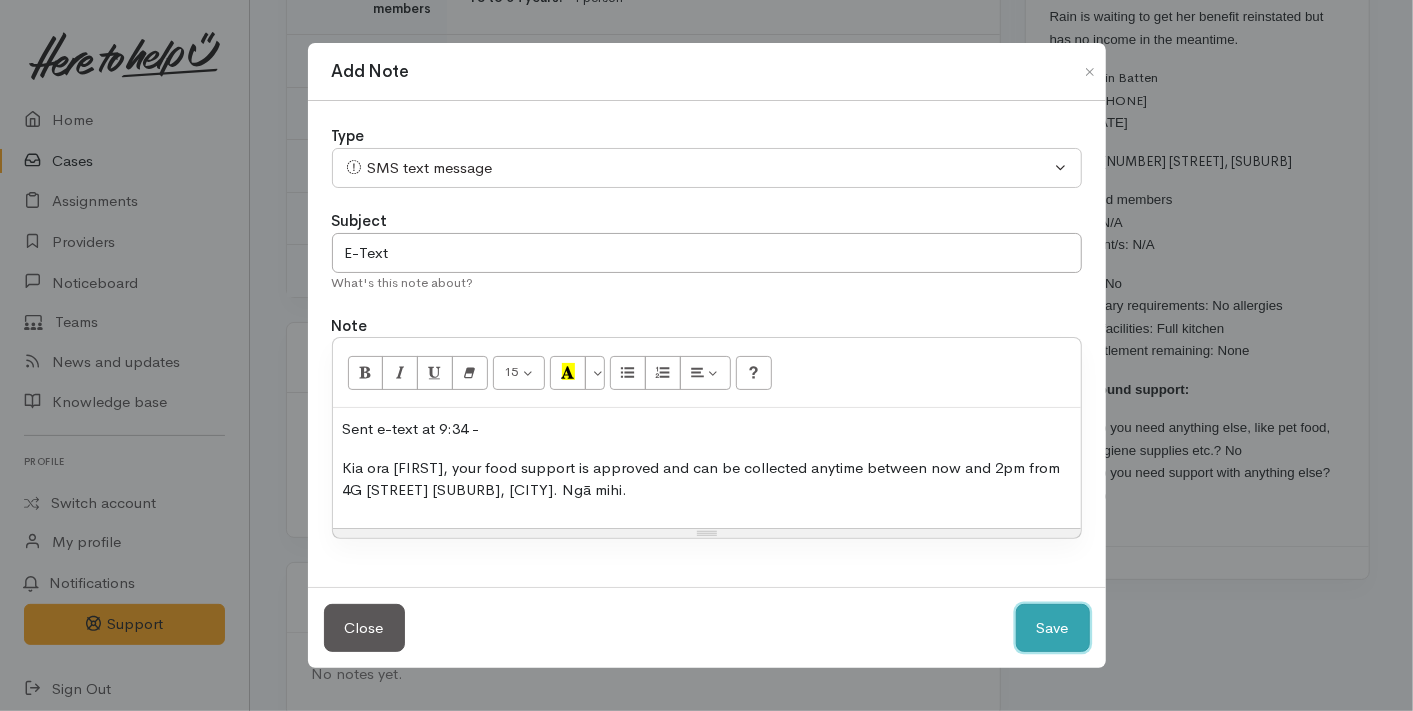 click on "Save" at bounding box center [1053, 628] 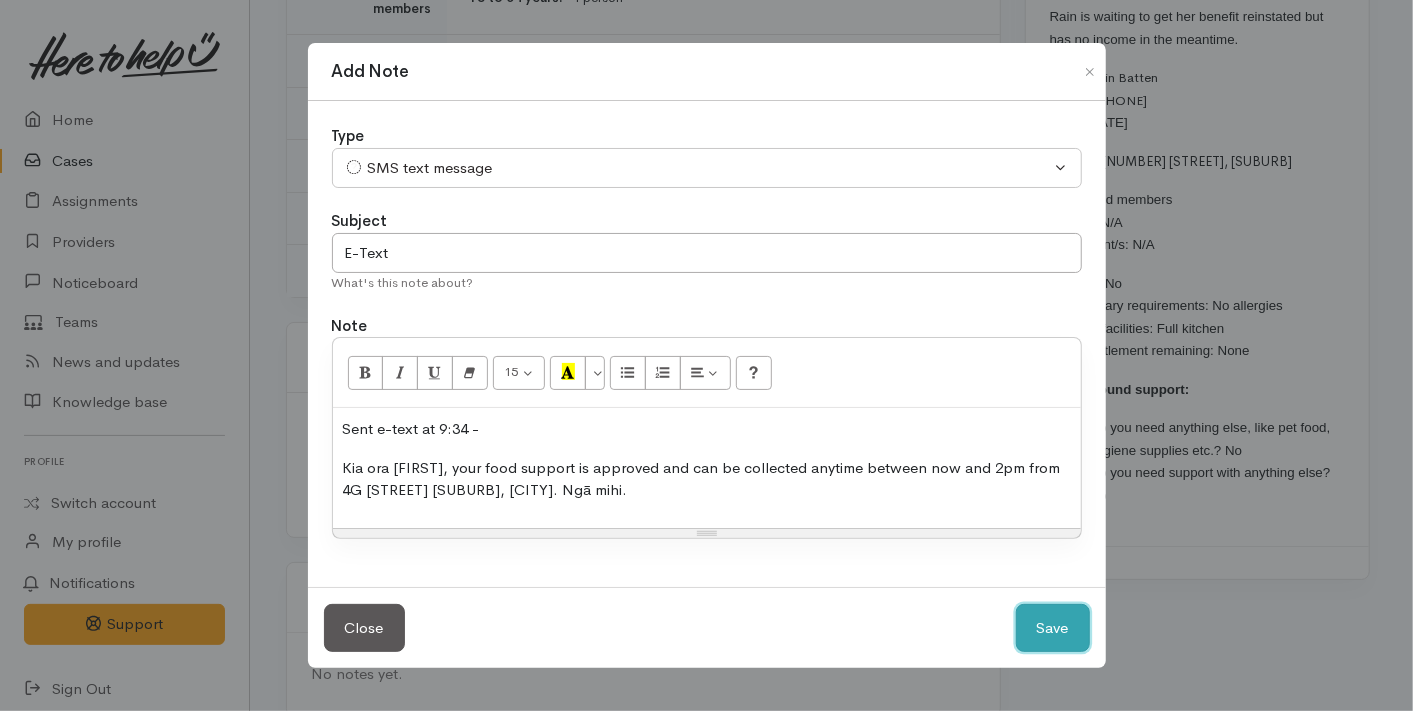 type 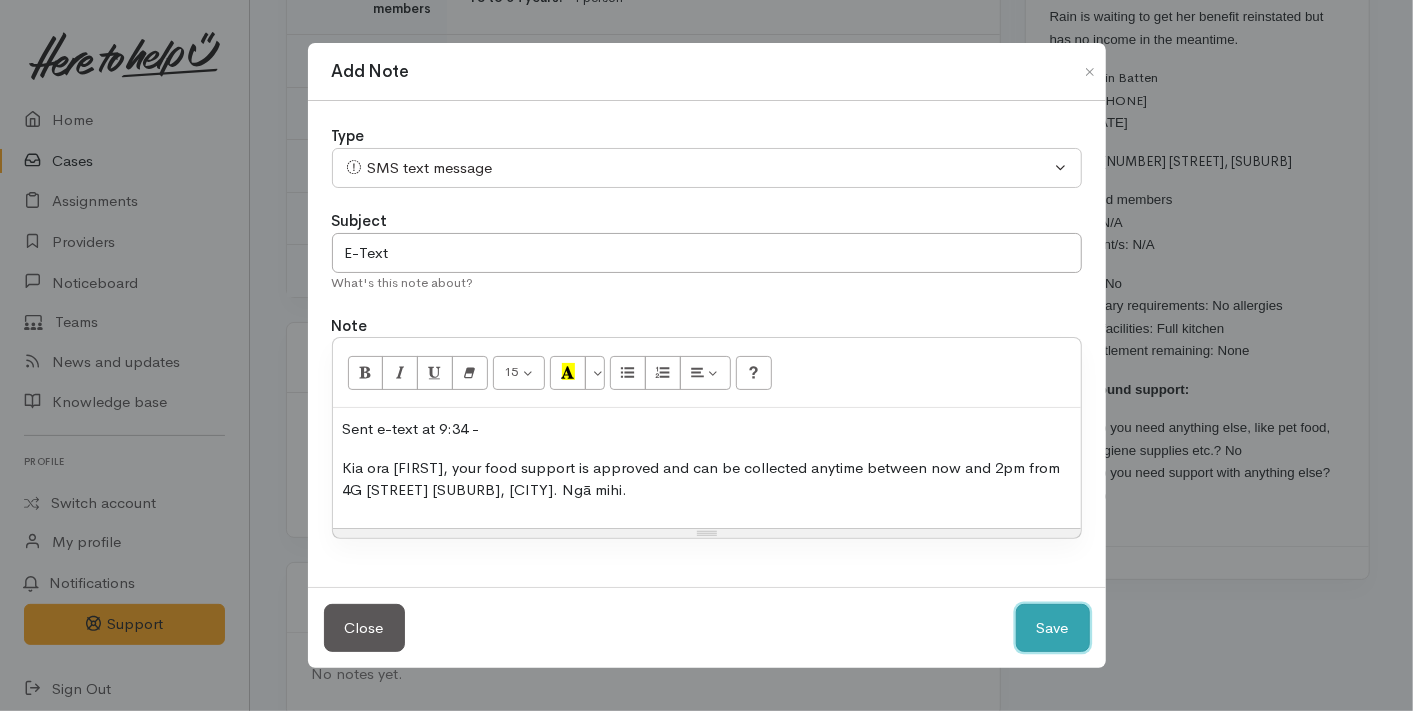 select on "1" 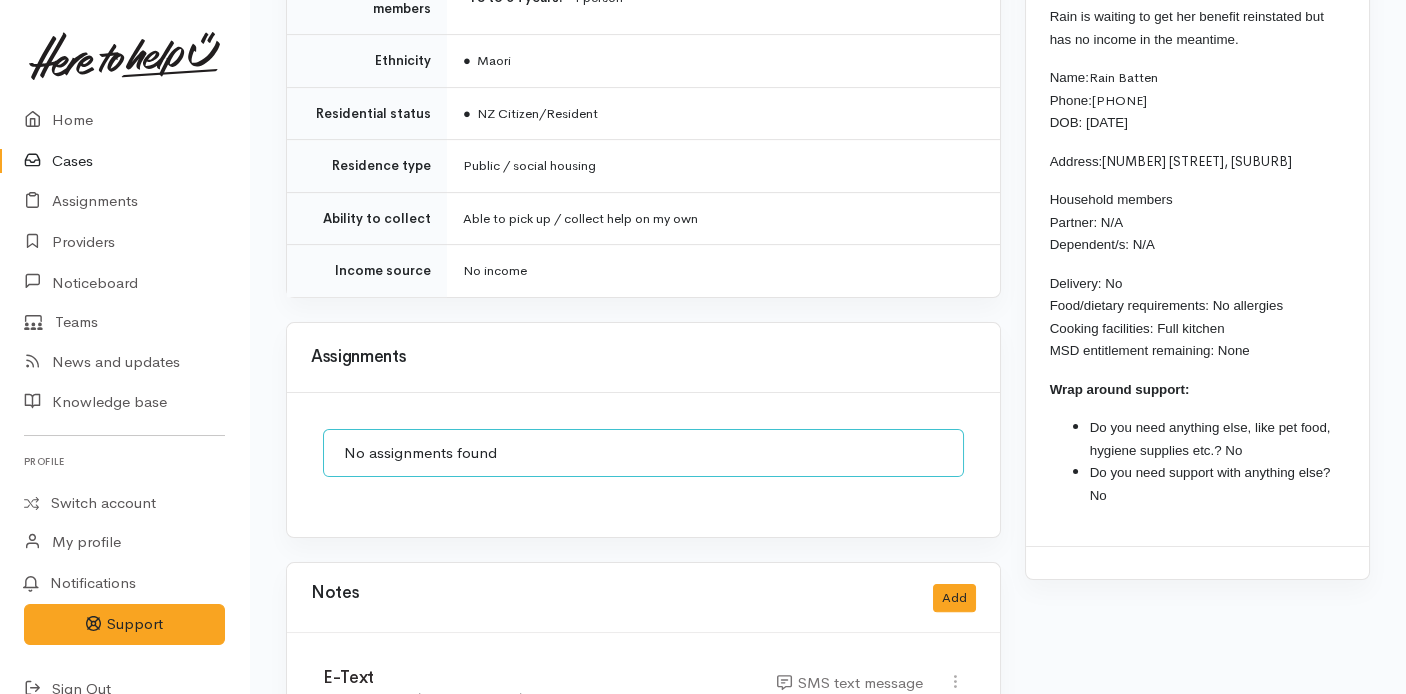 scroll, scrollTop: 1573, scrollLeft: 0, axis: vertical 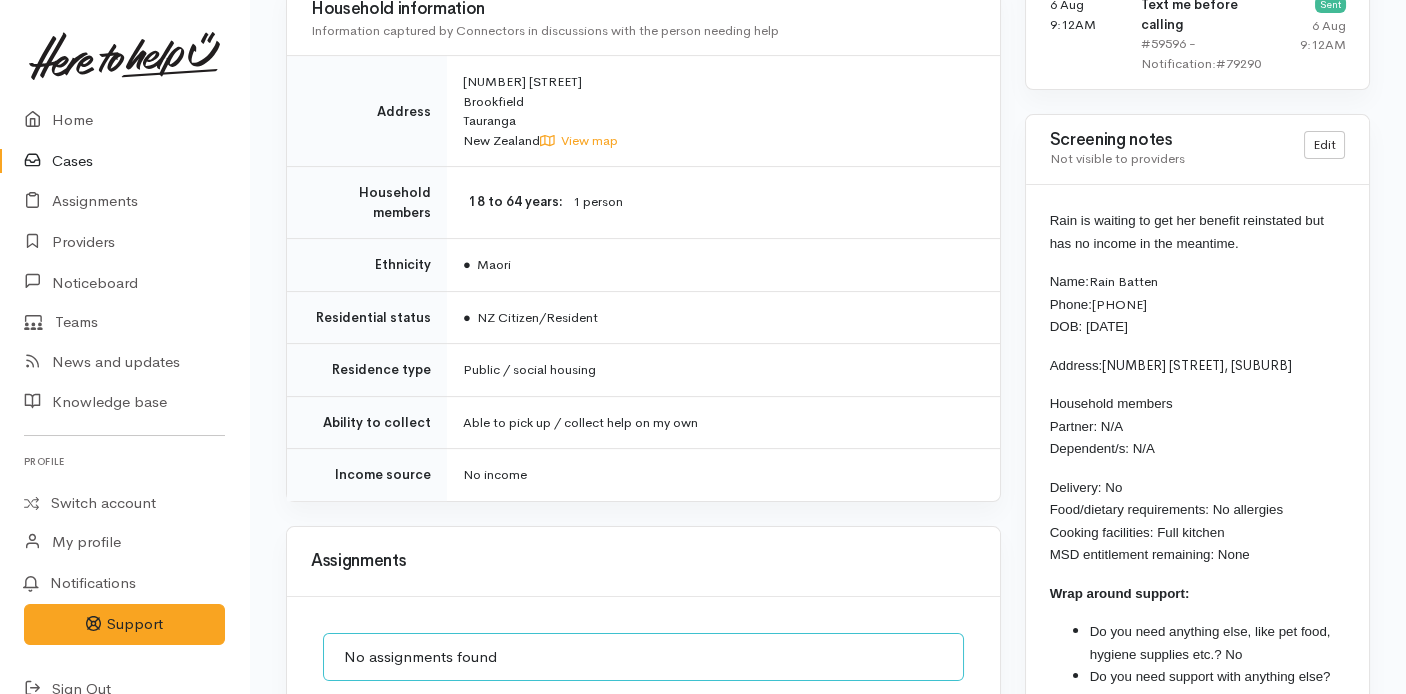 drag, startPoint x: 1262, startPoint y: 195, endPoint x: 1051, endPoint y: 178, distance: 211.68373 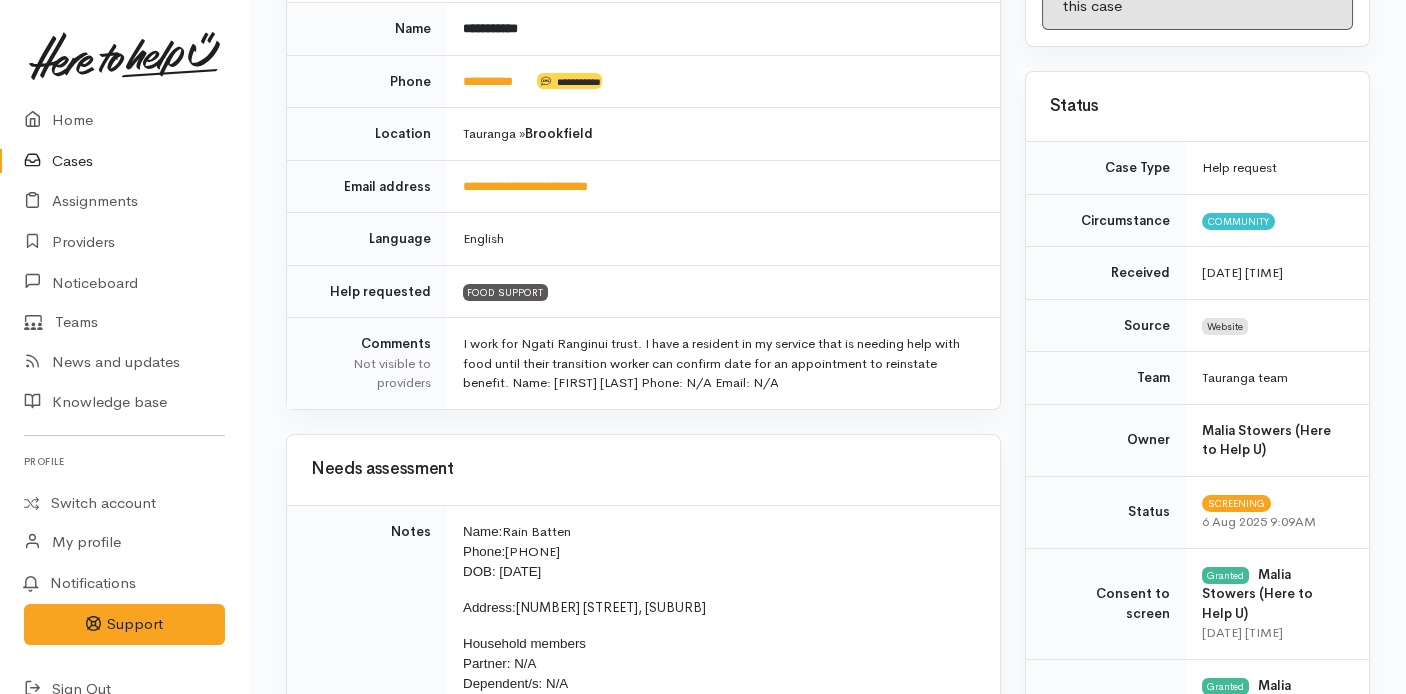 scroll, scrollTop: 0, scrollLeft: 0, axis: both 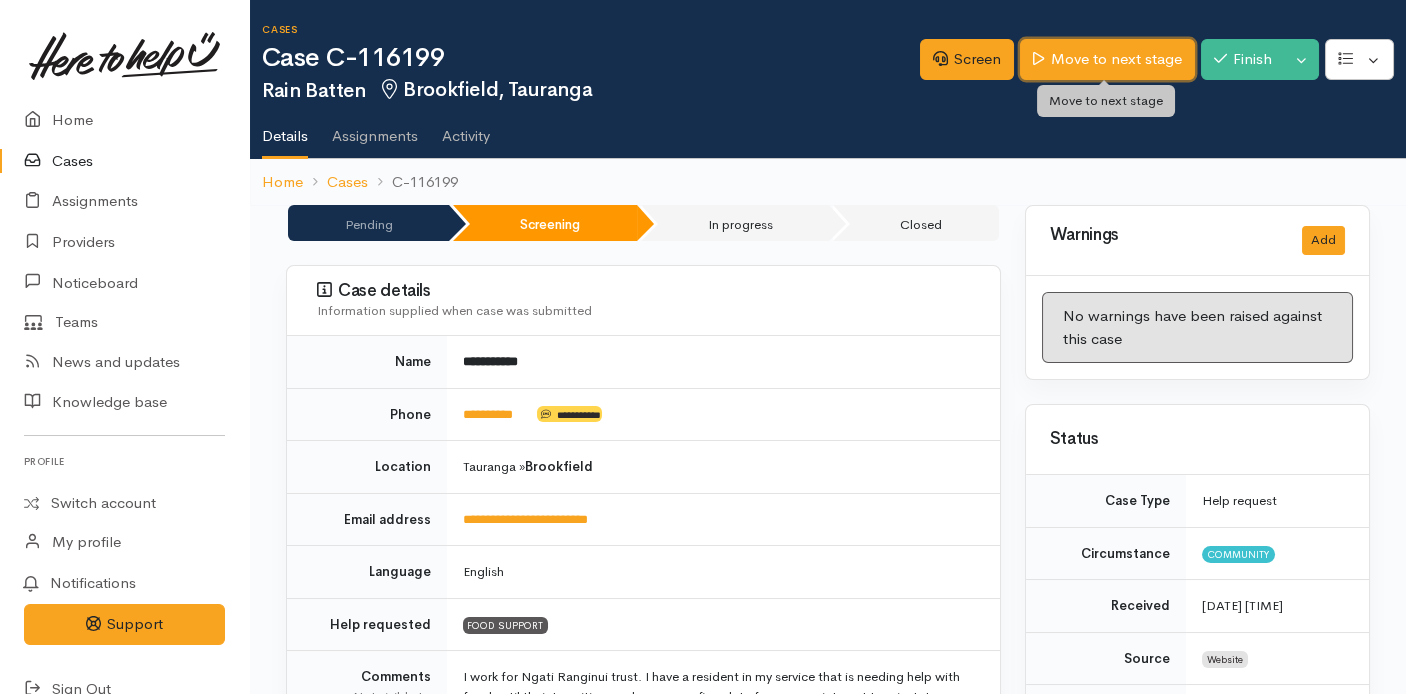click on "Move to next stage" at bounding box center (1107, 59) 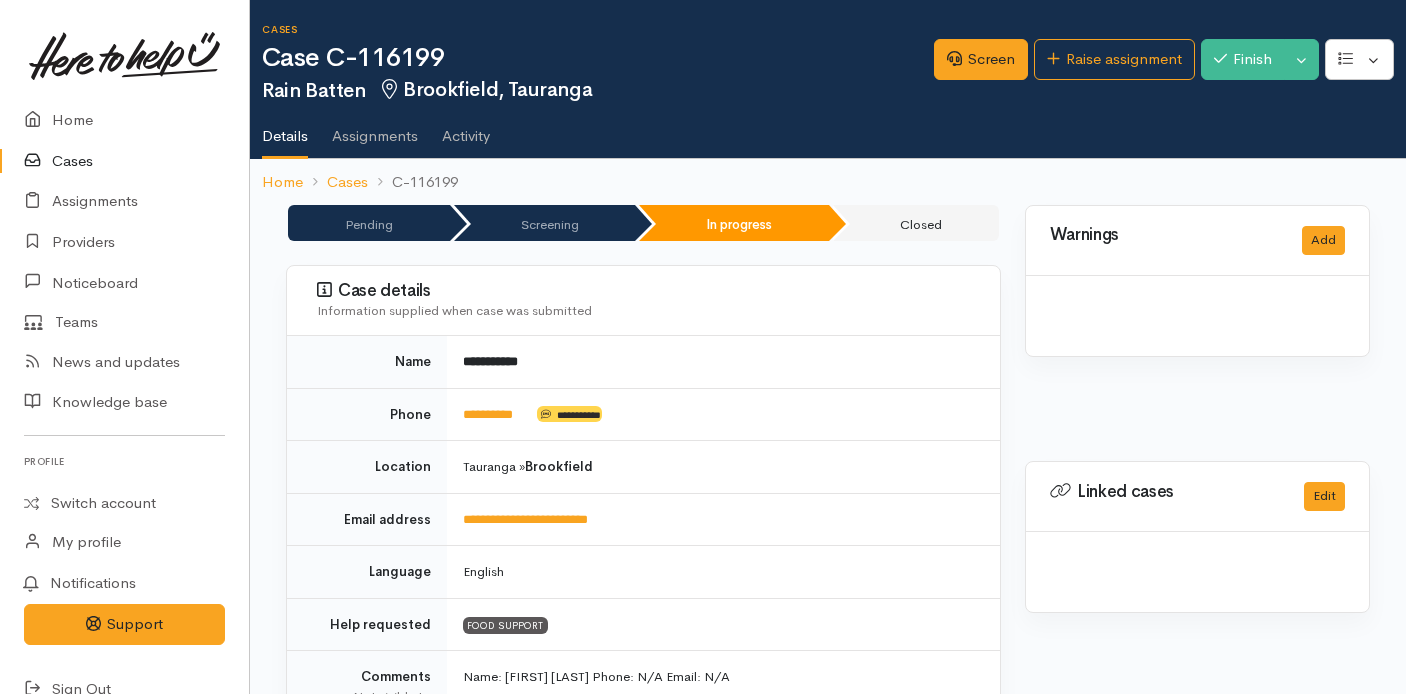 scroll, scrollTop: 0, scrollLeft: 0, axis: both 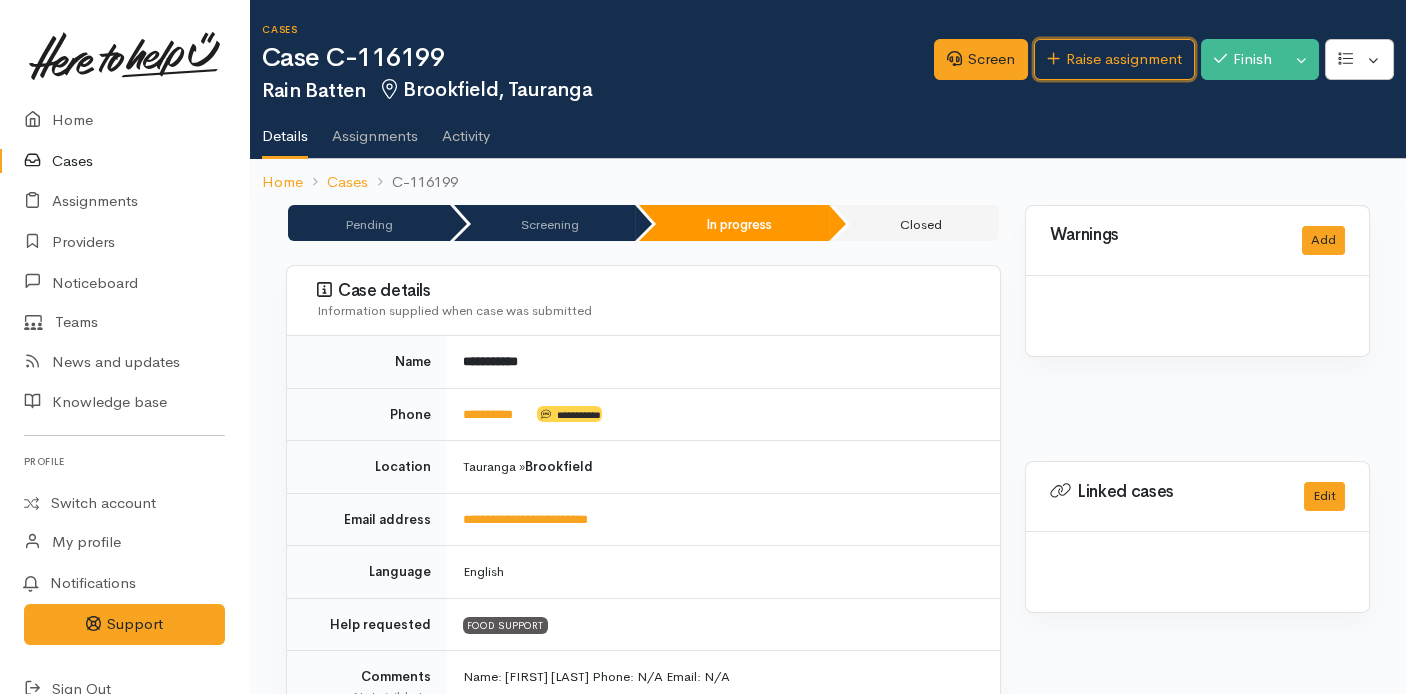 click on "Raise assignment" at bounding box center [1114, 59] 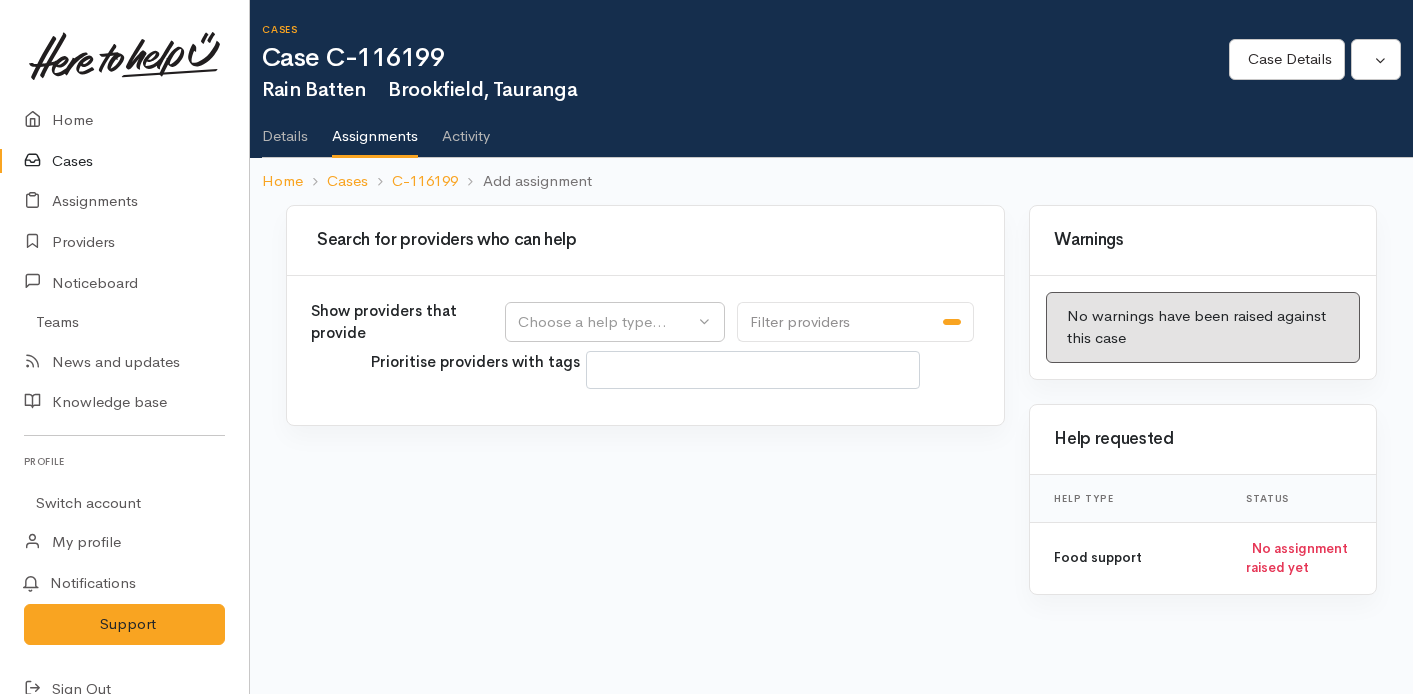 select 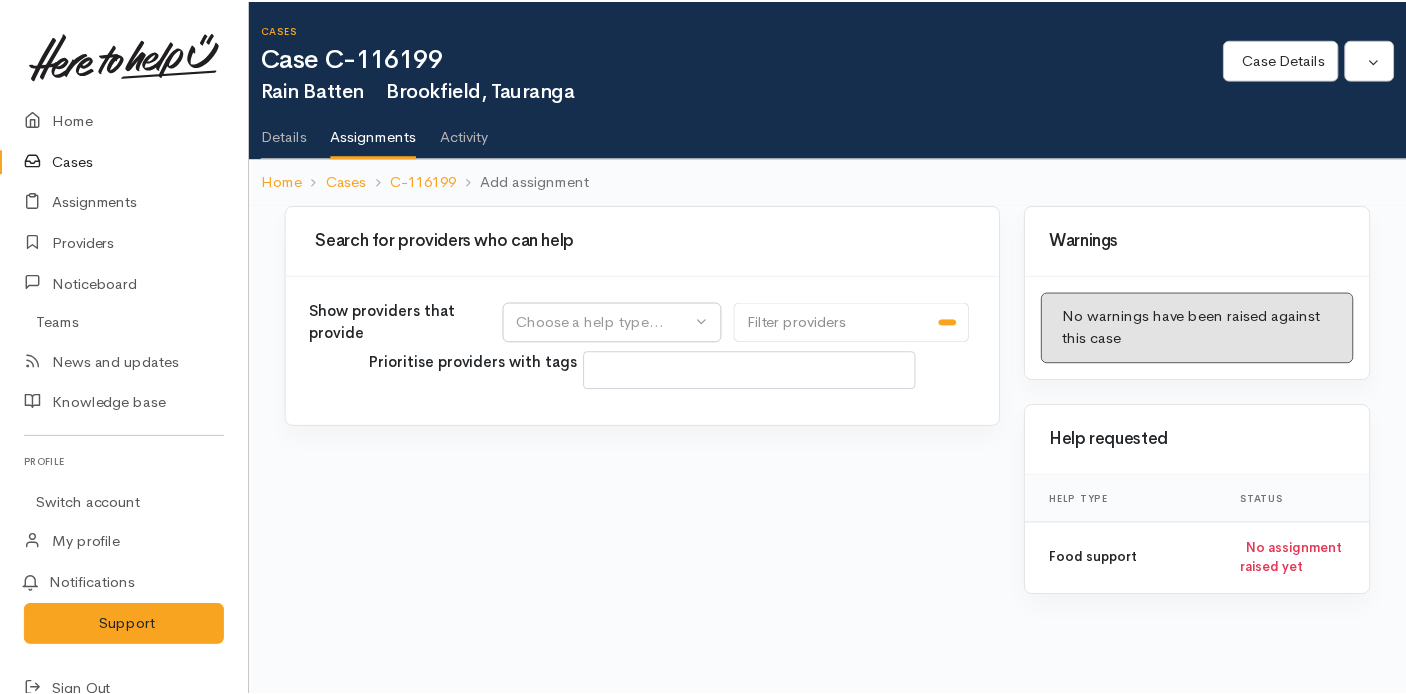 scroll, scrollTop: 0, scrollLeft: 0, axis: both 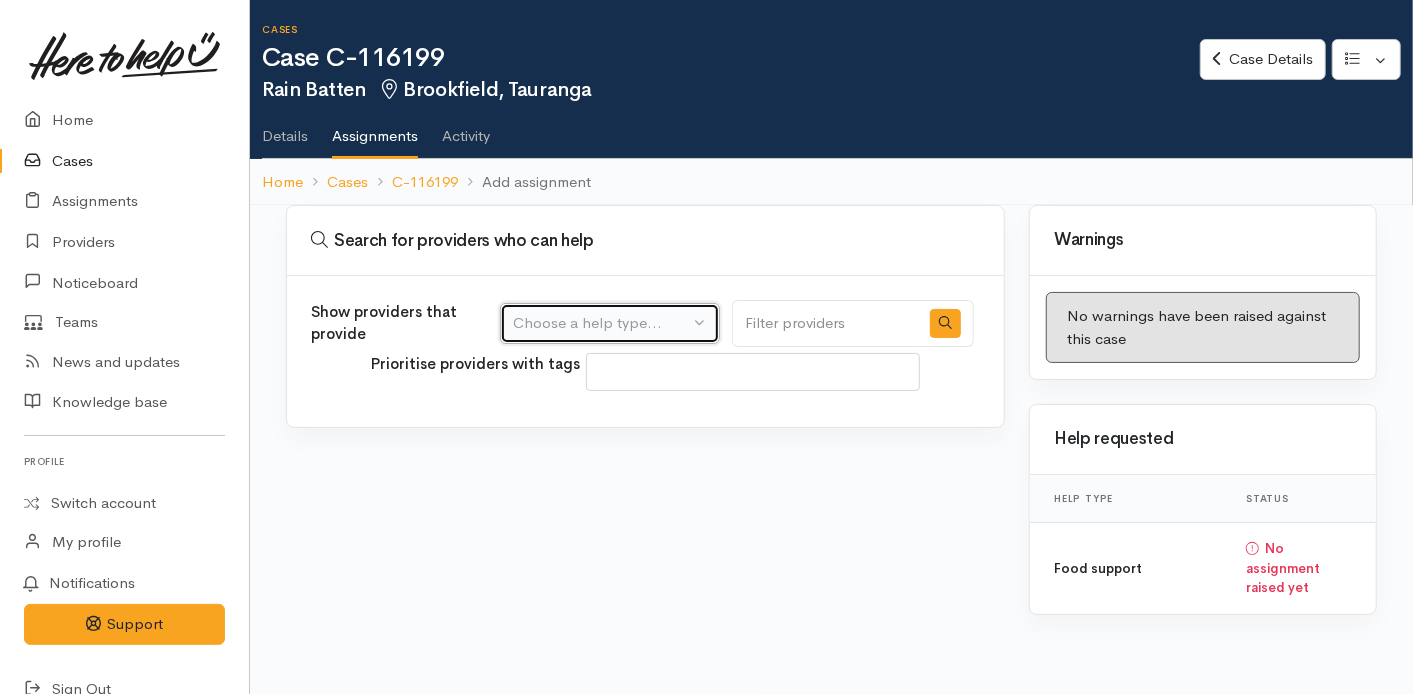 click on "Choose a help type..." at bounding box center [610, 323] 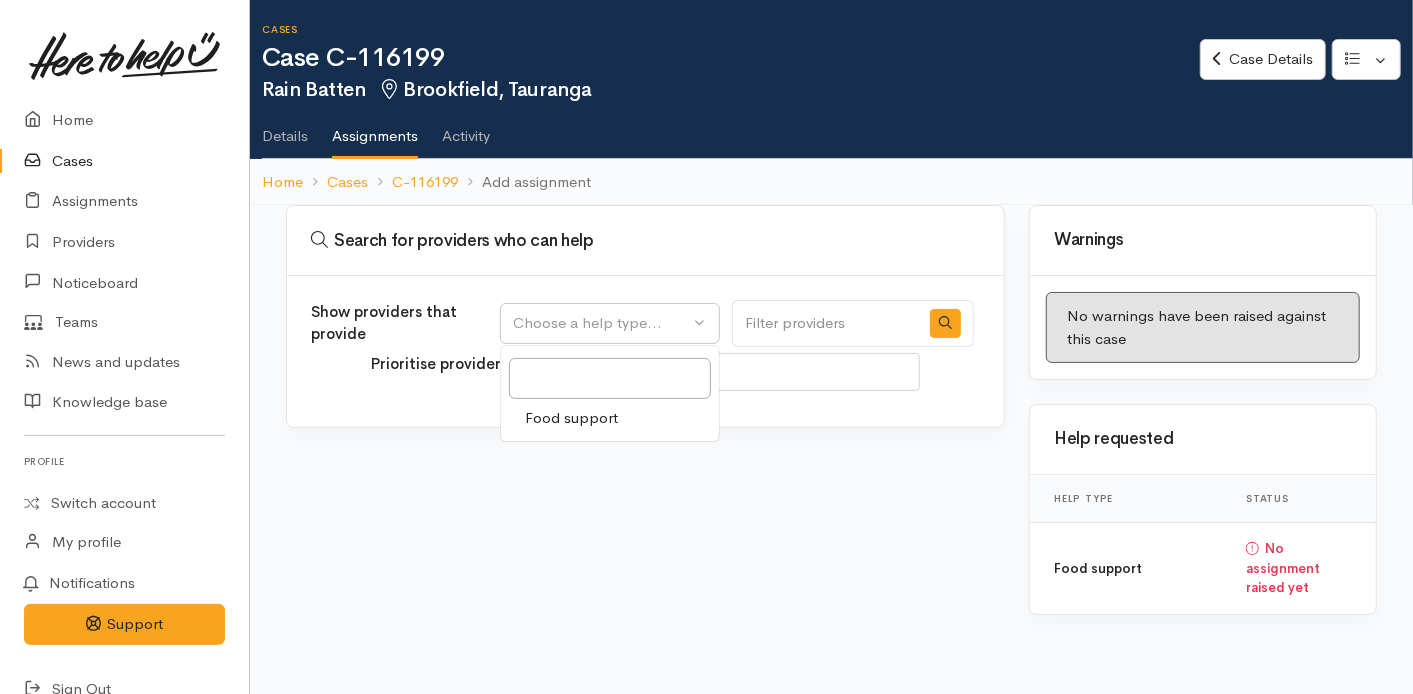 click on "Food support" at bounding box center [571, 418] 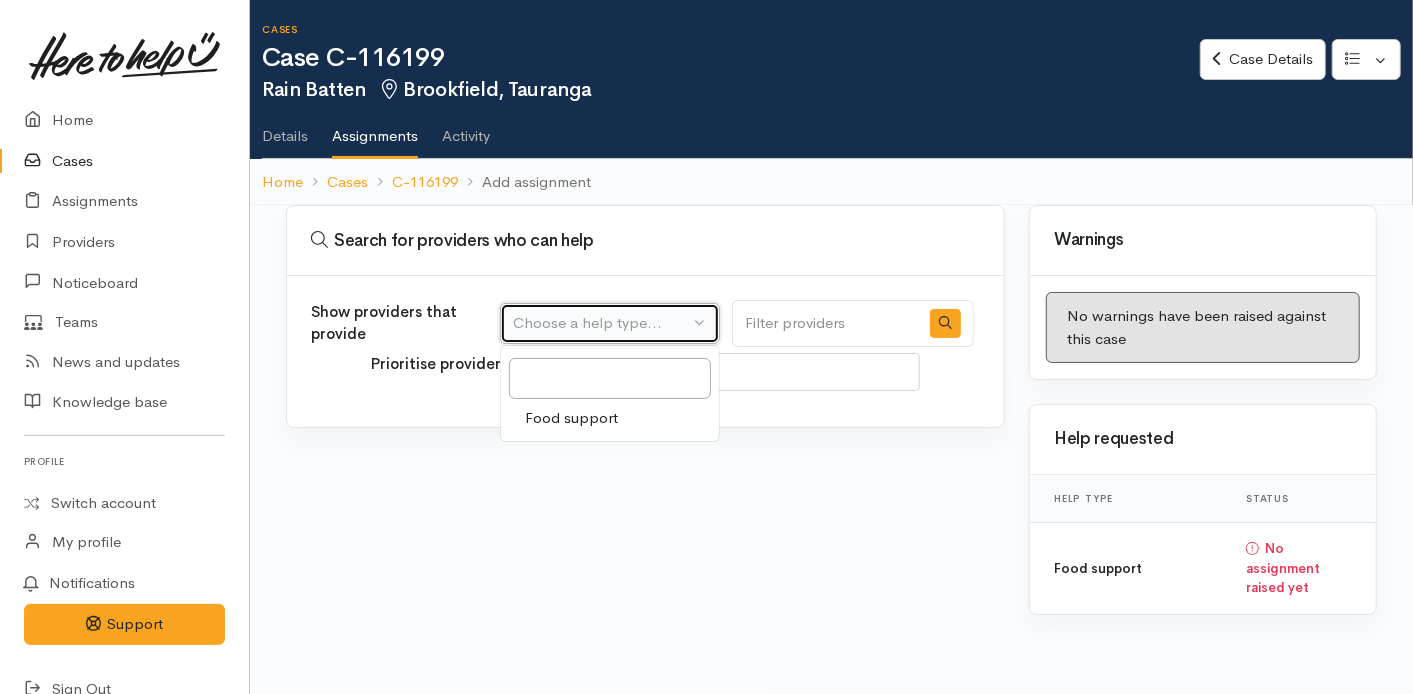 select on "3" 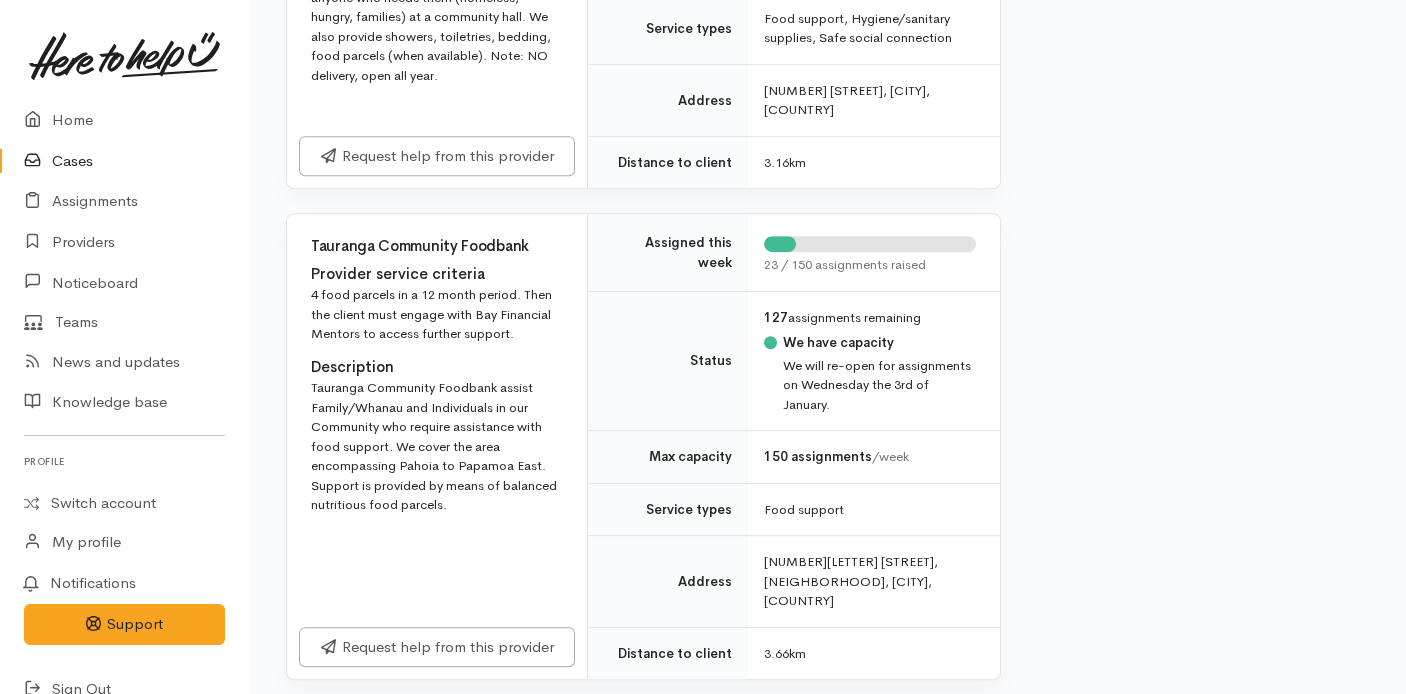 scroll, scrollTop: 2353, scrollLeft: 0, axis: vertical 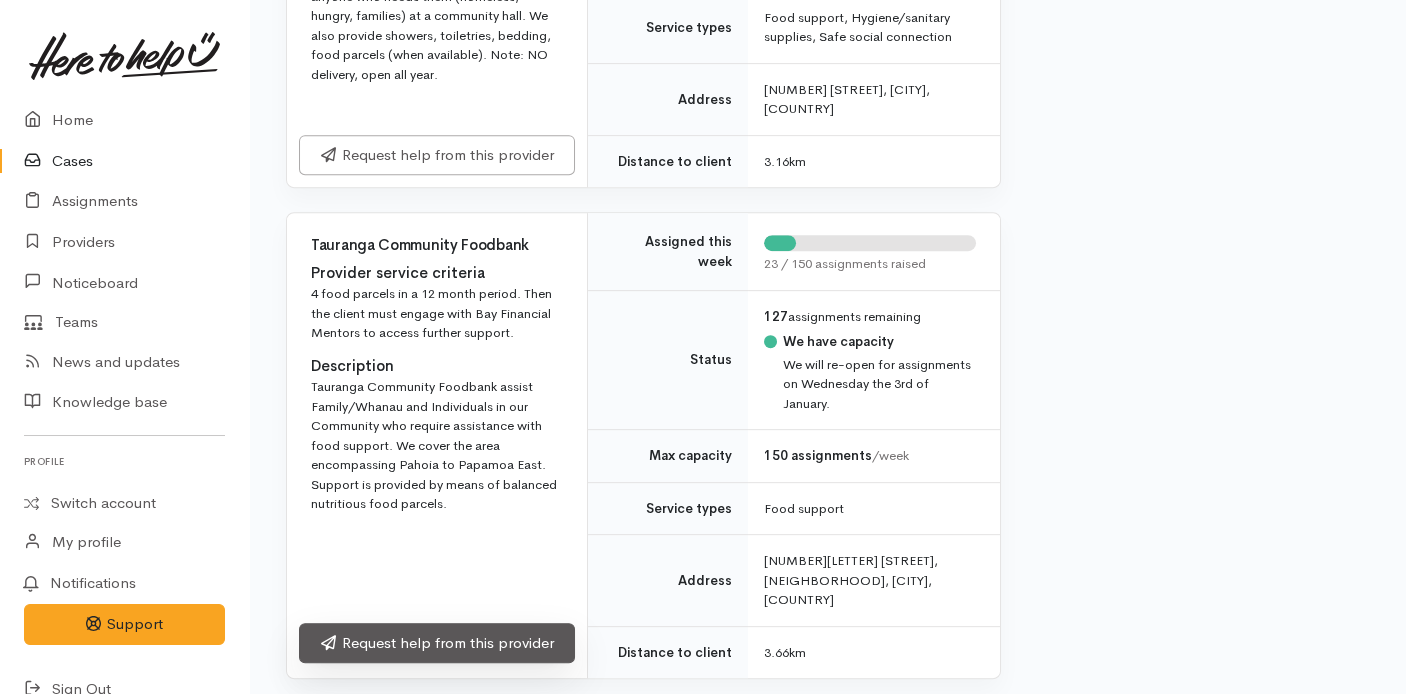 click on "Request help from this provider" at bounding box center [437, 643] 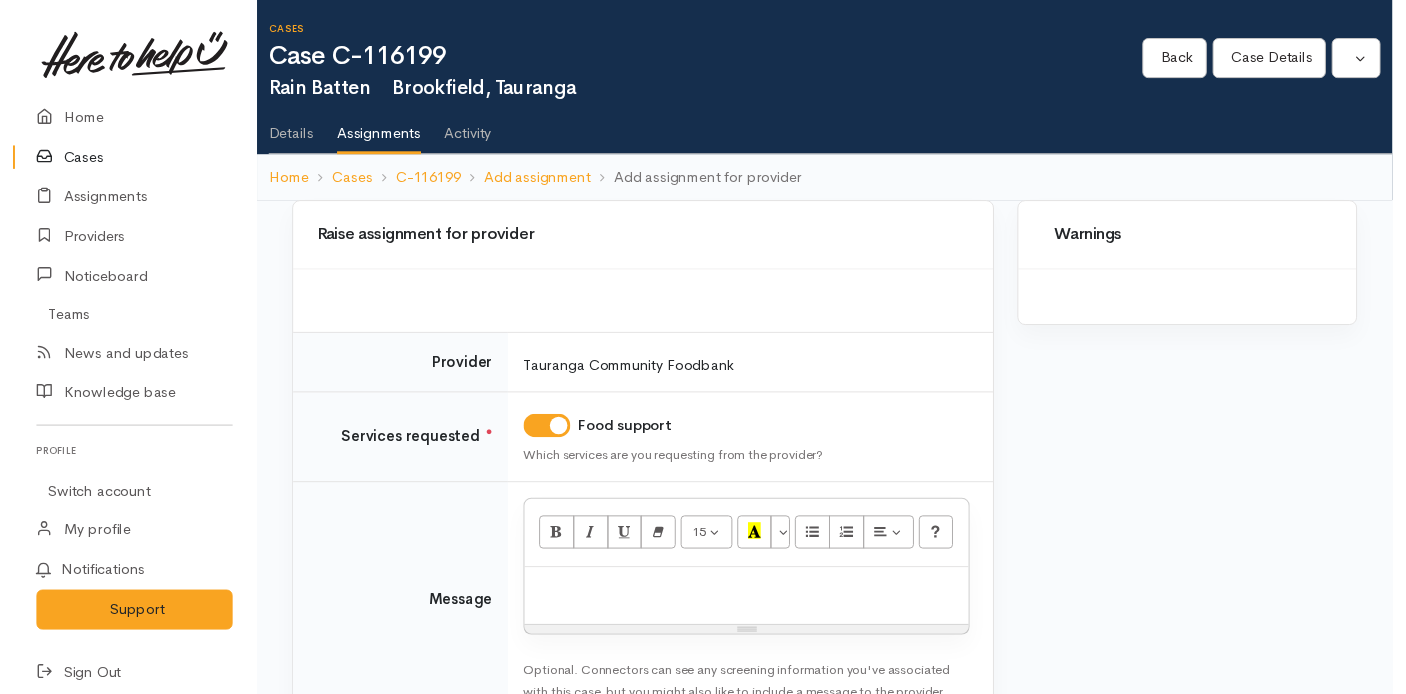 scroll, scrollTop: 0, scrollLeft: 0, axis: both 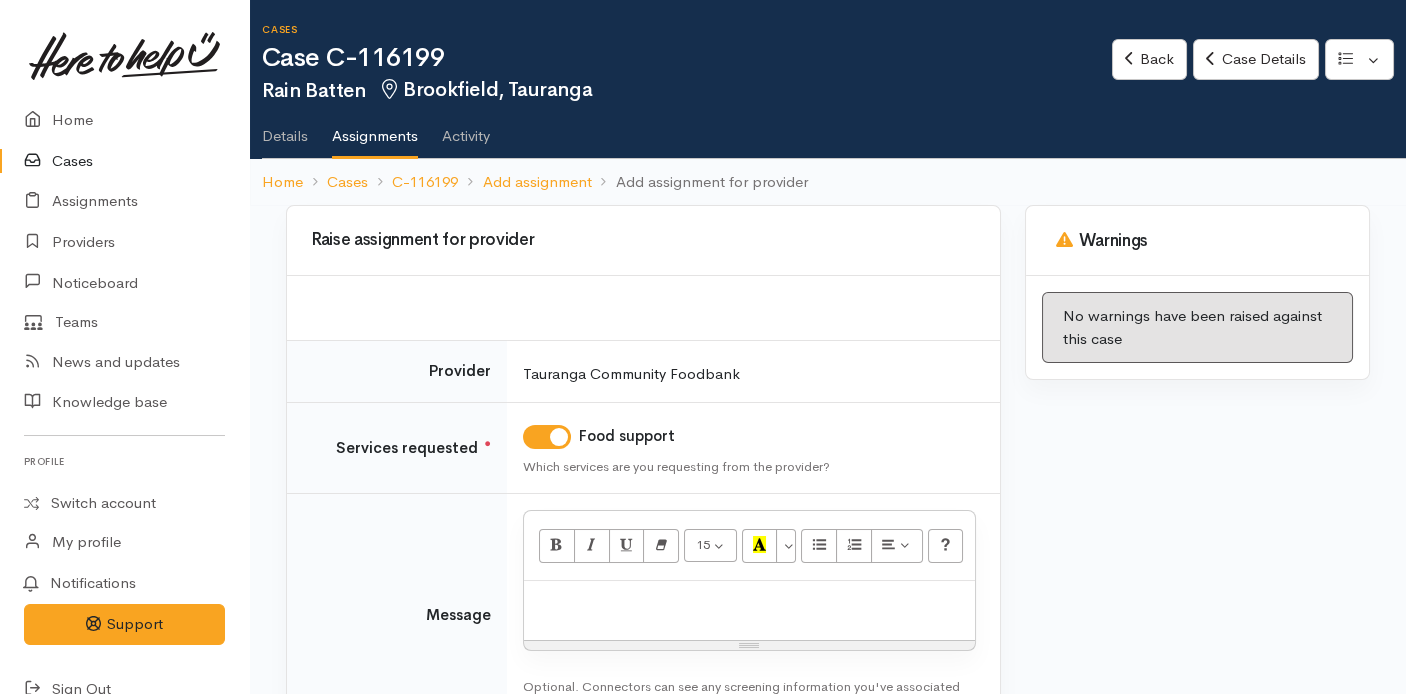 click at bounding box center [749, 602] 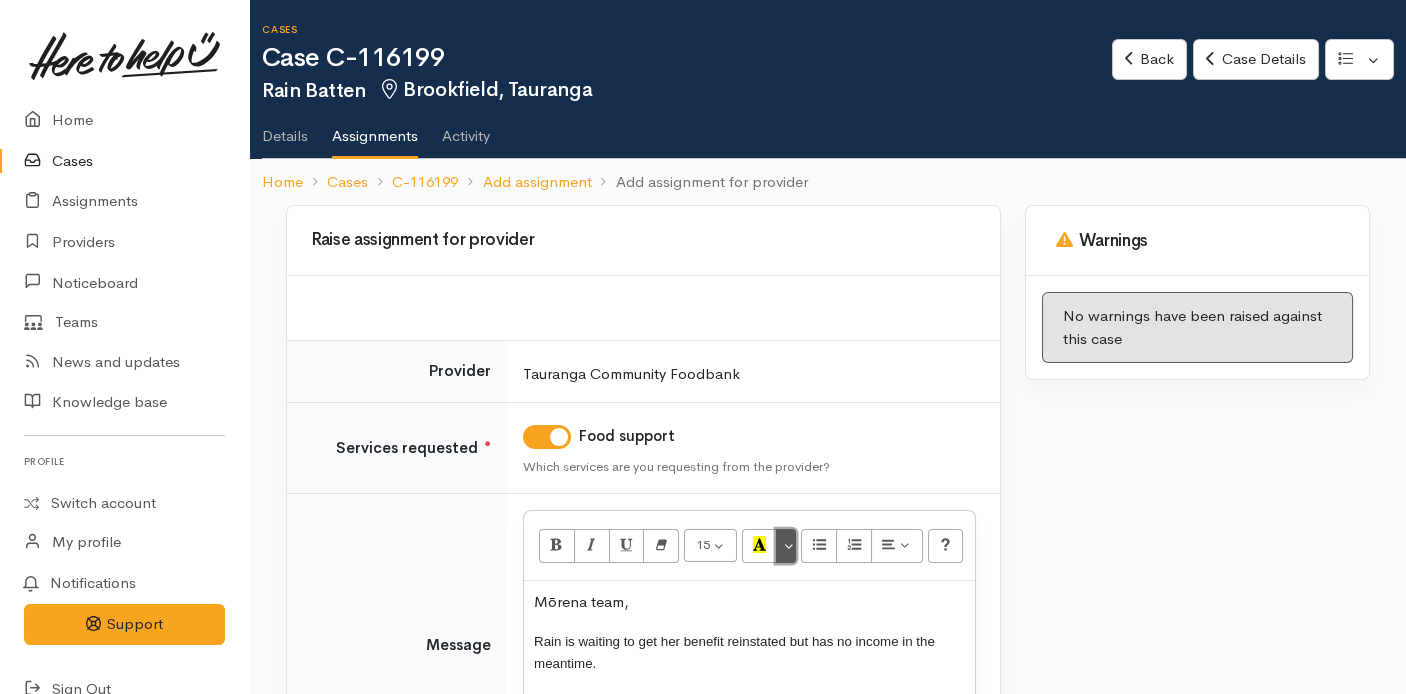 click at bounding box center (786, 546) 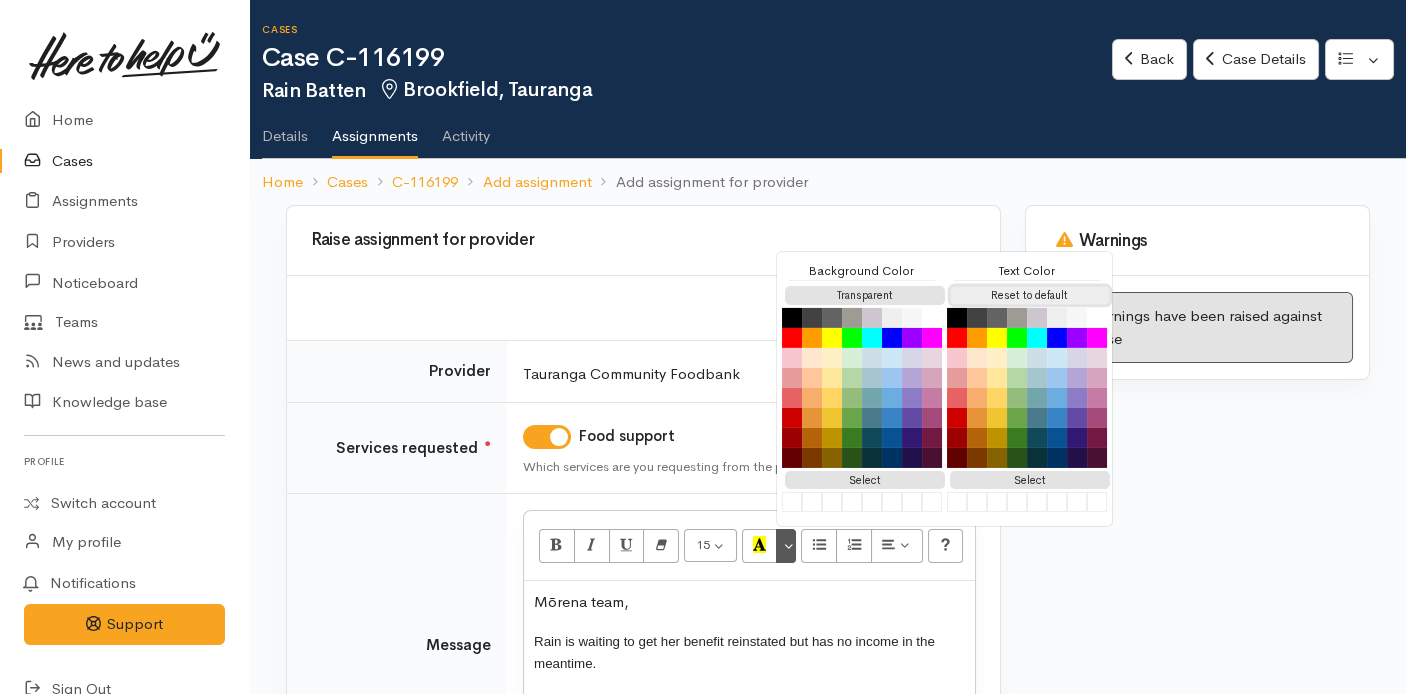 click on "Reset to default" at bounding box center [1030, 295] 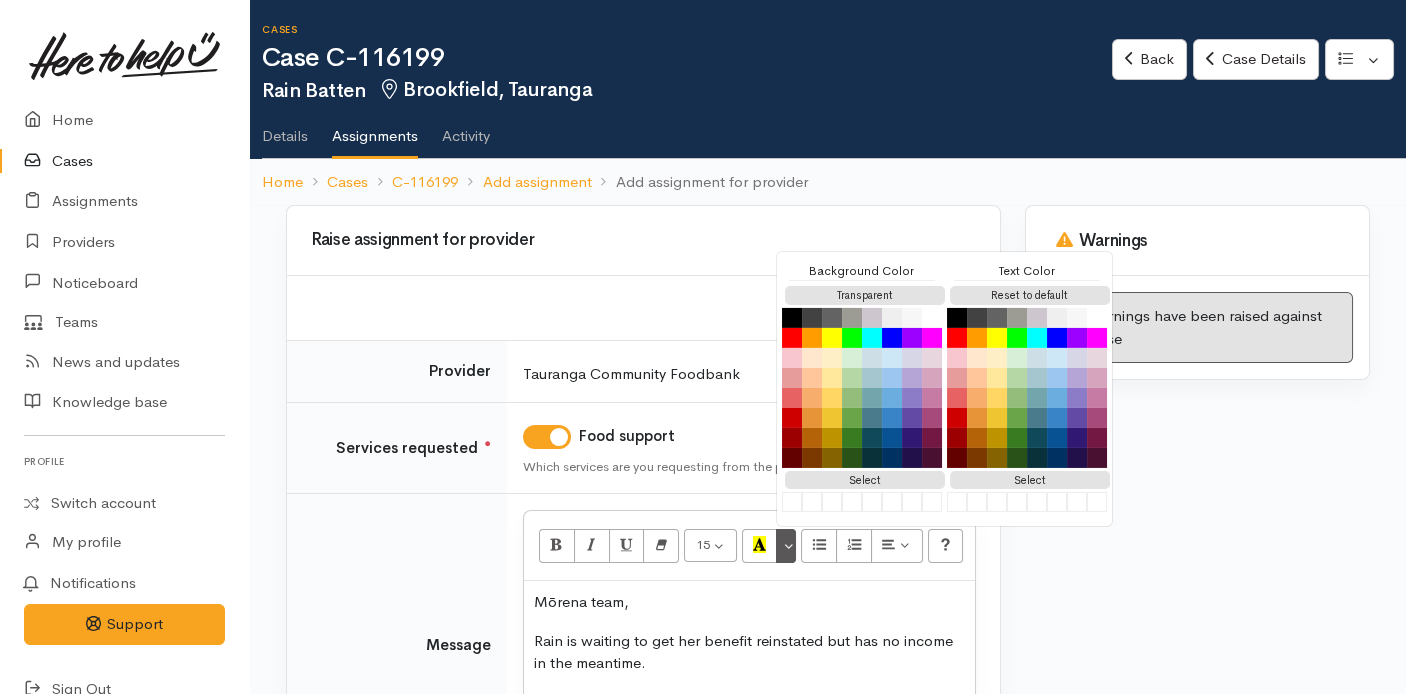 click on "Rain is waiting to get her benefit reinstated but has no income in the meantime." at bounding box center (749, 652) 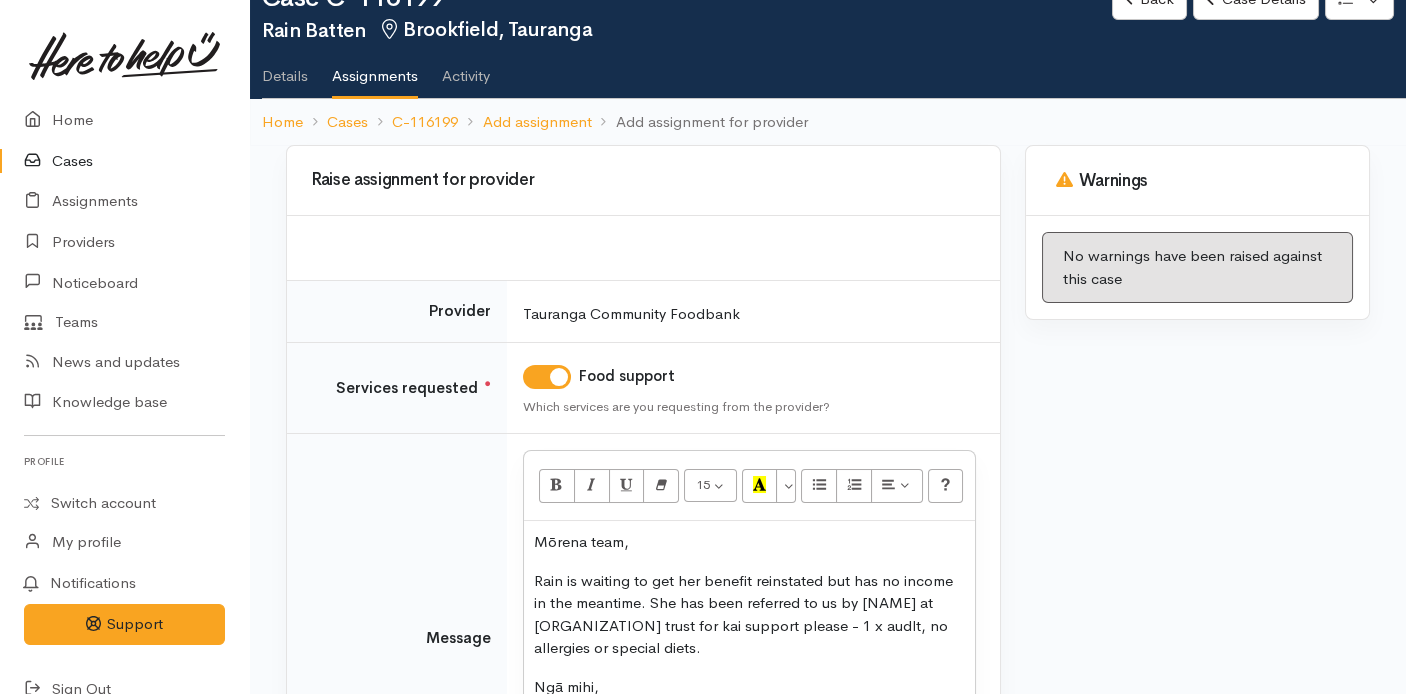 scroll, scrollTop: 82, scrollLeft: 0, axis: vertical 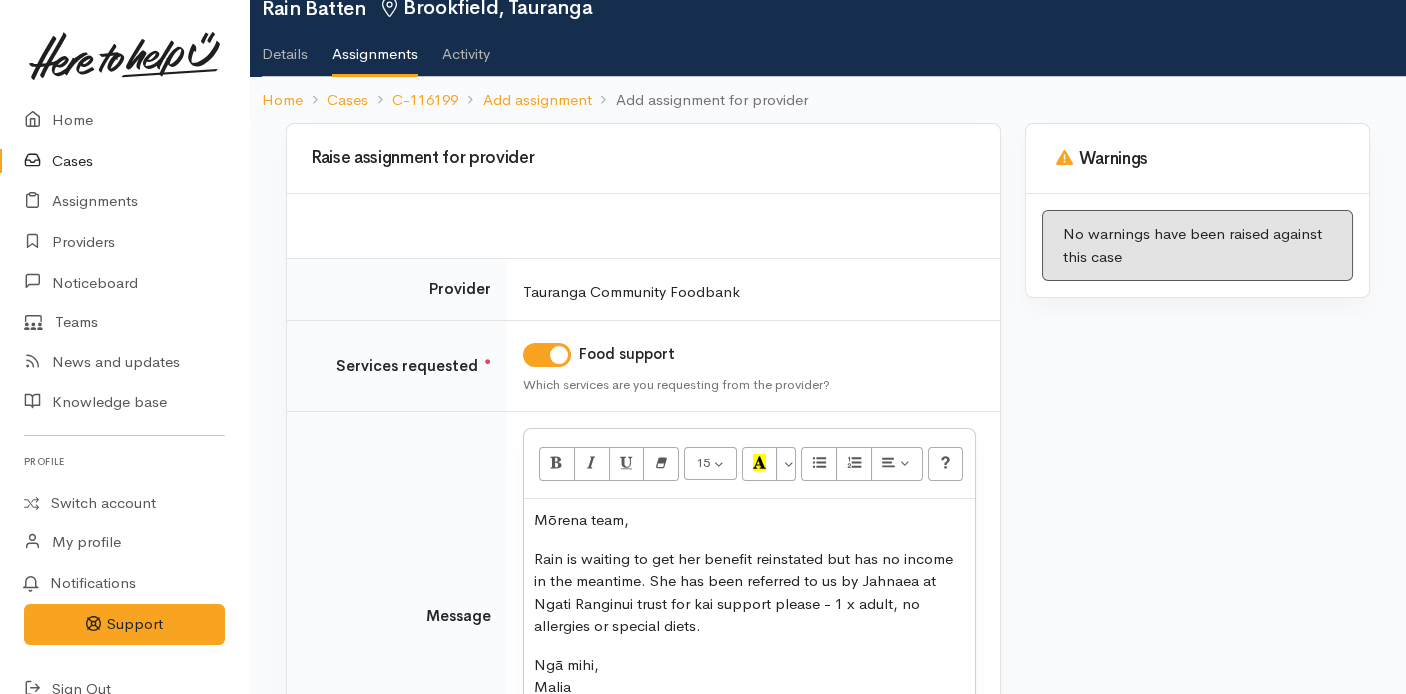click on "Rain is waiting to get her benefit reinstated but has no income in the meantime. She has been referred to us by Jahnaea at Ngati Ranginui trust for kai support please - 1 x adult, no allergies or special diets." at bounding box center (749, 593) 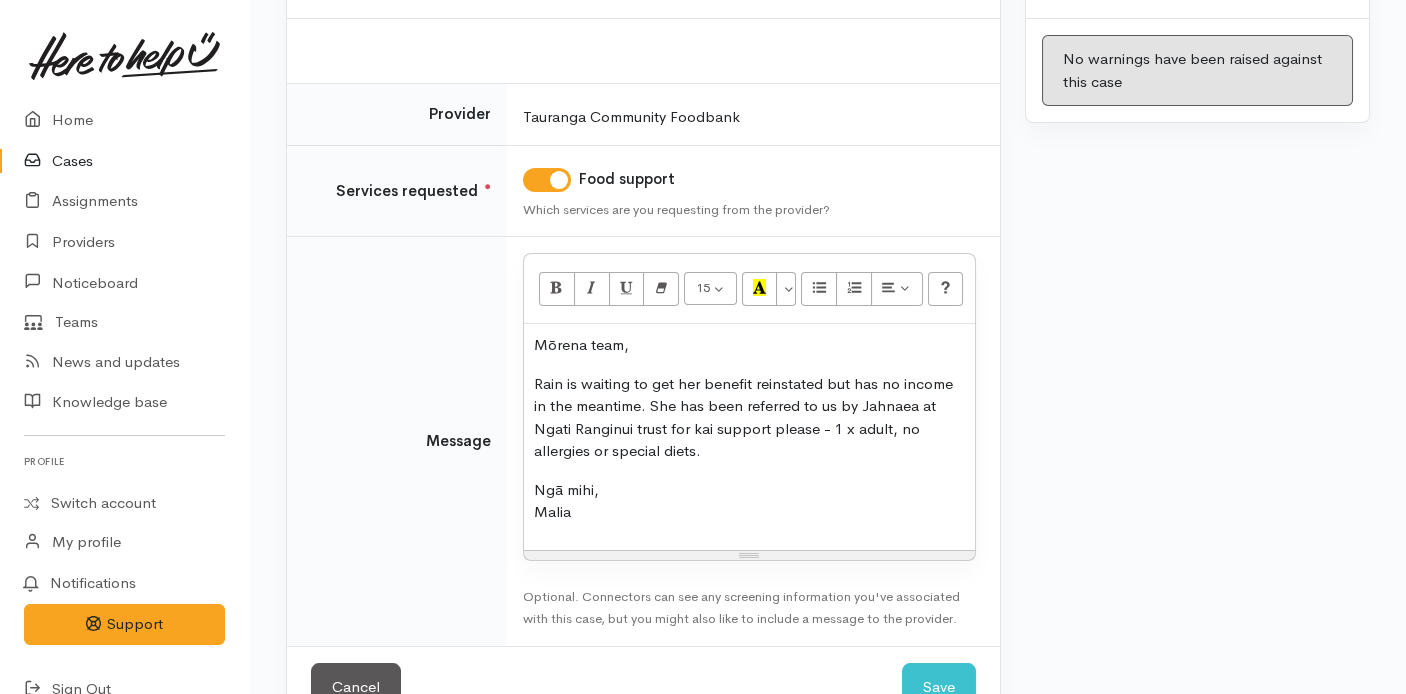 scroll, scrollTop: 258, scrollLeft: 0, axis: vertical 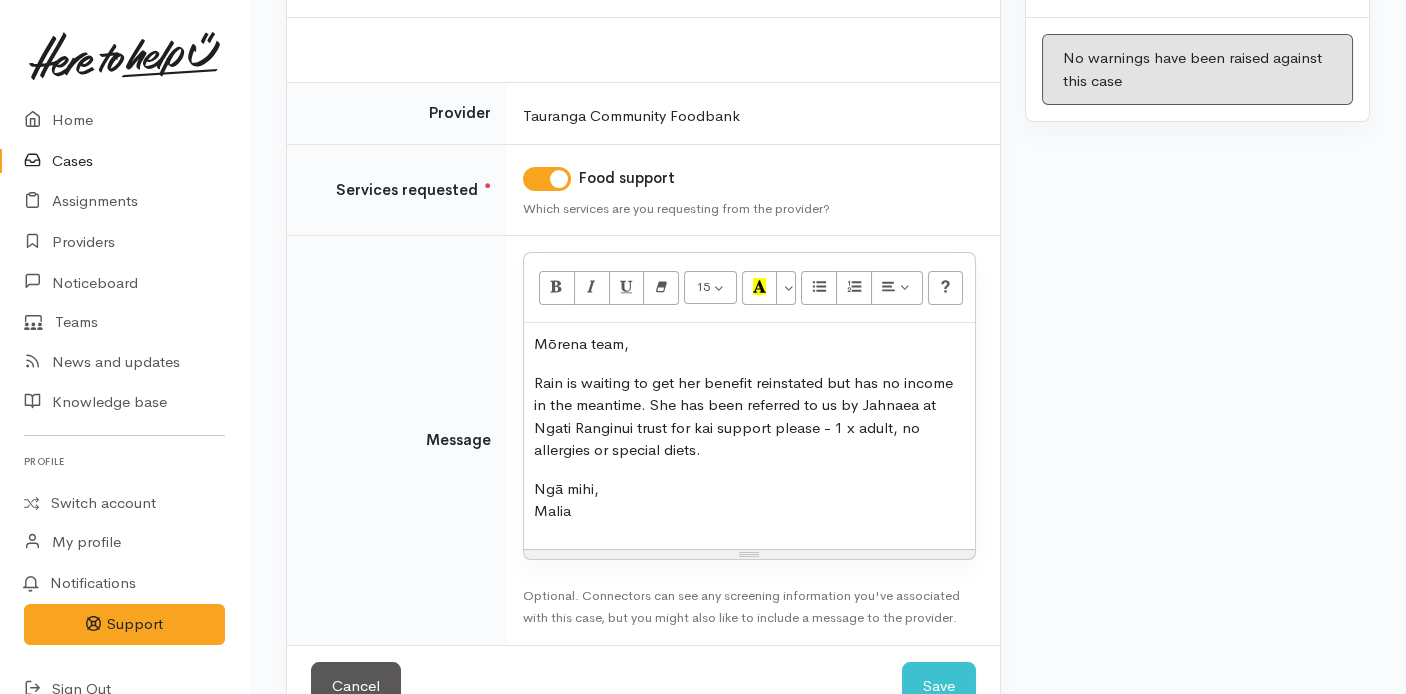 click on "Mōrena team, Rain is waiting to get her benefit reinstated but has no income in the meantime. She has been referred to us by Jahnaea at Ngati Ranginui trust for kai support please - 1 x adult, no allergies or special diets.  Ngā mihi, Malia" at bounding box center [749, 436] 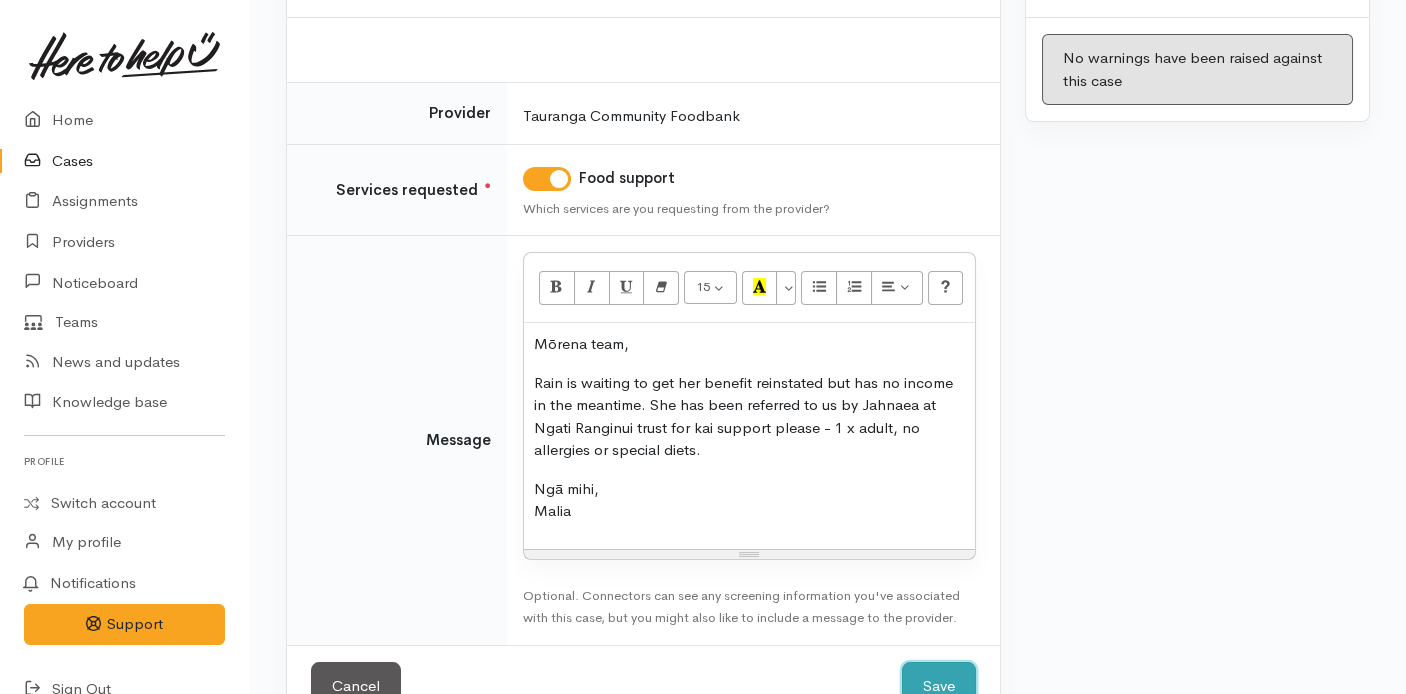 click on "Save" at bounding box center (939, 686) 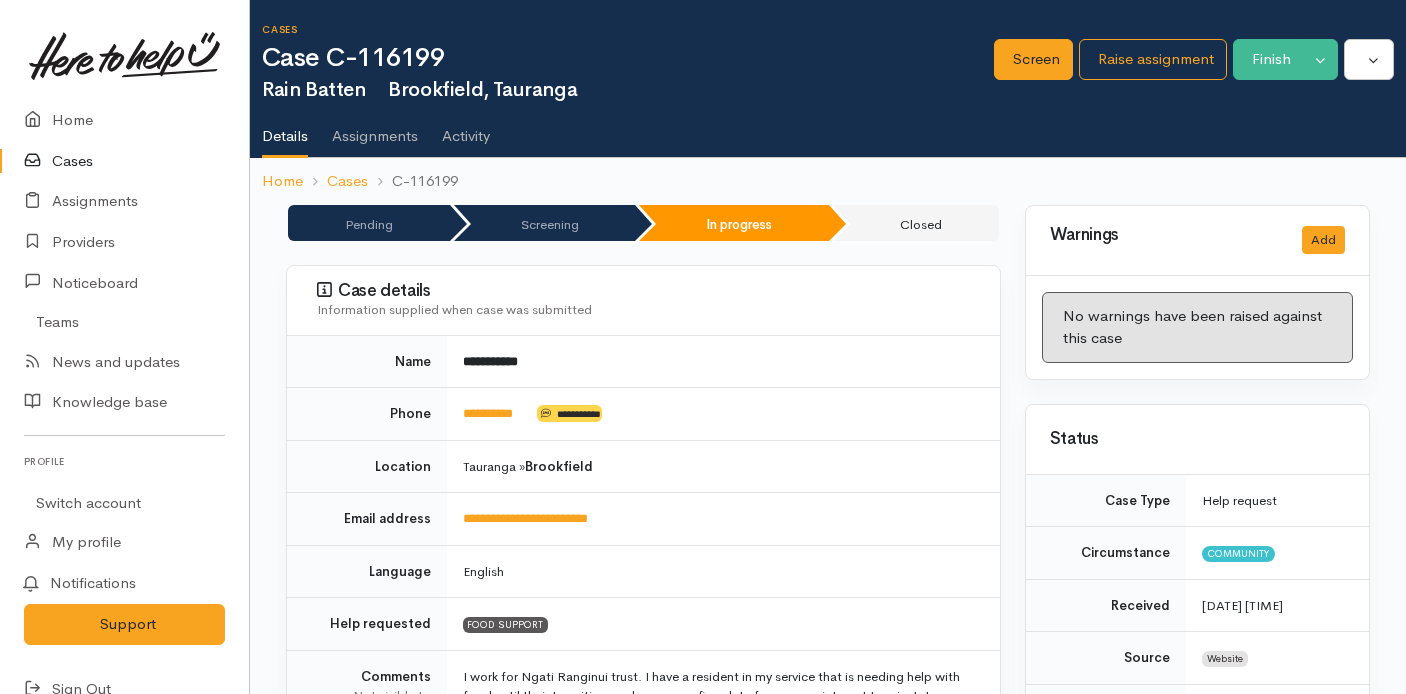 scroll, scrollTop: 0, scrollLeft: 0, axis: both 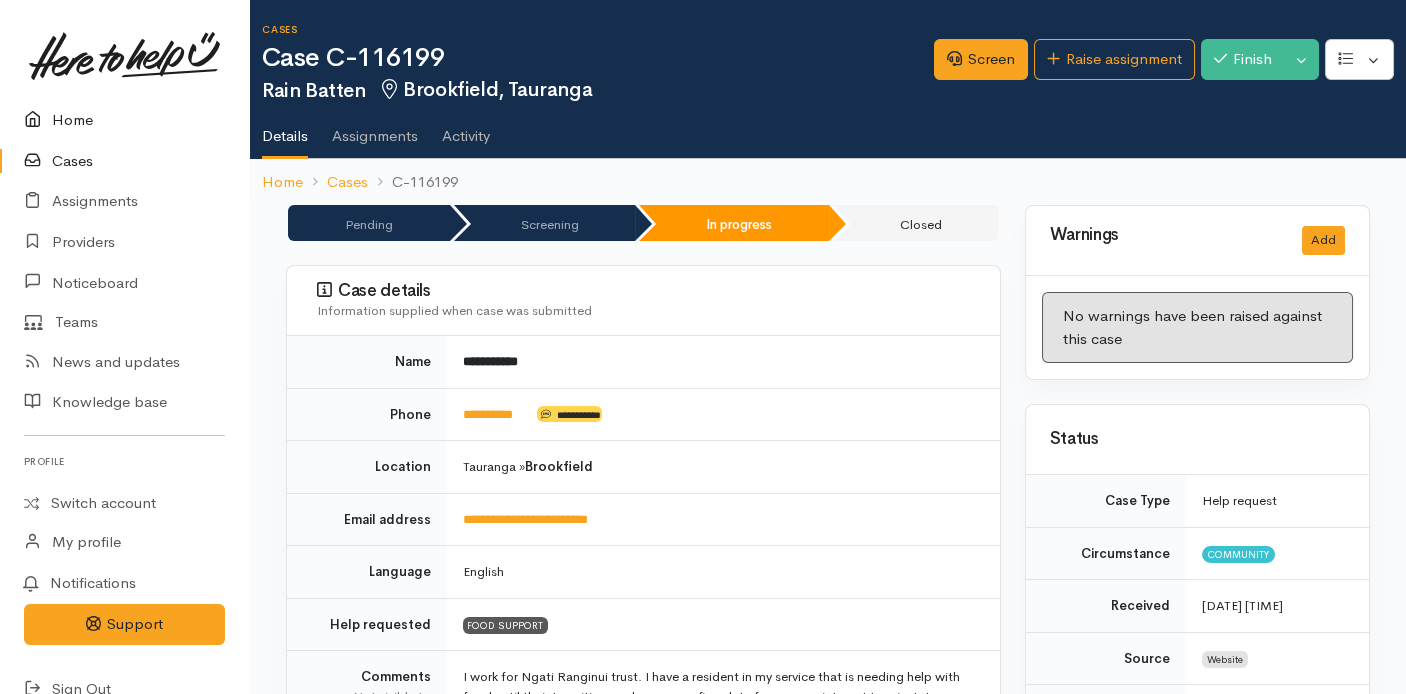 click on "Home" at bounding box center (124, 120) 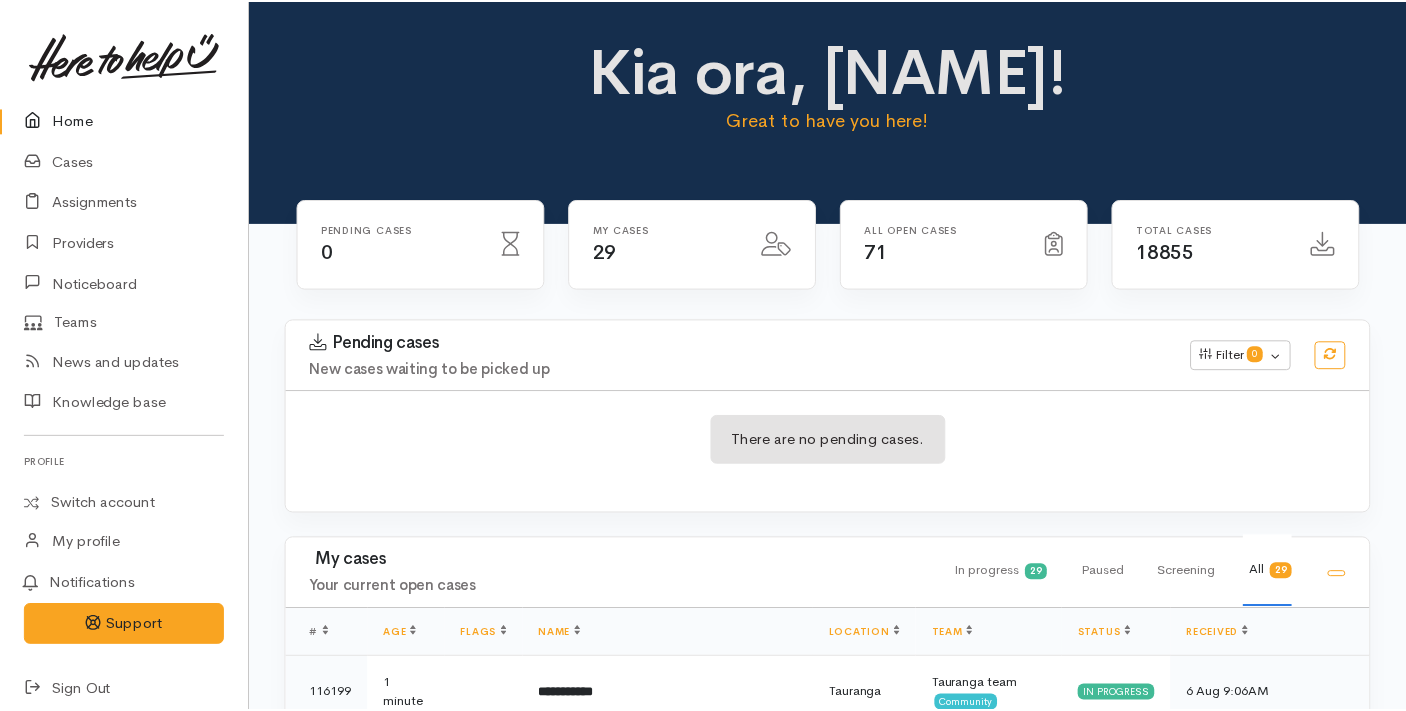 scroll, scrollTop: 0, scrollLeft: 0, axis: both 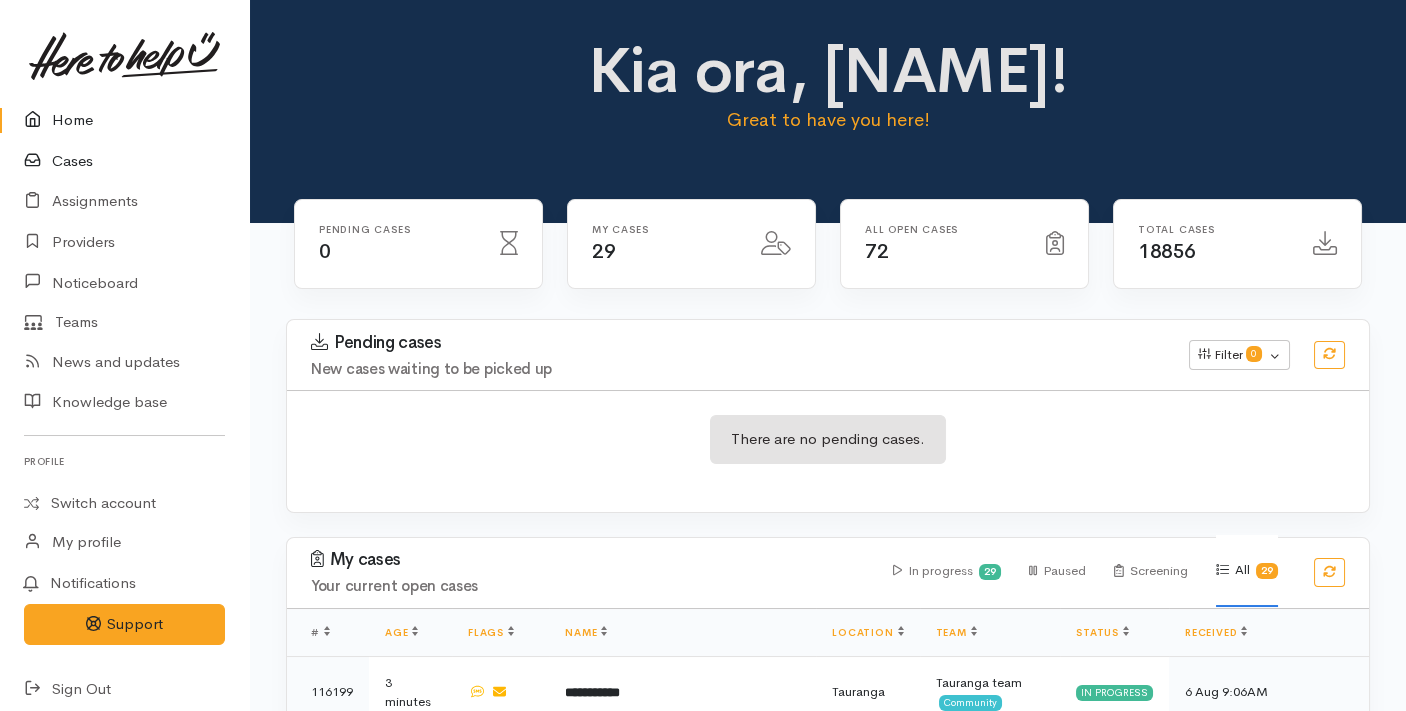 click on "Cases" at bounding box center [124, 161] 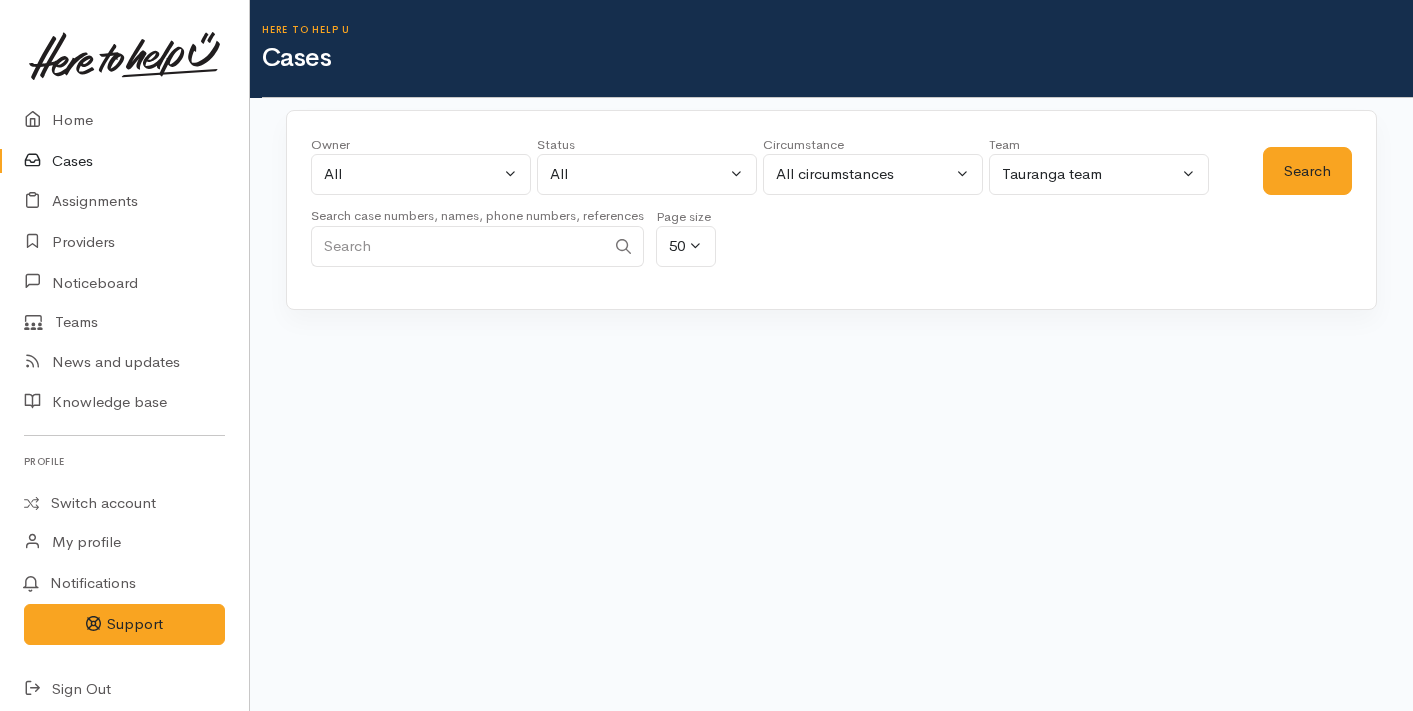 scroll, scrollTop: 0, scrollLeft: 0, axis: both 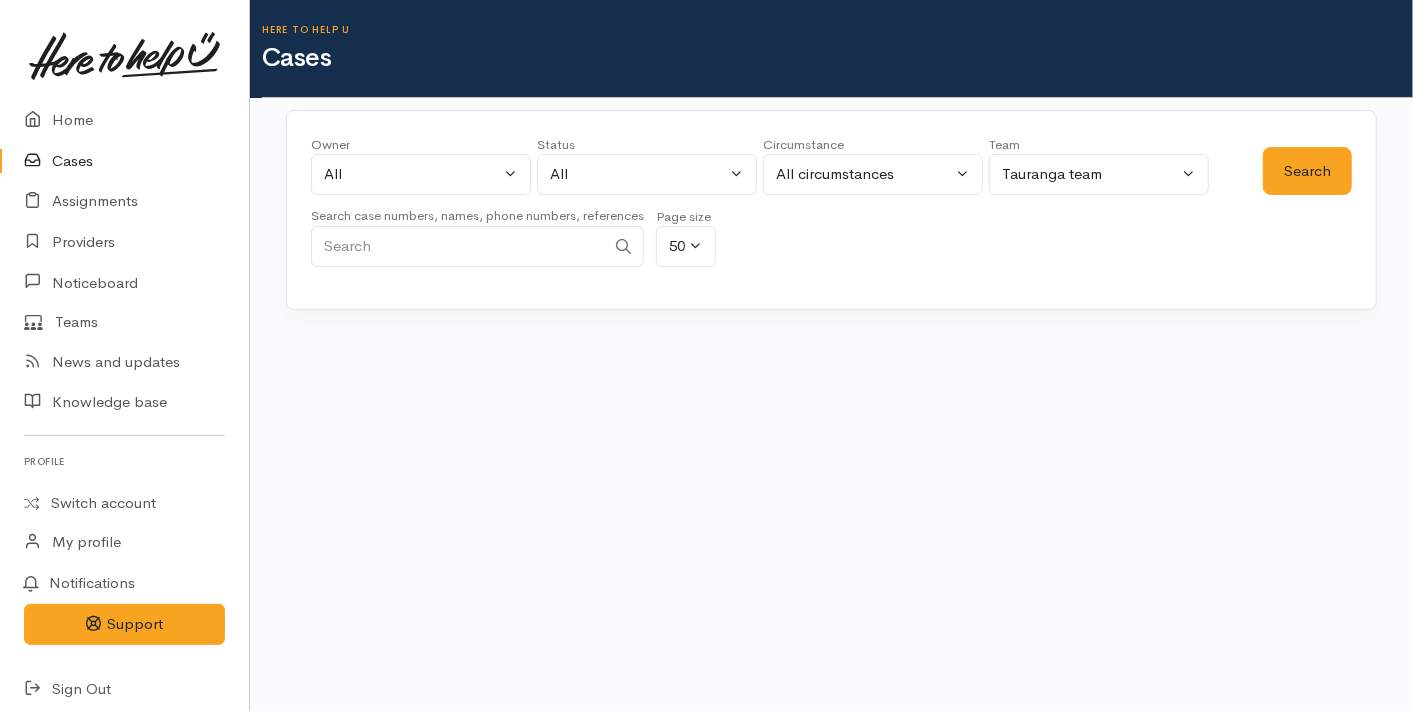 click on "Search case numbers, names, phone numbers, references" at bounding box center (477, 215) 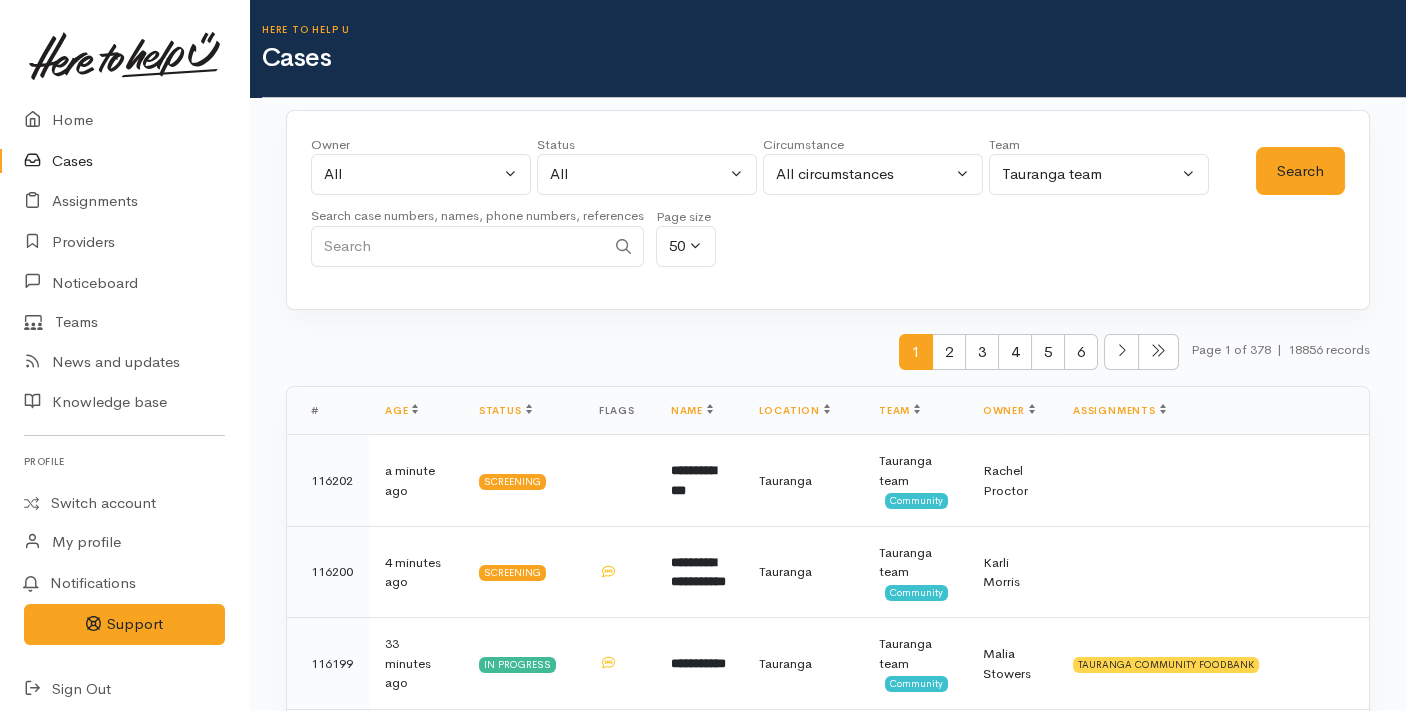 paste on "226972118" 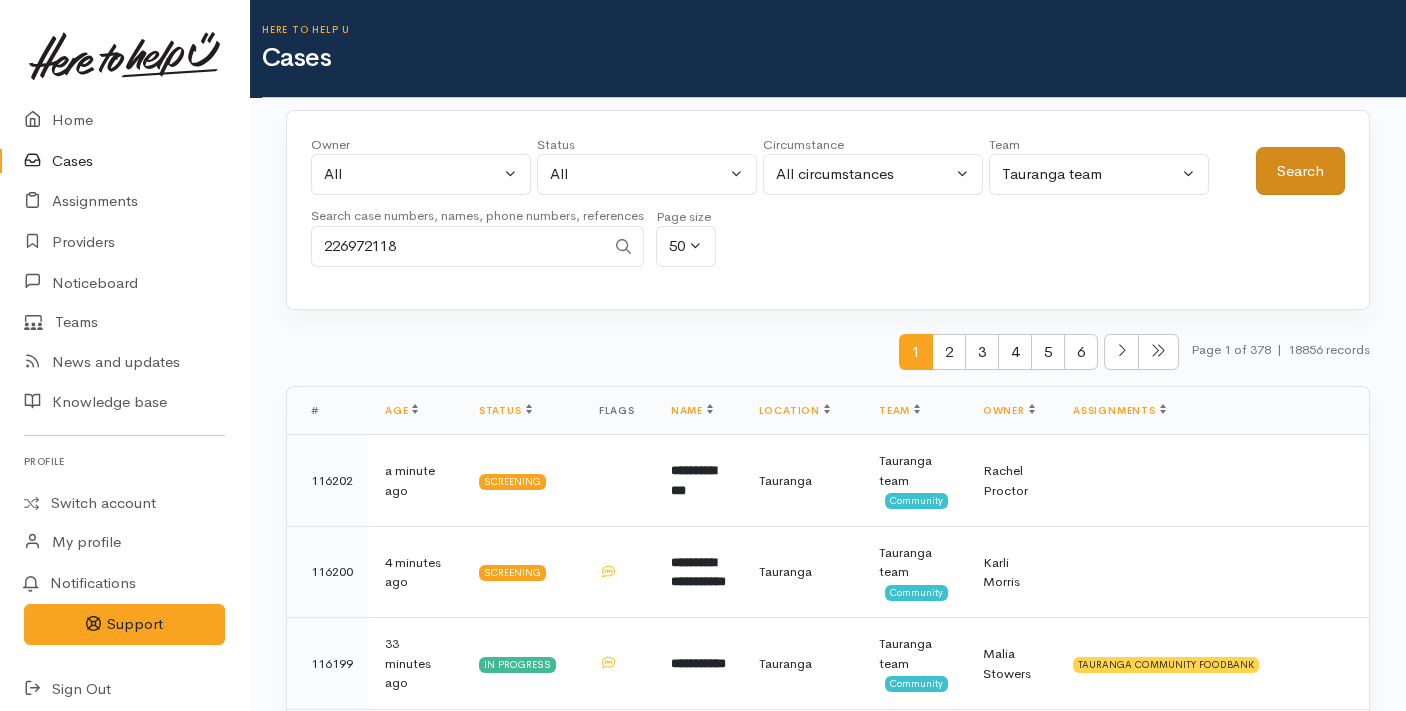 type on "226972118" 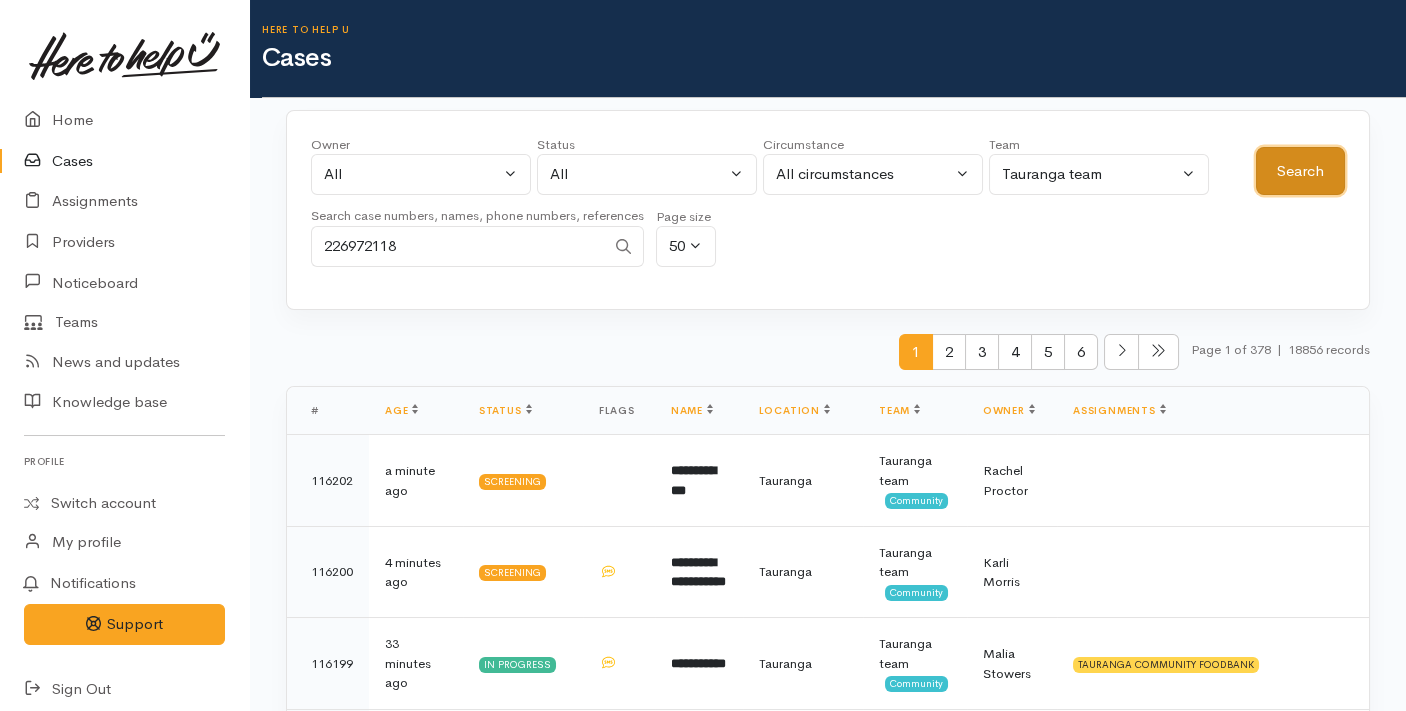 click on "Search" at bounding box center [1300, 171] 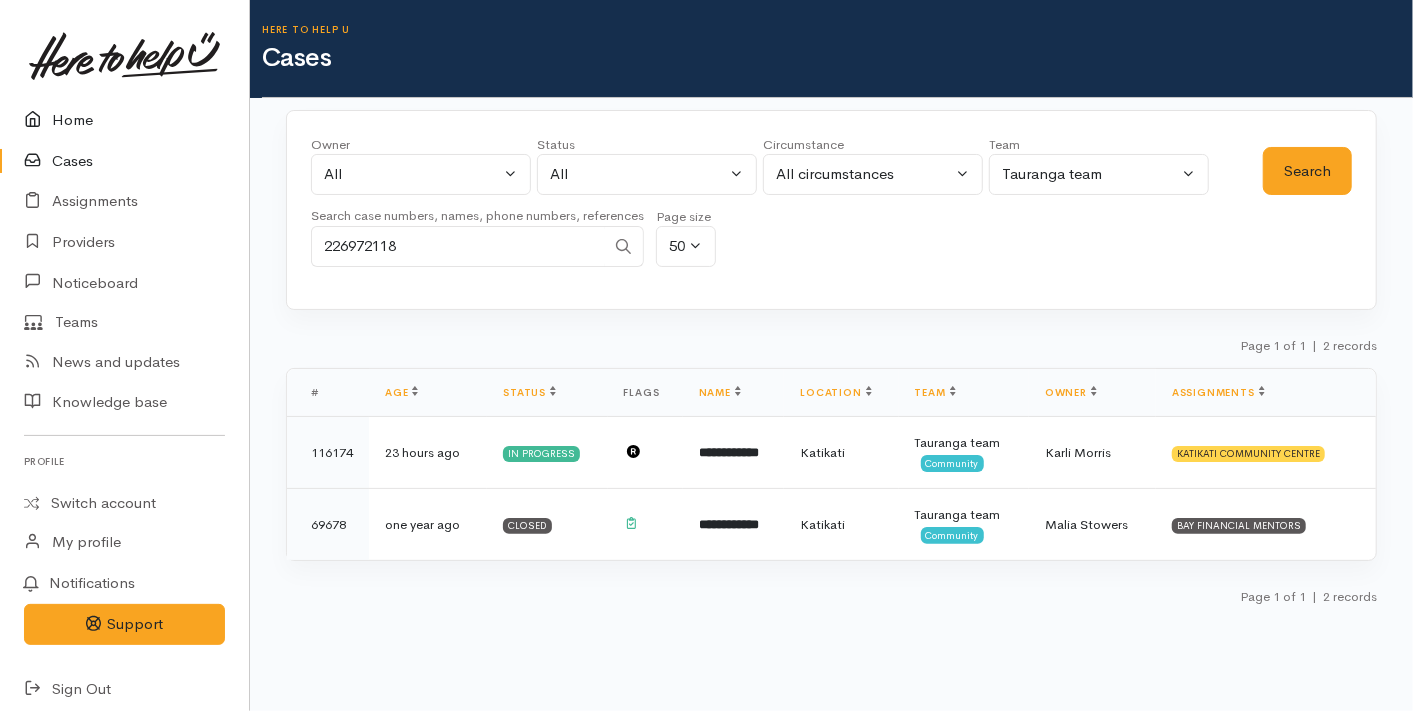 click on "Home" at bounding box center (124, 120) 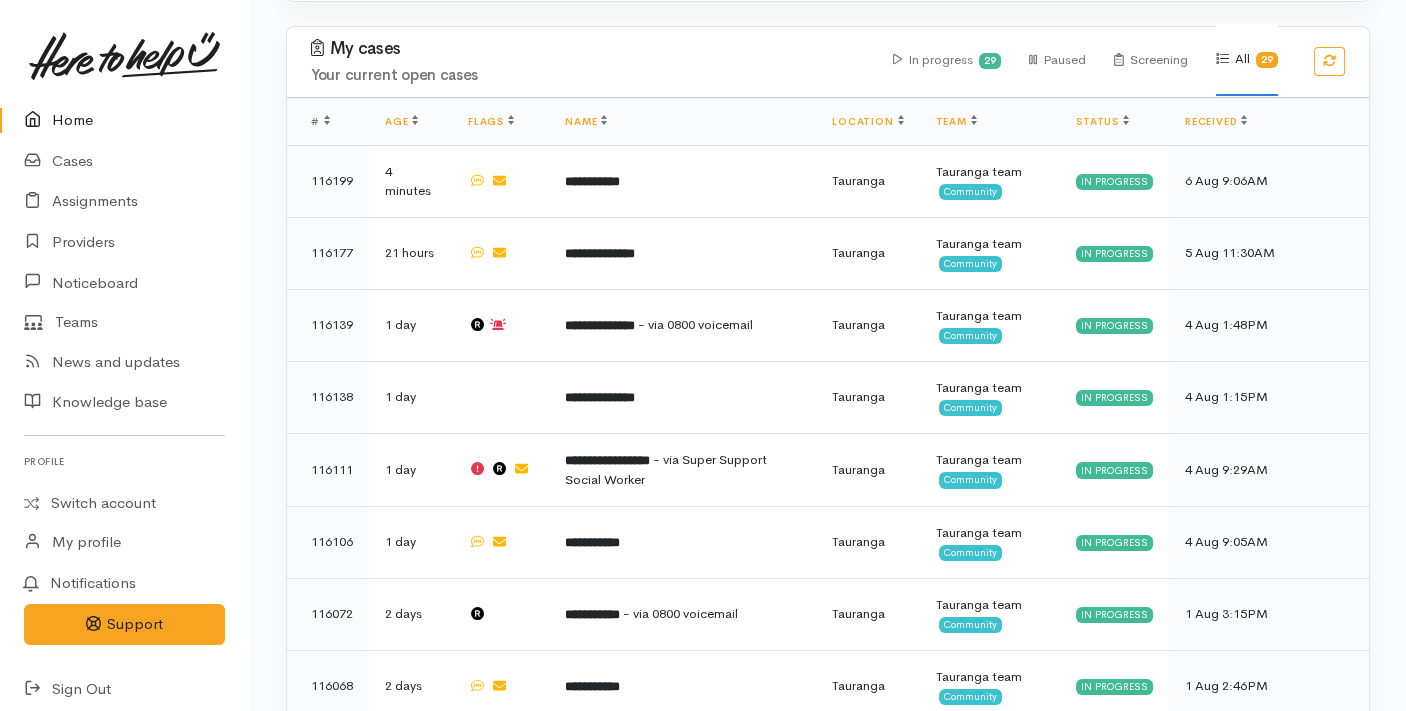 scroll, scrollTop: 0, scrollLeft: 0, axis: both 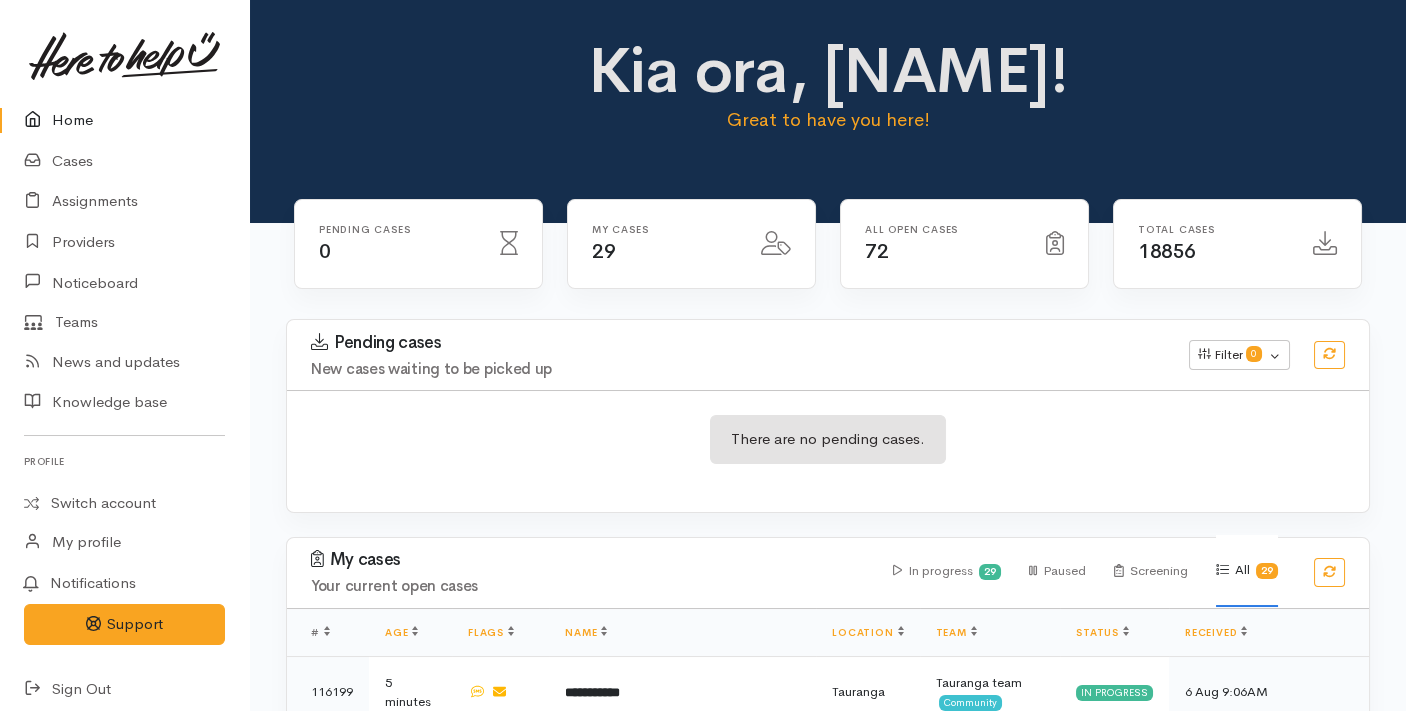 click on "Pending cases
New cases waiting to be picked up
Filter  0
Filters
Clear filters
Team
Any Type Any" at bounding box center (828, 355) 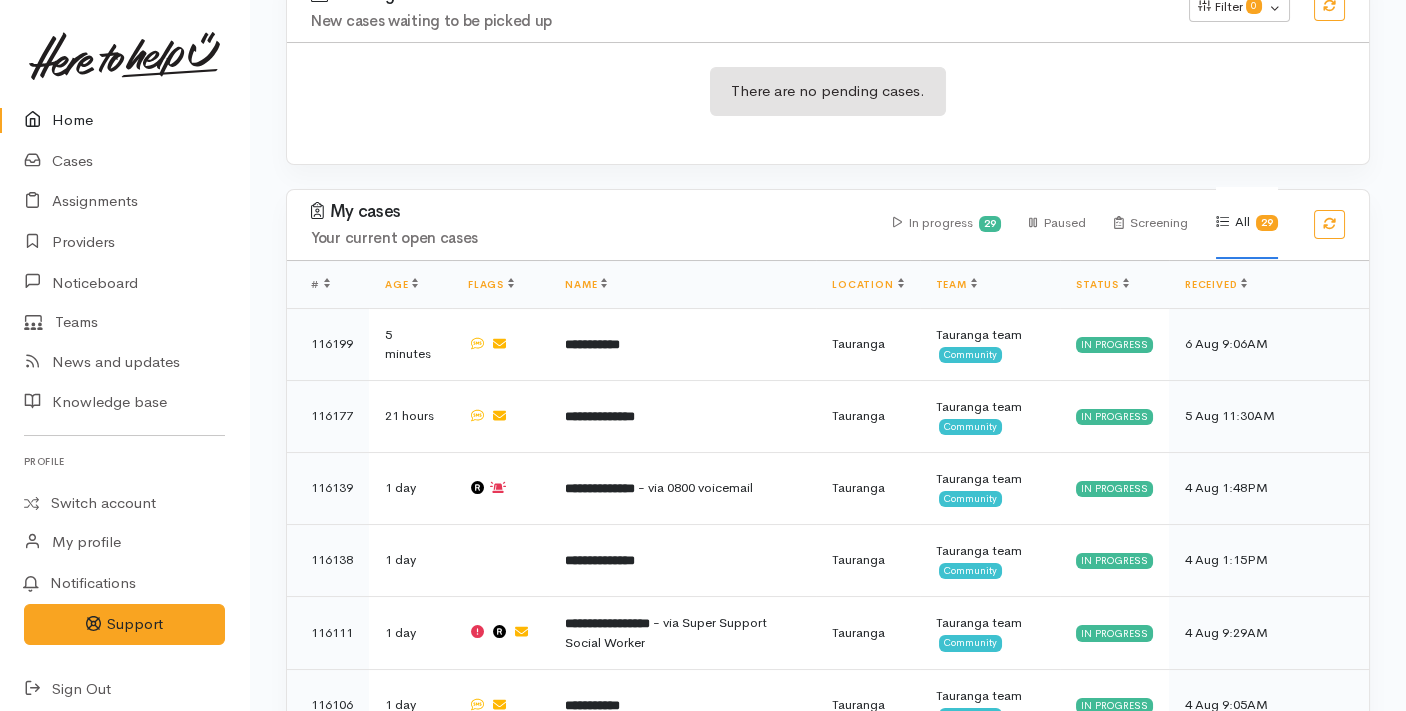 scroll, scrollTop: 0, scrollLeft: 0, axis: both 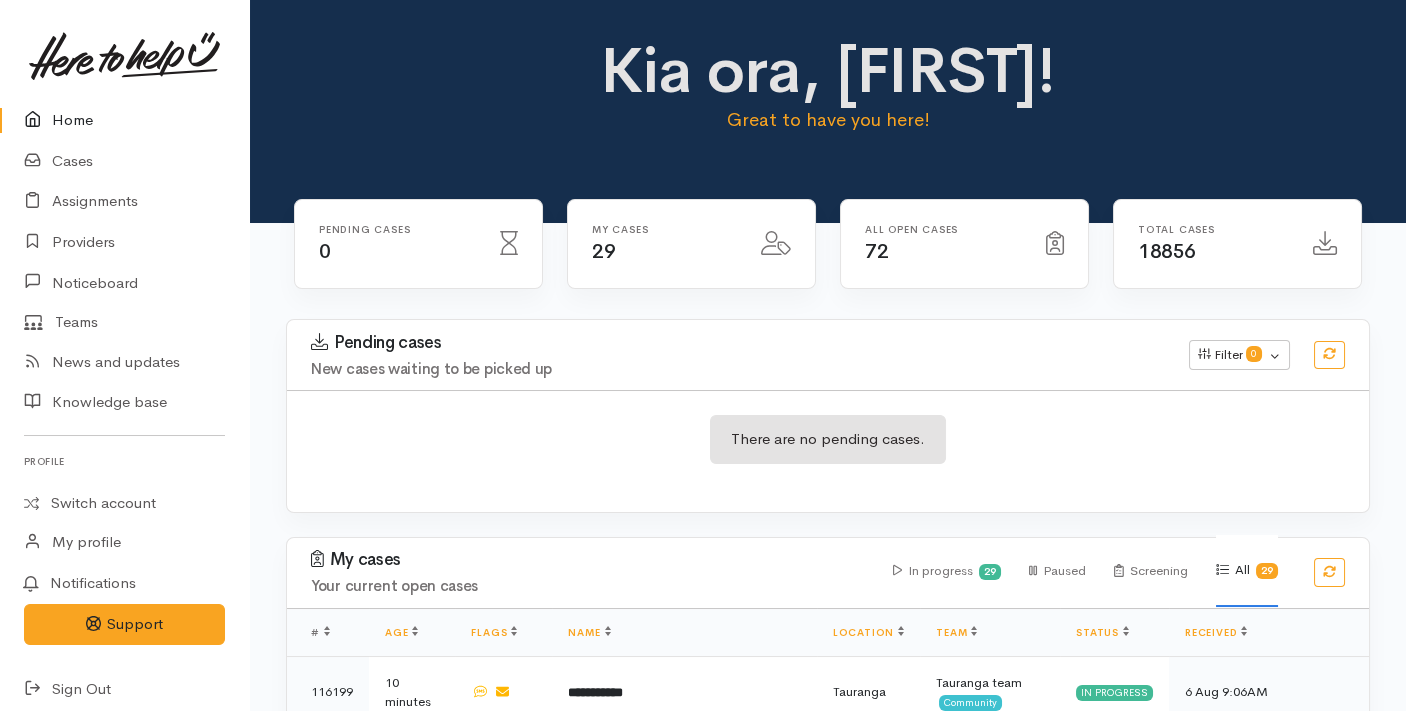 drag, startPoint x: 305, startPoint y: 211, endPoint x: 1025, endPoint y: 417, distance: 748.88983 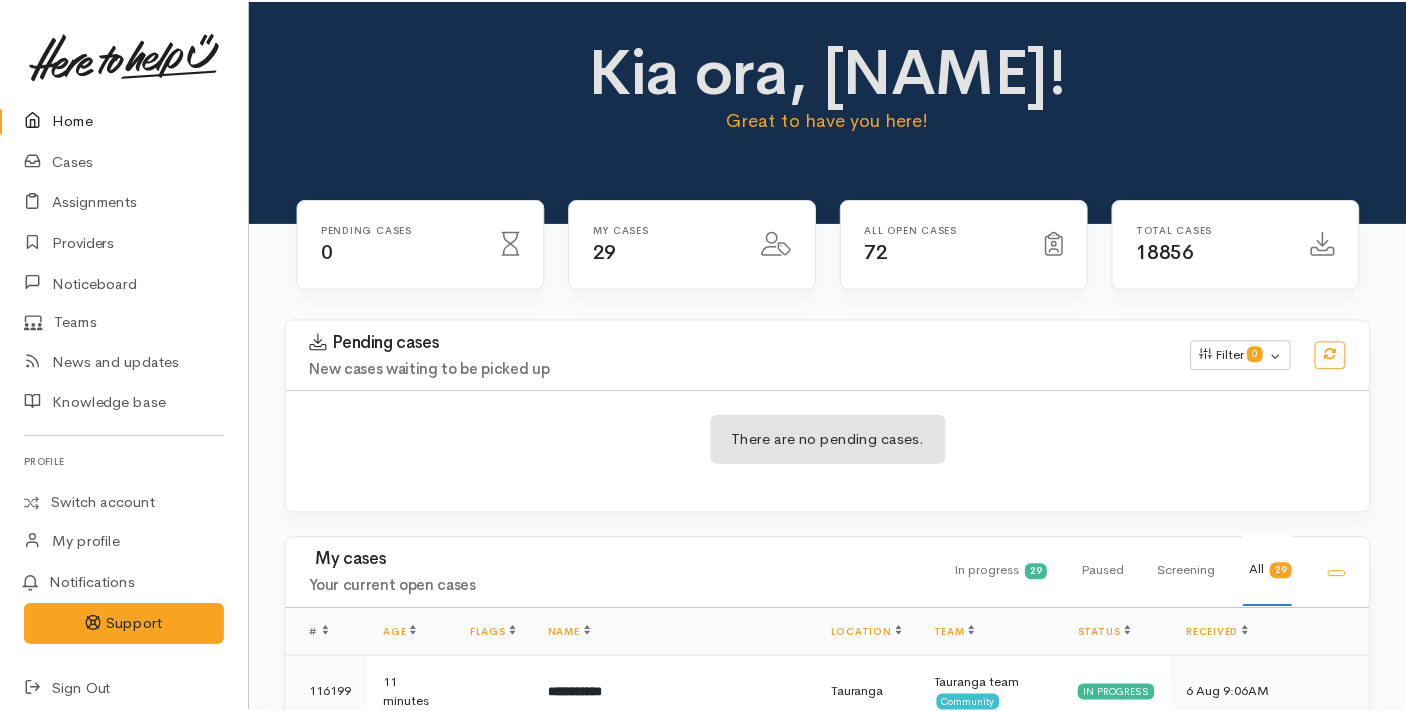 scroll, scrollTop: 0, scrollLeft: 0, axis: both 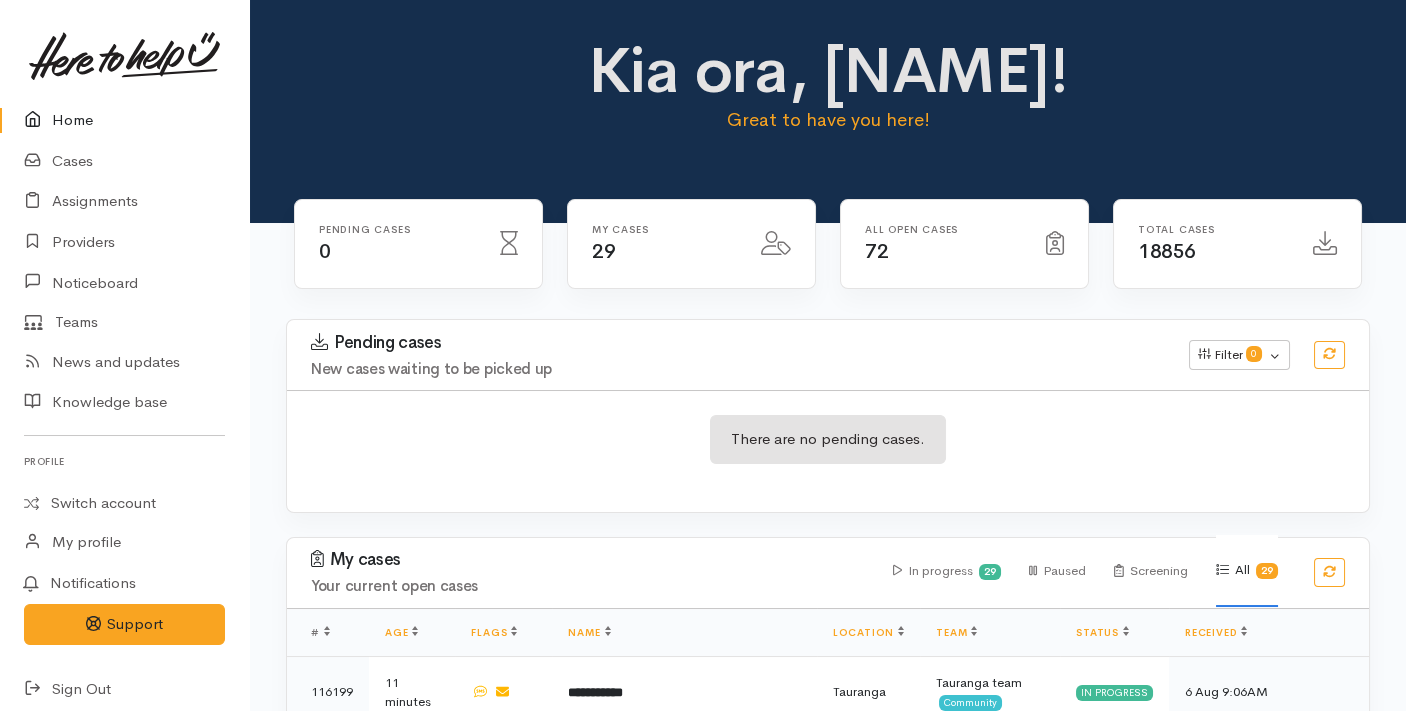 click on "Pending cases
New cases waiting to be picked up
Filter  0
Filters
Clear filters
Team
Any Type Any" at bounding box center [828, 355] 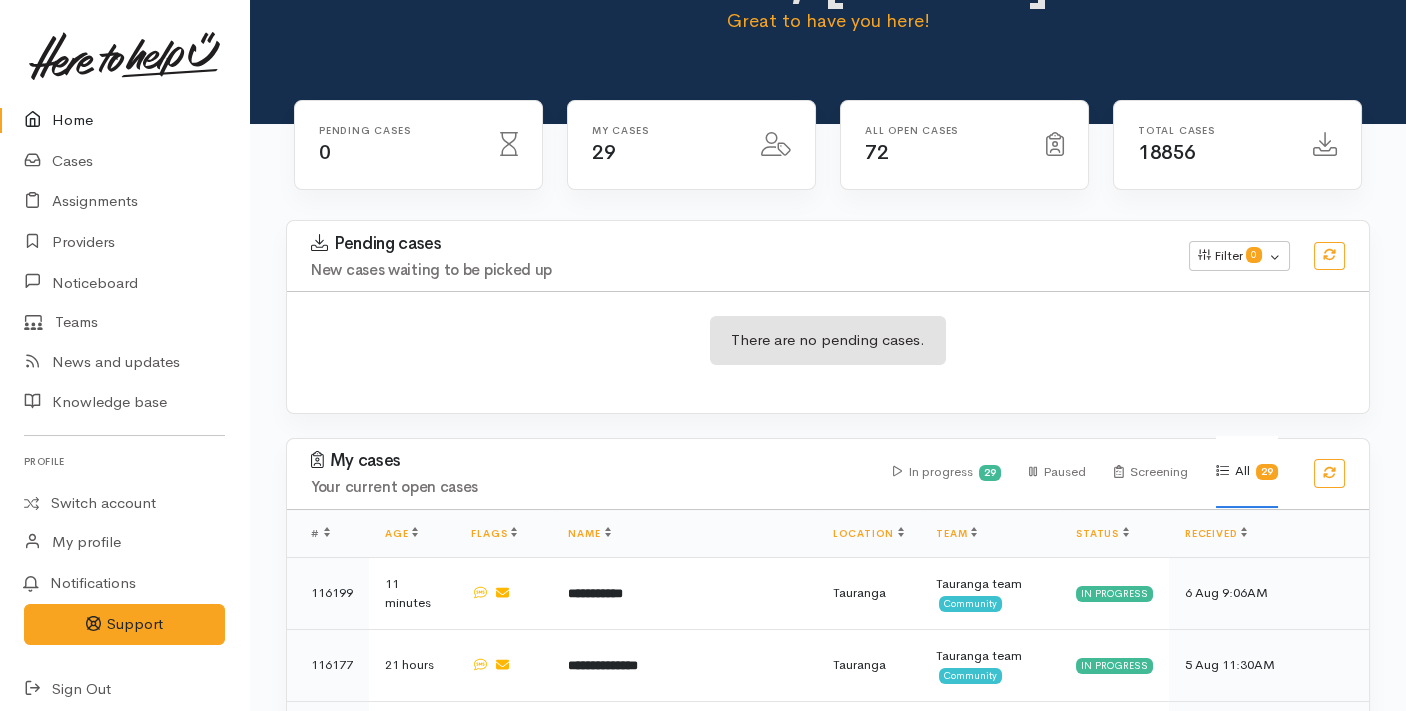 scroll, scrollTop: 0, scrollLeft: 0, axis: both 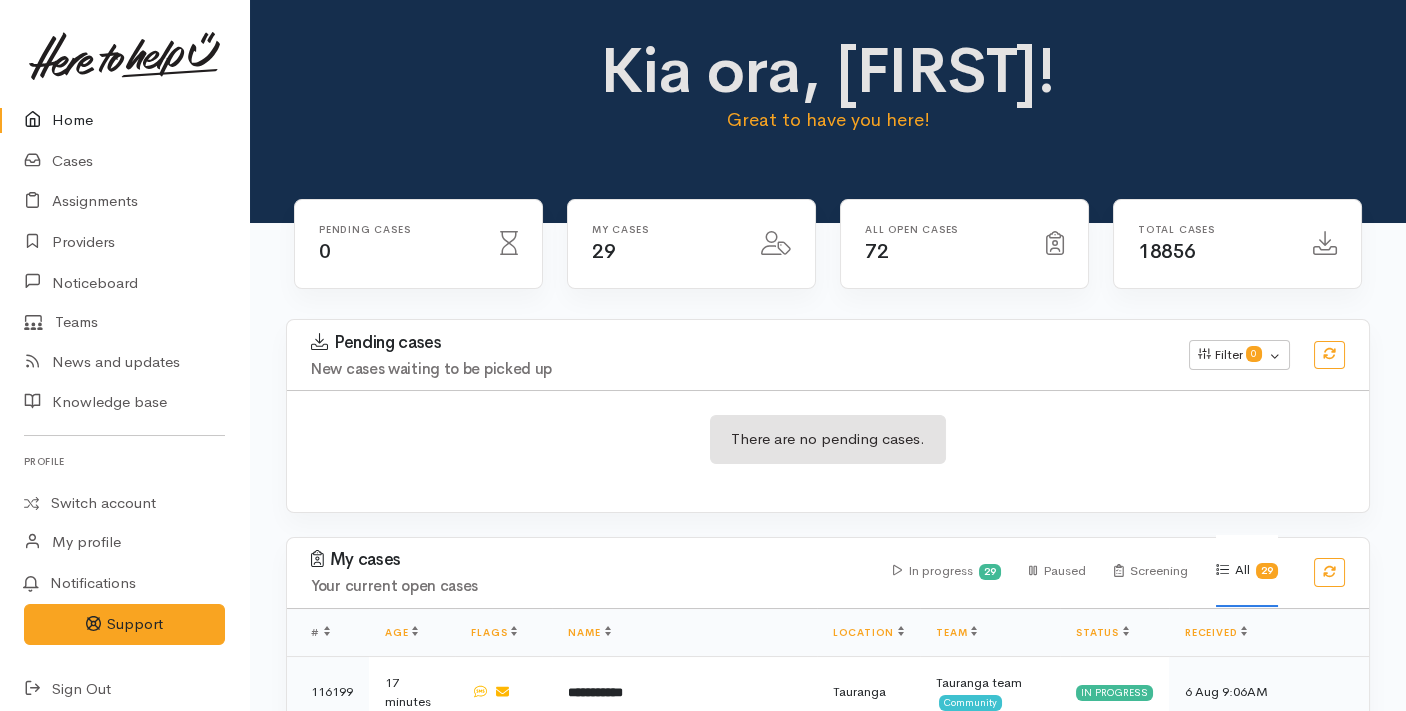 click on "Kia ora, Malia!
Great to have you here!" at bounding box center (828, 93) 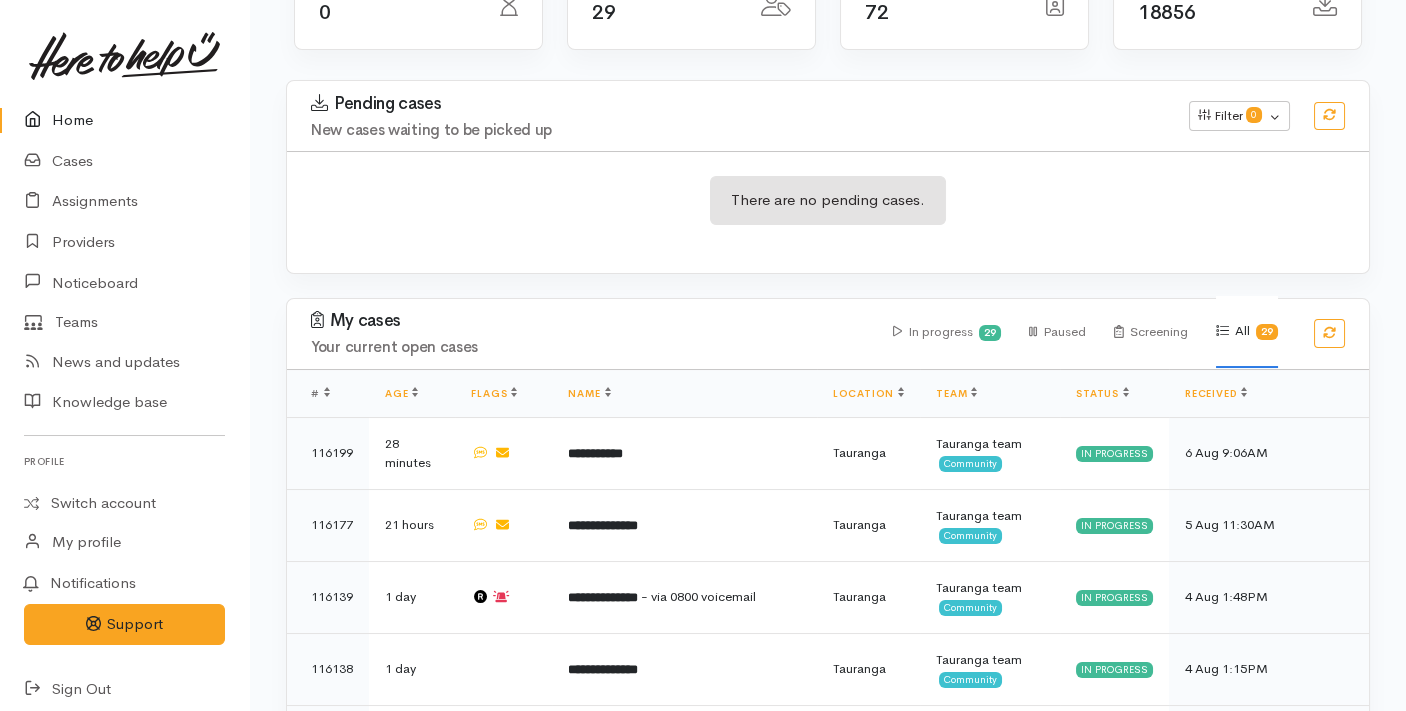 scroll, scrollTop: 0, scrollLeft: 0, axis: both 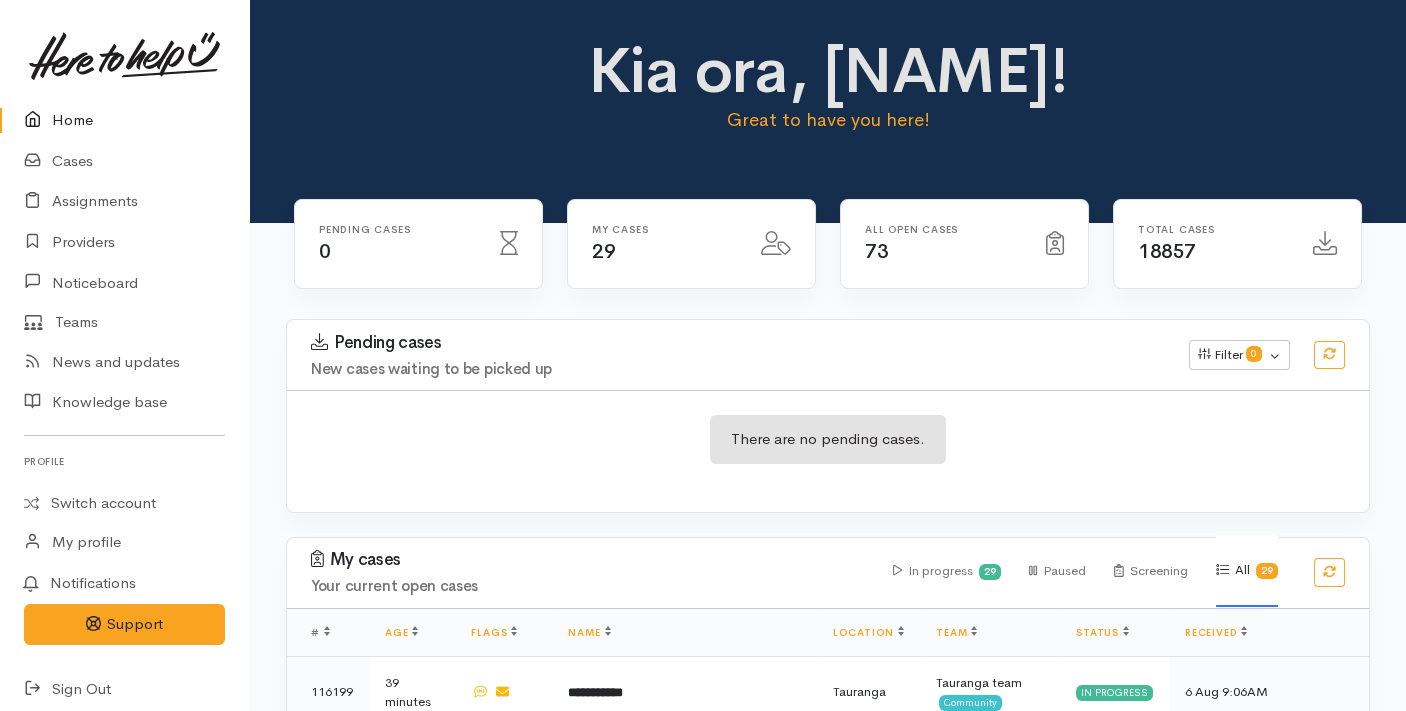 click on "Pending cases
New cases waiting to be picked up" at bounding box center (738, 355) 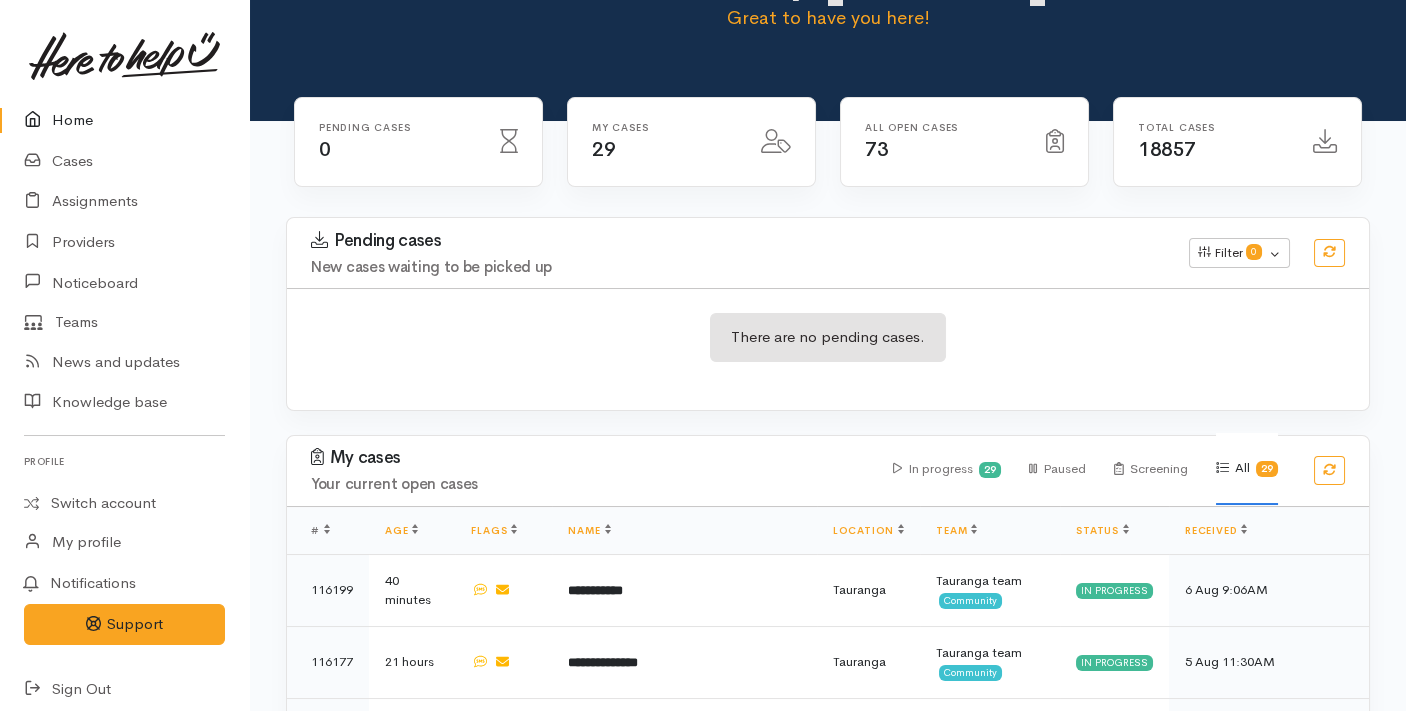 scroll, scrollTop: 0, scrollLeft: 0, axis: both 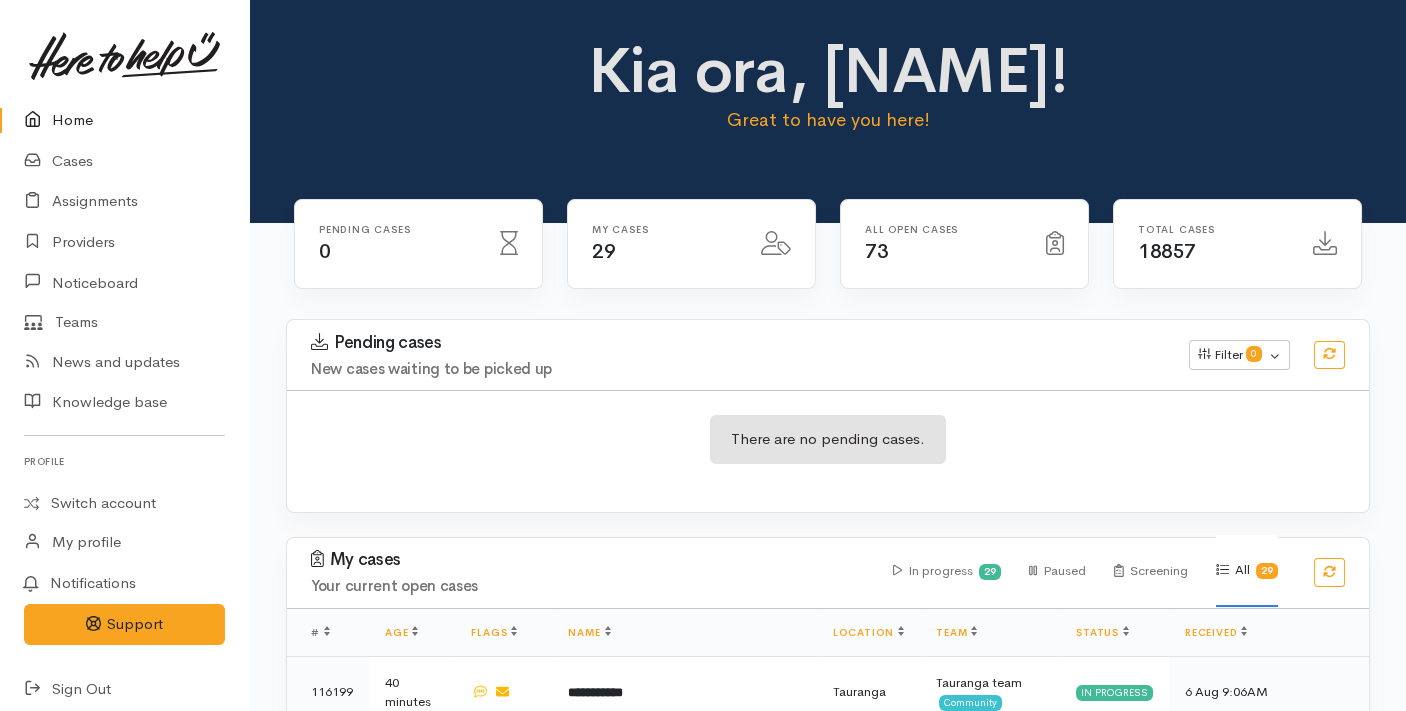 click on "There are no pending cases." at bounding box center [828, 451] 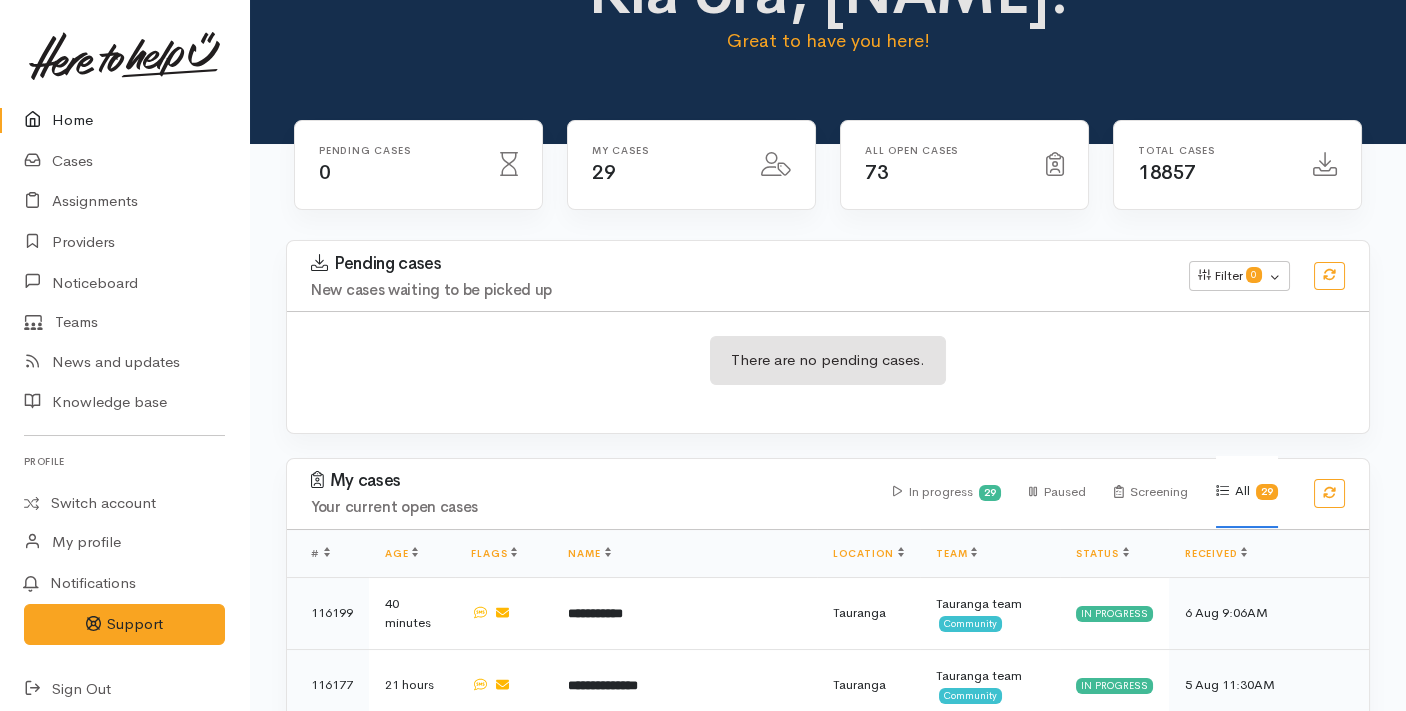 scroll, scrollTop: 0, scrollLeft: 0, axis: both 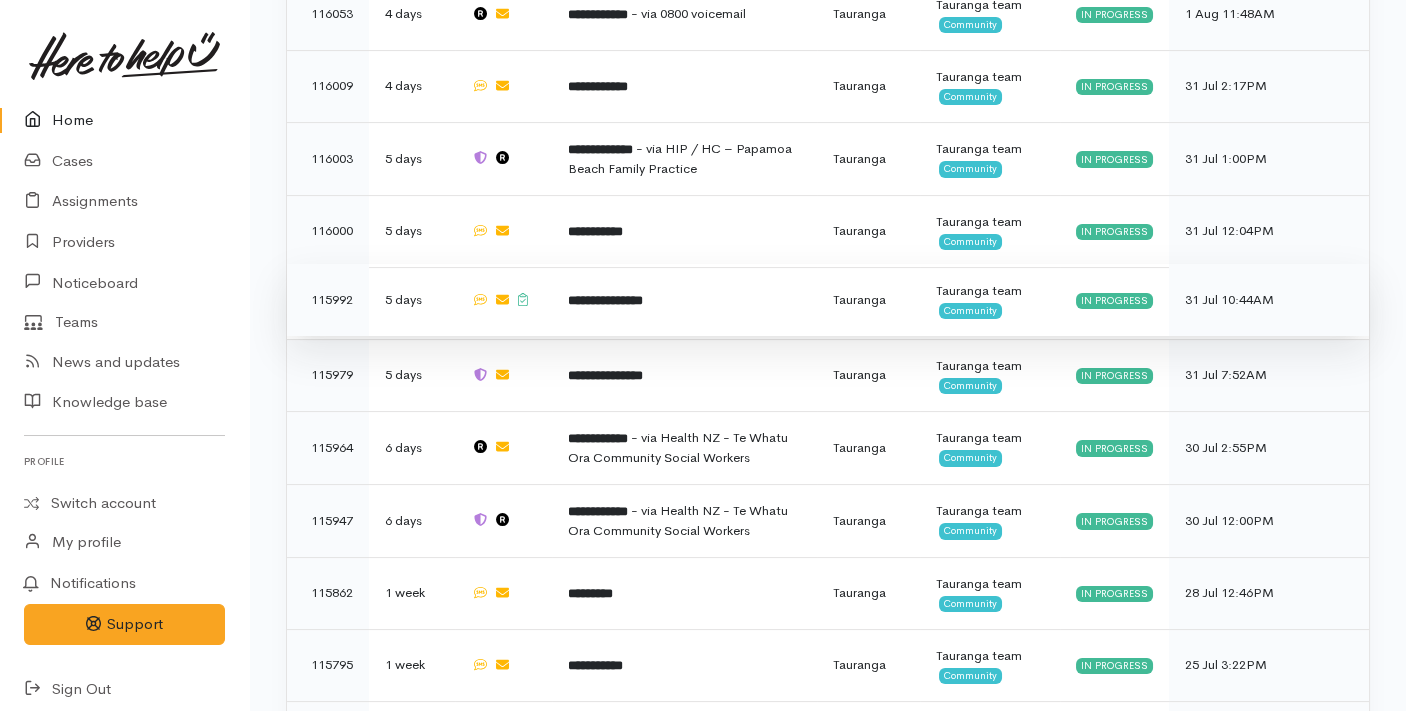 click on "**********" at bounding box center [684, 300] 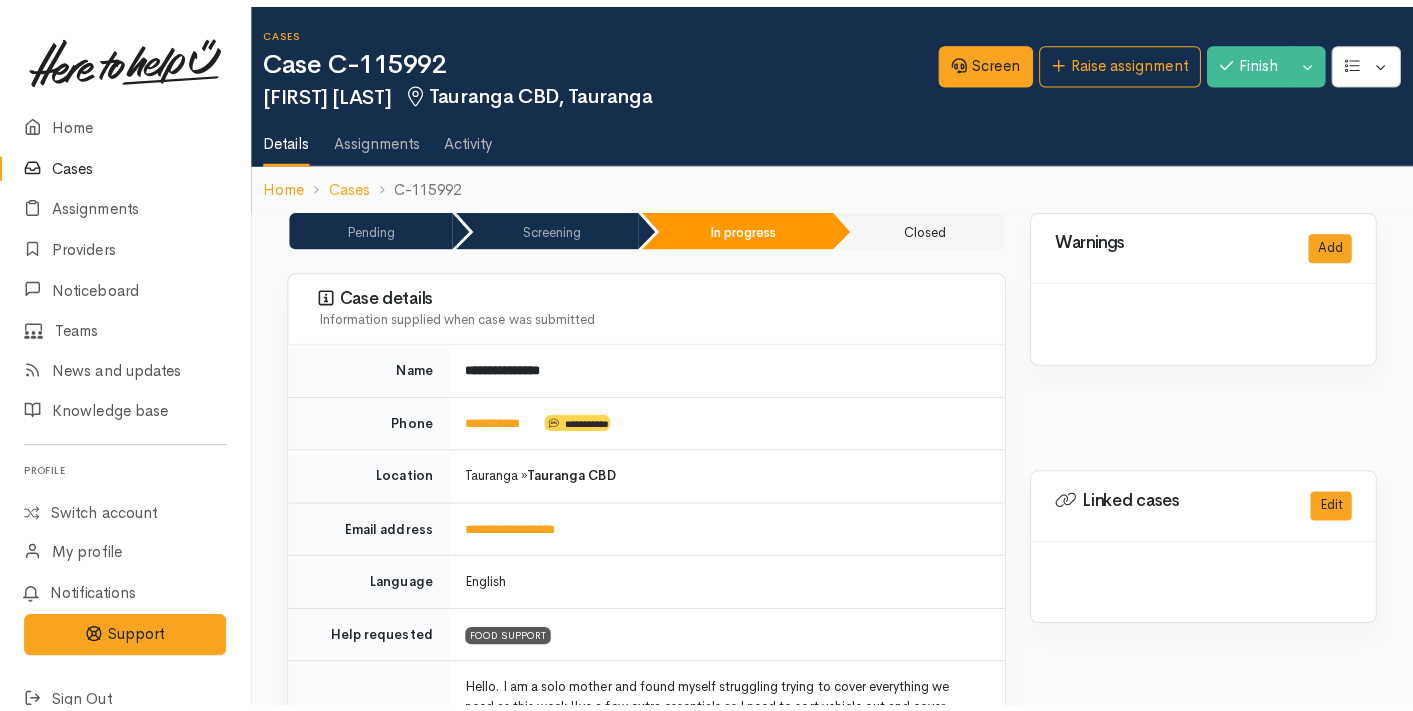 scroll, scrollTop: 0, scrollLeft: 0, axis: both 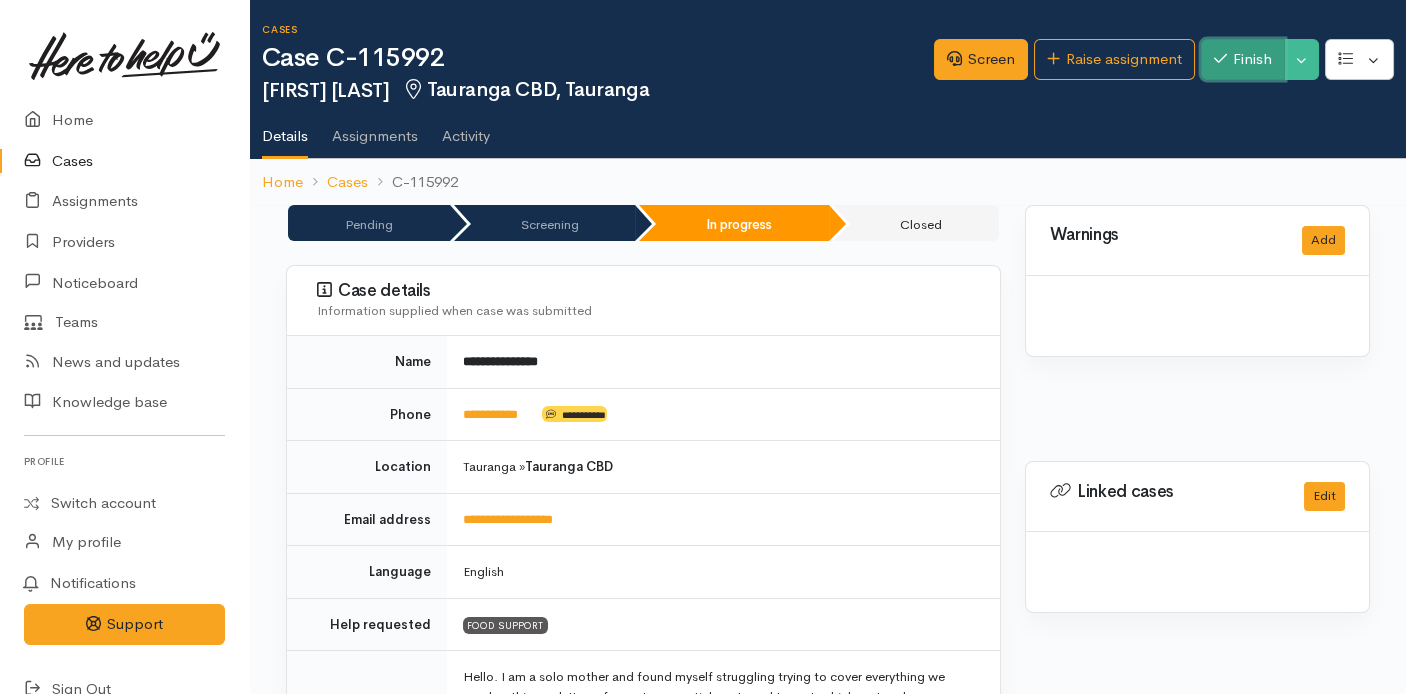 click on "Finish" at bounding box center [1243, 59] 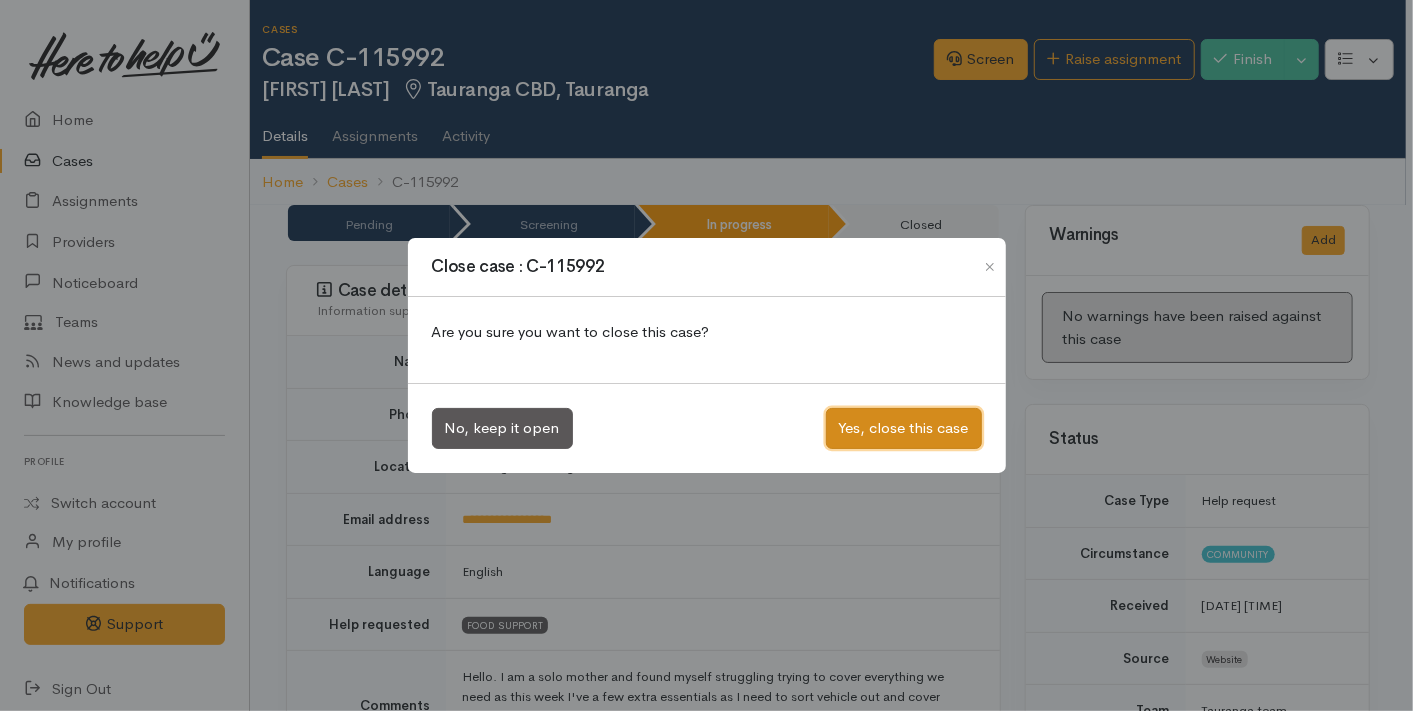 click on "Yes, close this case" at bounding box center [904, 428] 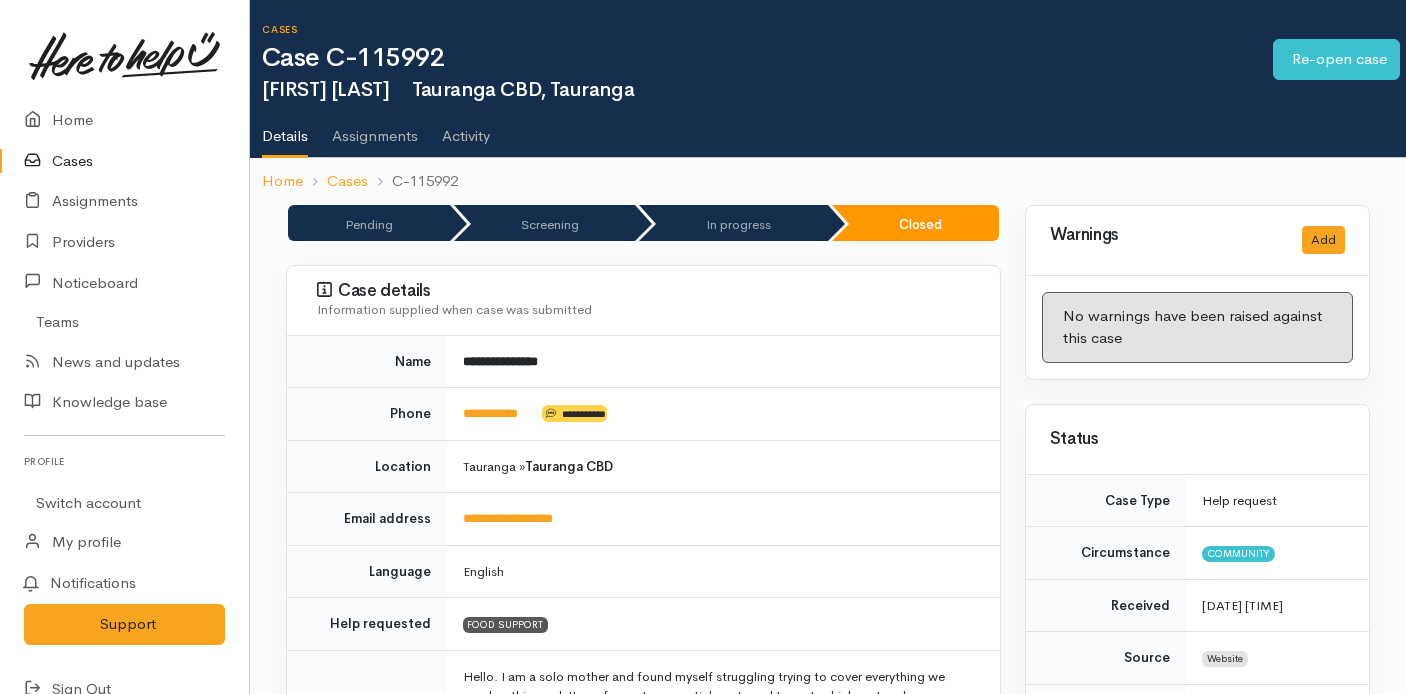 scroll, scrollTop: 0, scrollLeft: 0, axis: both 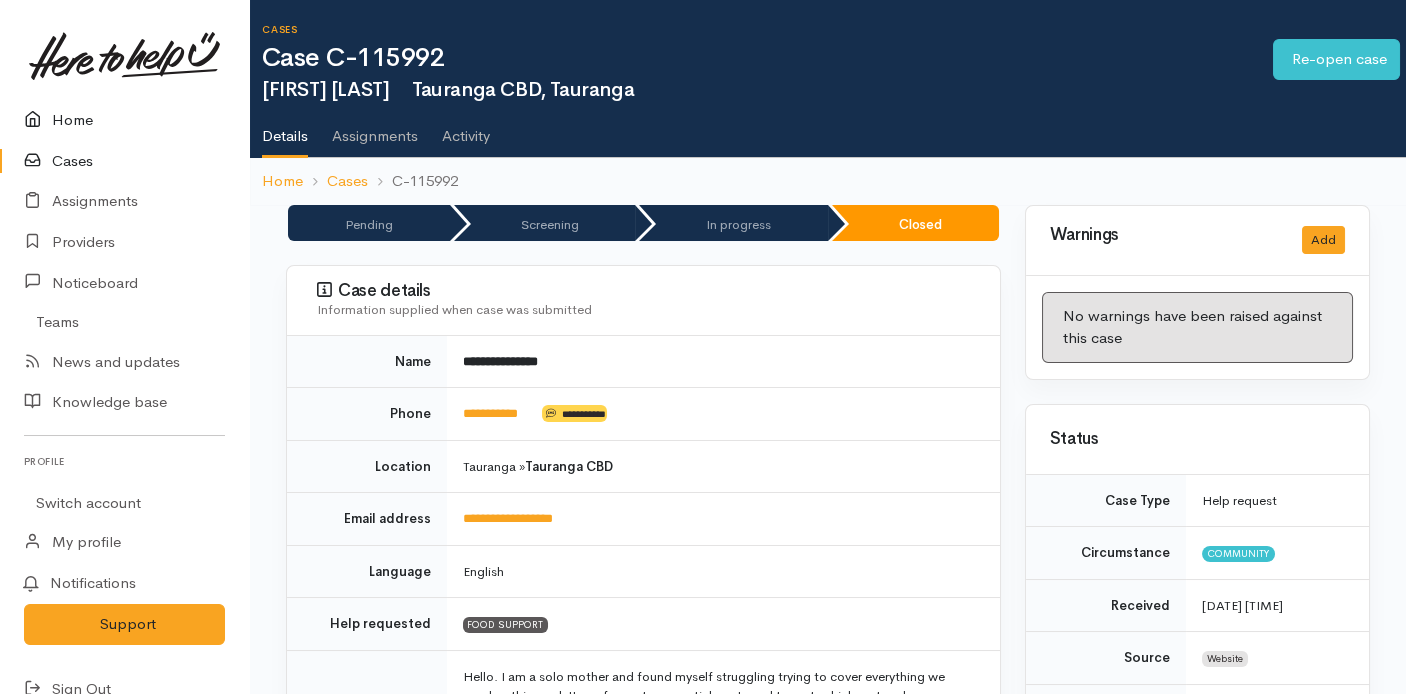 click on "Home" at bounding box center (124, 120) 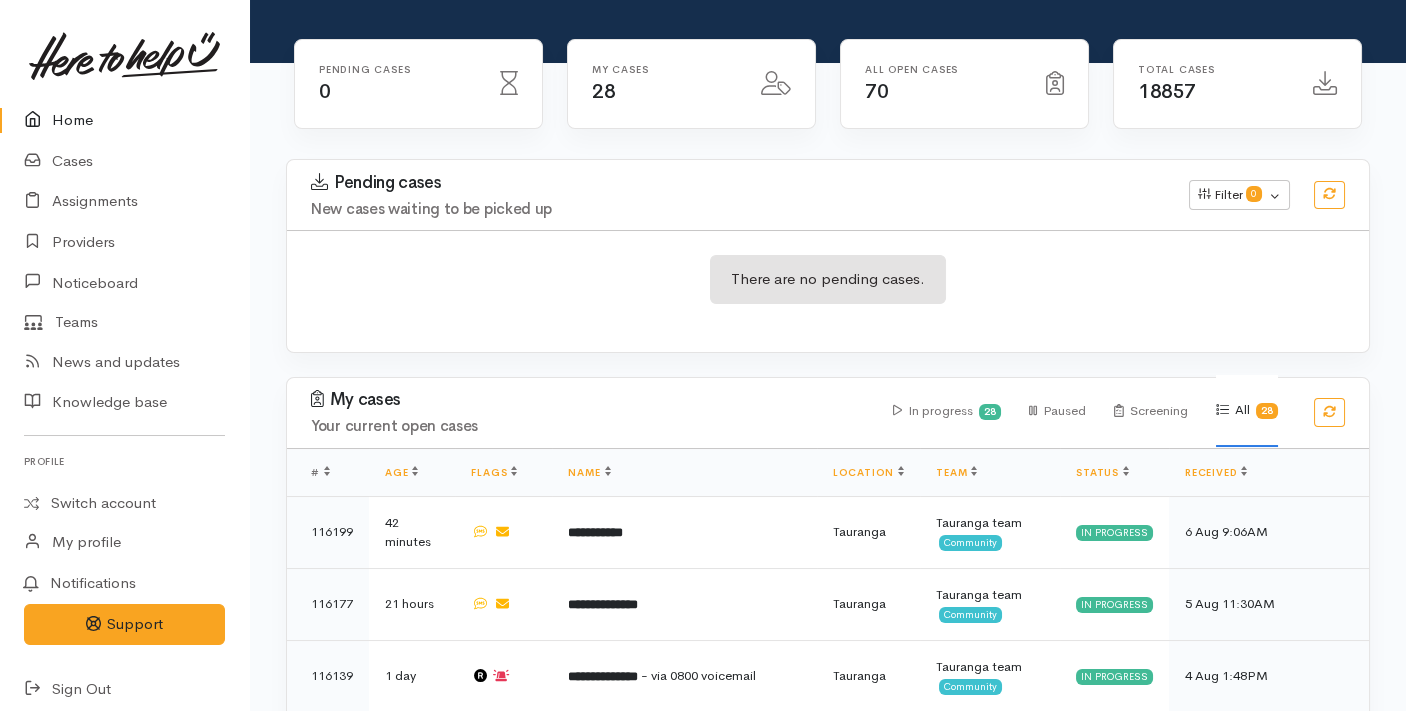 scroll, scrollTop: 0, scrollLeft: 0, axis: both 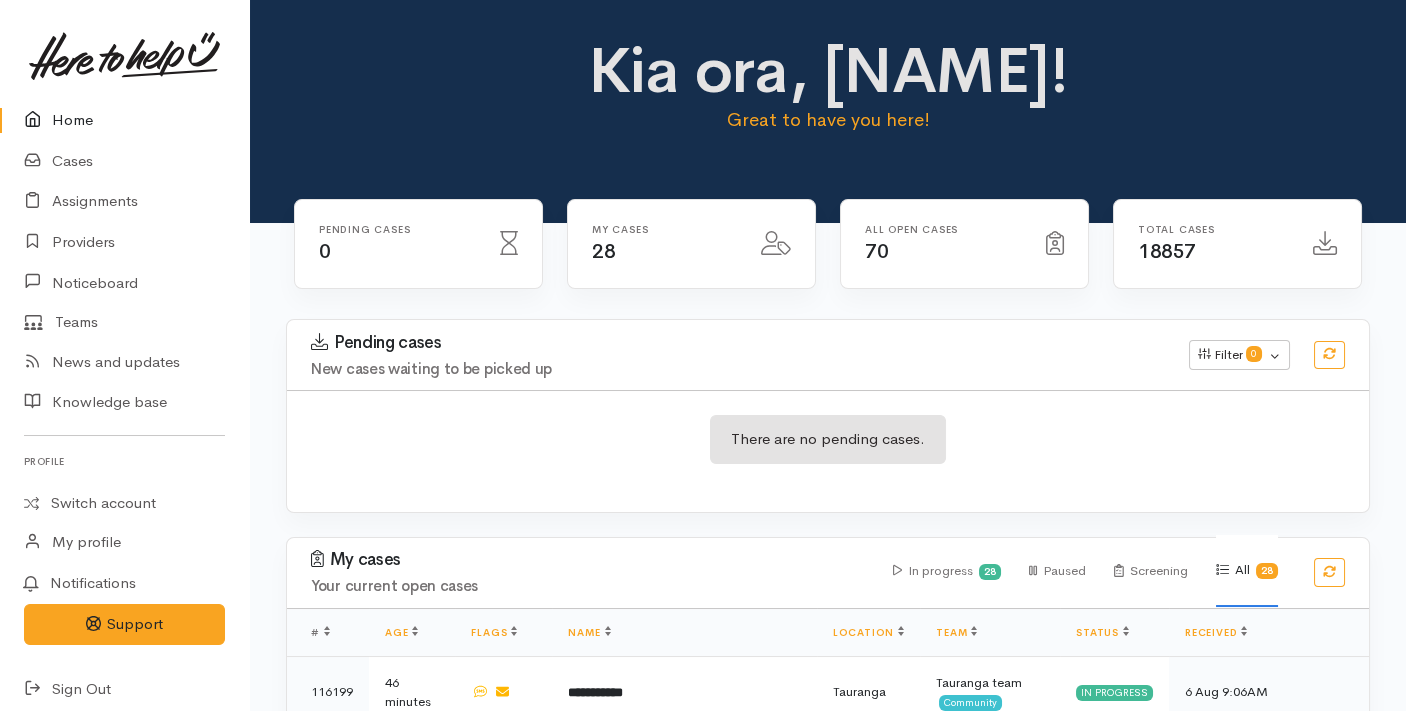 click at bounding box center (124, 56) 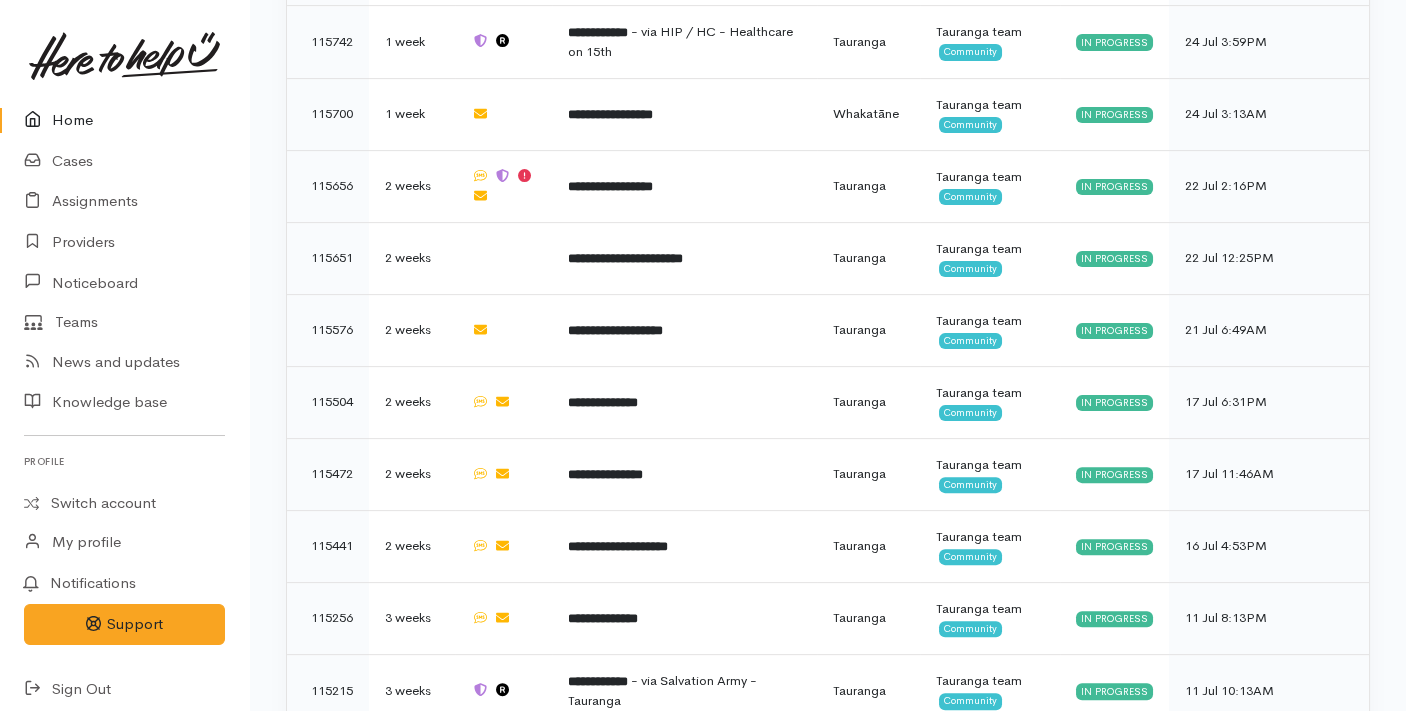 scroll, scrollTop: 2025, scrollLeft: 0, axis: vertical 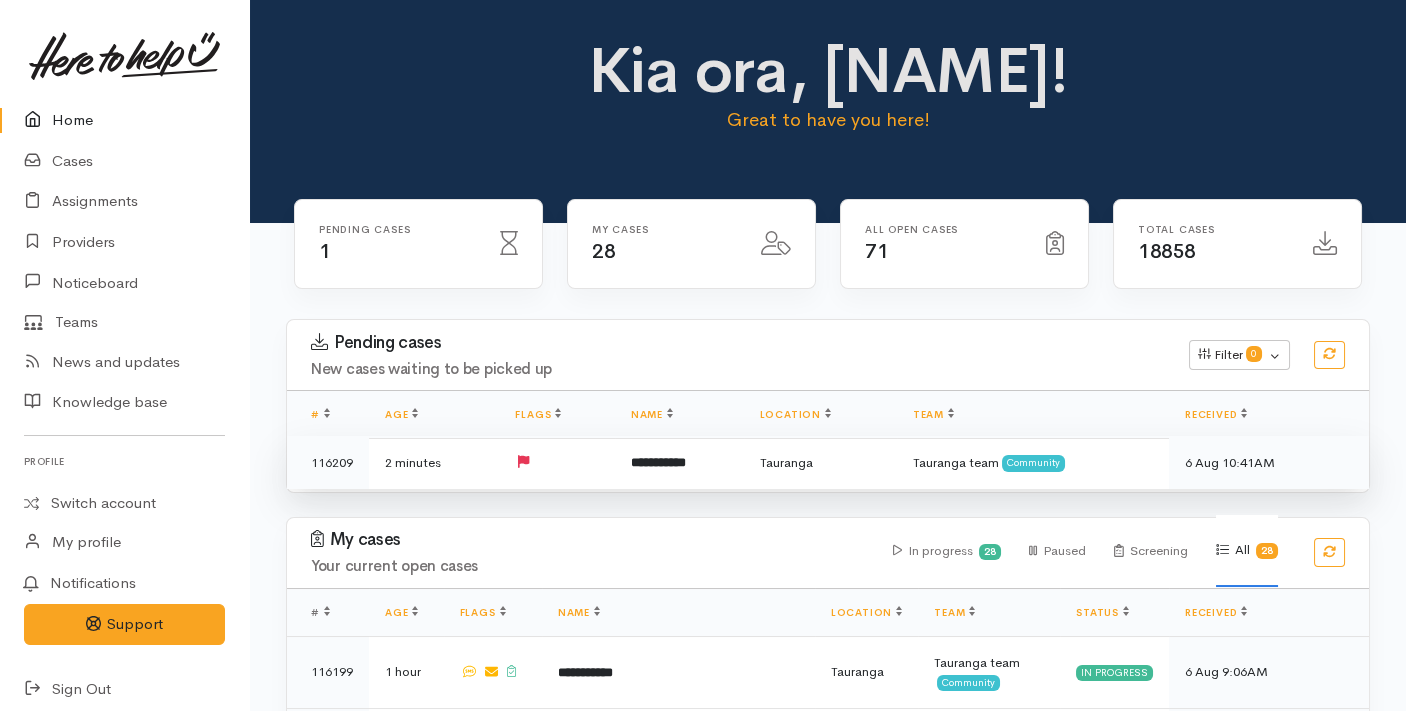 click on "**********" at bounding box center [679, 462] 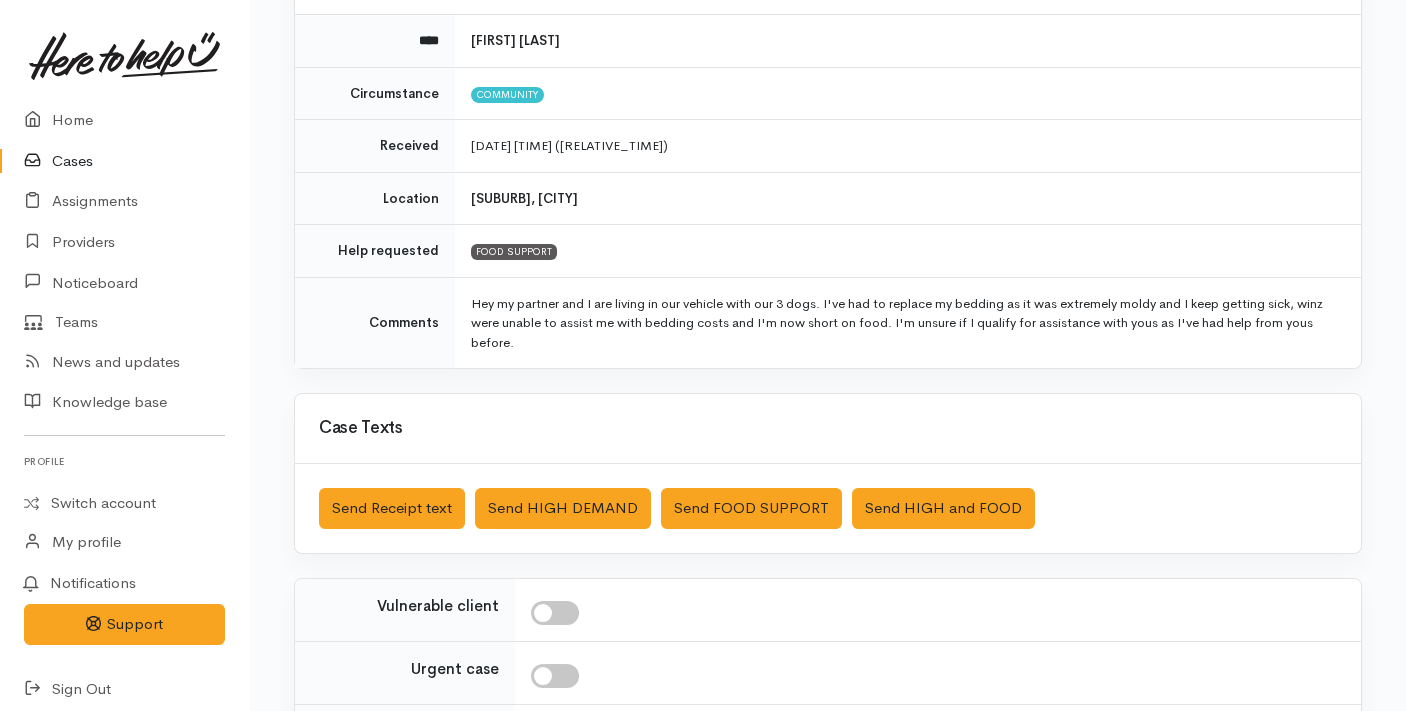 scroll, scrollTop: 459, scrollLeft: 0, axis: vertical 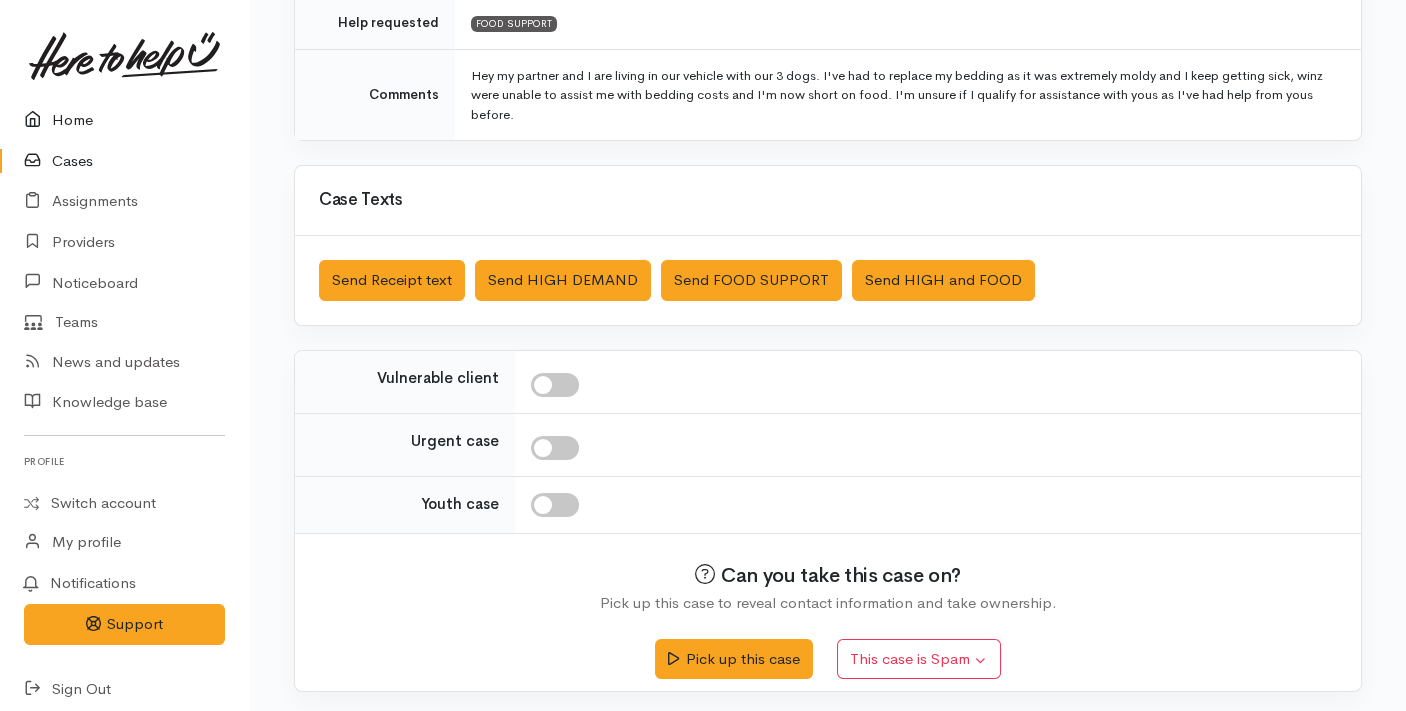 click on "Home" at bounding box center (124, 120) 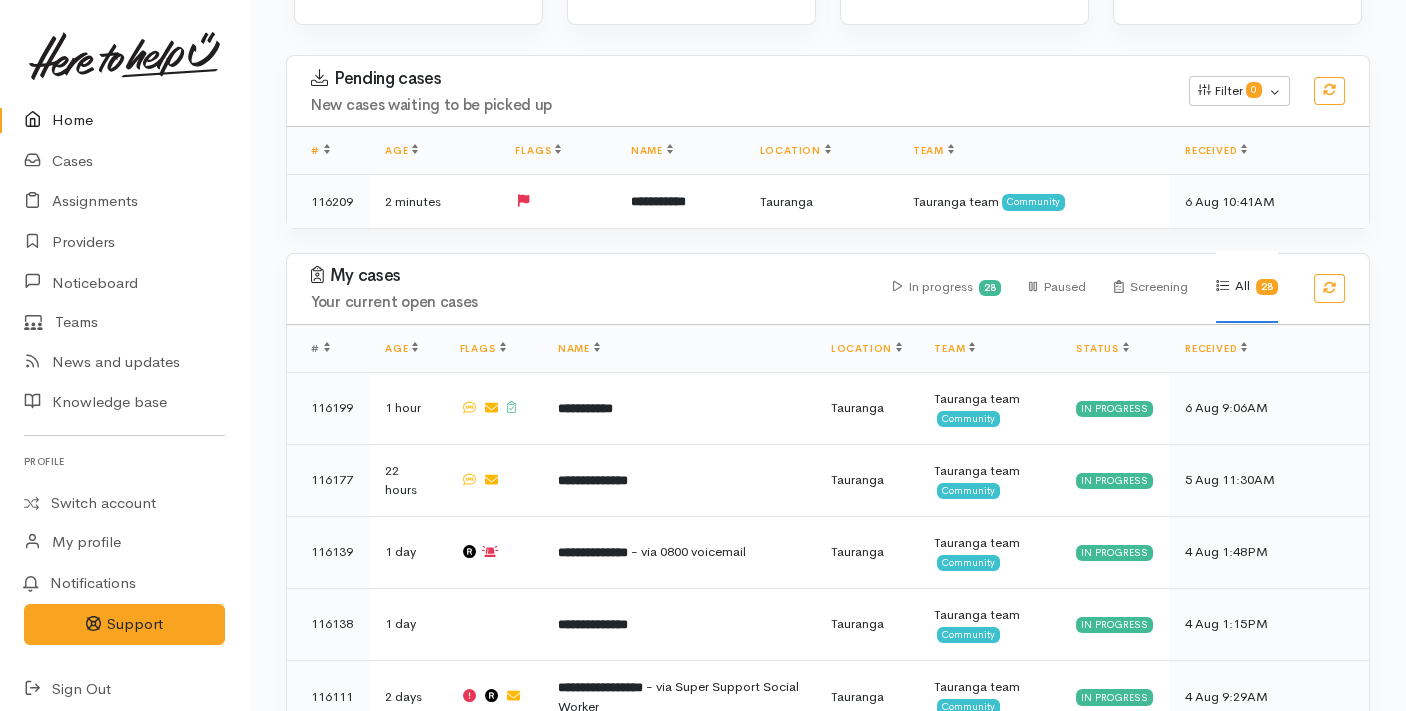 scroll, scrollTop: 444, scrollLeft: 0, axis: vertical 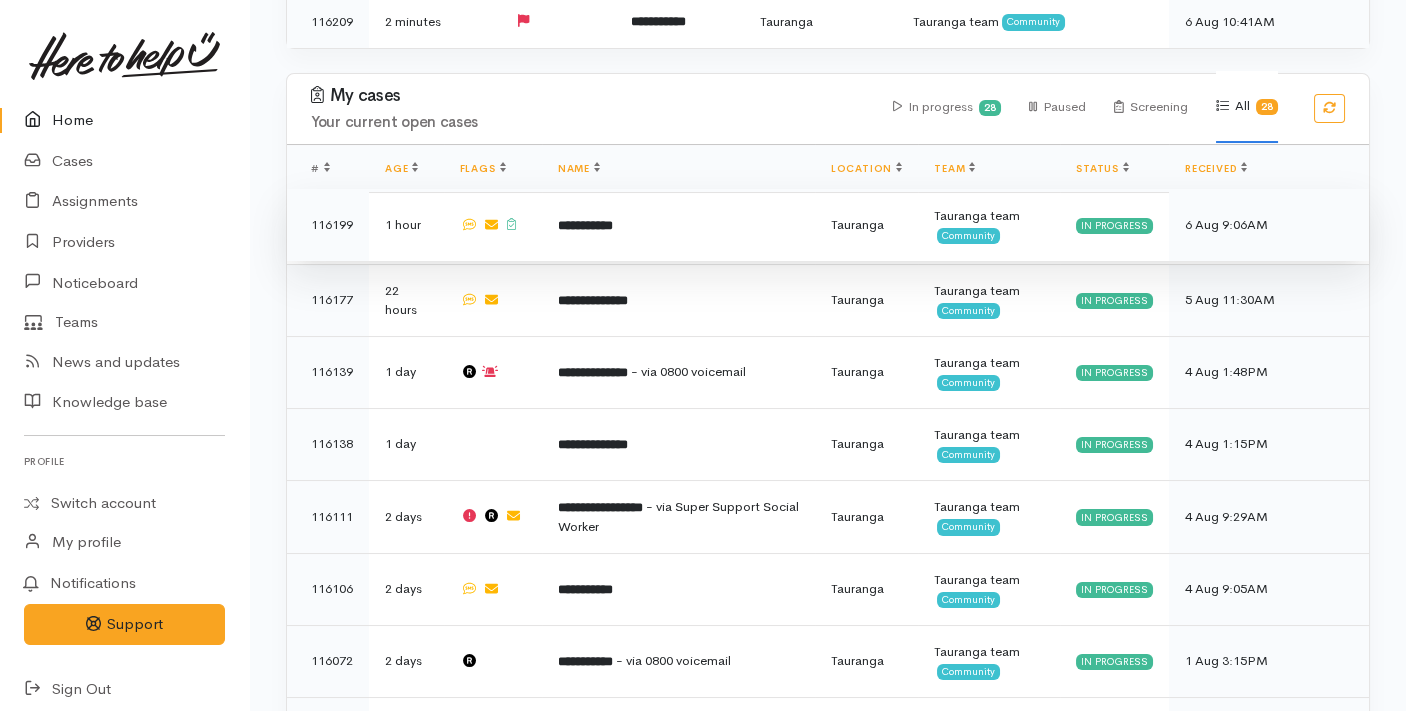 click on "**********" at bounding box center [678, 225] 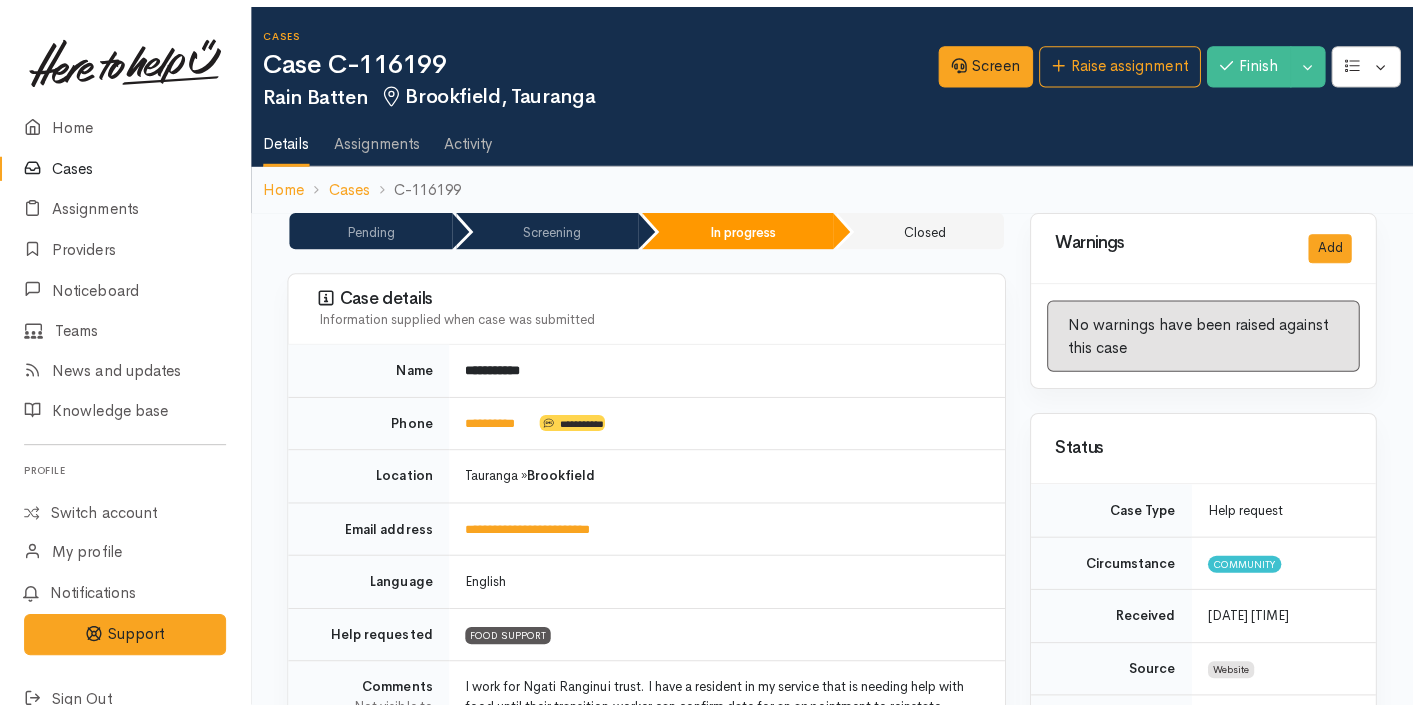 scroll, scrollTop: 0, scrollLeft: 0, axis: both 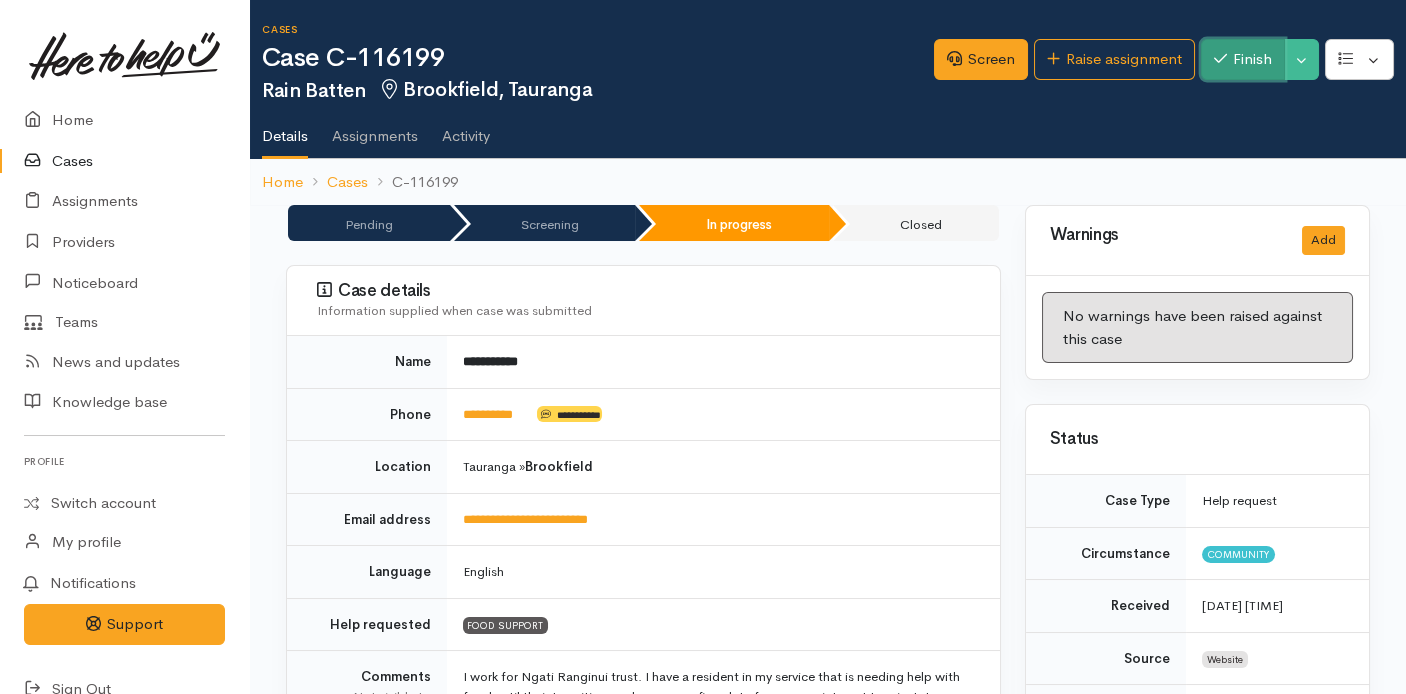 click on "Finish" at bounding box center (1243, 59) 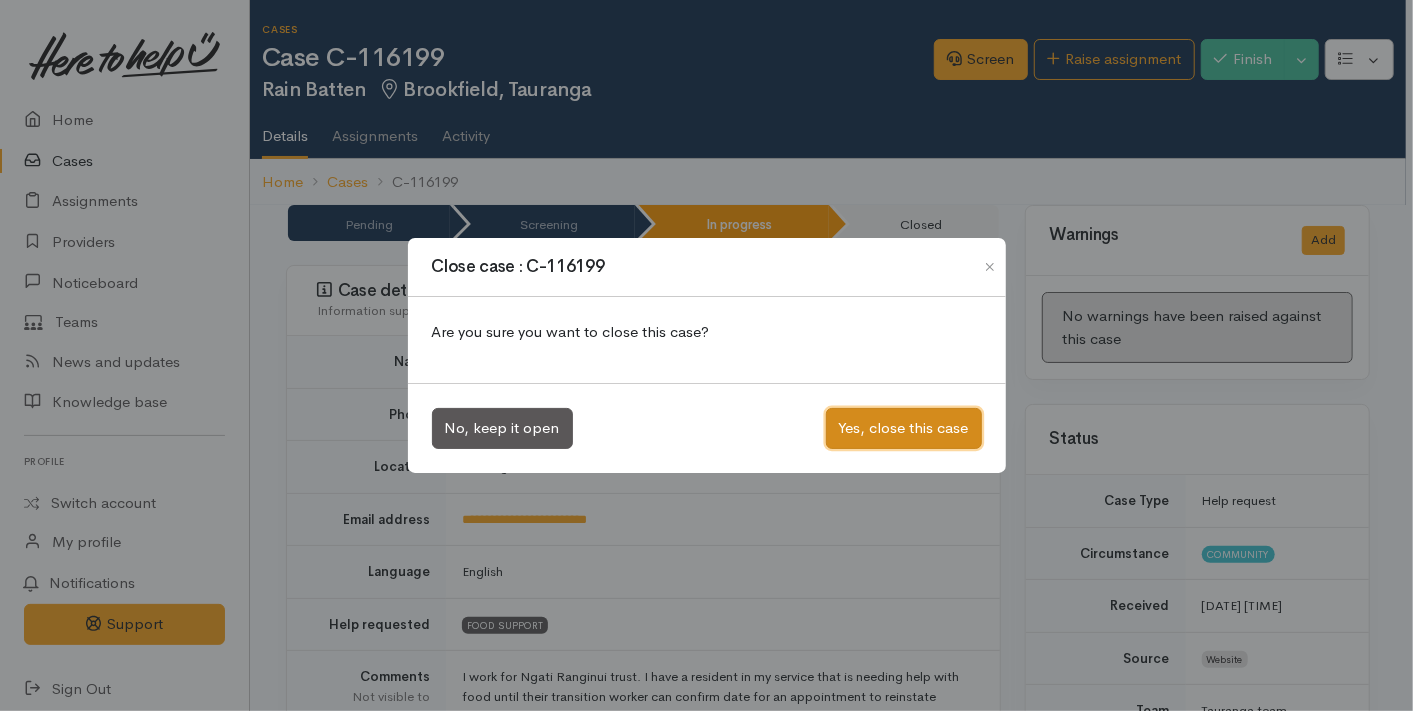 click on "Yes, close this case" at bounding box center [904, 428] 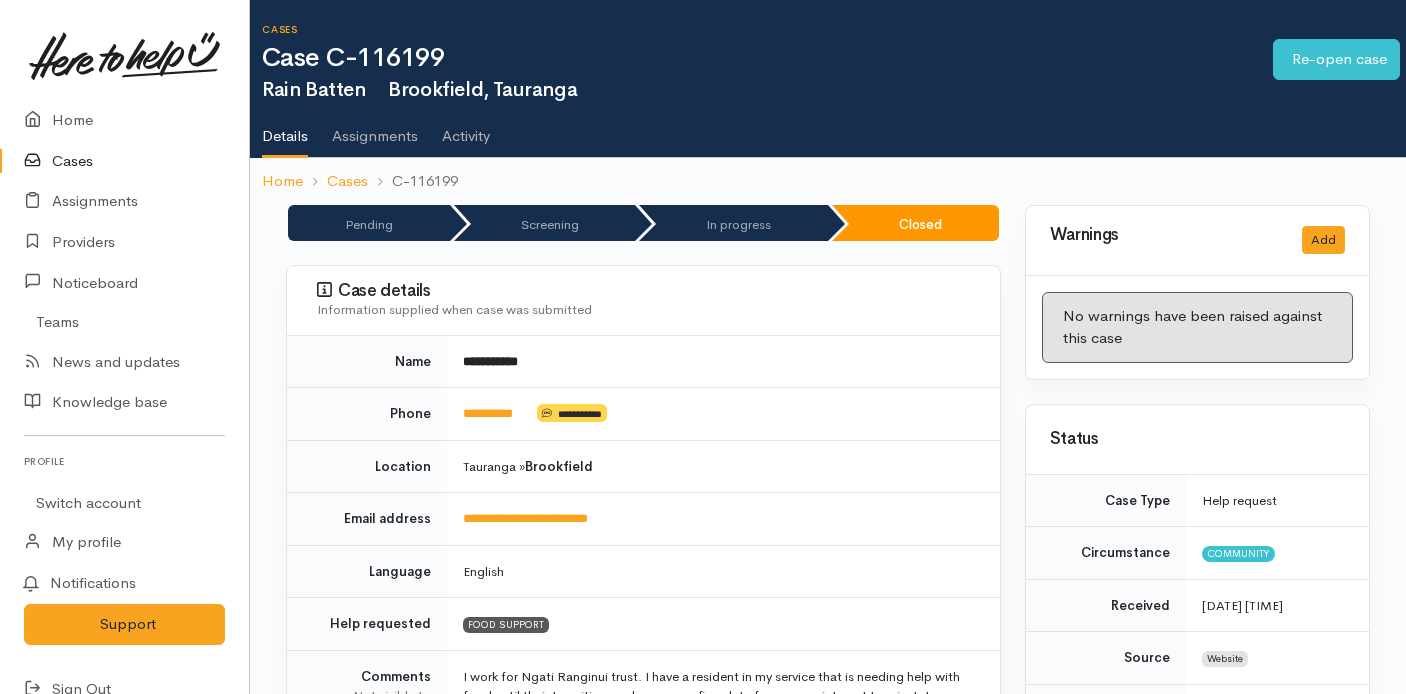 scroll, scrollTop: 0, scrollLeft: 0, axis: both 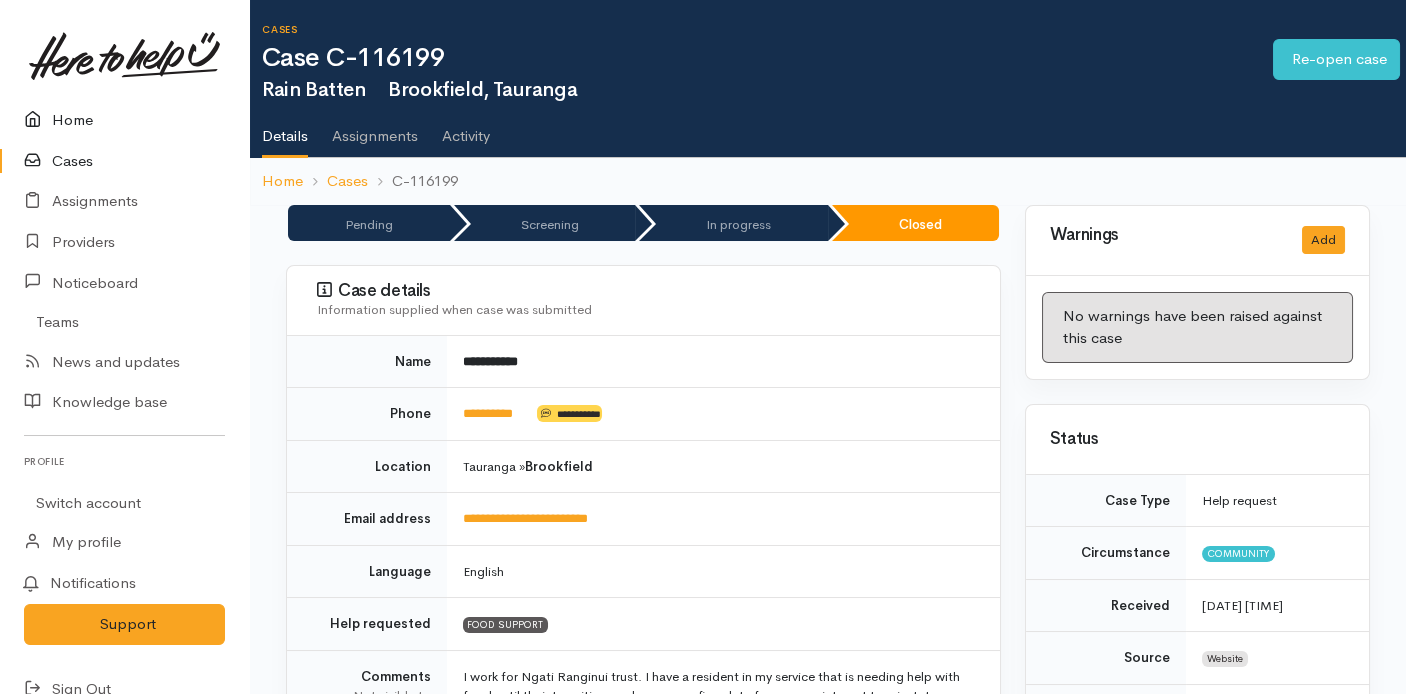 click on "Home" at bounding box center (124, 120) 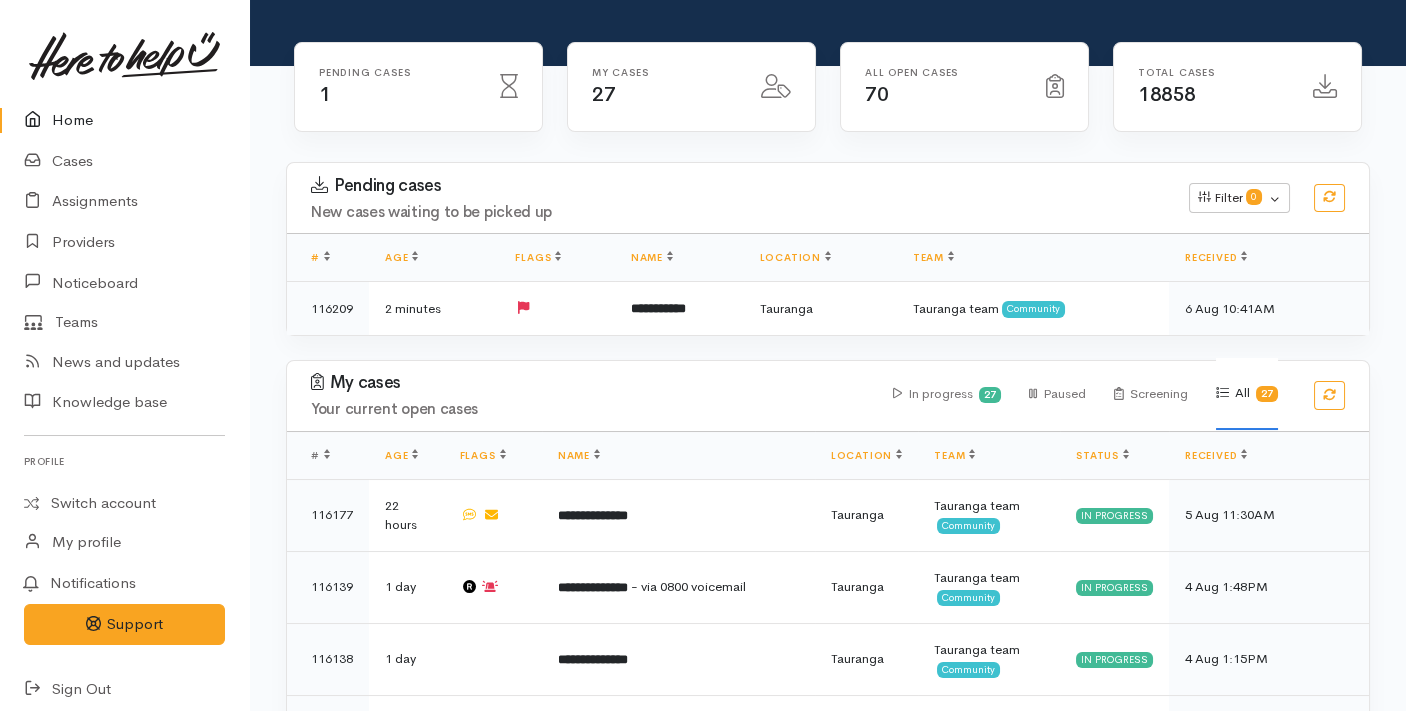 scroll, scrollTop: 0, scrollLeft: 0, axis: both 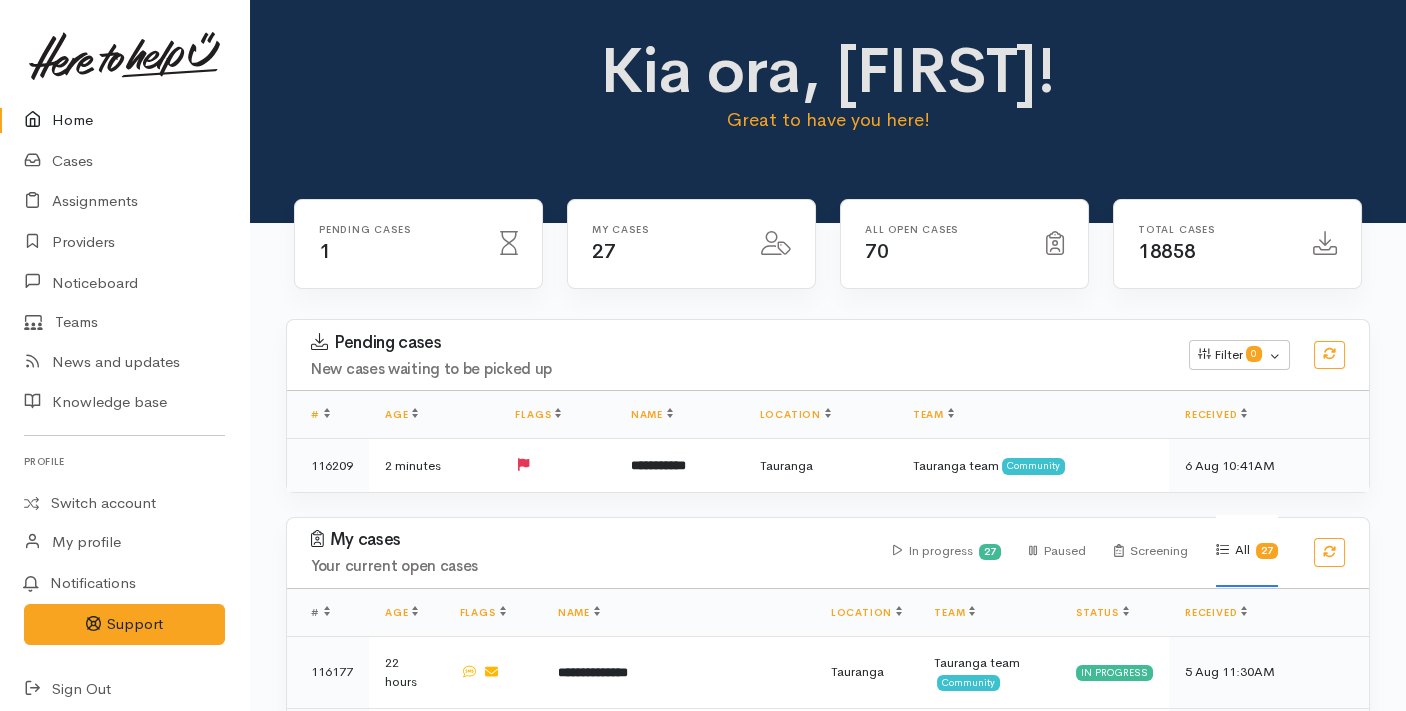 click on "Kia ora, Malia!
Great to have you here!" at bounding box center (828, 93) 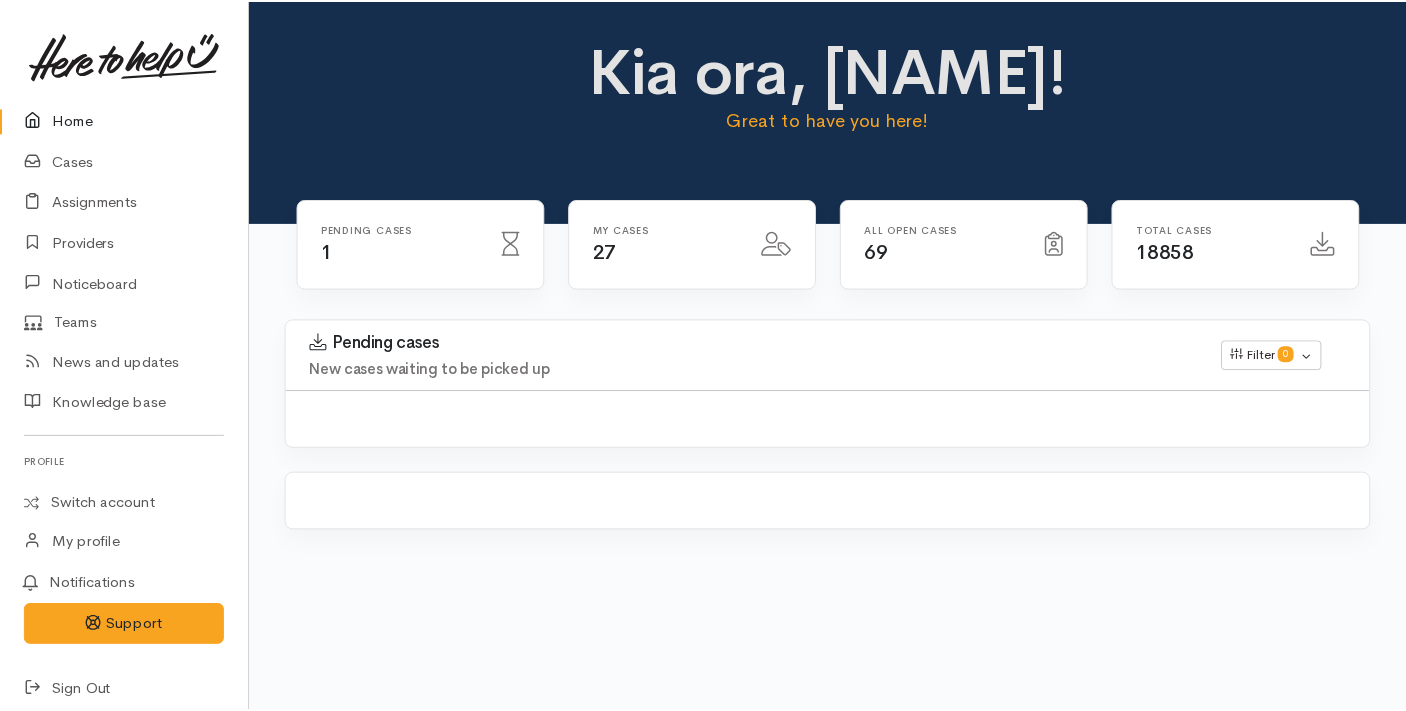 scroll, scrollTop: 0, scrollLeft: 0, axis: both 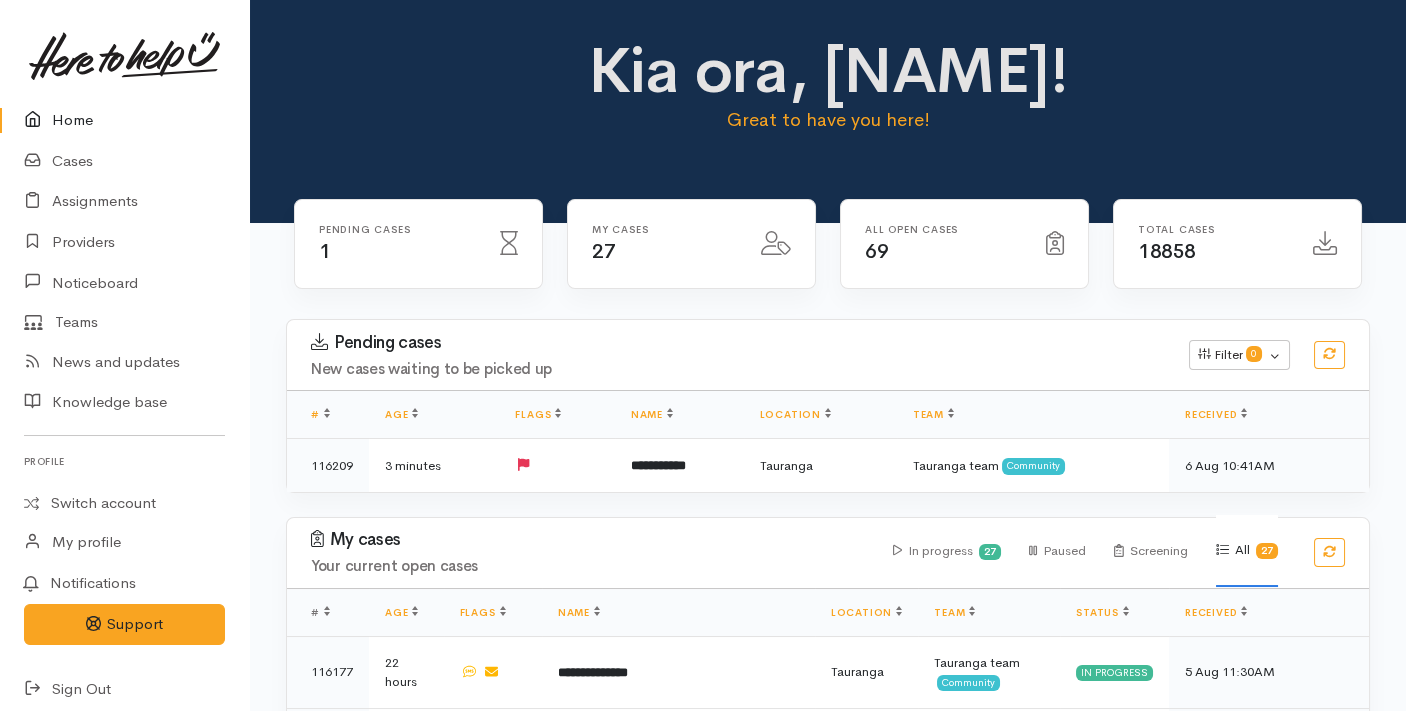 click on "Pending cases
1" at bounding box center [418, 256] 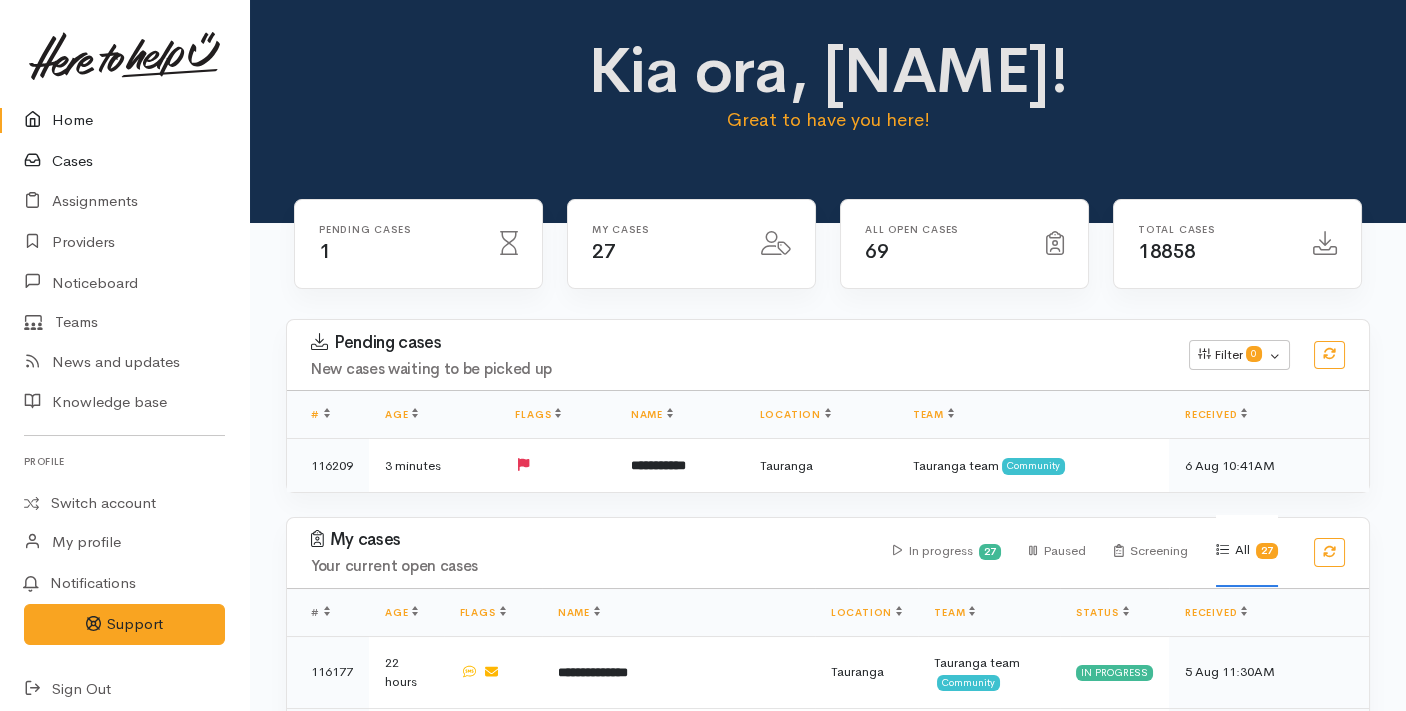 click on "Cases" at bounding box center [124, 161] 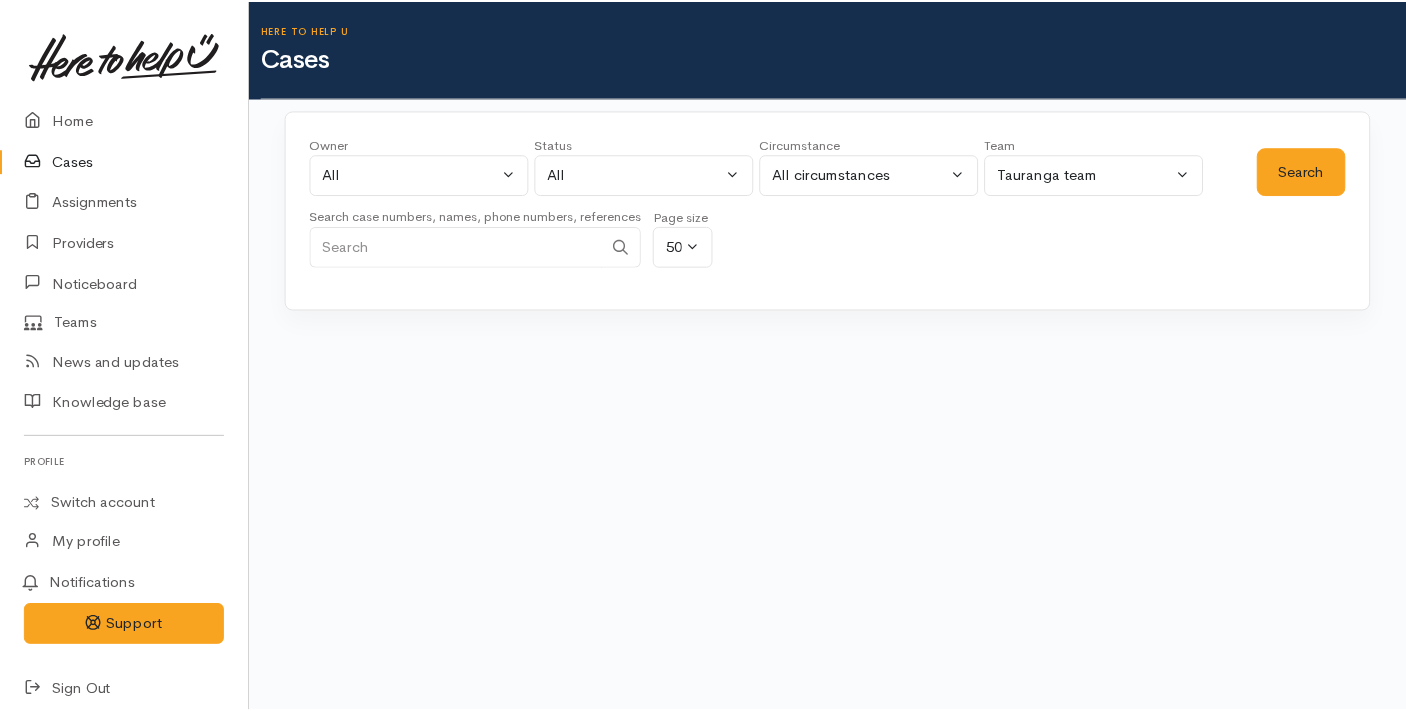 scroll, scrollTop: 0, scrollLeft: 0, axis: both 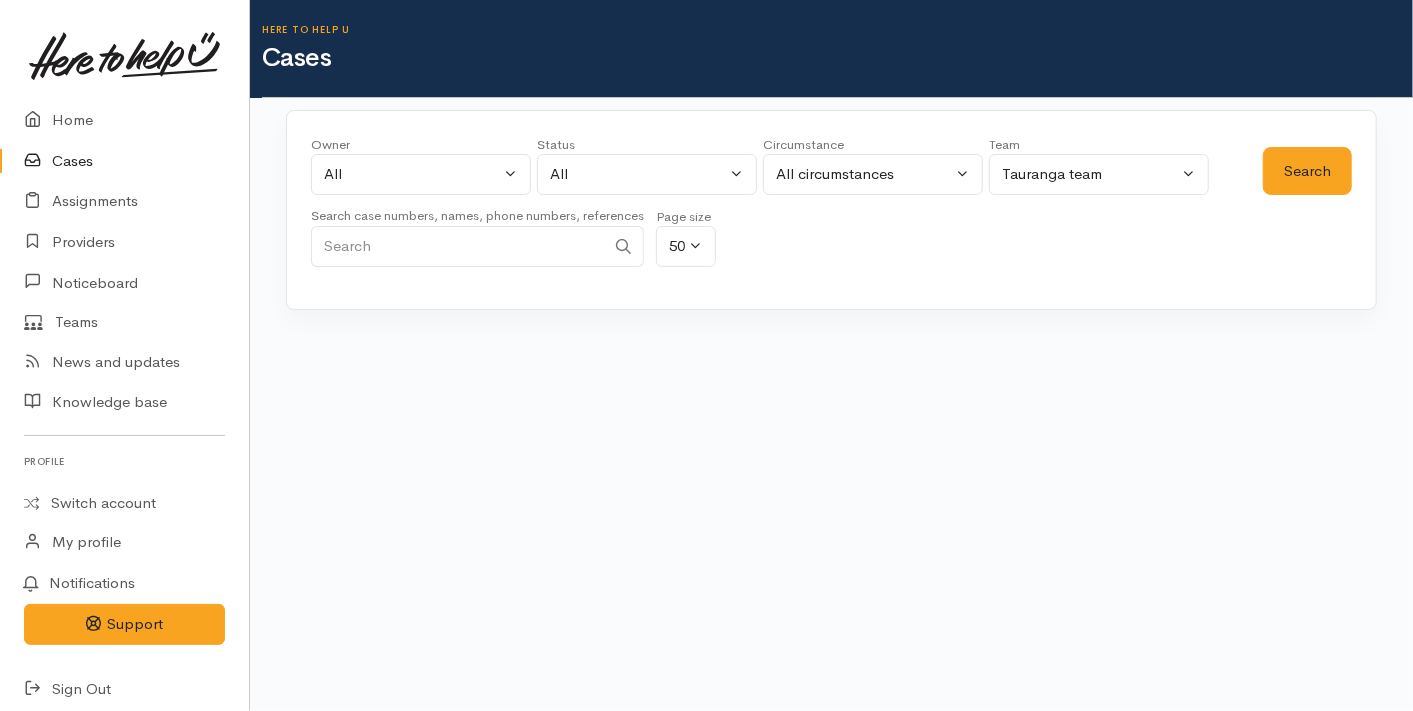 click at bounding box center [458, 246] 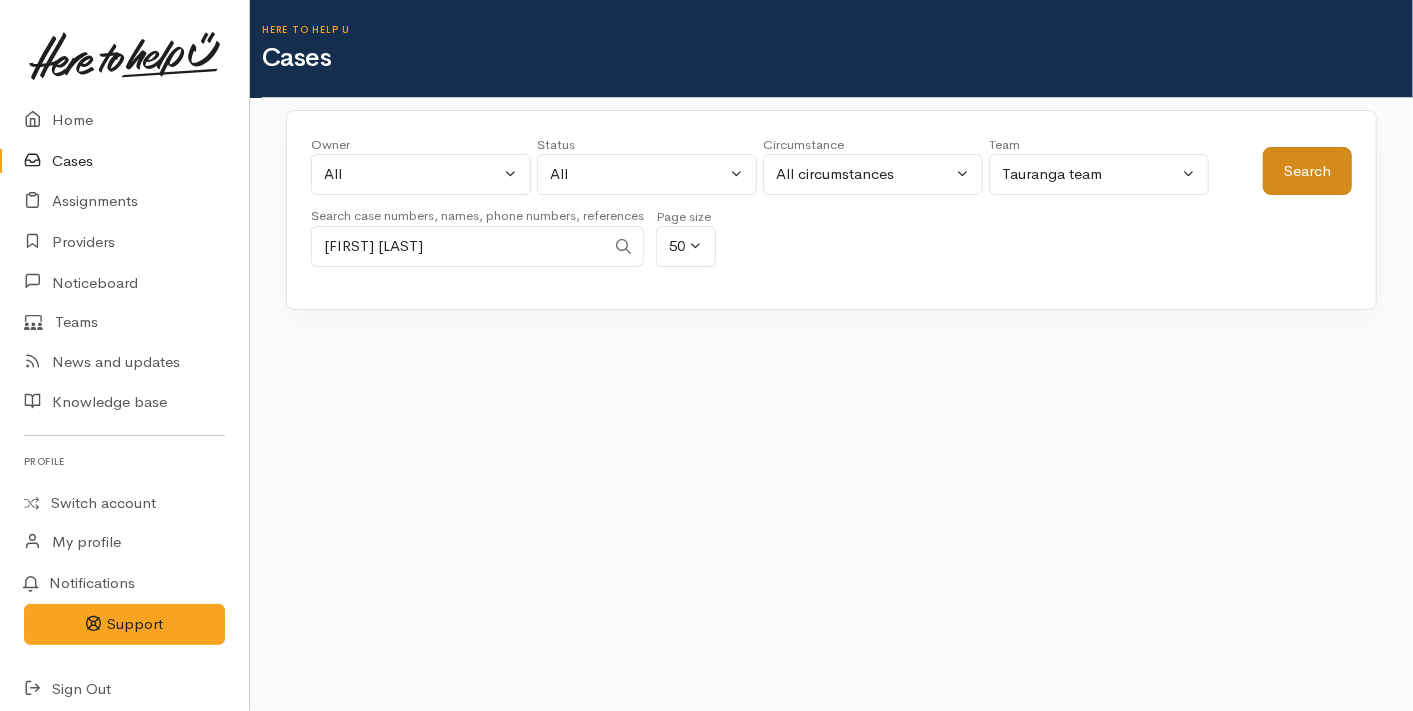 type on "clair worth" 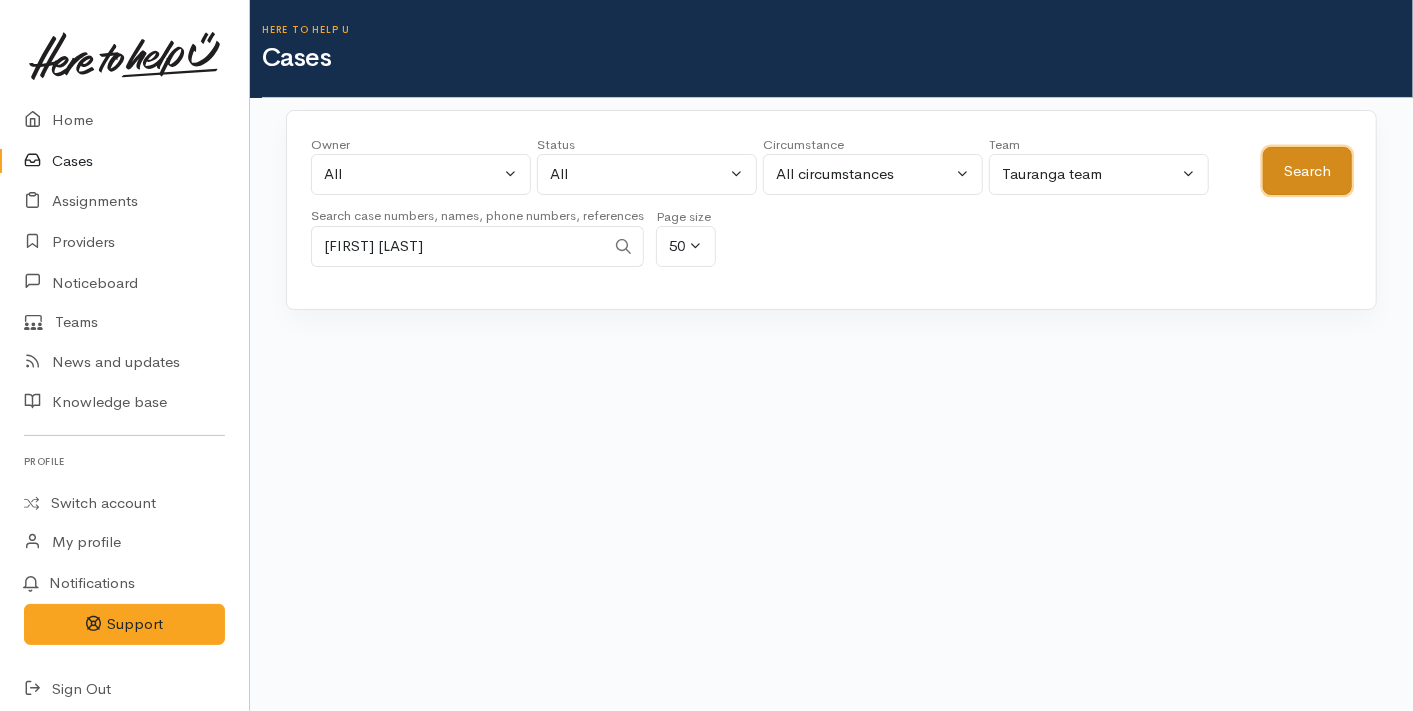 click on "Search" at bounding box center [1307, 171] 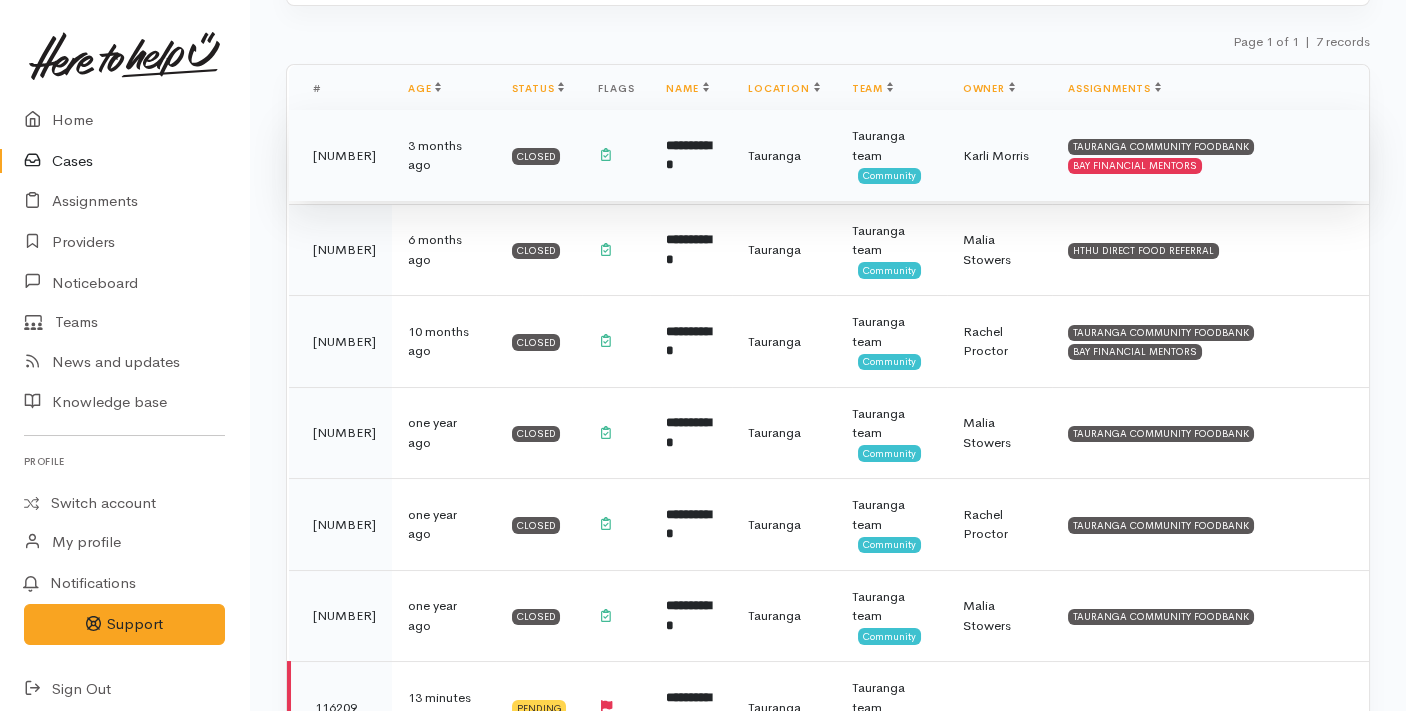 scroll, scrollTop: 305, scrollLeft: 0, axis: vertical 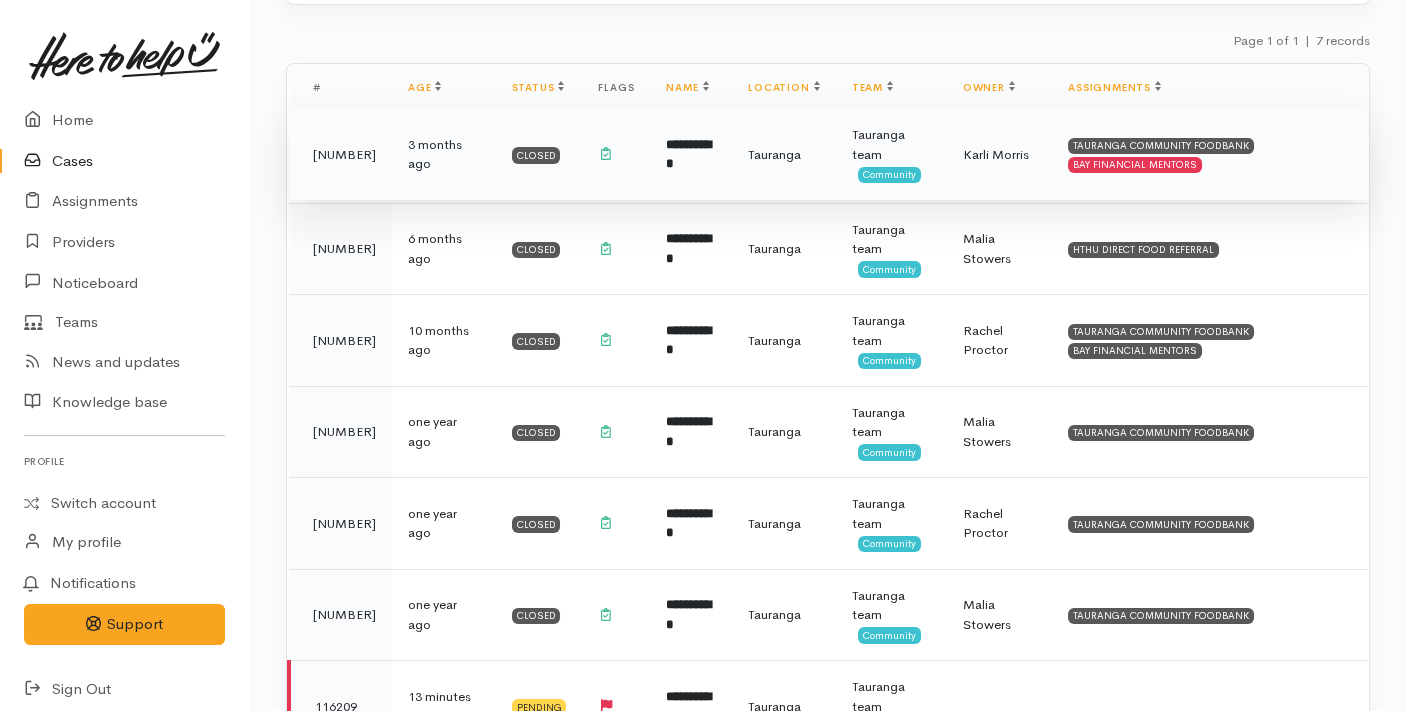 click on "**********" at bounding box center (691, 155) 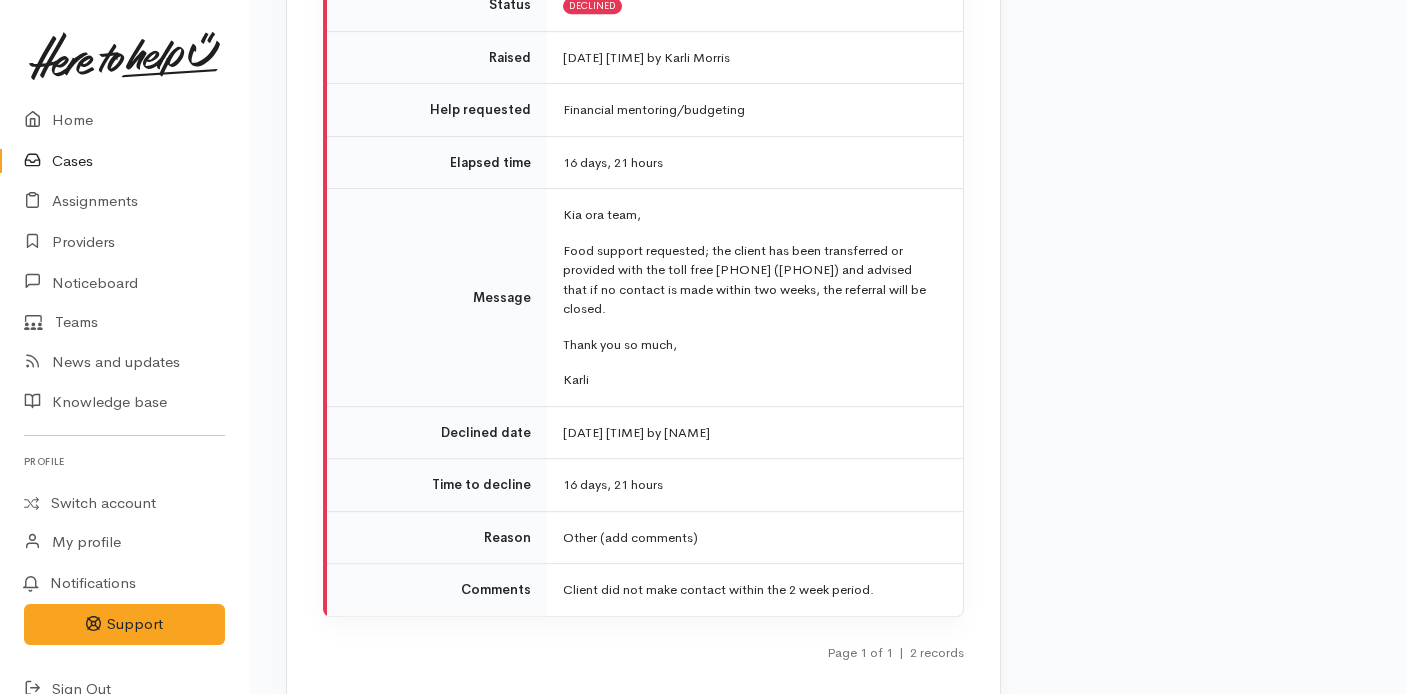 scroll, scrollTop: 2984, scrollLeft: 0, axis: vertical 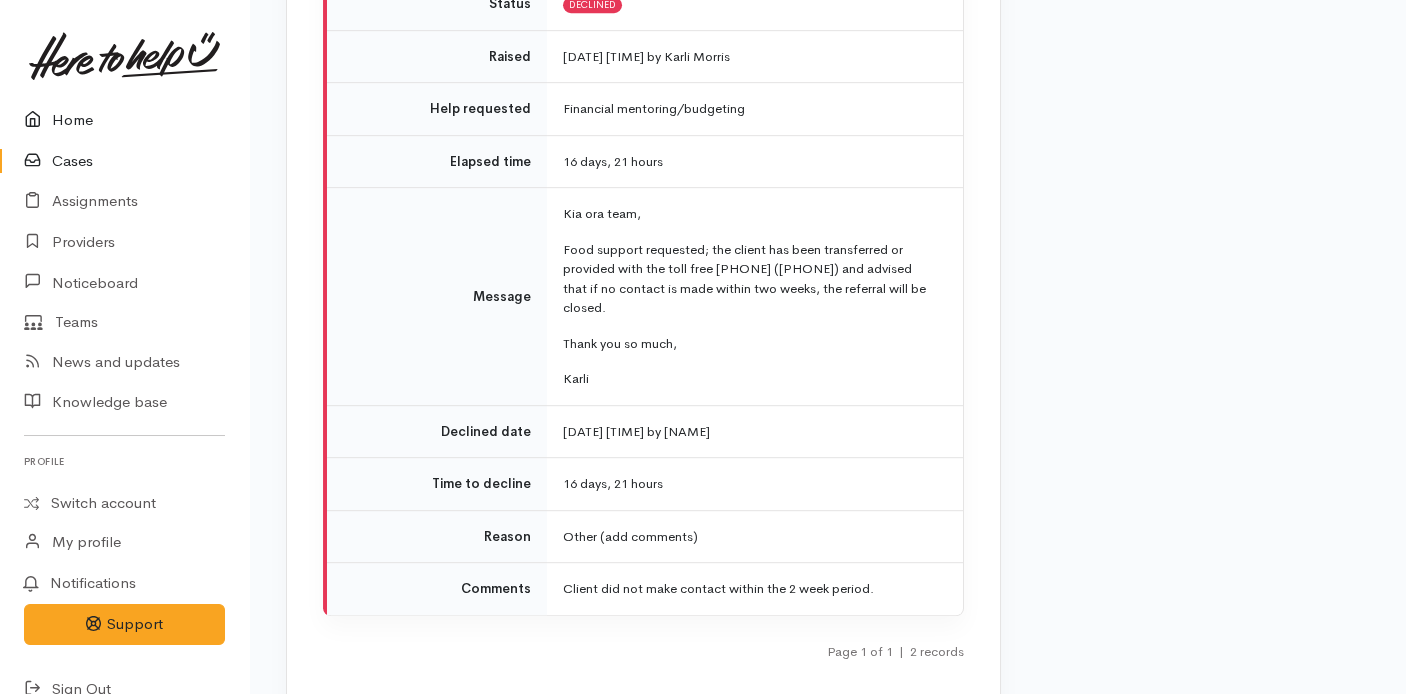 click on "Home" at bounding box center (124, 120) 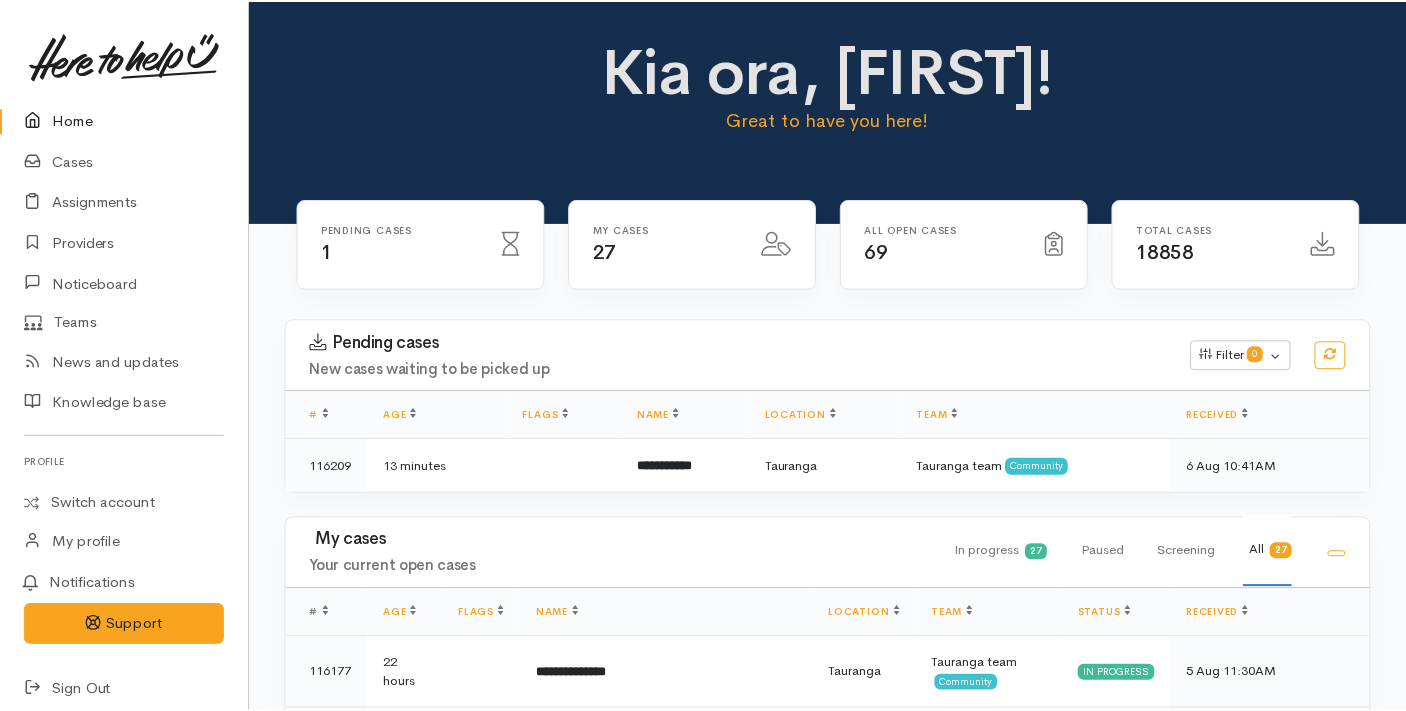 scroll, scrollTop: 0, scrollLeft: 0, axis: both 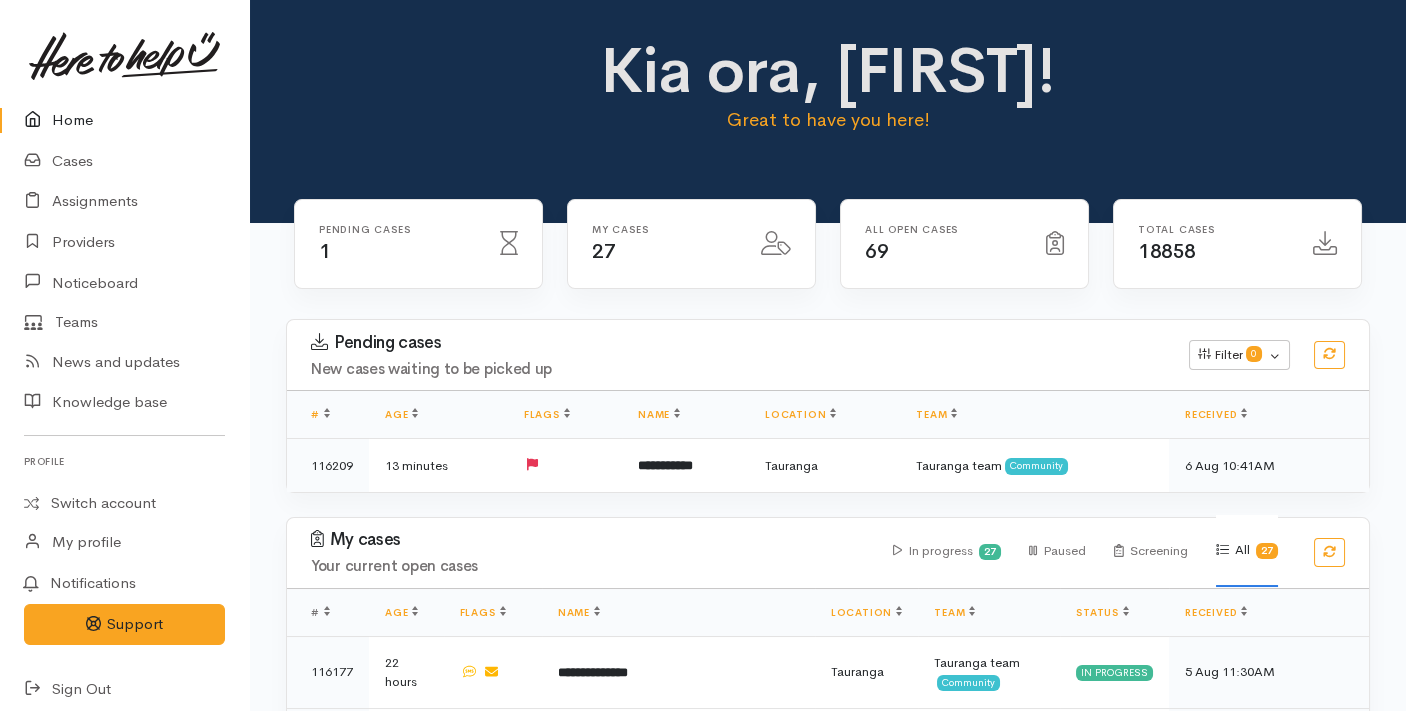 click on "Kia ora, Malia!
Great to have you here!" at bounding box center [828, 111] 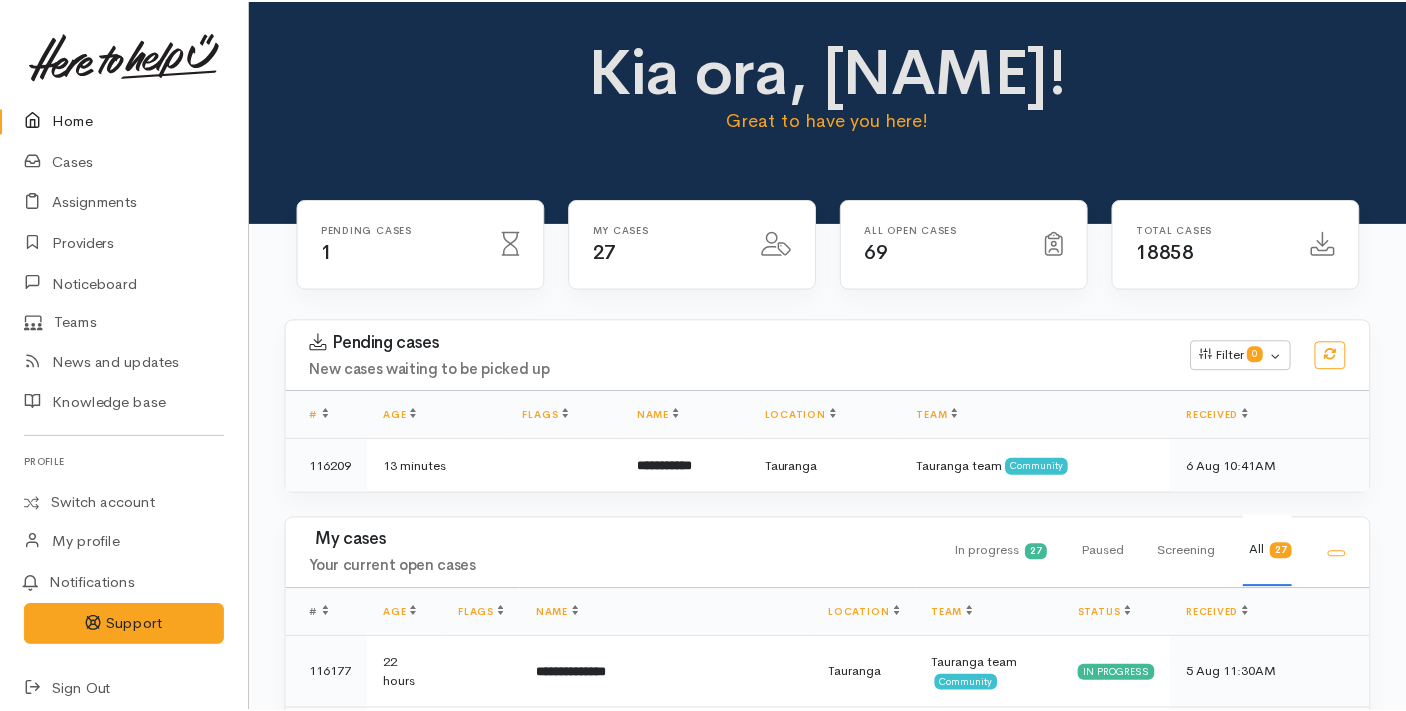 scroll, scrollTop: 0, scrollLeft: 0, axis: both 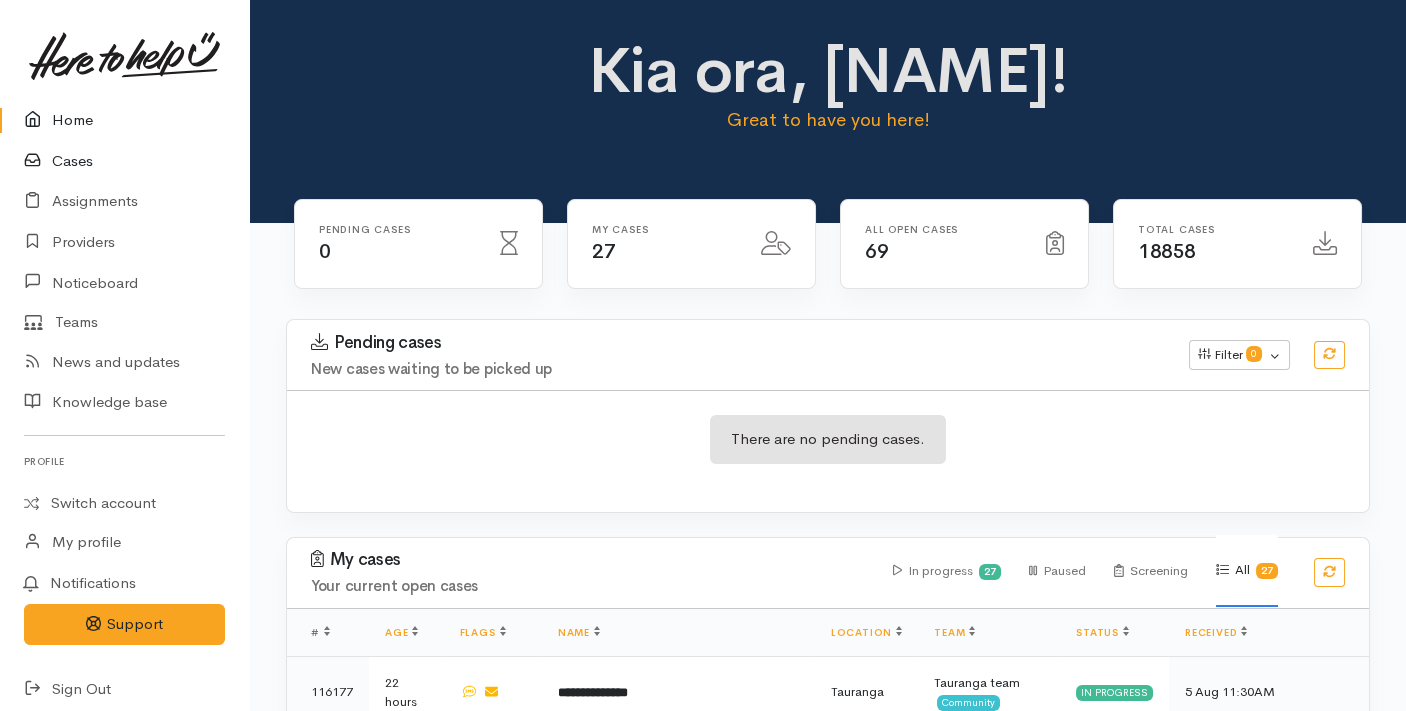 click on "Cases" at bounding box center [124, 161] 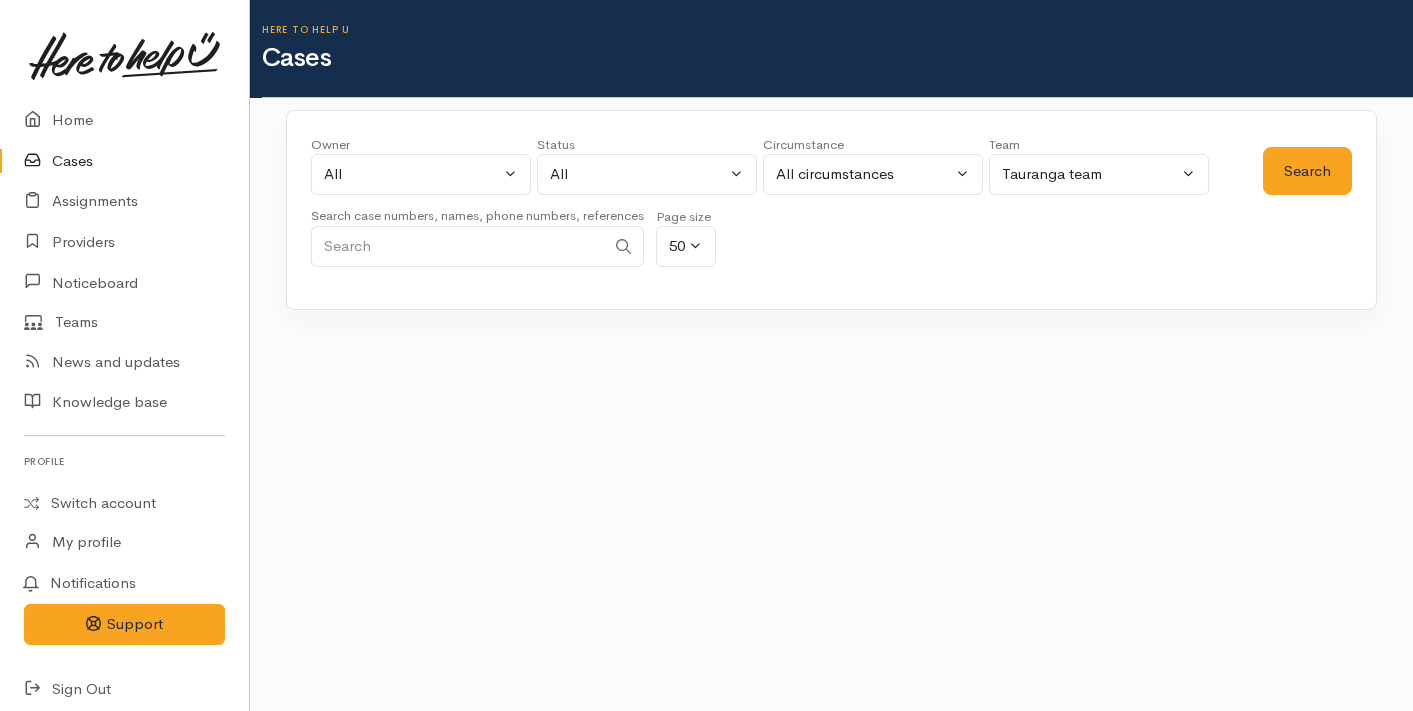 scroll, scrollTop: 0, scrollLeft: 0, axis: both 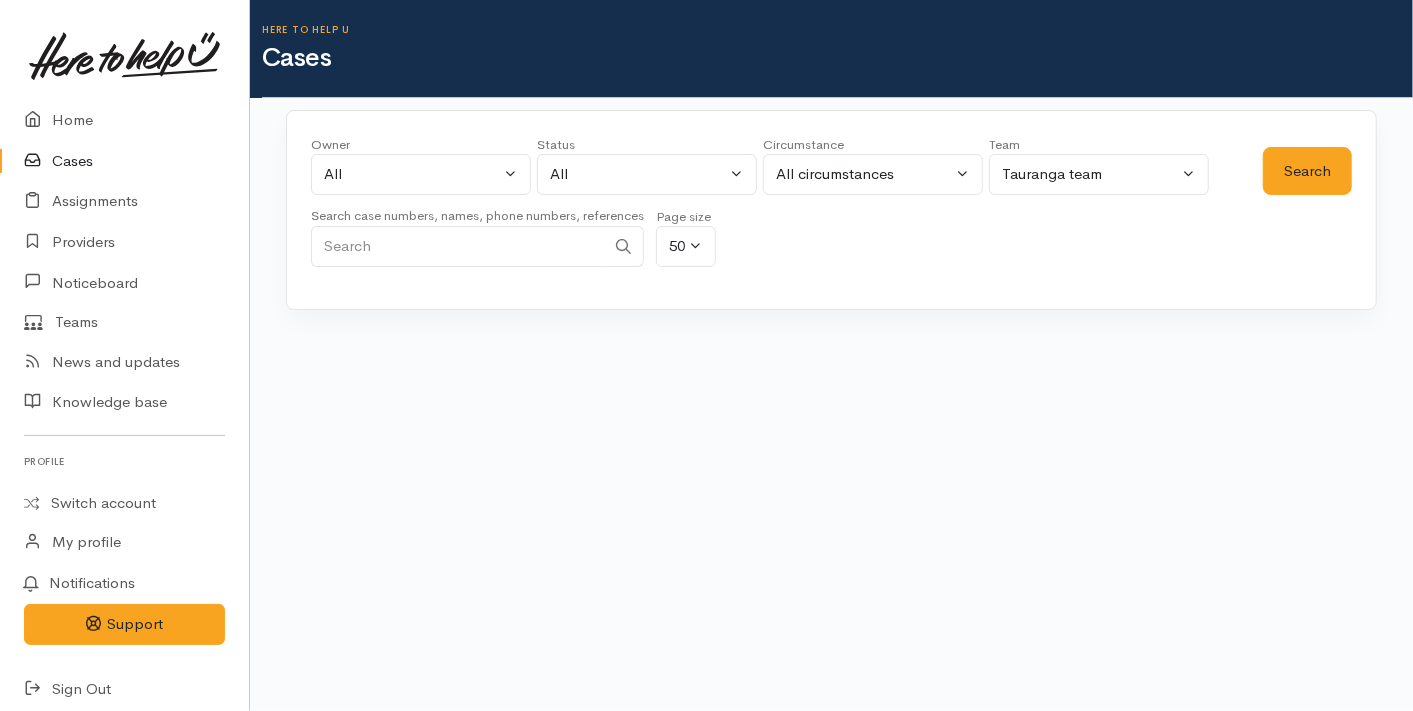 click on "Owner
All
My cases
2[FIRST] [LAST] ('Here to help u')
[FIRST] [LAST] ('Here to help u')
[FIRST] [LAST] ('Here to help u')
[FIRST] [LAST] ('Here to help u')
[FIRST] [LAST] ('Here to help u')
[FIRST] [LAST] ('Here to help u')
[FIRST] [LAST] ('Here to help u')
[FIRST] [LAST] ('Here to help u')
[FIRST] [LAST] ('Here to help u')
[FIRST] [LAST] ('Here to help u')
[FIRST] [LAST] ('Here to help u')
All   Status Pending" at bounding box center [787, 207] 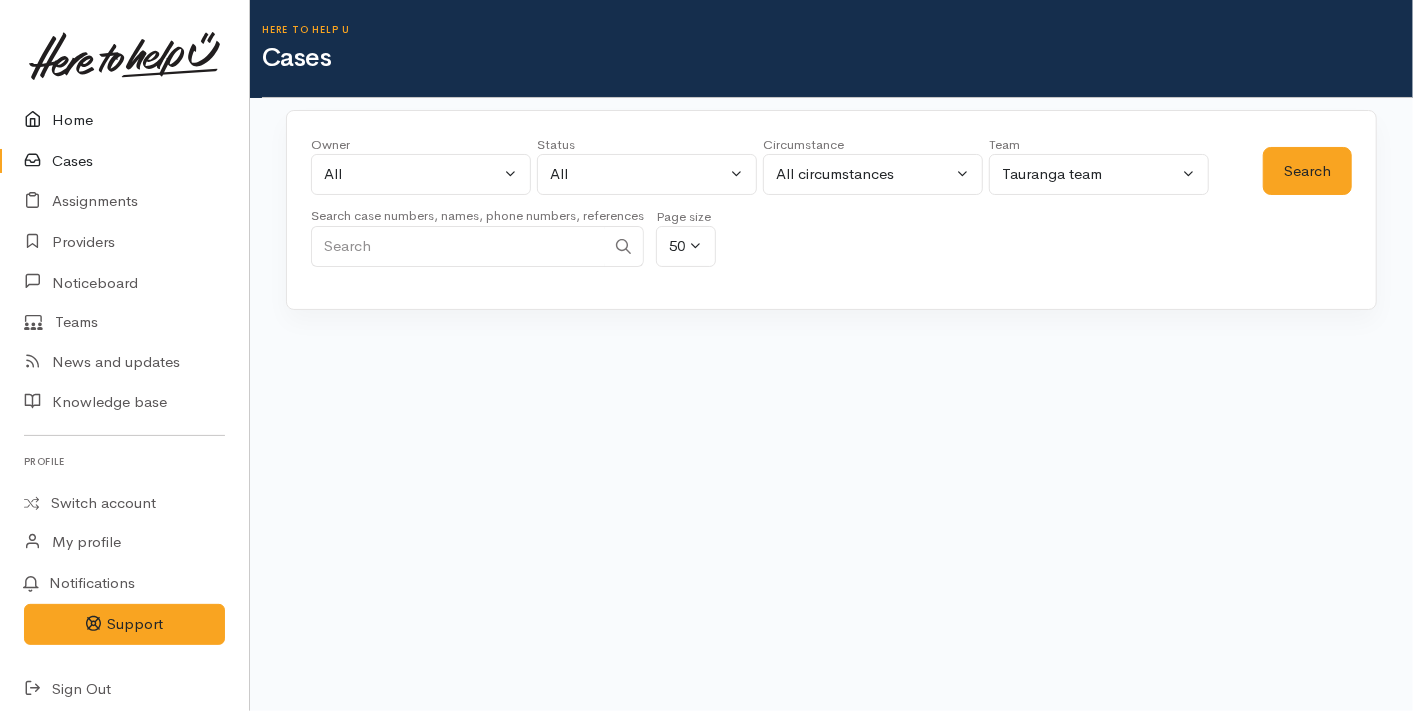 click on "Home" at bounding box center [124, 120] 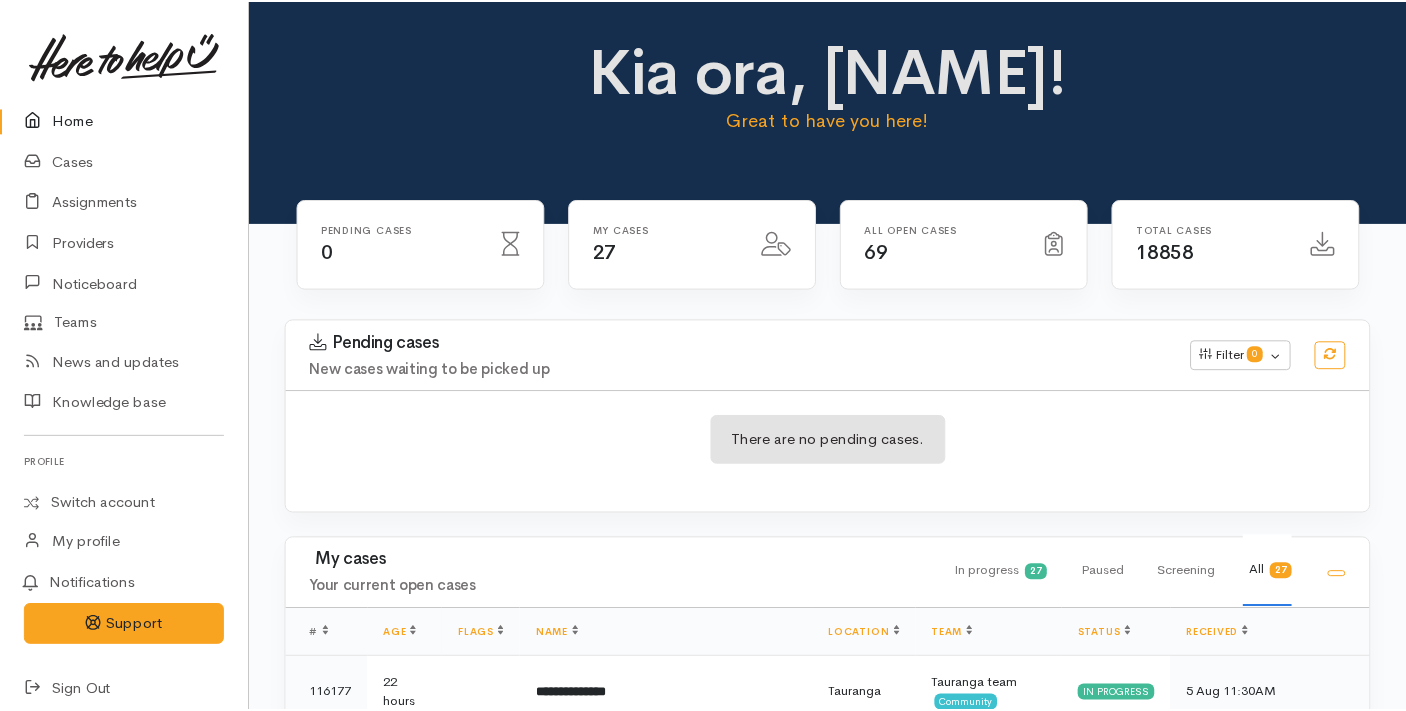 scroll, scrollTop: 0, scrollLeft: 0, axis: both 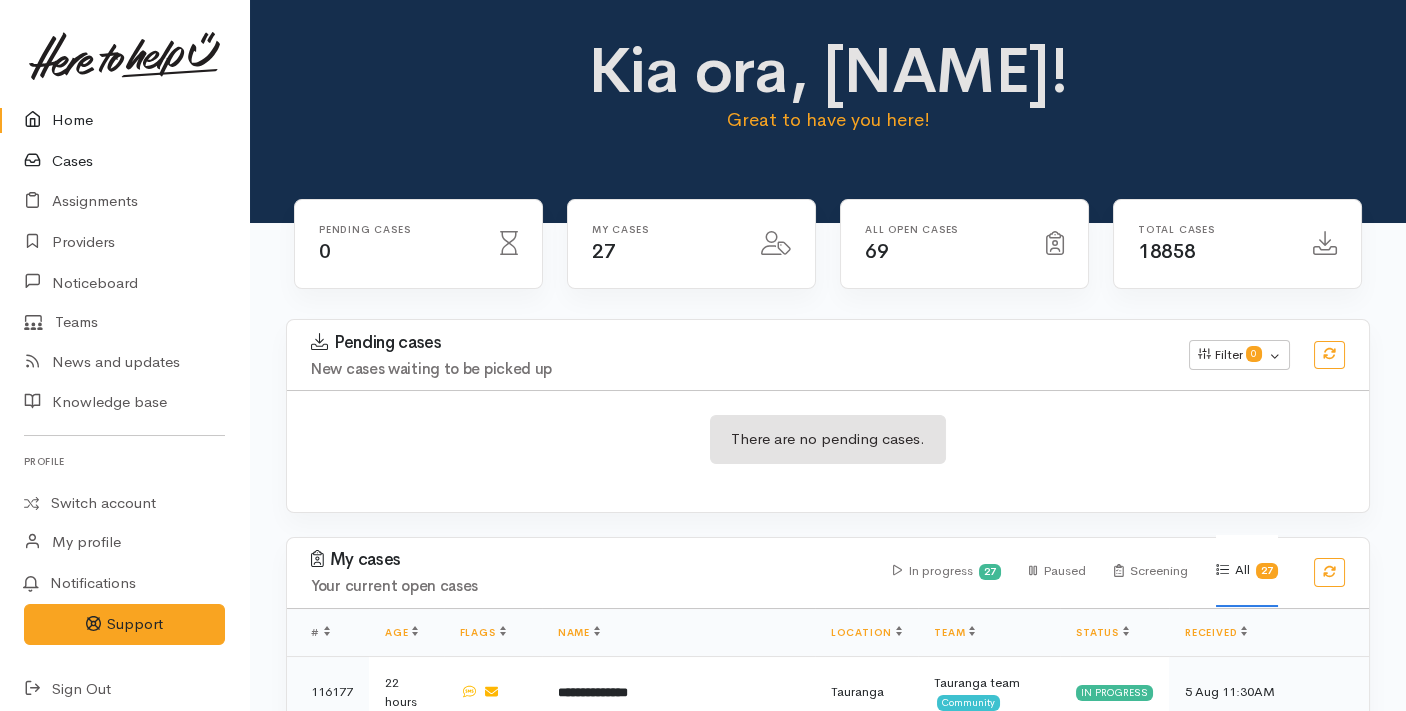click on "Cases" at bounding box center (124, 161) 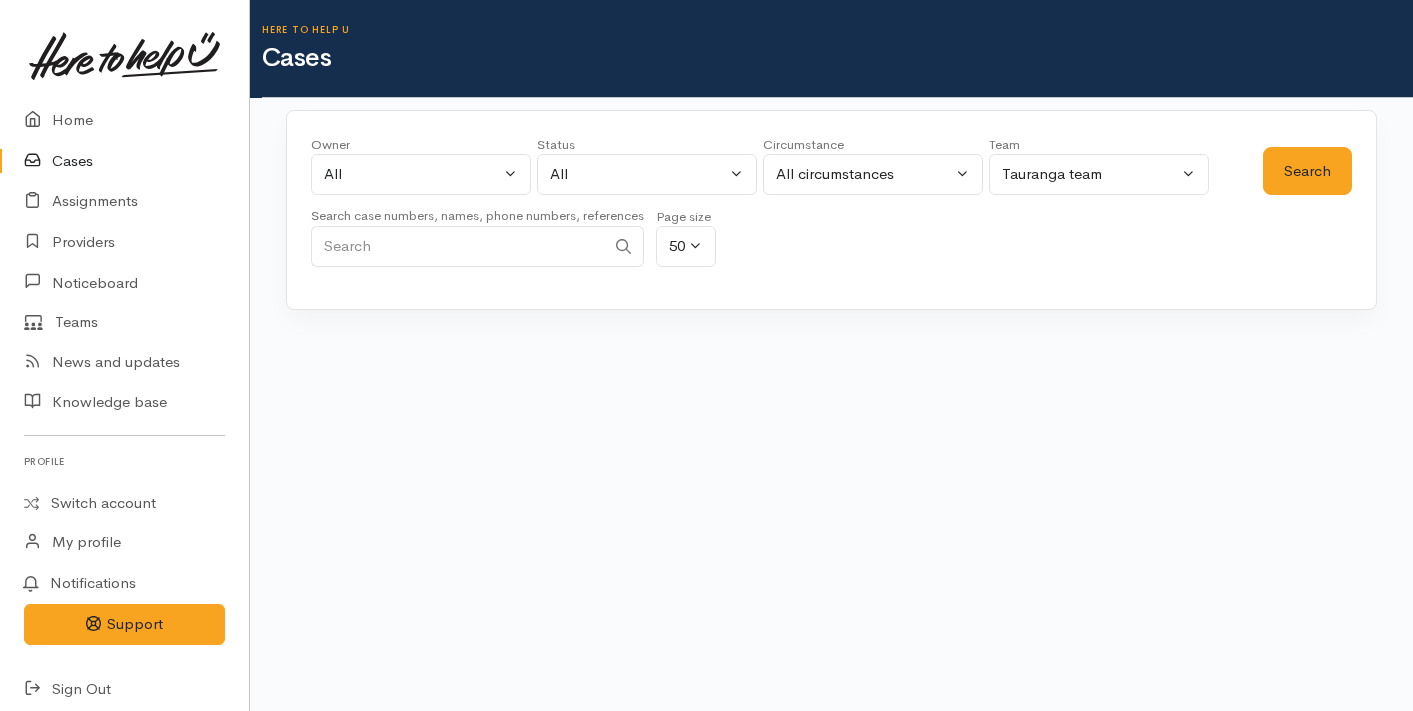 scroll, scrollTop: 0, scrollLeft: 0, axis: both 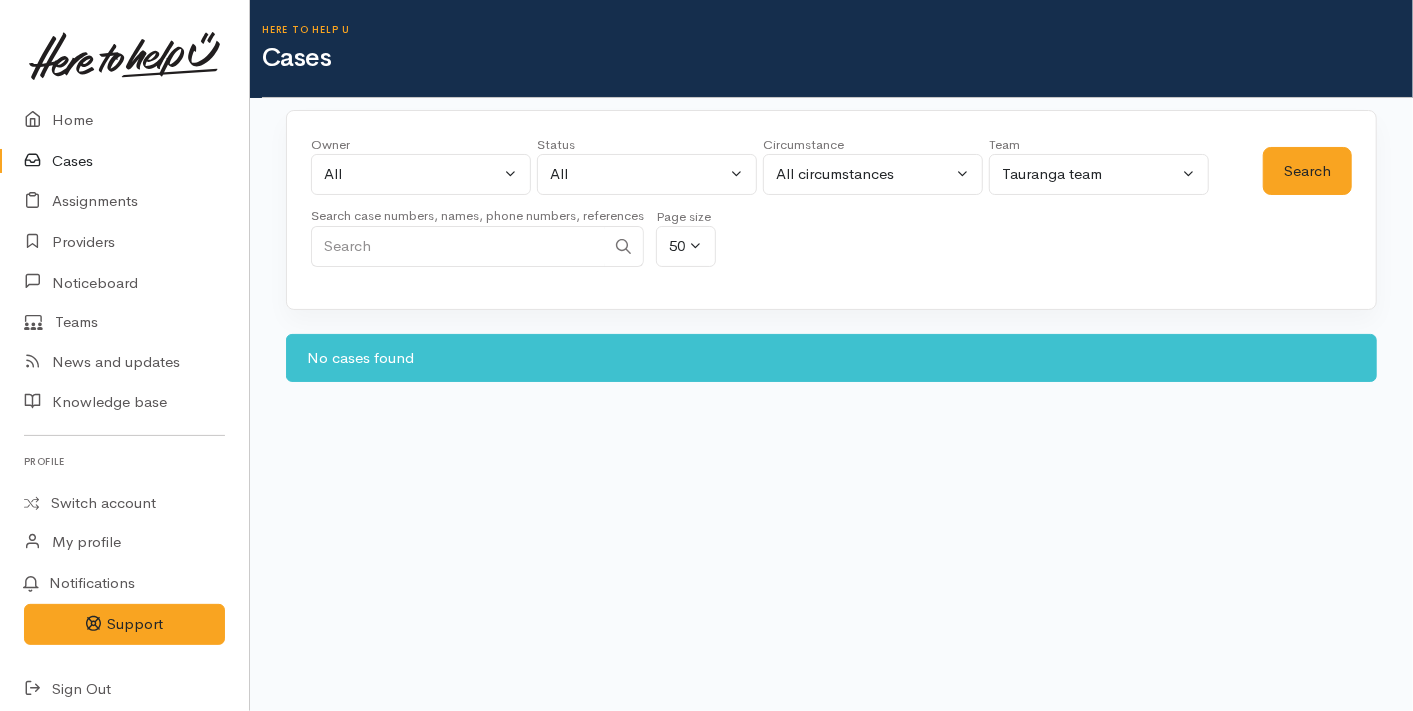 click on "Cases" at bounding box center (124, 161) 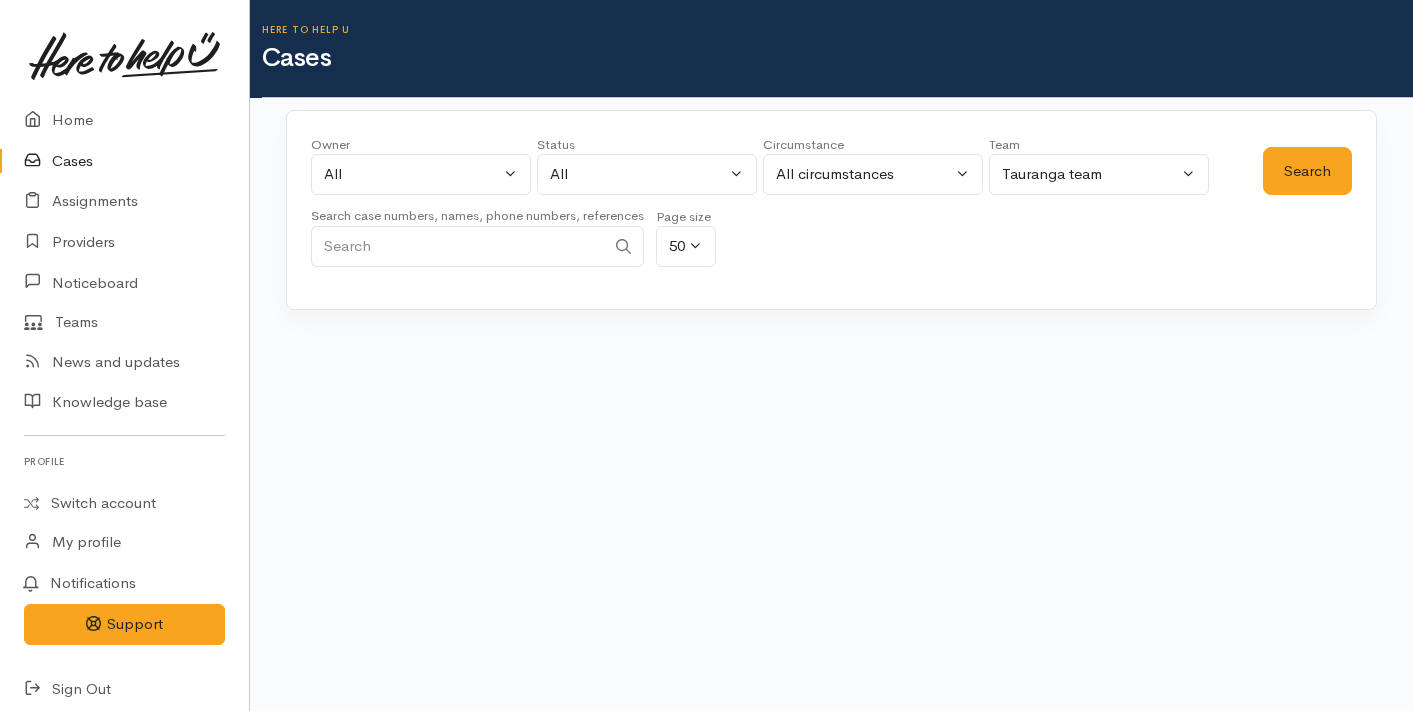 scroll, scrollTop: 0, scrollLeft: 0, axis: both 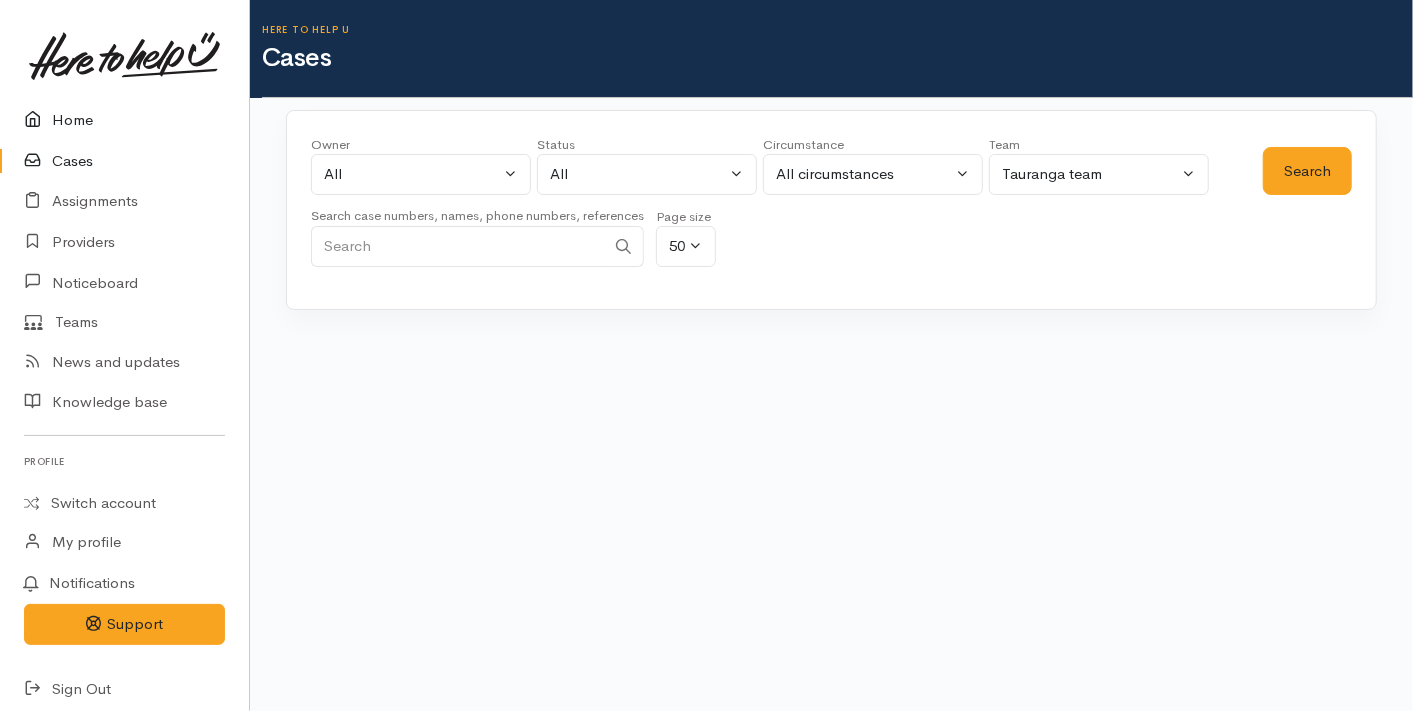 click on "Home" at bounding box center (124, 120) 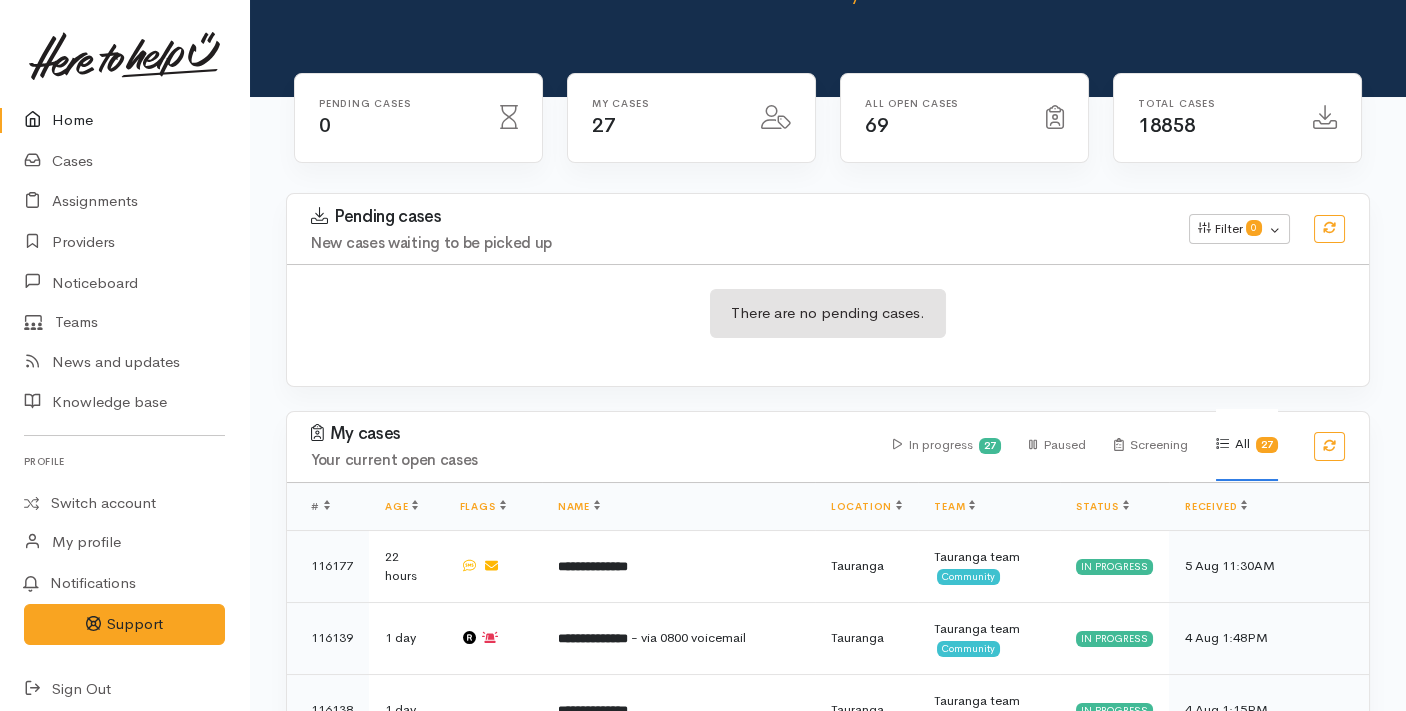 scroll, scrollTop: 0, scrollLeft: 0, axis: both 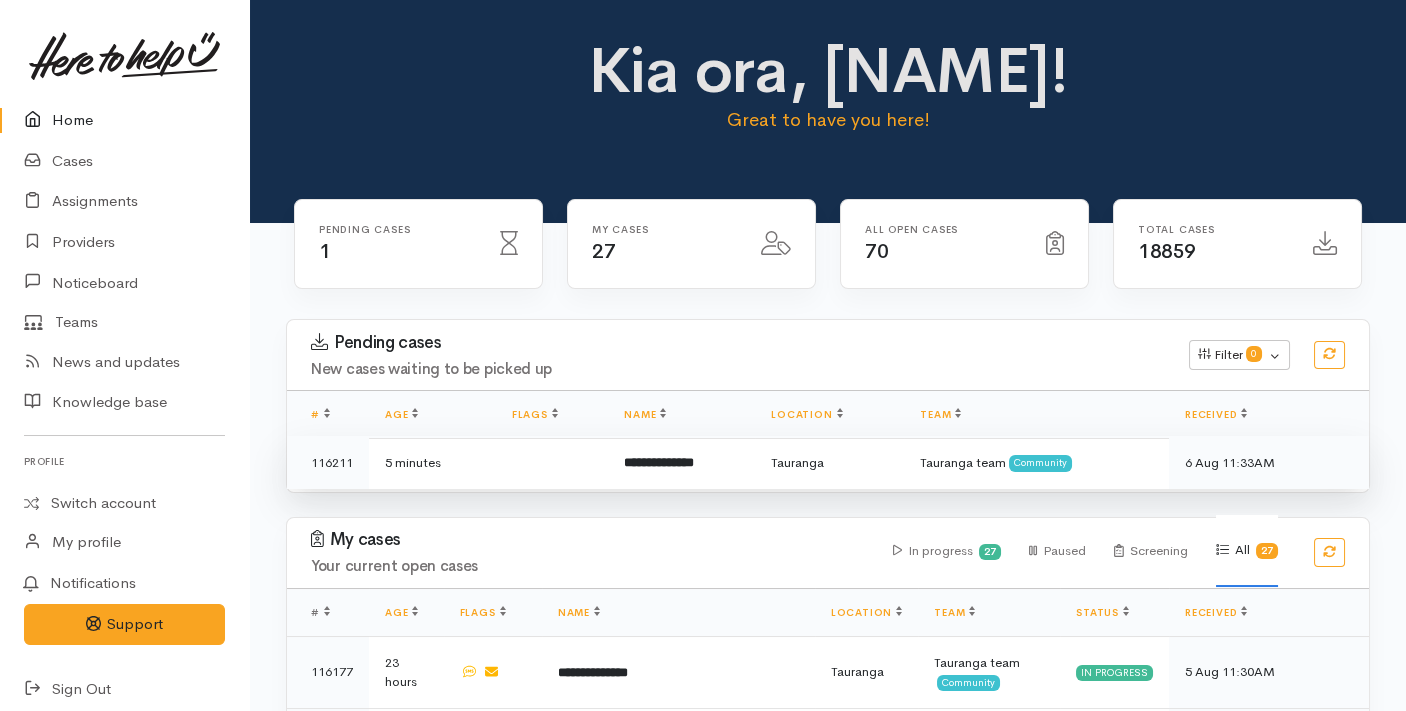 click on "**********" at bounding box center [681, 462] 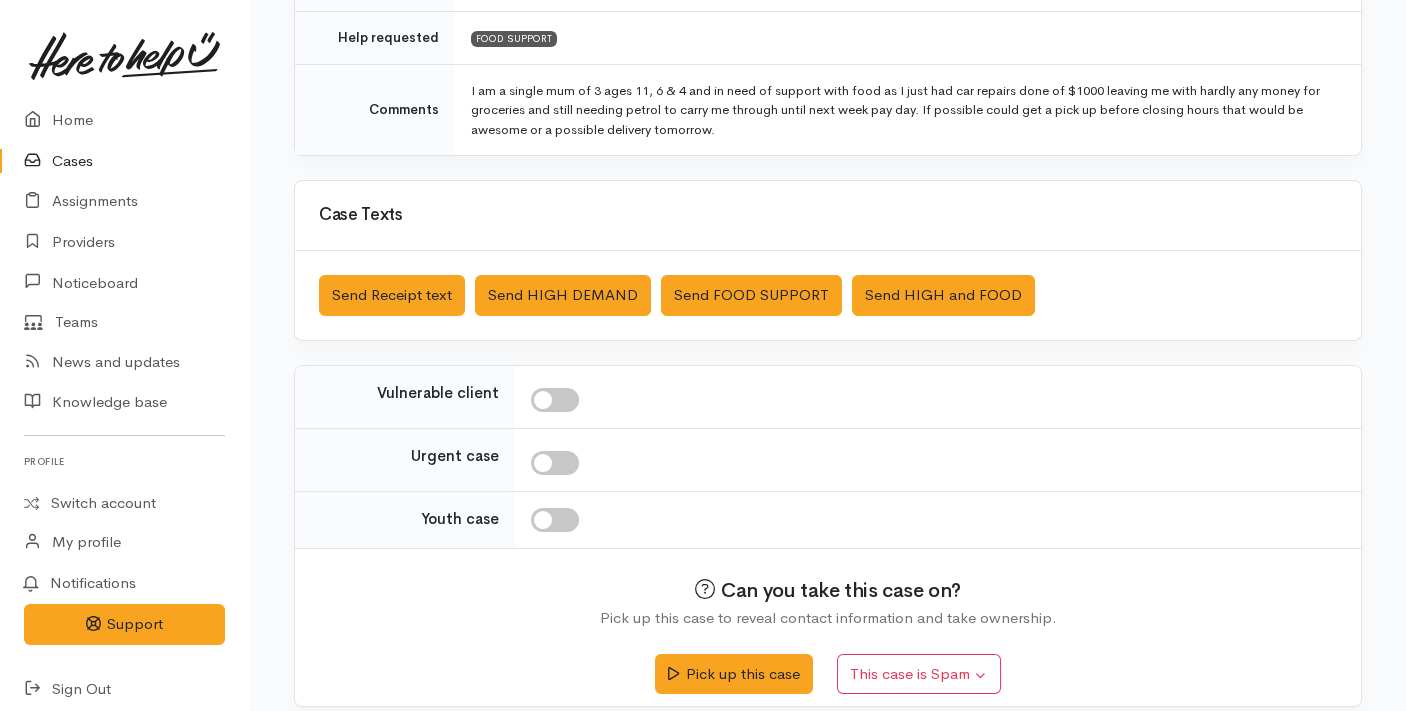 scroll, scrollTop: 448, scrollLeft: 0, axis: vertical 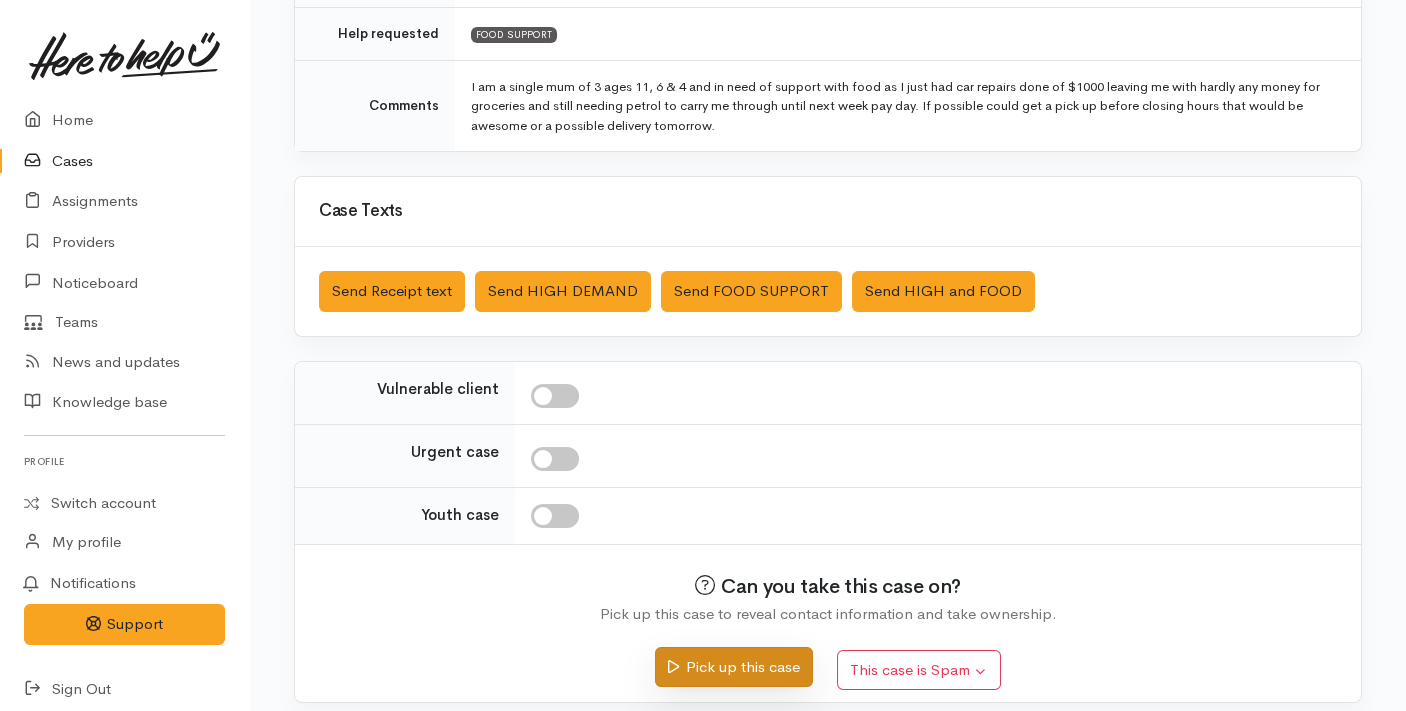 click on "Pick up this case" at bounding box center (733, 667) 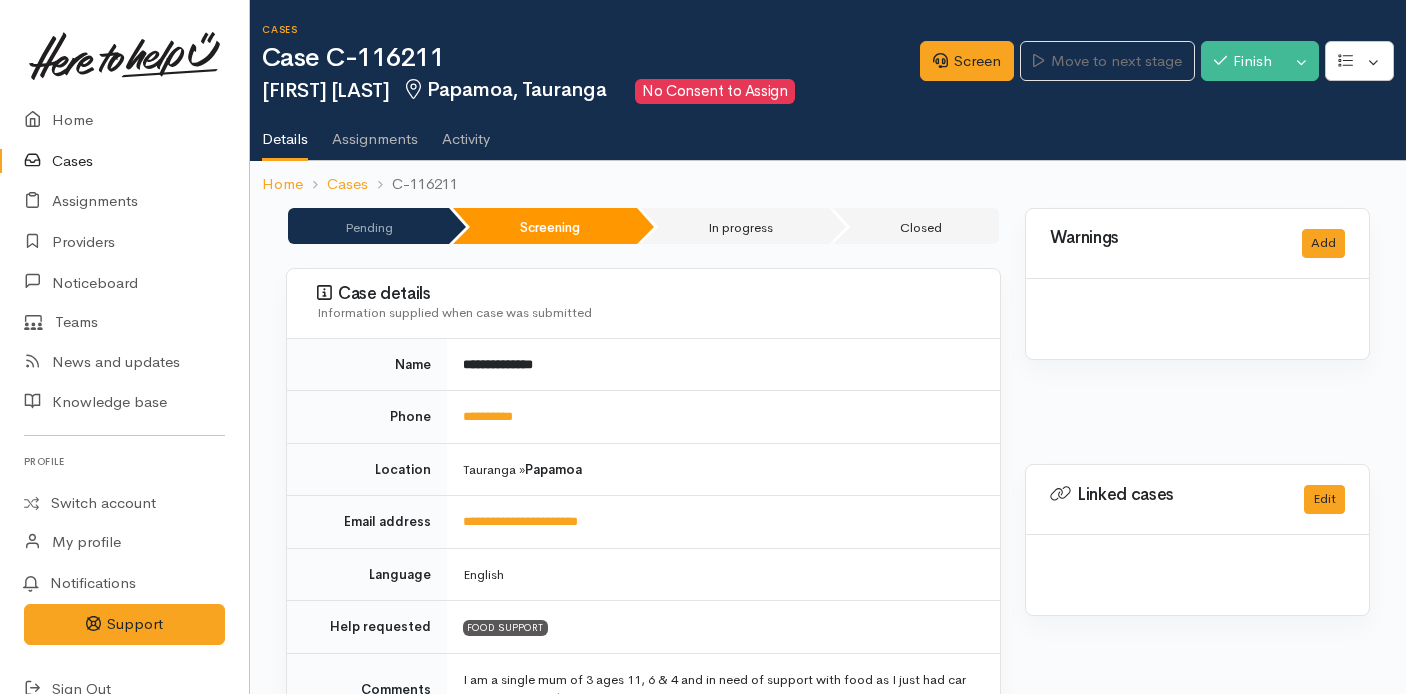 scroll, scrollTop: 0, scrollLeft: 0, axis: both 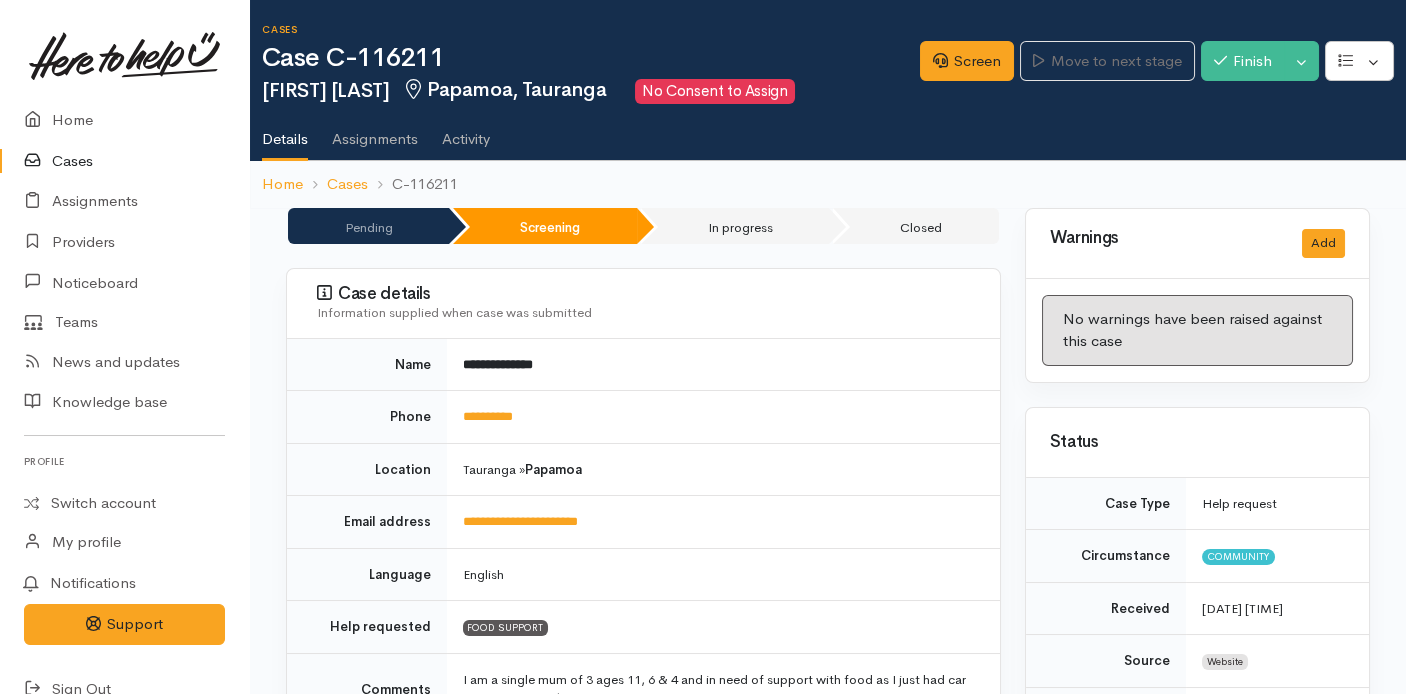 click on "**********" at bounding box center (723, 417) 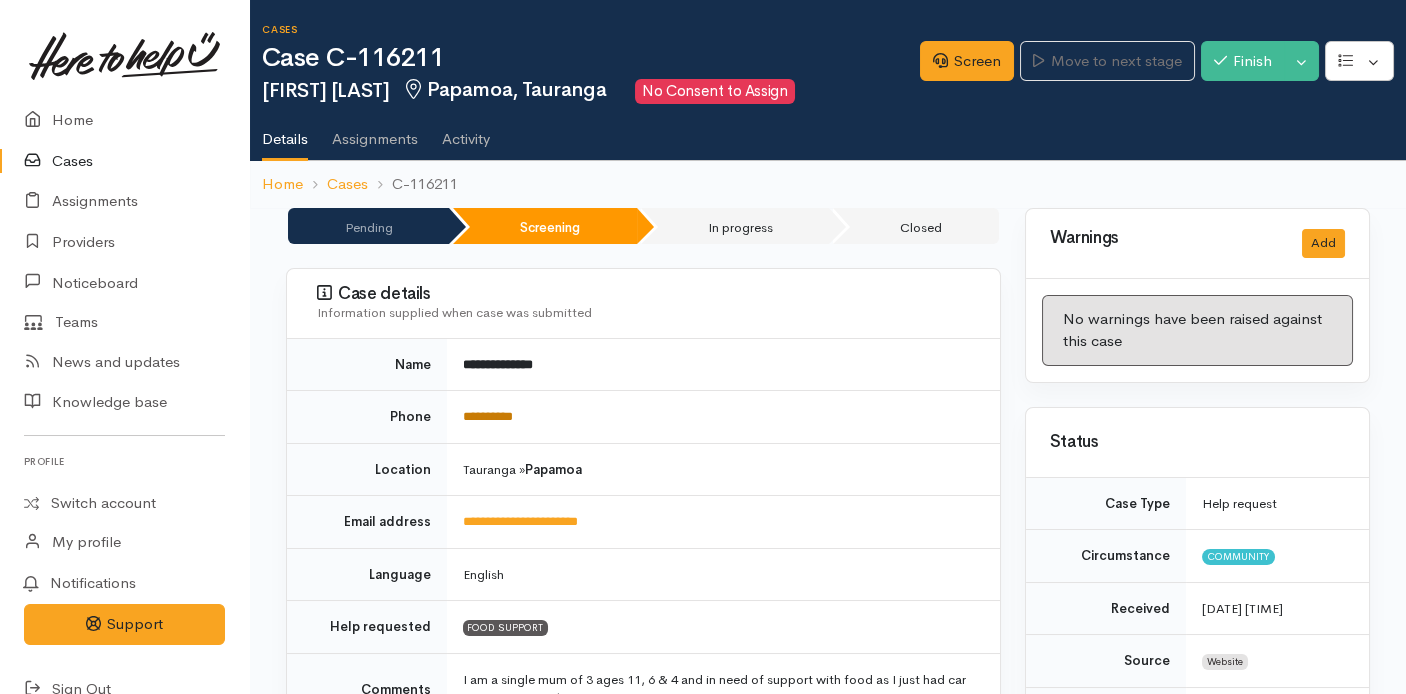 click on "**********" at bounding box center (488, 416) 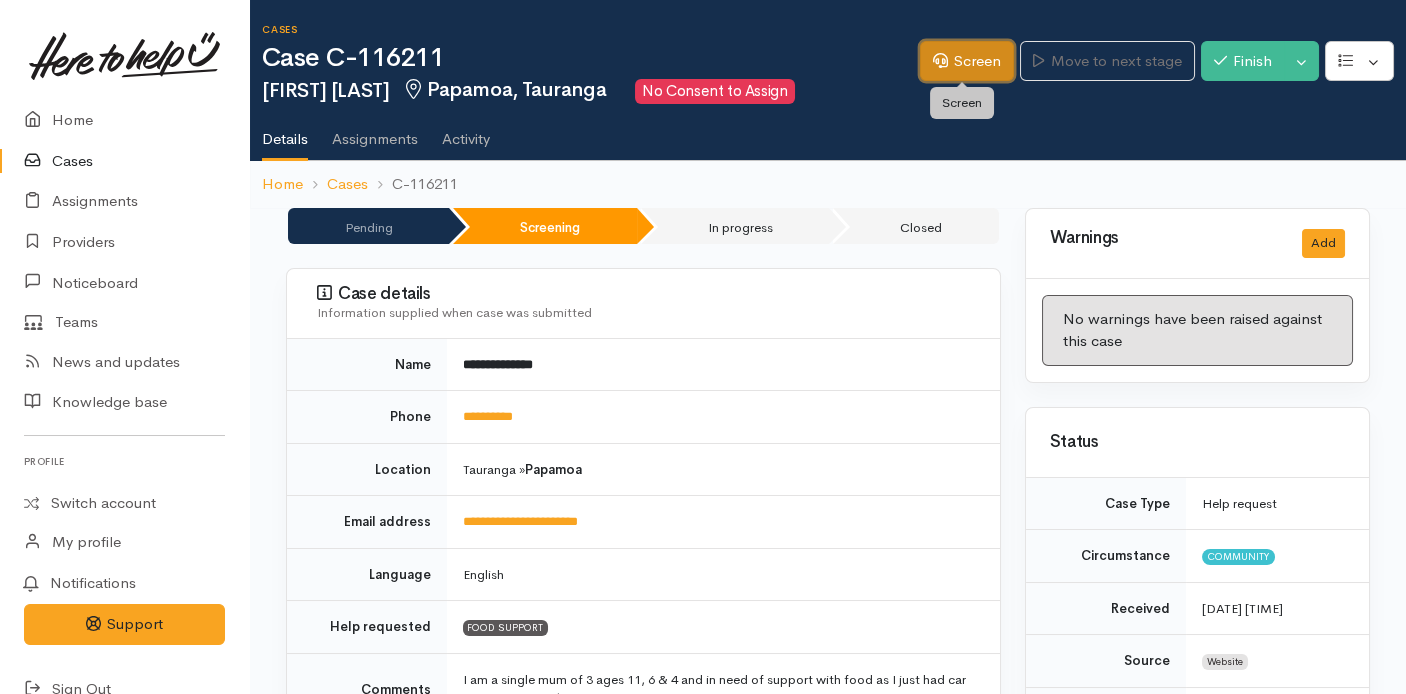 click on "Screen" at bounding box center (967, 61) 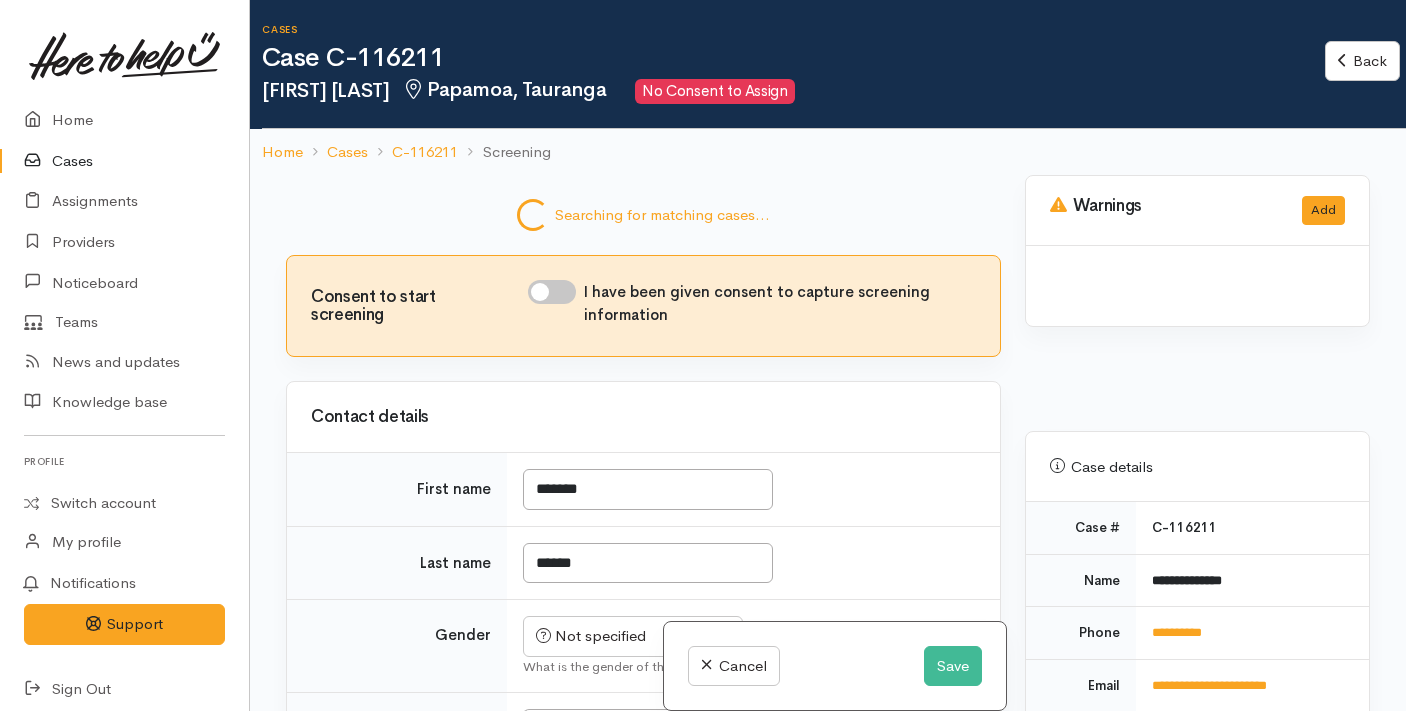 scroll, scrollTop: 0, scrollLeft: 0, axis: both 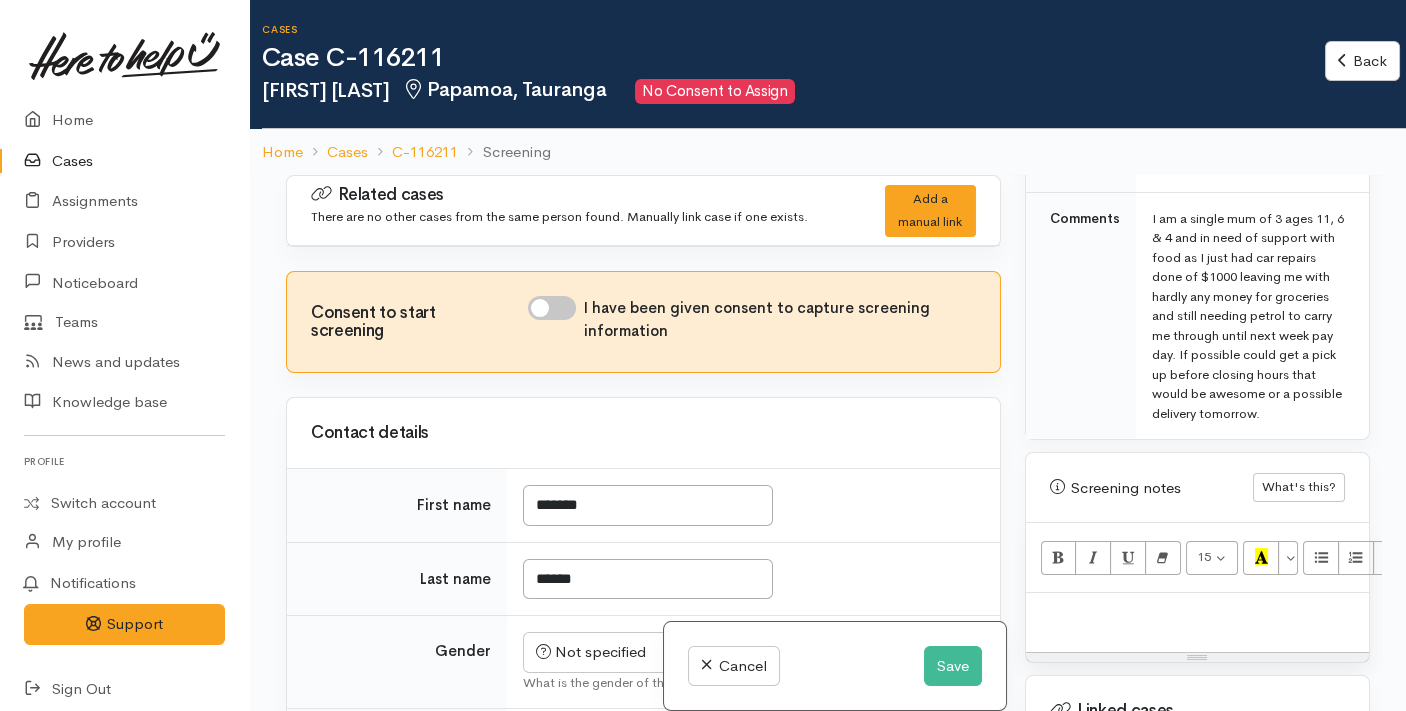 click at bounding box center [1197, 614] 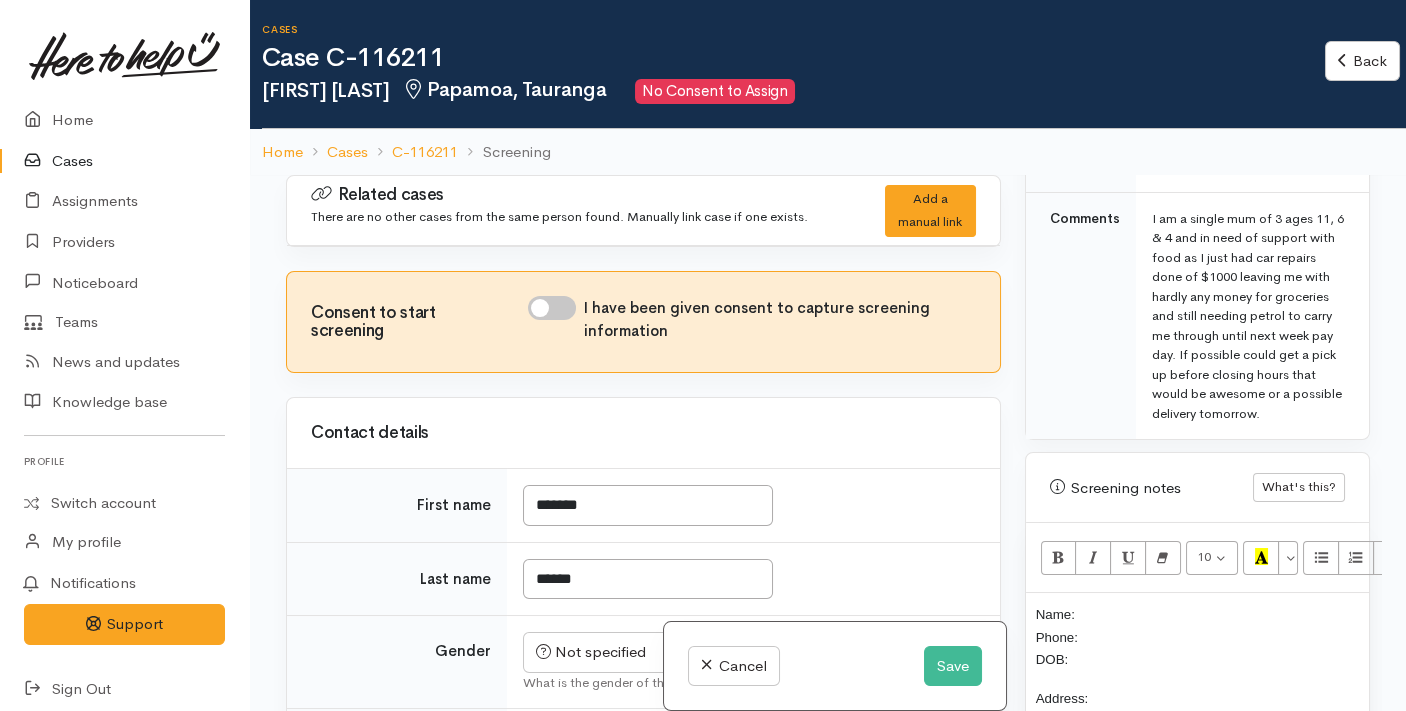scroll, scrollTop: 157, scrollLeft: 0, axis: vertical 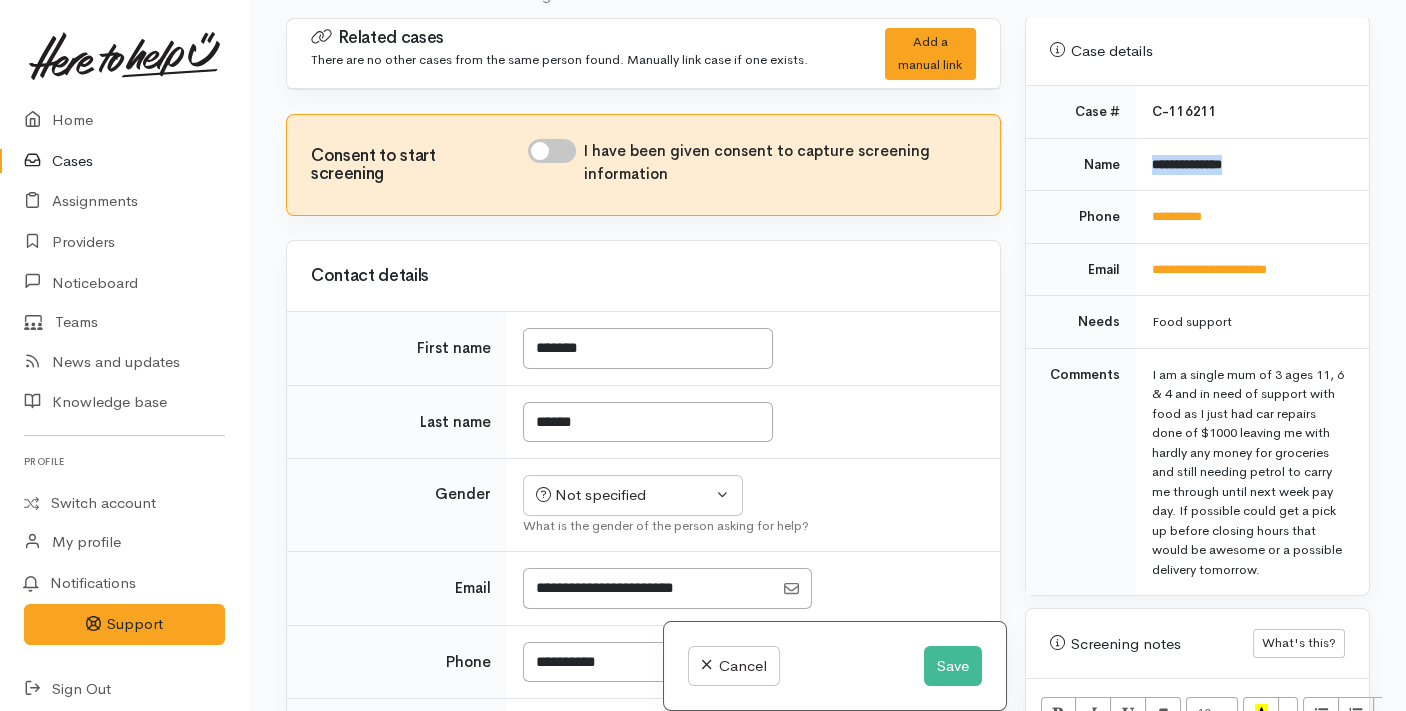drag, startPoint x: 1251, startPoint y: 153, endPoint x: 1143, endPoint y: 152, distance: 108.00463 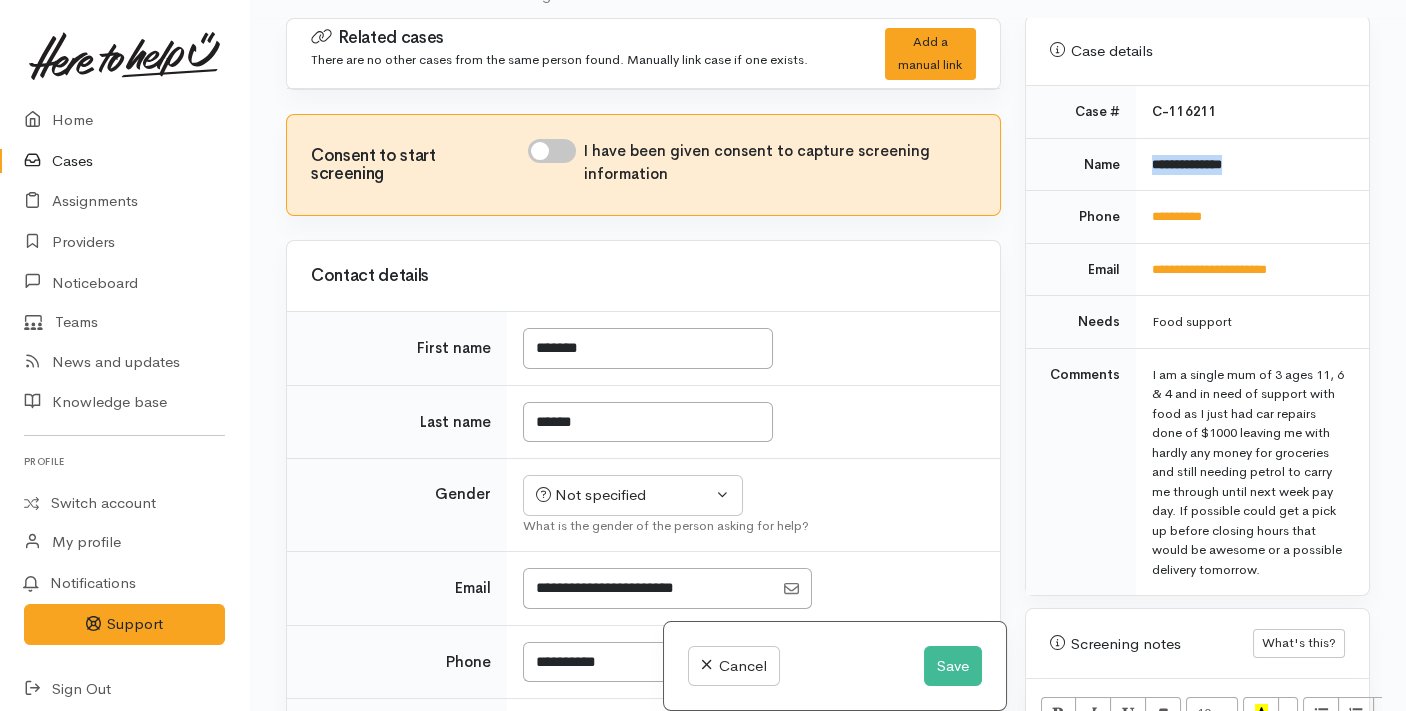 click on "**********" at bounding box center (1252, 164) 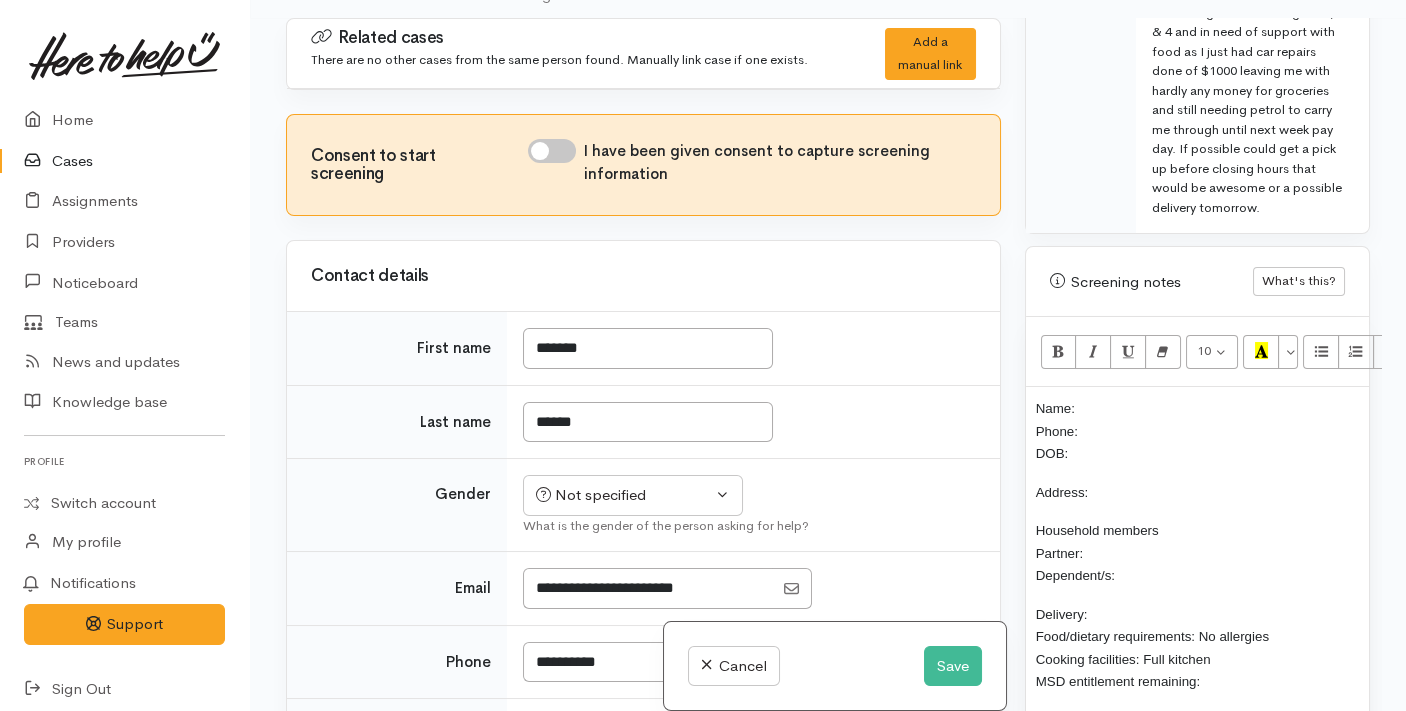 scroll, scrollTop: 1255, scrollLeft: 0, axis: vertical 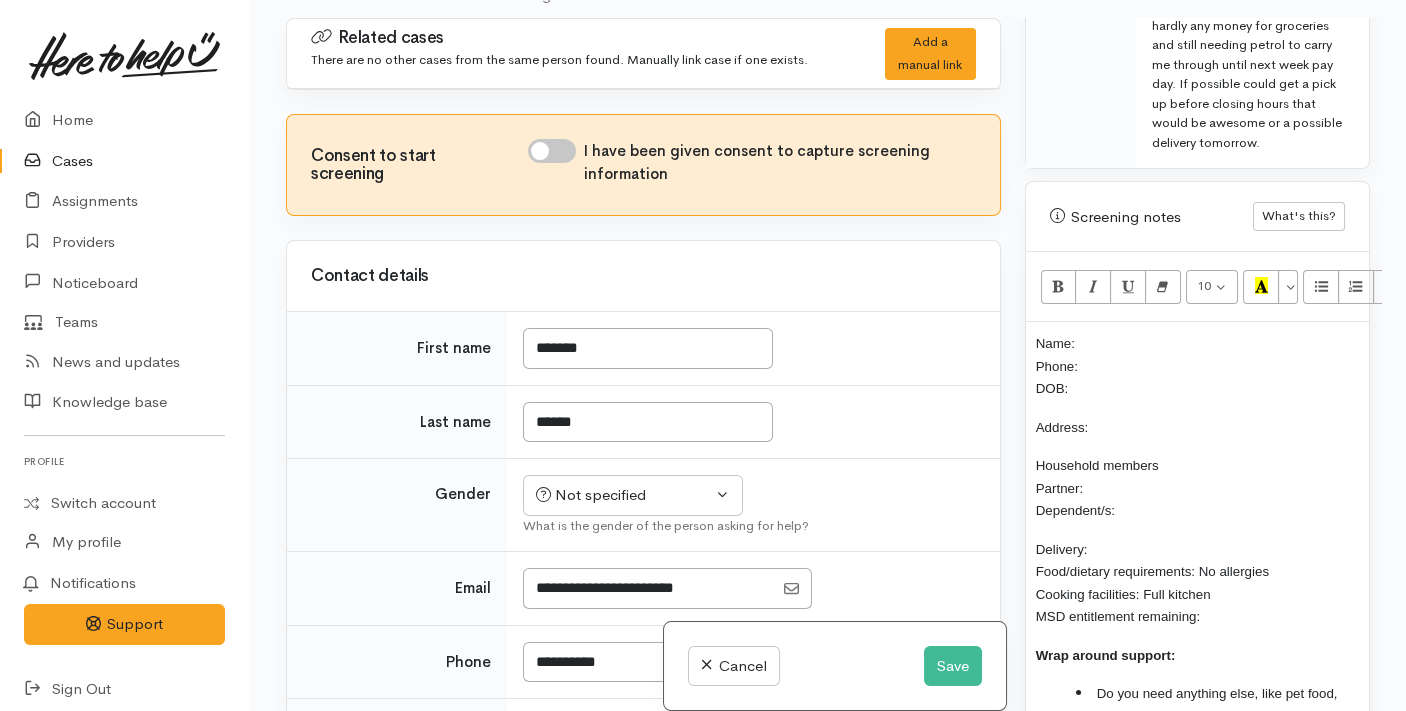 click on "Name:
Phone:
DOB:" at bounding box center [1197, 366] 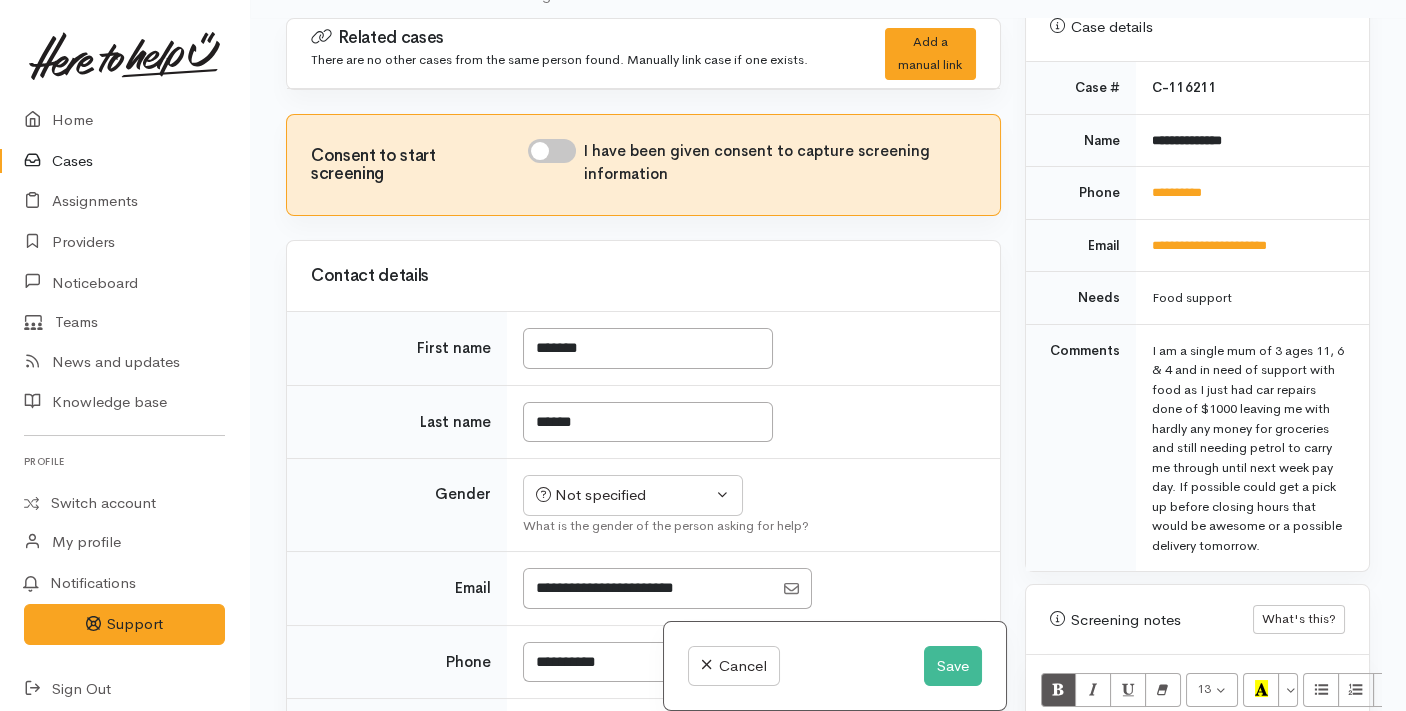 scroll, scrollTop: 851, scrollLeft: 0, axis: vertical 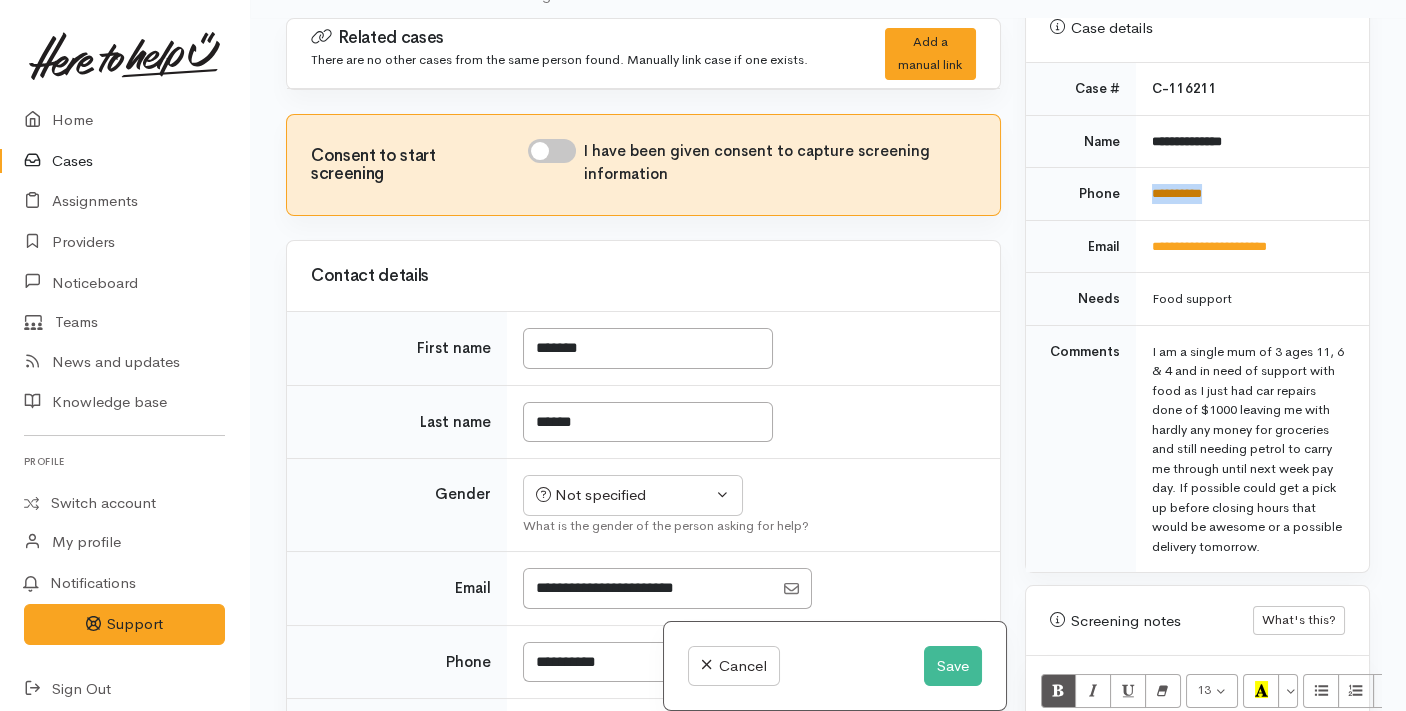drag, startPoint x: 1237, startPoint y: 173, endPoint x: 1148, endPoint y: 170, distance: 89.050545 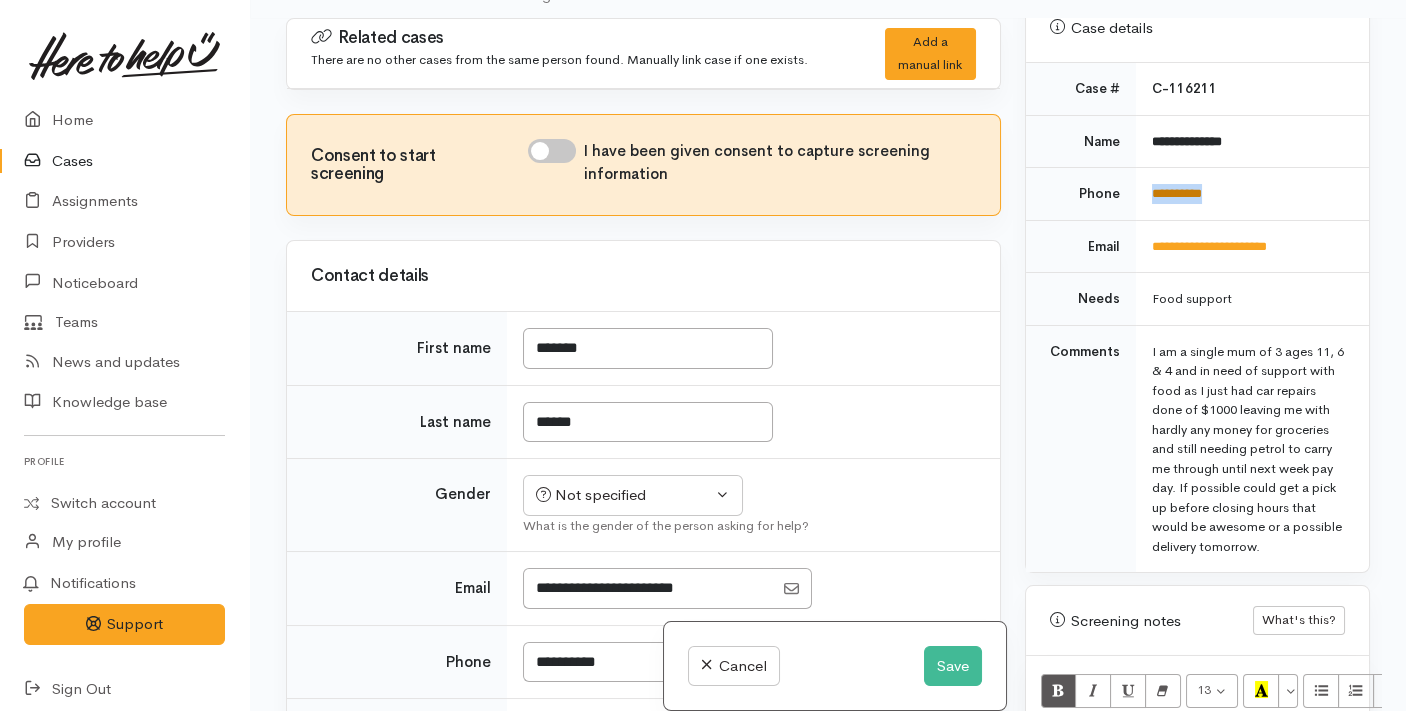 click on "**********" at bounding box center [1252, 194] 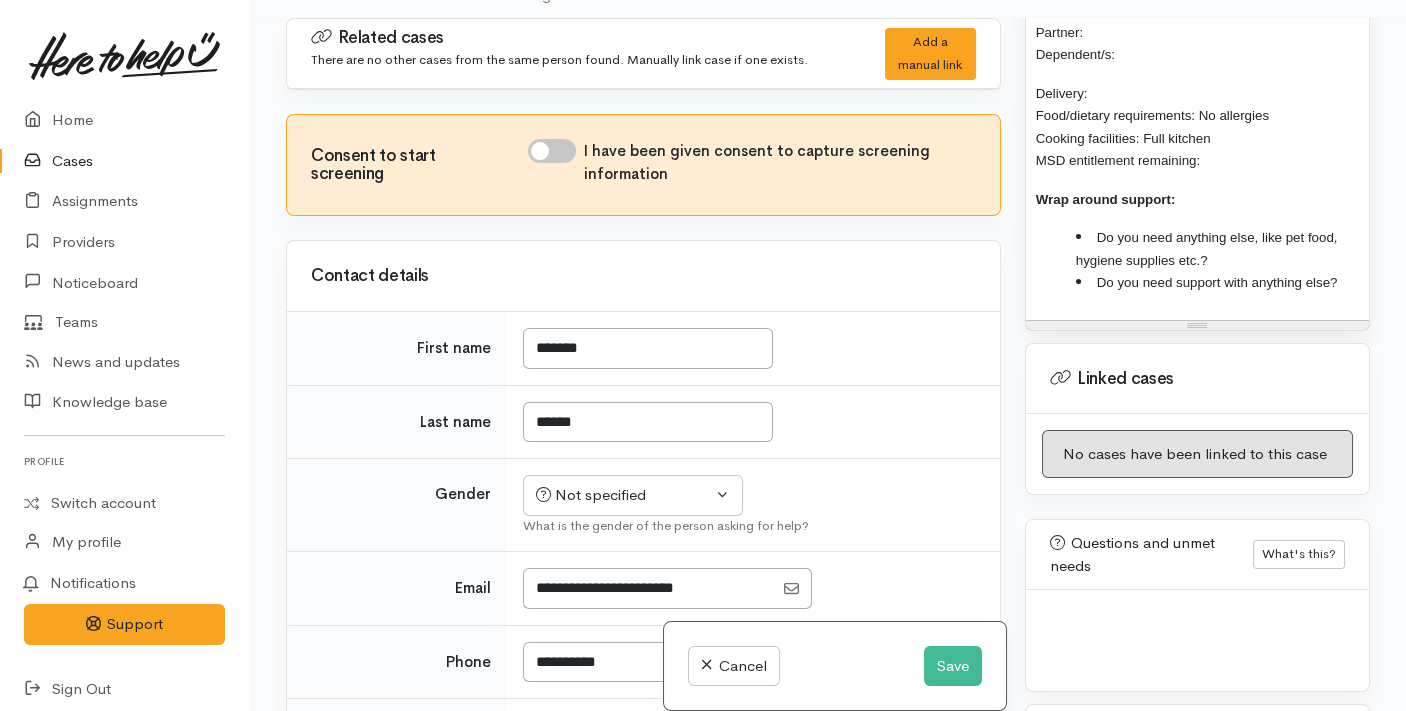 click on "Warnings
Add
No warnings have been raised against this case
Add Warning
Title ●
Description ●
15  8  9  10  11  12  14  18  24  36 Background Color Transparent Select #ffff00 Text Color Reset to default Select #000000 Insert Link http://" at bounding box center (1197, 373) 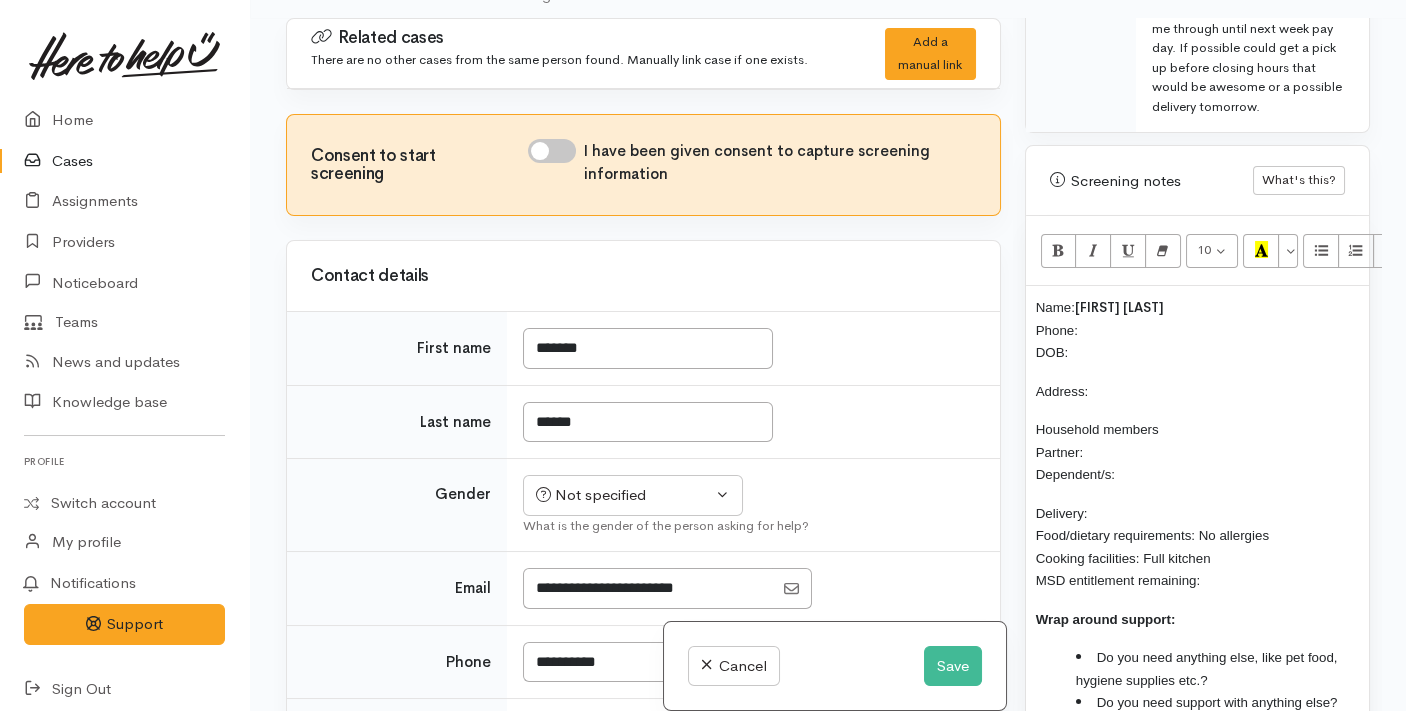 scroll, scrollTop: 1285, scrollLeft: 0, axis: vertical 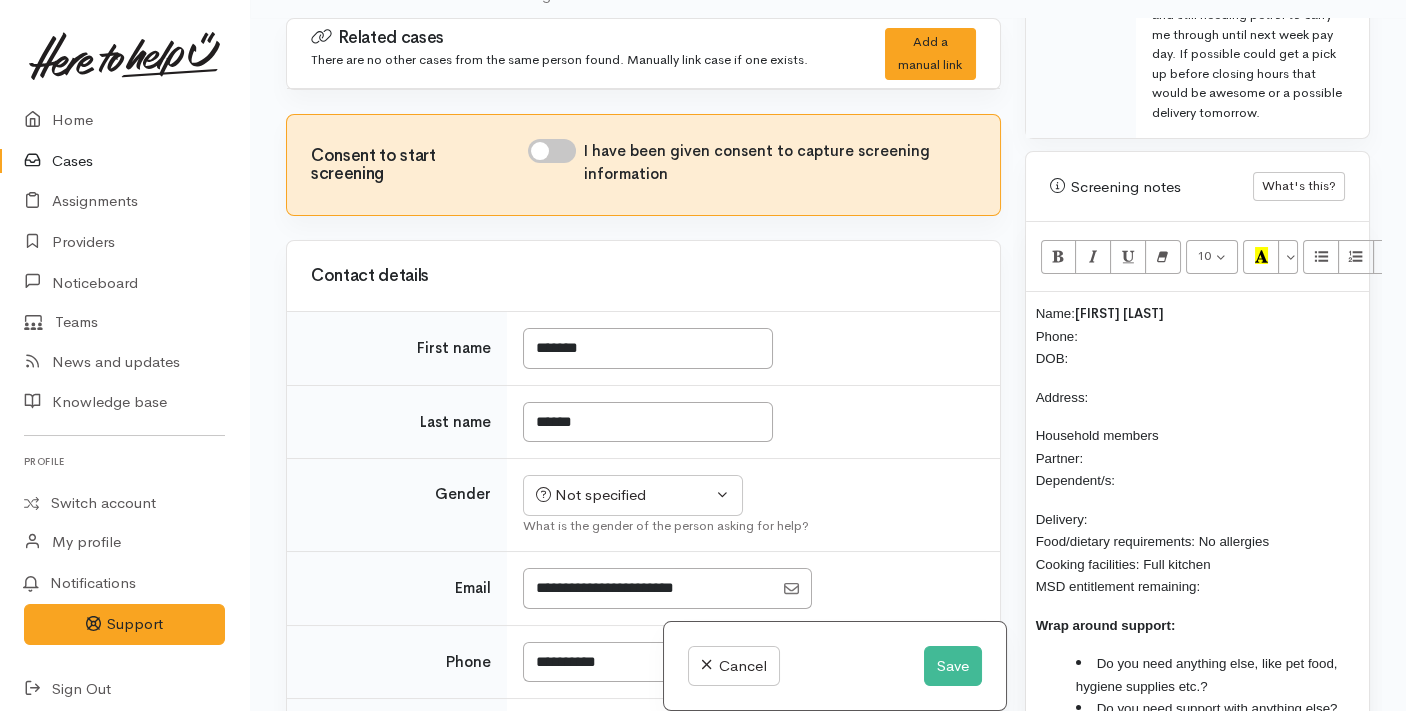 click on "Name:  Jasmine Tainui
Phone:
DOB:" at bounding box center (1197, 336) 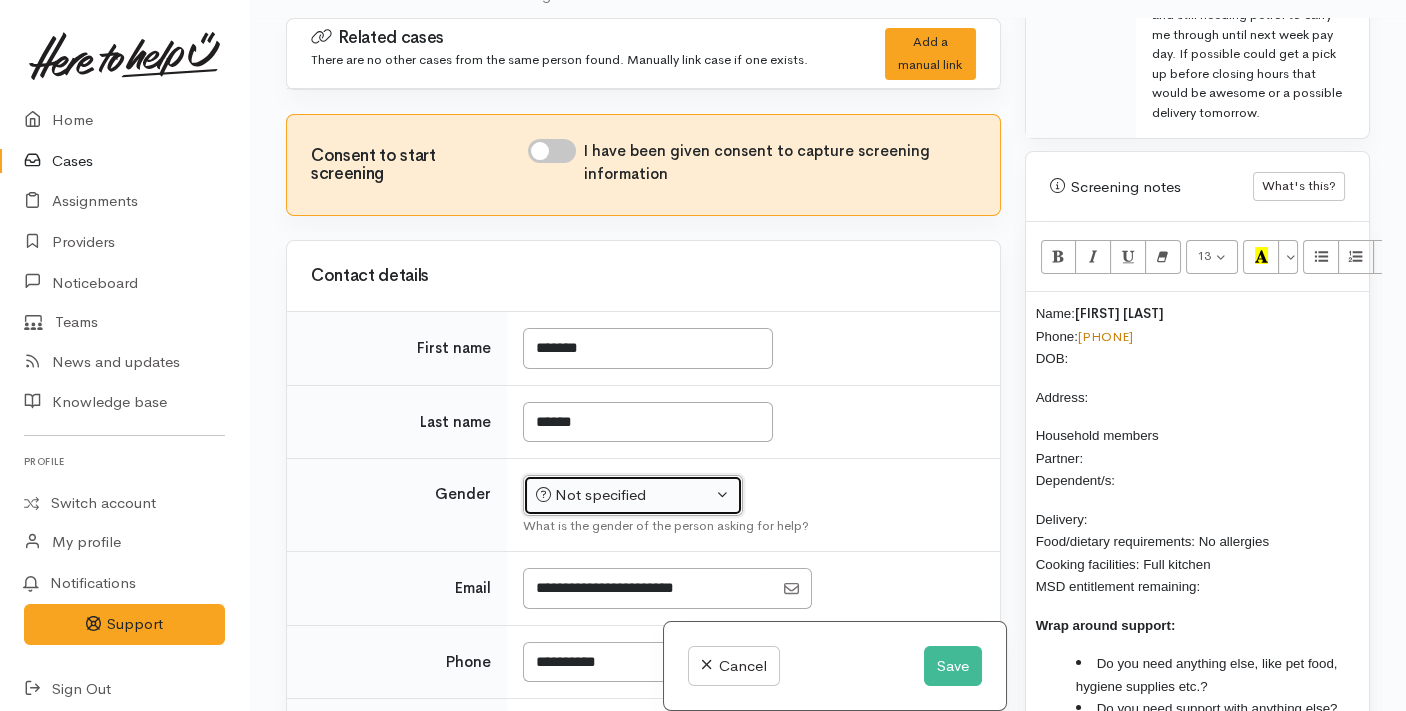 click on "Not specified" at bounding box center [624, 495] 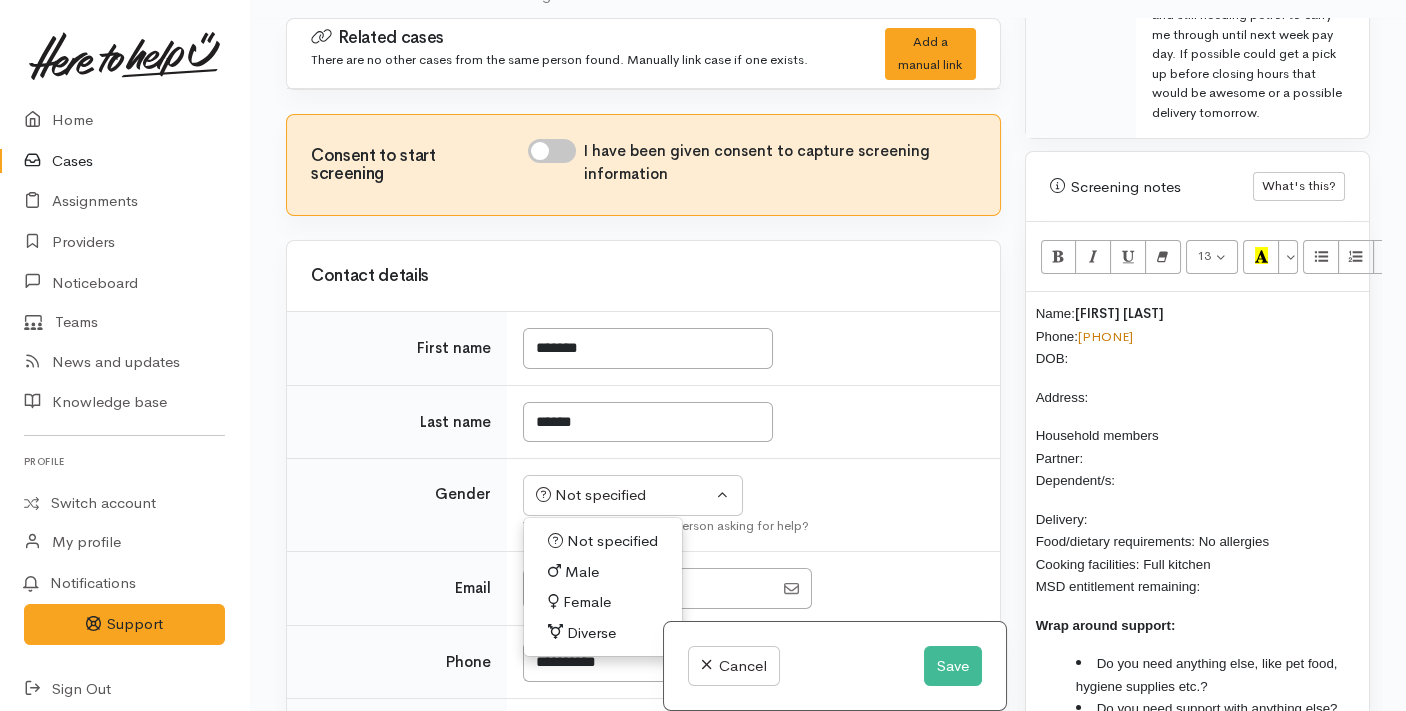 click on "Female" at bounding box center [587, 602] 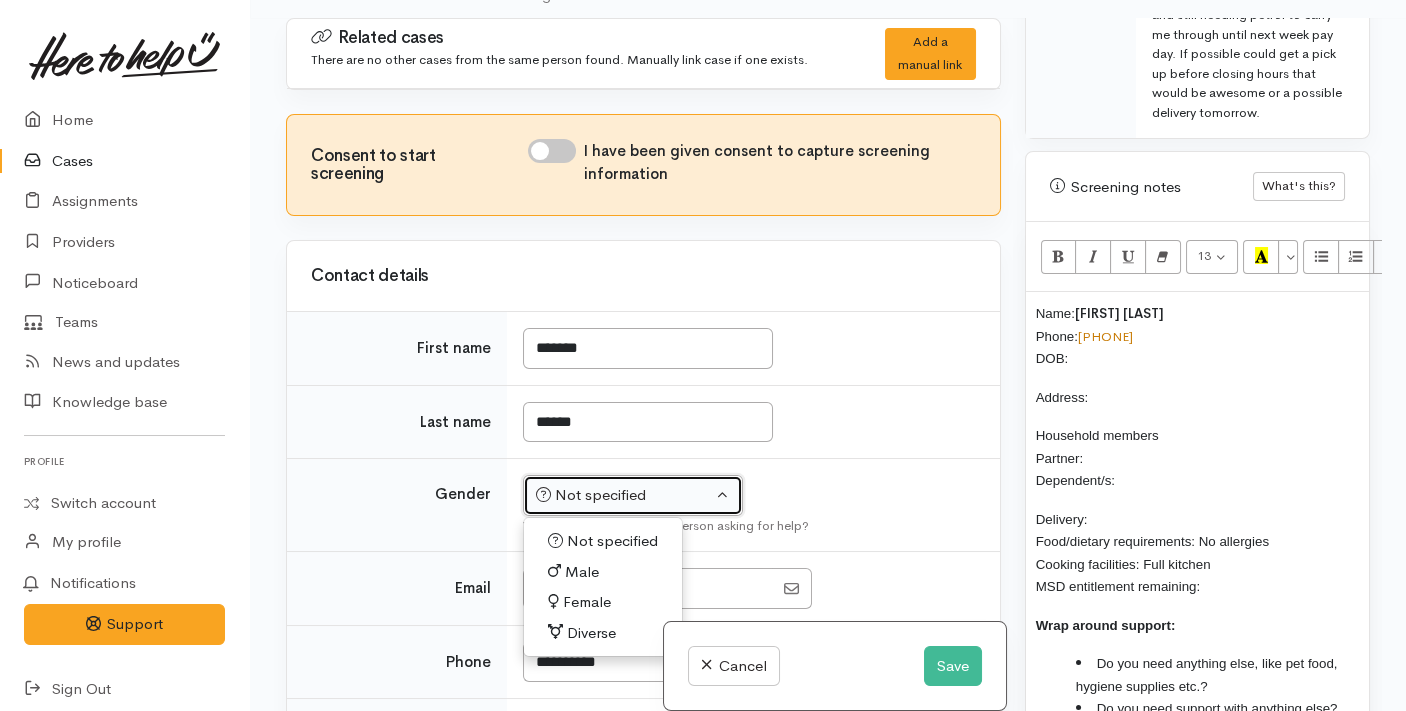 select on "Female" 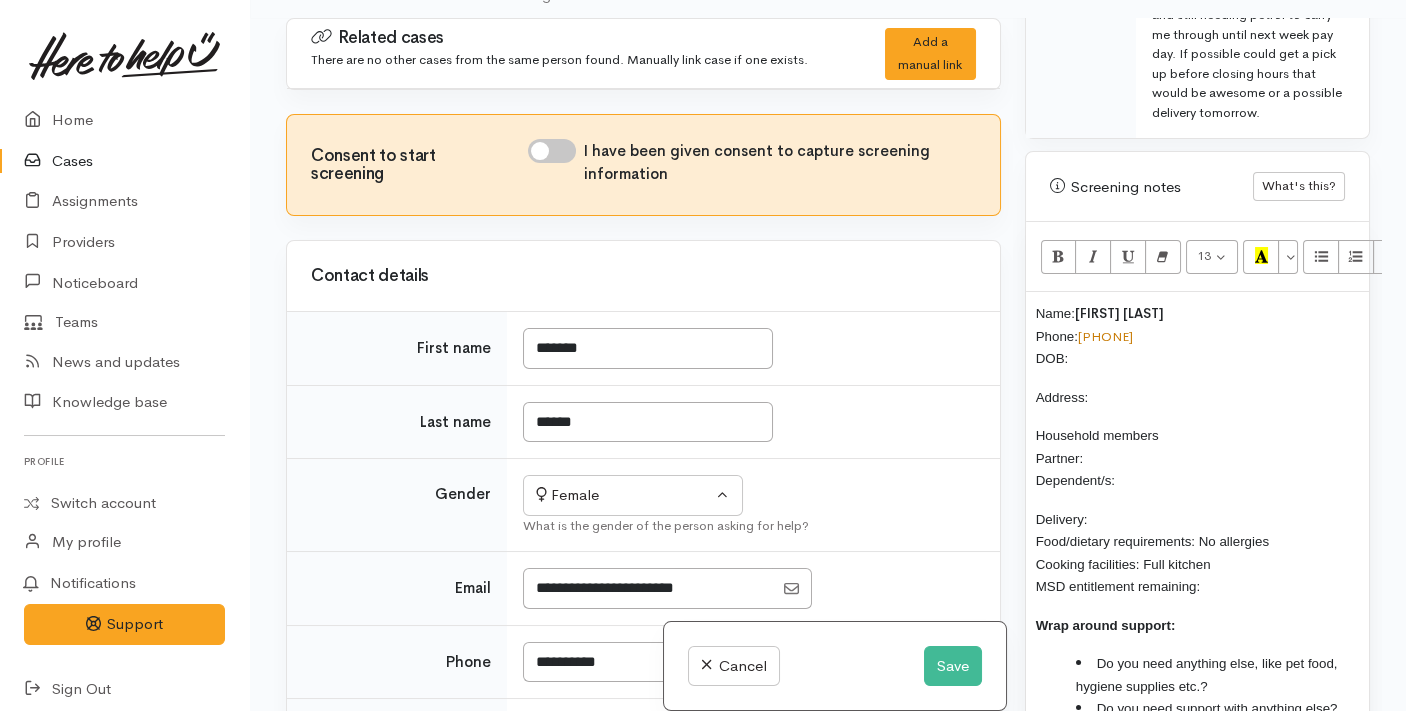 click on "I have been given consent to capture screening information" at bounding box center (552, 151) 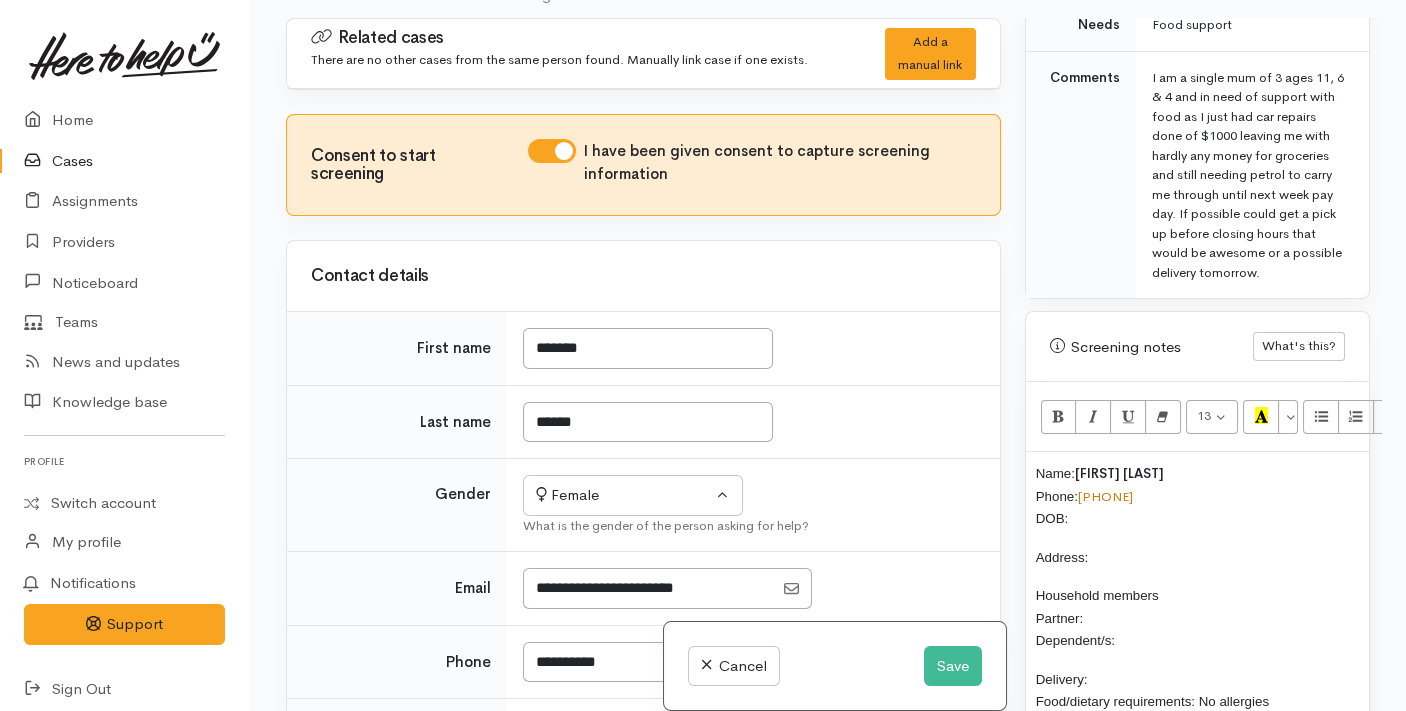 scroll, scrollTop: 1122, scrollLeft: 0, axis: vertical 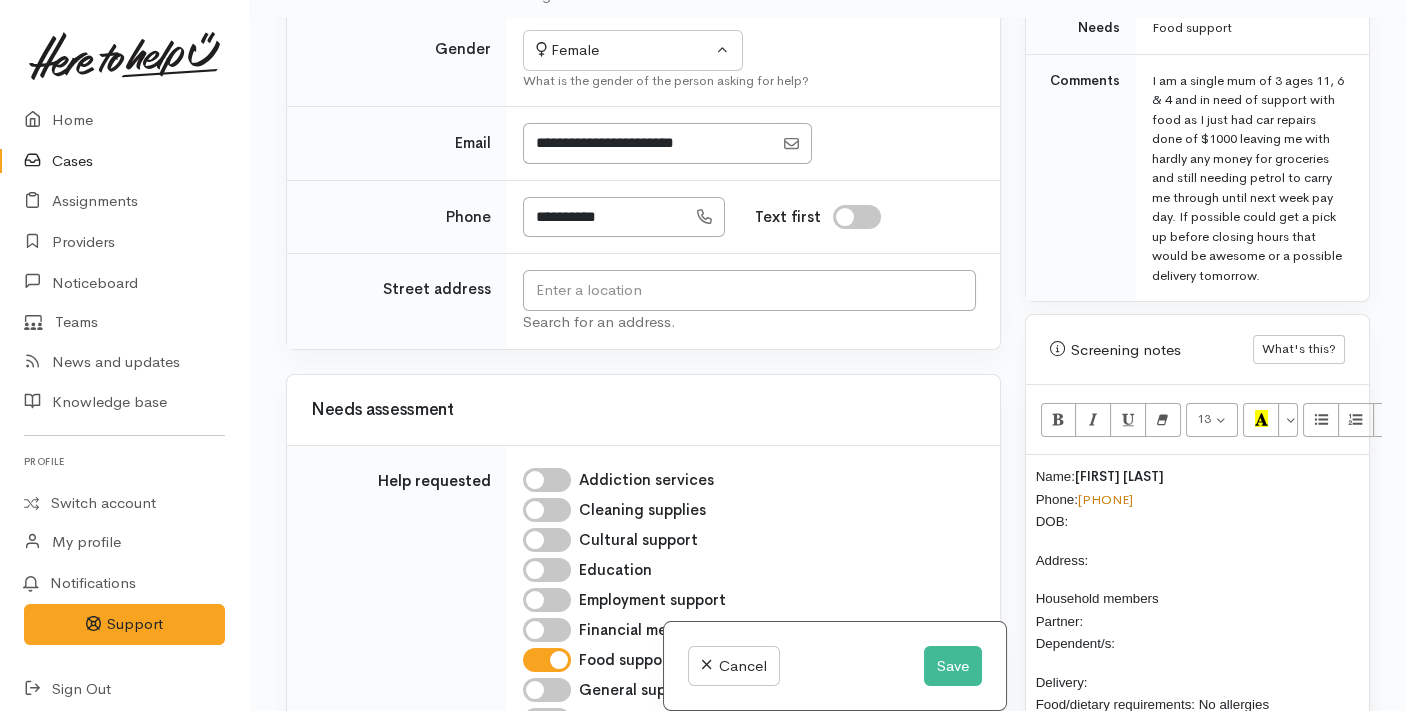 click on "Name:  Jasmine Tainui
Phone:  0211666401
DOB:" at bounding box center (1197, 499) 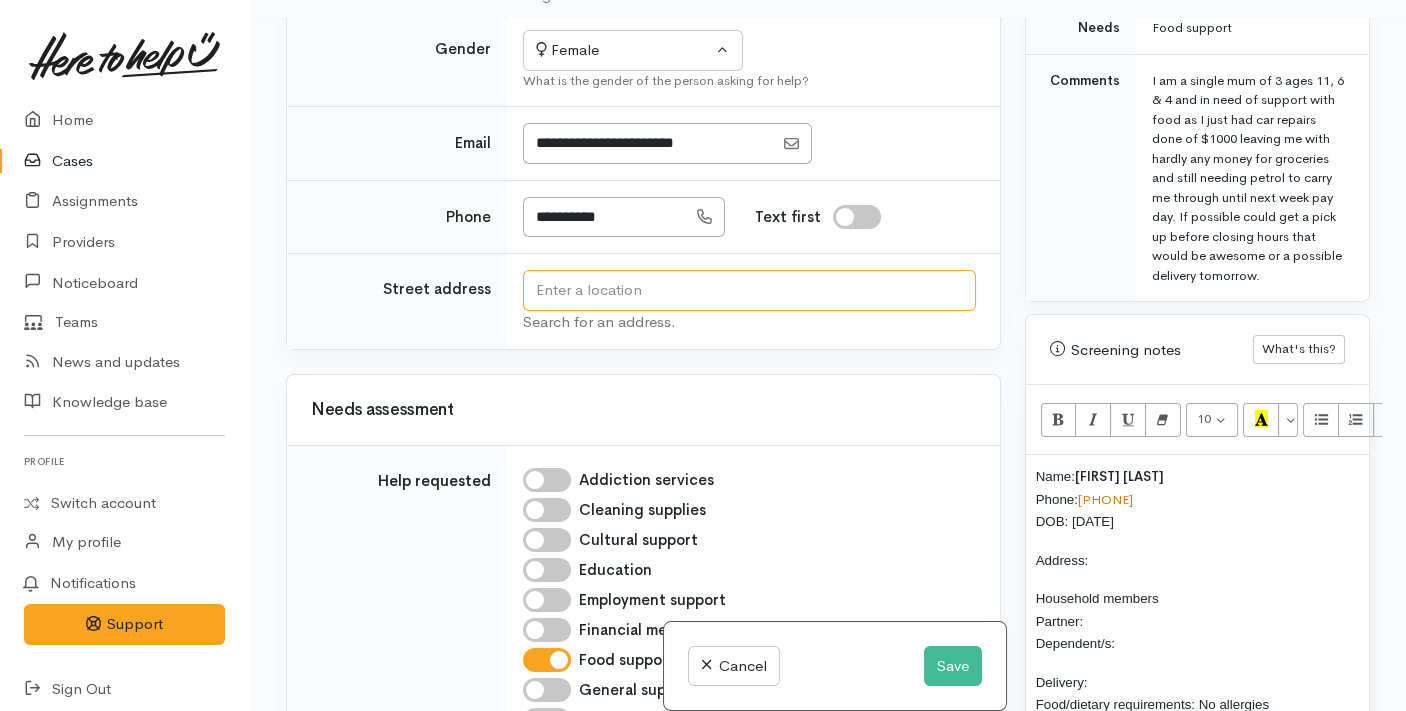 click at bounding box center (749, 290) 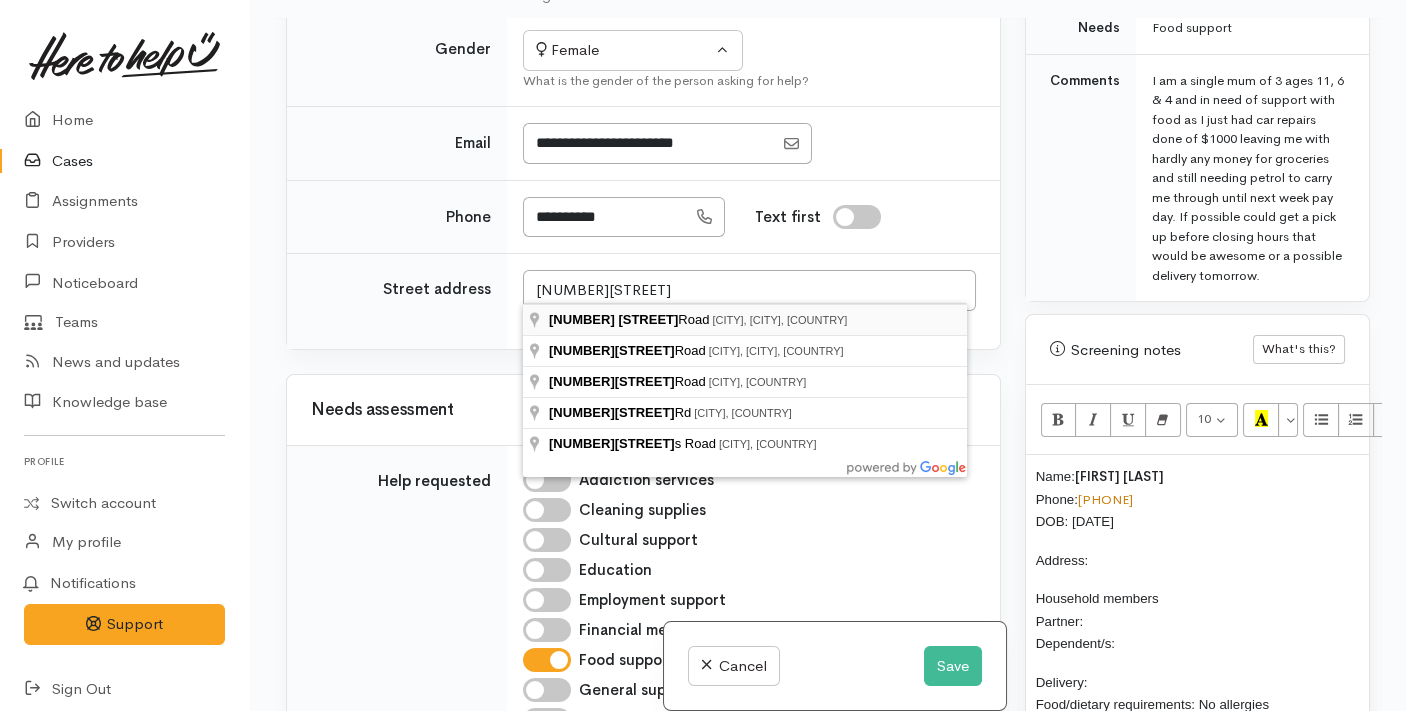type on "99B Simpson Road, Papamoa Beach, Papamoa, New Zealand" 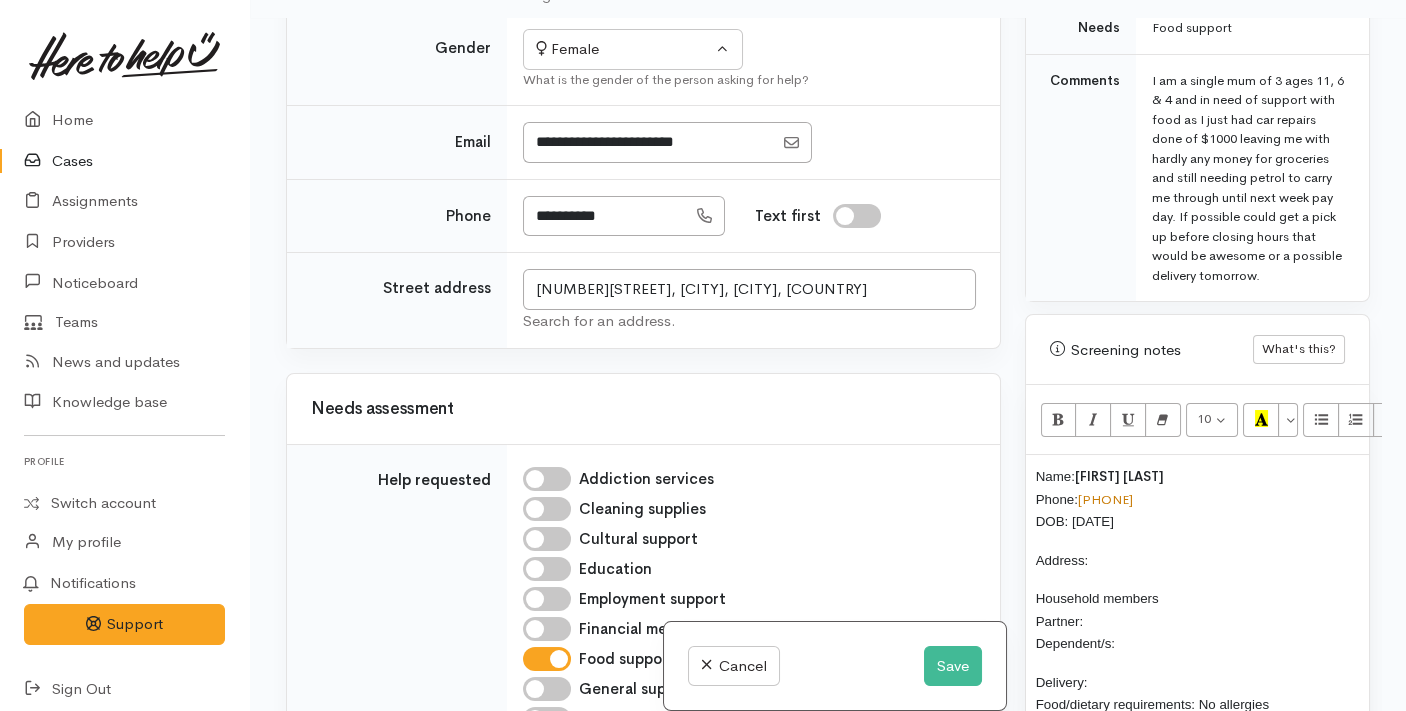 scroll, scrollTop: 445, scrollLeft: 0, axis: vertical 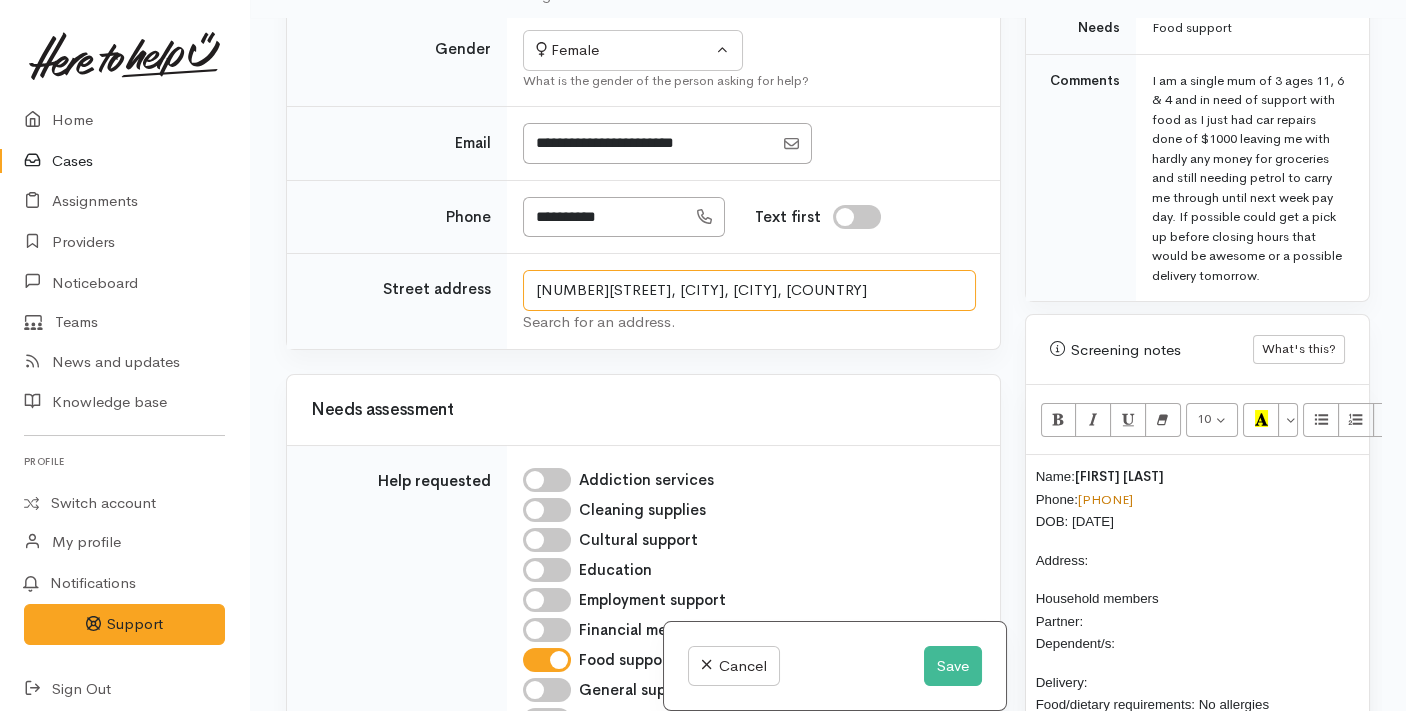 drag, startPoint x: 777, startPoint y: 282, endPoint x: 528, endPoint y: 284, distance: 249.00803 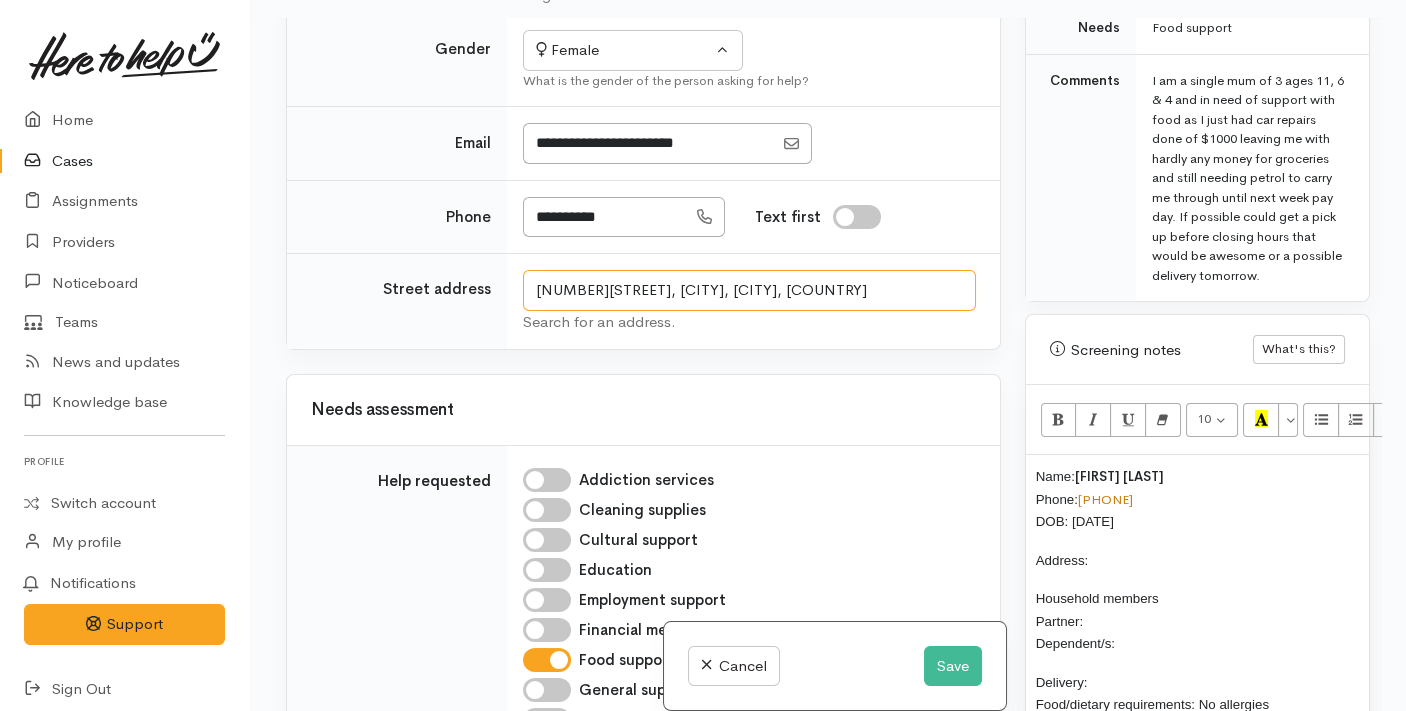 click on "99B Simpson Road, Papamoa Beach, Papamoa, New Zealand" at bounding box center (749, 290) 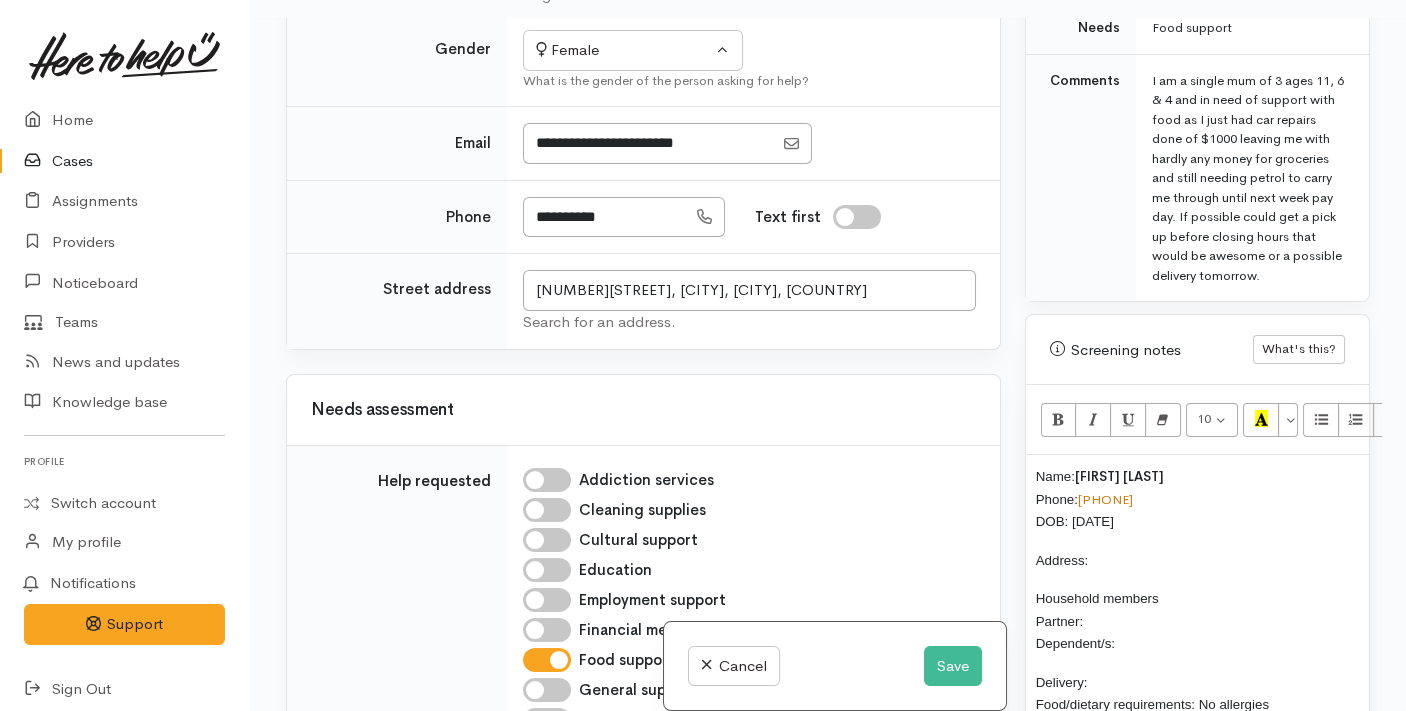 click on "Address:" at bounding box center [1197, 560] 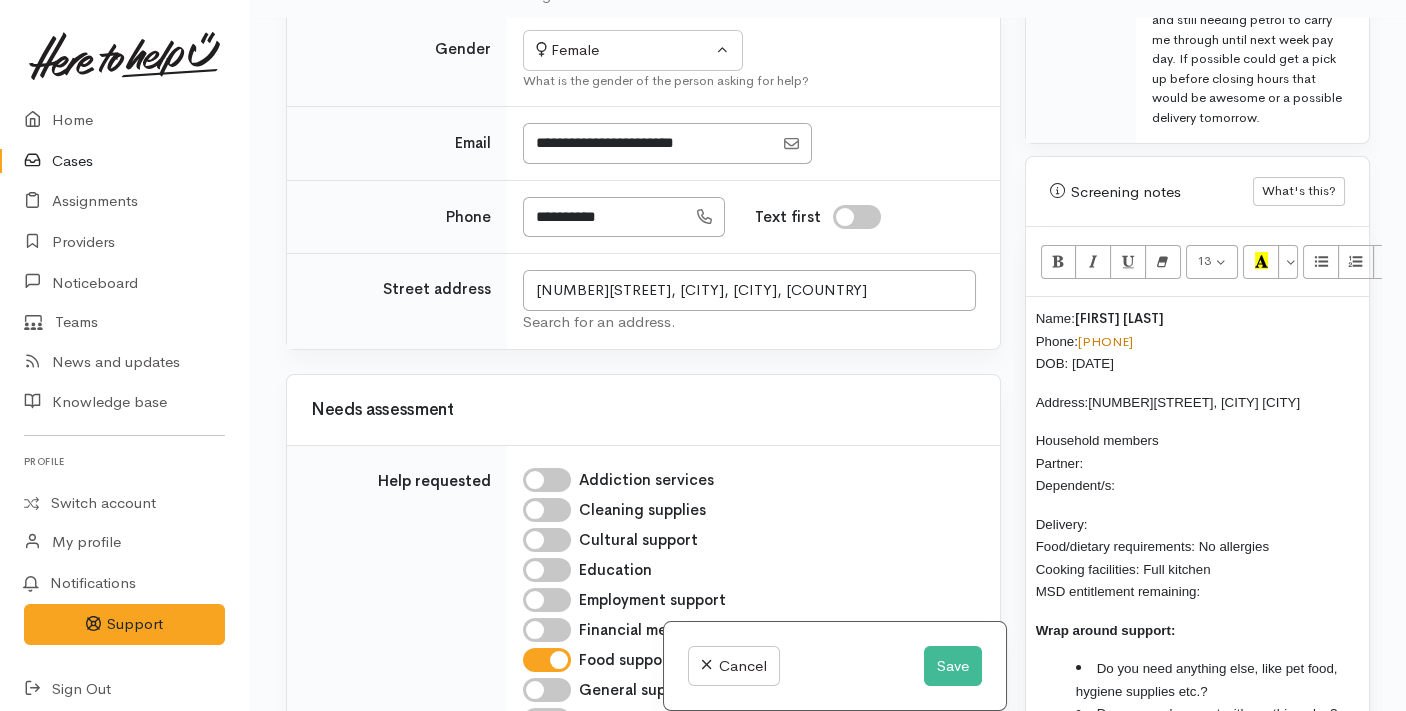scroll, scrollTop: 1289, scrollLeft: 0, axis: vertical 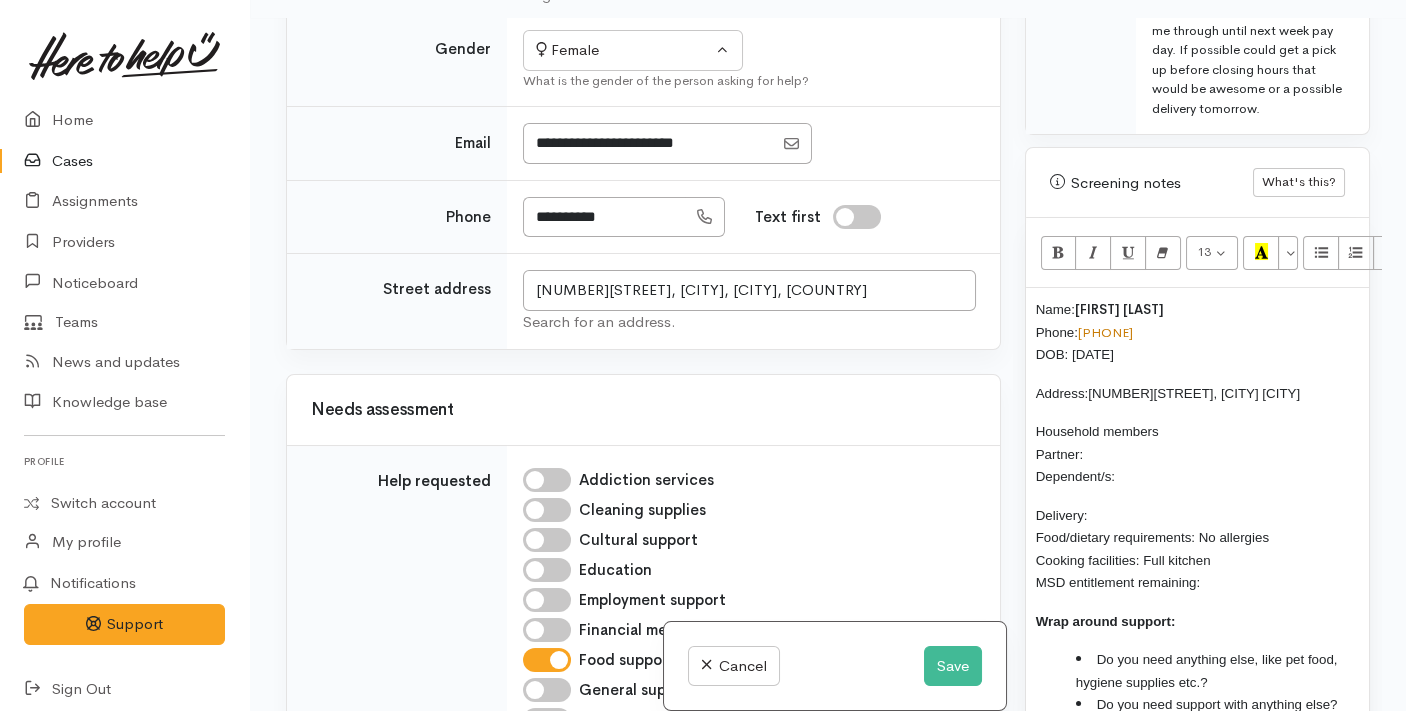 click on "Household members
Partner:
Dependent/s:" at bounding box center (1197, 454) 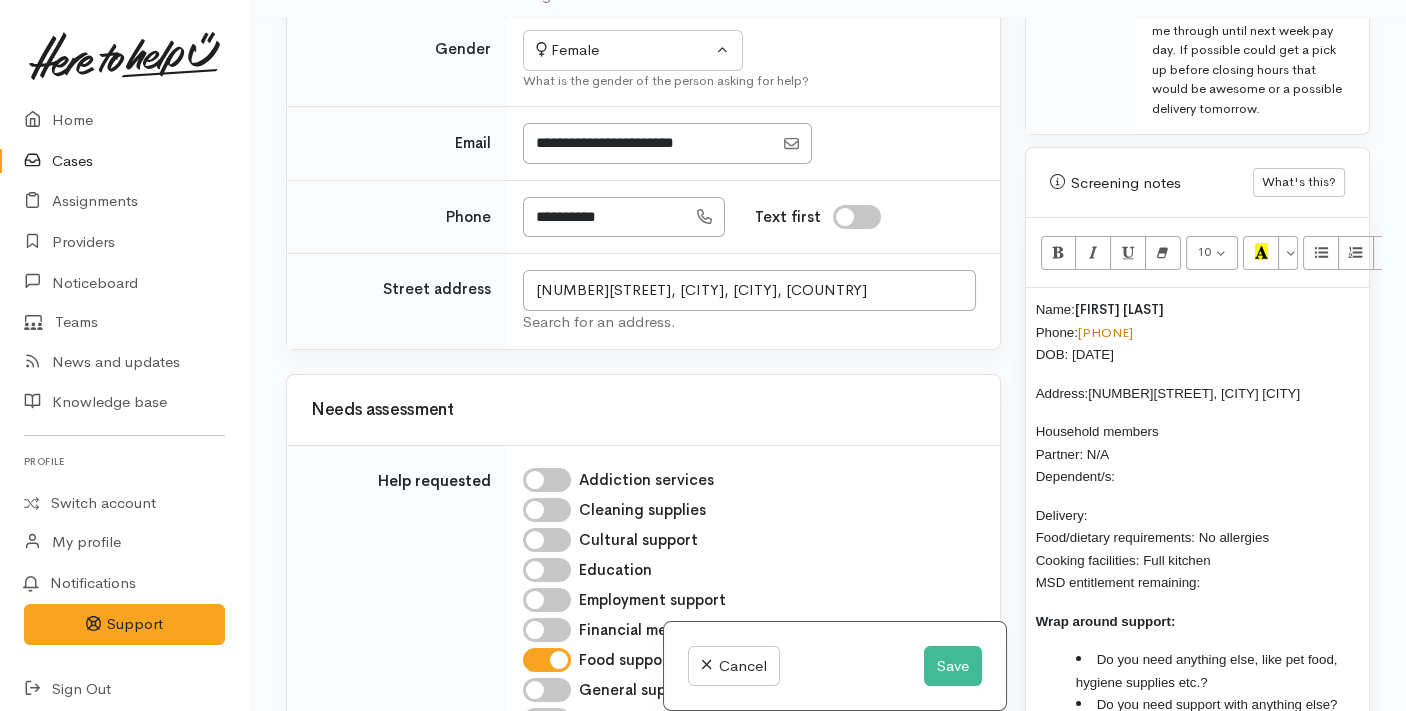 click on "Household members
Partner: N/A
Dependent/s:" at bounding box center [1197, 454] 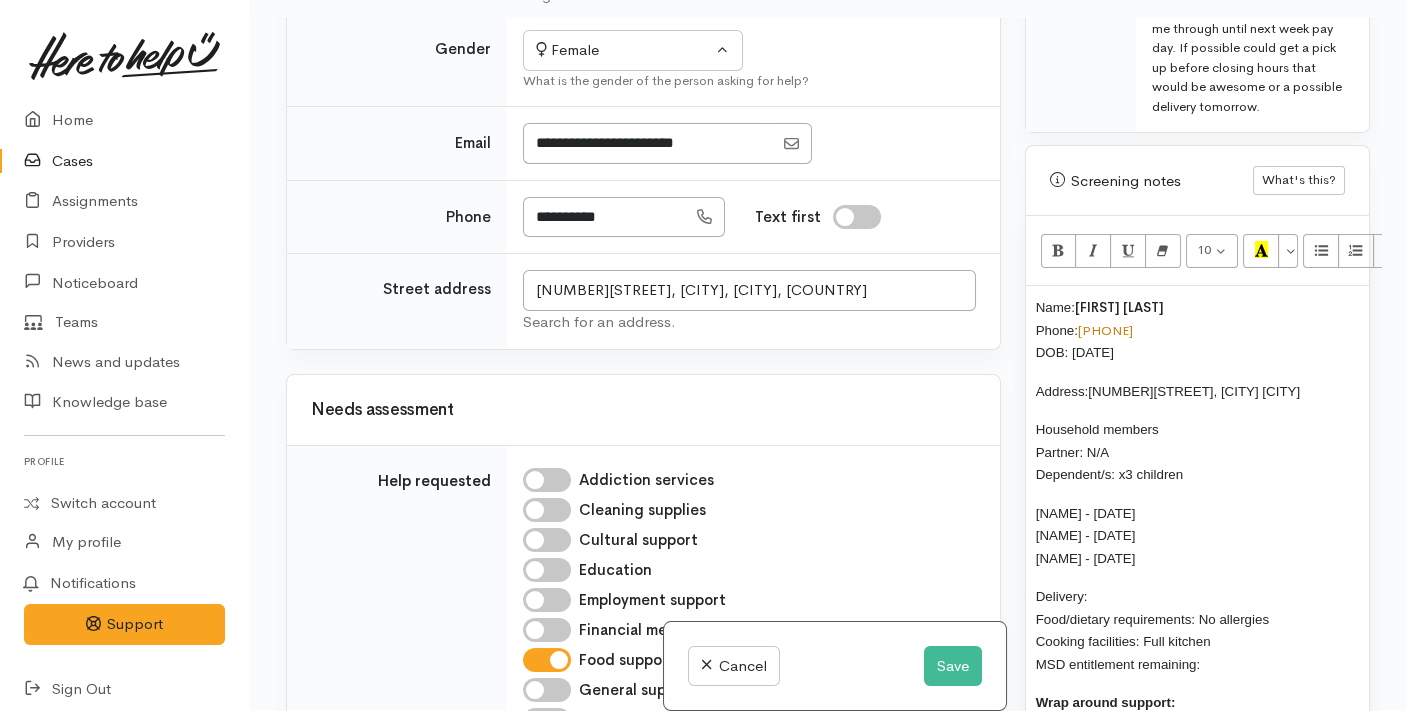 scroll, scrollTop: 1276, scrollLeft: 0, axis: vertical 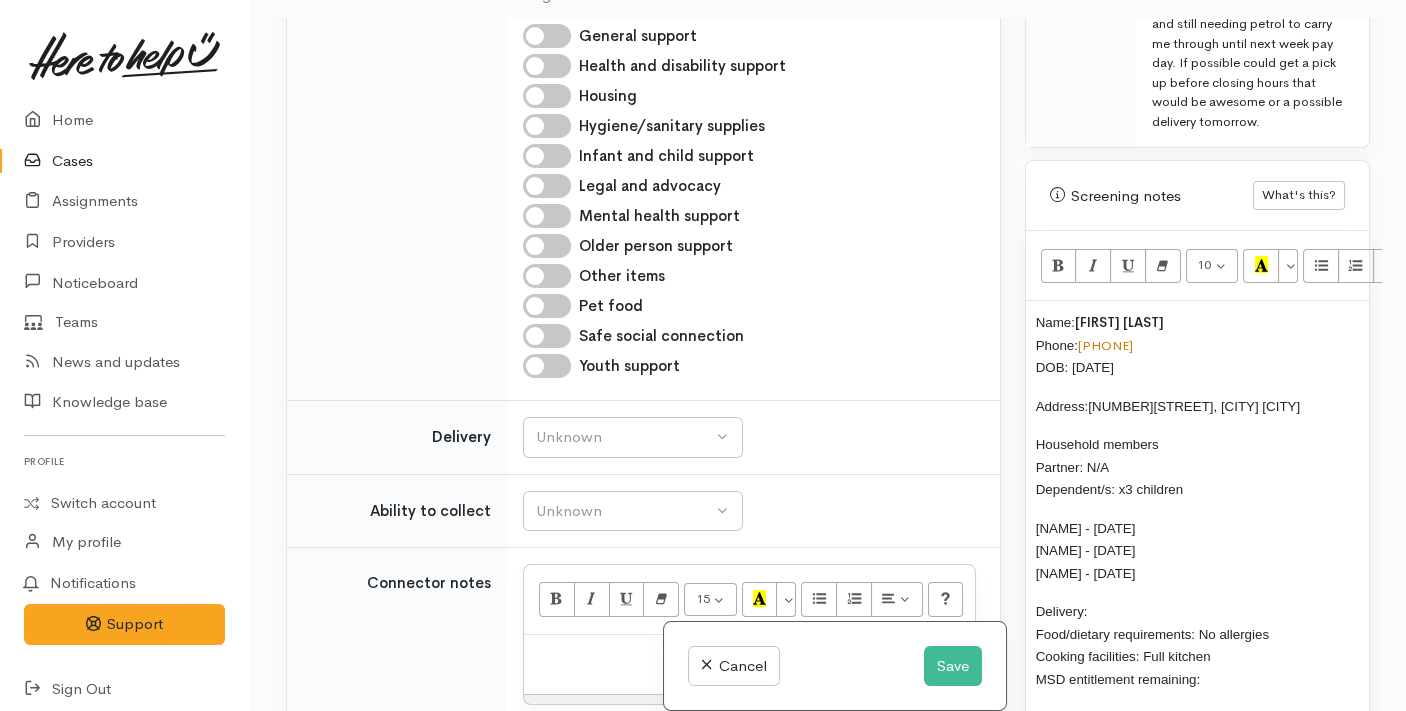 click on "Delivery:
Food/dietary requirements: No allergies
Cooking facilities: Full kitchen
MSD entitlement remaining:" at bounding box center (1197, 645) 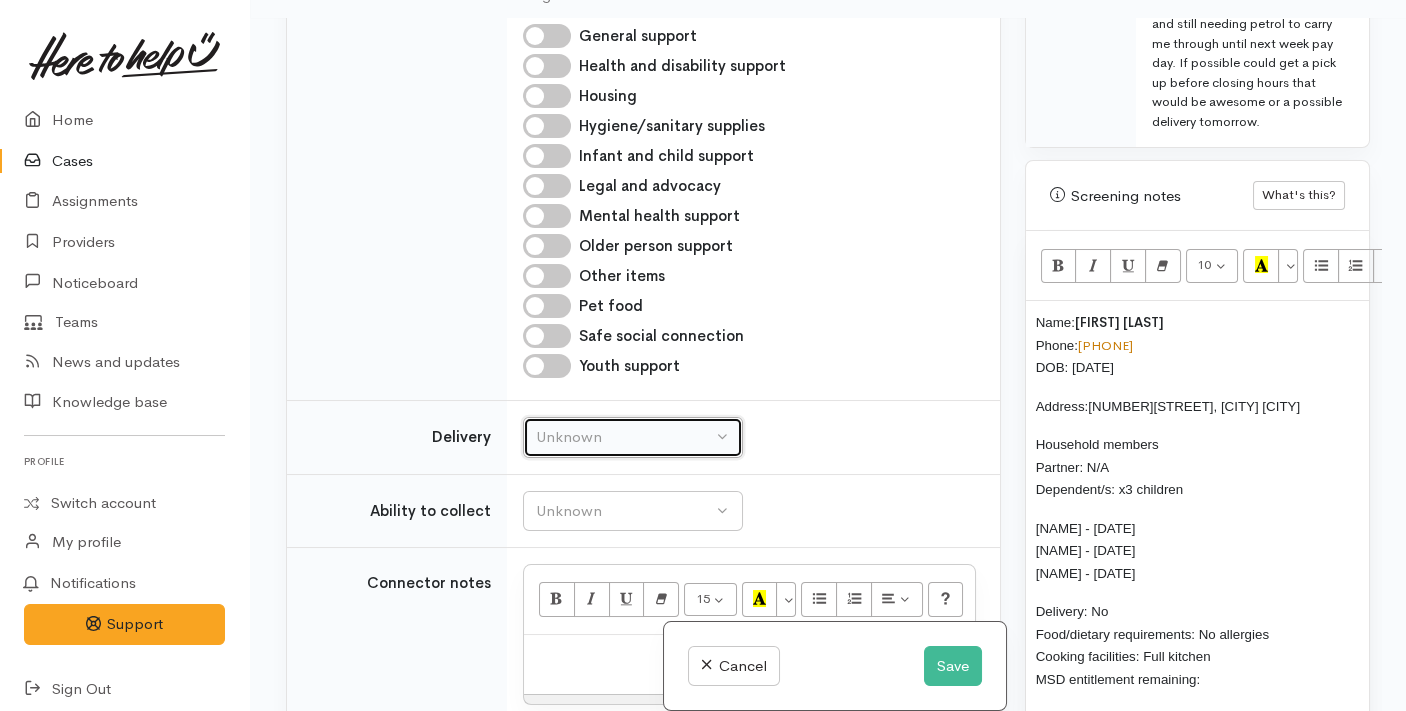 click on "Unknown" at bounding box center (624, 437) 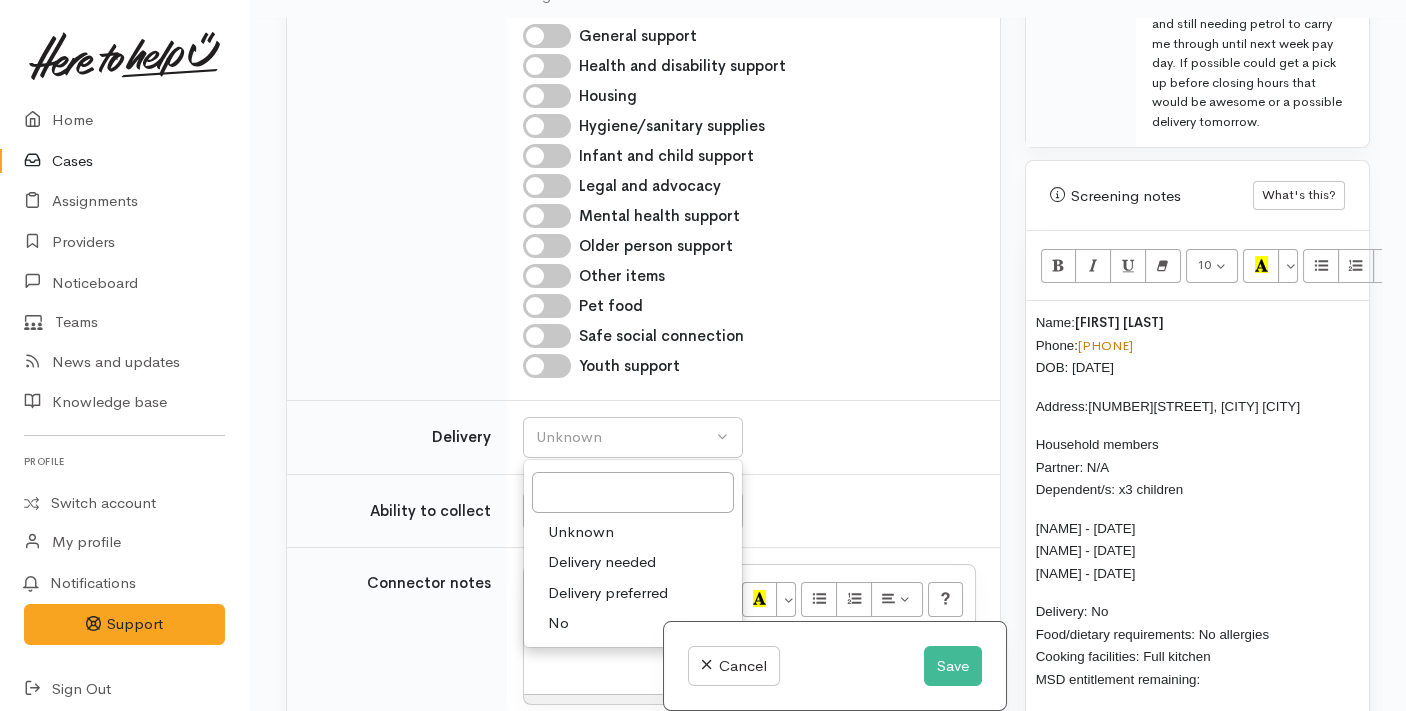 click on "No" at bounding box center (633, 623) 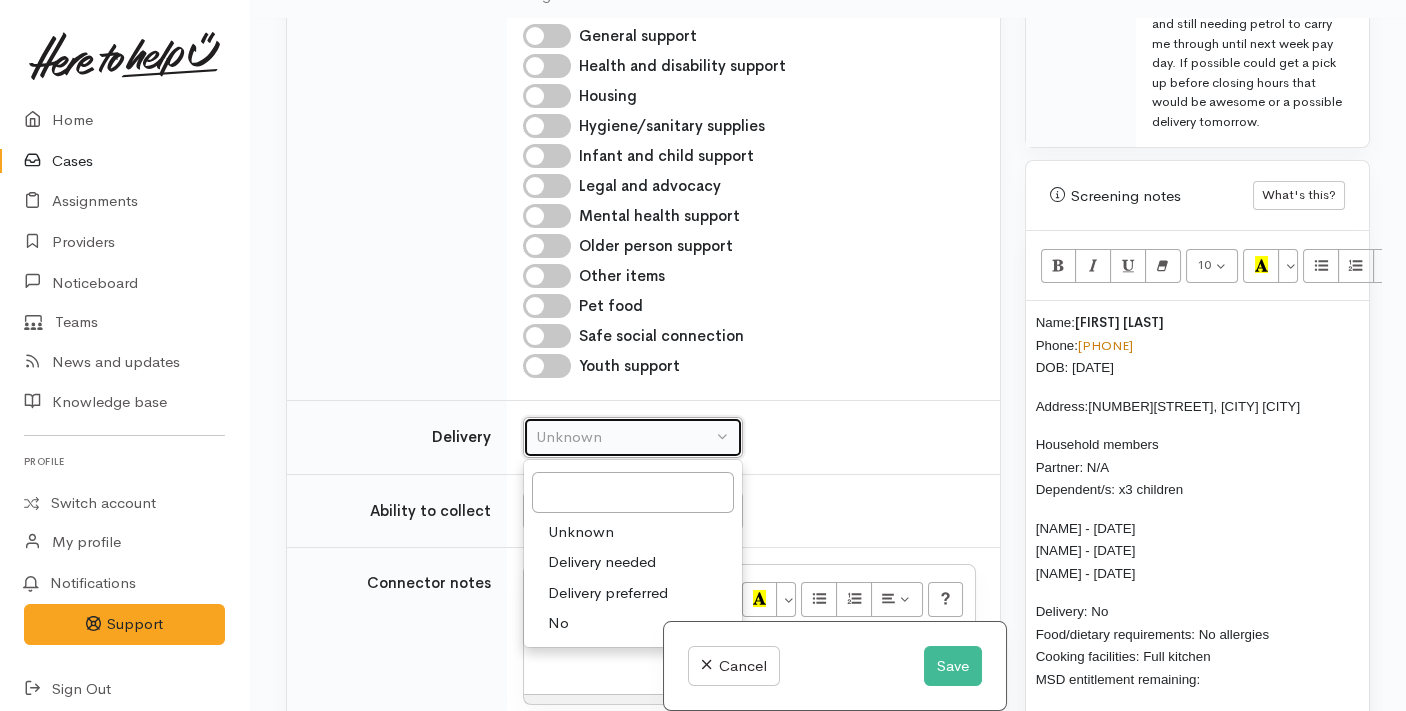 select on "1" 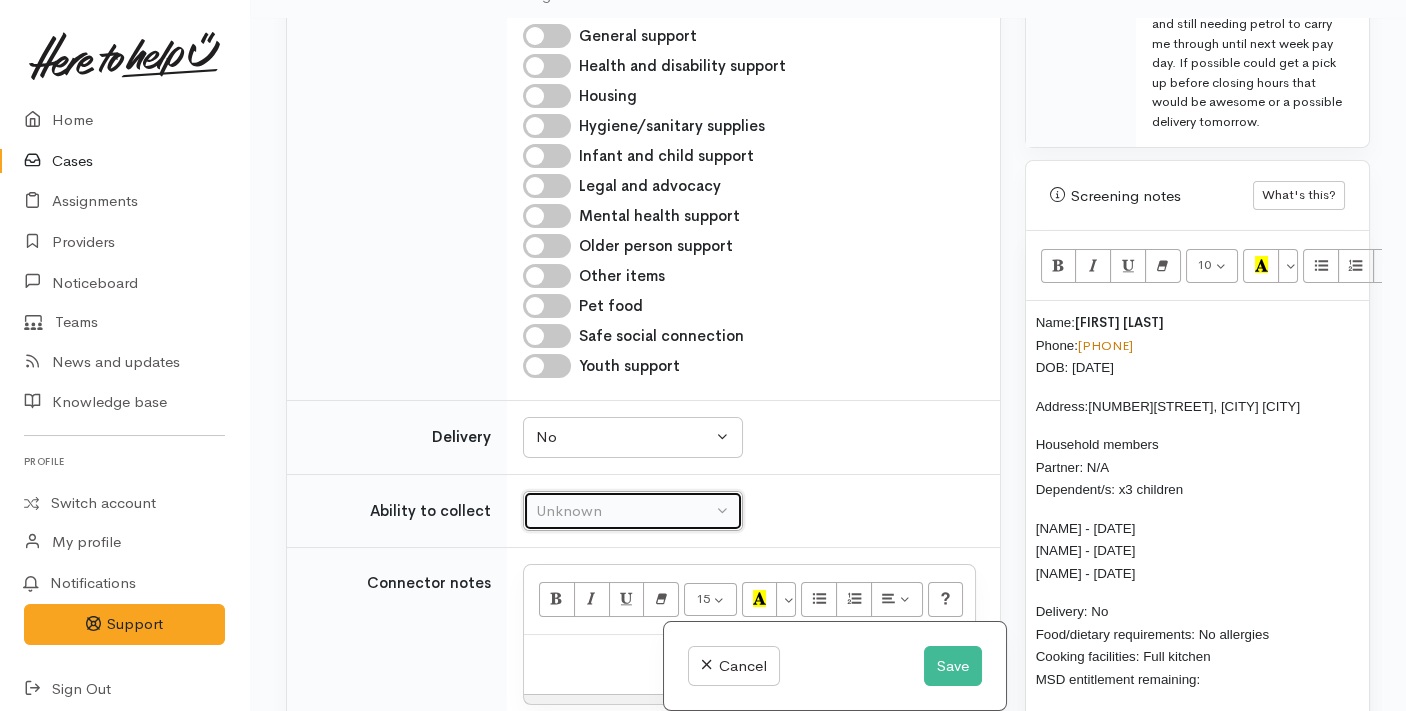 click on "Unknown" at bounding box center (624, 511) 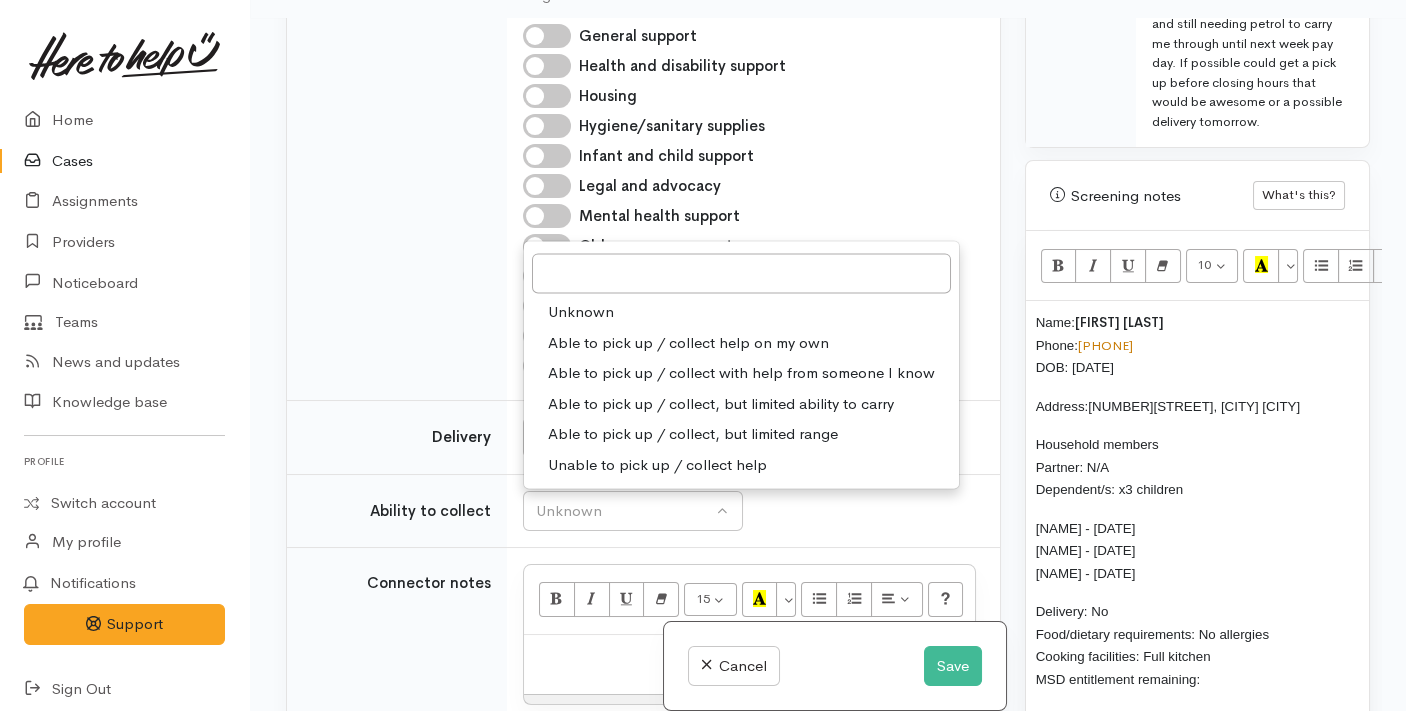 click on "Able to pick up / collect help on my own" at bounding box center [688, 343] 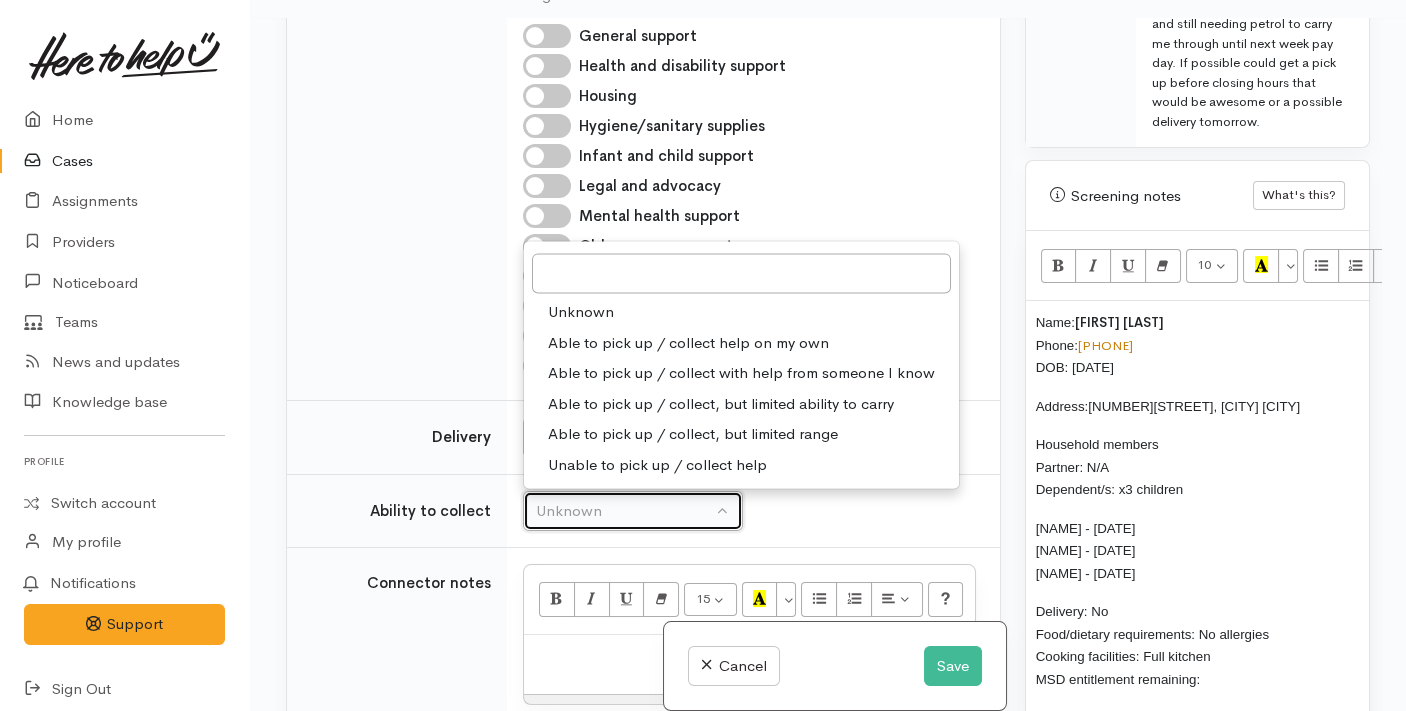 select on "2" 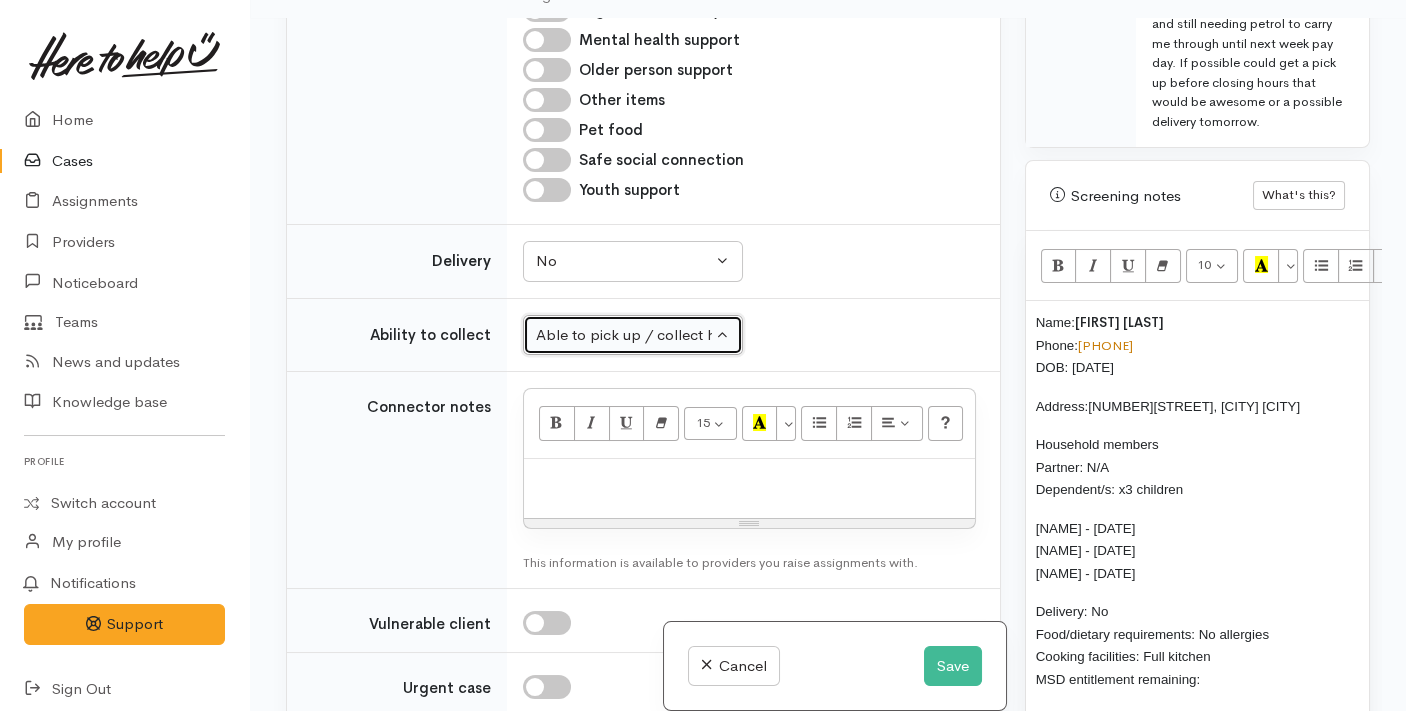 scroll, scrollTop: 1292, scrollLeft: 0, axis: vertical 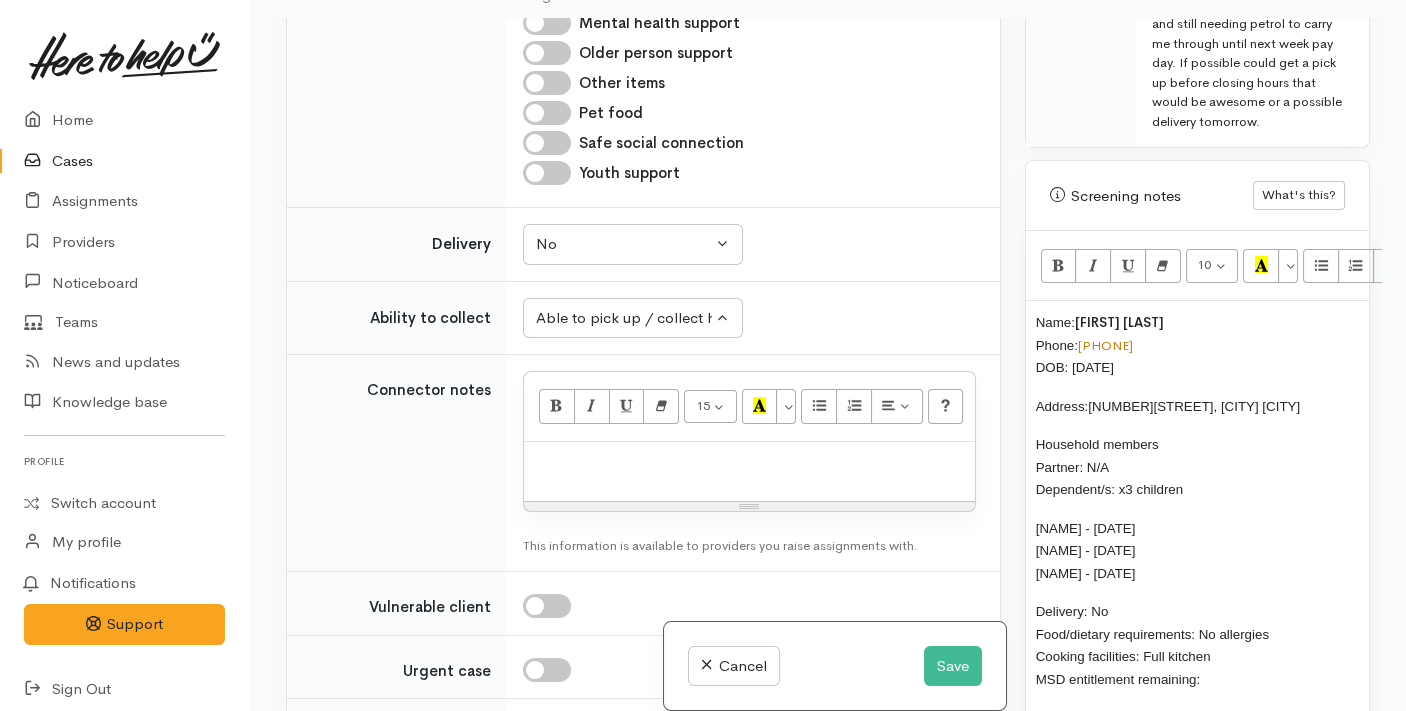 click on "Delivery: No
Food/dietary requirements: No allergies
Cooking facilities: Full kitchen
MSD entitlement remaining:" at bounding box center (1197, 645) 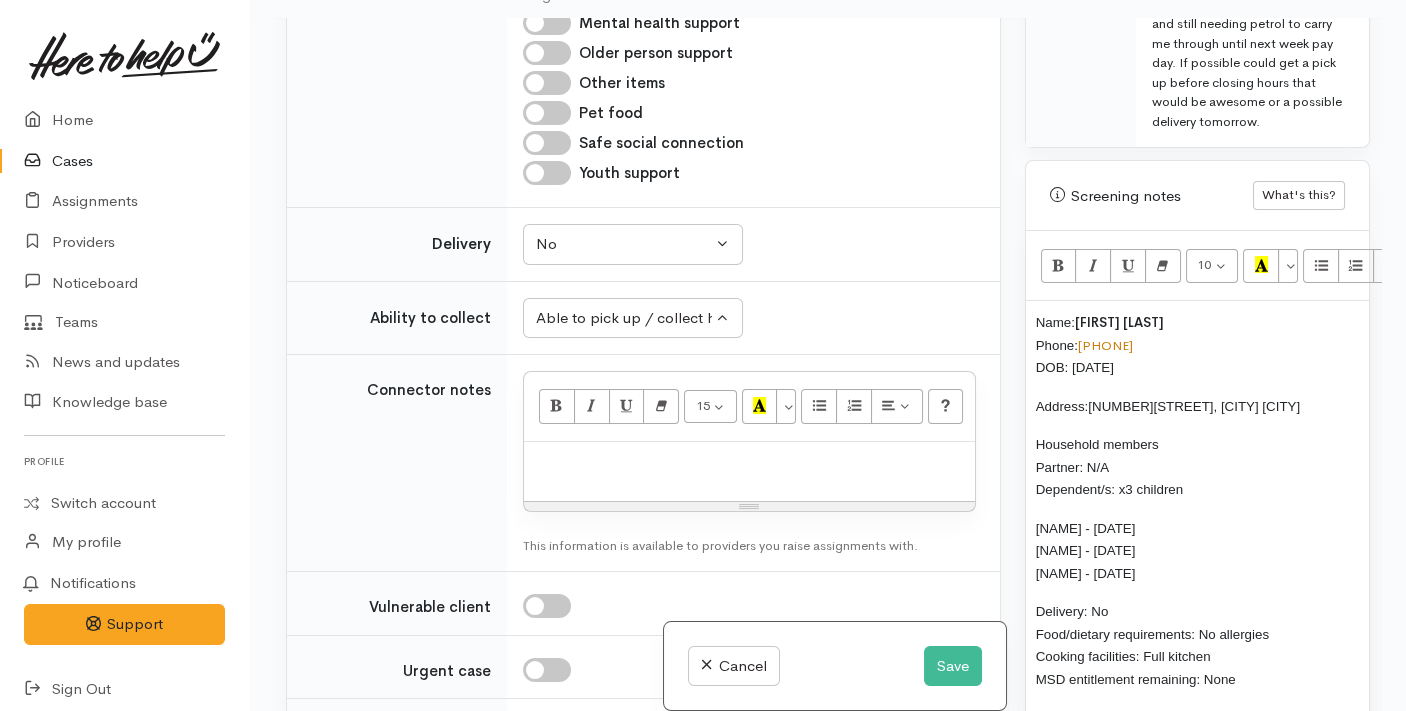drag, startPoint x: 1243, startPoint y: 664, endPoint x: 1076, endPoint y: 431, distance: 286.66705 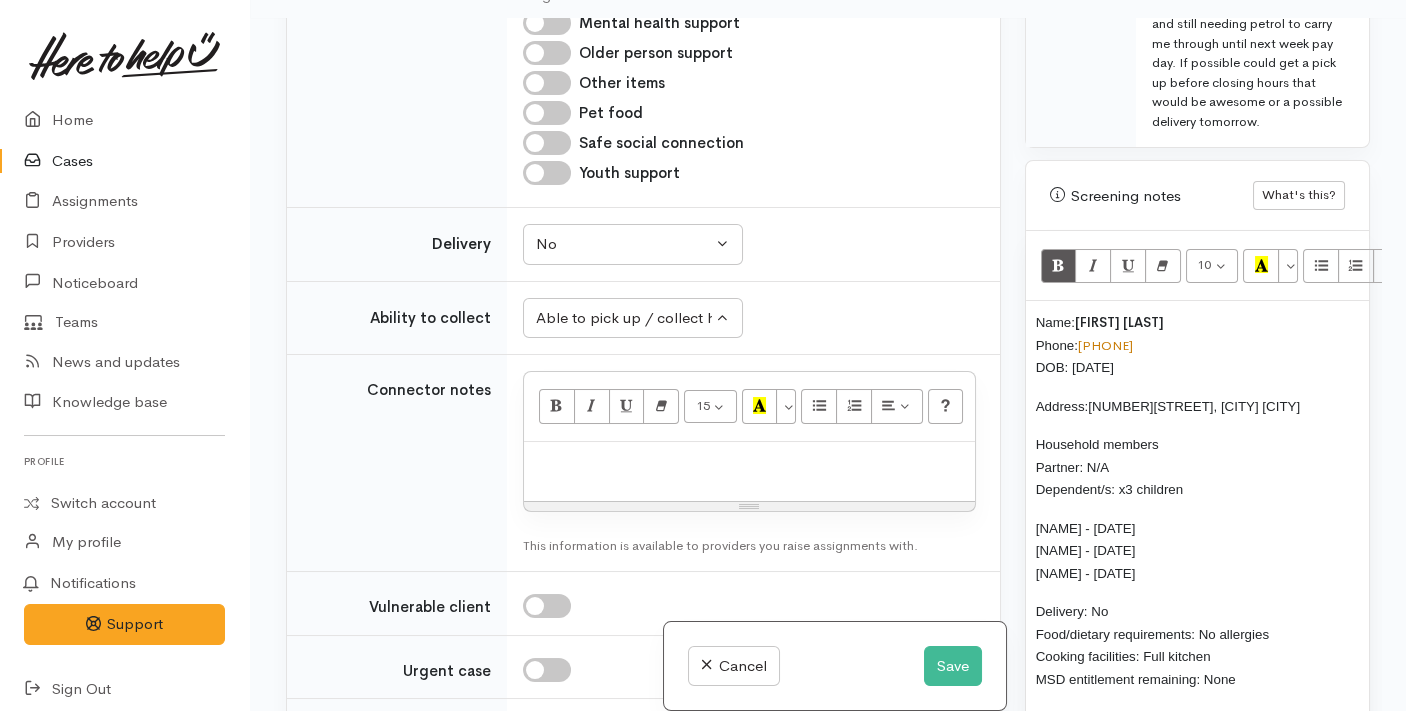 drag, startPoint x: 1242, startPoint y: 669, endPoint x: 1020, endPoint y: 300, distance: 430.63324 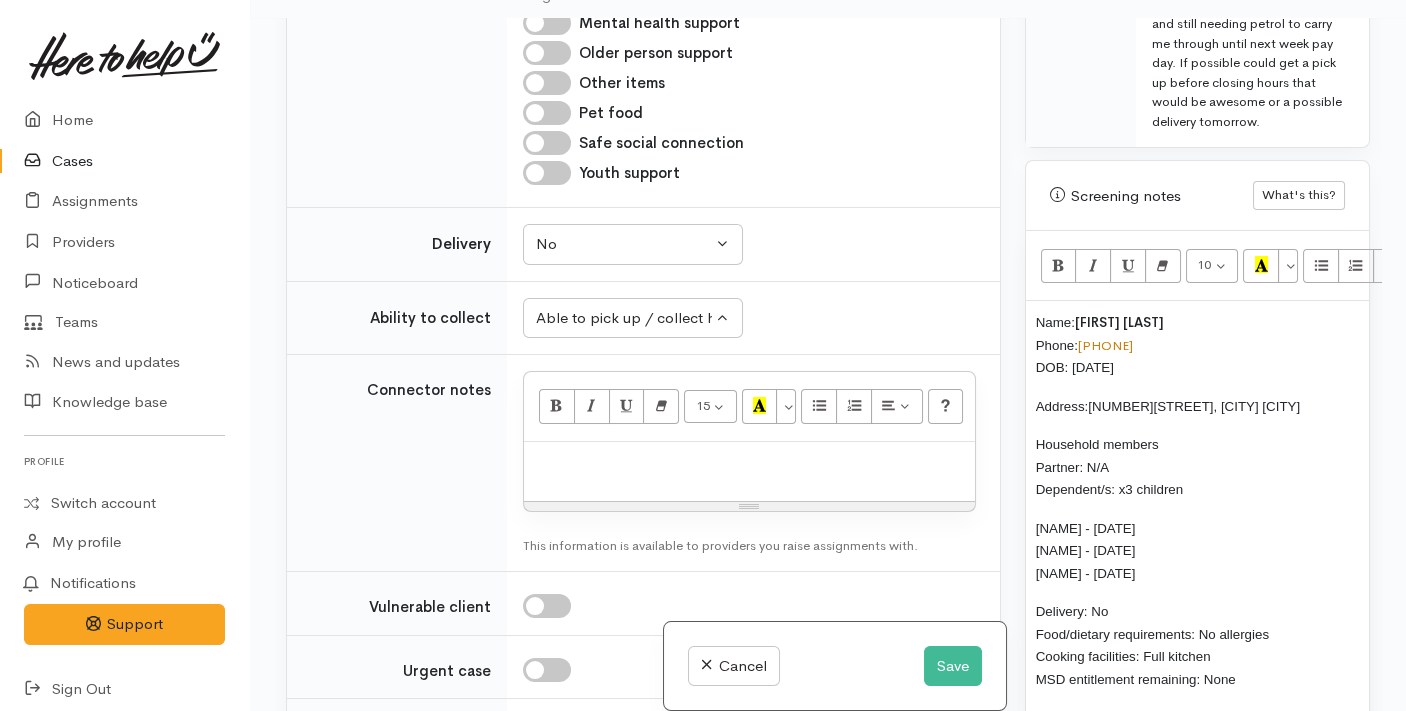 click at bounding box center [749, 463] 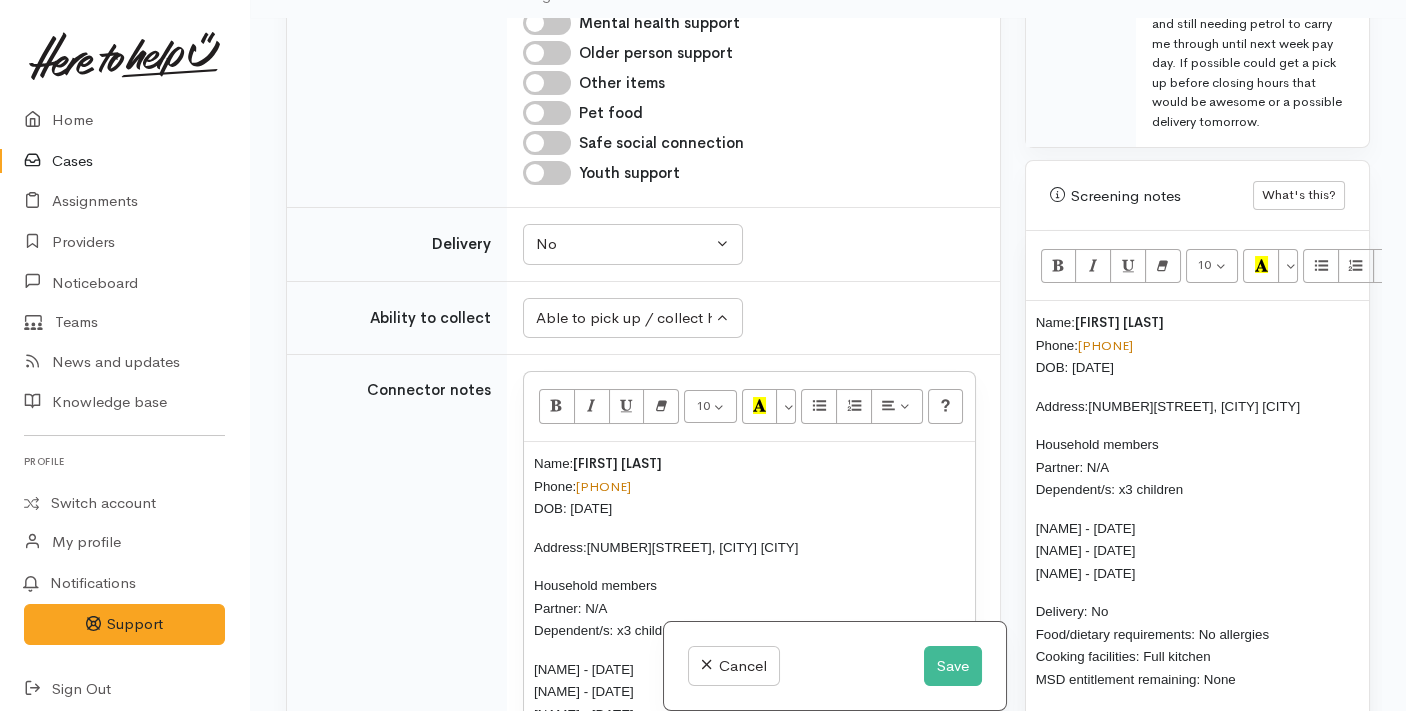 scroll, scrollTop: 174, scrollLeft: 0, axis: vertical 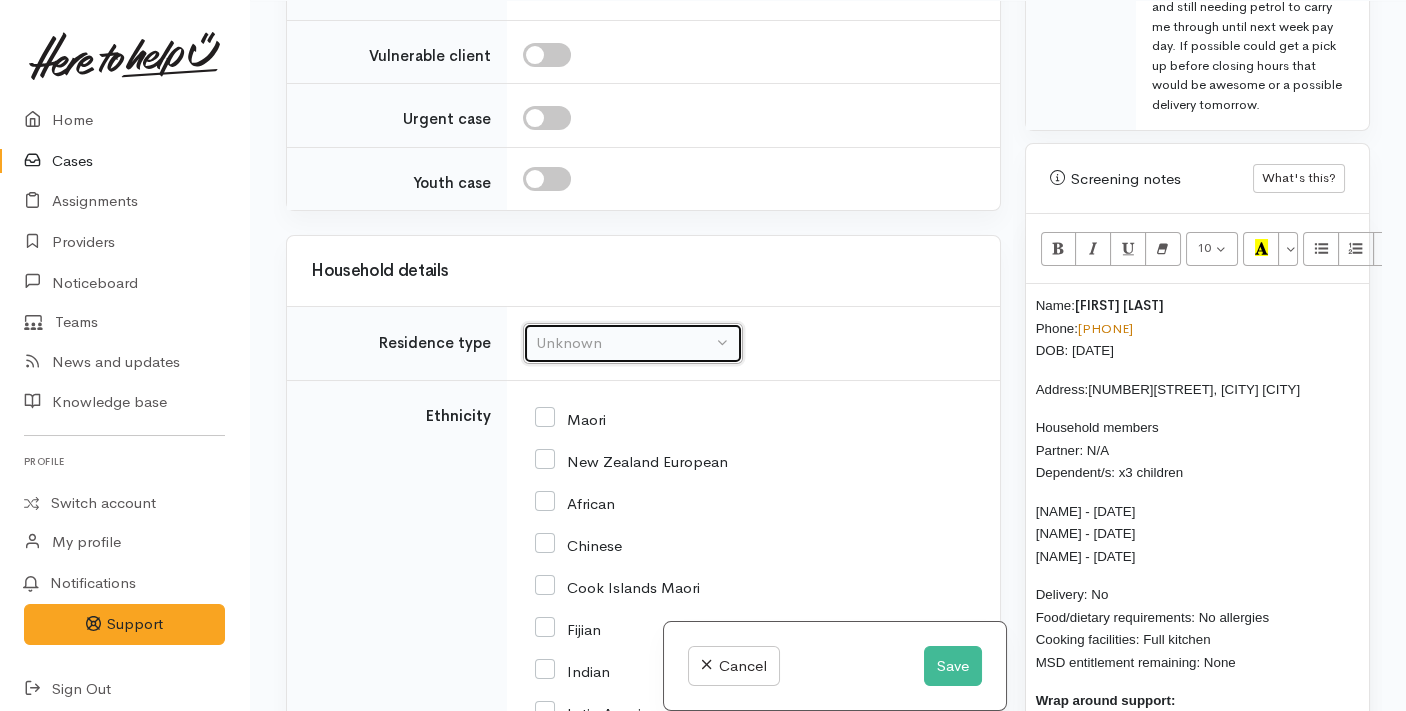 click on "Unknown" at bounding box center (624, 343) 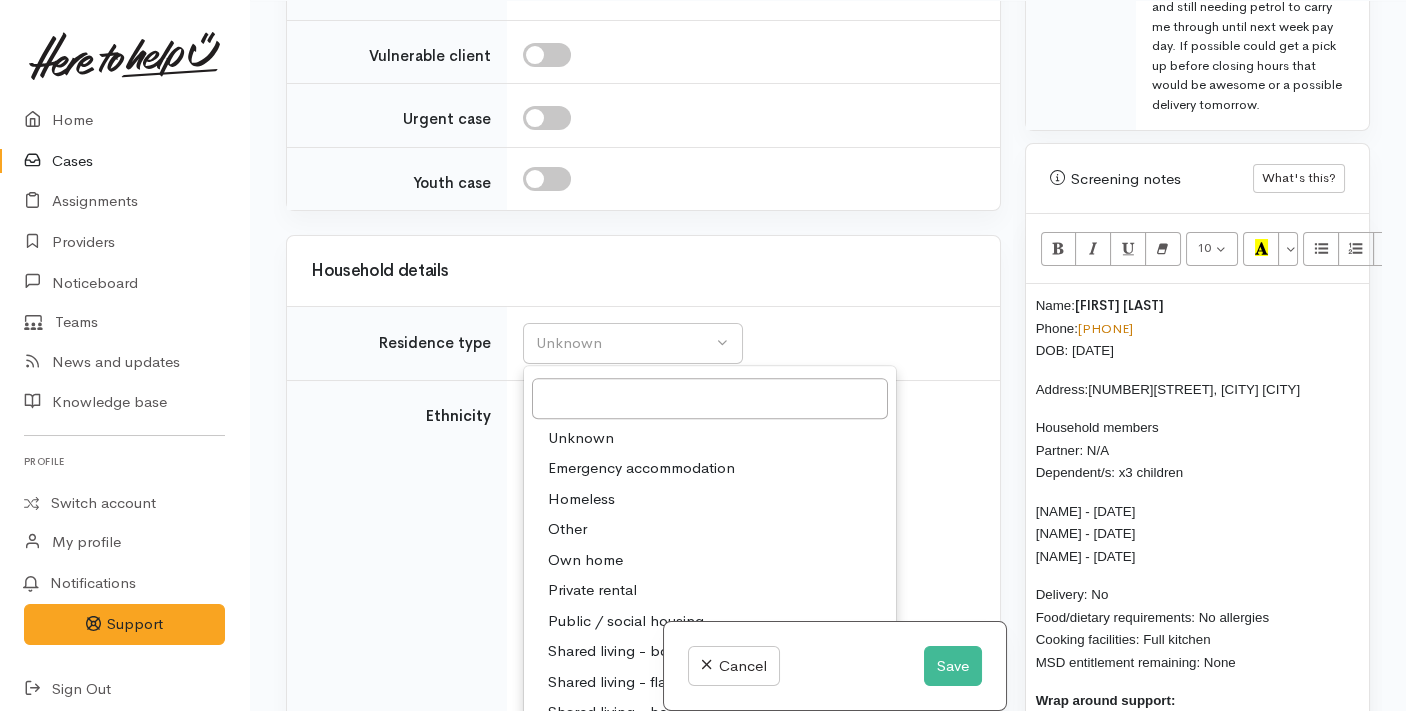 click on "Private rental" at bounding box center (592, 590) 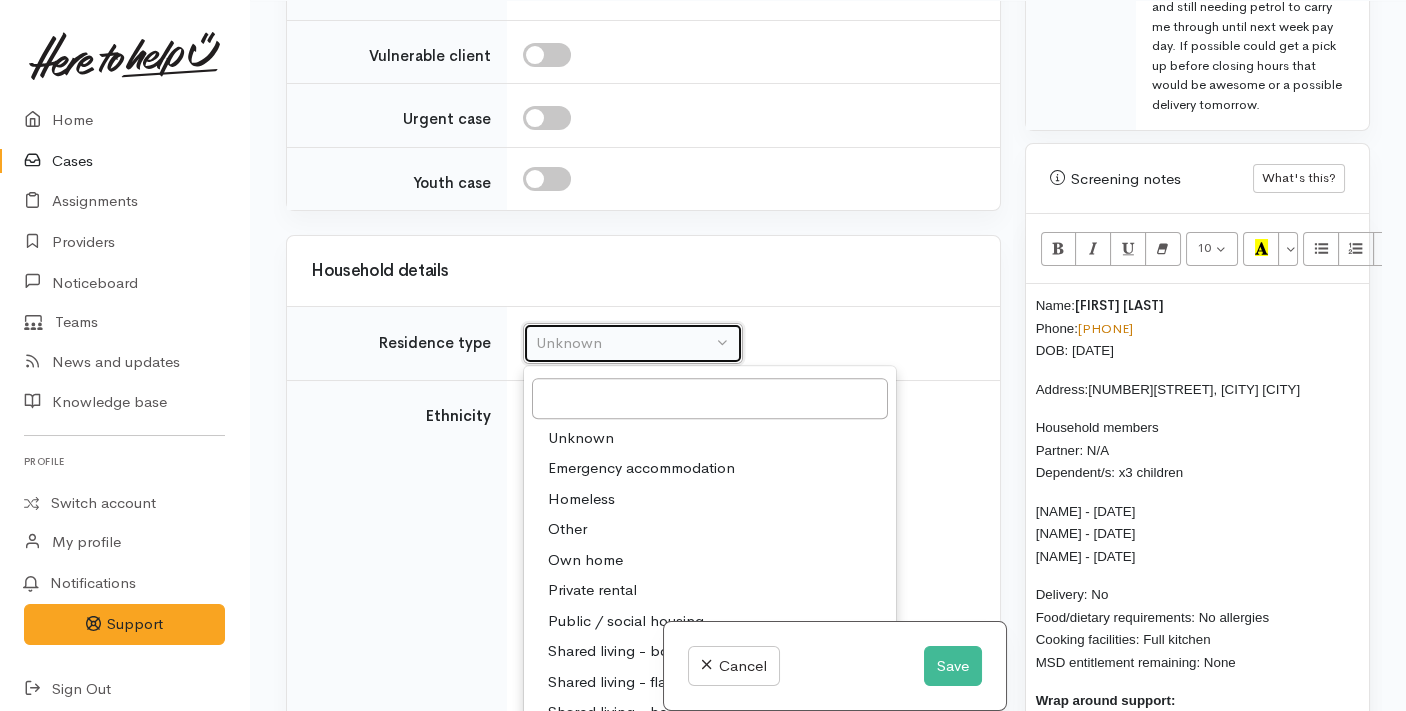 select on "2" 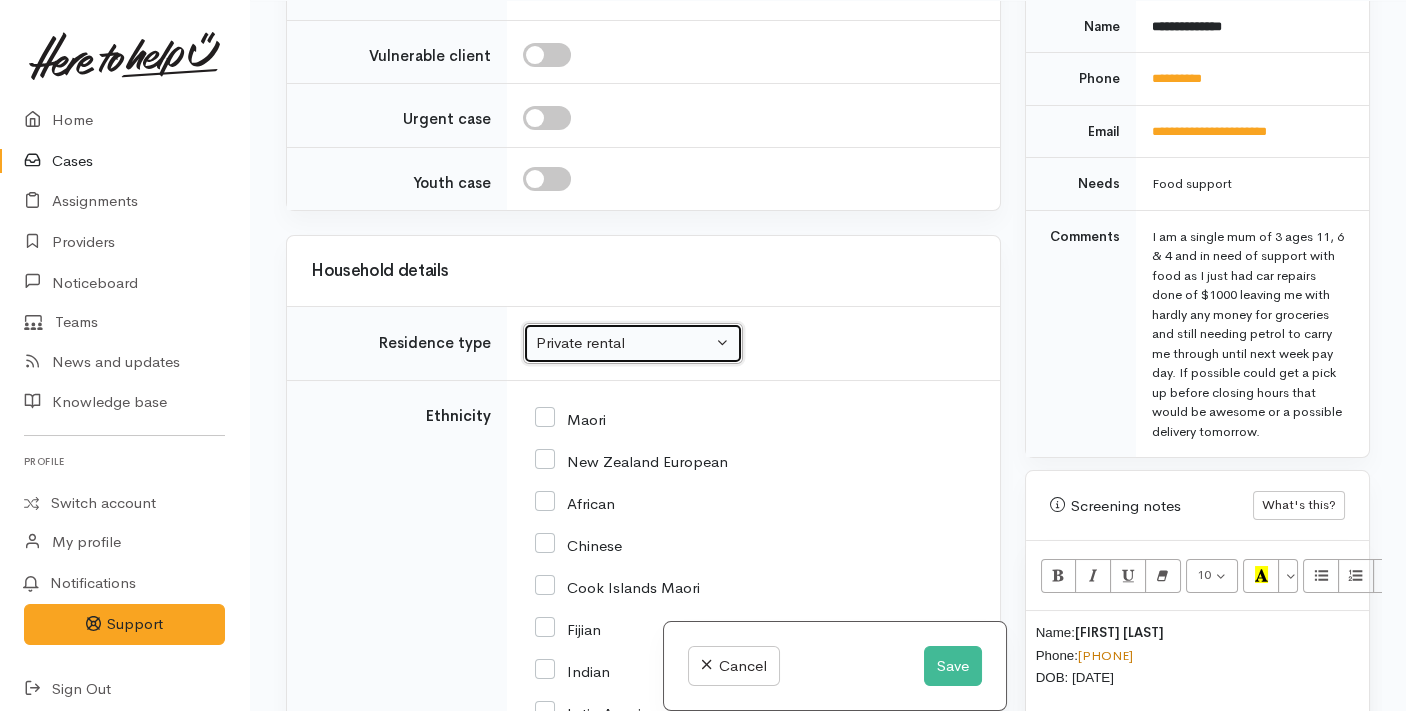scroll, scrollTop: 922, scrollLeft: 0, axis: vertical 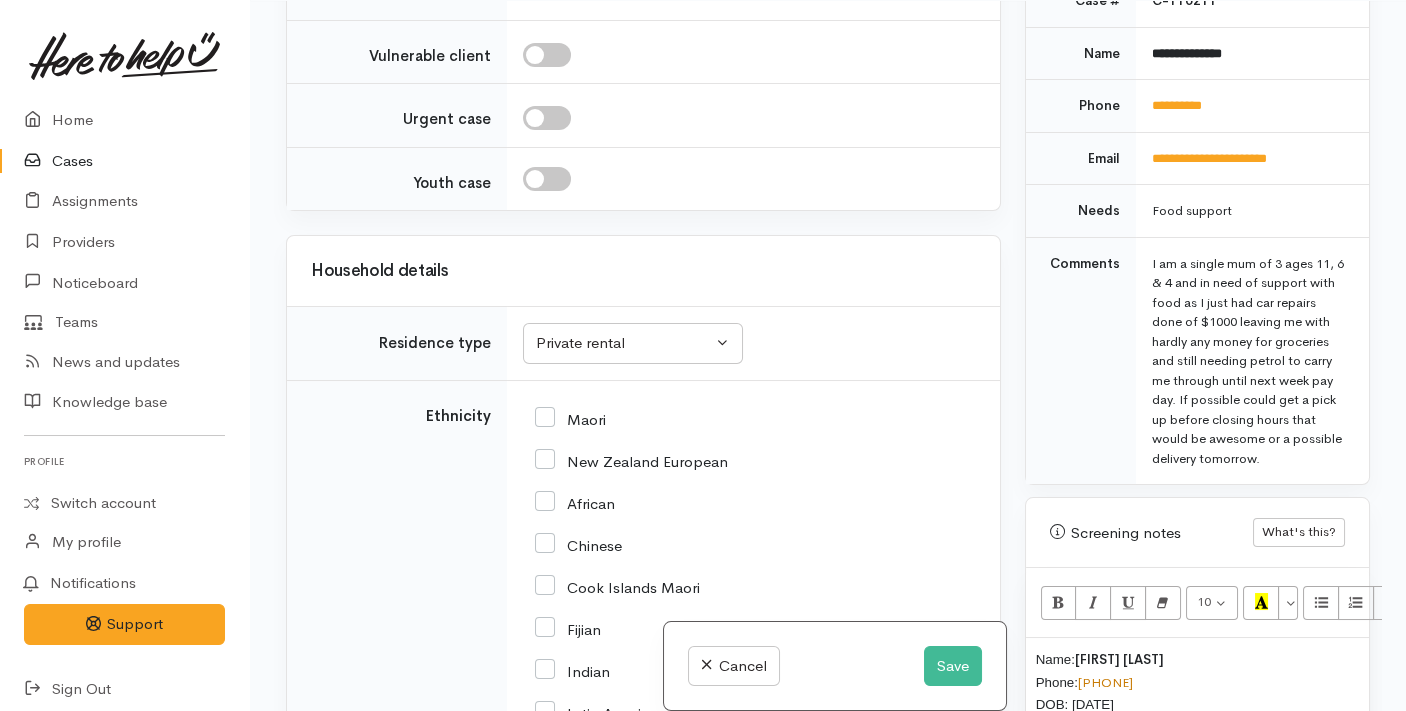 click on "Maori" at bounding box center (570, 418) 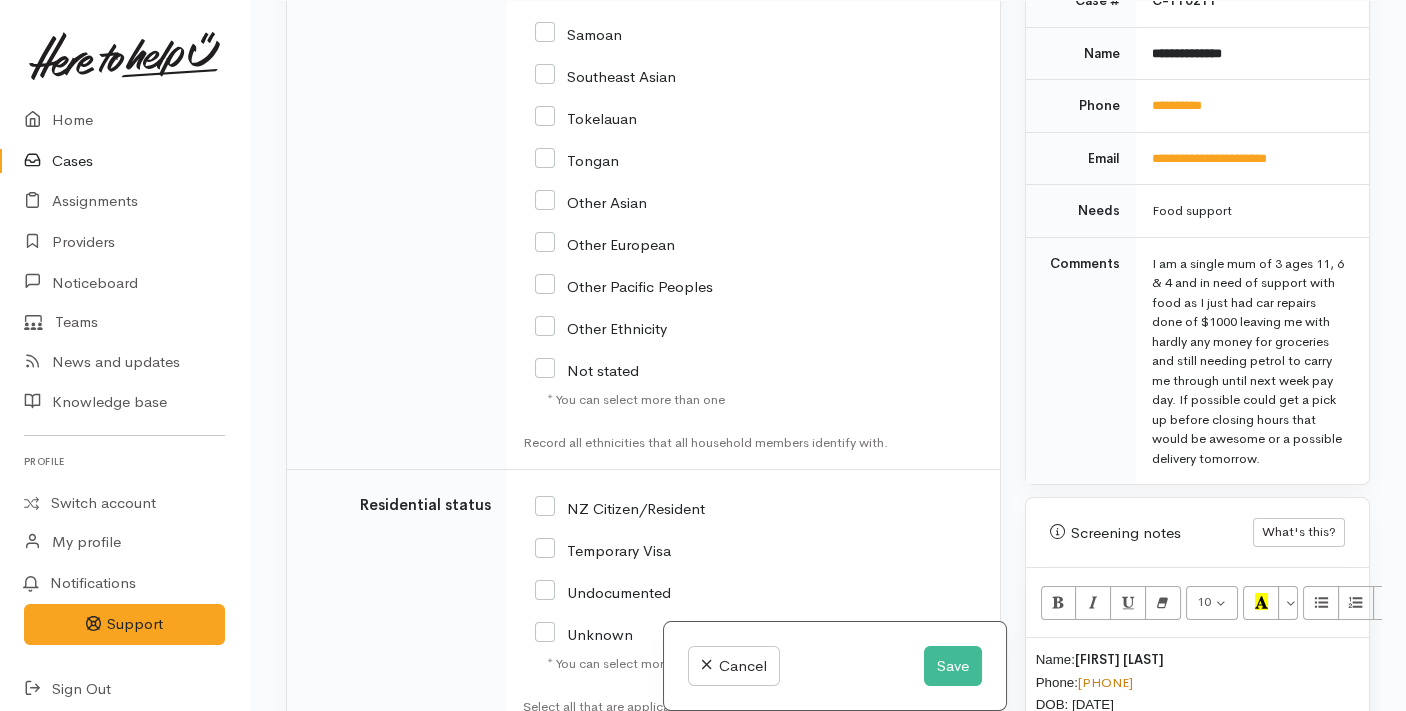 scroll, scrollTop: 2995, scrollLeft: 0, axis: vertical 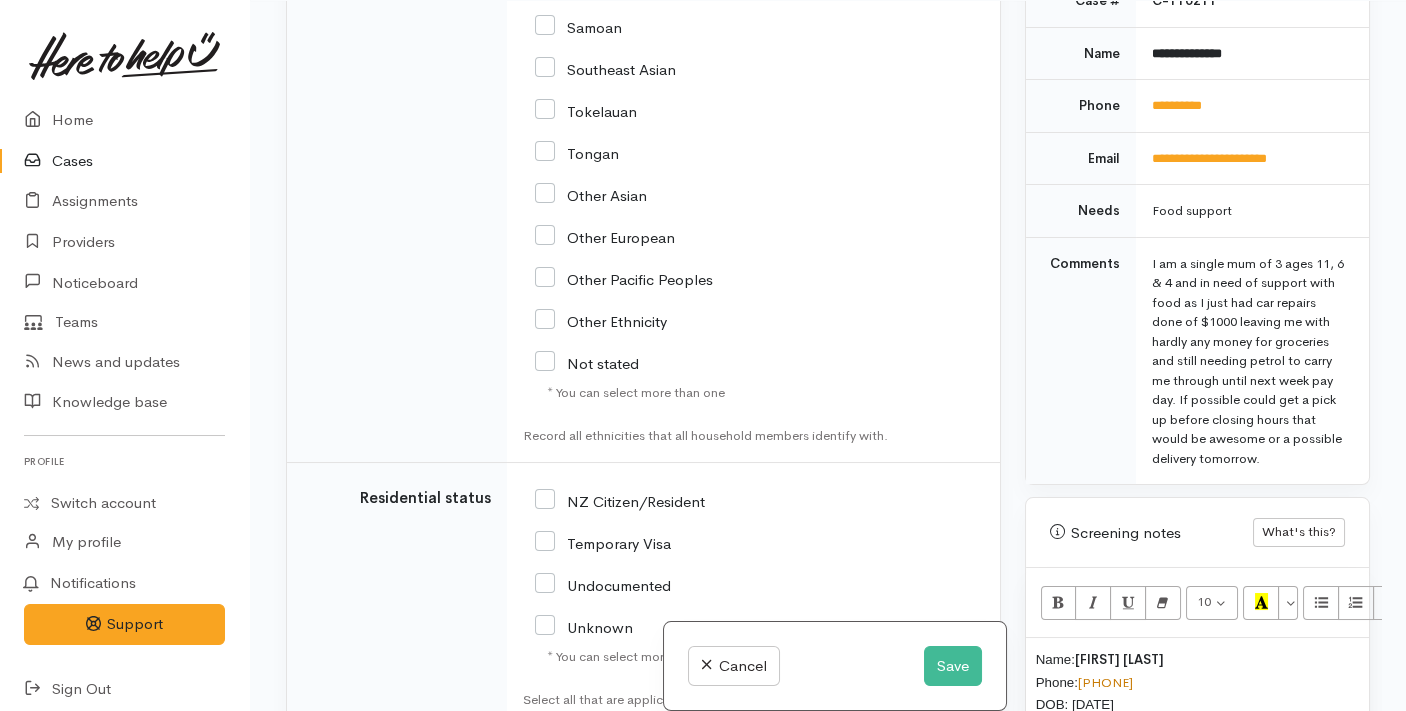 click on "NZ Citizen/Resident" at bounding box center [620, 500] 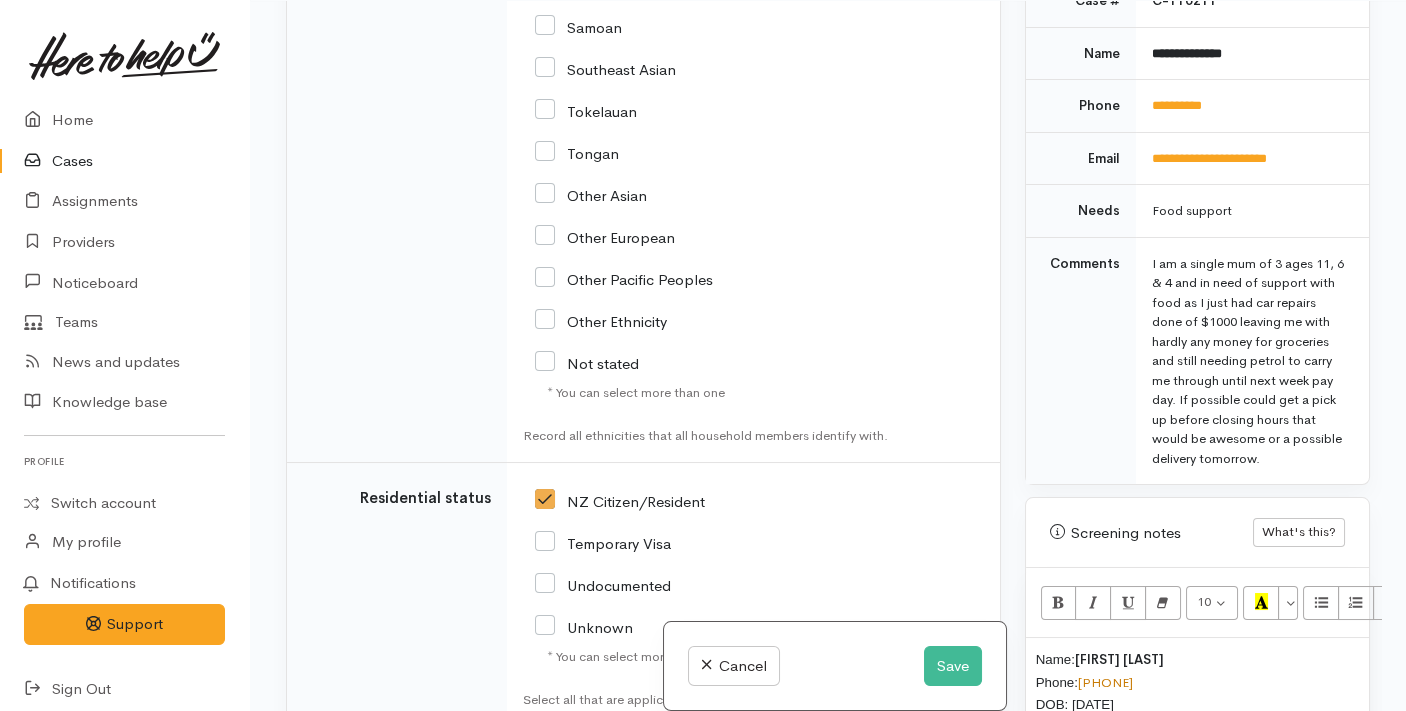 scroll, scrollTop: 3486, scrollLeft: 0, axis: vertical 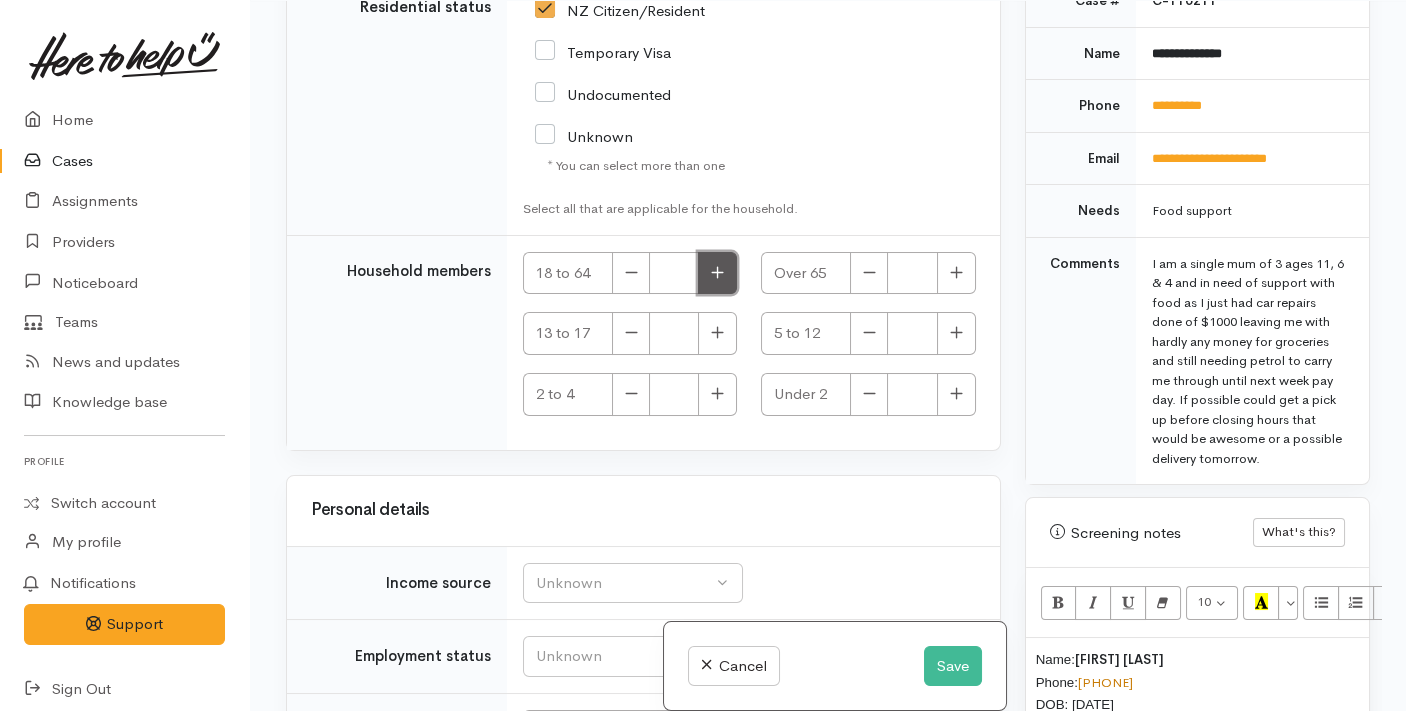 click at bounding box center (717, 273) 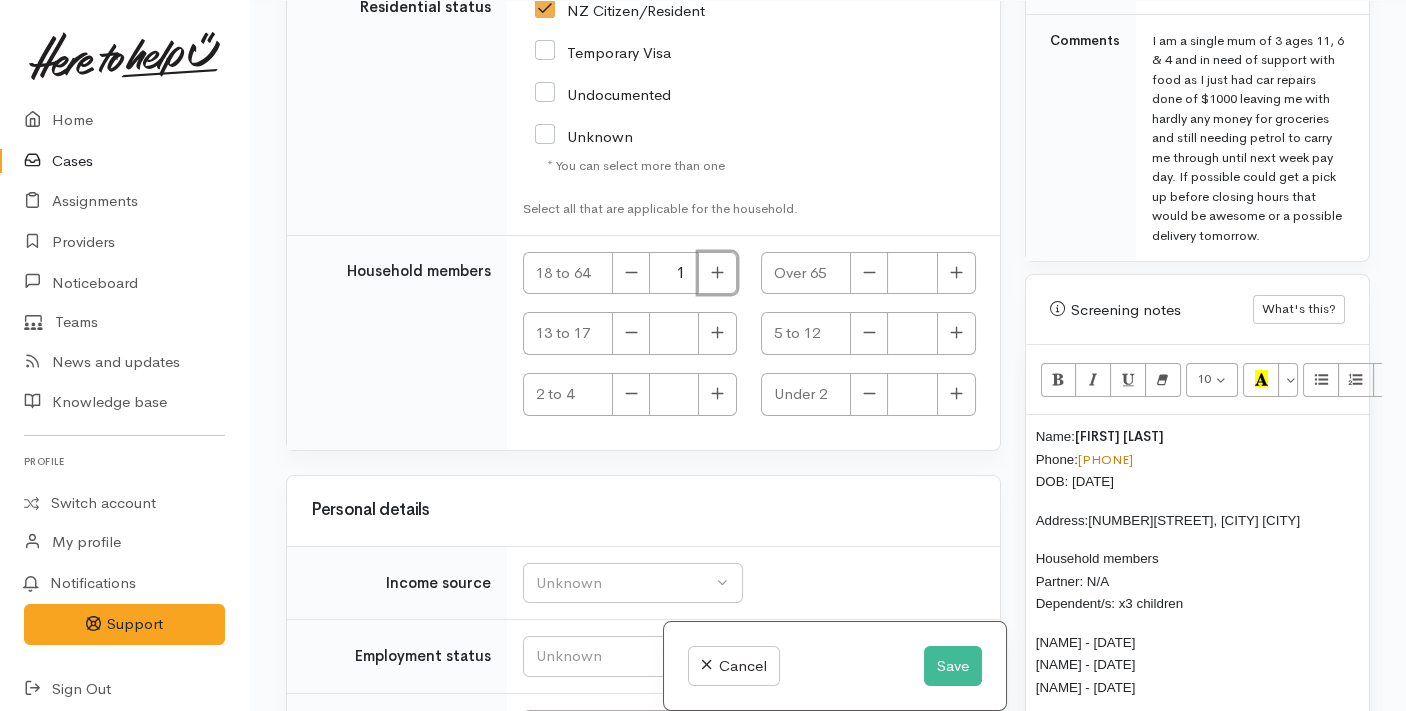 scroll, scrollTop: 1149, scrollLeft: 0, axis: vertical 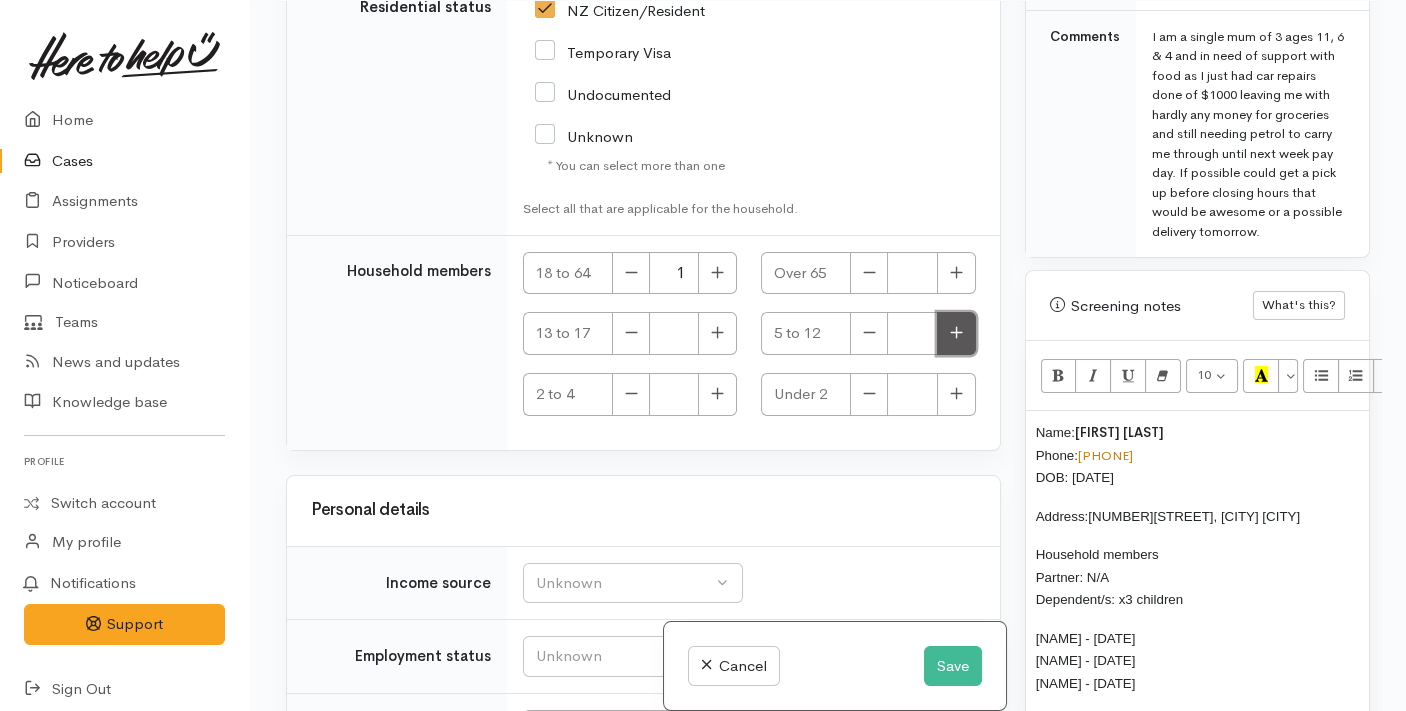 click at bounding box center [956, 333] 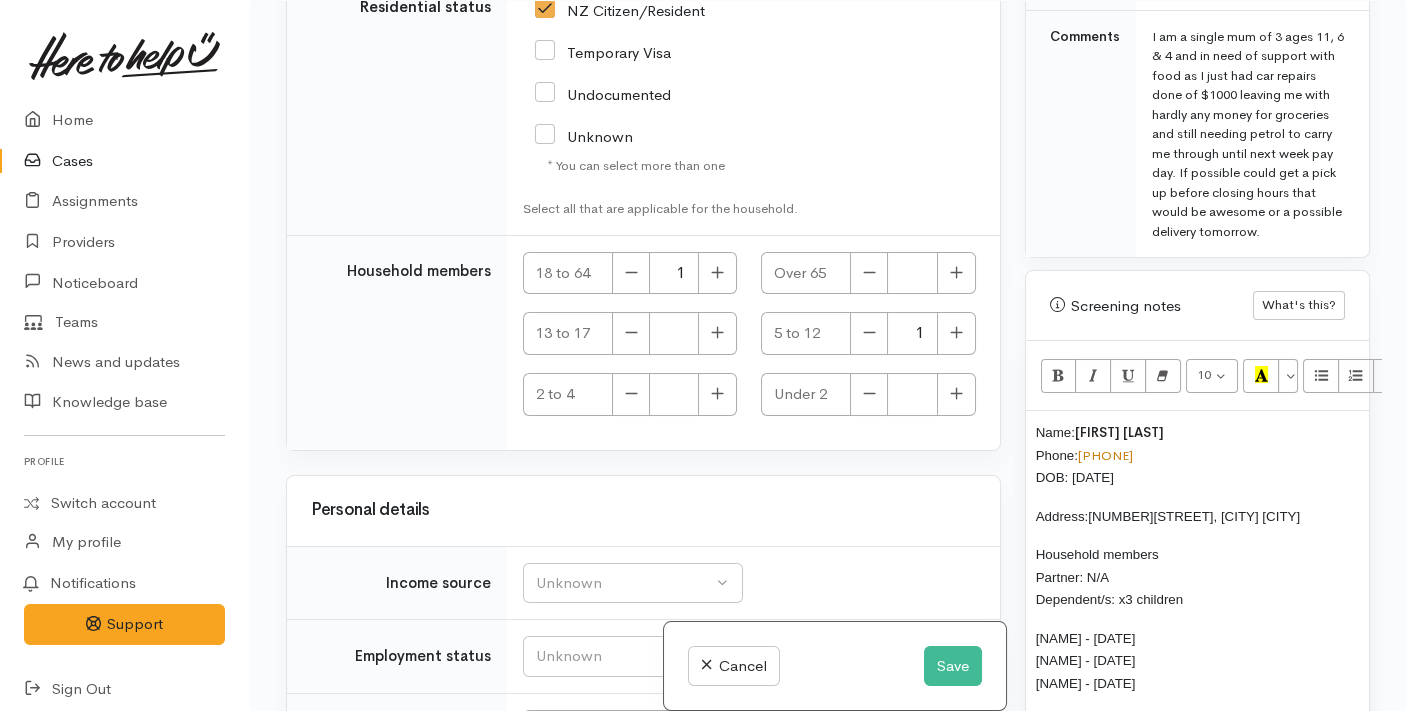 drag, startPoint x: 940, startPoint y: 325, endPoint x: 815, endPoint y: 528, distance: 238.39882 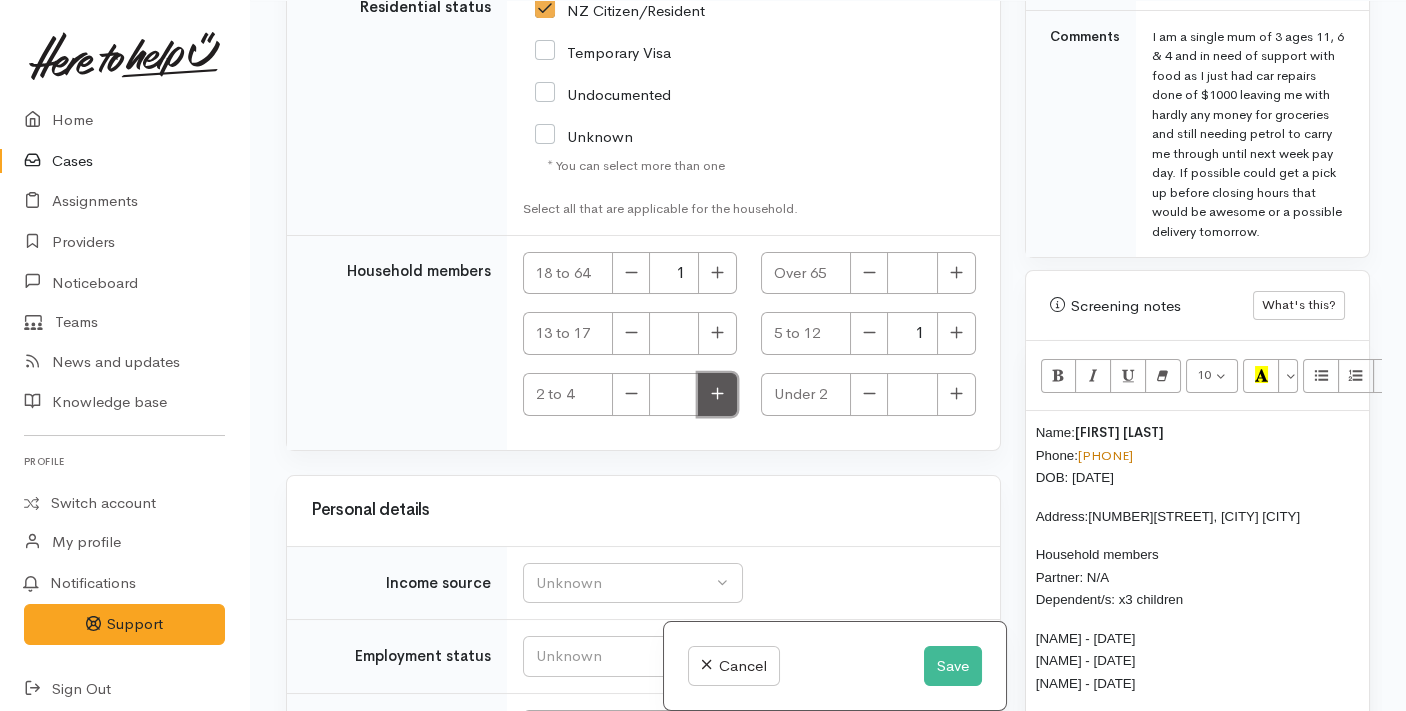 drag, startPoint x: 815, startPoint y: 528, endPoint x: 710, endPoint y: 385, distance: 177.40913 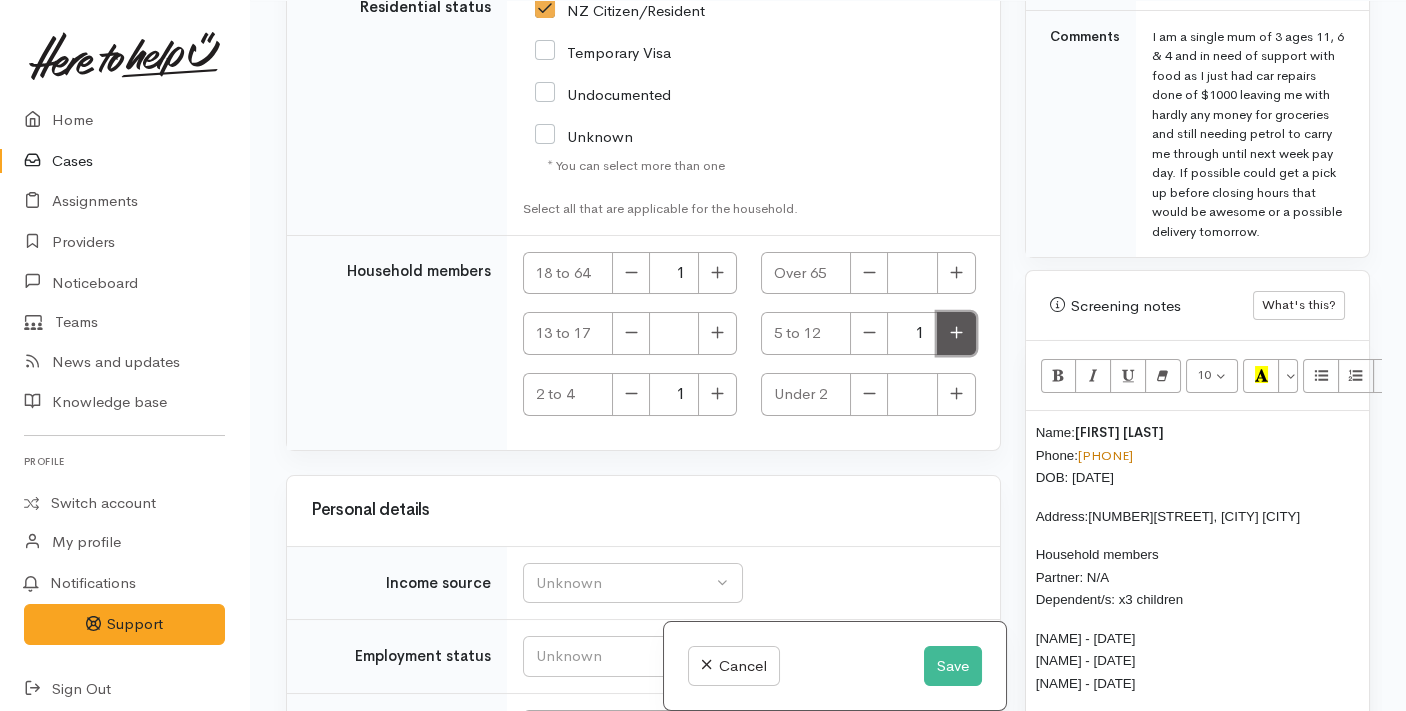click at bounding box center [956, 333] 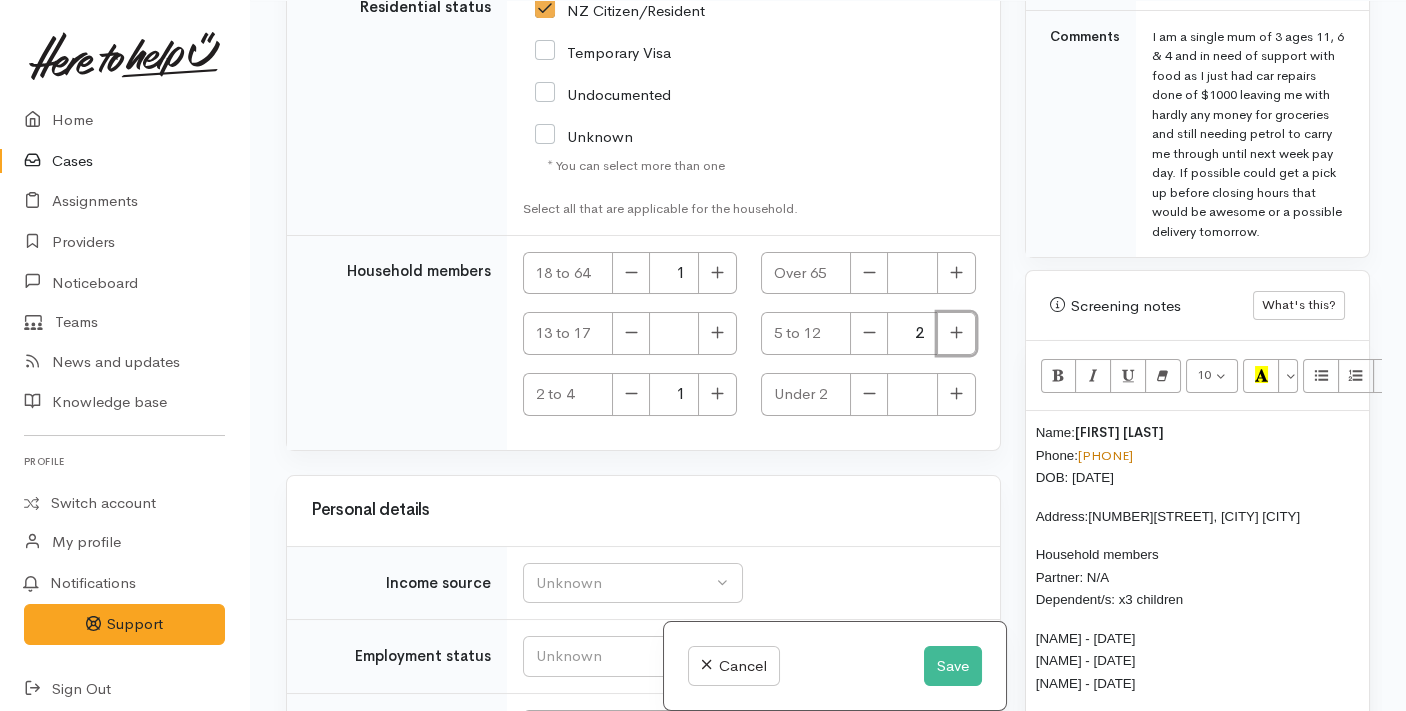 scroll, scrollTop: 3748, scrollLeft: 0, axis: vertical 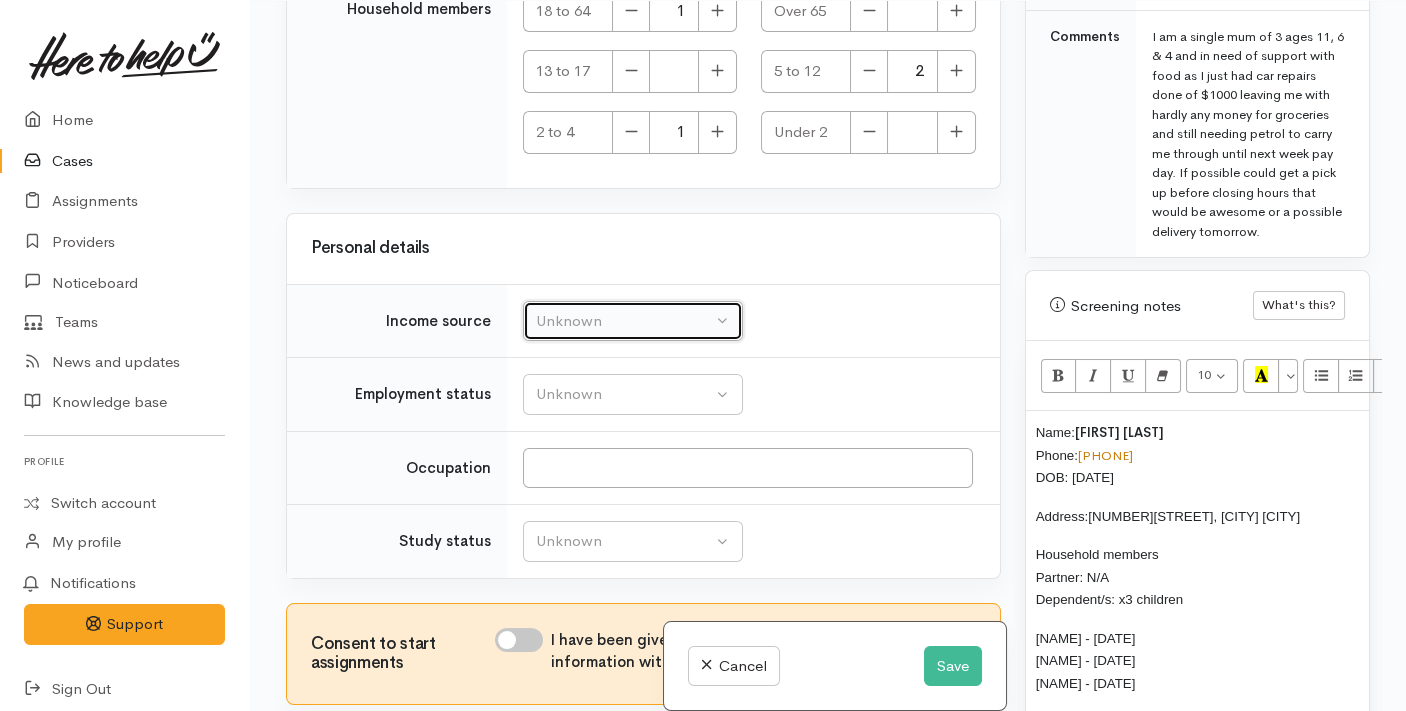 click on "Unknown" at bounding box center (624, 321) 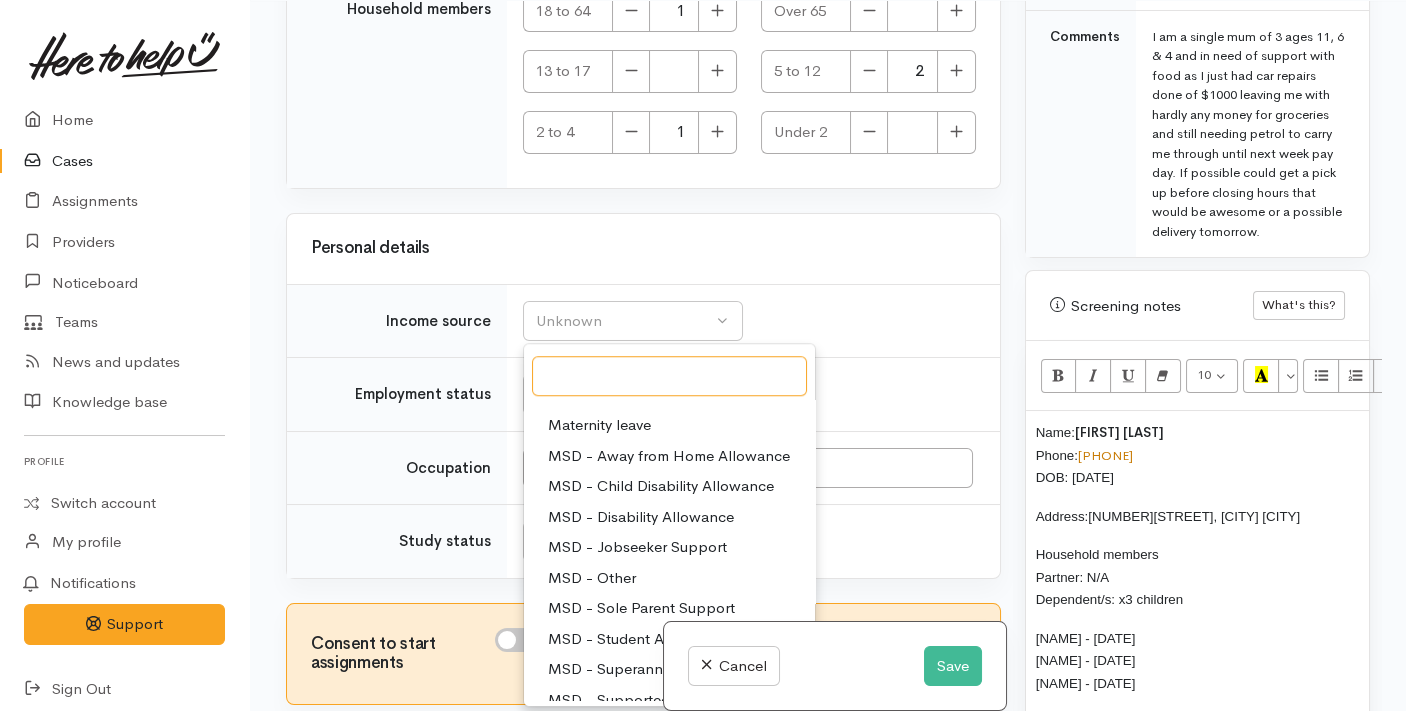 scroll, scrollTop: 70, scrollLeft: 0, axis: vertical 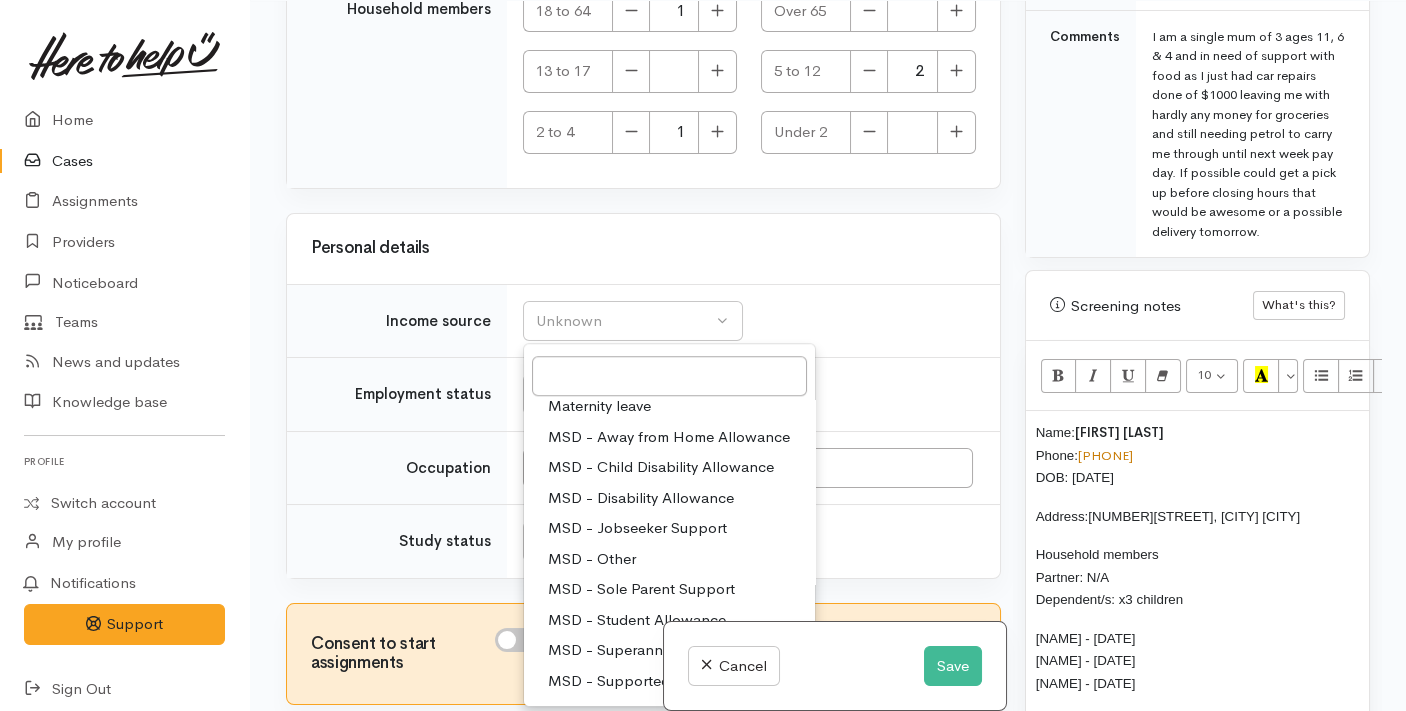 click on "MSD - Sole Parent Support" at bounding box center [641, 589] 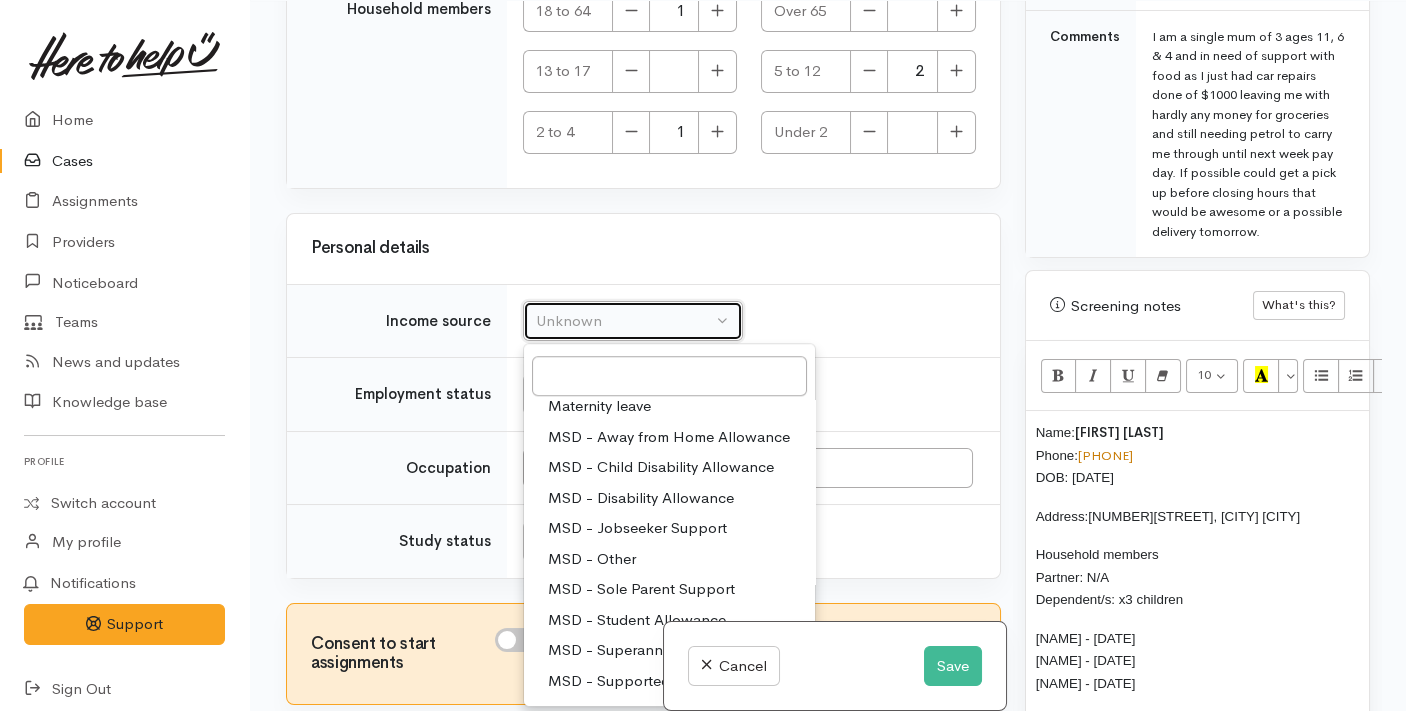 select on "7" 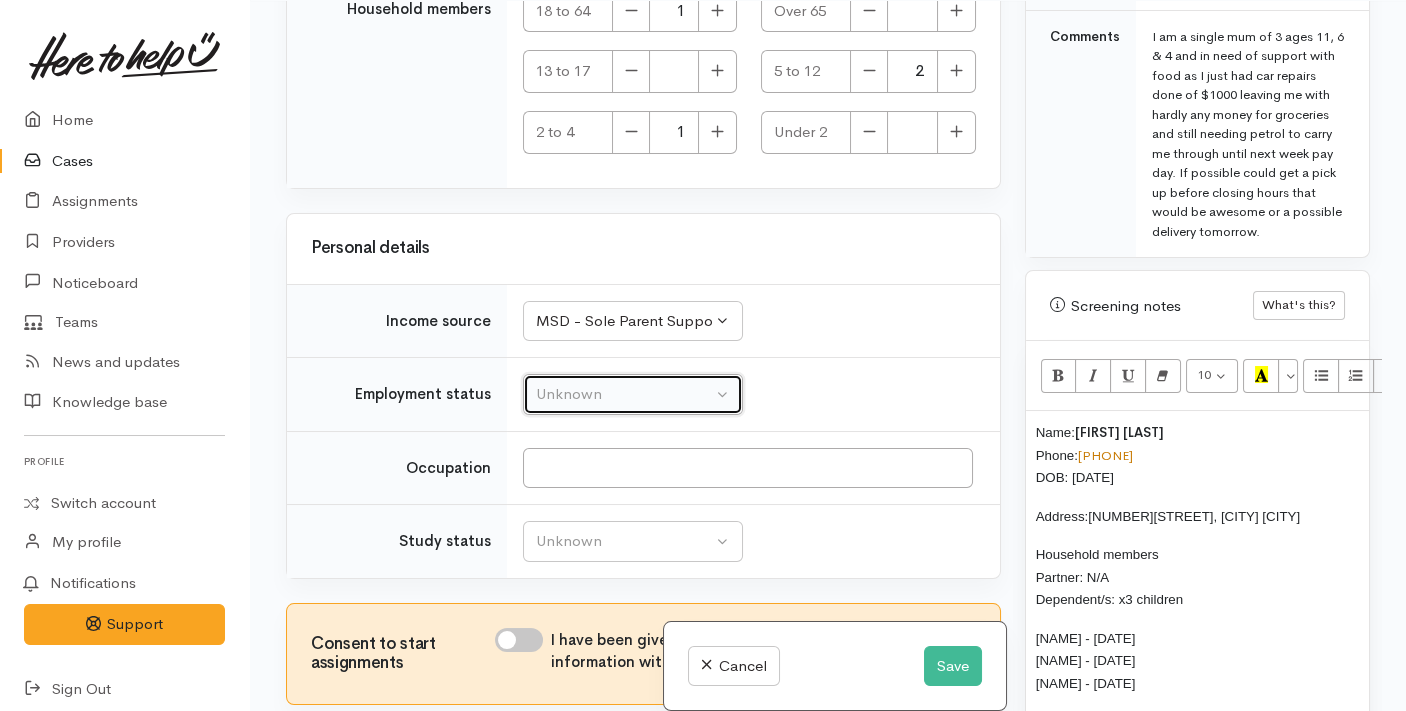 click on "Unknown" at bounding box center (624, 394) 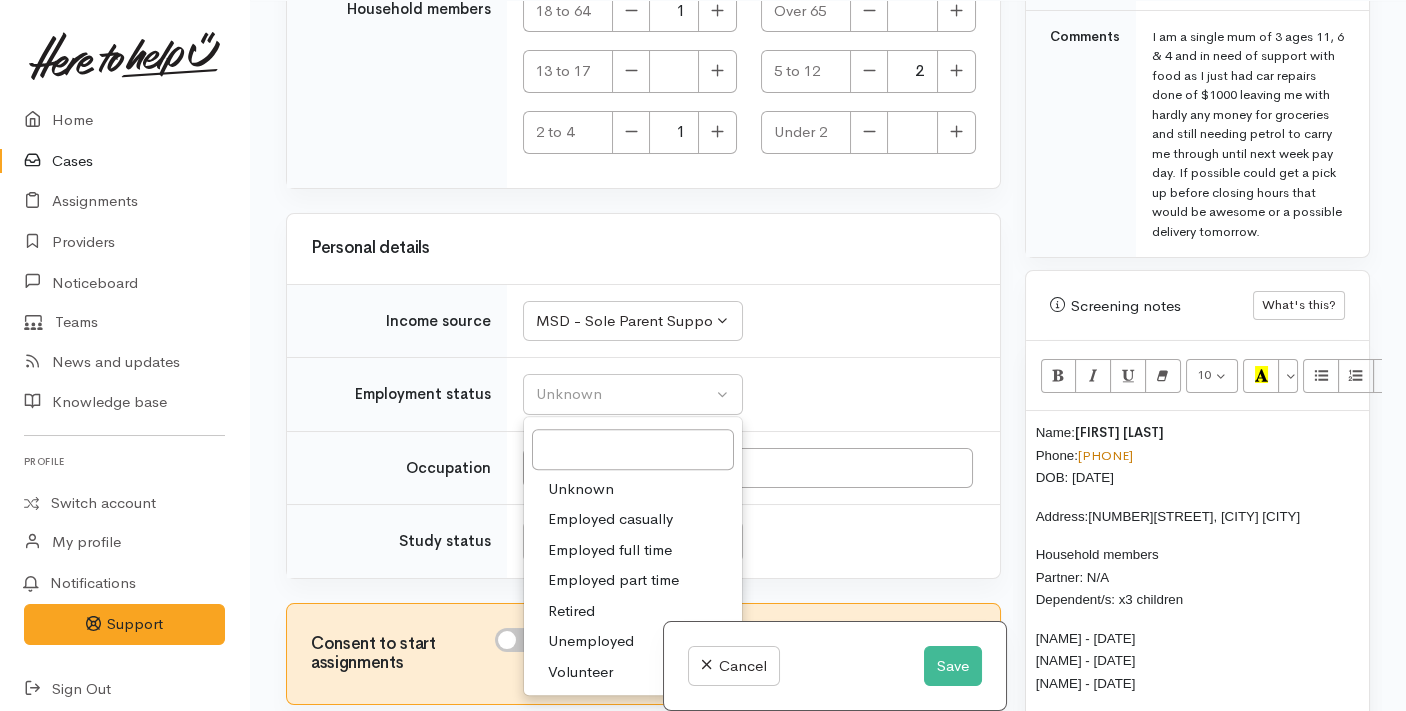 click on "Unemployed" at bounding box center (591, 641) 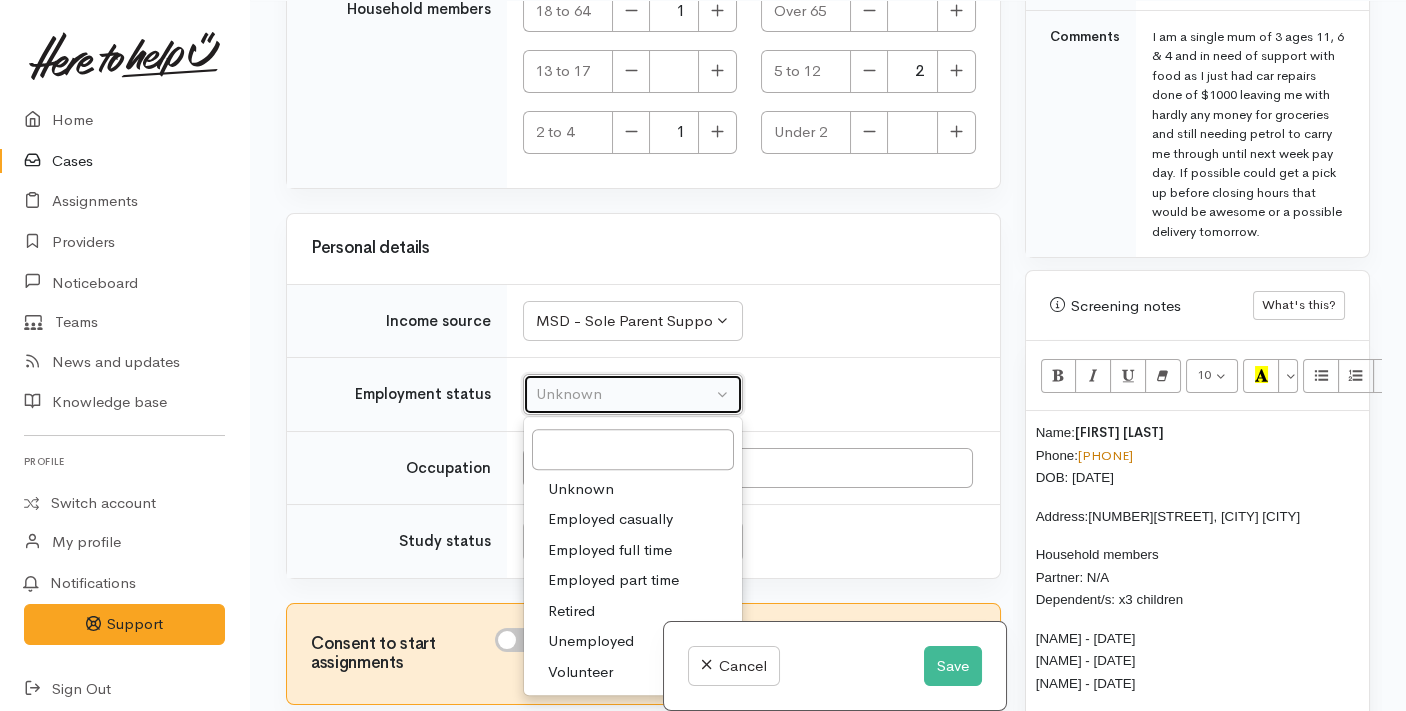 select on "1" 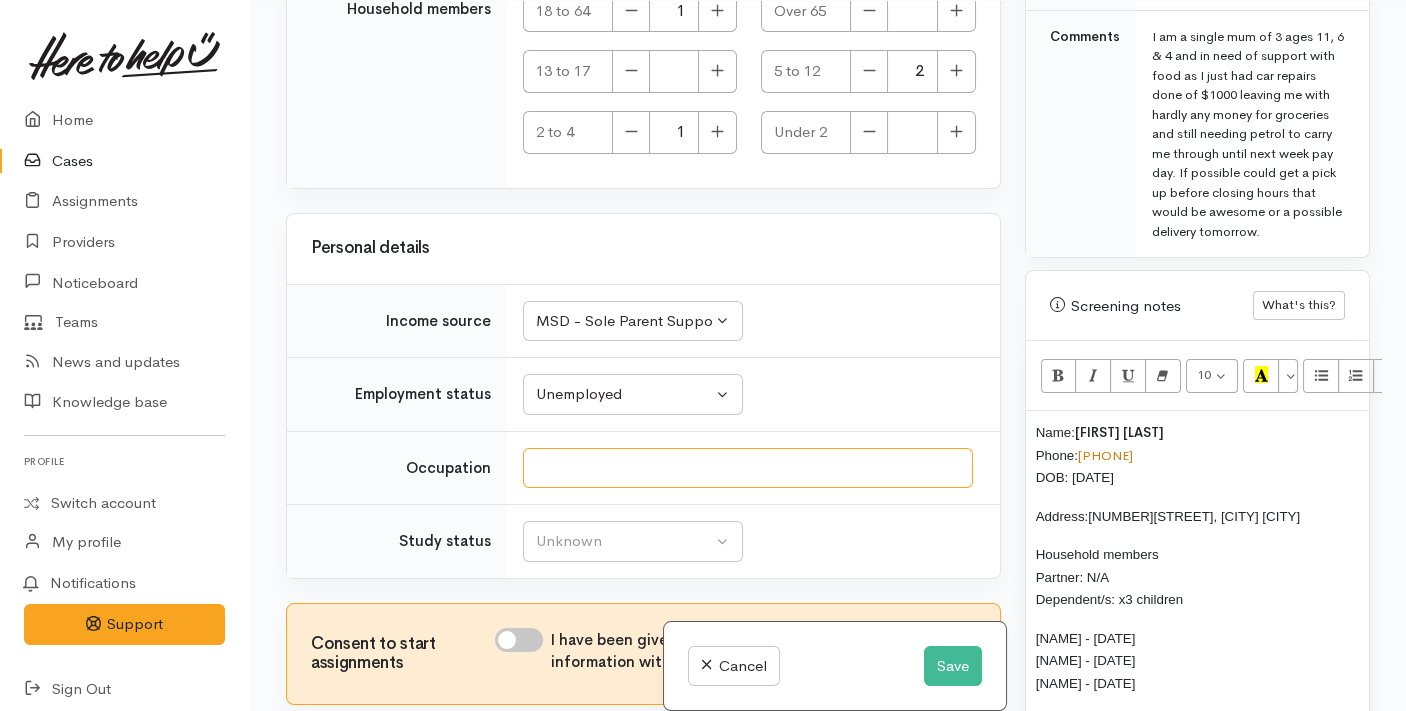 click on "Occupation" at bounding box center [748, 468] 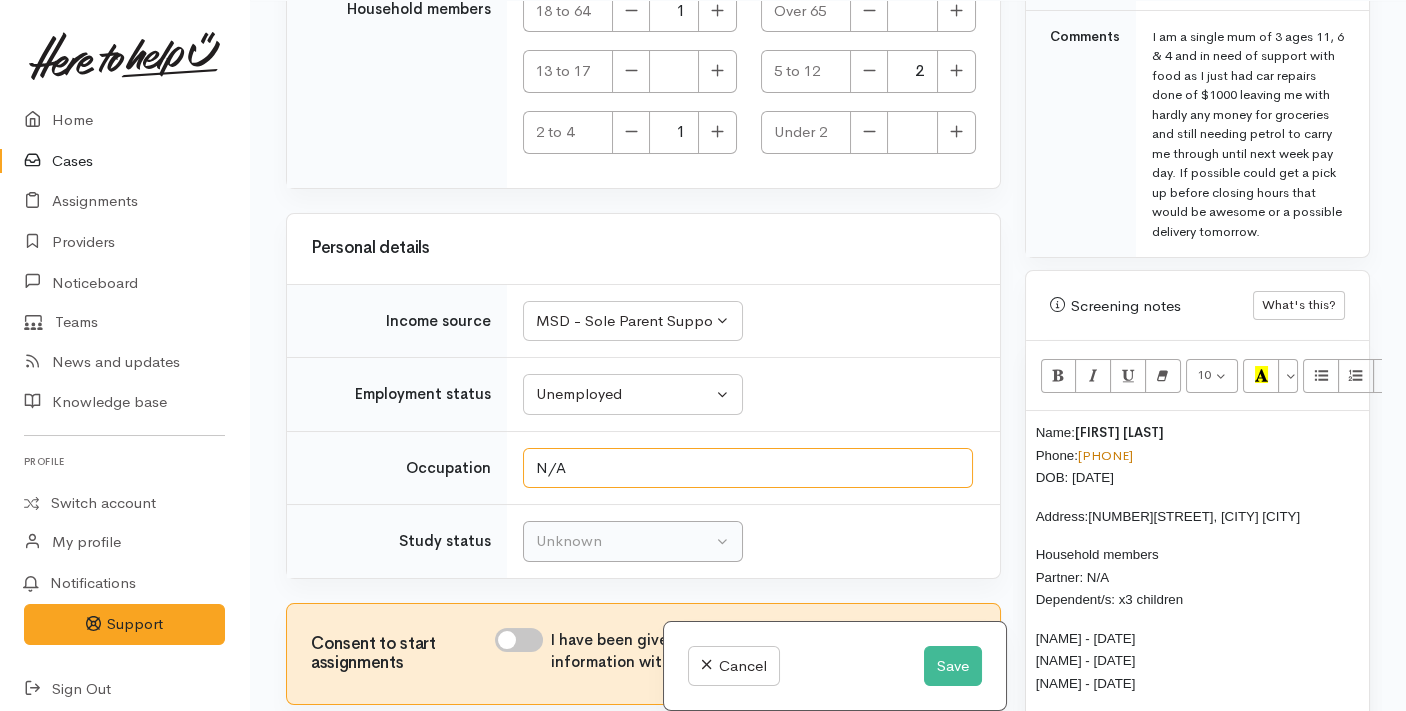 type on "N/A" 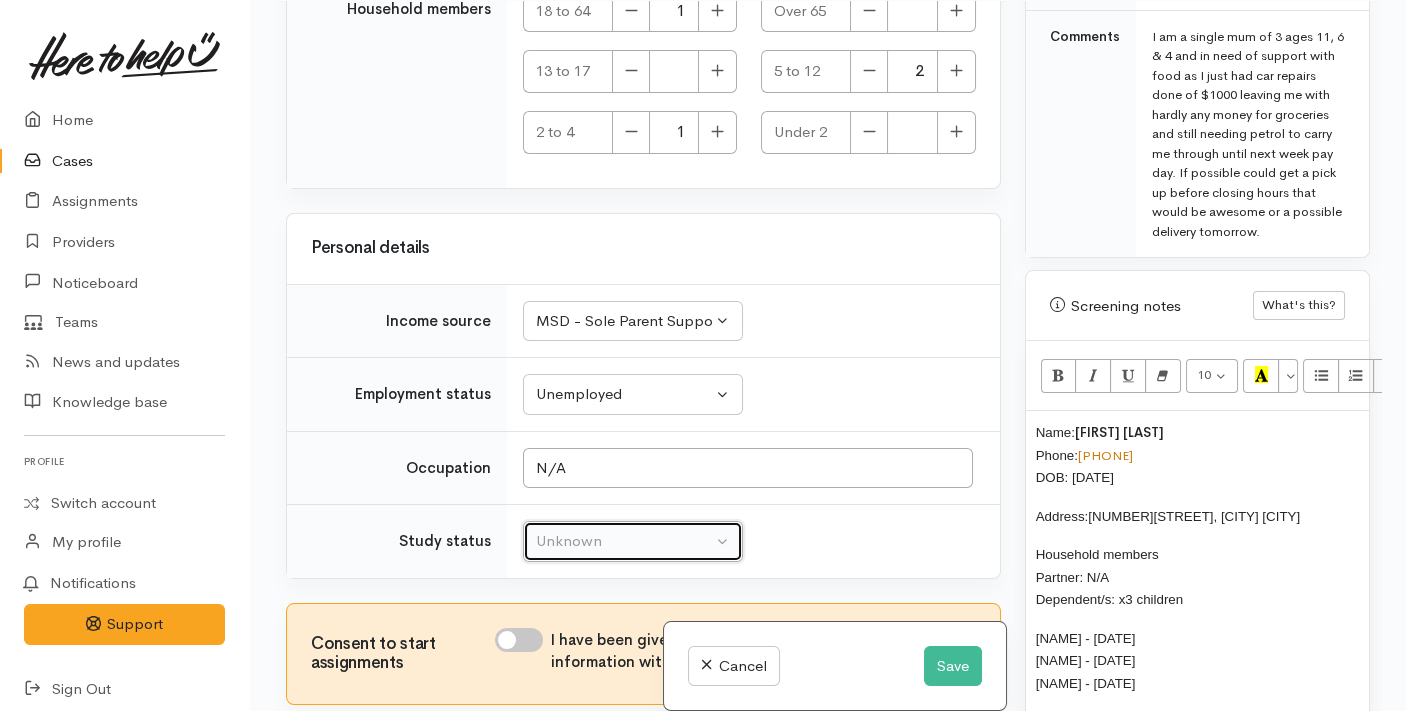click on "Unknown" at bounding box center (624, 541) 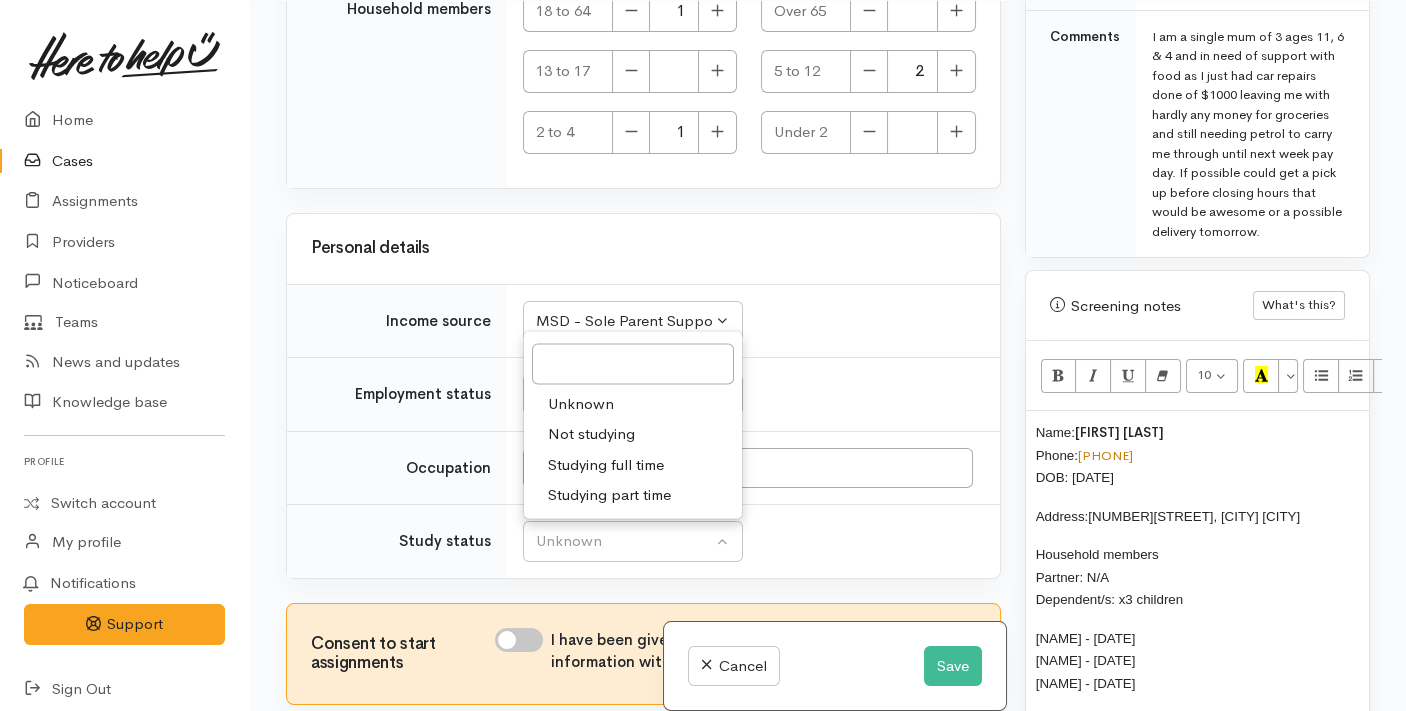 click on "Not studying" at bounding box center [591, 434] 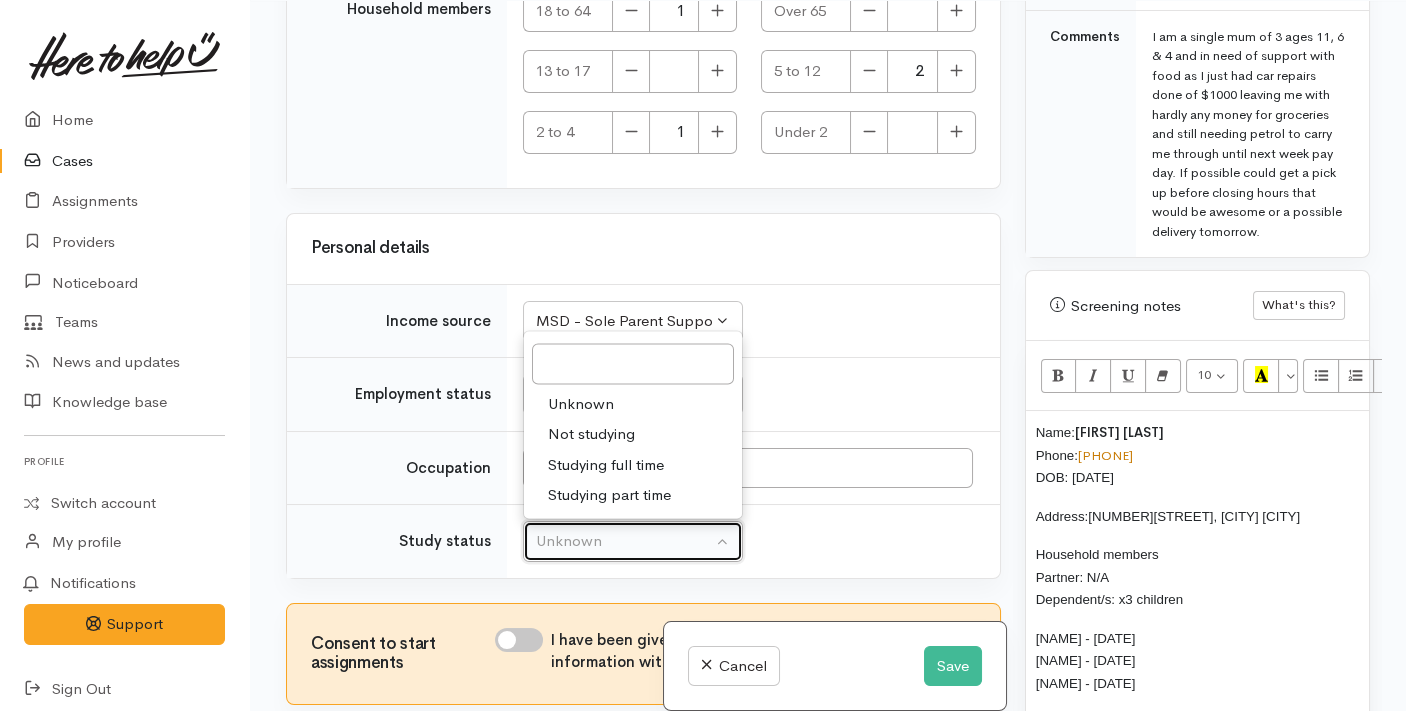 select on "1" 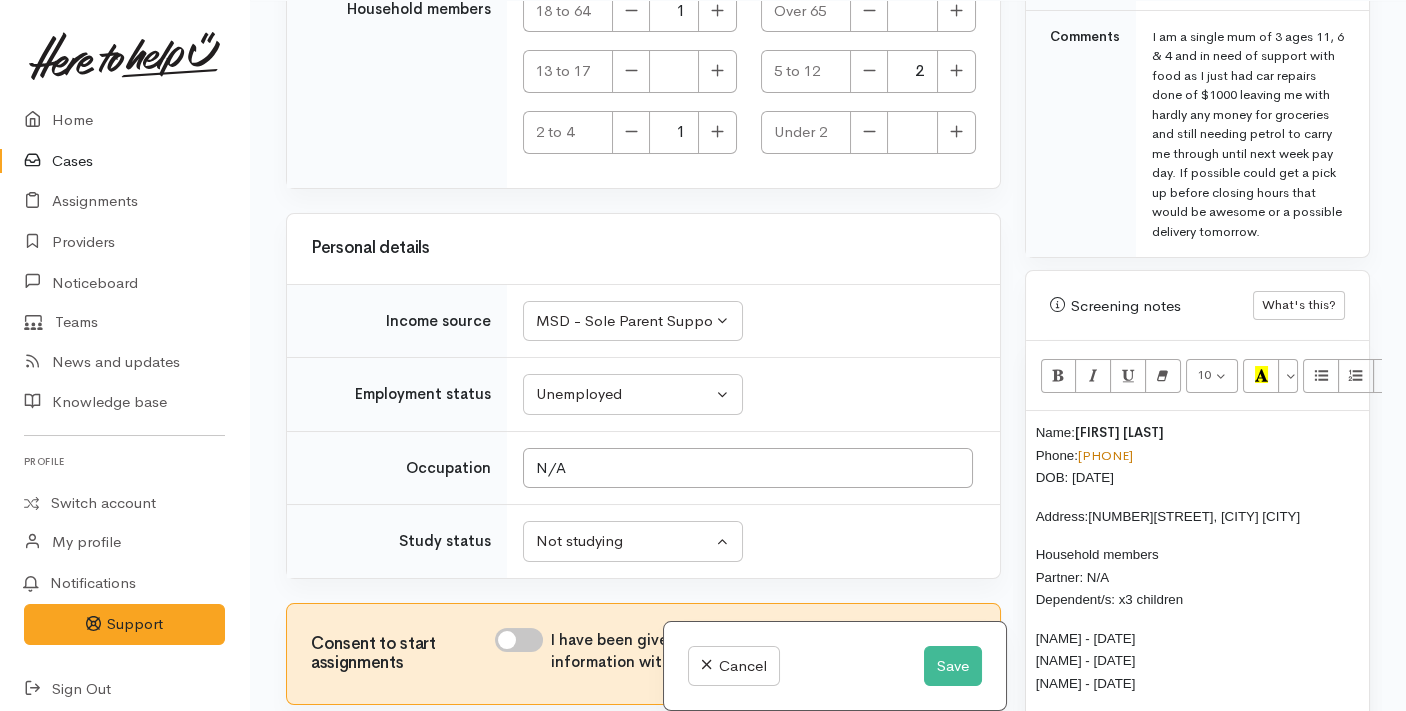click on "I have been given consent to get help and share this information with appropriate providers" at bounding box center (519, 640) 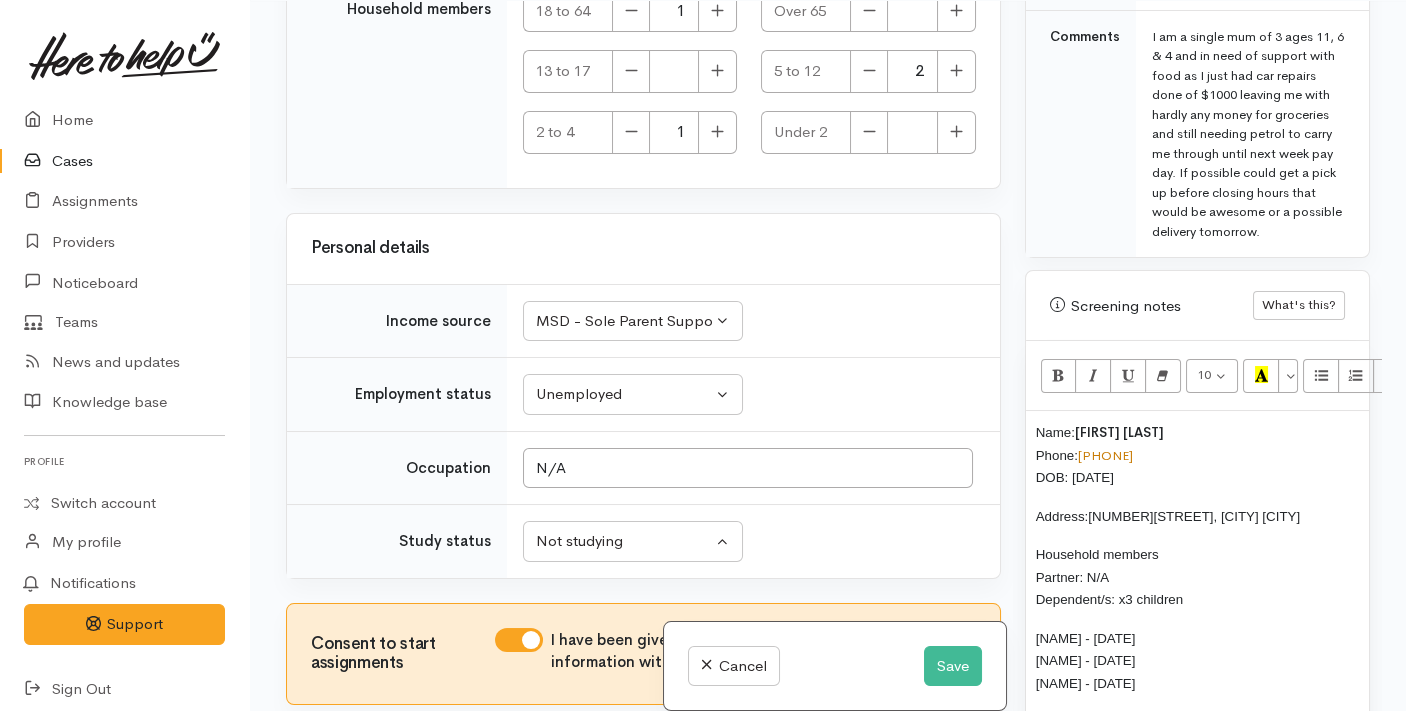scroll, scrollTop: 1542, scrollLeft: 0, axis: vertical 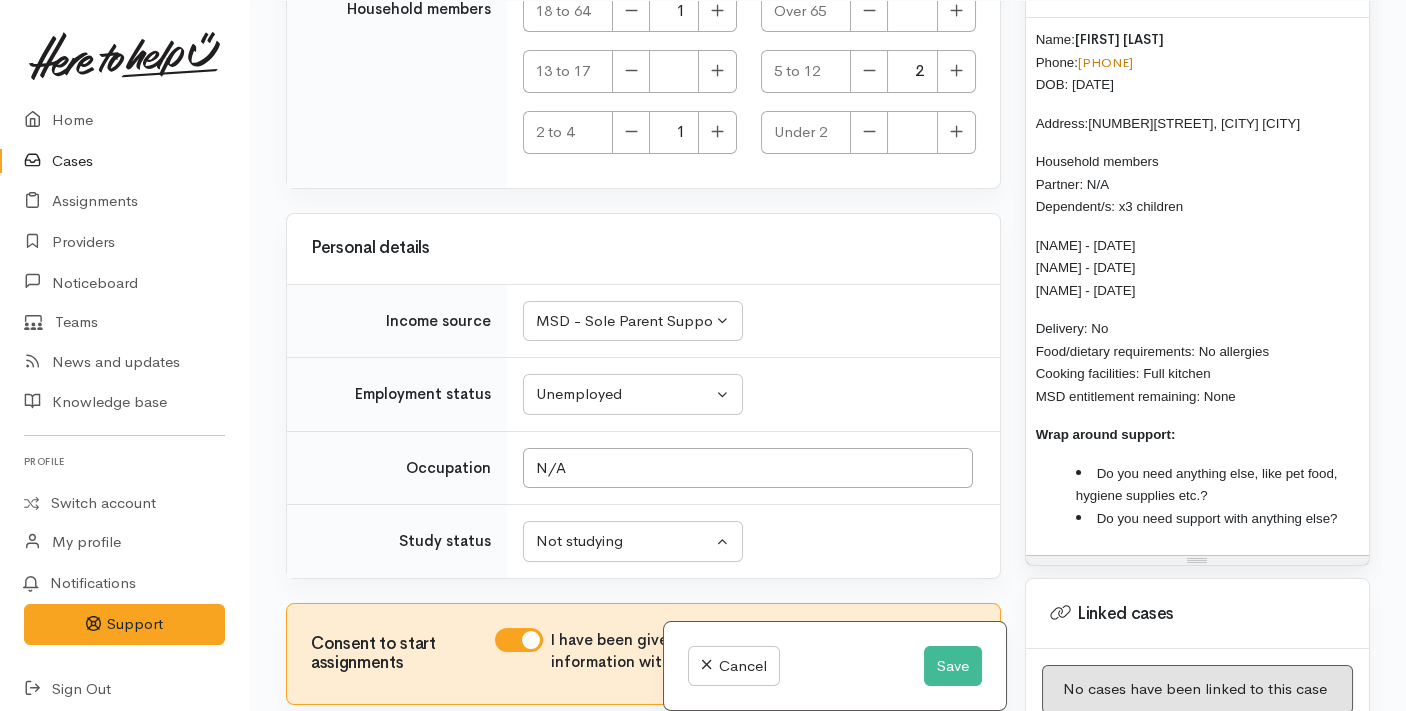 click on "Do you need anything else,
like pet food, hygiene supplies etc.?" at bounding box center [1217, 484] 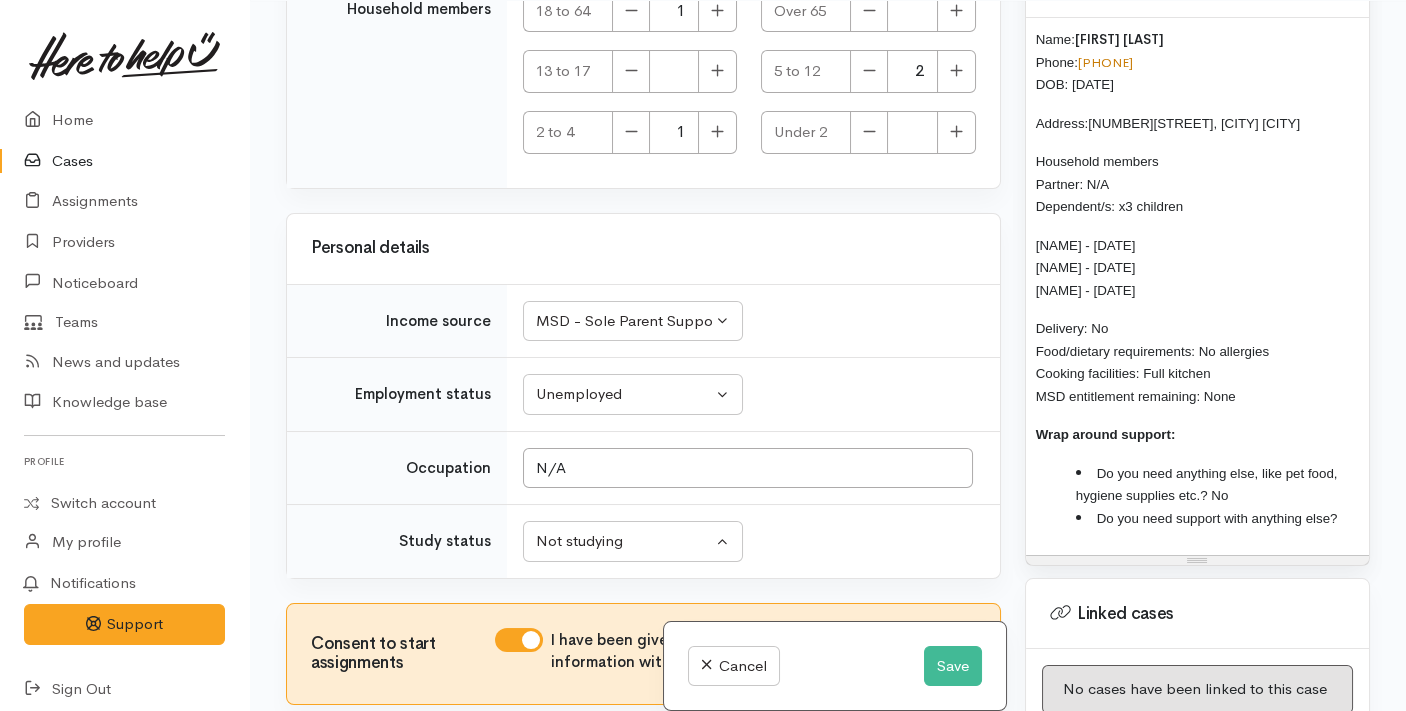click on "Do you need support with
anything else?" at bounding box center [1217, 518] 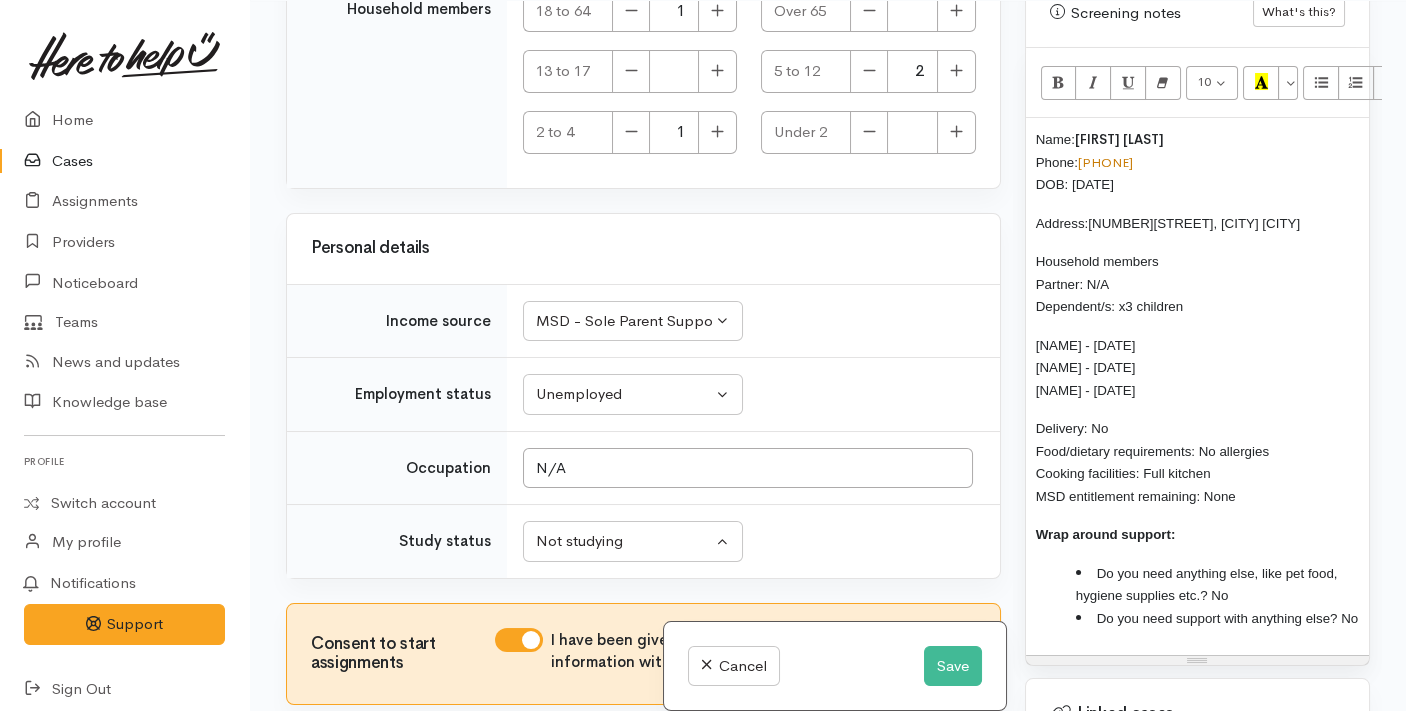 scroll, scrollTop: 1227, scrollLeft: 0, axis: vertical 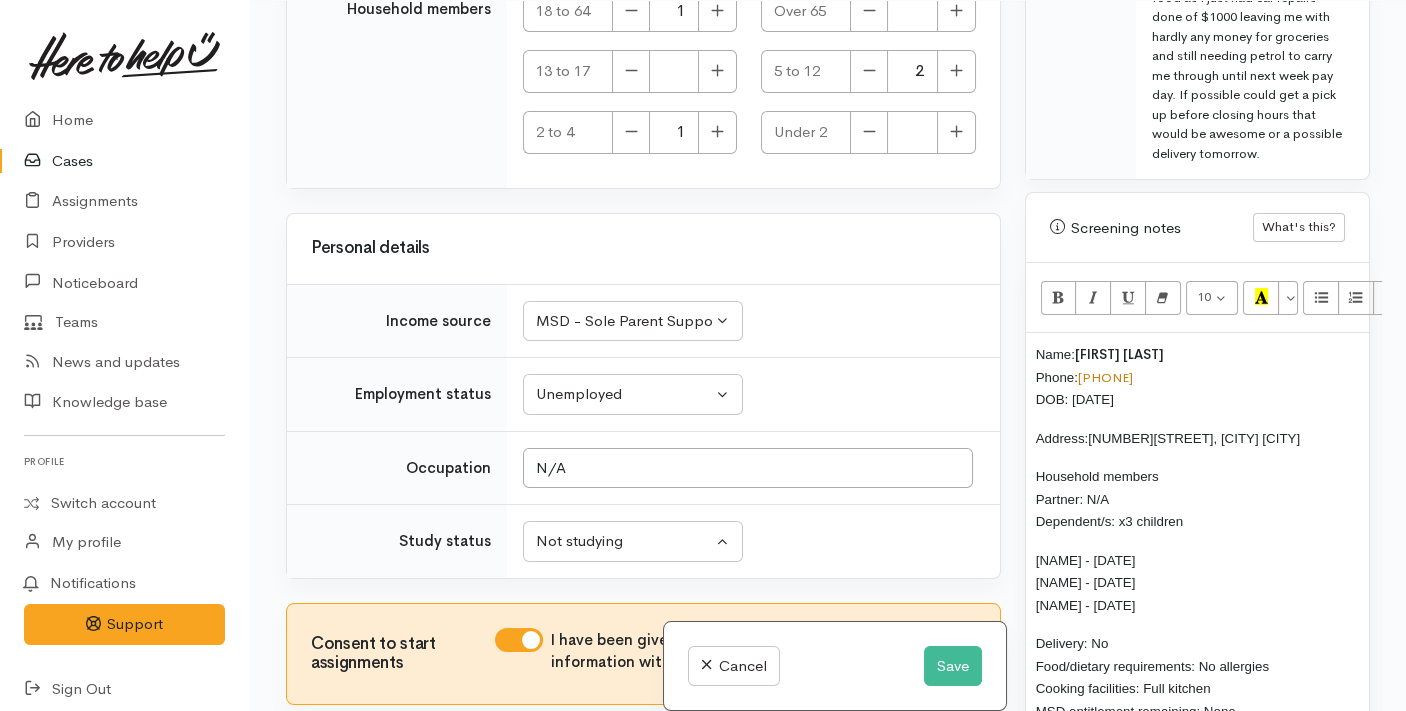 click on "Name:  Jasmine Tainui
Phone:  0211666401
DOB: 16/12/1992 Address:  99B Simpson Road, Papamoa Beach Household members
Partner: N/A
Dependent/s: x3 children  Ryker - 31/12/2013 Tai - 29/09/2018 Ivy - 08/10/2020 Delivery: No
Food/dietary requirements: No allergies
Cooking facilities: Full kitchen
MSD entitlement remaining: None Wrap around
support:
Do you need anything else,
like pet food, hygiene supplies etc.? No
Do you need support with
anything else? No" at bounding box center (1197, 601) 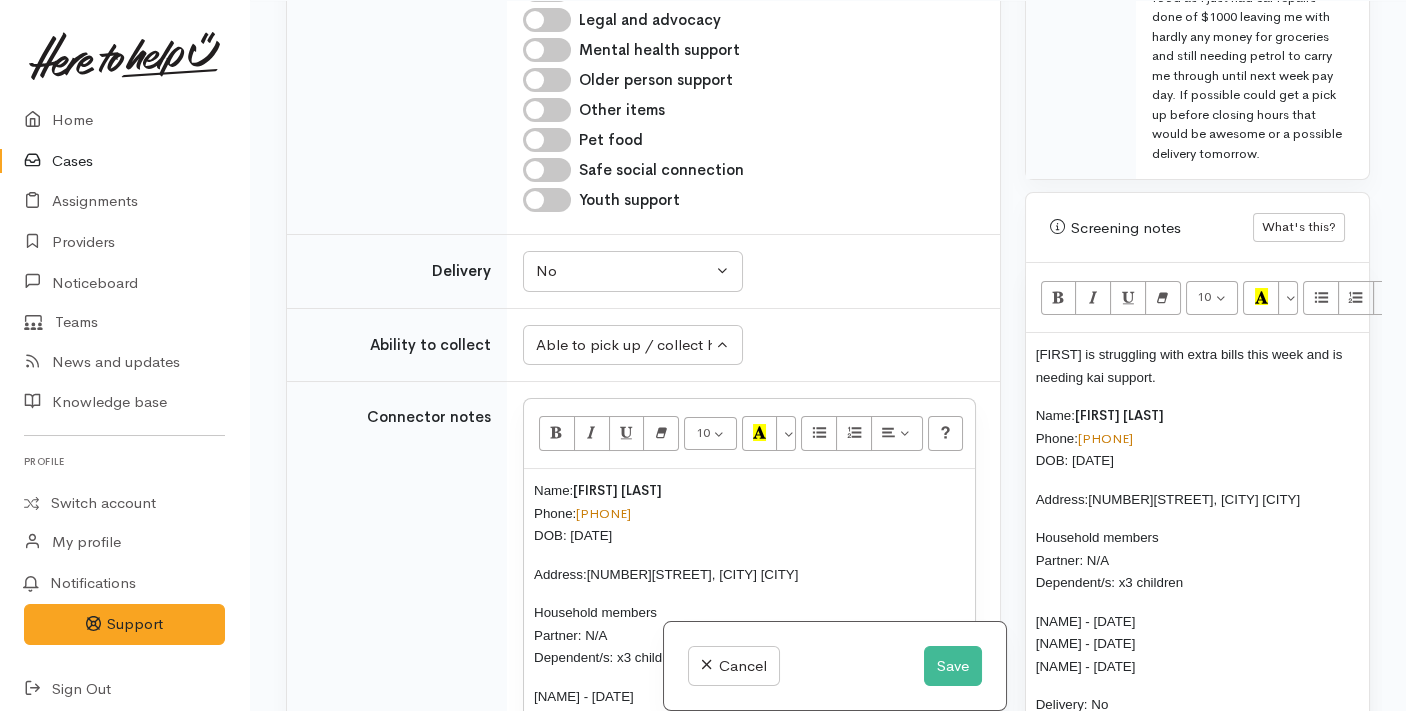 scroll, scrollTop: 1246, scrollLeft: 0, axis: vertical 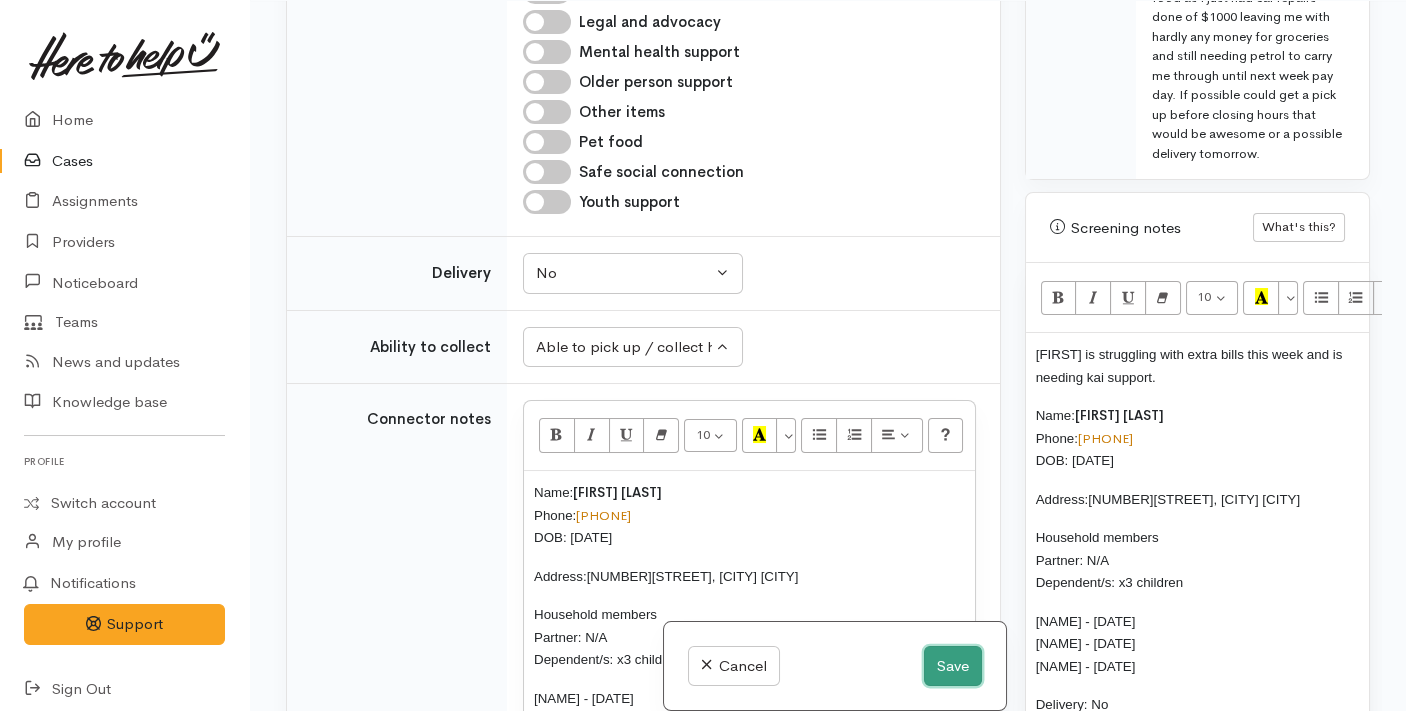 click on "Save" at bounding box center (953, 666) 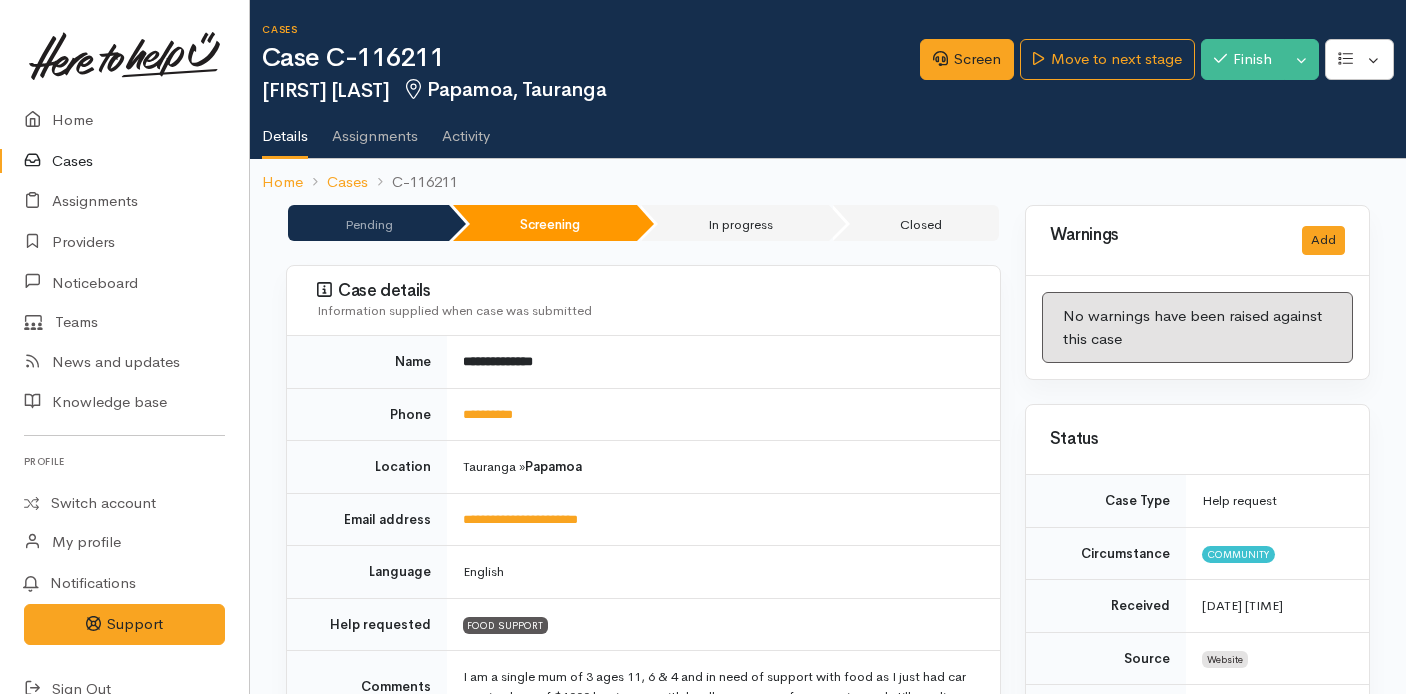 scroll, scrollTop: 0, scrollLeft: 0, axis: both 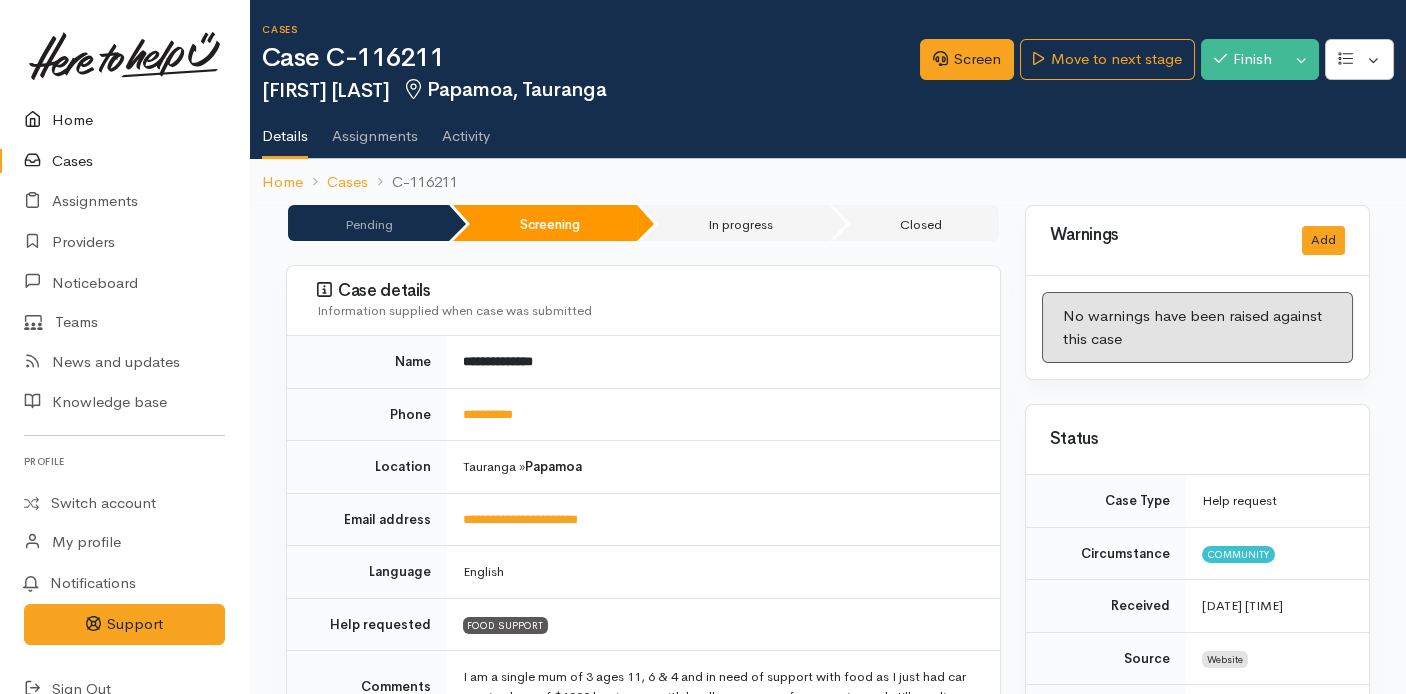 click on "Home" at bounding box center (124, 120) 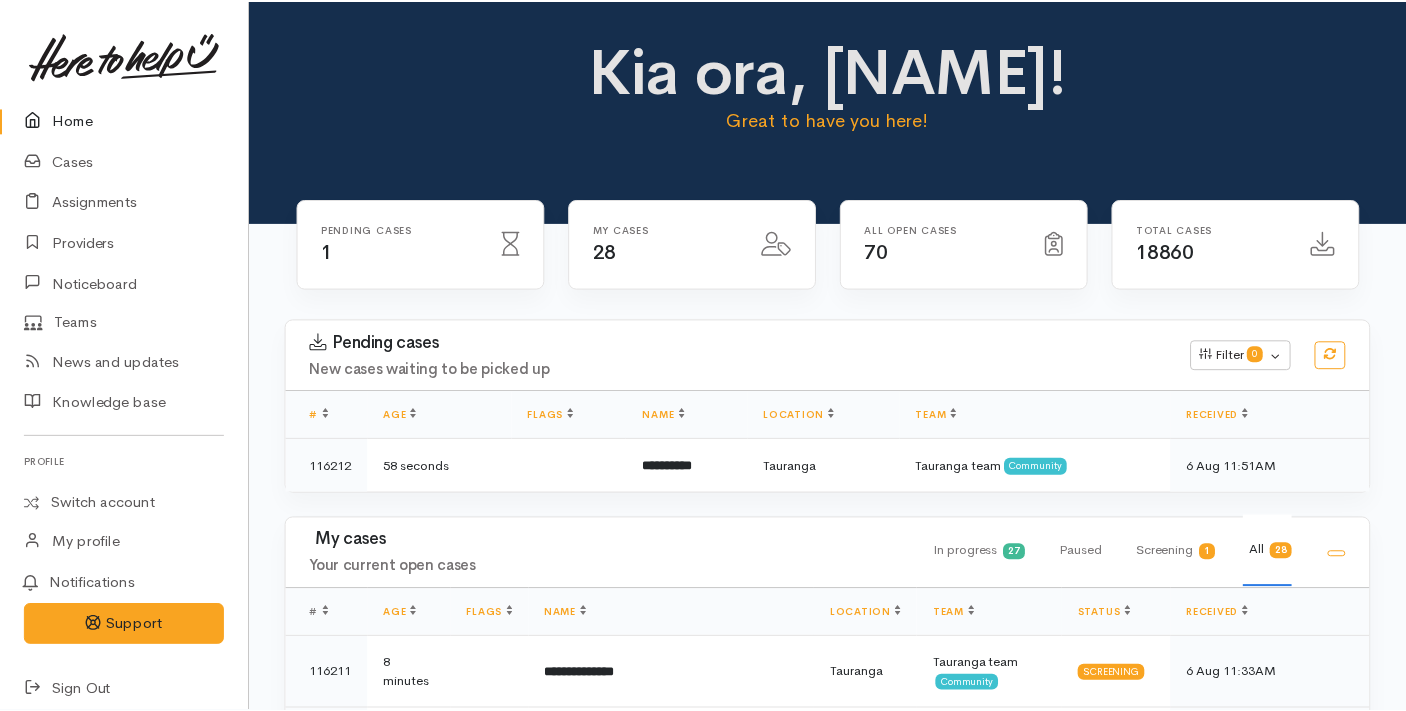 scroll, scrollTop: 0, scrollLeft: 0, axis: both 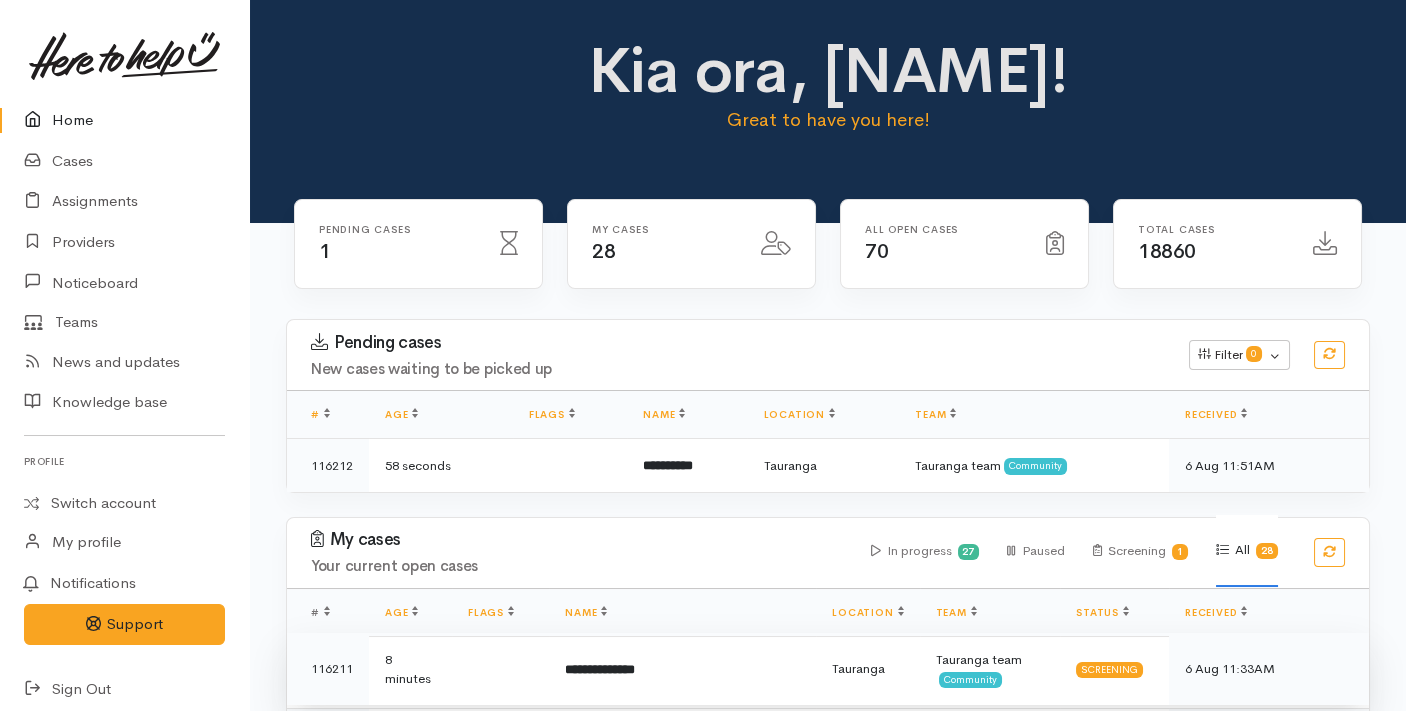 click on "**********" at bounding box center [682, 669] 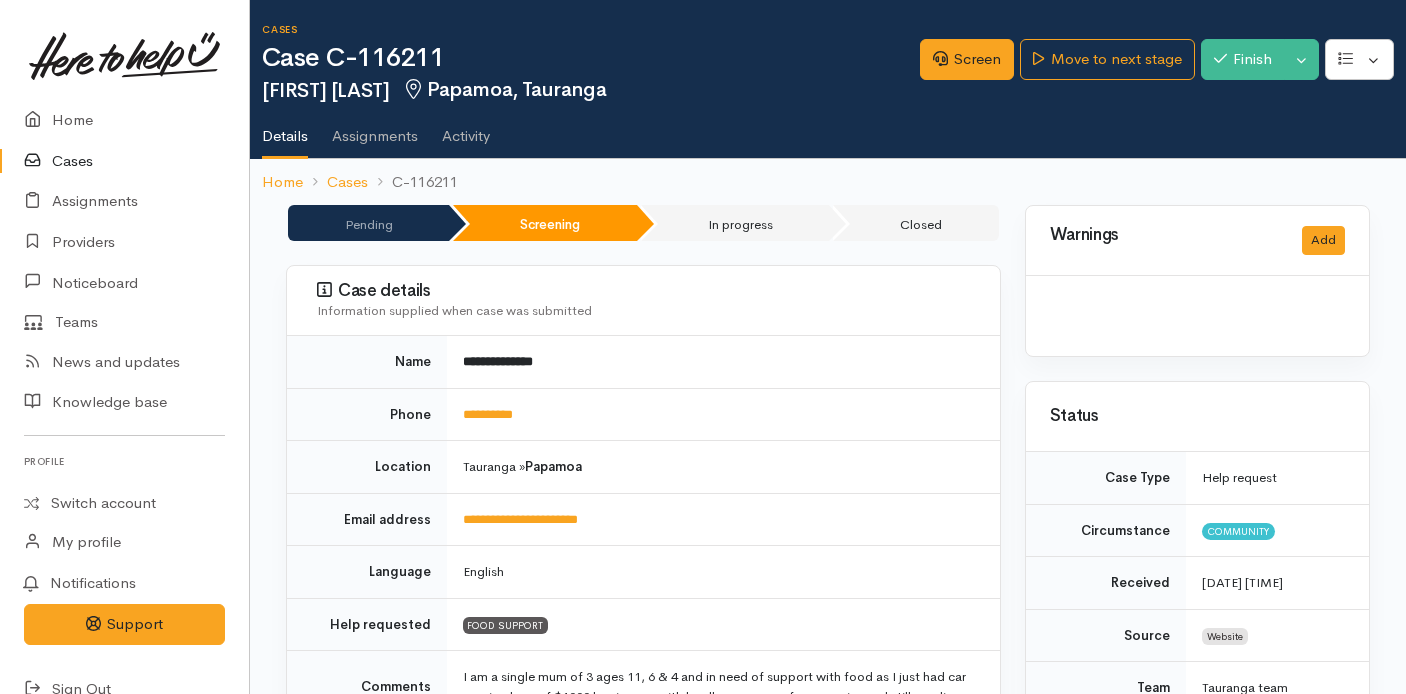 scroll, scrollTop: 0, scrollLeft: 0, axis: both 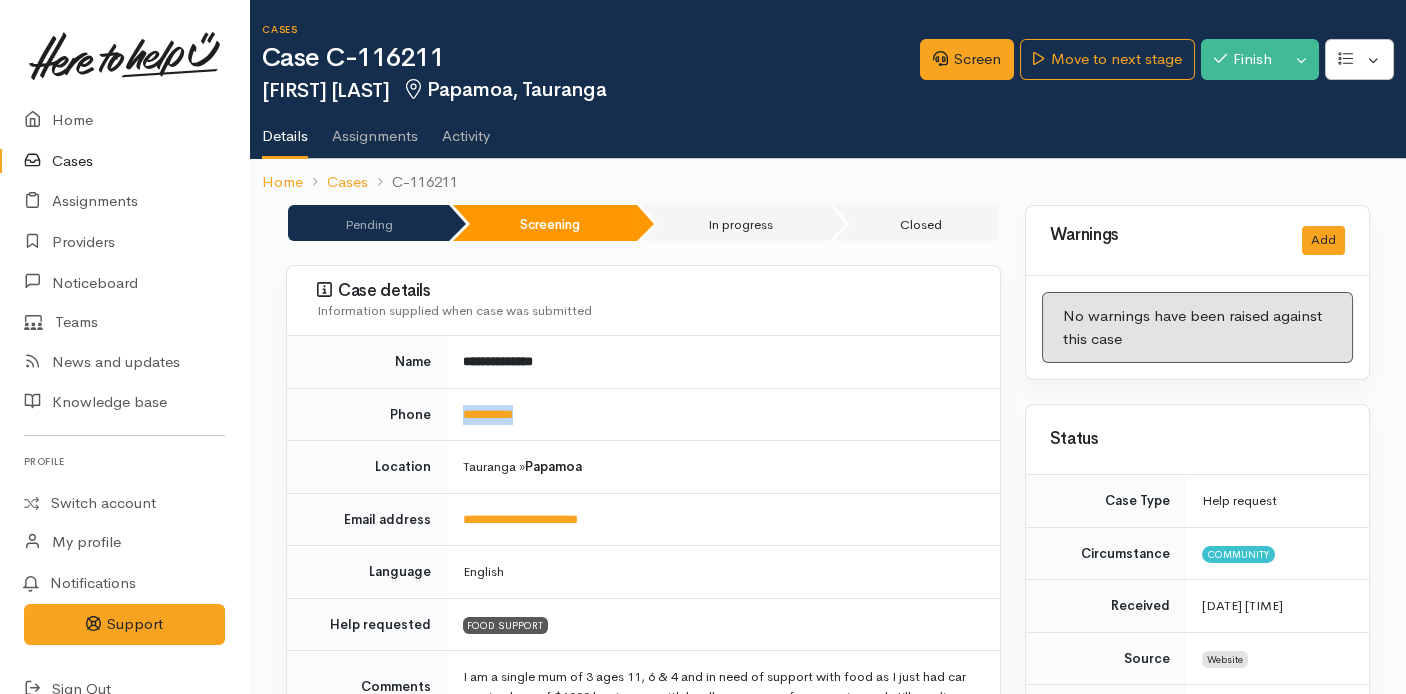drag, startPoint x: 562, startPoint y: 413, endPoint x: 457, endPoint y: 413, distance: 105 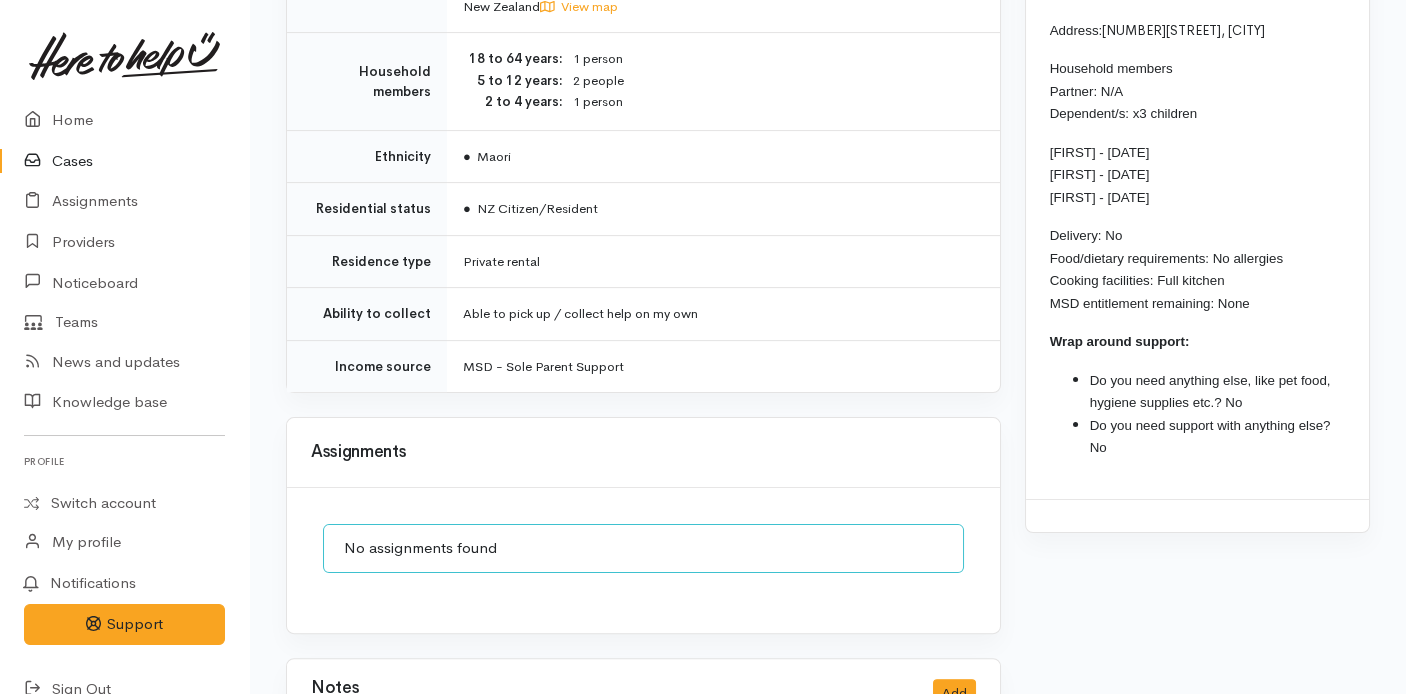 scroll, scrollTop: 1863, scrollLeft: 0, axis: vertical 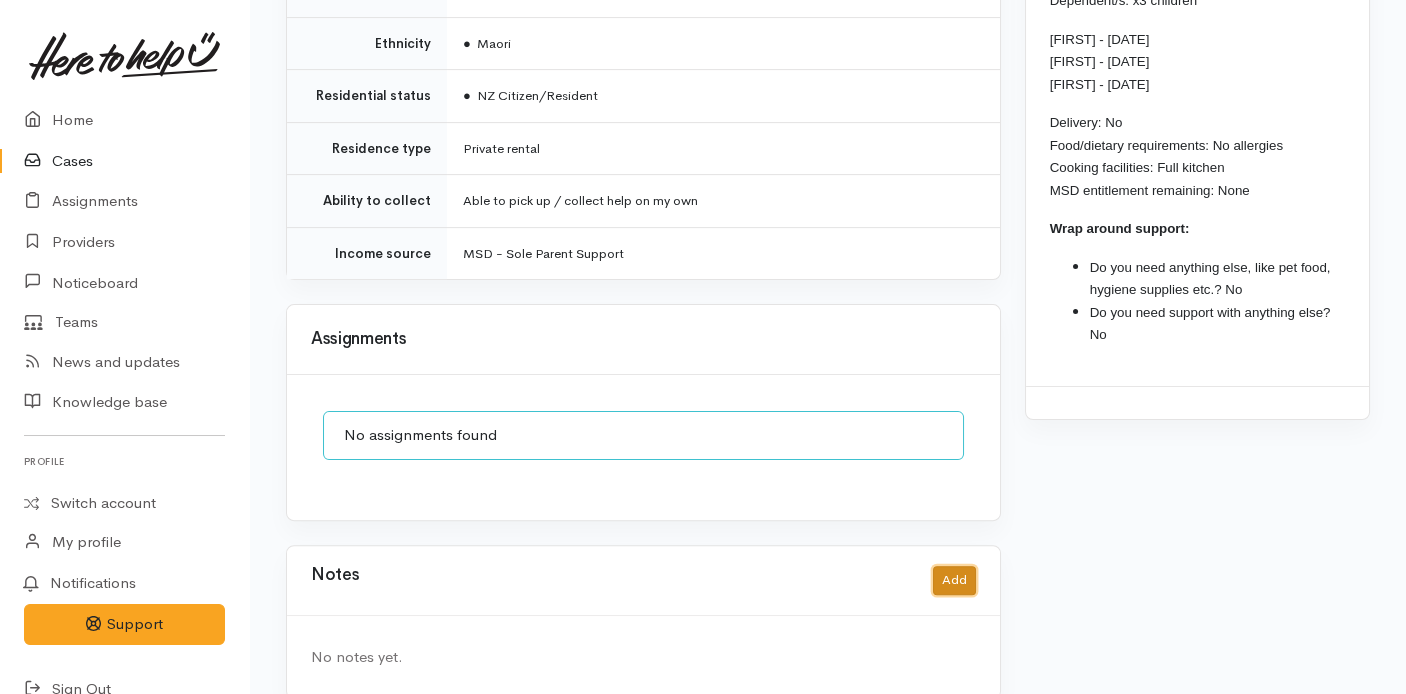 click on "Add" at bounding box center (954, 580) 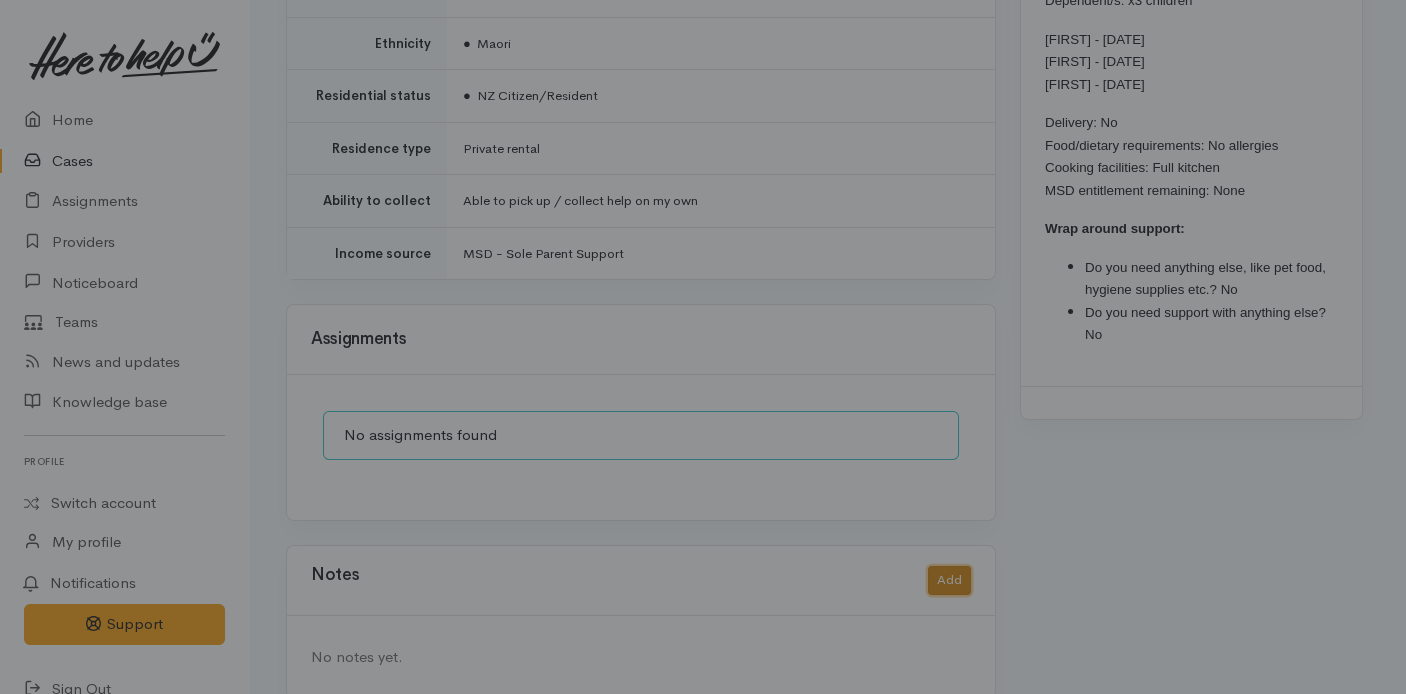 scroll, scrollTop: 1846, scrollLeft: 0, axis: vertical 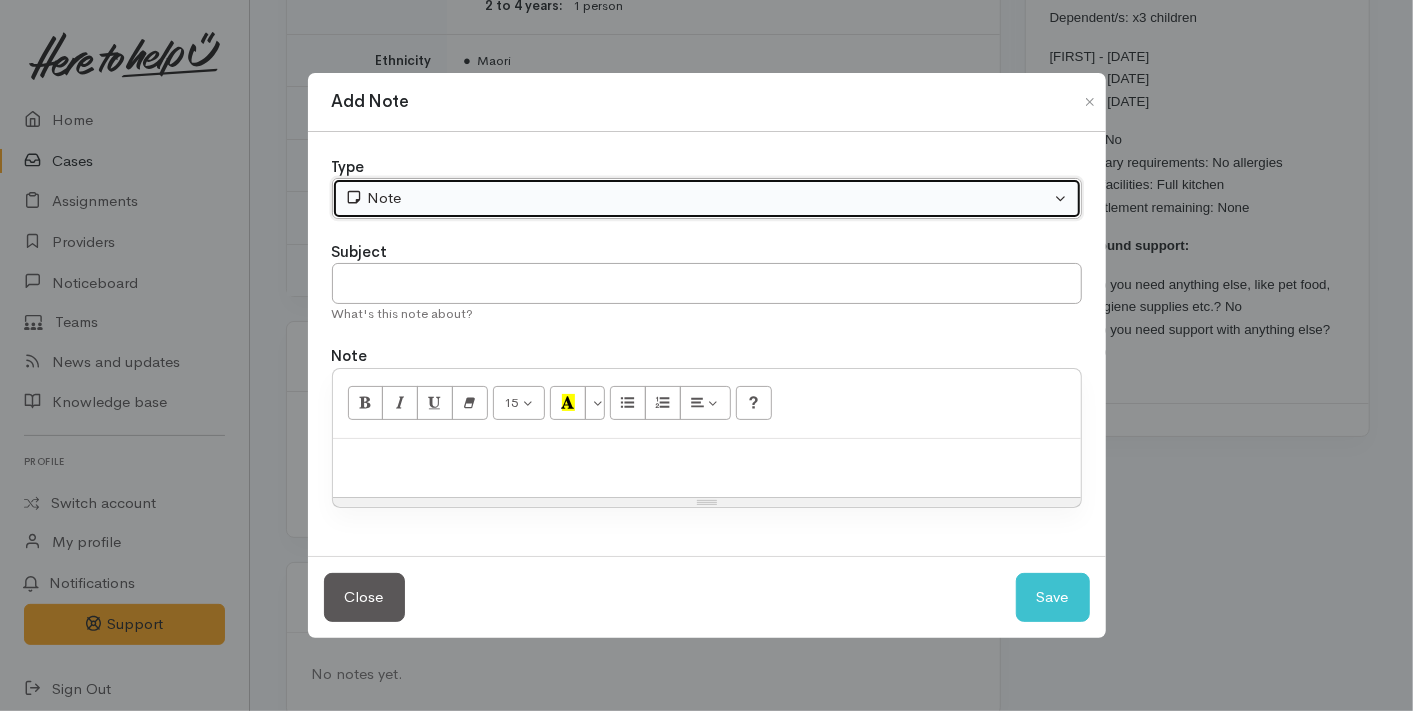 click on "Note" at bounding box center [707, 198] 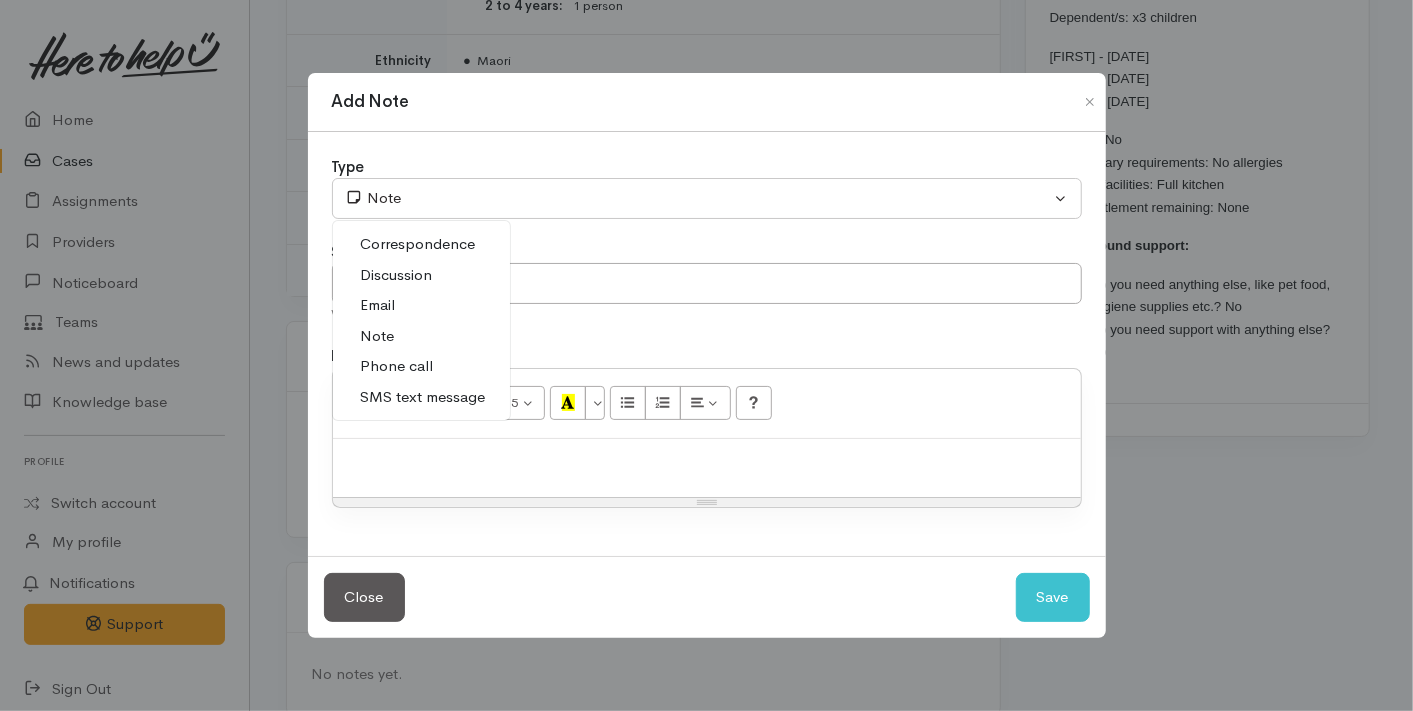 click on "SMS text message" at bounding box center (423, 397) 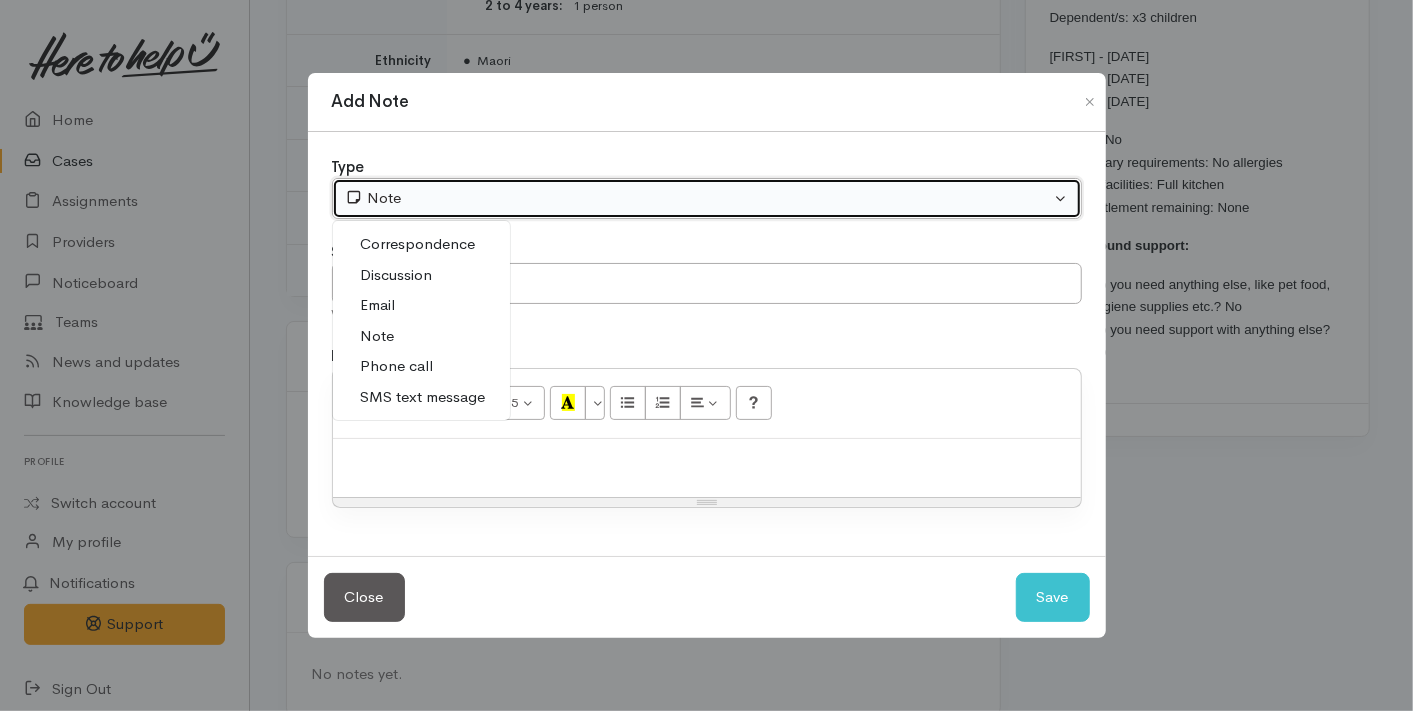 select on "5" 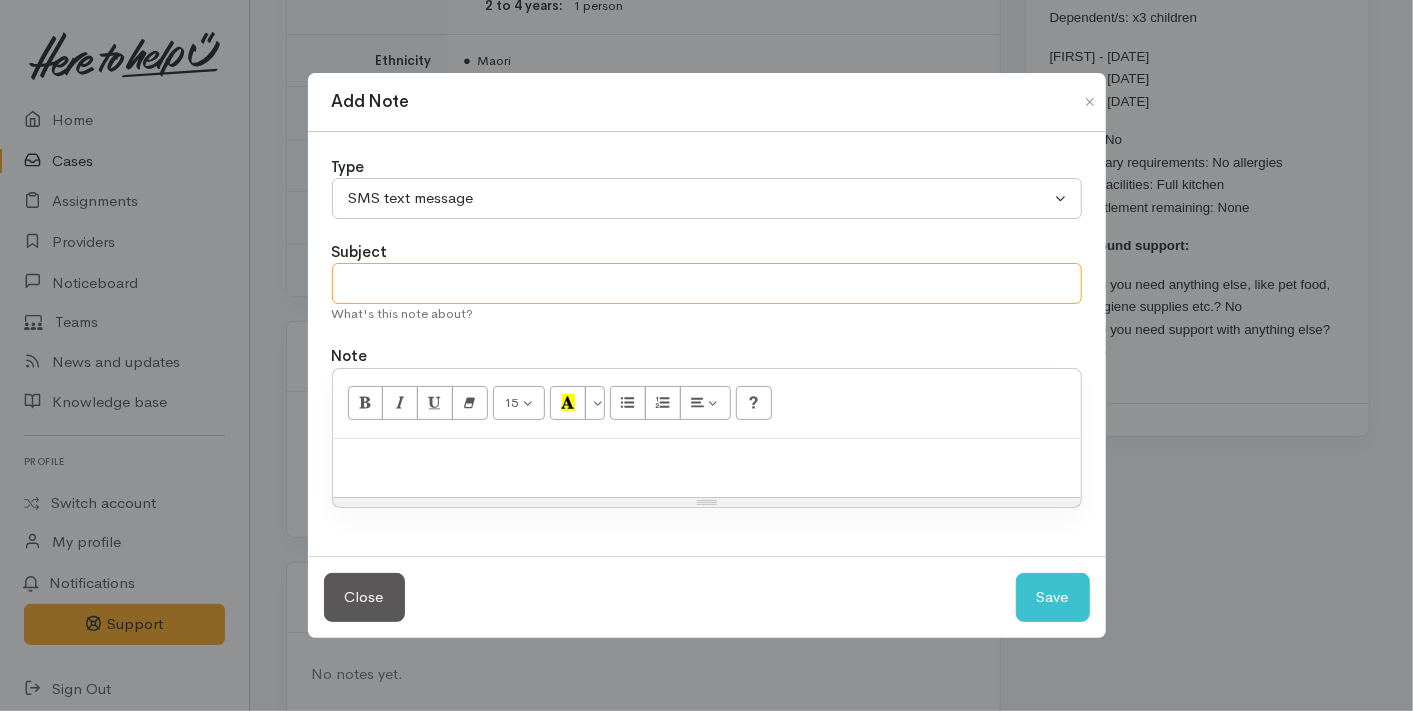 click at bounding box center [707, 283] 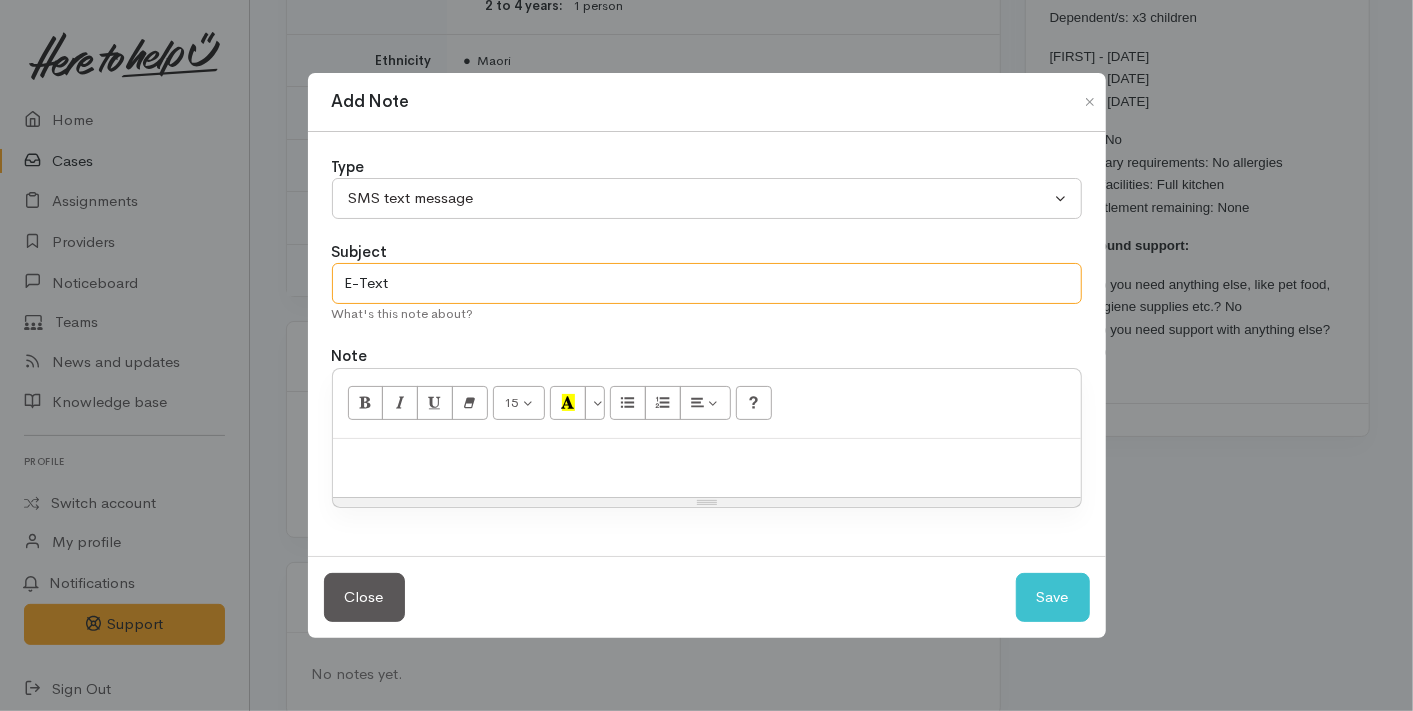 type on "E-Text" 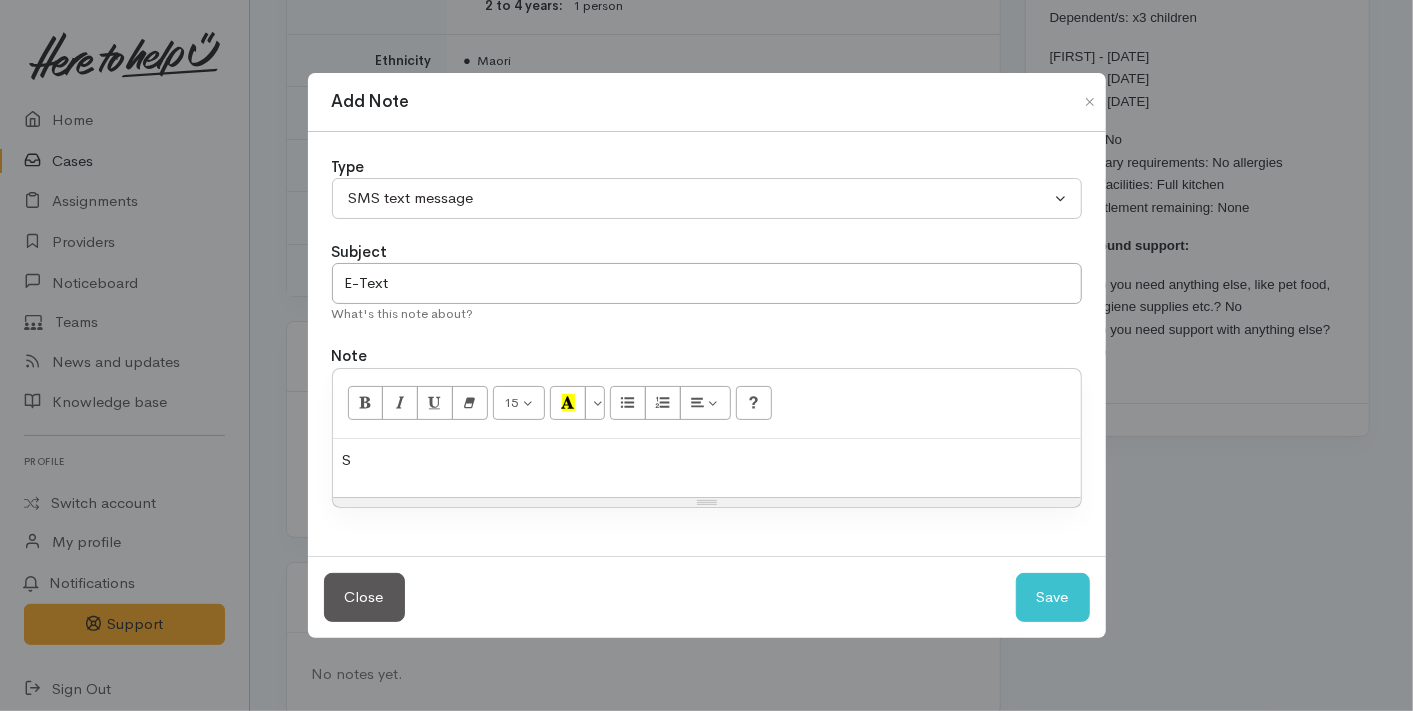type 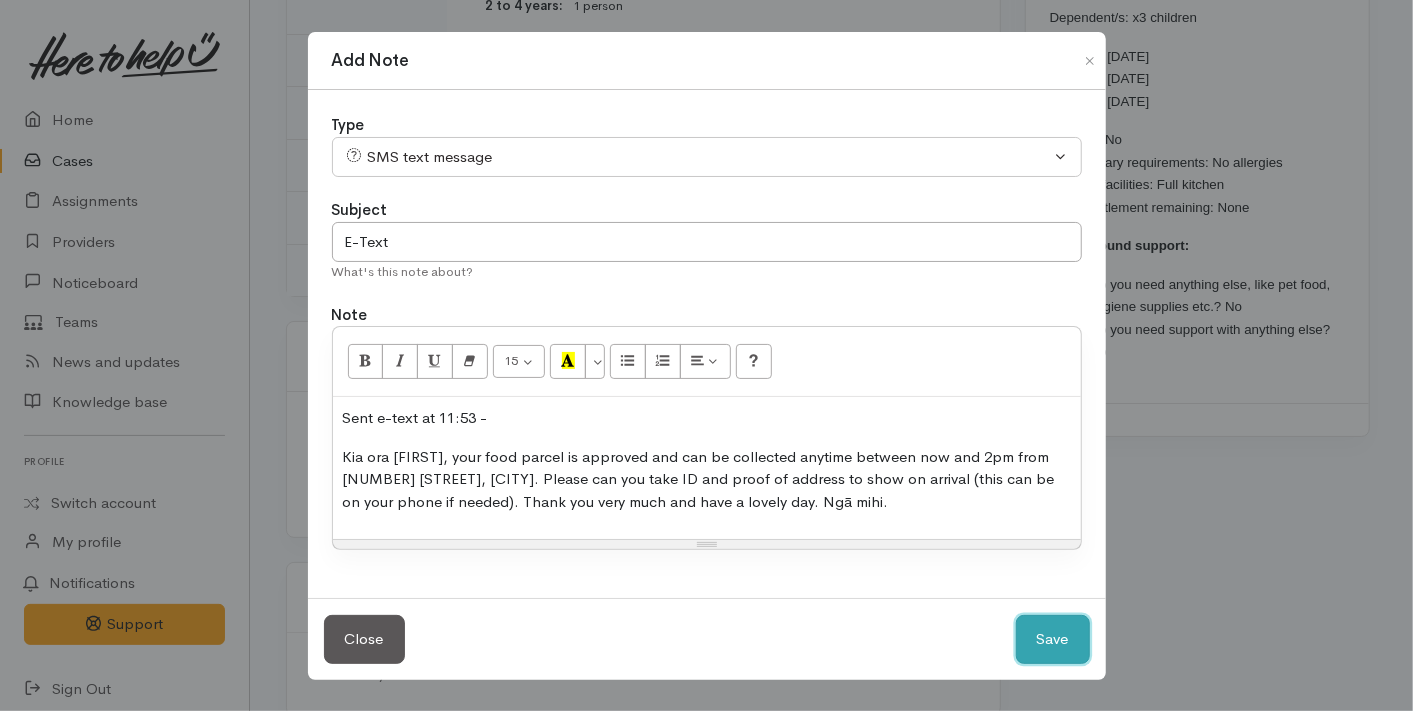 click on "Save" at bounding box center [1053, 639] 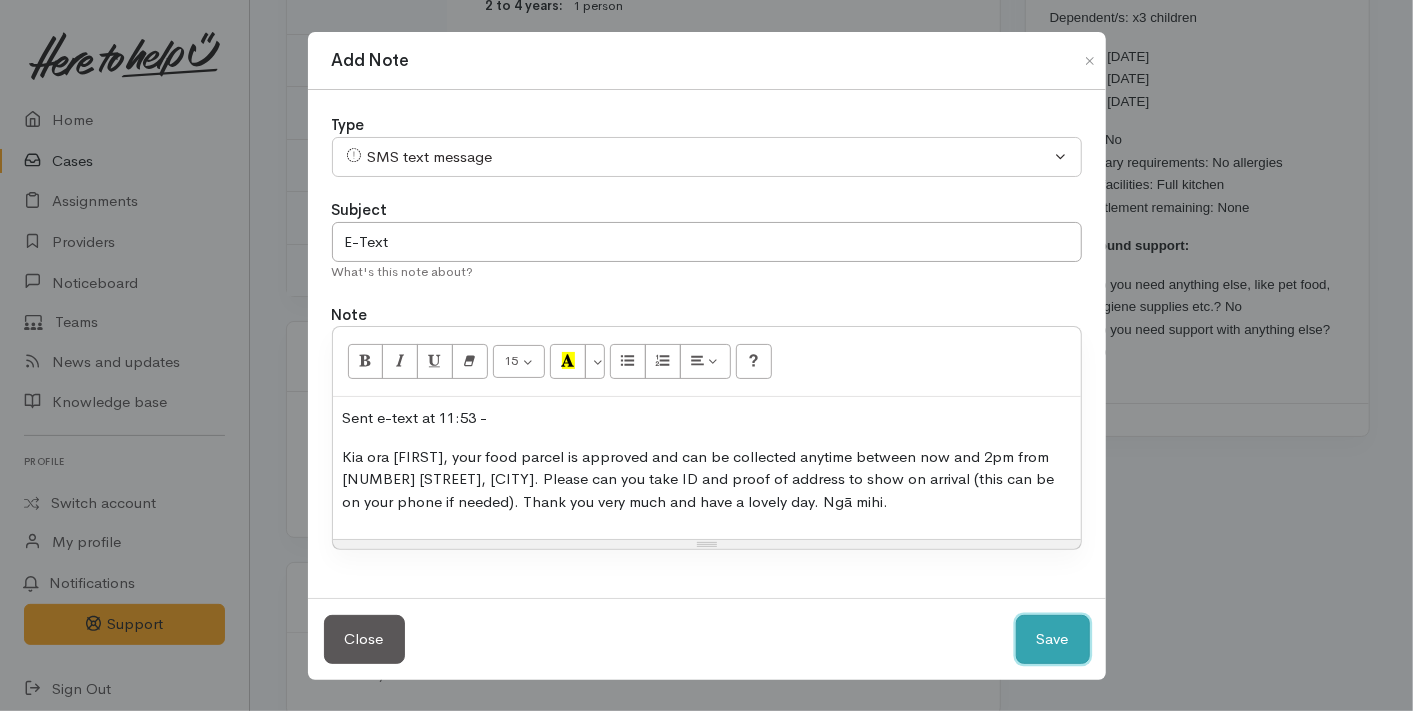 type 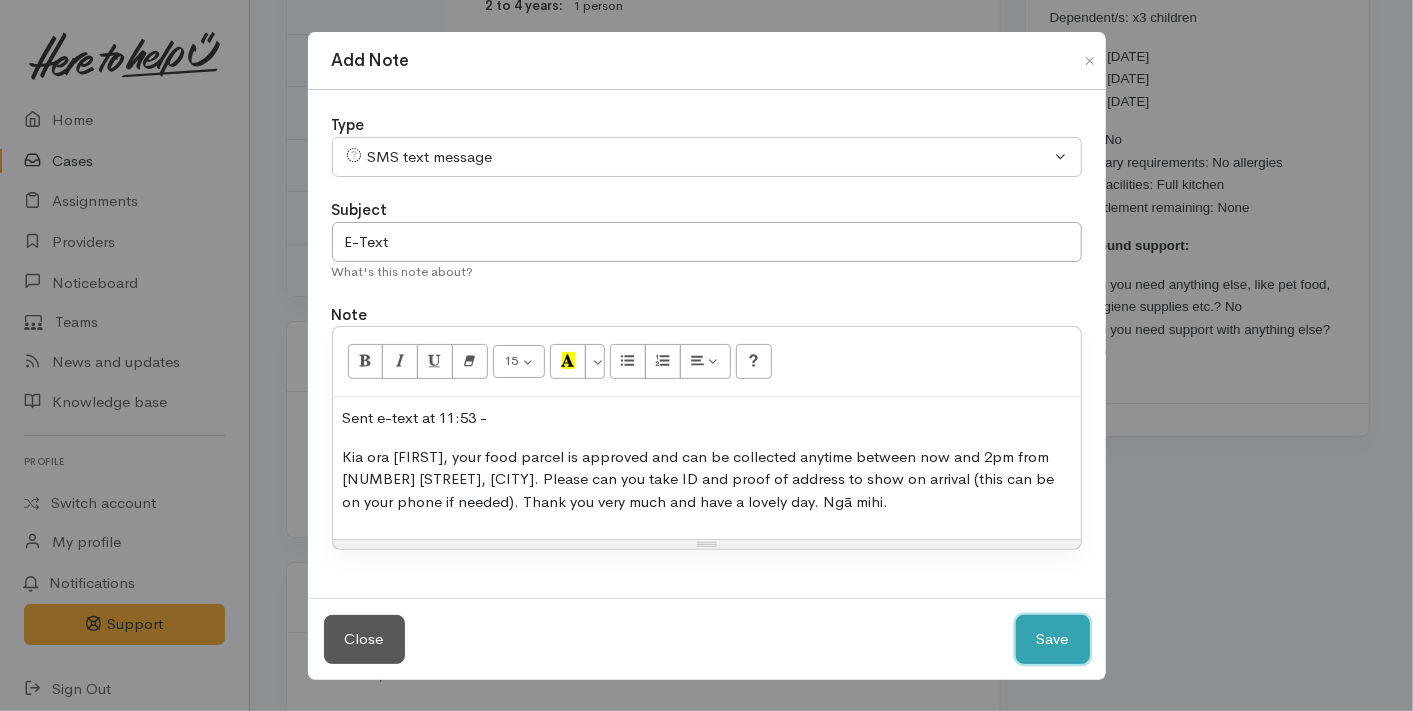 select on "1" 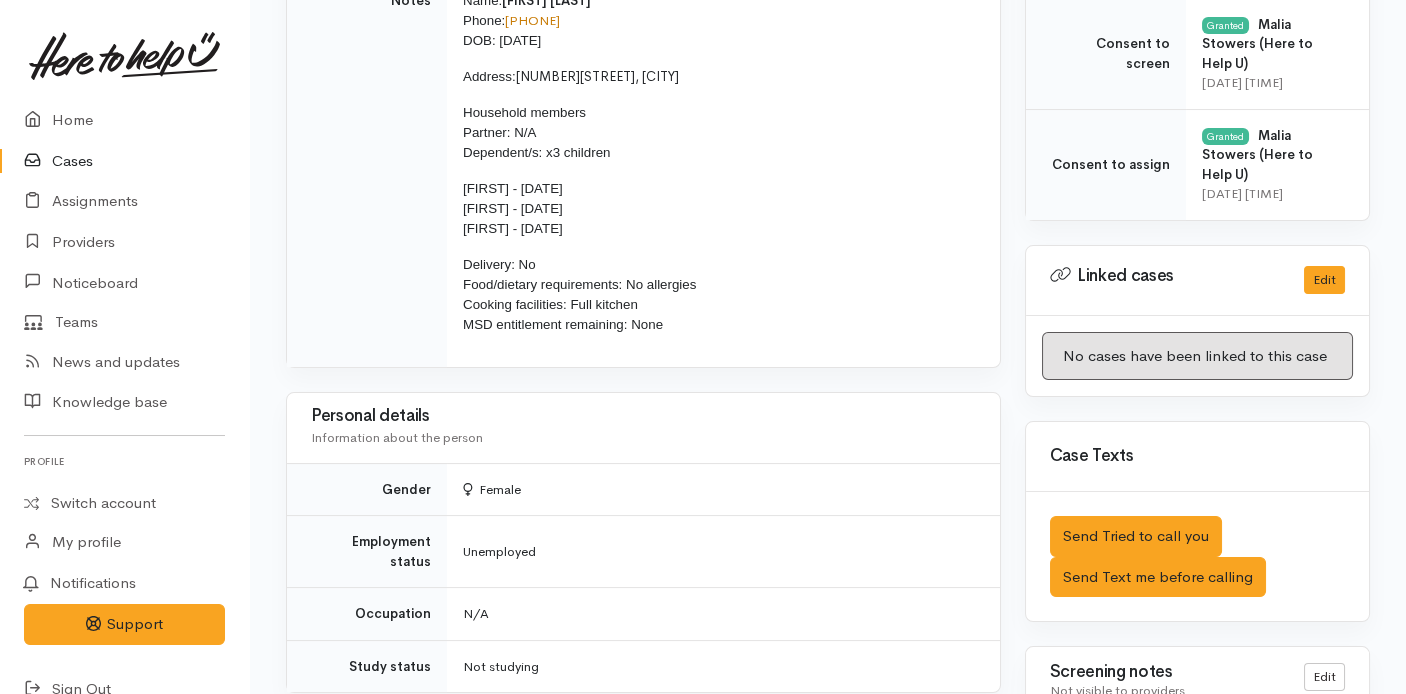 scroll, scrollTop: 1211, scrollLeft: 0, axis: vertical 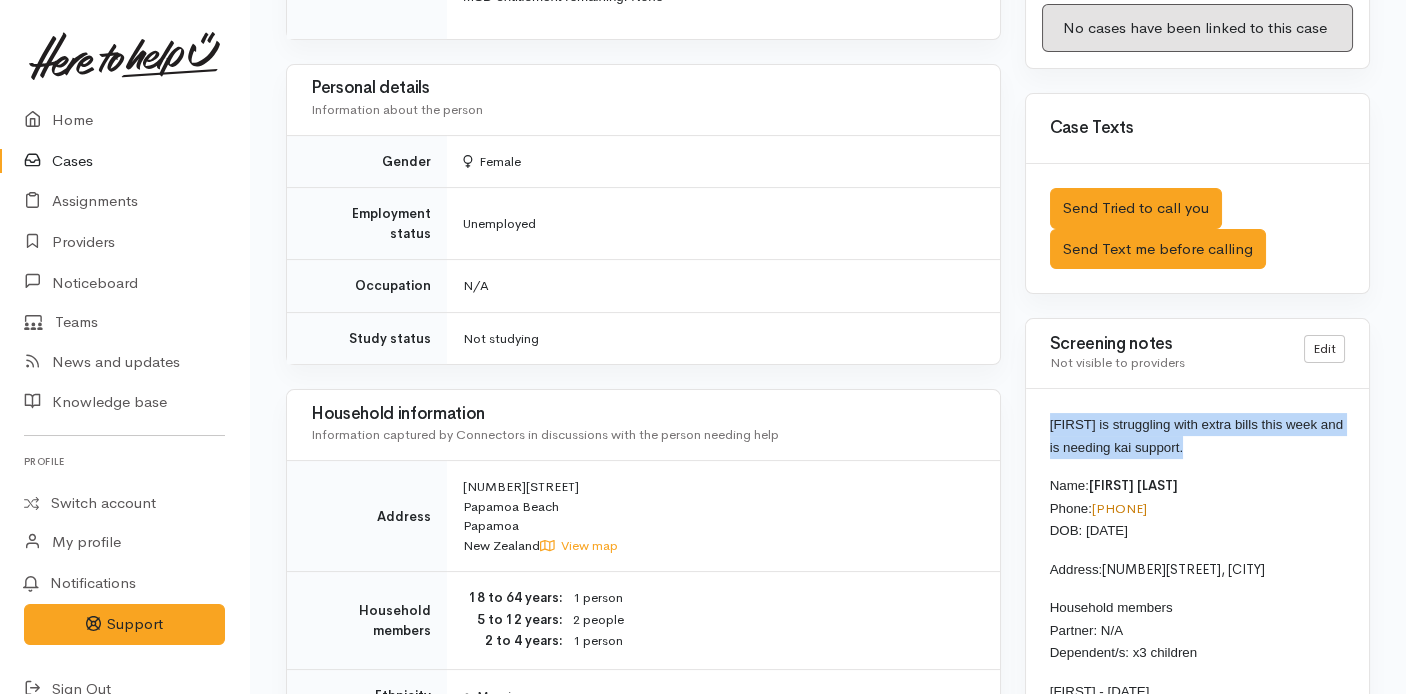 drag, startPoint x: 1222, startPoint y: 408, endPoint x: 1051, endPoint y: 376, distance: 173.96838 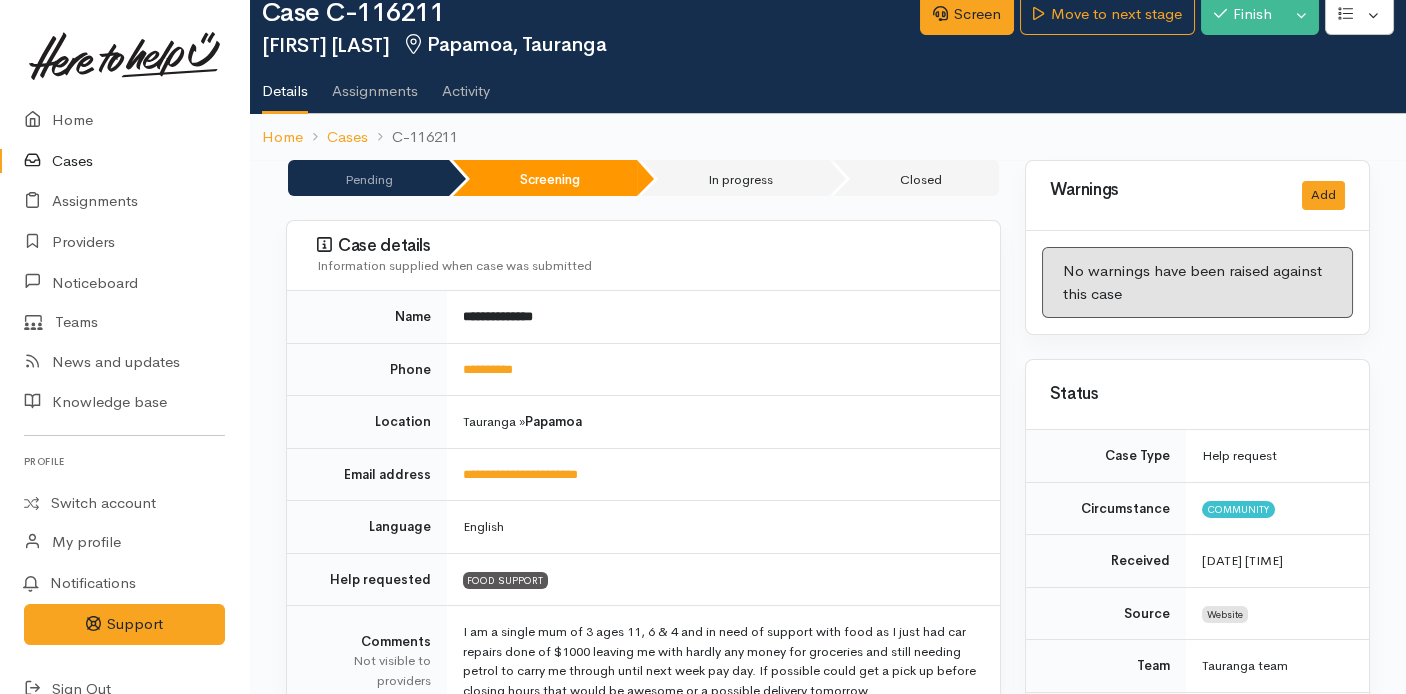 scroll, scrollTop: 34, scrollLeft: 0, axis: vertical 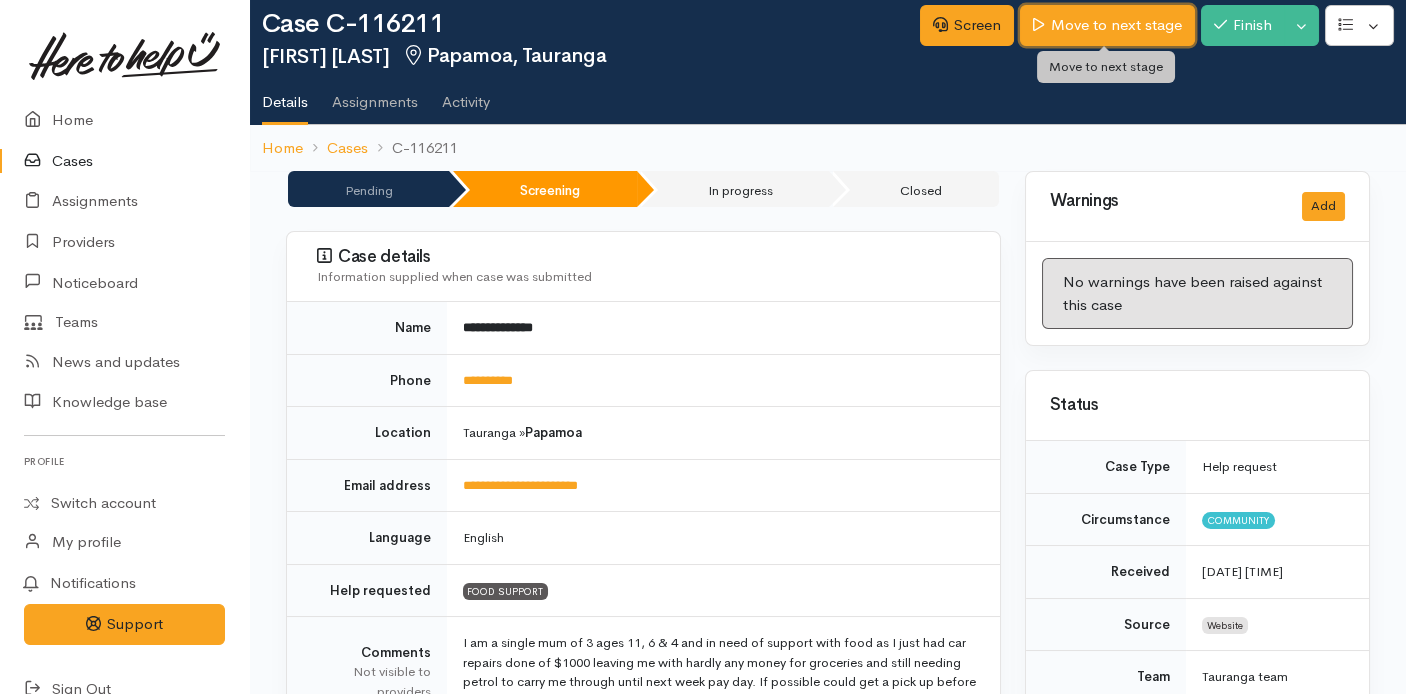 click on "Move to next stage" at bounding box center [1107, 25] 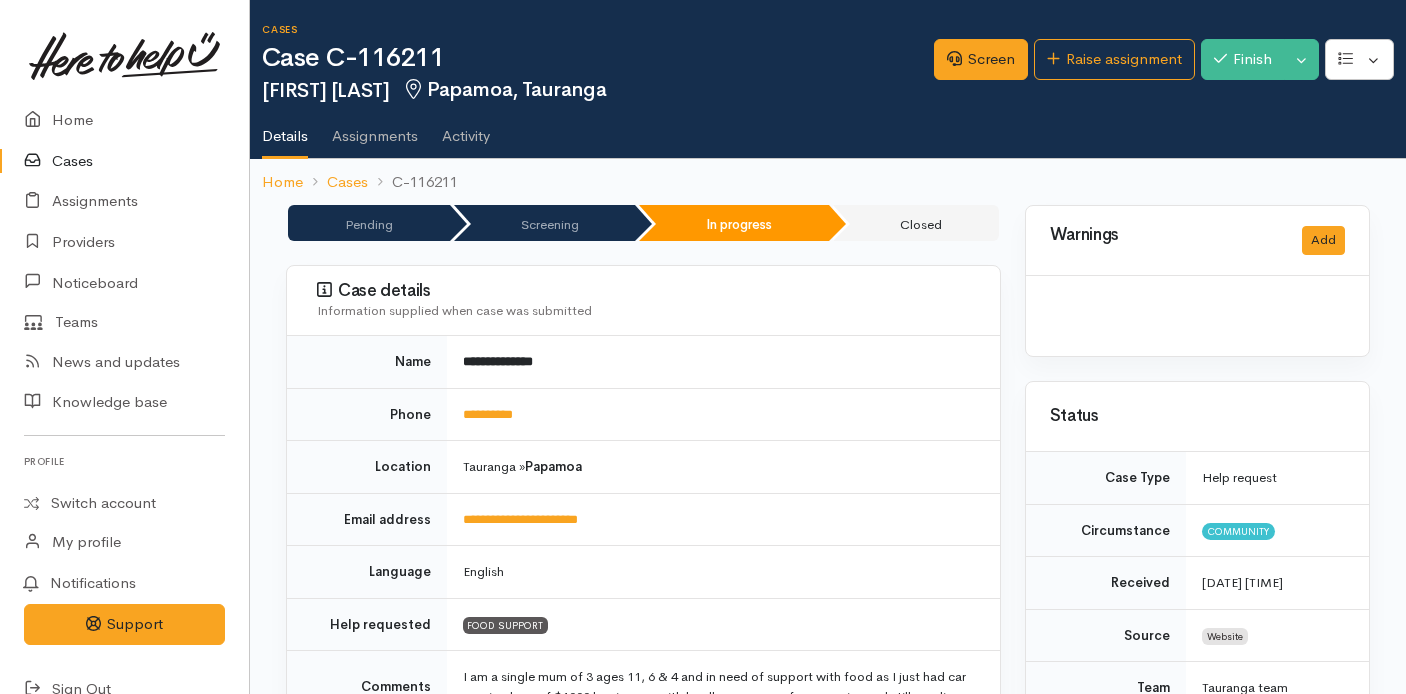 scroll, scrollTop: 0, scrollLeft: 0, axis: both 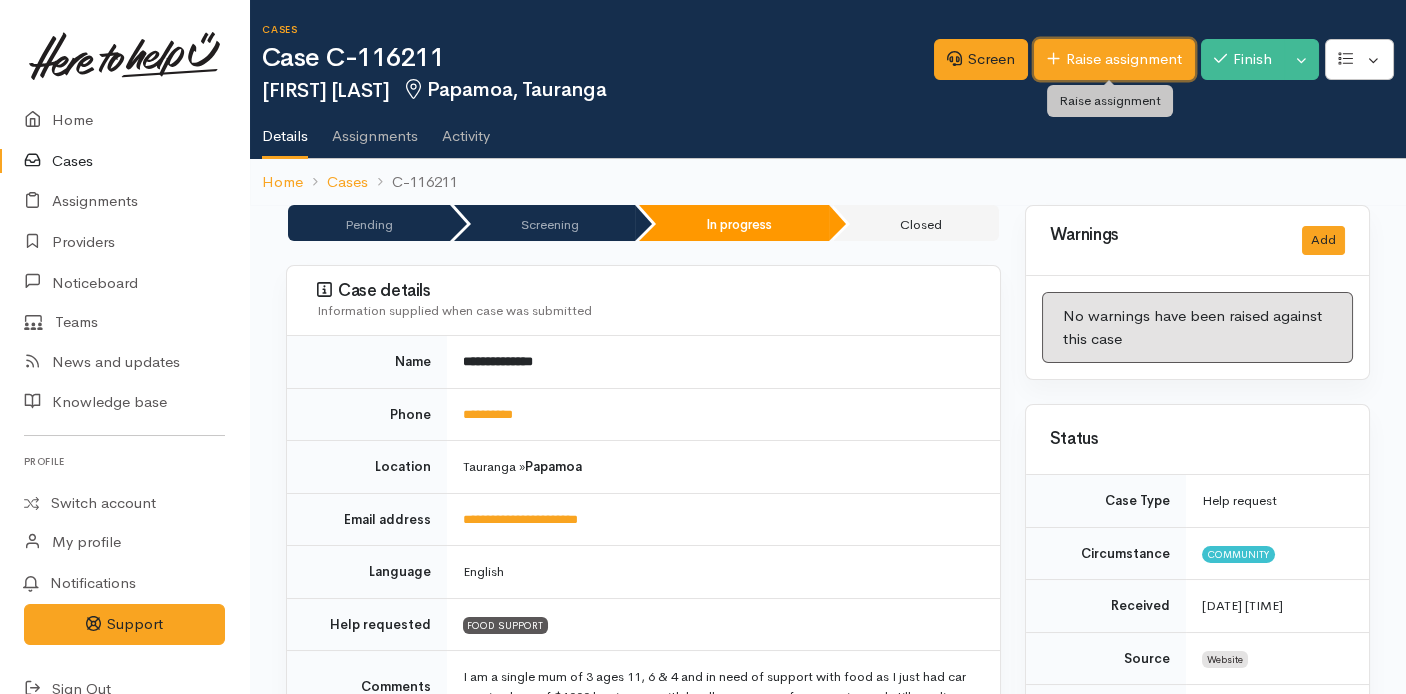 click on "Raise assignment" at bounding box center [1114, 59] 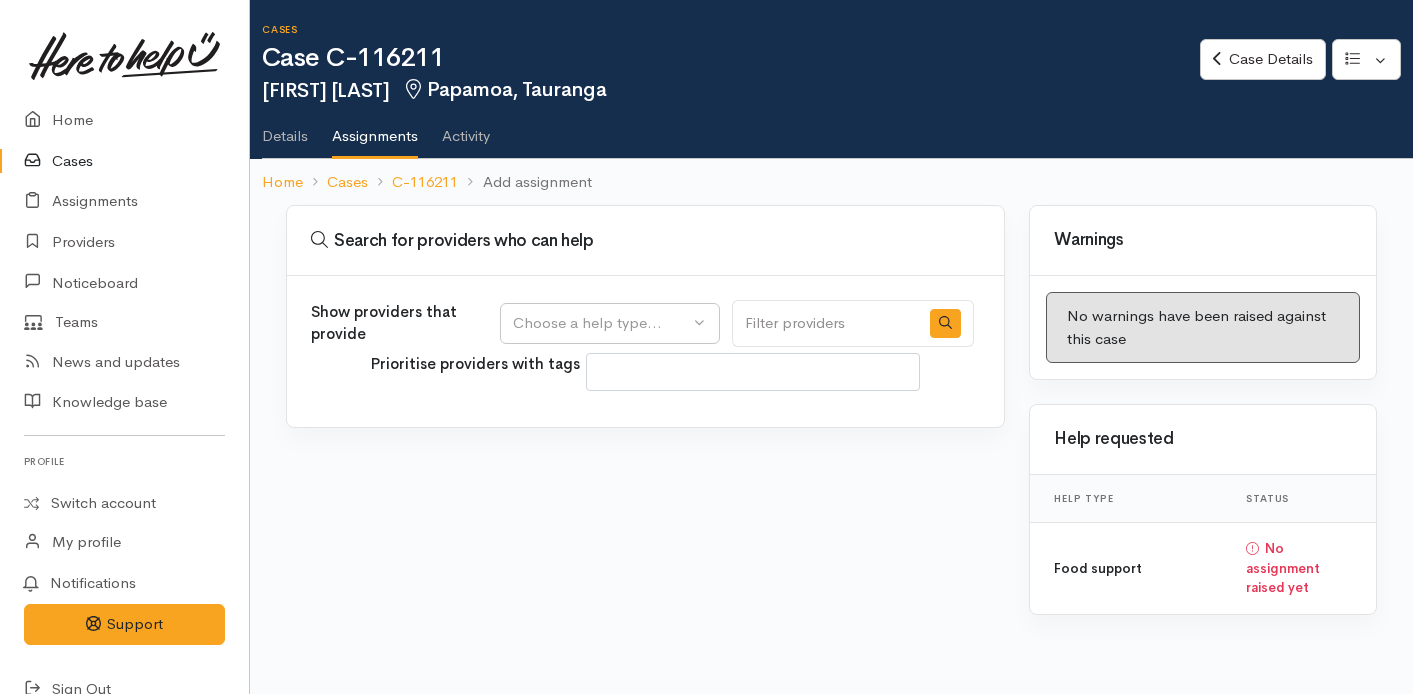 select 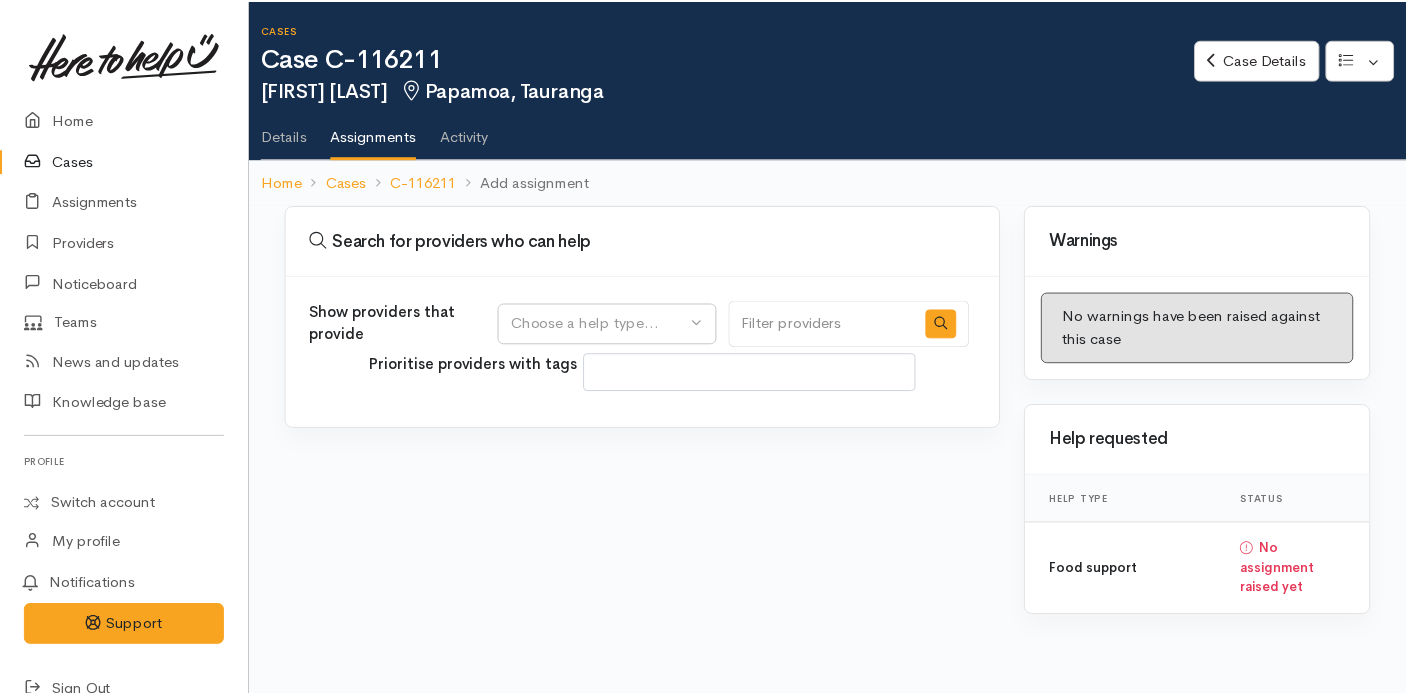 scroll, scrollTop: 0, scrollLeft: 0, axis: both 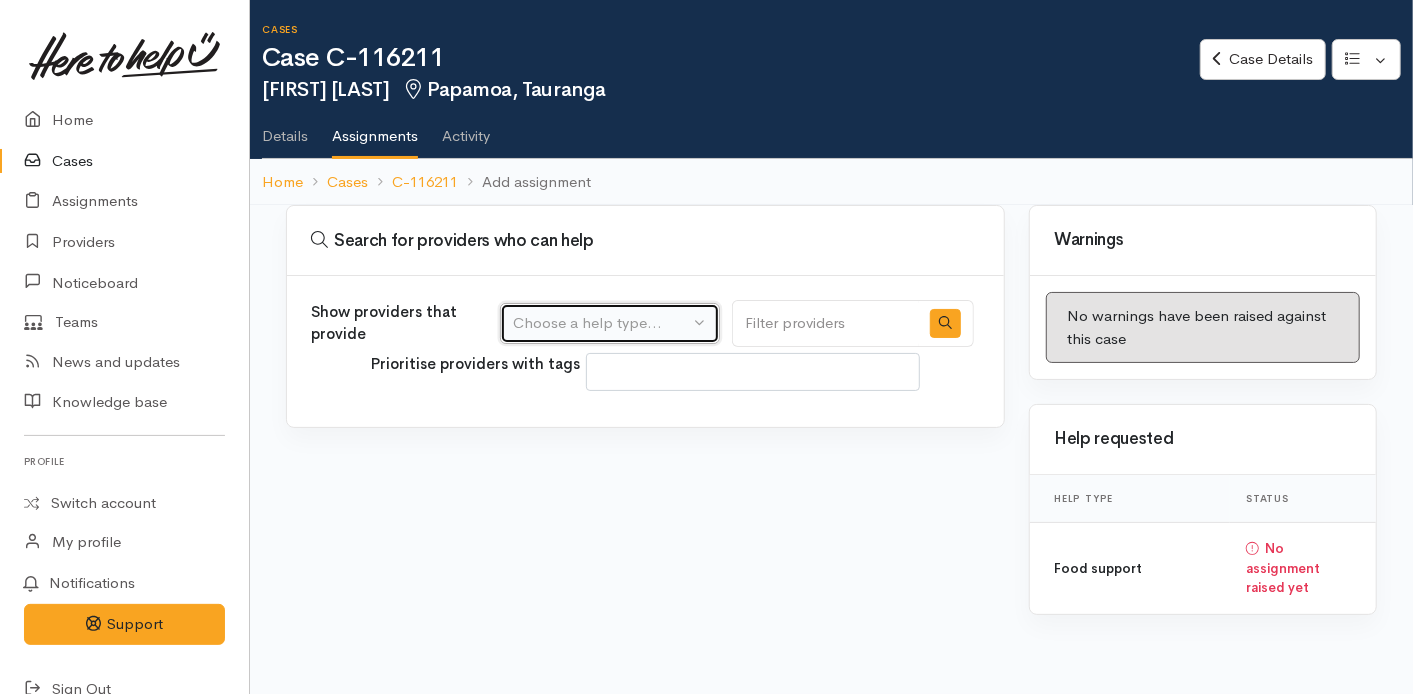 click on "Choose a help type..." at bounding box center [601, 323] 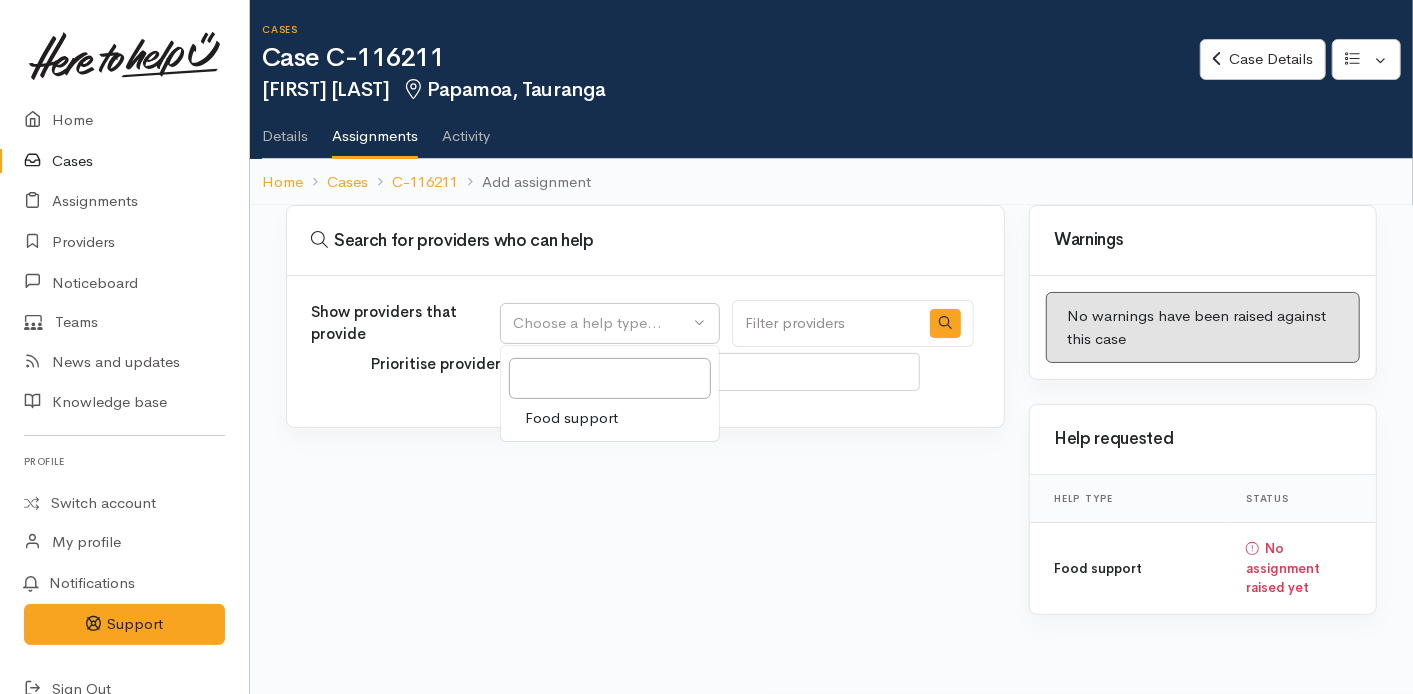 click on "Food support" at bounding box center (571, 418) 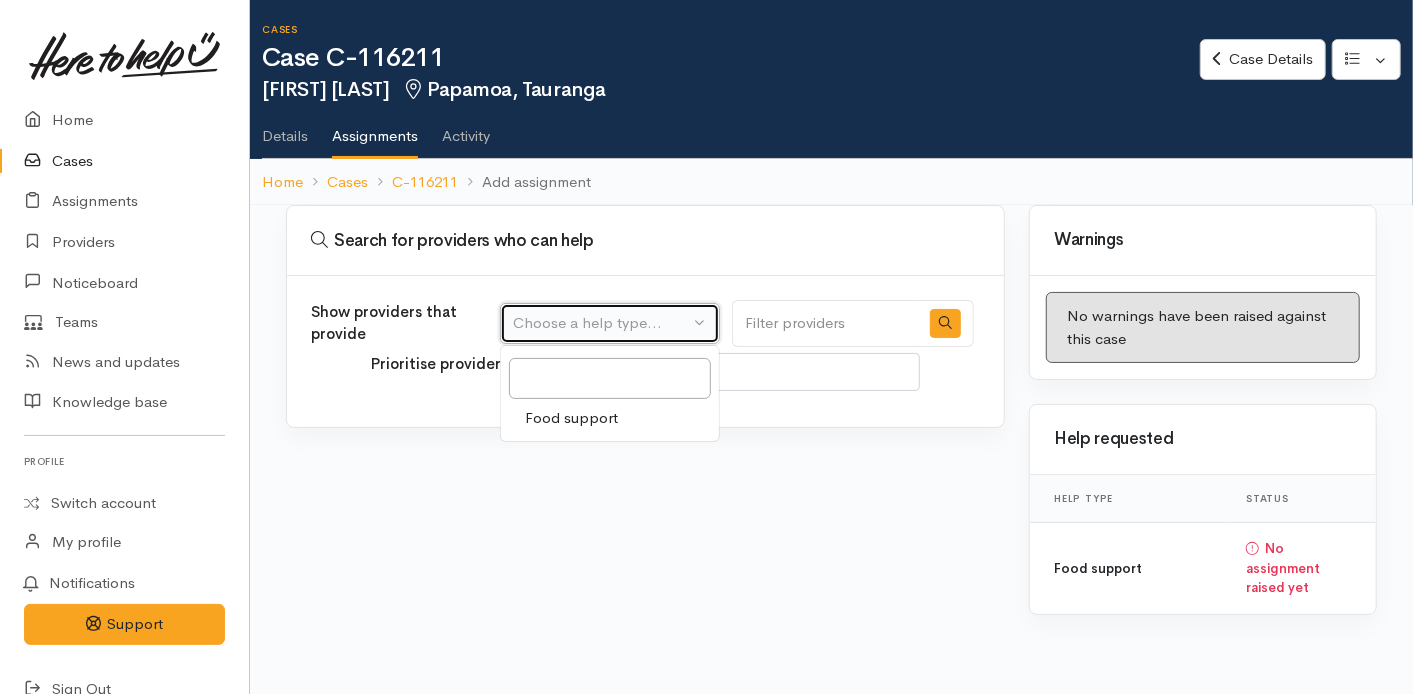 select on "3" 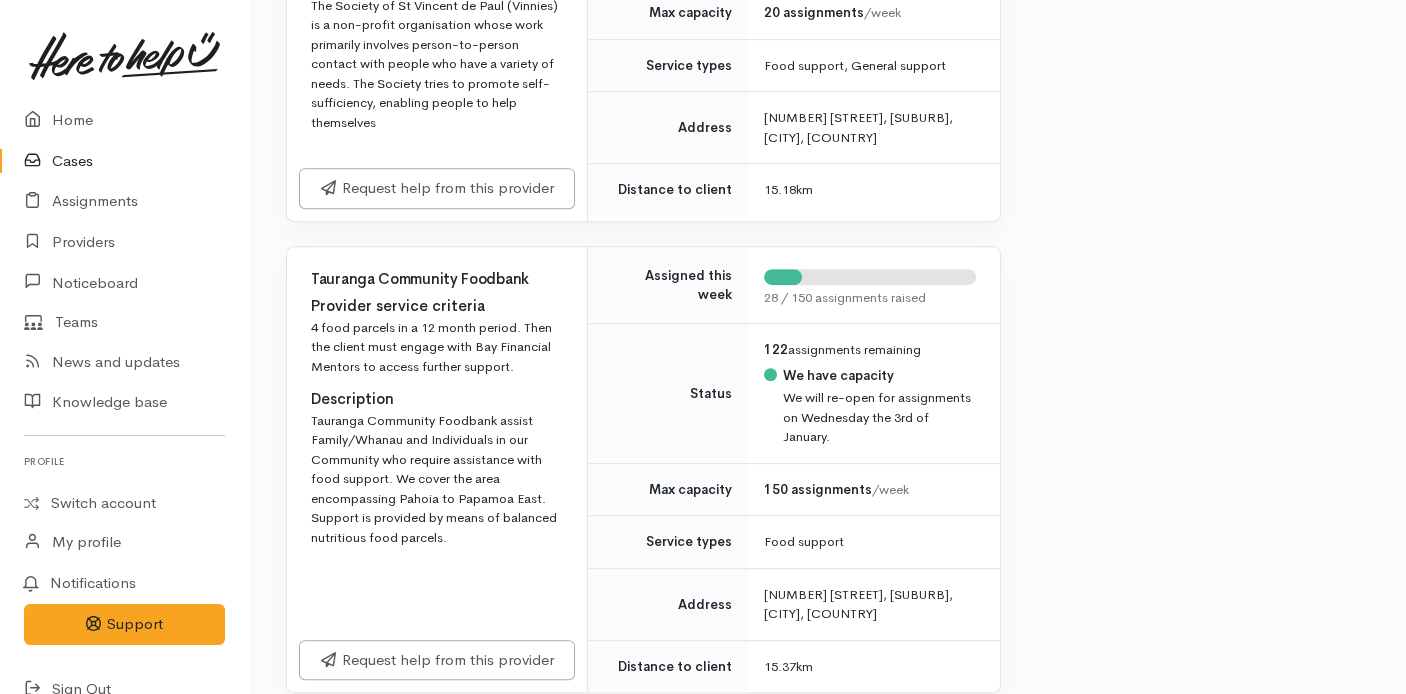 scroll, scrollTop: 2875, scrollLeft: 0, axis: vertical 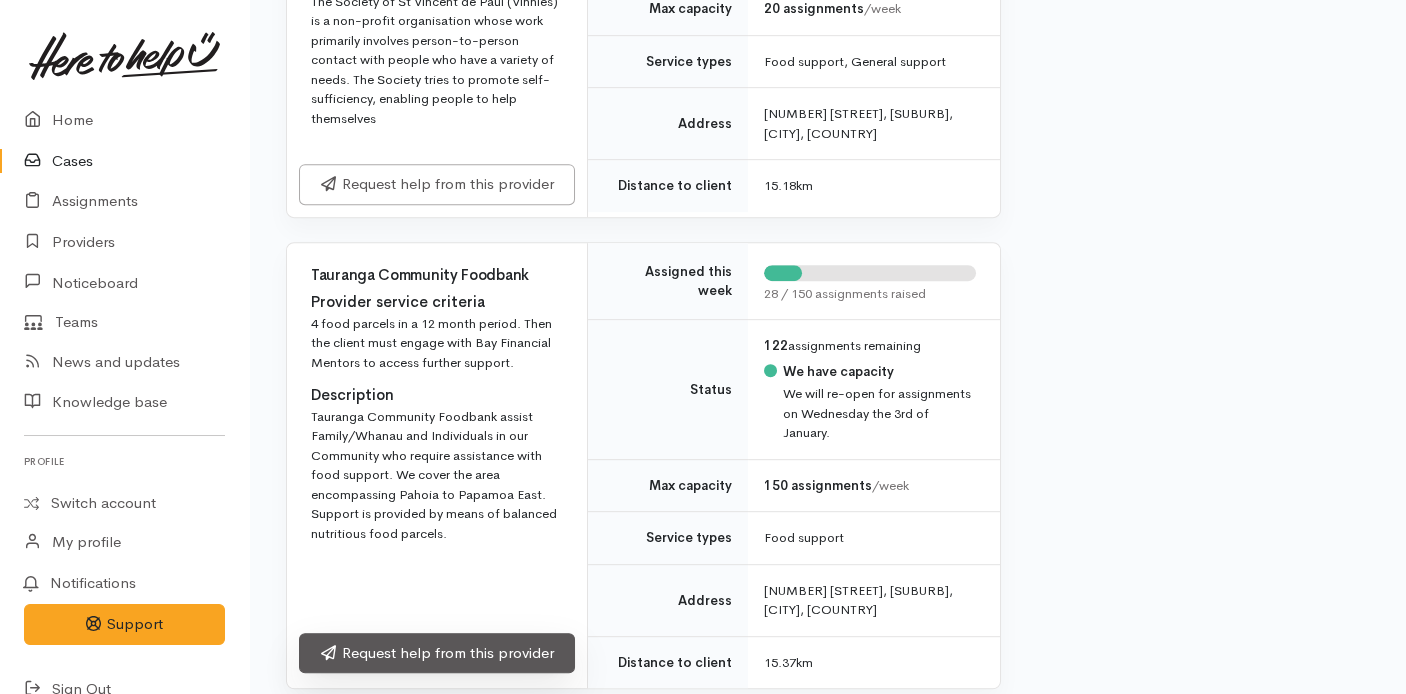 click on "Request help from this provider" at bounding box center [437, 653] 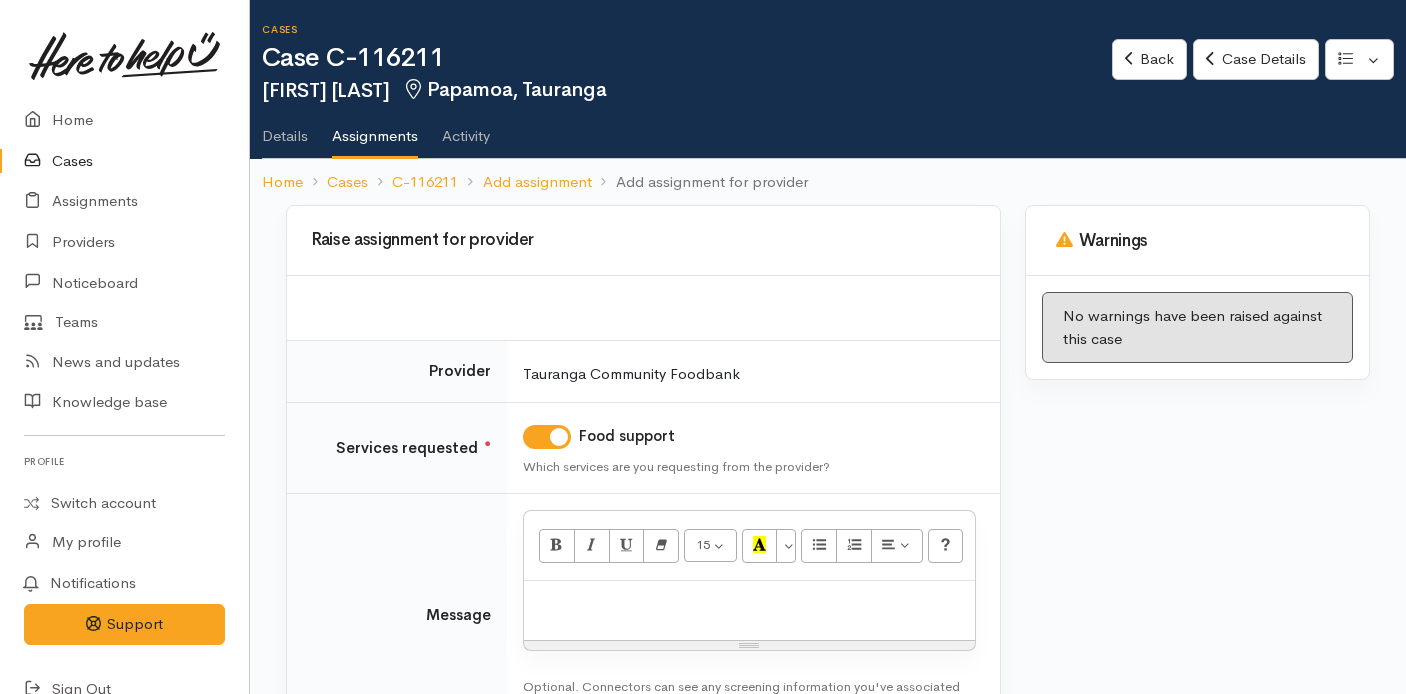 scroll, scrollTop: 0, scrollLeft: 0, axis: both 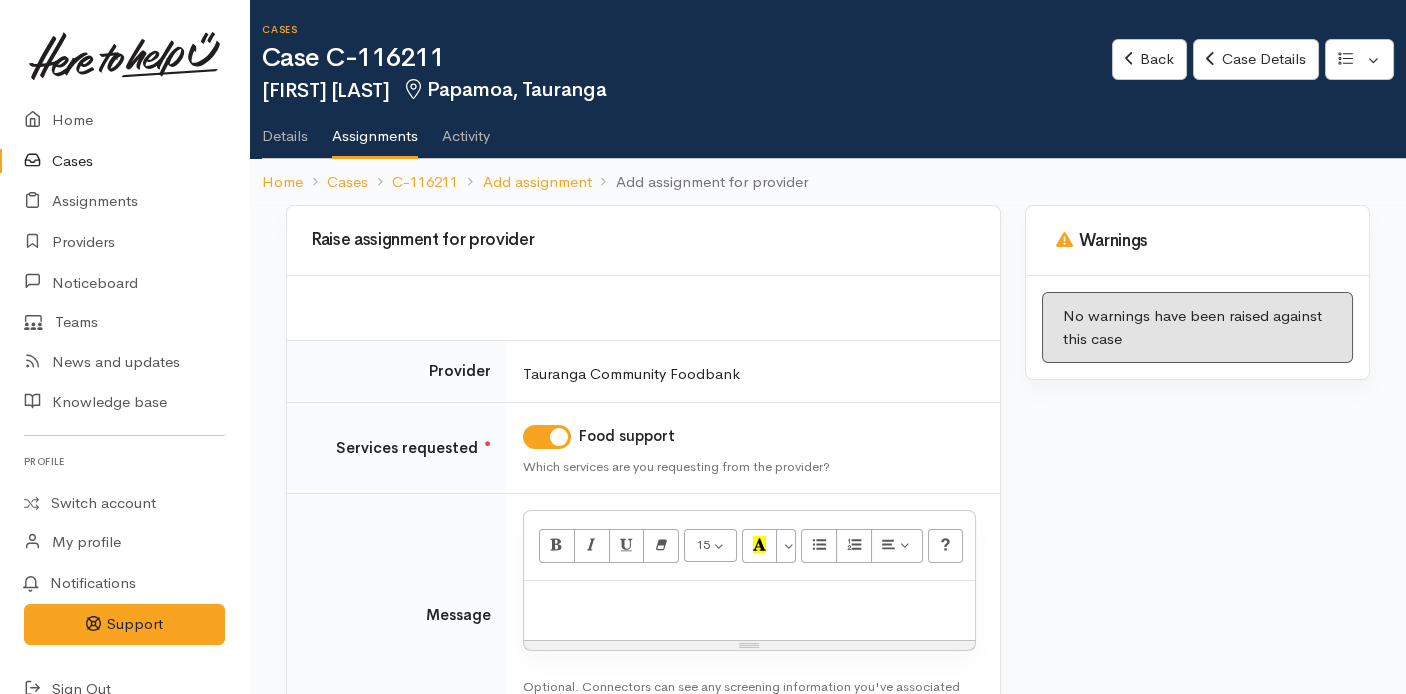 click at bounding box center [749, 610] 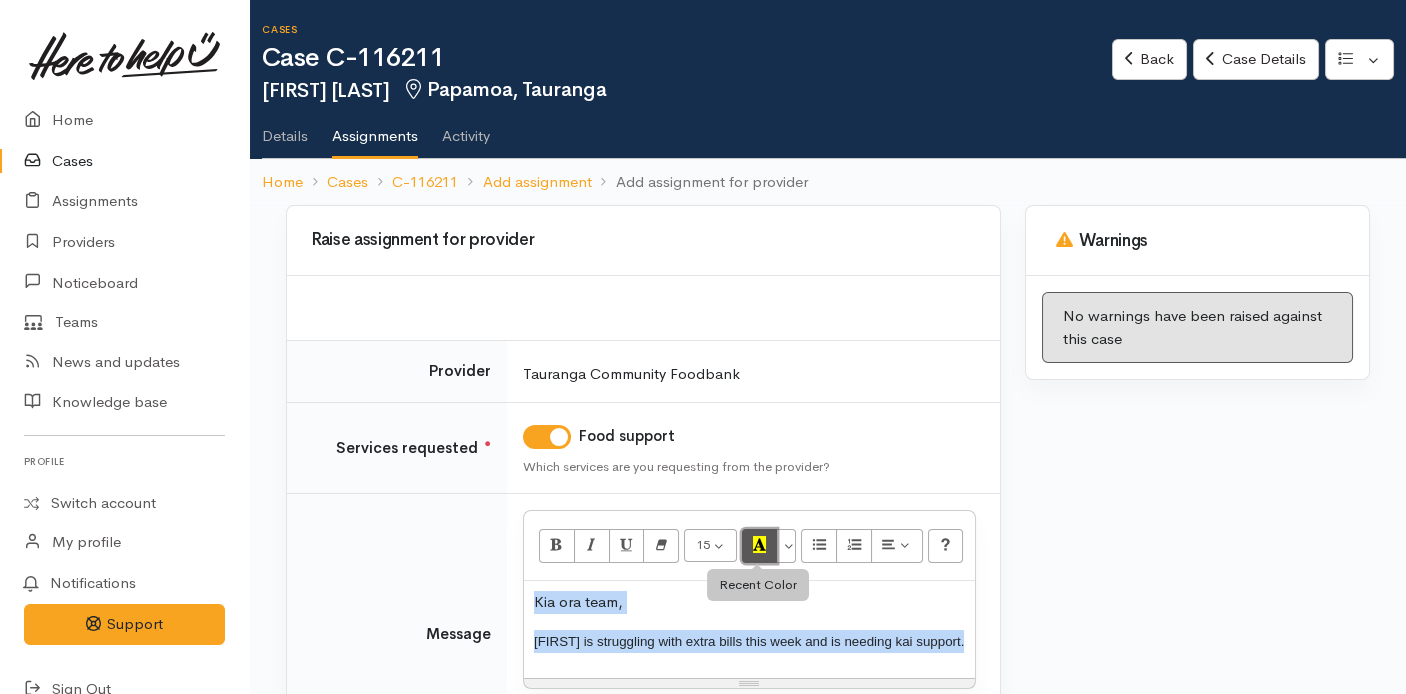 click at bounding box center (760, 546) 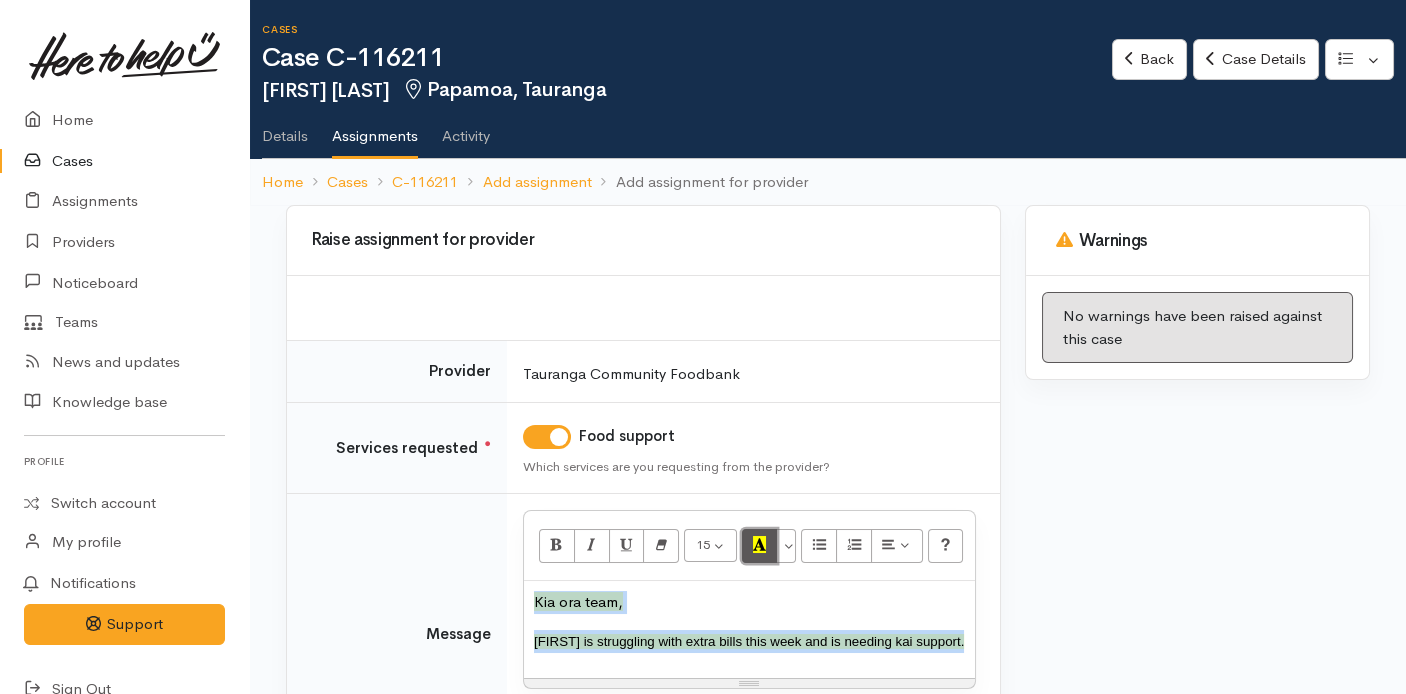 click at bounding box center [759, 544] 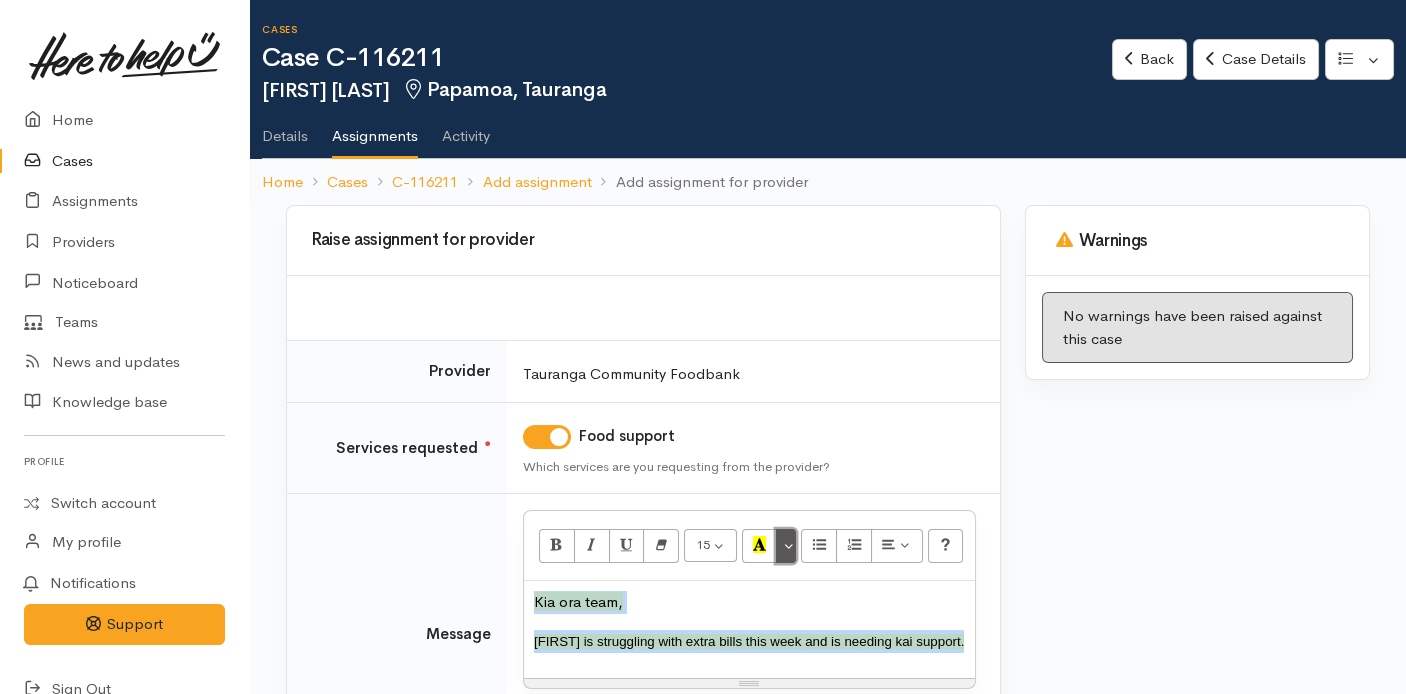 click at bounding box center (786, 546) 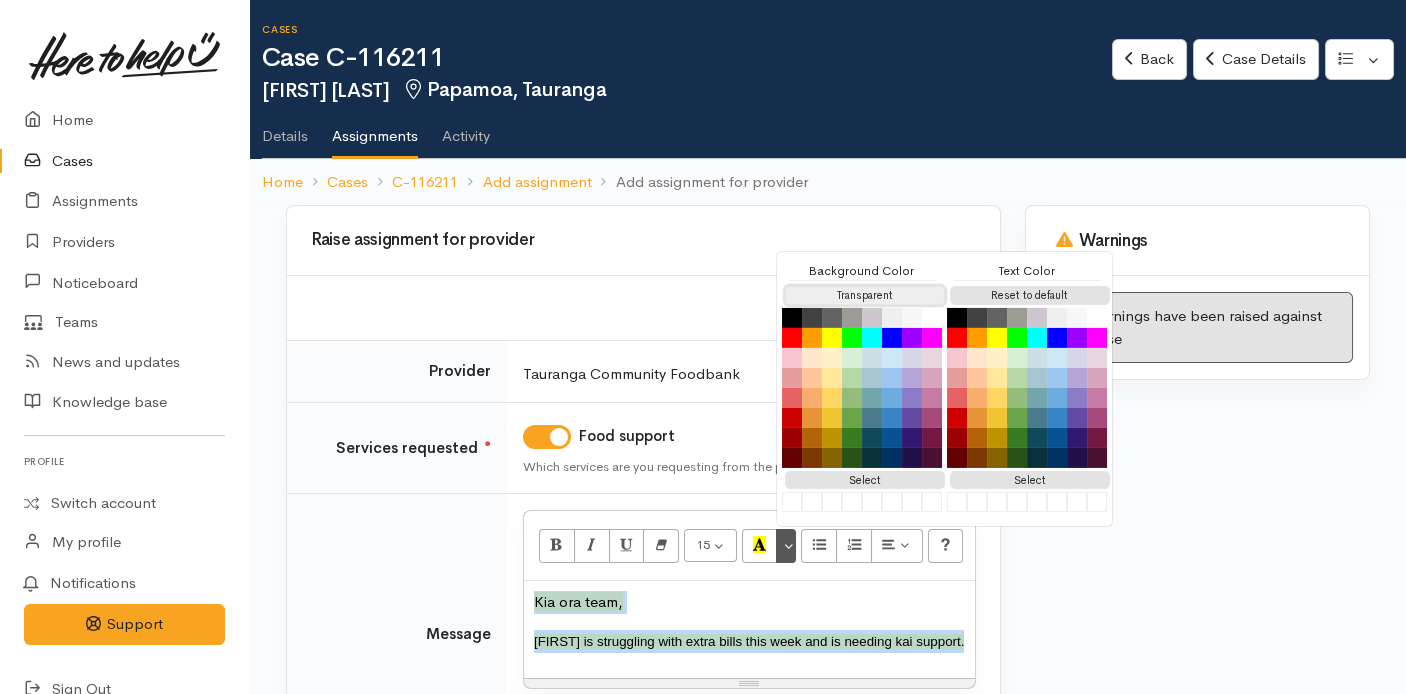 click on "Transparent" at bounding box center [865, 295] 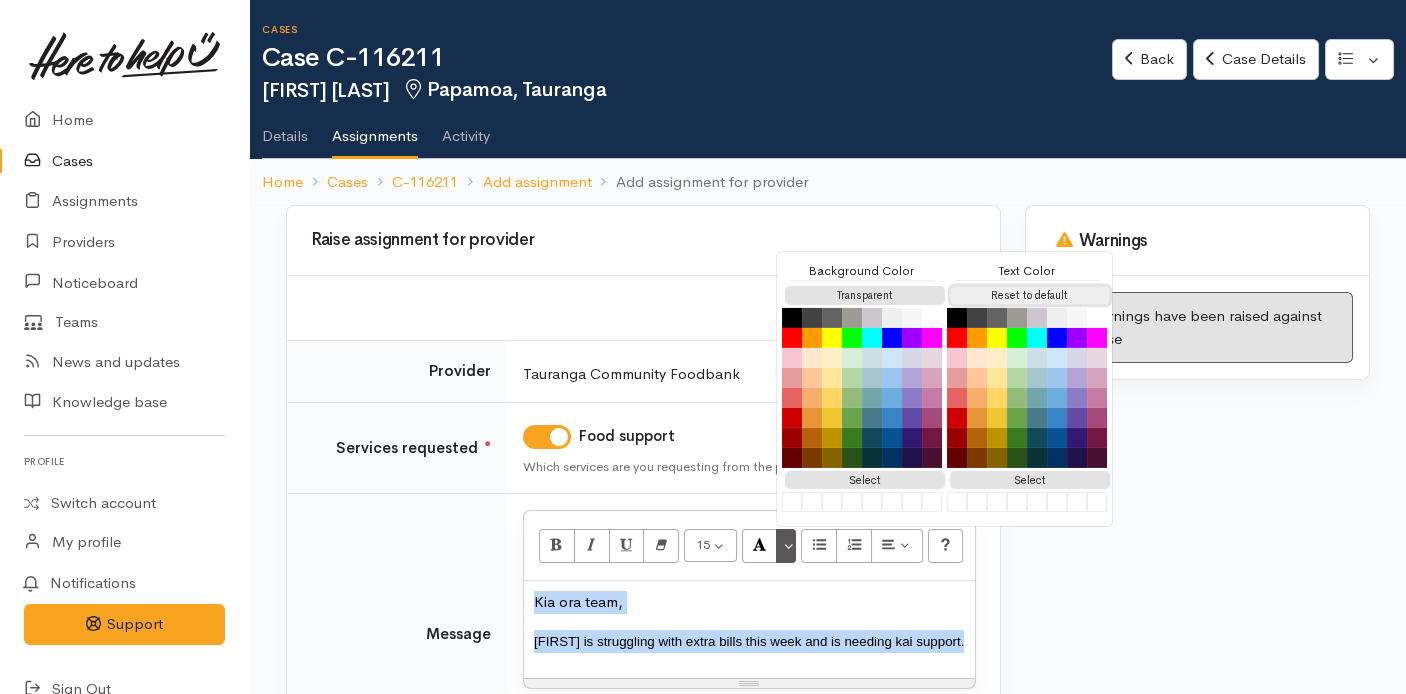 click on "Reset to default" at bounding box center (1030, 295) 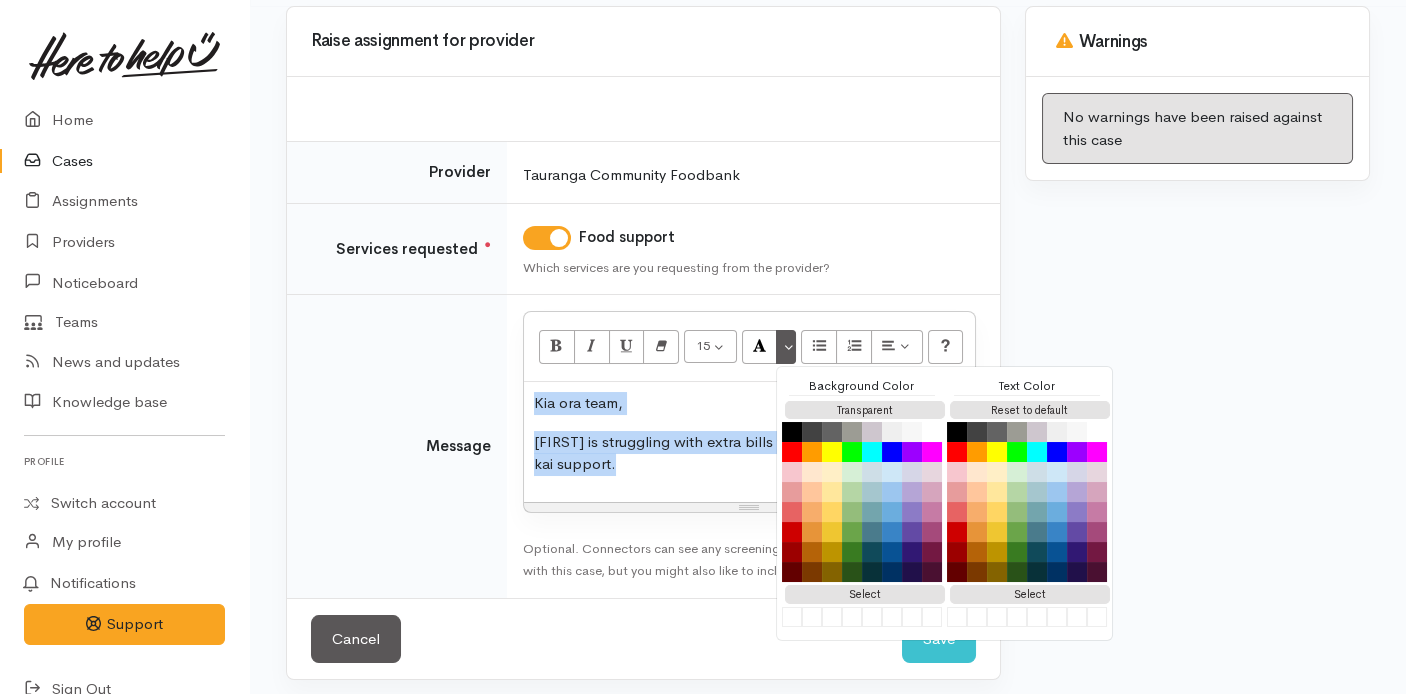 scroll, scrollTop: 202, scrollLeft: 0, axis: vertical 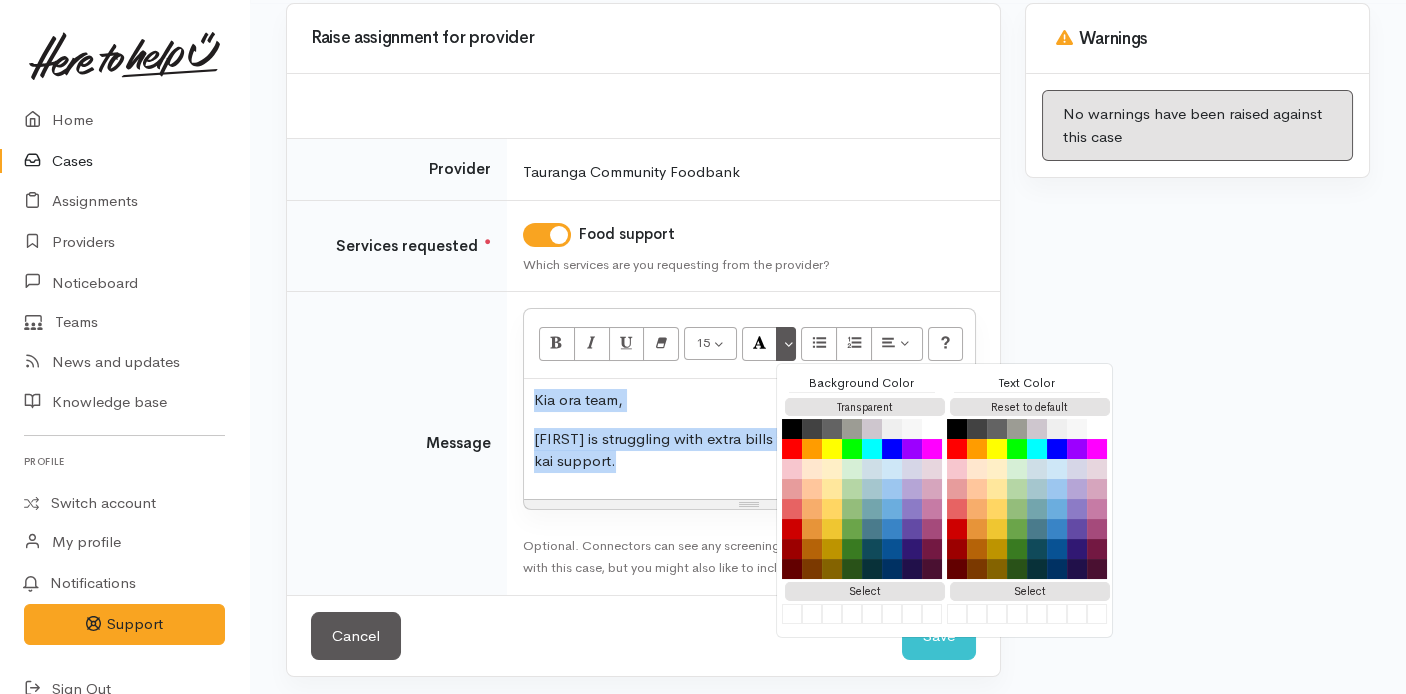 click on "Jasmine is struggling with extra bills this week and is needing kai support." at bounding box center [749, 450] 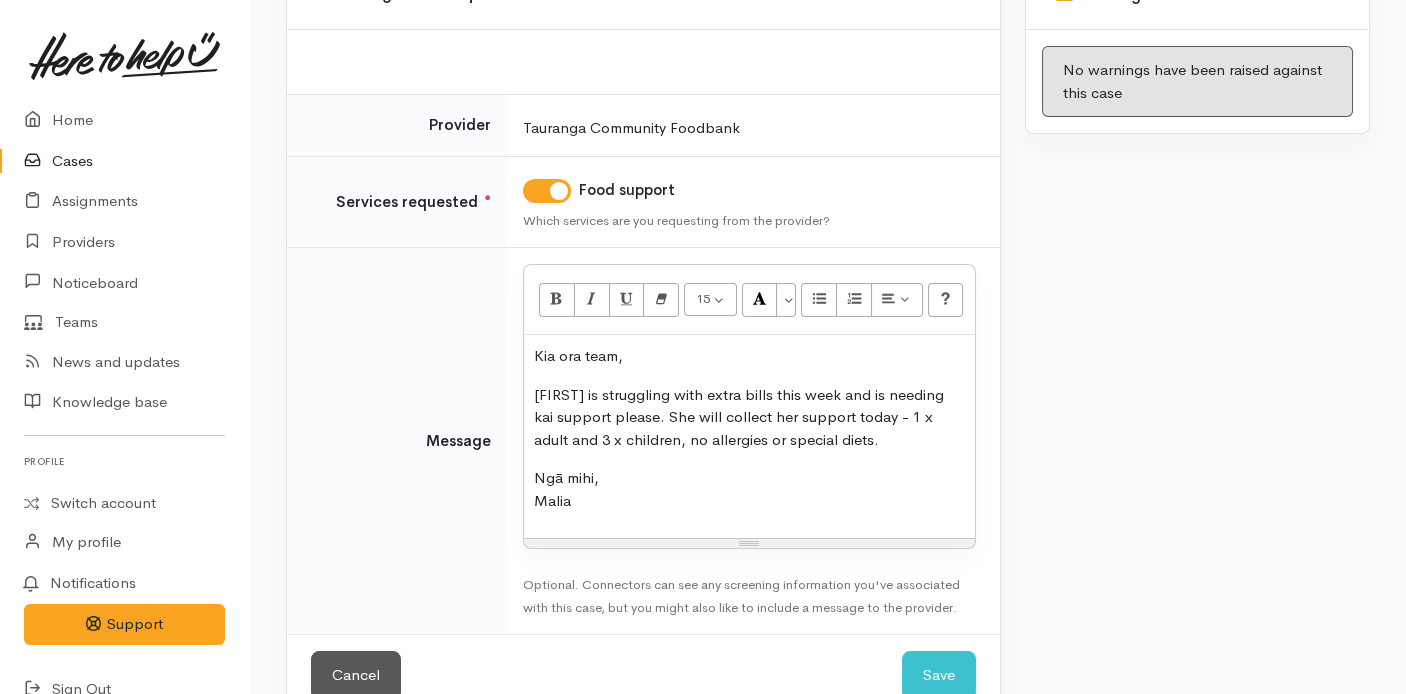 scroll, scrollTop: 288, scrollLeft: 0, axis: vertical 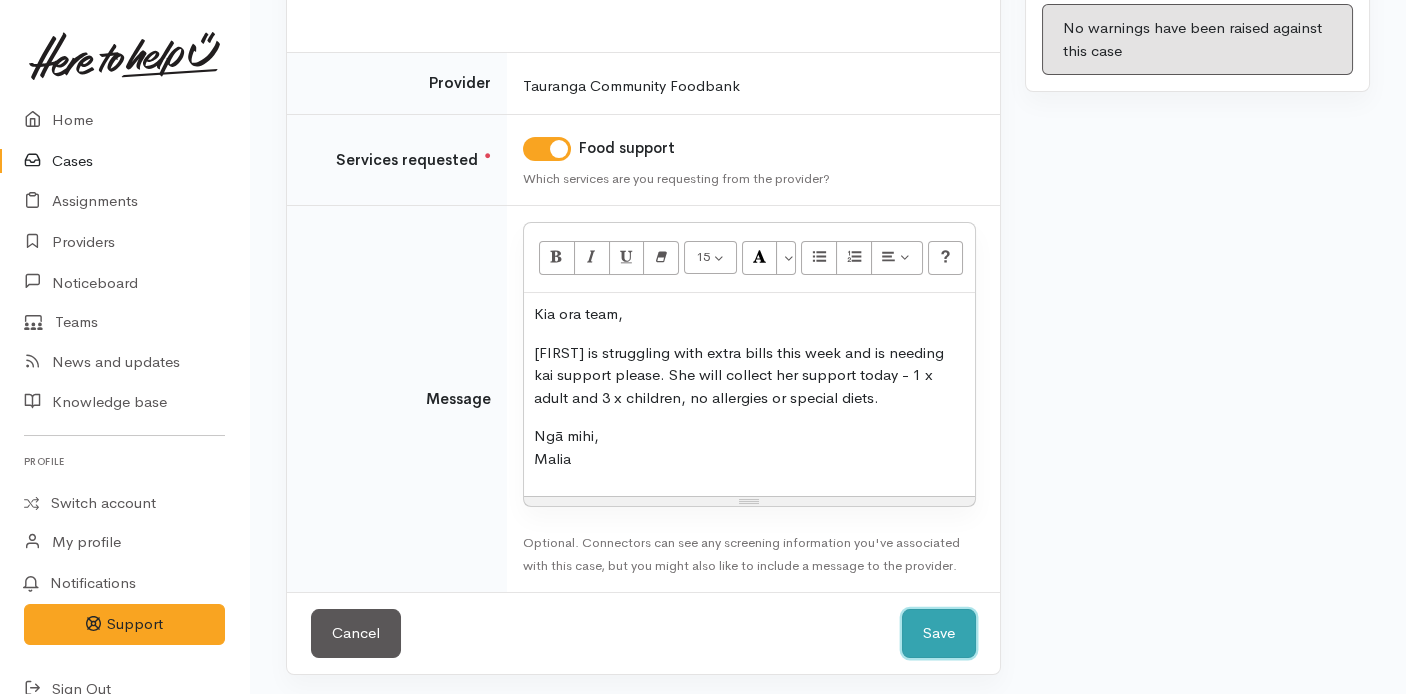 click on "Save" at bounding box center (939, 633) 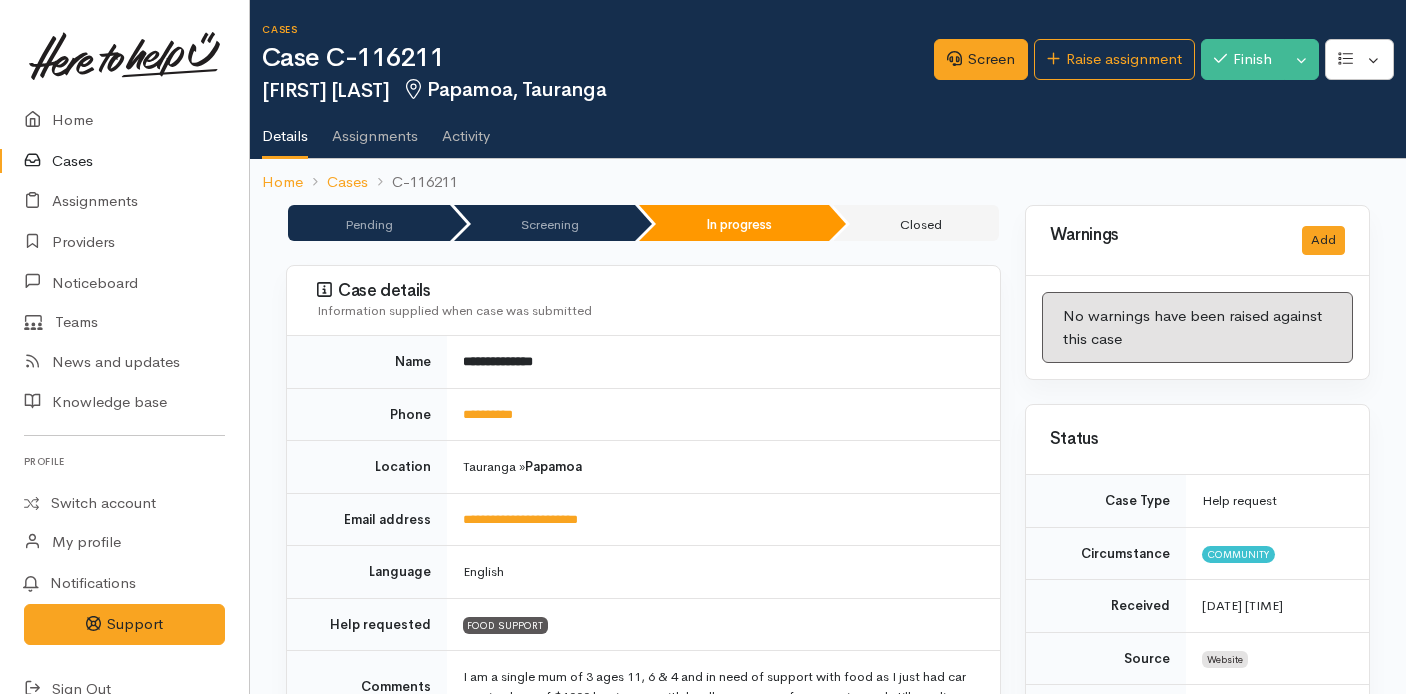 scroll, scrollTop: 0, scrollLeft: 0, axis: both 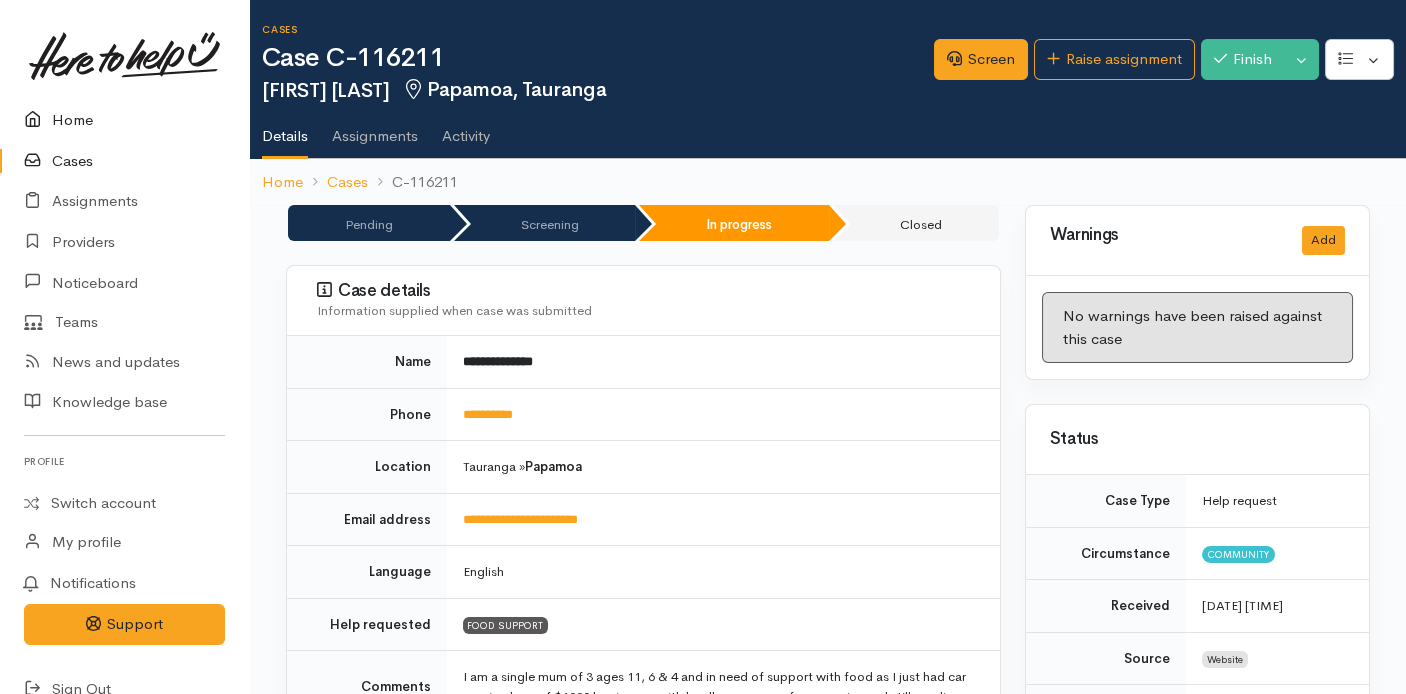click on "Home" at bounding box center (124, 120) 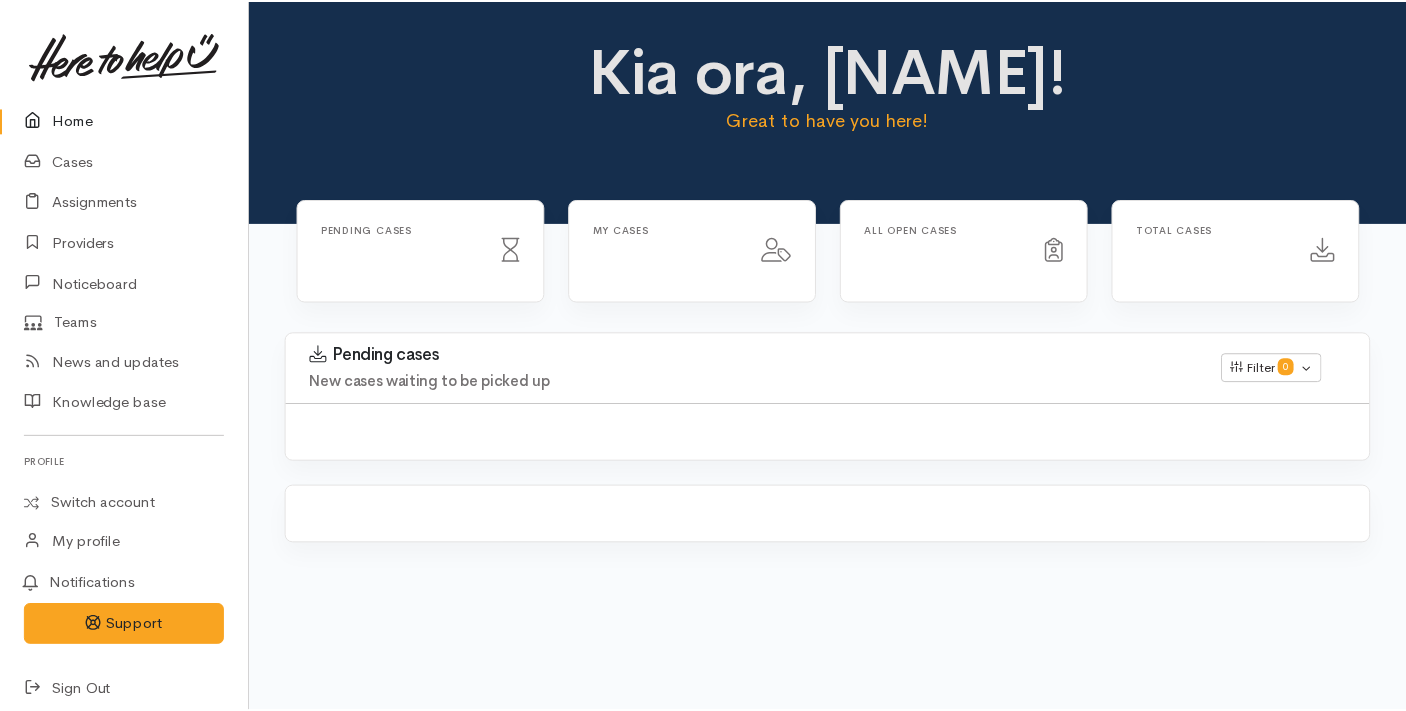 scroll, scrollTop: 0, scrollLeft: 0, axis: both 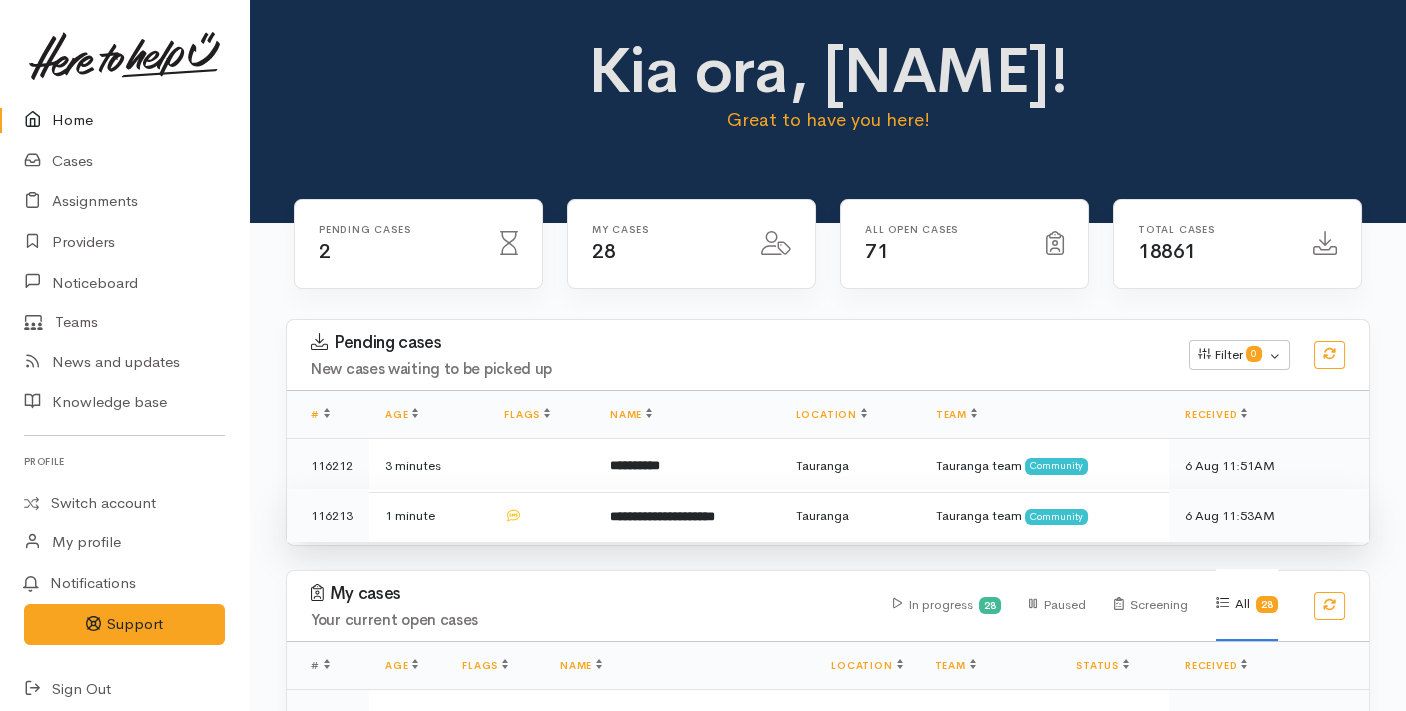 click on "**********" at bounding box center (687, 515) 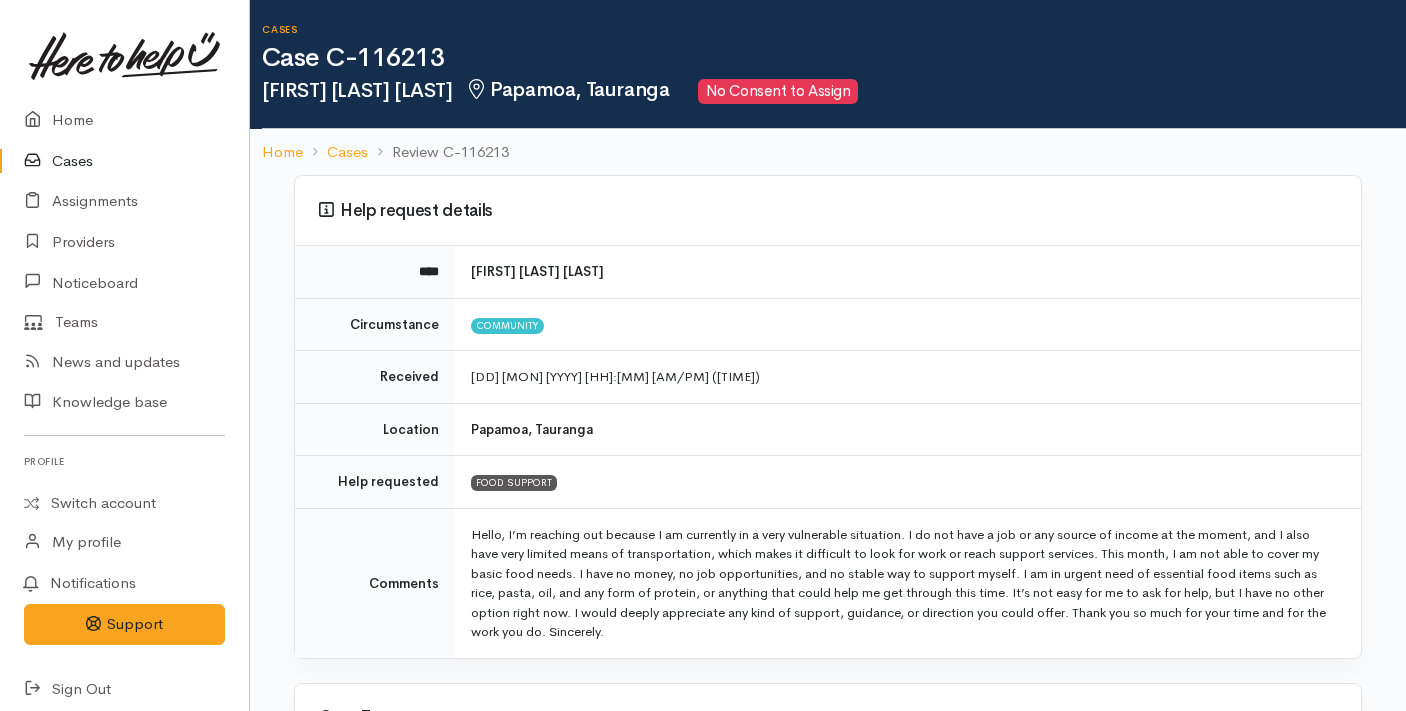 scroll, scrollTop: 0, scrollLeft: 0, axis: both 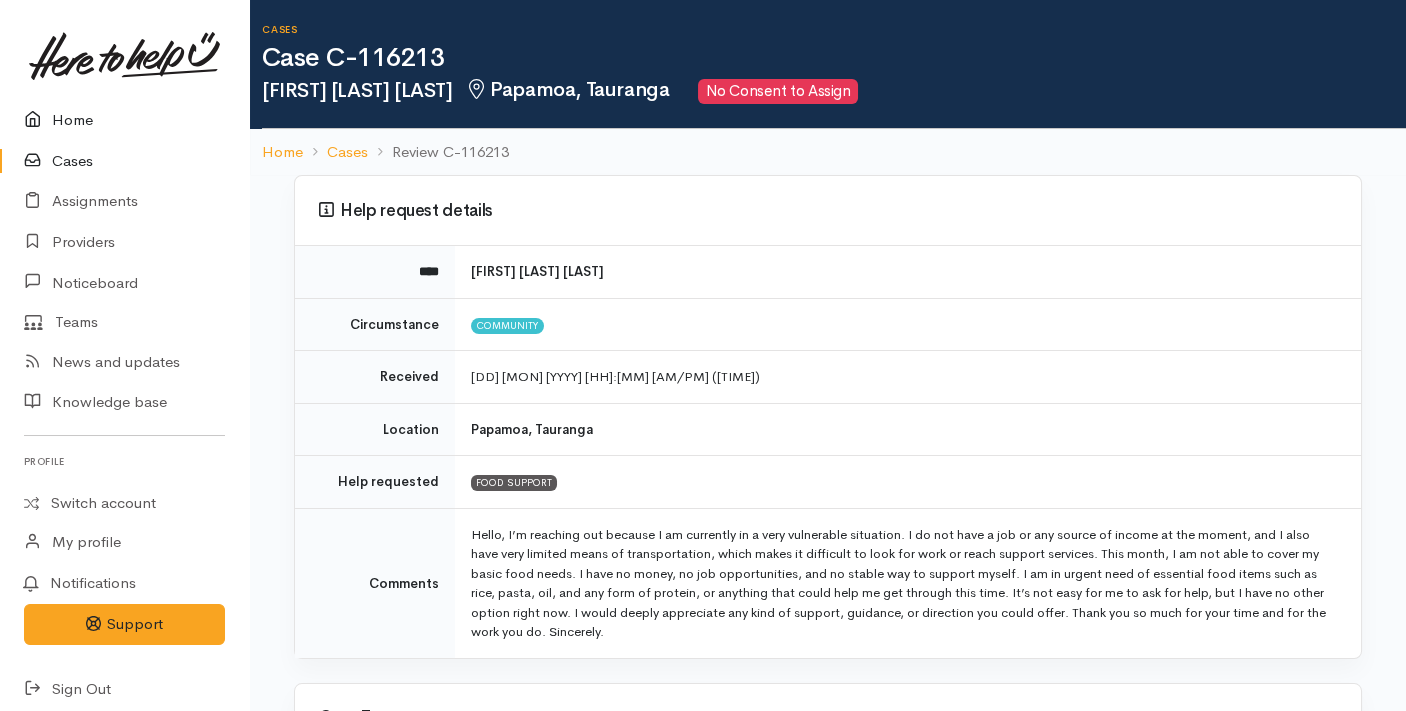 click on "Home" at bounding box center [124, 120] 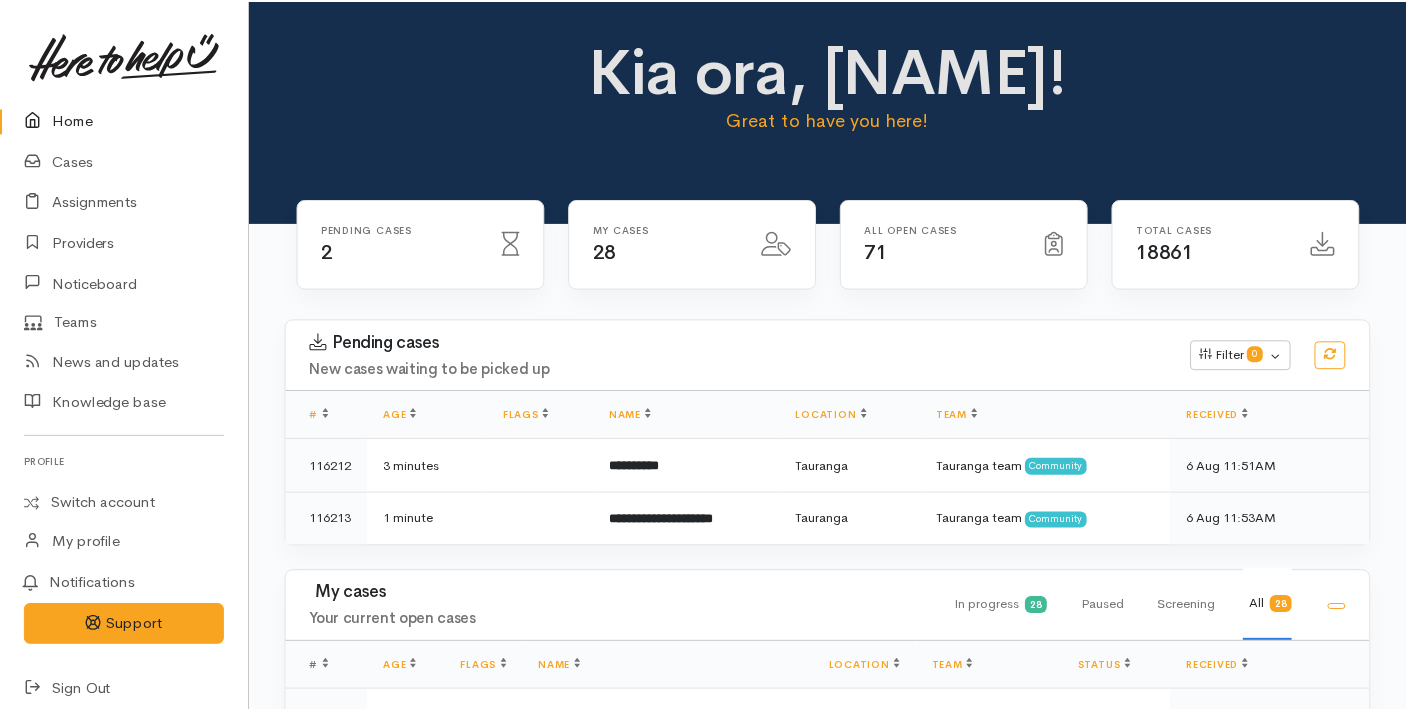 scroll, scrollTop: 0, scrollLeft: 0, axis: both 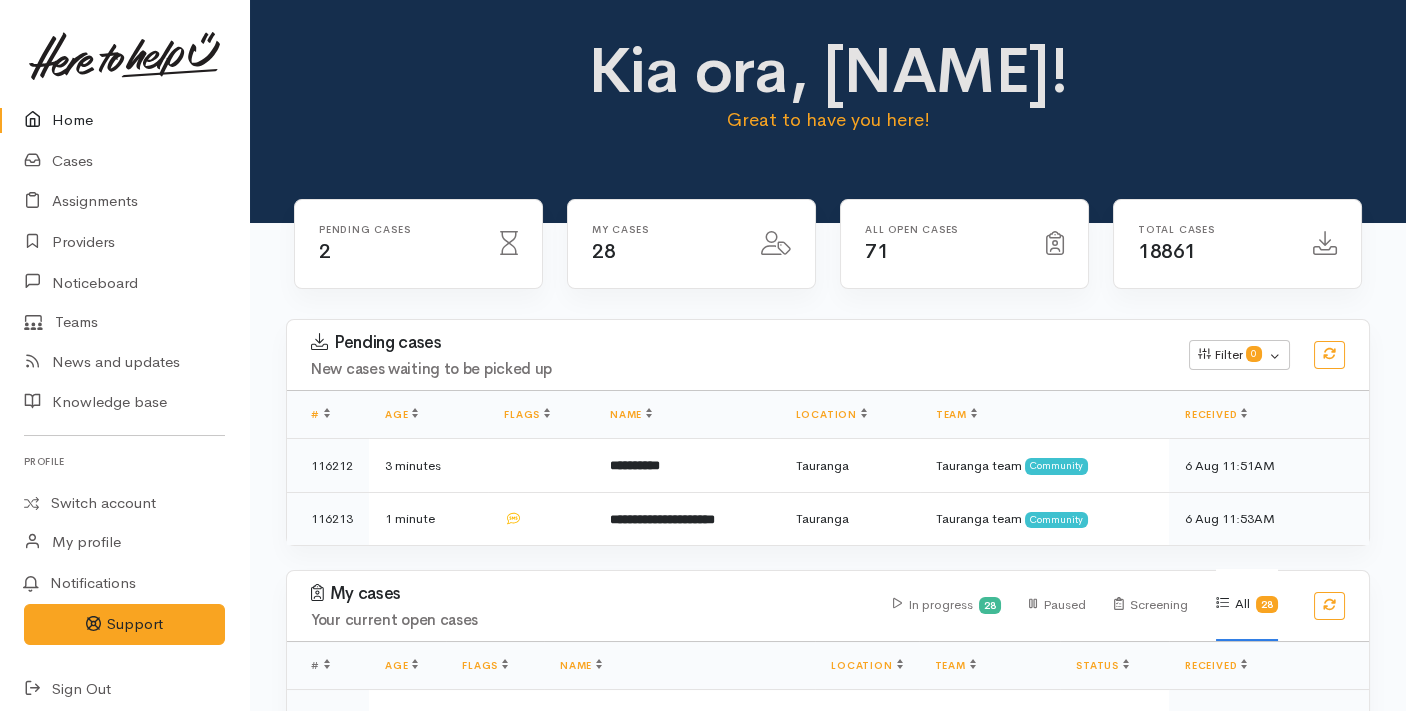 click on "Home" at bounding box center [124, 120] 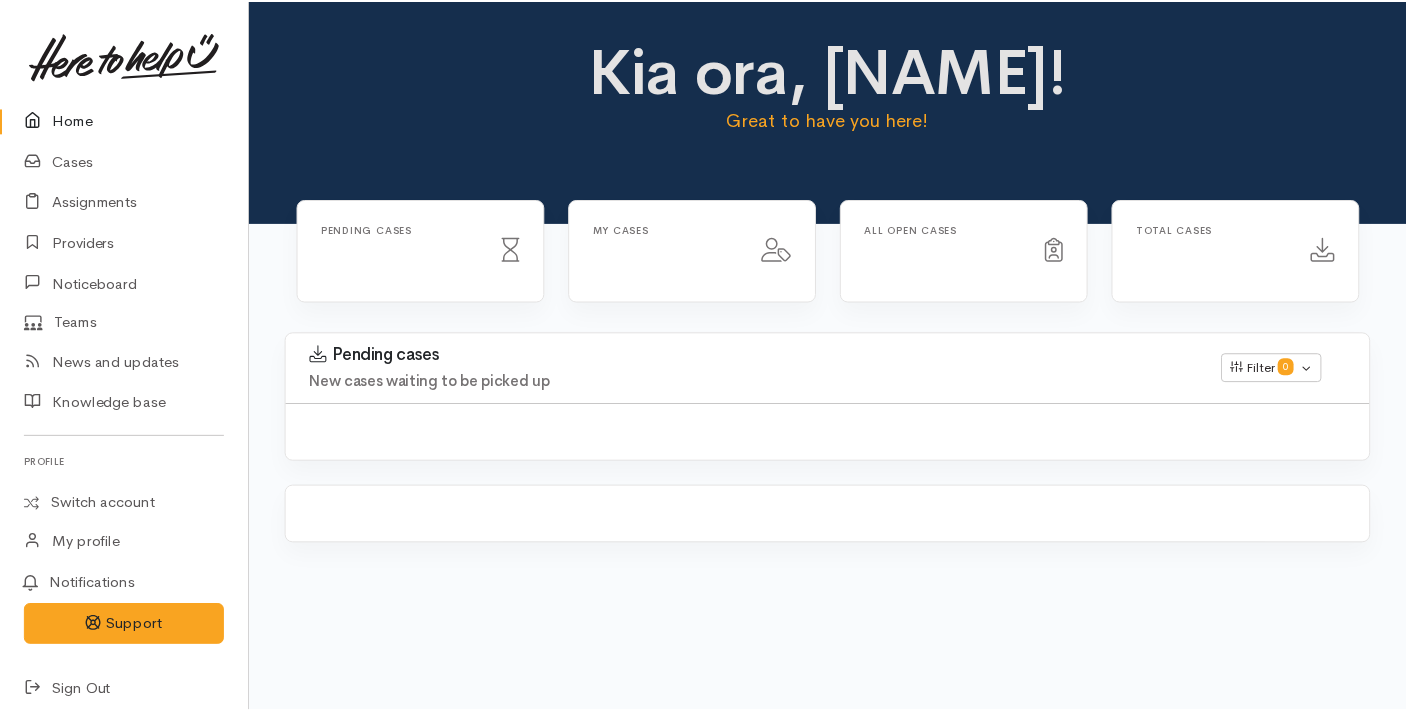 scroll, scrollTop: 0, scrollLeft: 0, axis: both 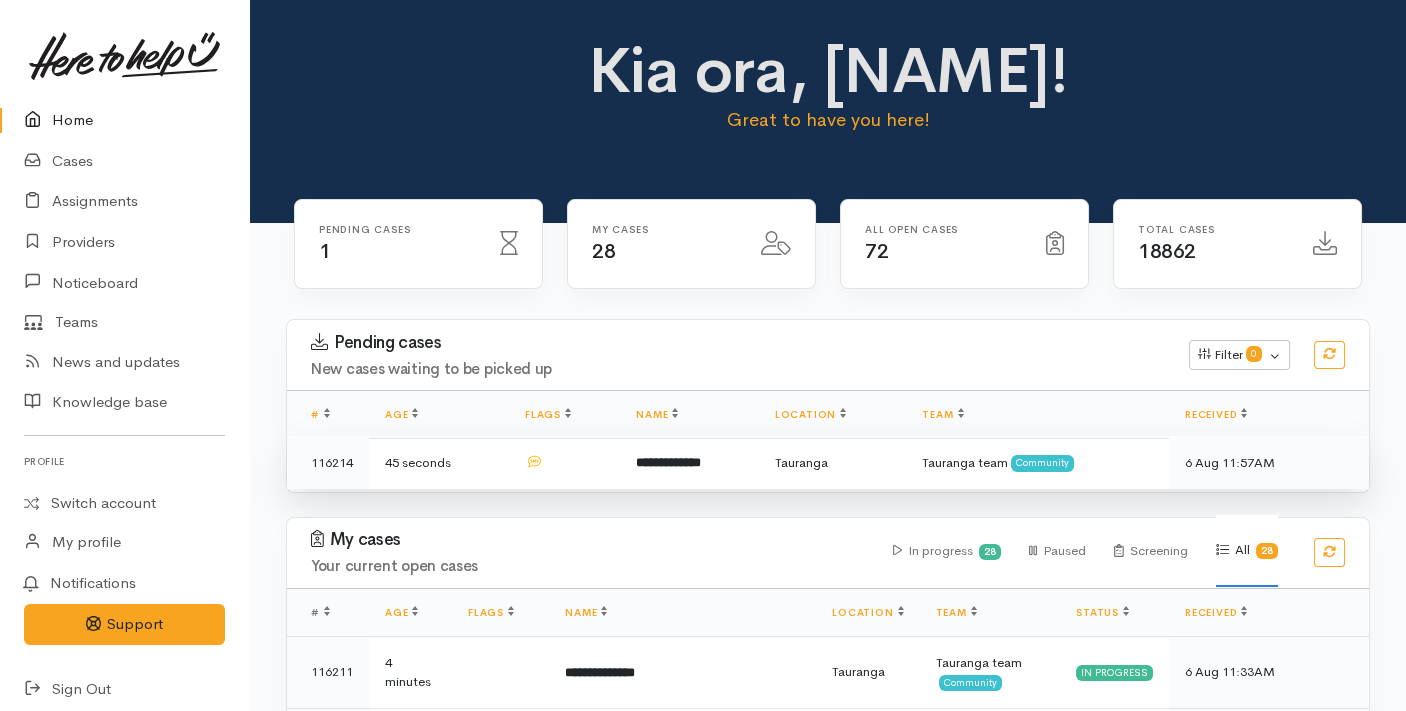 click on "**********" at bounding box center [668, 462] 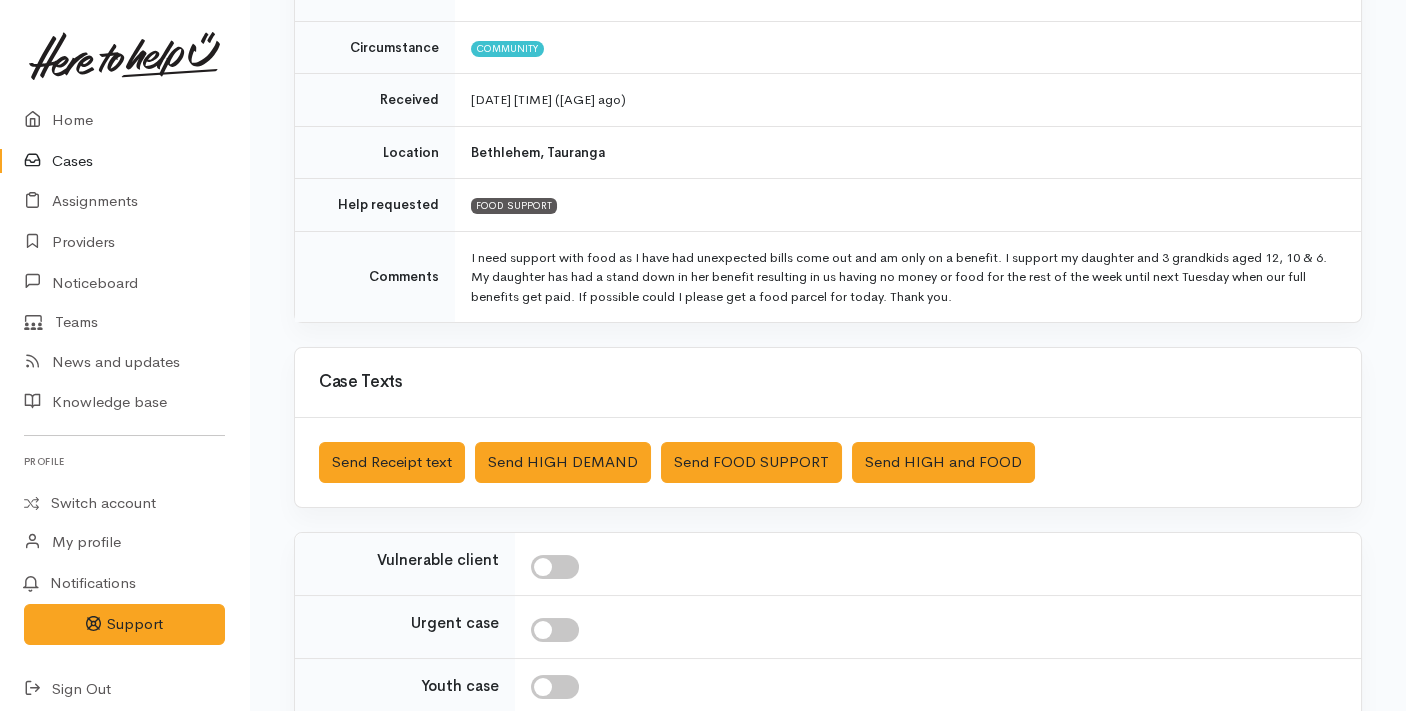 scroll, scrollTop: 459, scrollLeft: 0, axis: vertical 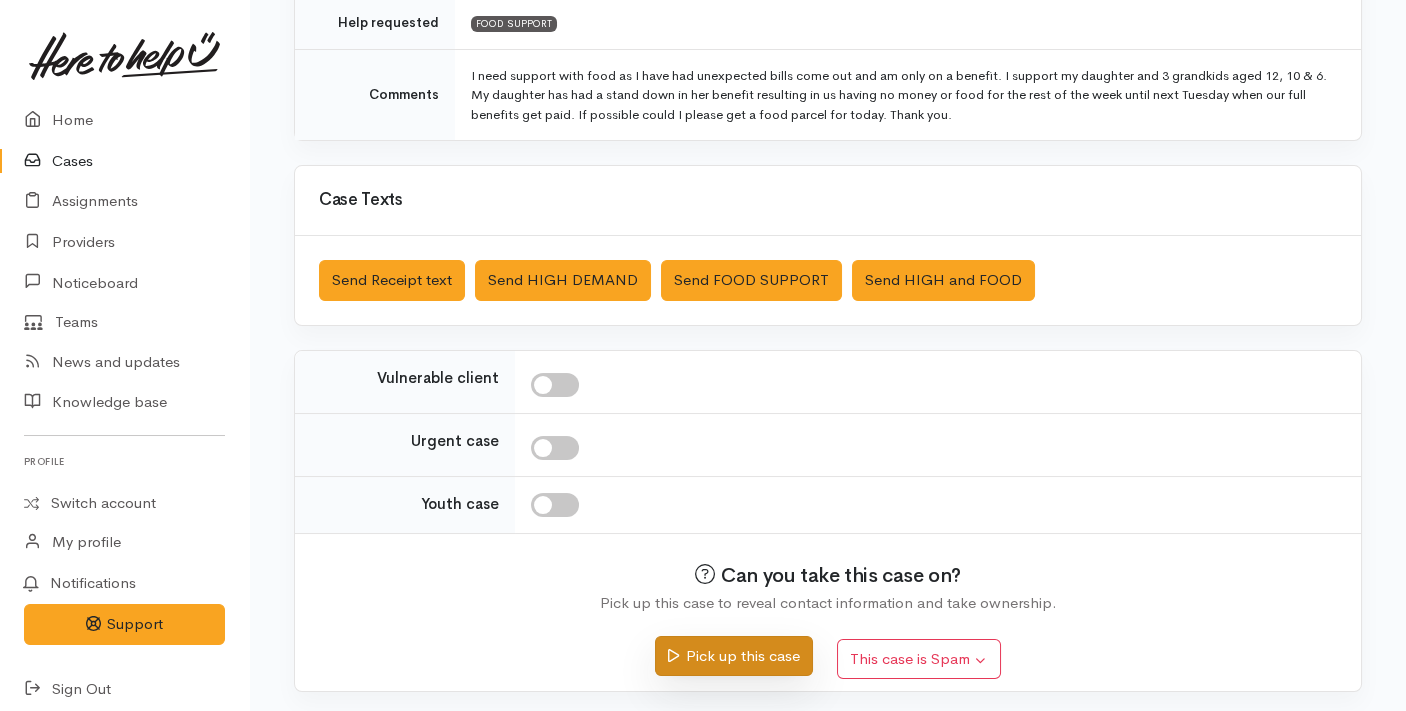 click on "Pick up this case" at bounding box center (733, 656) 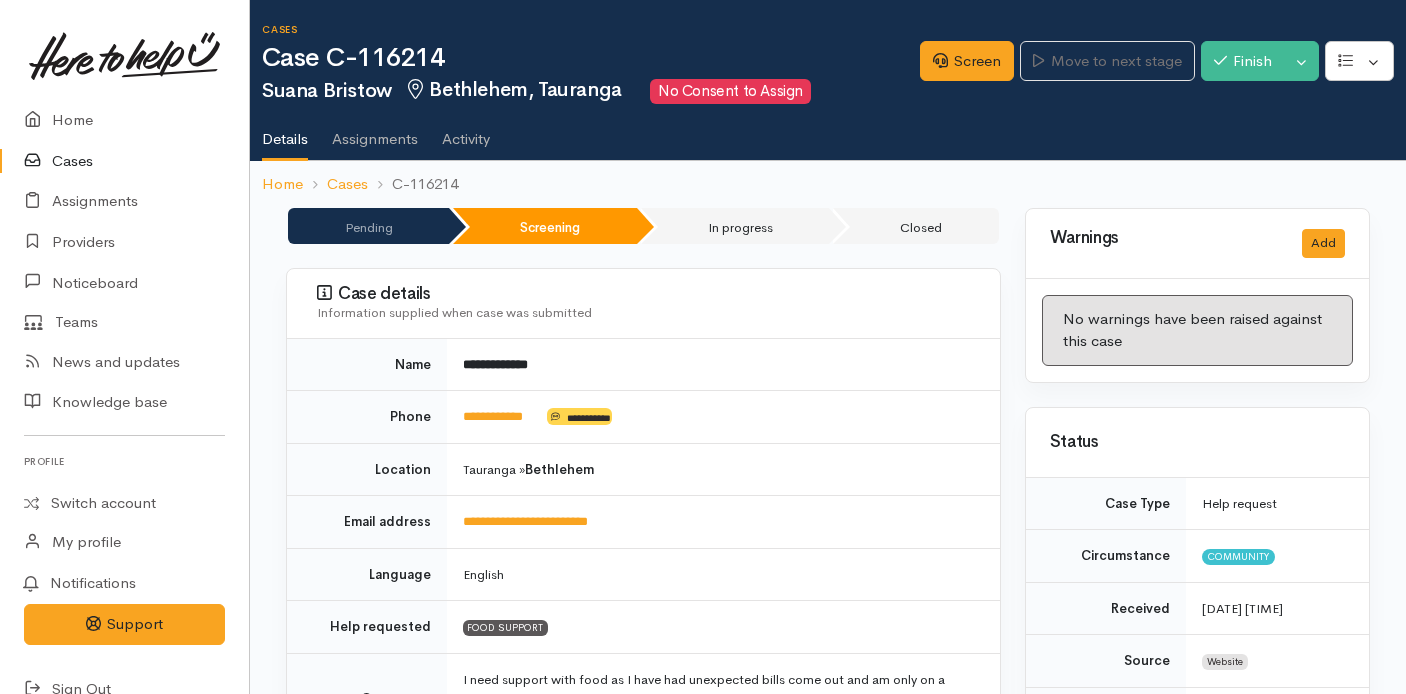 scroll, scrollTop: 0, scrollLeft: 0, axis: both 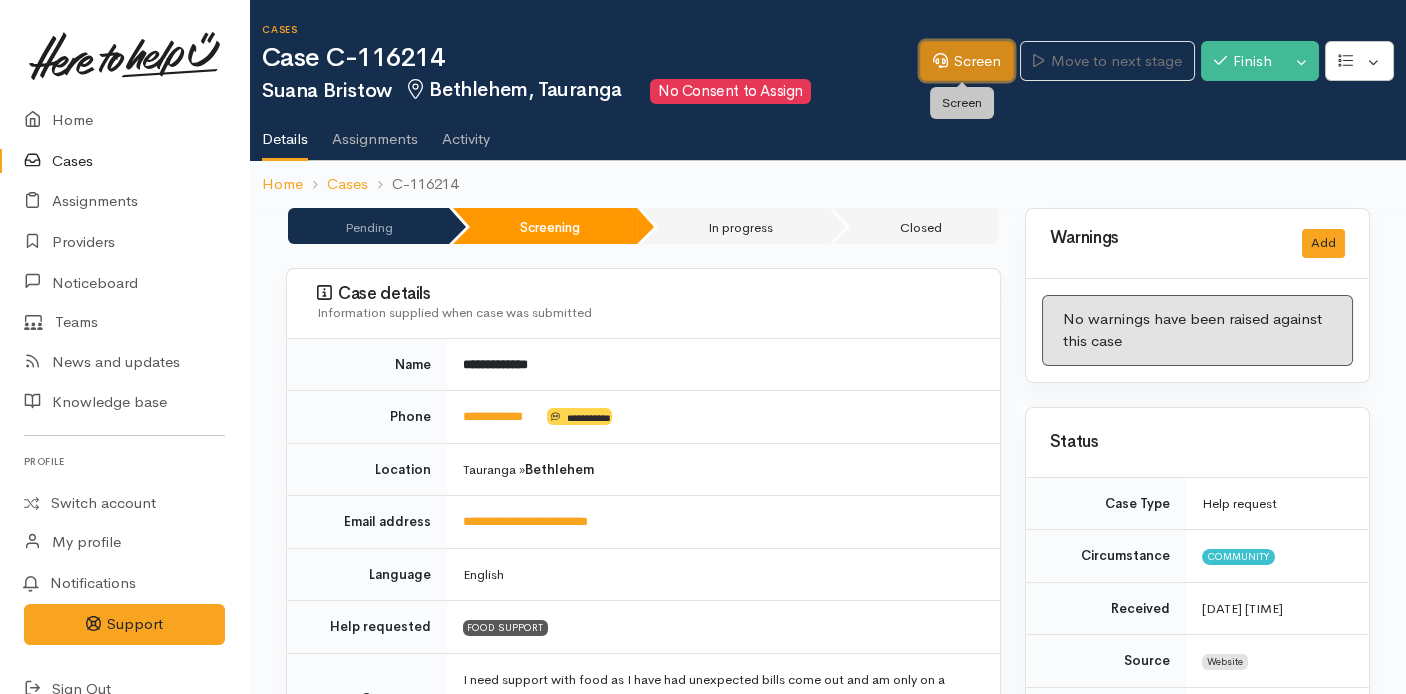 click on "Screen" at bounding box center [967, 61] 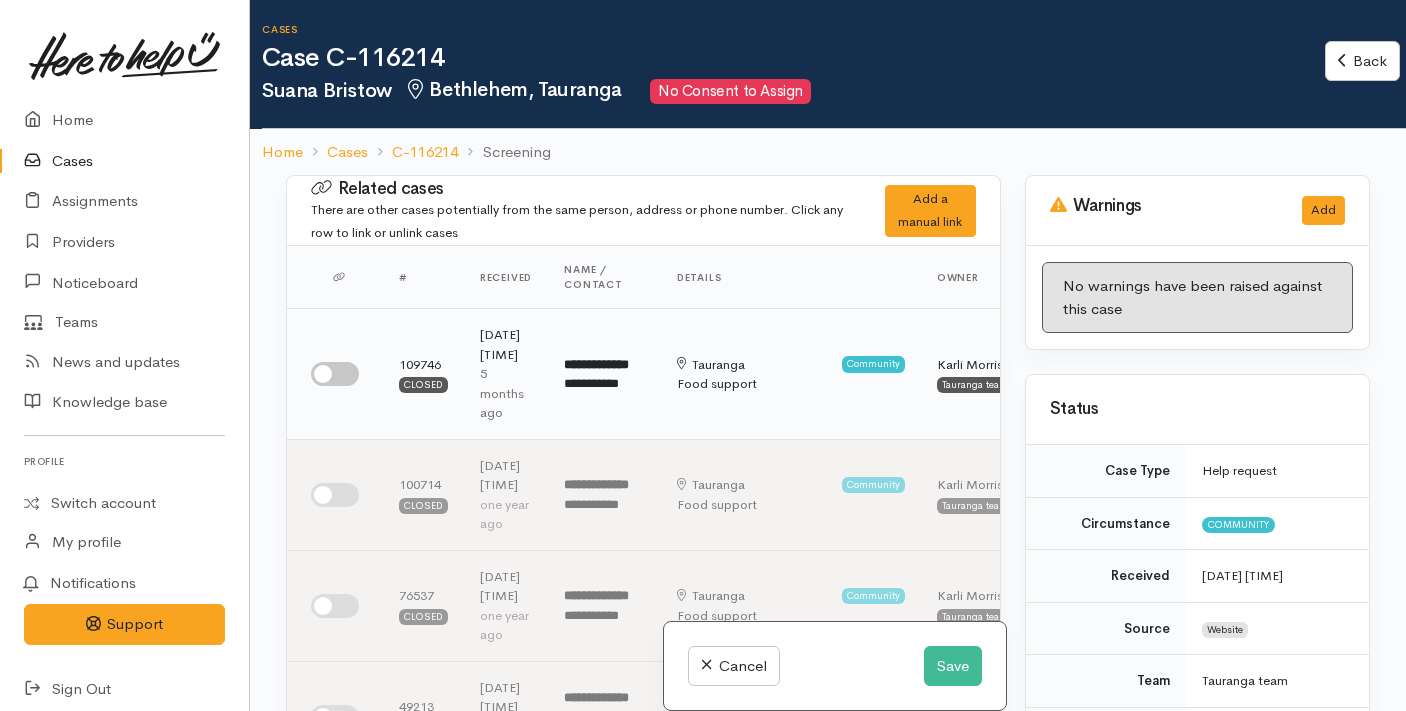 scroll, scrollTop: 0, scrollLeft: 0, axis: both 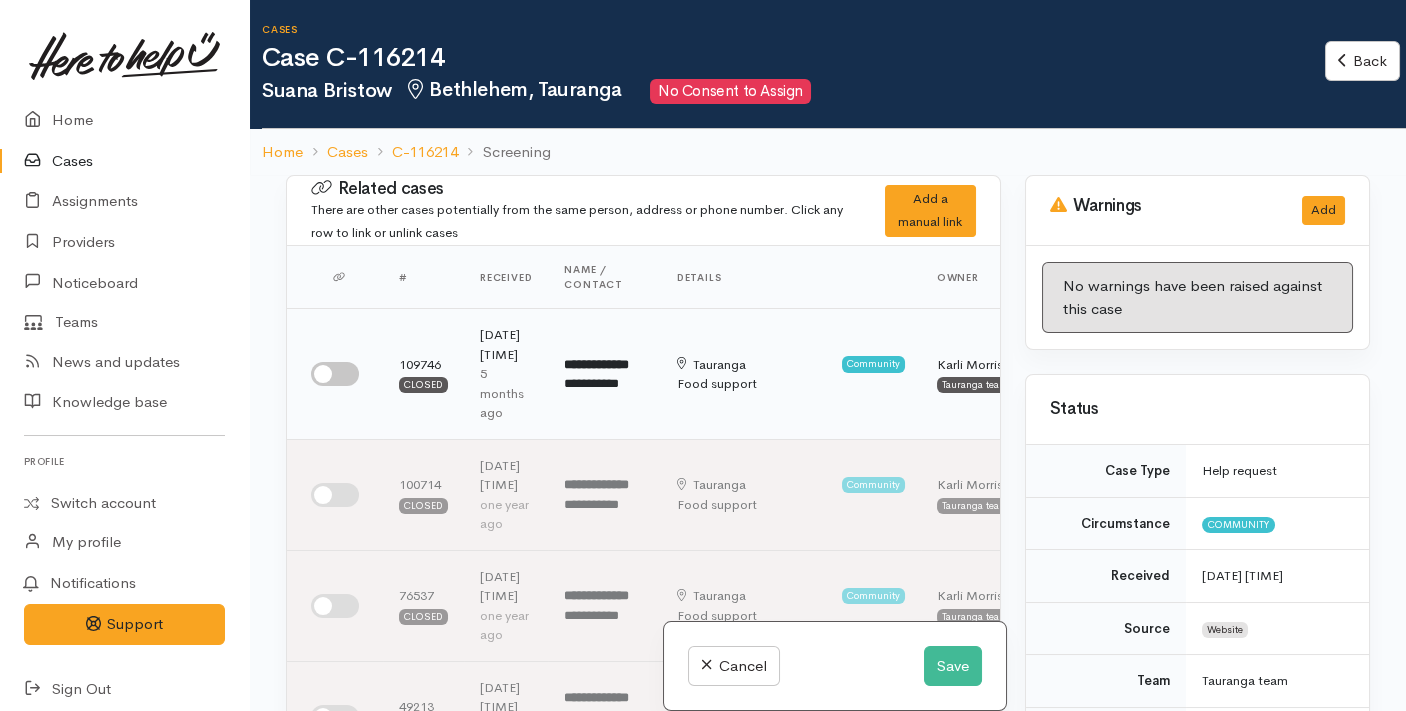 click at bounding box center [335, 374] 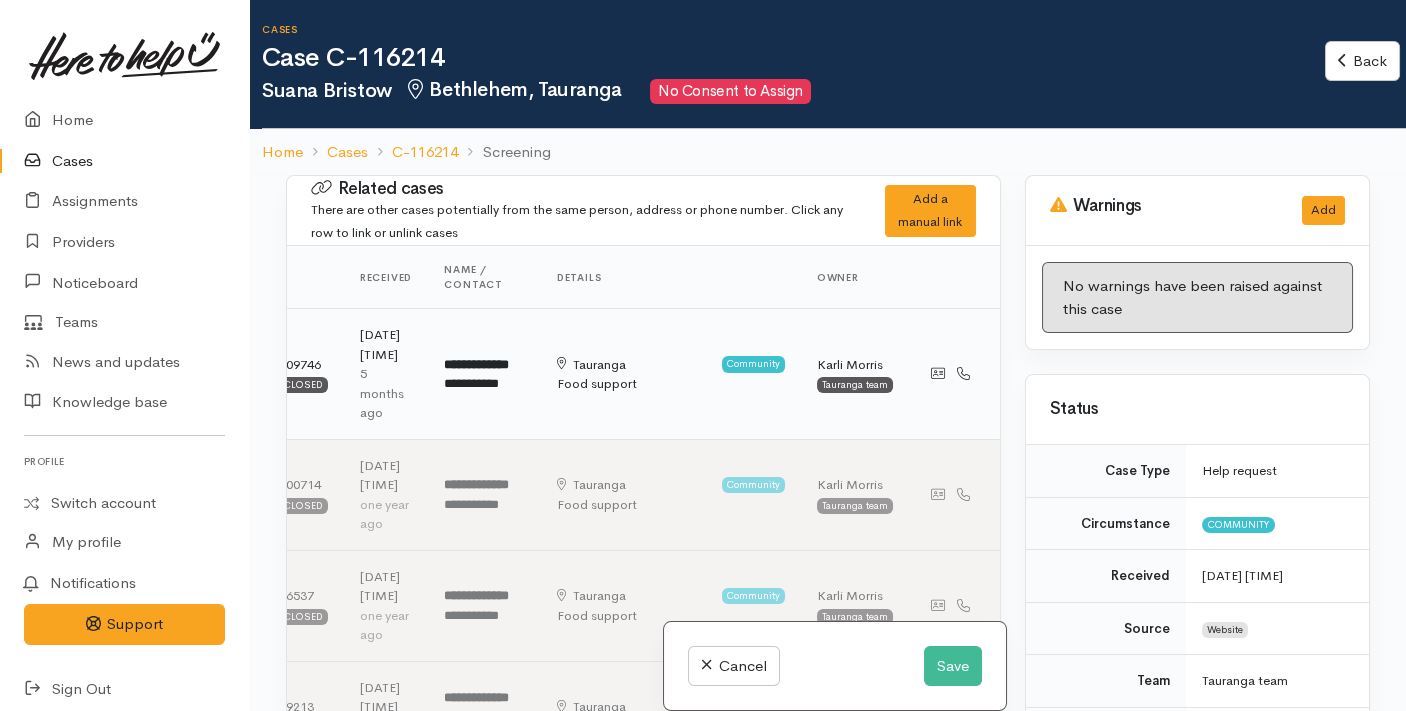 scroll, scrollTop: 0, scrollLeft: 0, axis: both 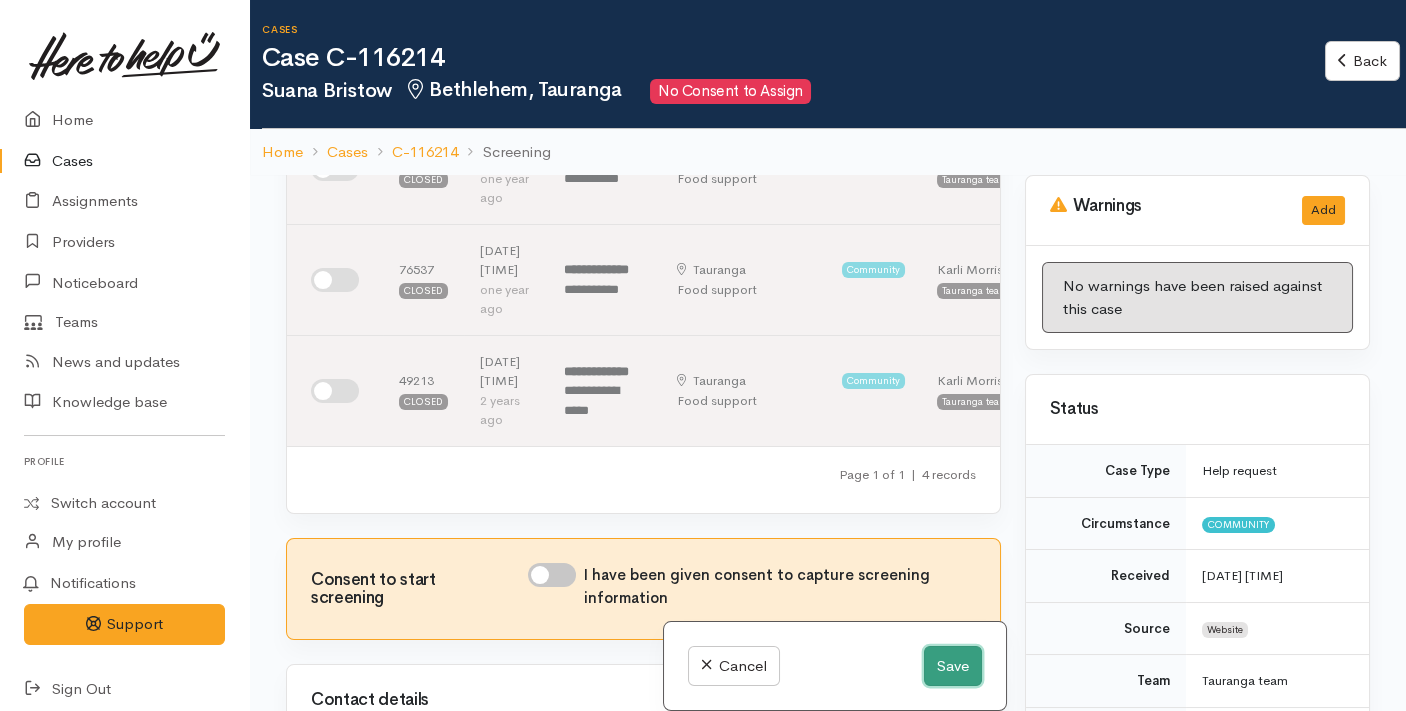 click on "Save" at bounding box center [953, 666] 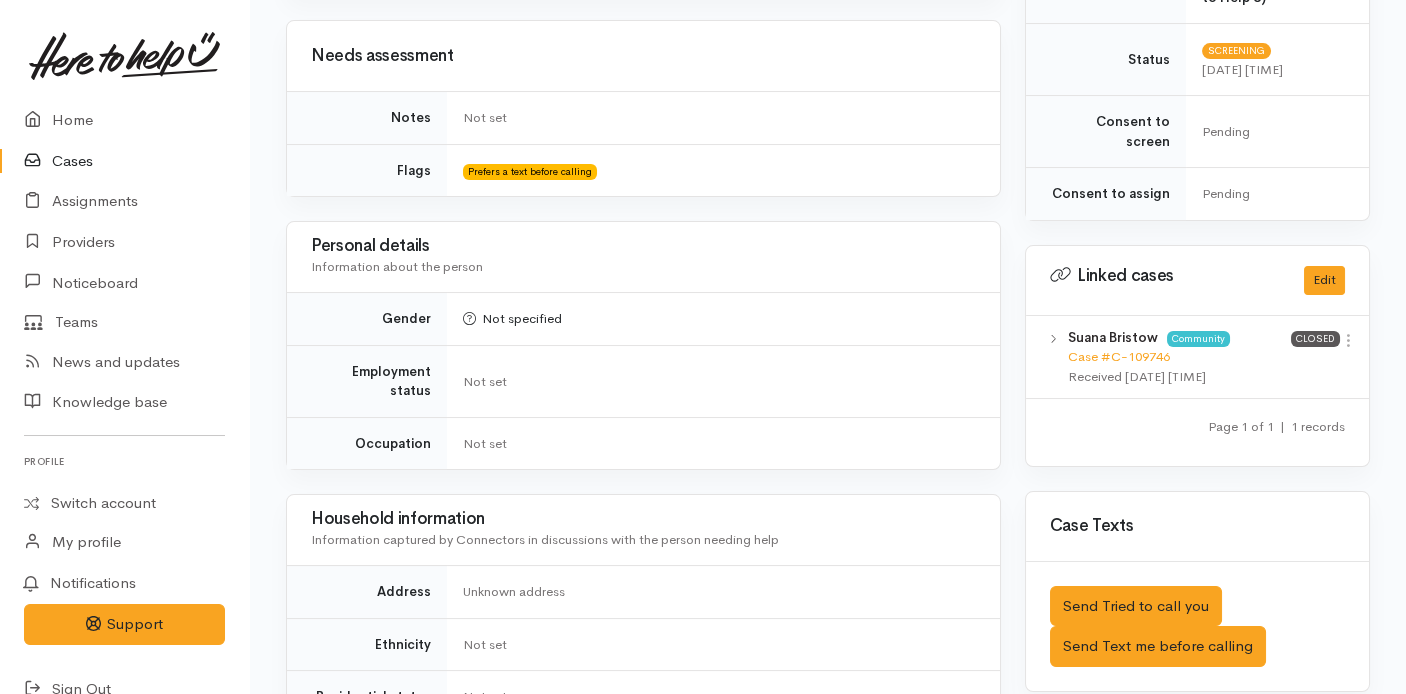 scroll, scrollTop: 799, scrollLeft: 0, axis: vertical 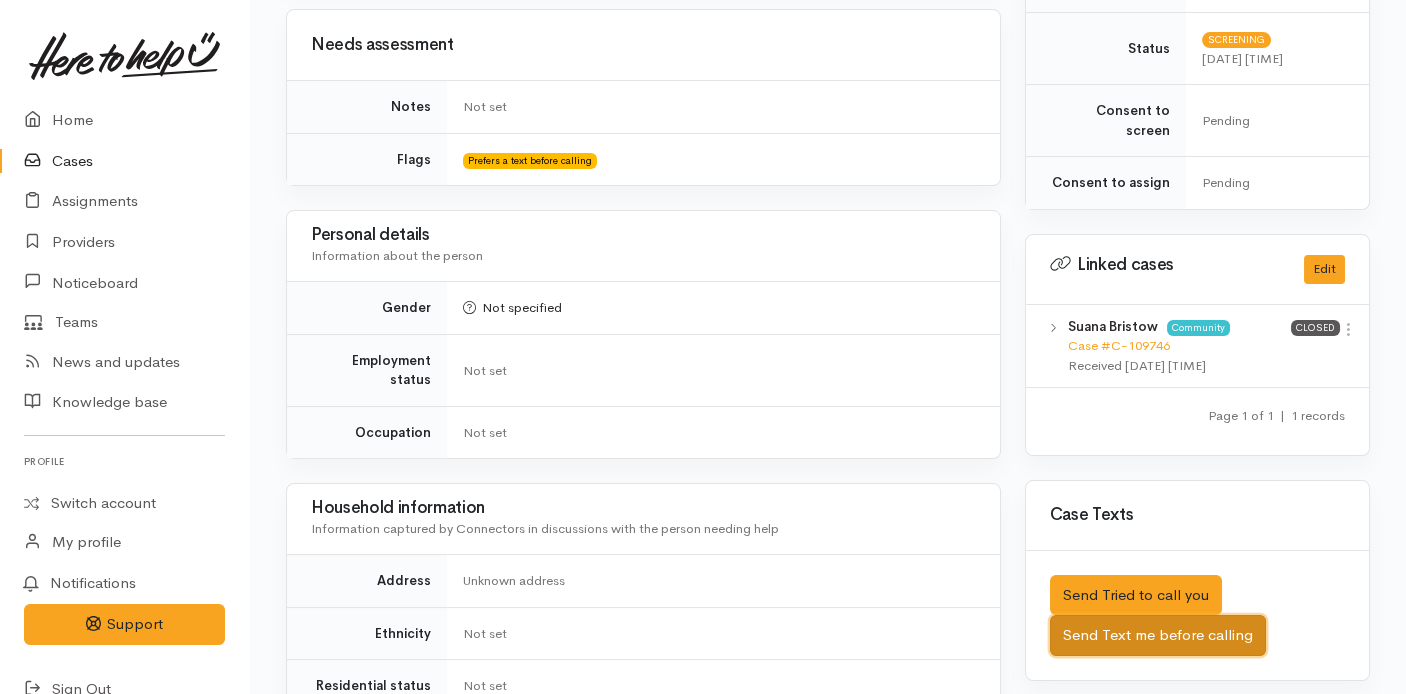 click on "Send Text me before calling" at bounding box center (1158, 635) 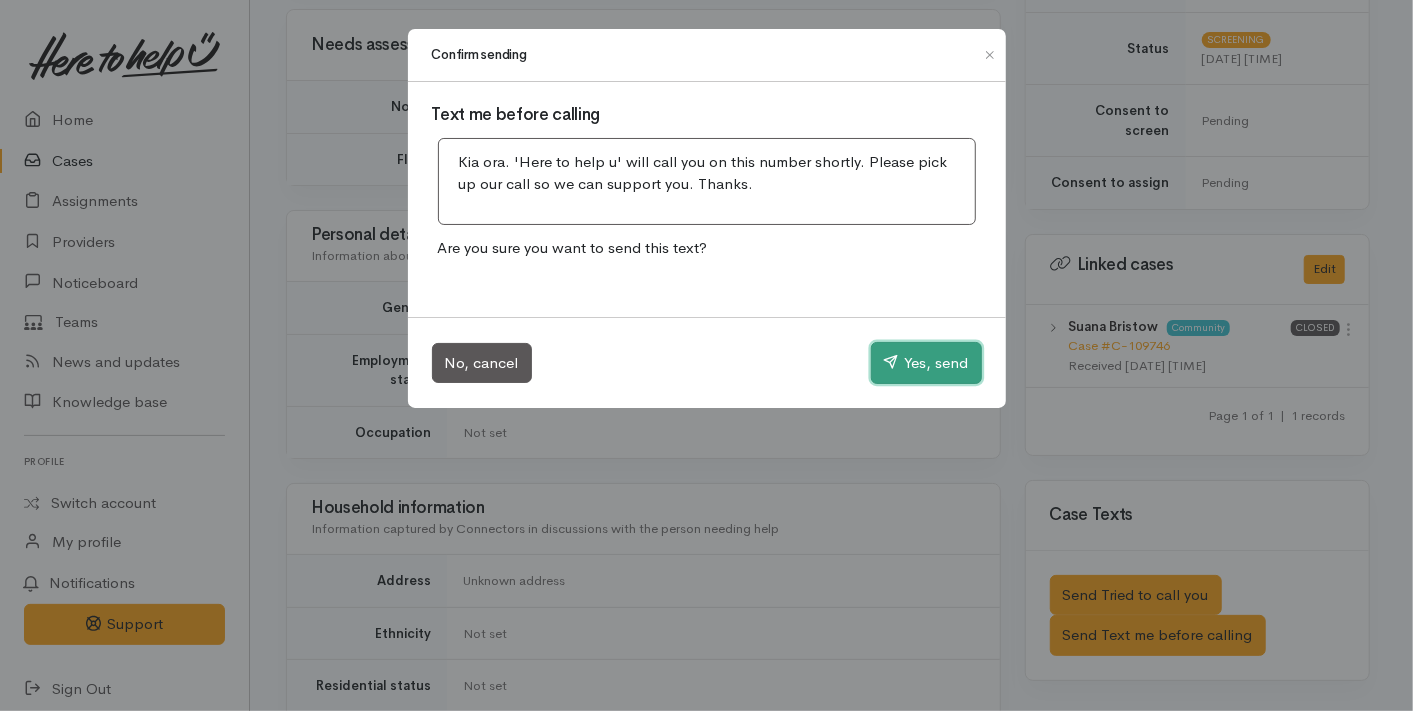 click on "Yes, send" at bounding box center [926, 363] 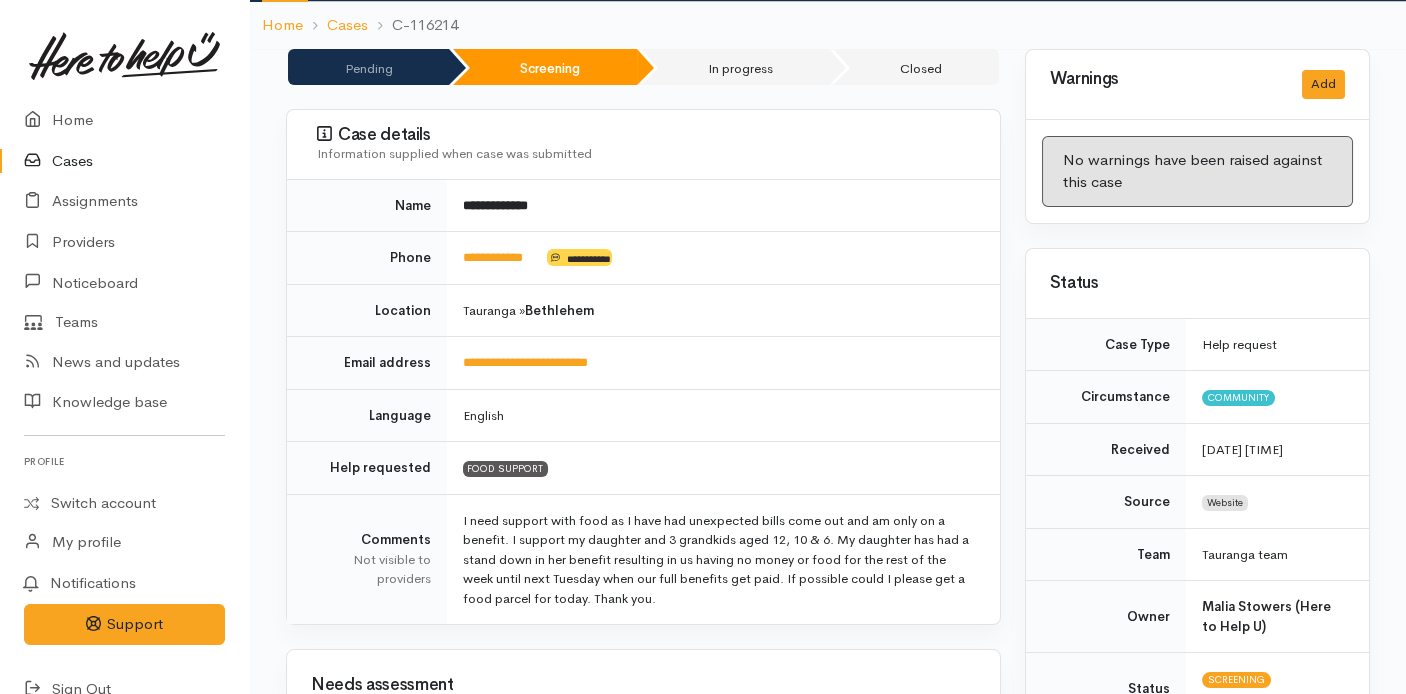scroll, scrollTop: 0, scrollLeft: 0, axis: both 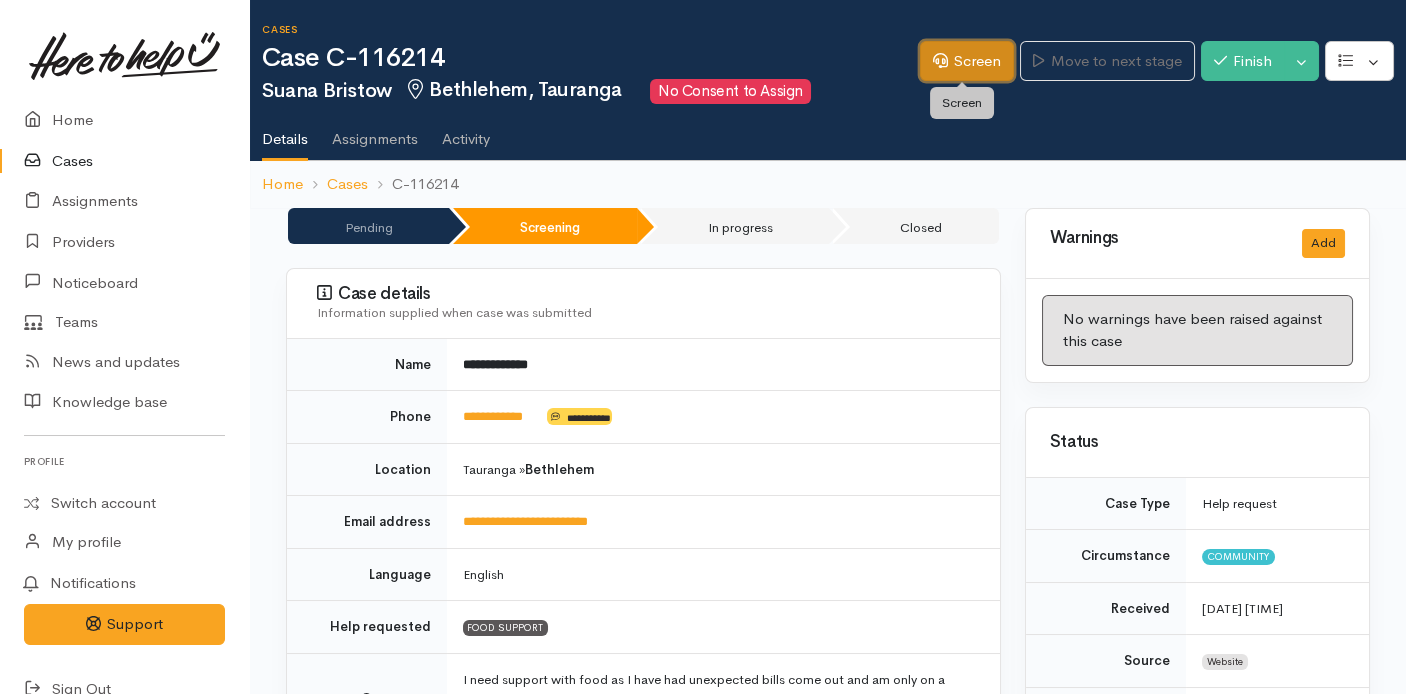 click 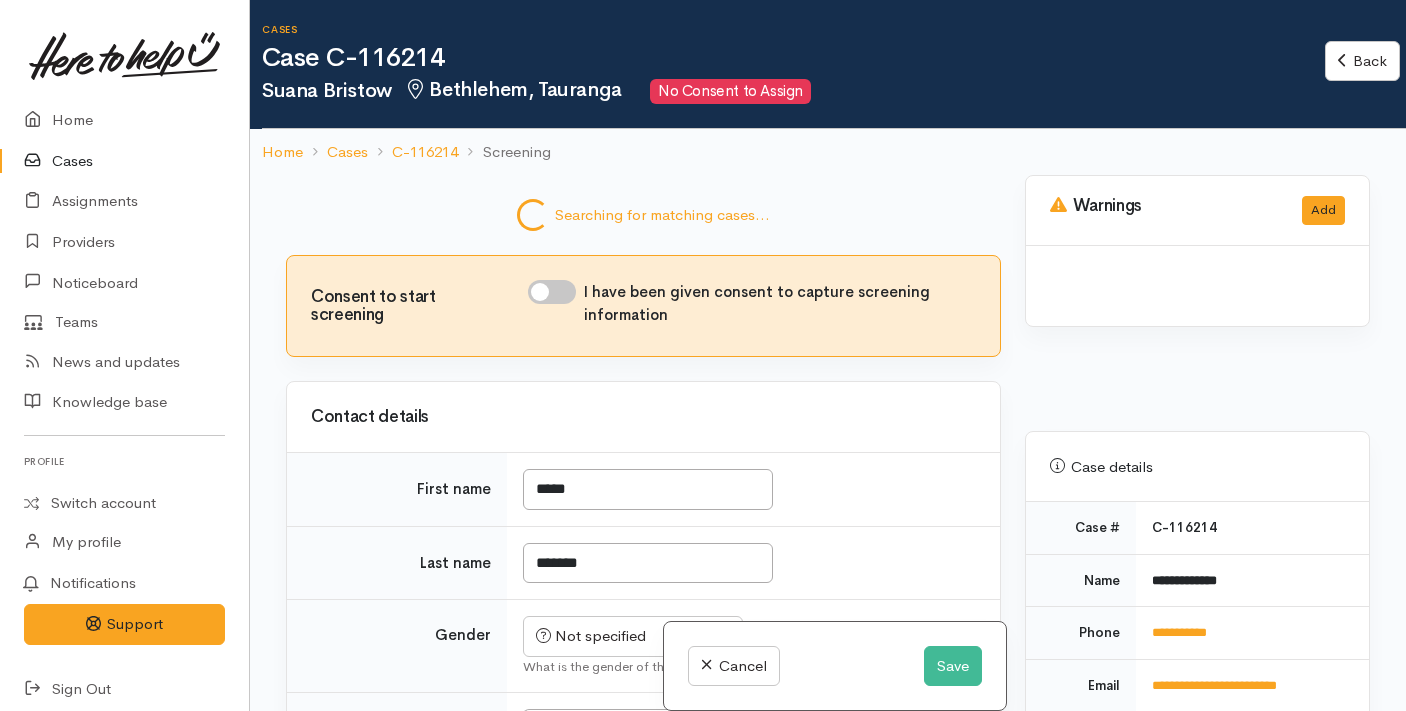 scroll, scrollTop: 0, scrollLeft: 0, axis: both 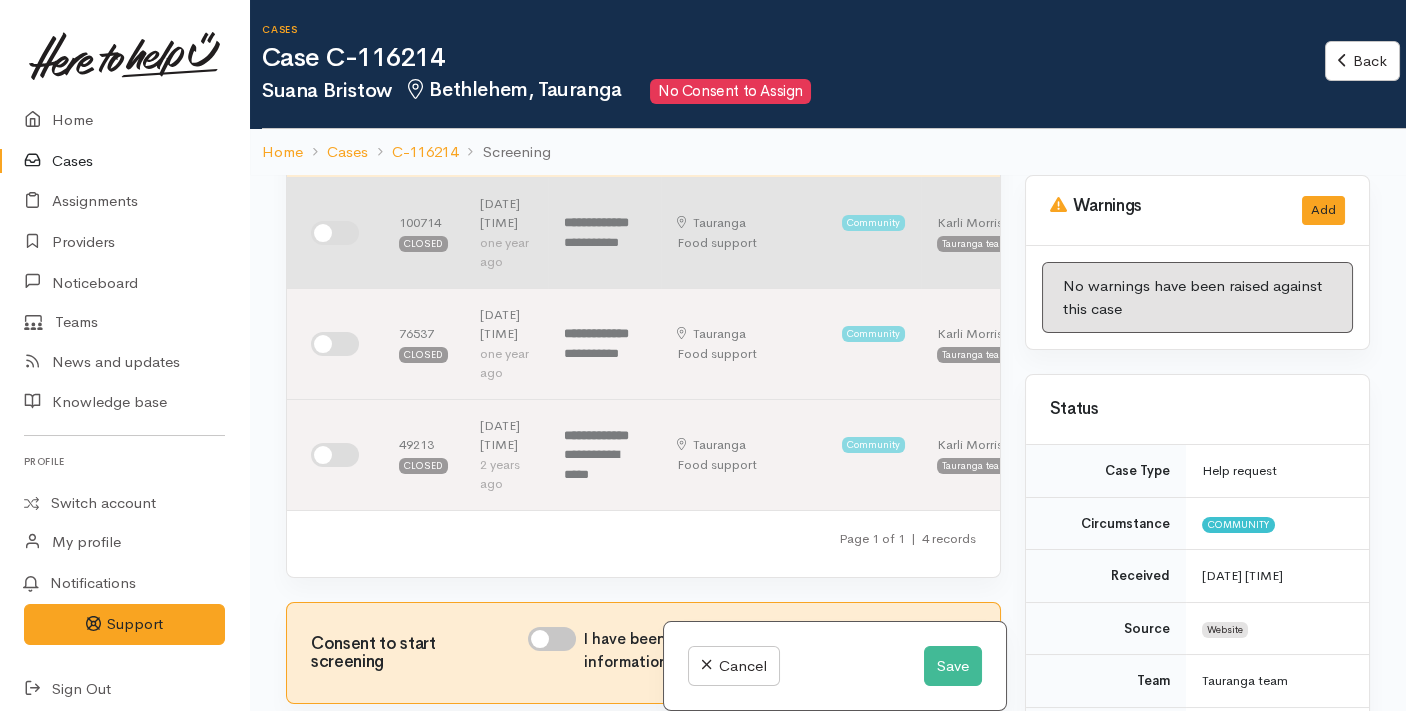 click at bounding box center (335, 233) 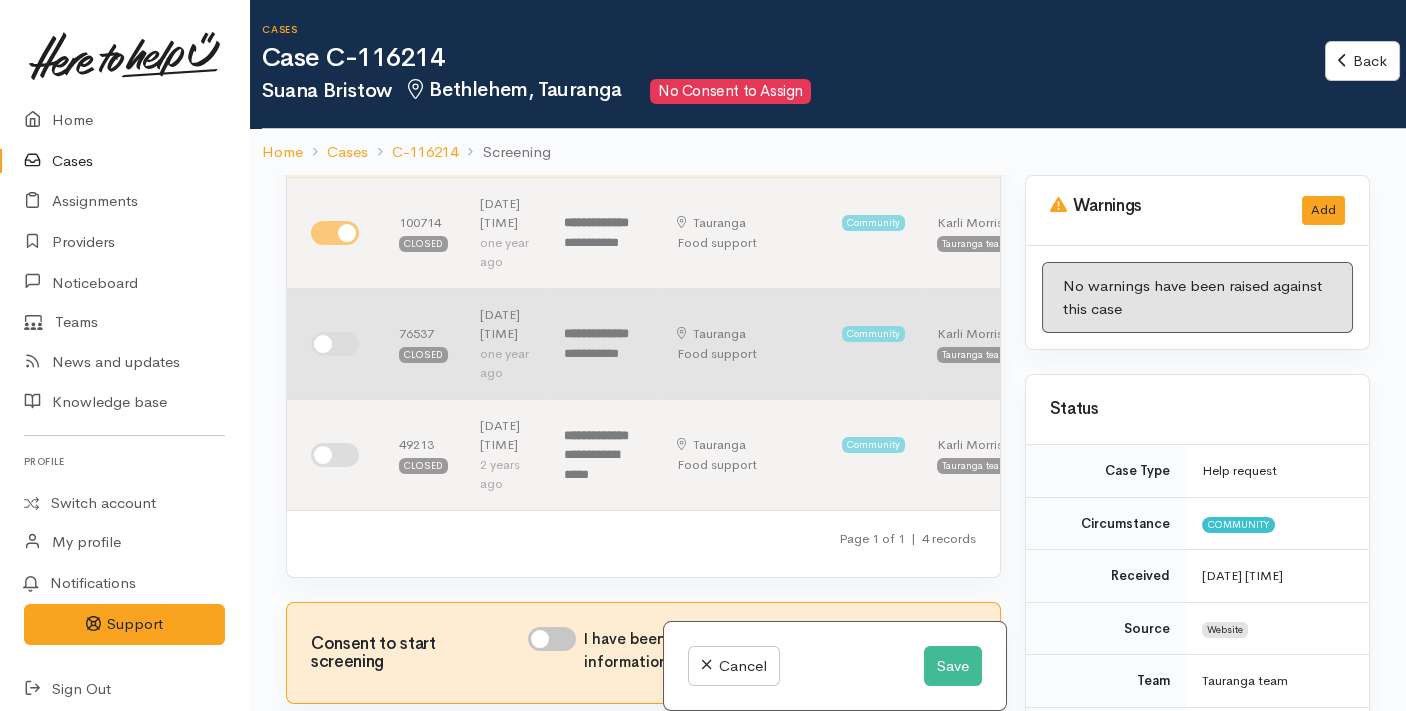 click at bounding box center [335, 344] 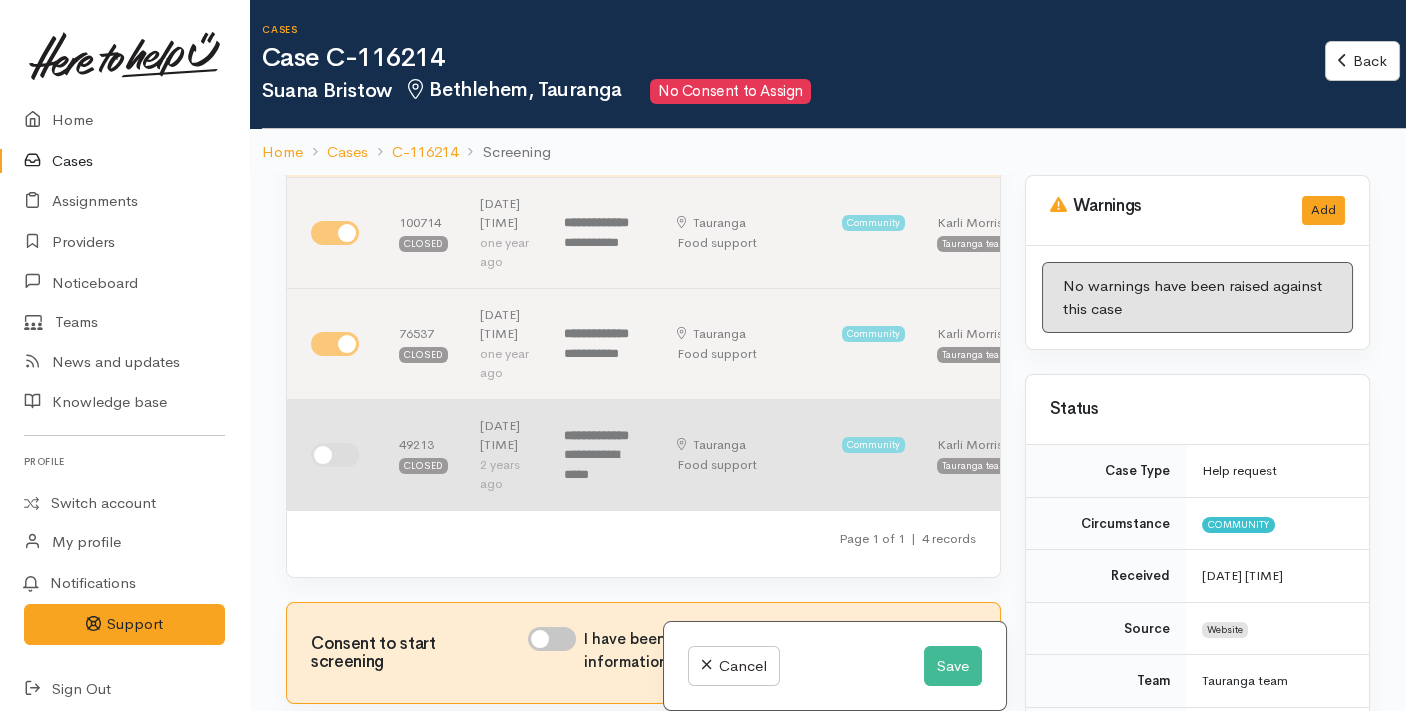 click at bounding box center (335, 455) 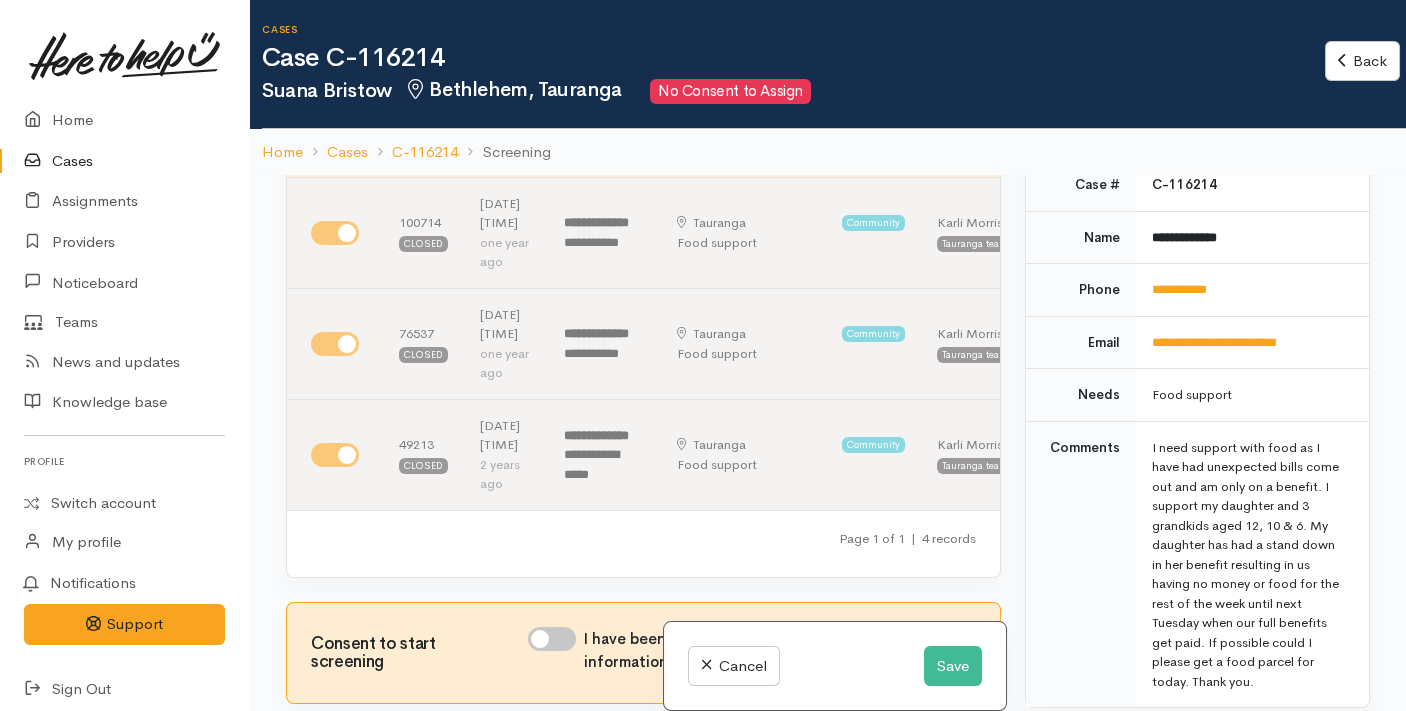 scroll, scrollTop: 1314, scrollLeft: 0, axis: vertical 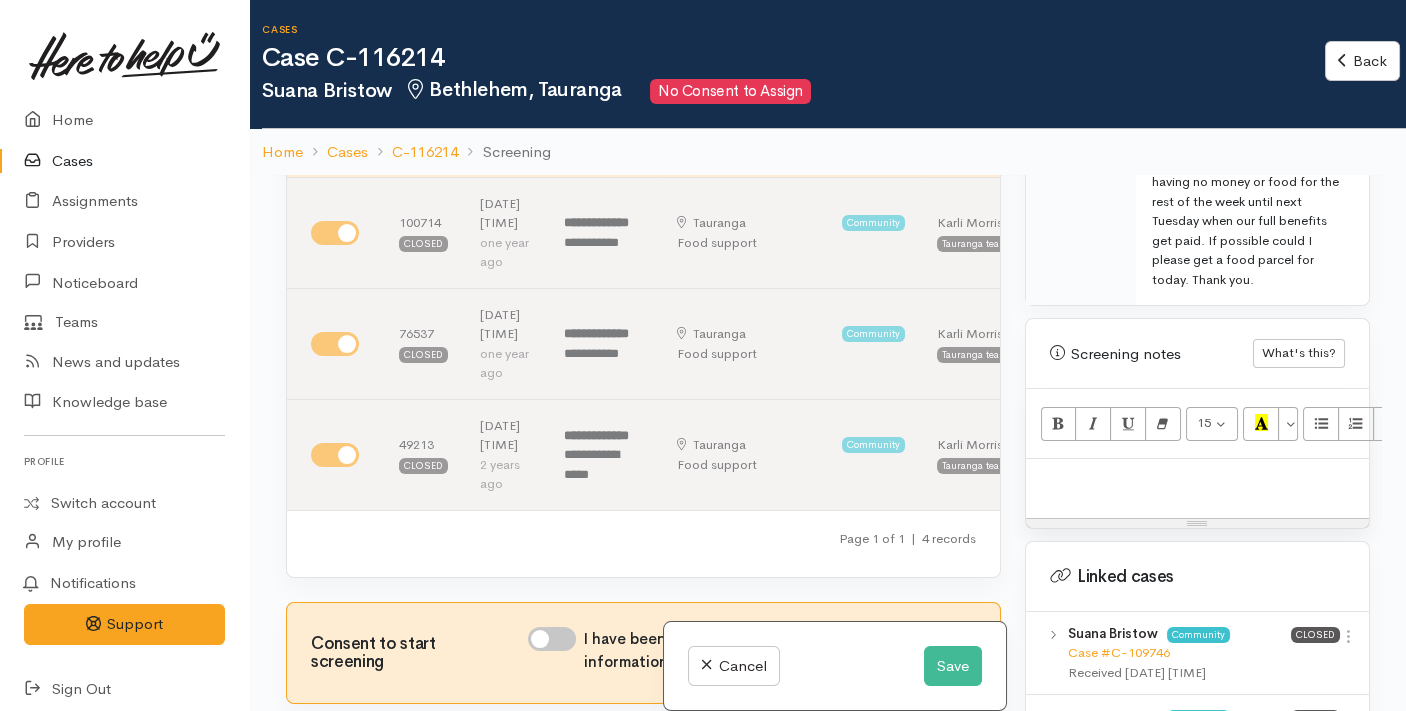 click at bounding box center (1197, 480) 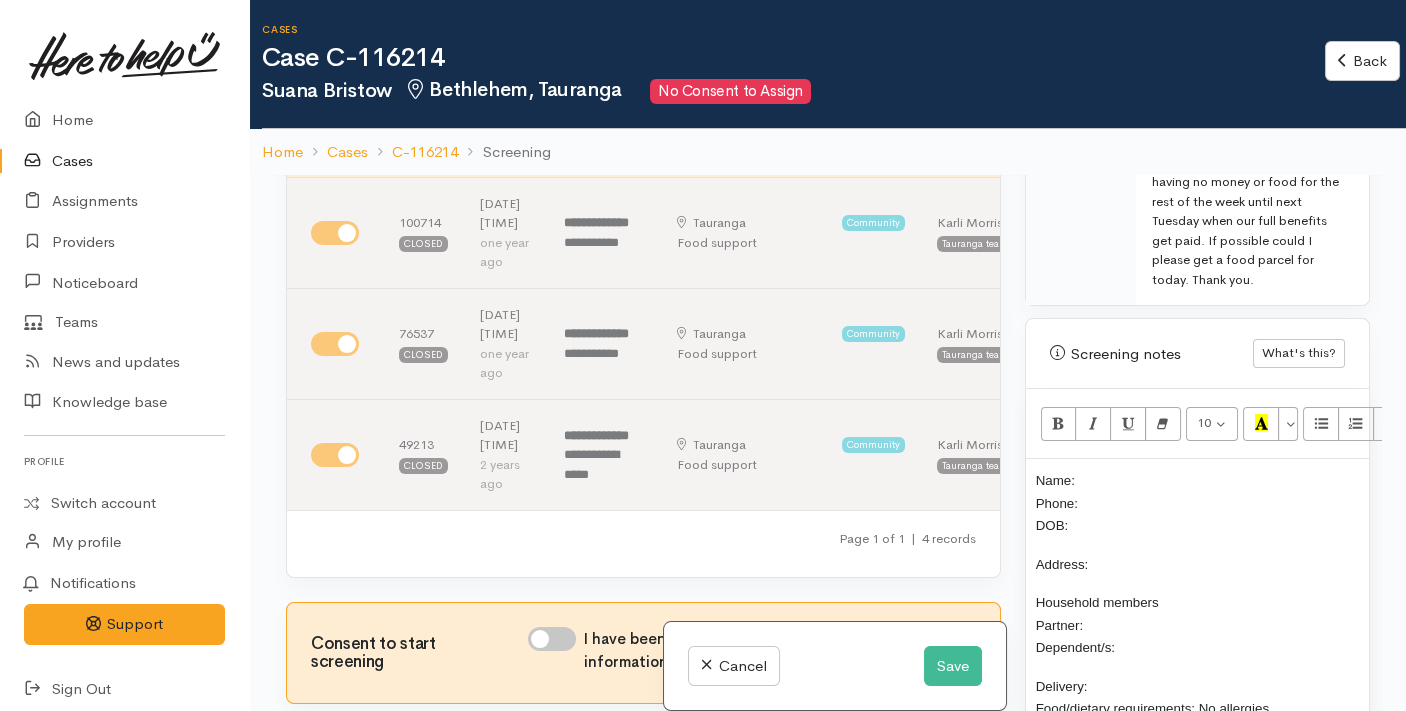 scroll, scrollTop: 145, scrollLeft: 0, axis: vertical 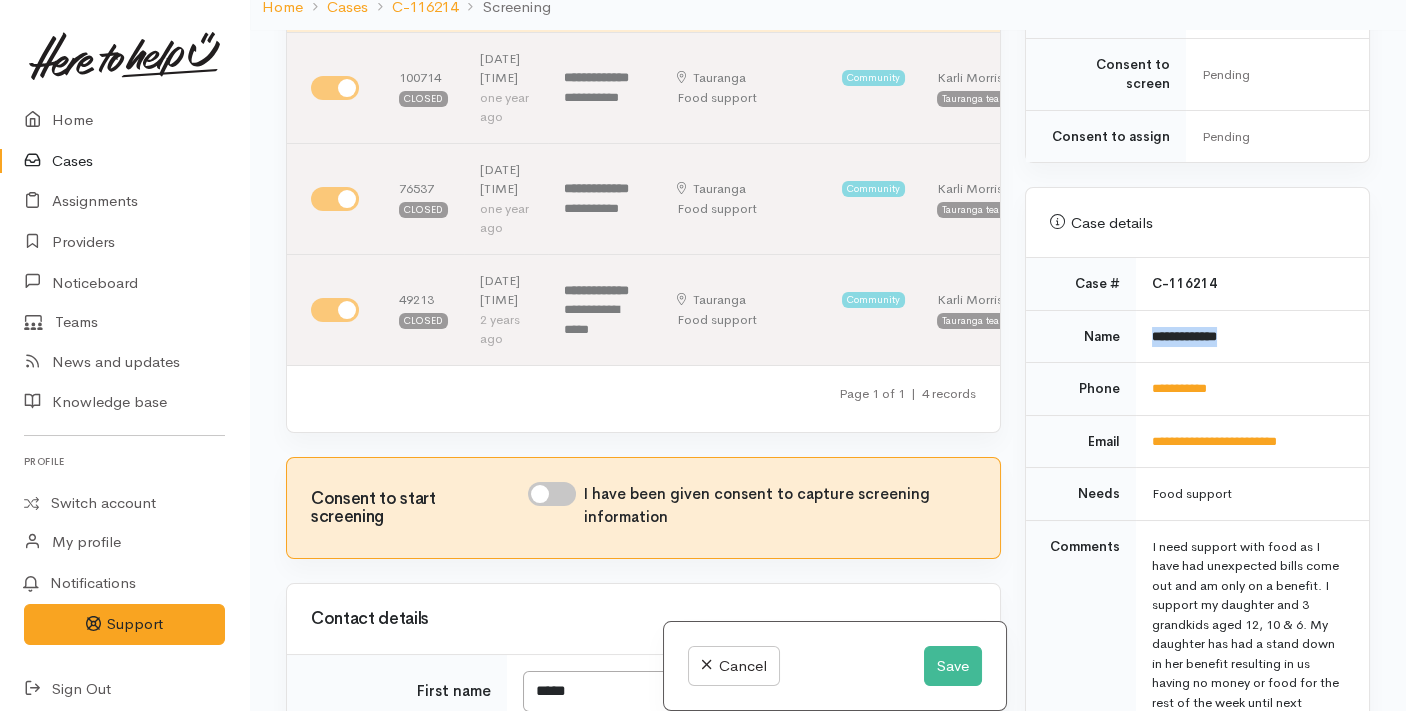 drag, startPoint x: 1253, startPoint y: 321, endPoint x: 1142, endPoint y: 320, distance: 111.0045 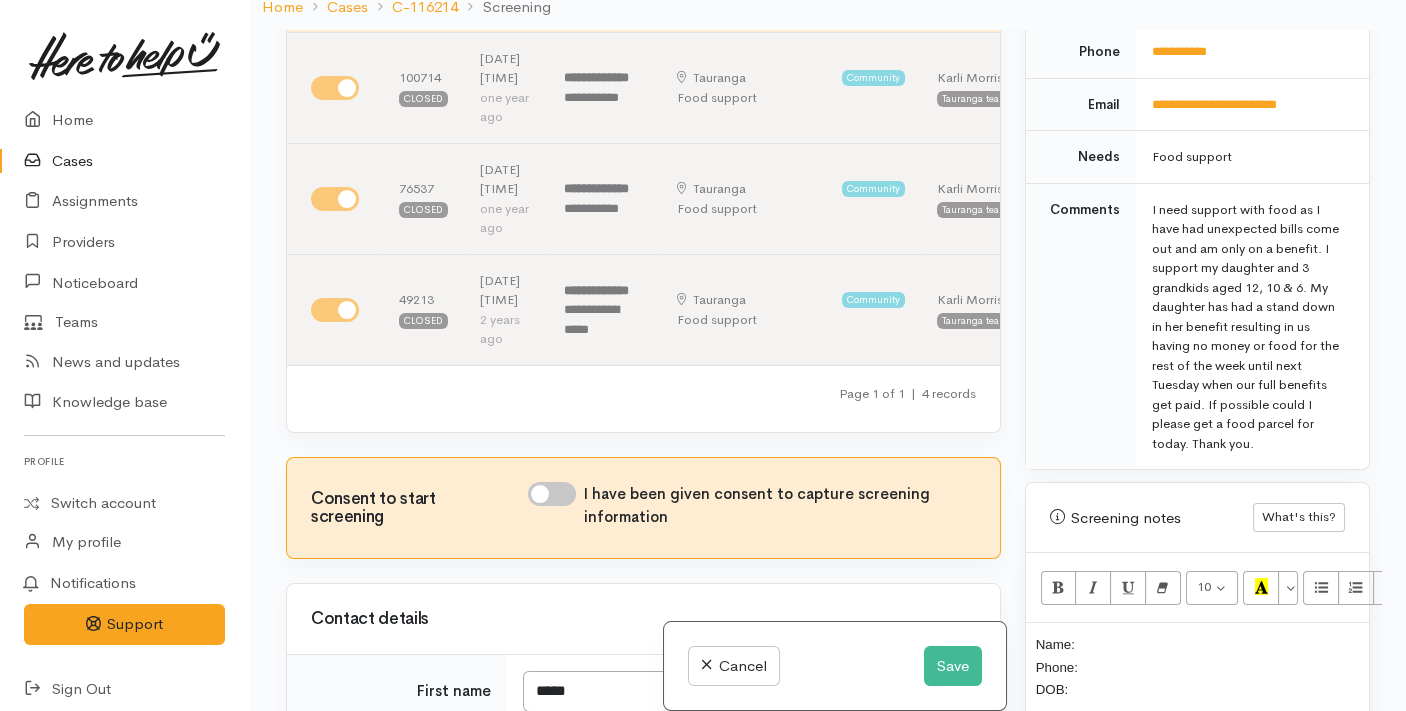 scroll, scrollTop: 1006, scrollLeft: 0, axis: vertical 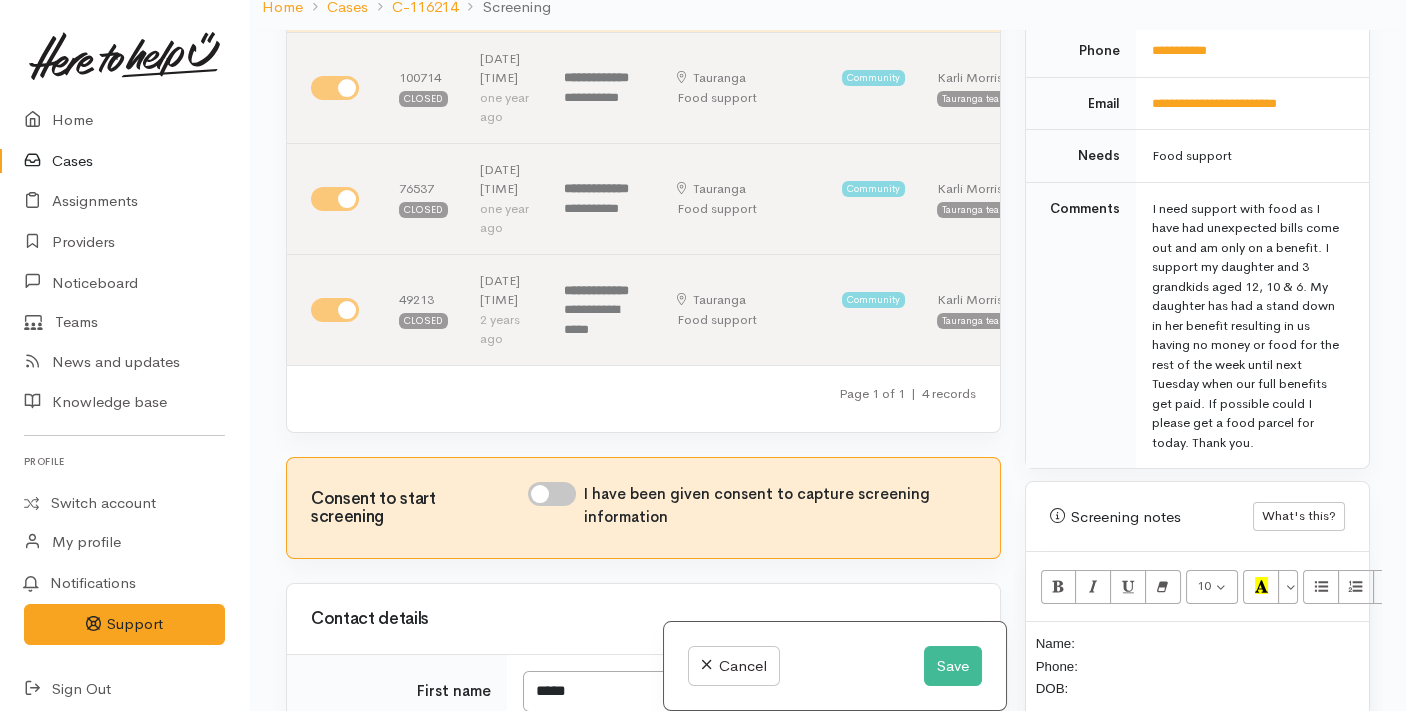 click on "Name:
Phone:
DOB: Address: Household members
Partner:
Dependent/s: Delivery:
Food/dietary requirements: No allergies
Cooking facilities: Full kitchen
MSD entitlement remaining: Wrap around
support:
Do you need anything else,
like pet food, hygiene supplies etc.?
Do you need support with
anything else?" at bounding box center (1197, 849) 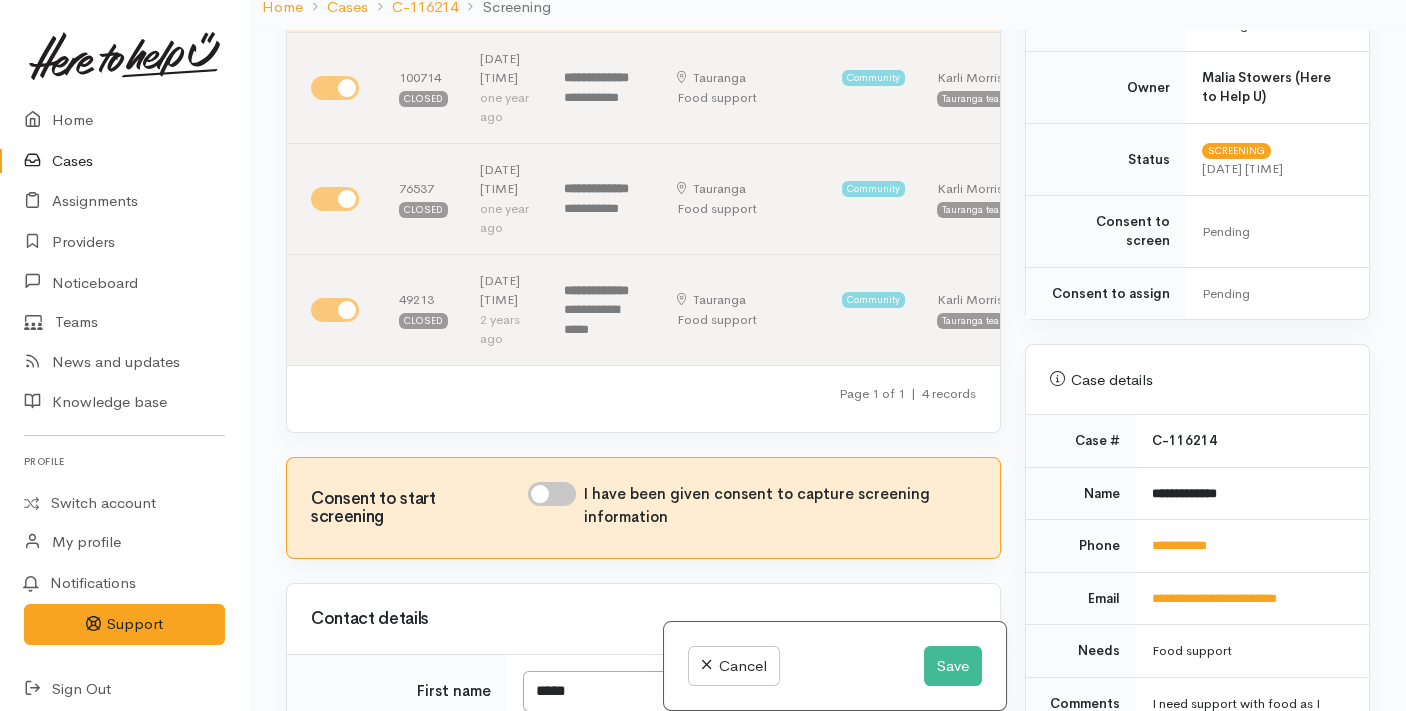 scroll, scrollTop: 510, scrollLeft: 0, axis: vertical 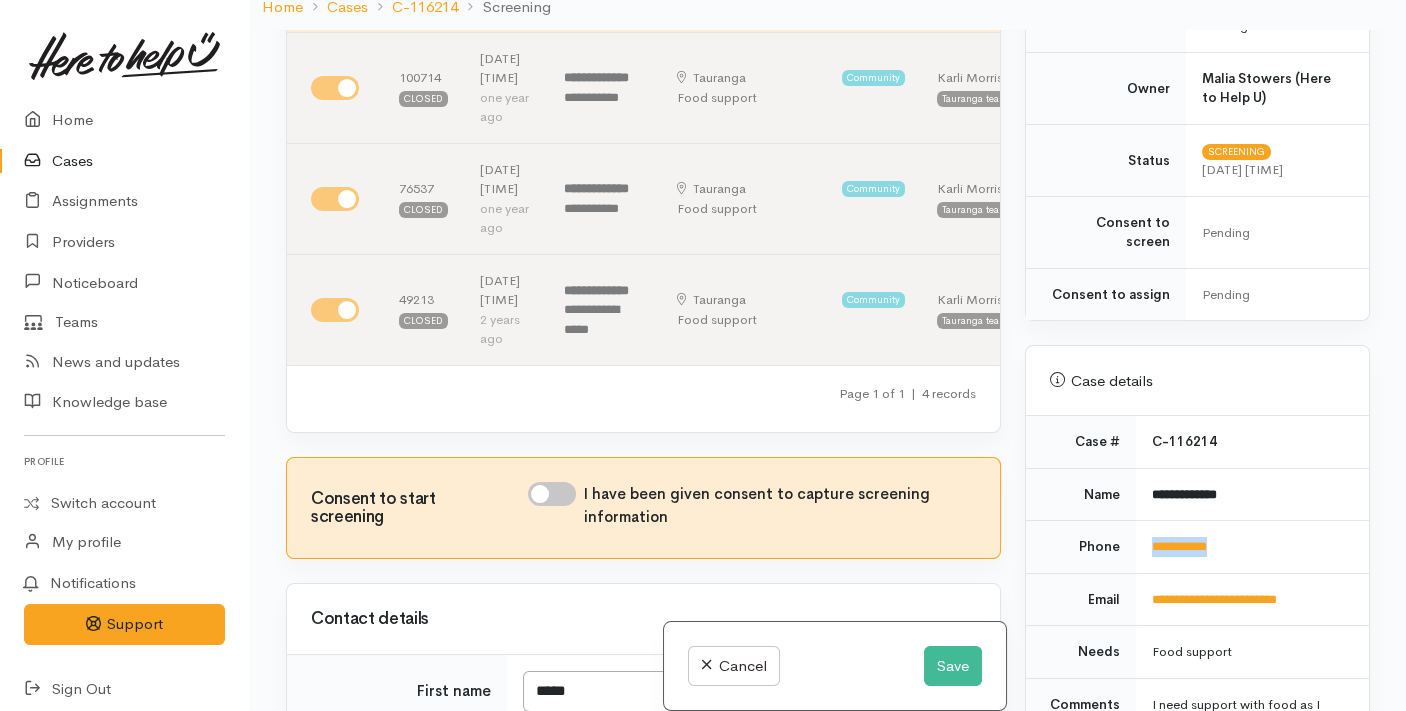 drag, startPoint x: 1258, startPoint y: 519, endPoint x: 1140, endPoint y: 519, distance: 118 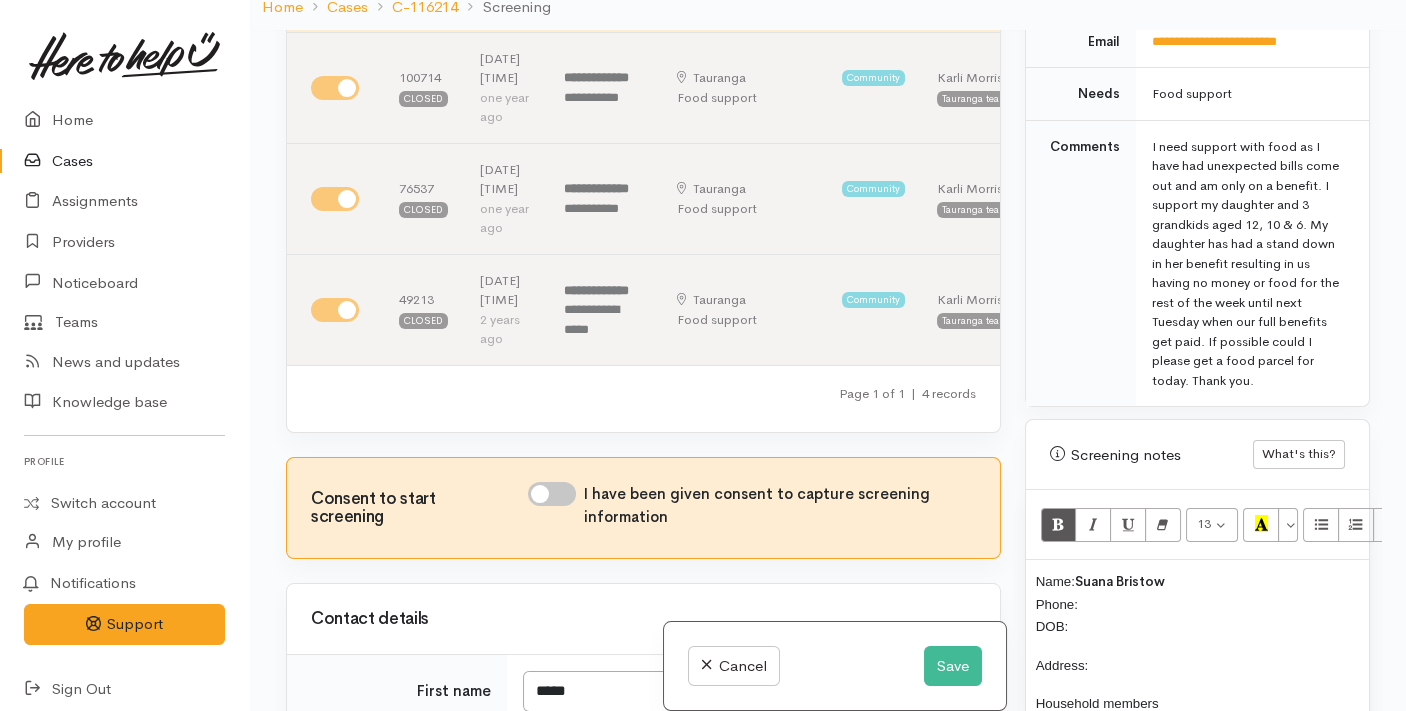 scroll, scrollTop: 1070, scrollLeft: 0, axis: vertical 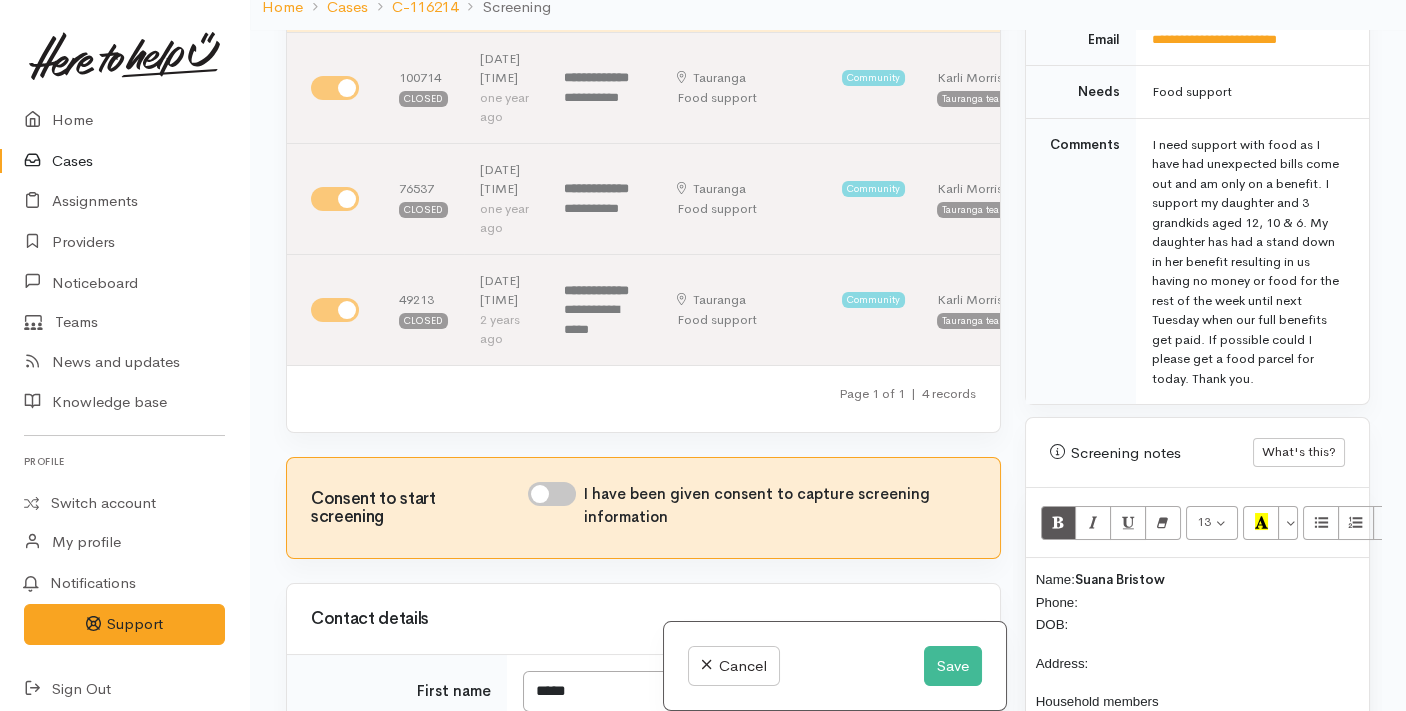 click on "Name:  Suana Bristow
Phone:
DOB:" at bounding box center (1197, 602) 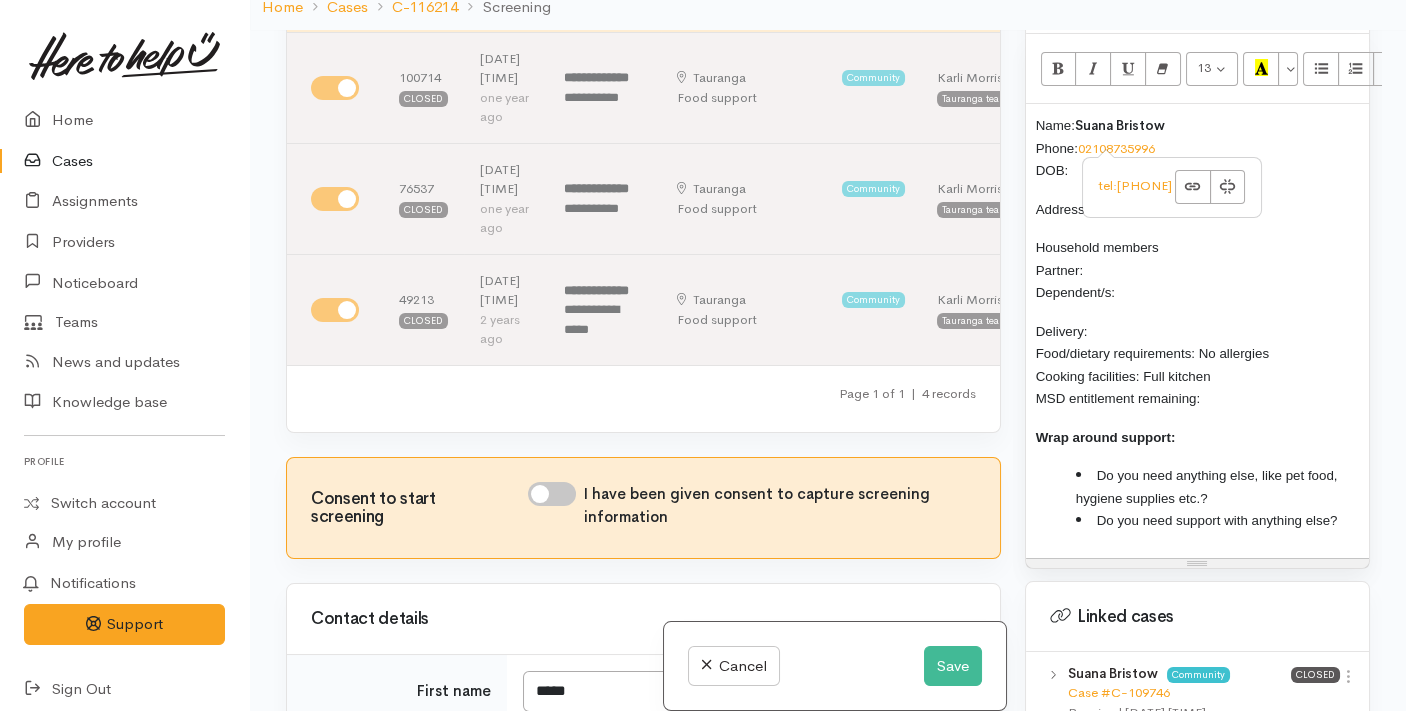 scroll, scrollTop: 1530, scrollLeft: 0, axis: vertical 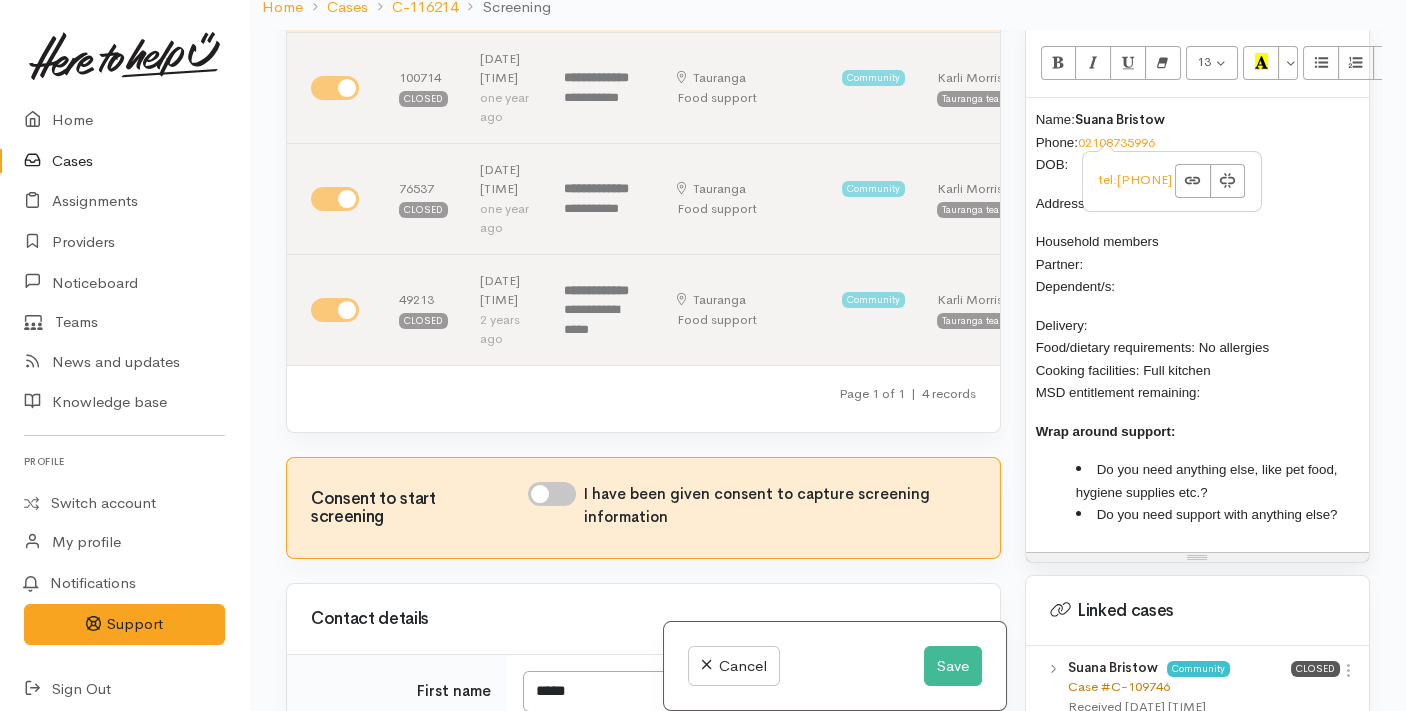 click on "Case #C-109746" at bounding box center [1119, 686] 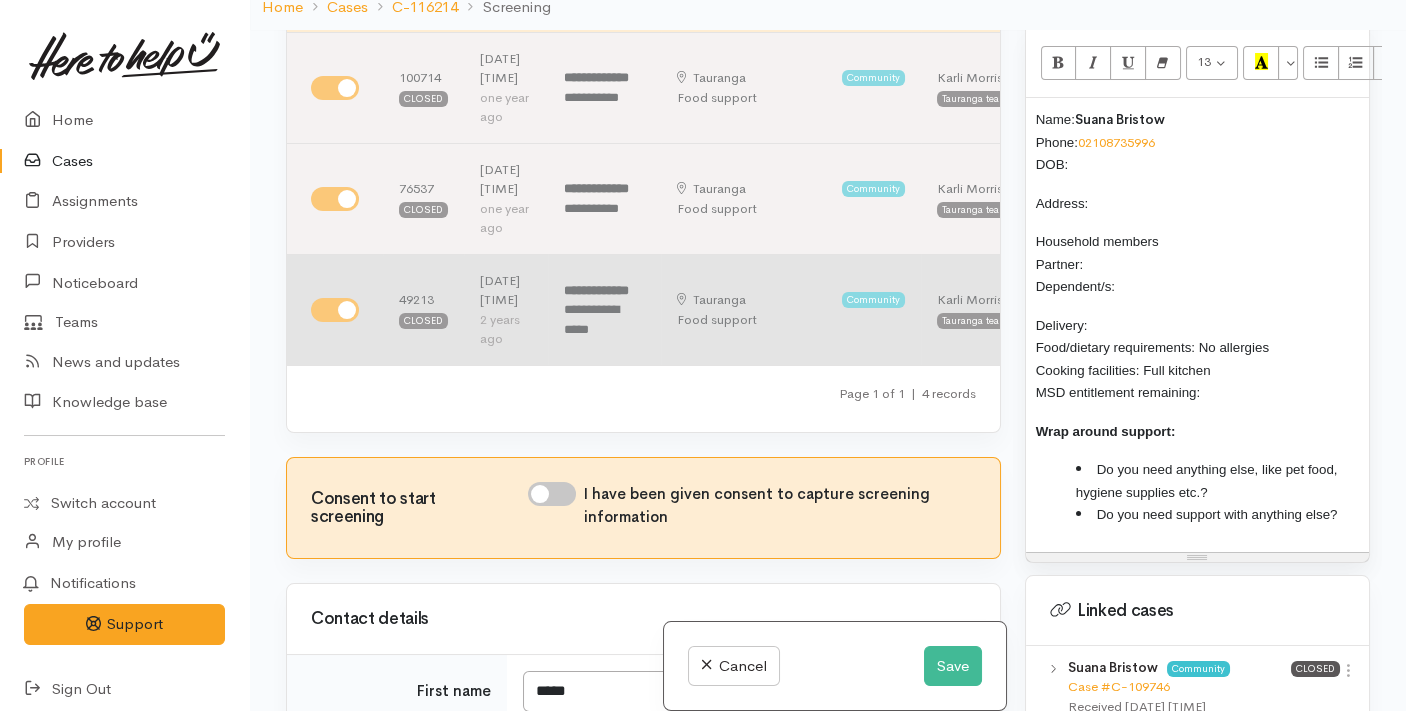 scroll, scrollTop: 0, scrollLeft: 0, axis: both 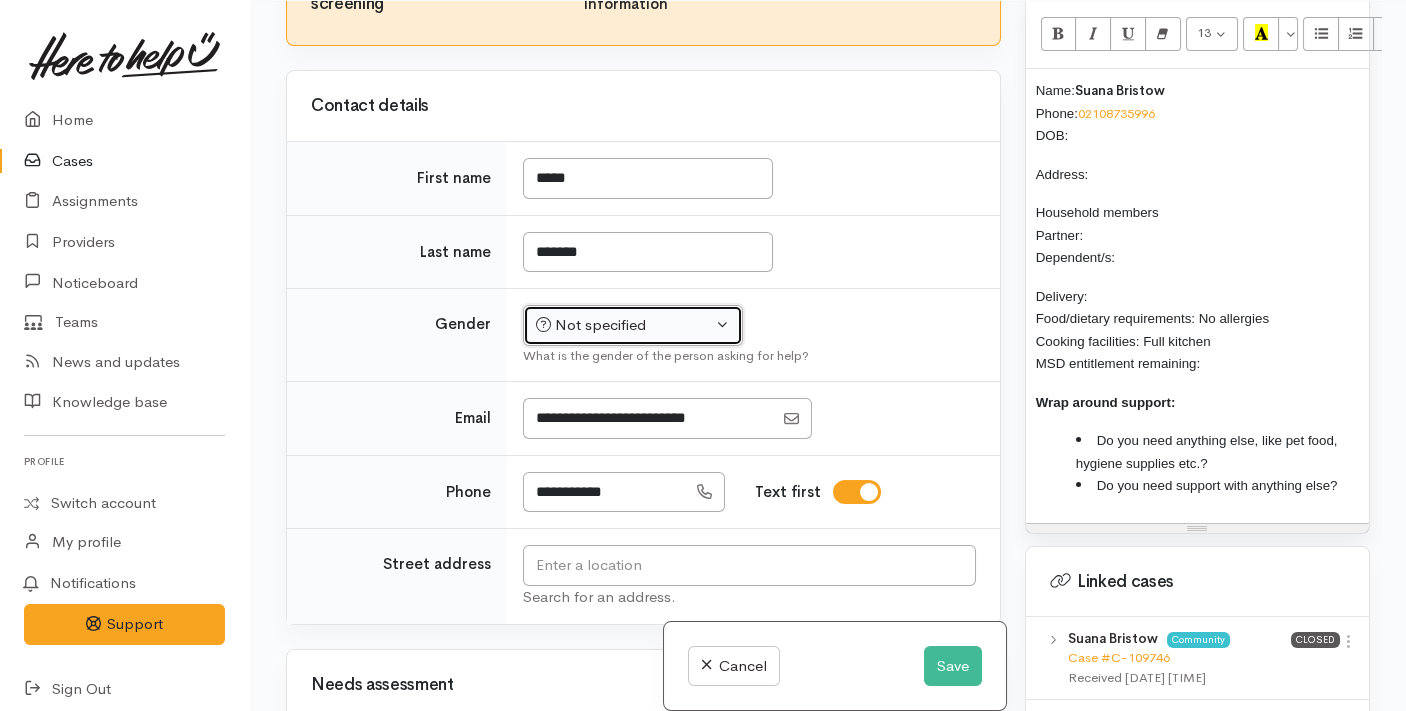 click on "Not specified" at bounding box center [624, 325] 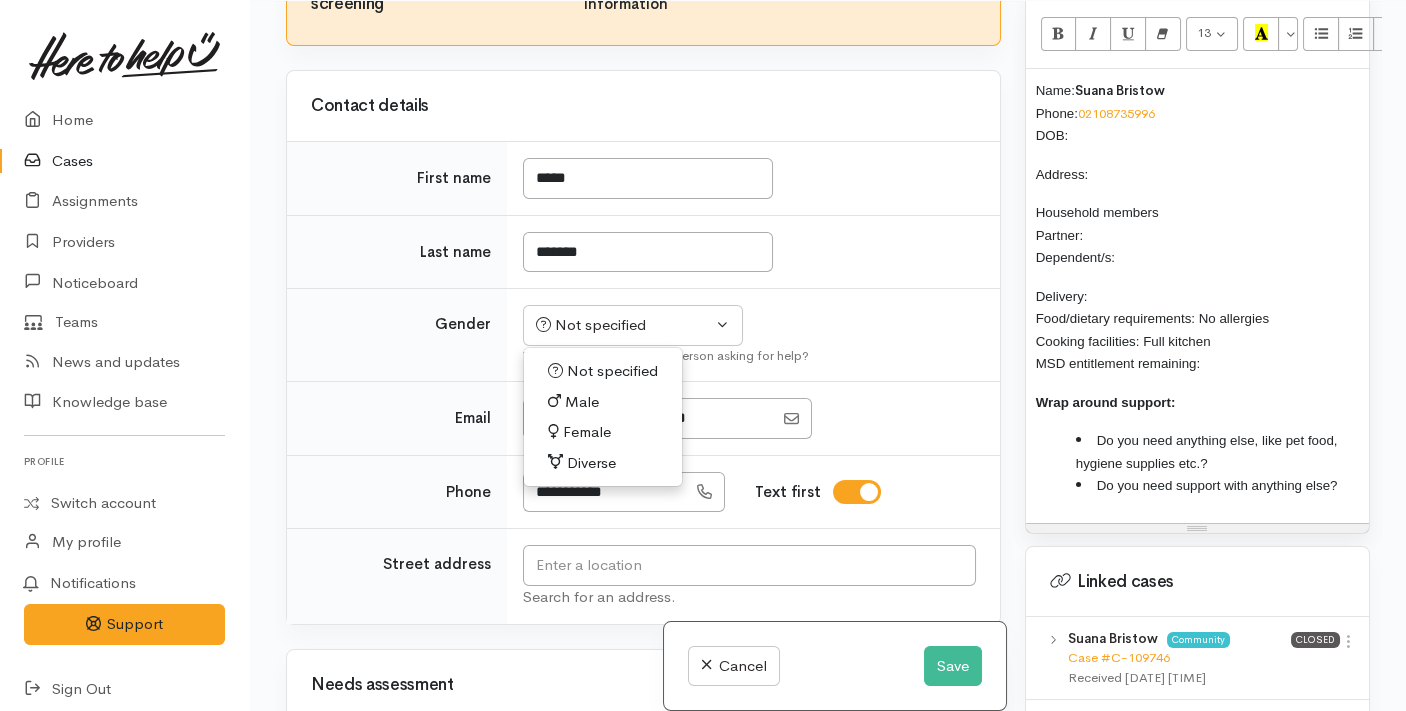 click on "Female" at bounding box center (587, 432) 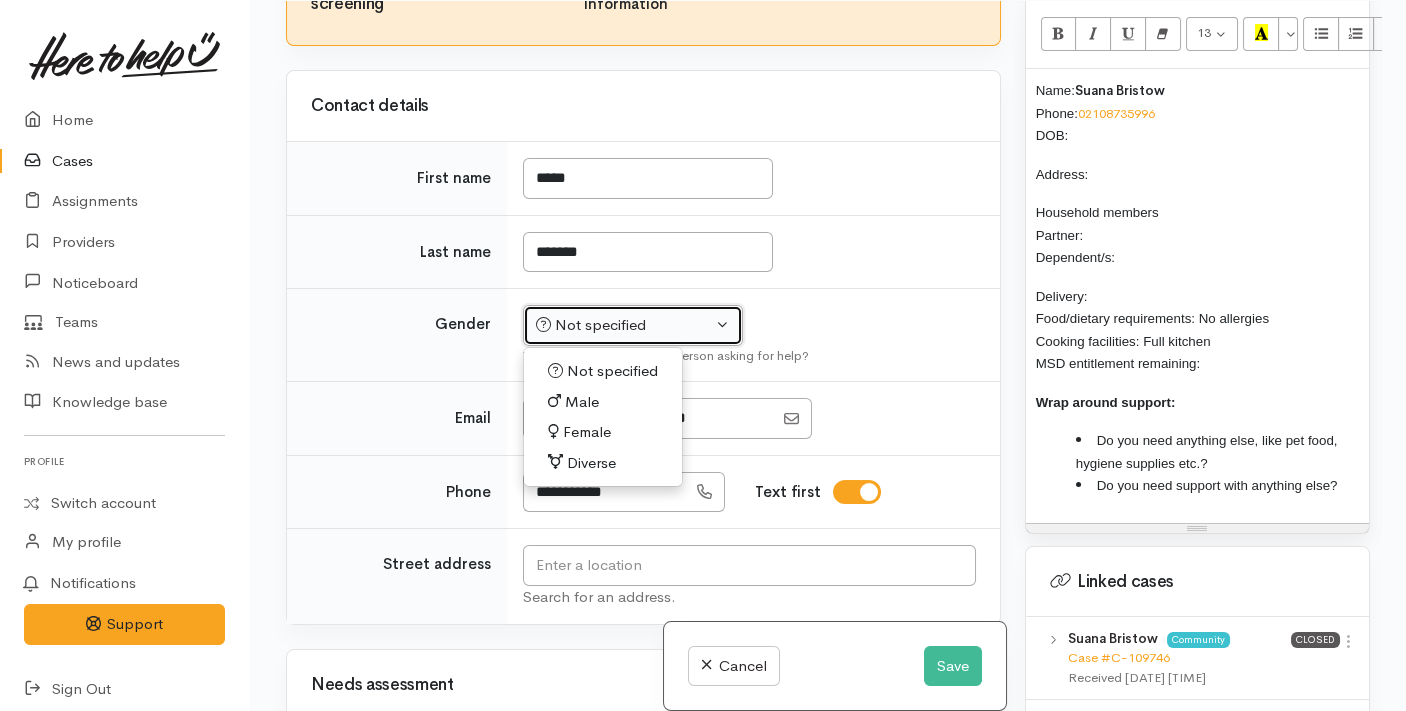select on "Female" 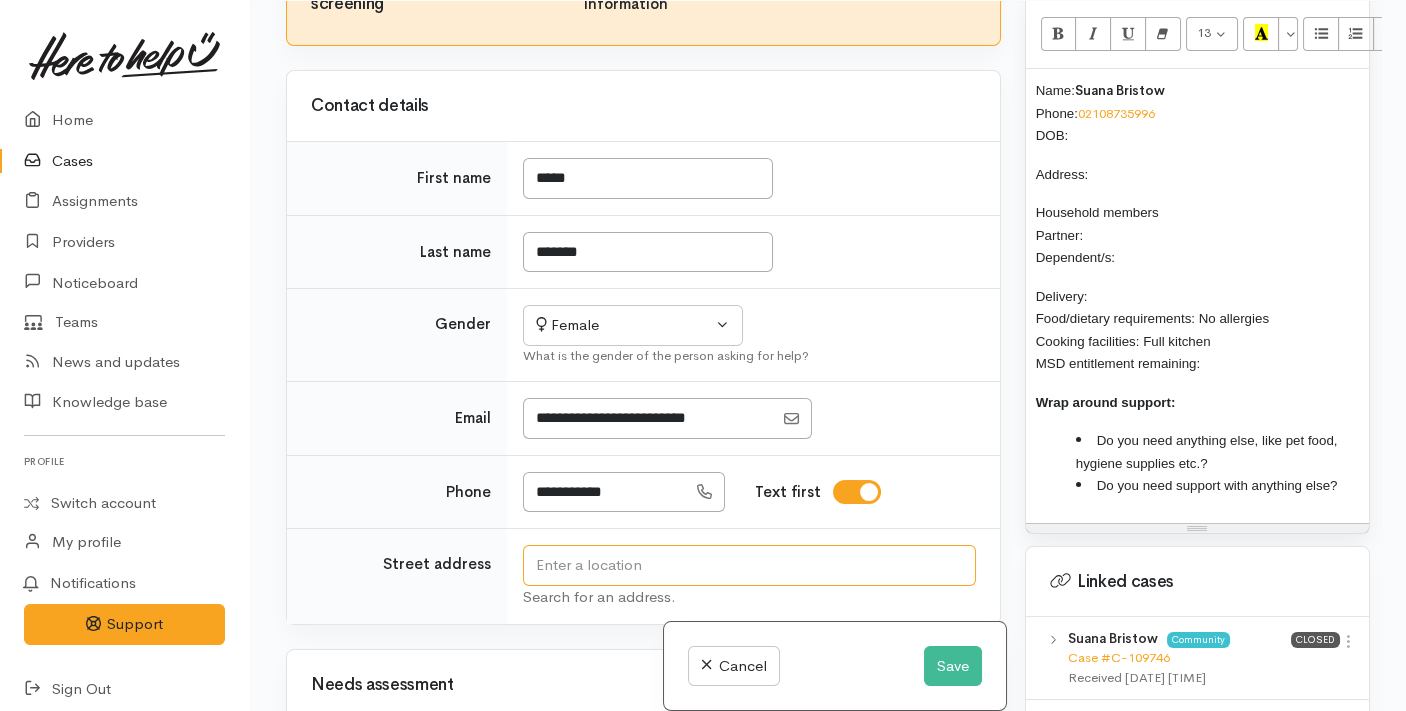 click at bounding box center [749, 565] 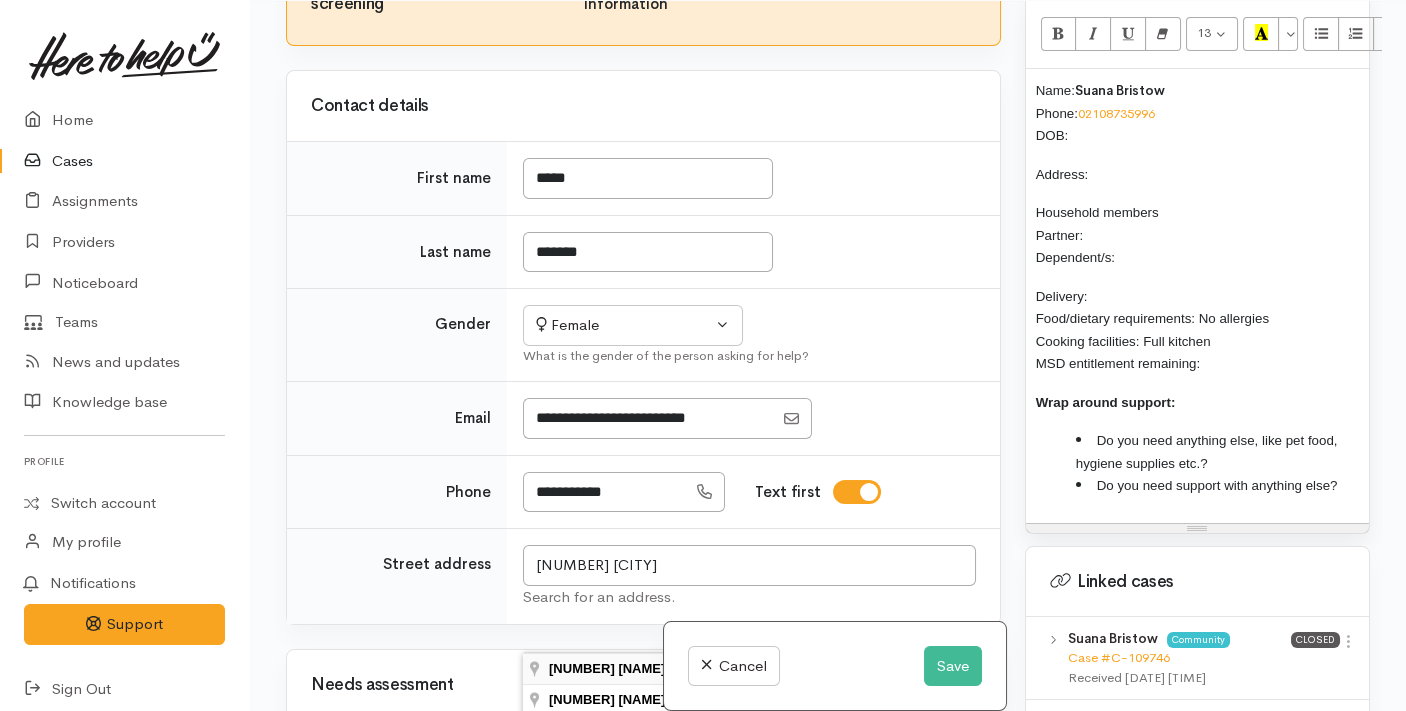 type on "142 Bethlehem Road, Bethlehem, Tauranga, New Zealand" 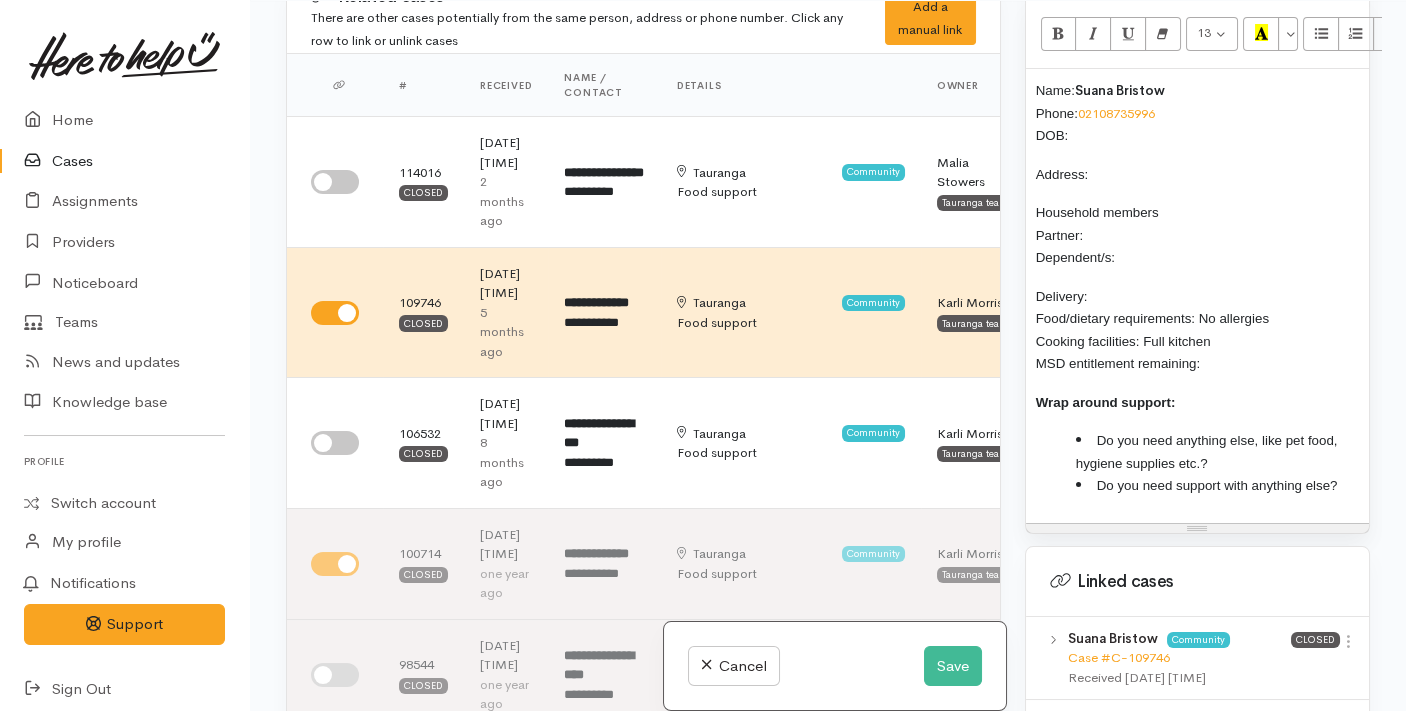 scroll, scrollTop: 0, scrollLeft: 0, axis: both 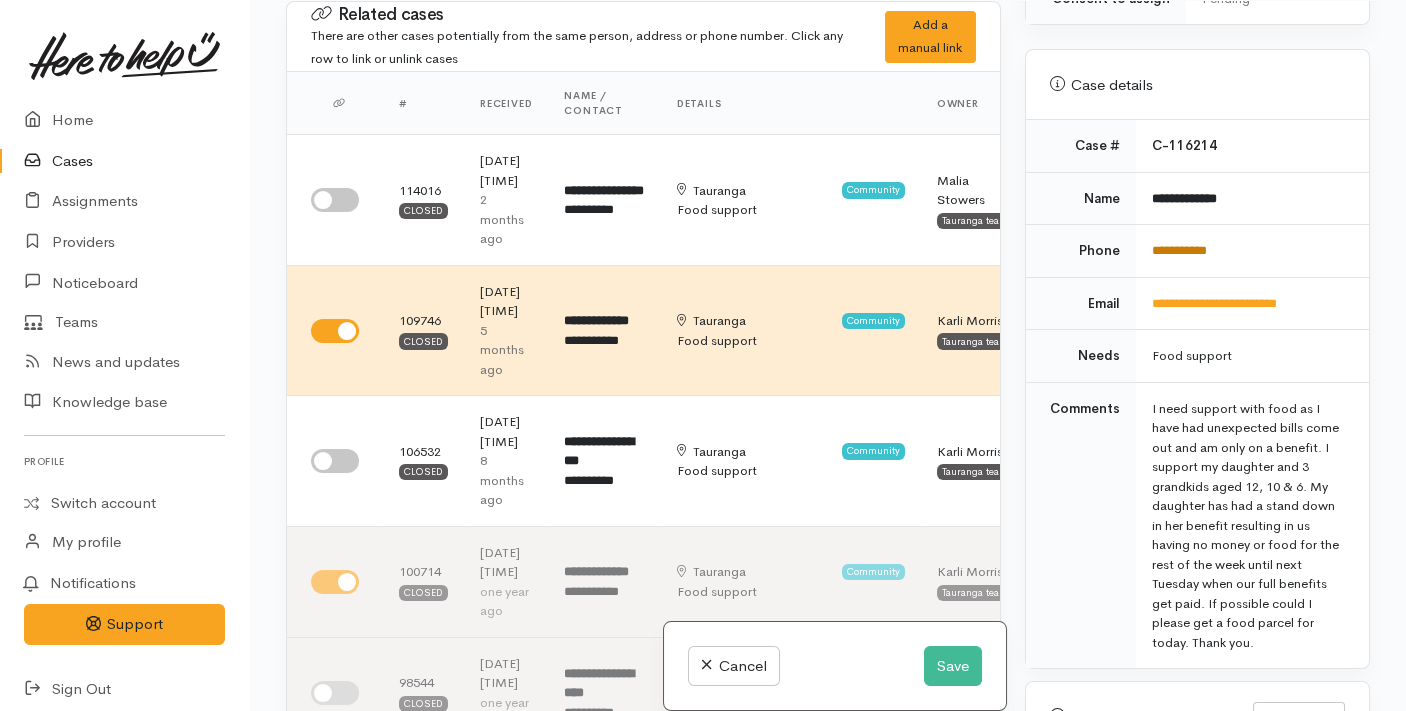 click on "**********" at bounding box center [1179, 250] 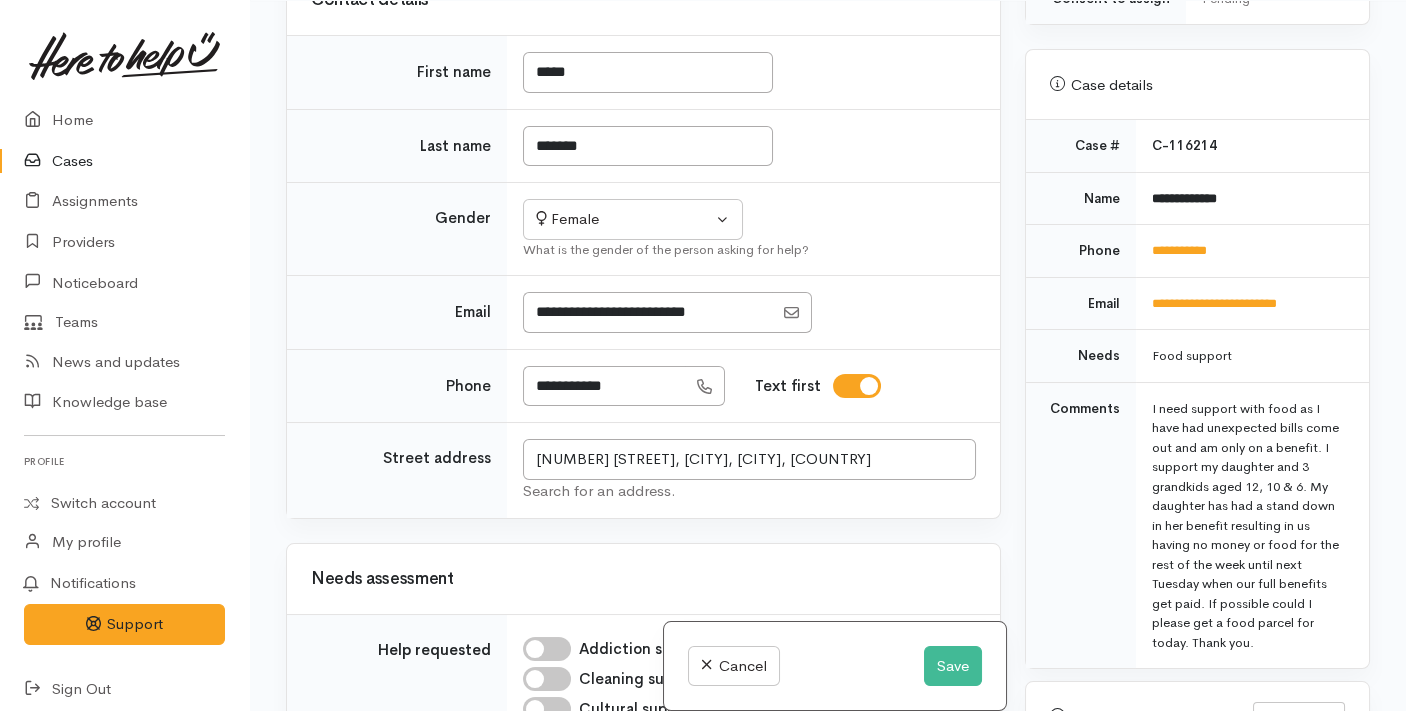 scroll, scrollTop: 1800, scrollLeft: 0, axis: vertical 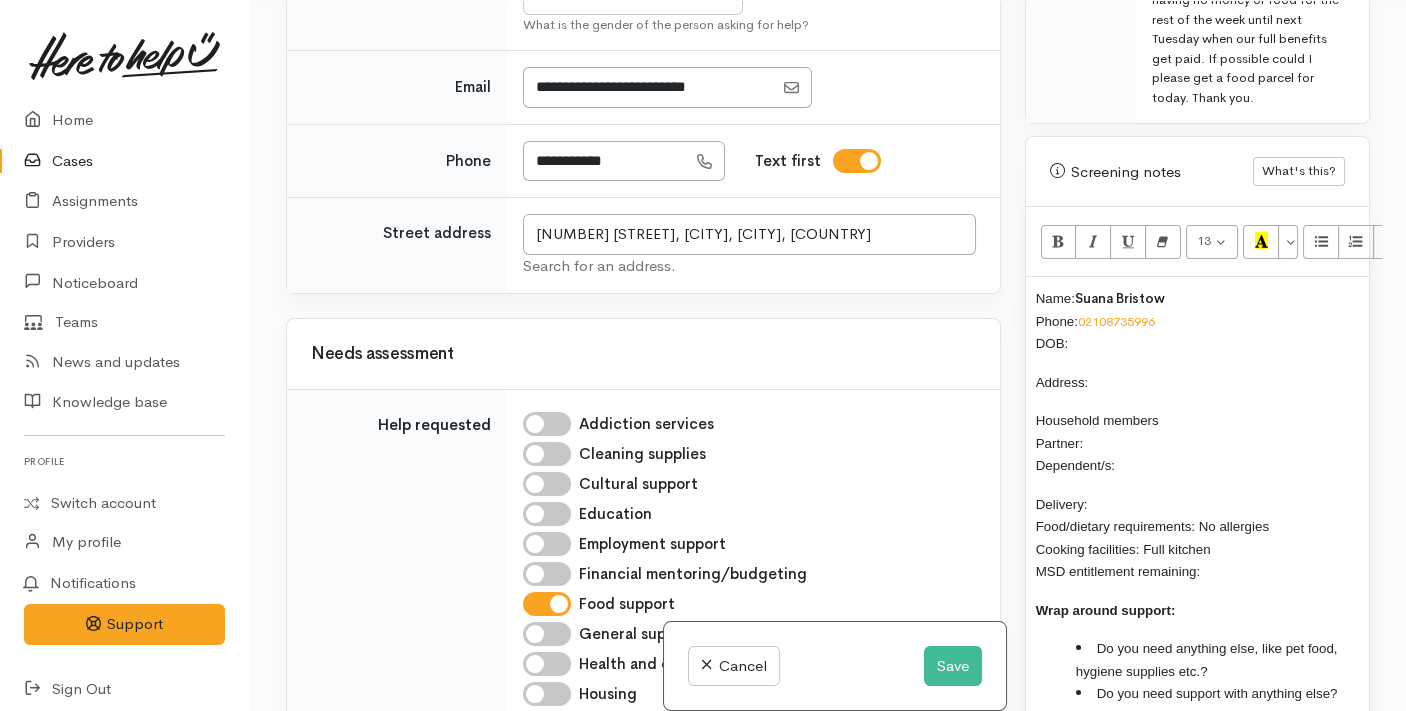 click on "Household members
Partner:
Dependent/s:" at bounding box center [1197, 443] 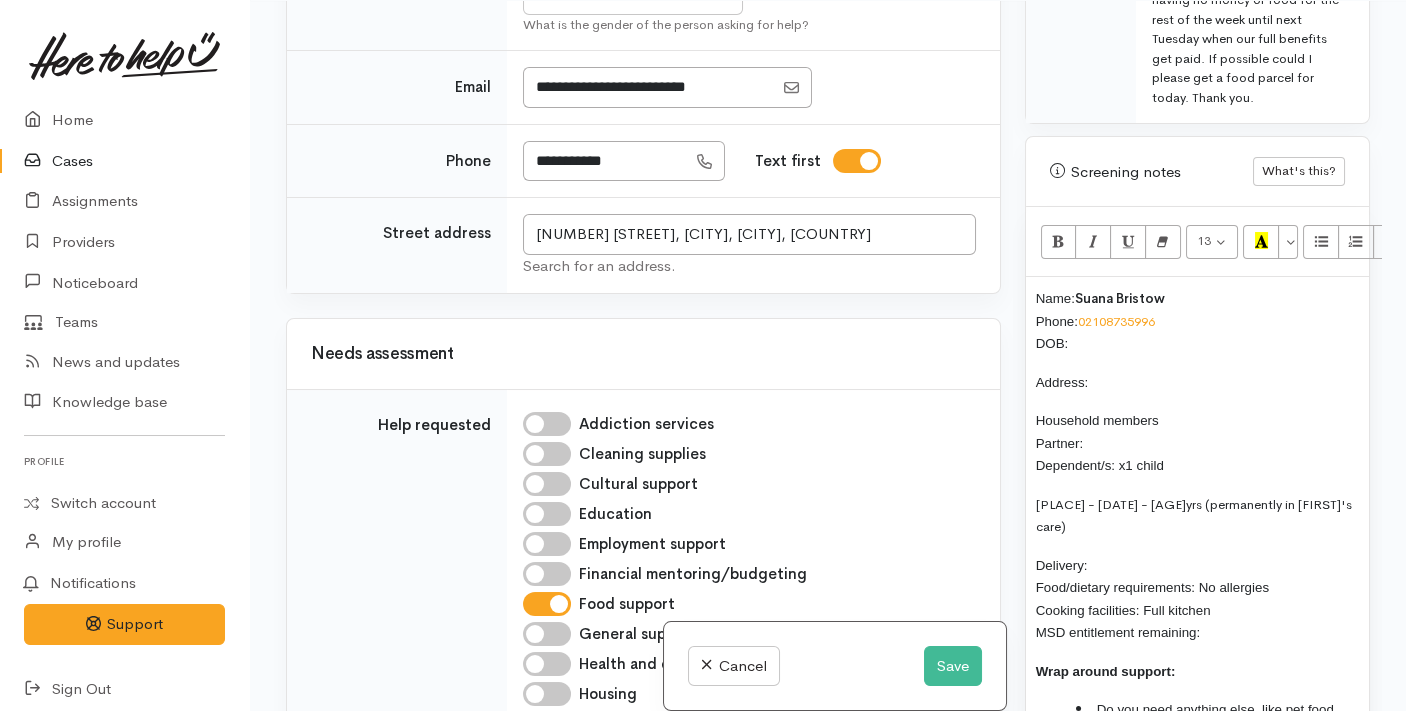 drag, startPoint x: 1145, startPoint y: 497, endPoint x: 1202, endPoint y: 474, distance: 61.46544 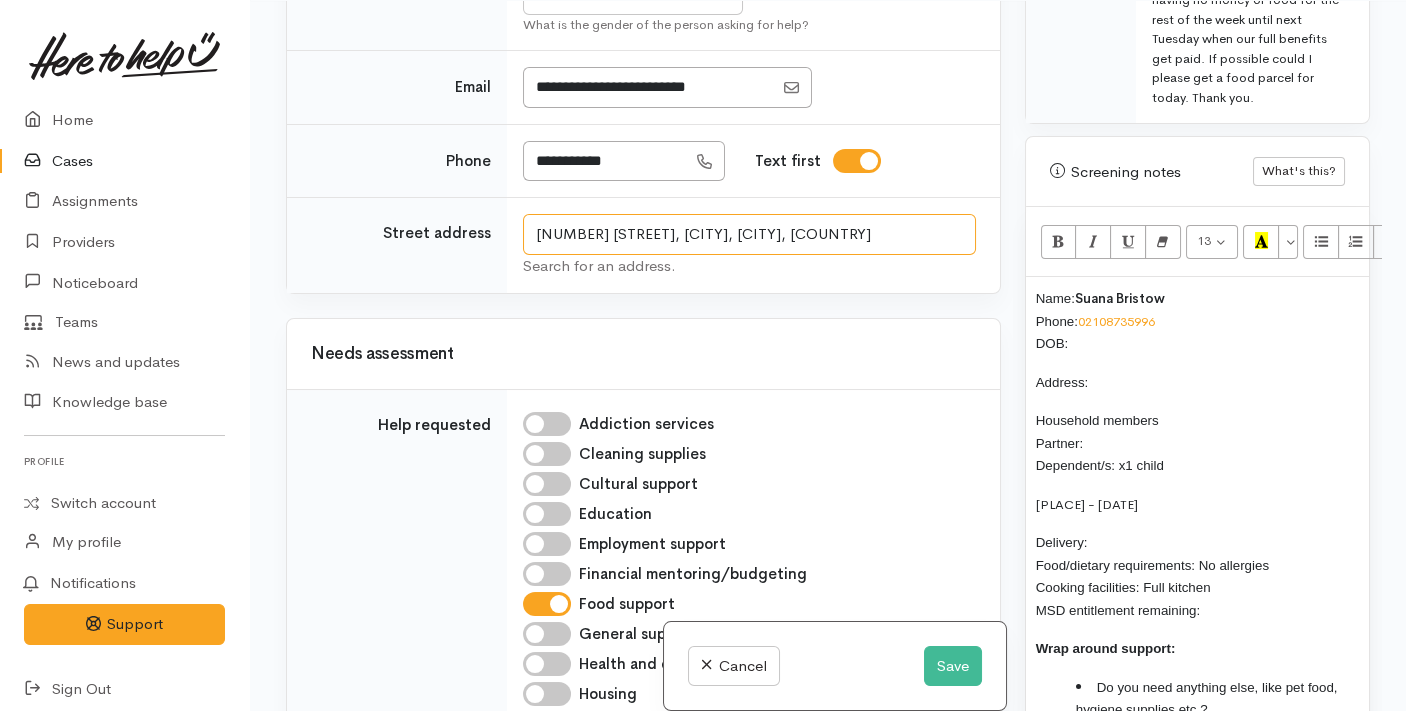 drag, startPoint x: 755, startPoint y: 379, endPoint x: 531, endPoint y: 388, distance: 224.18073 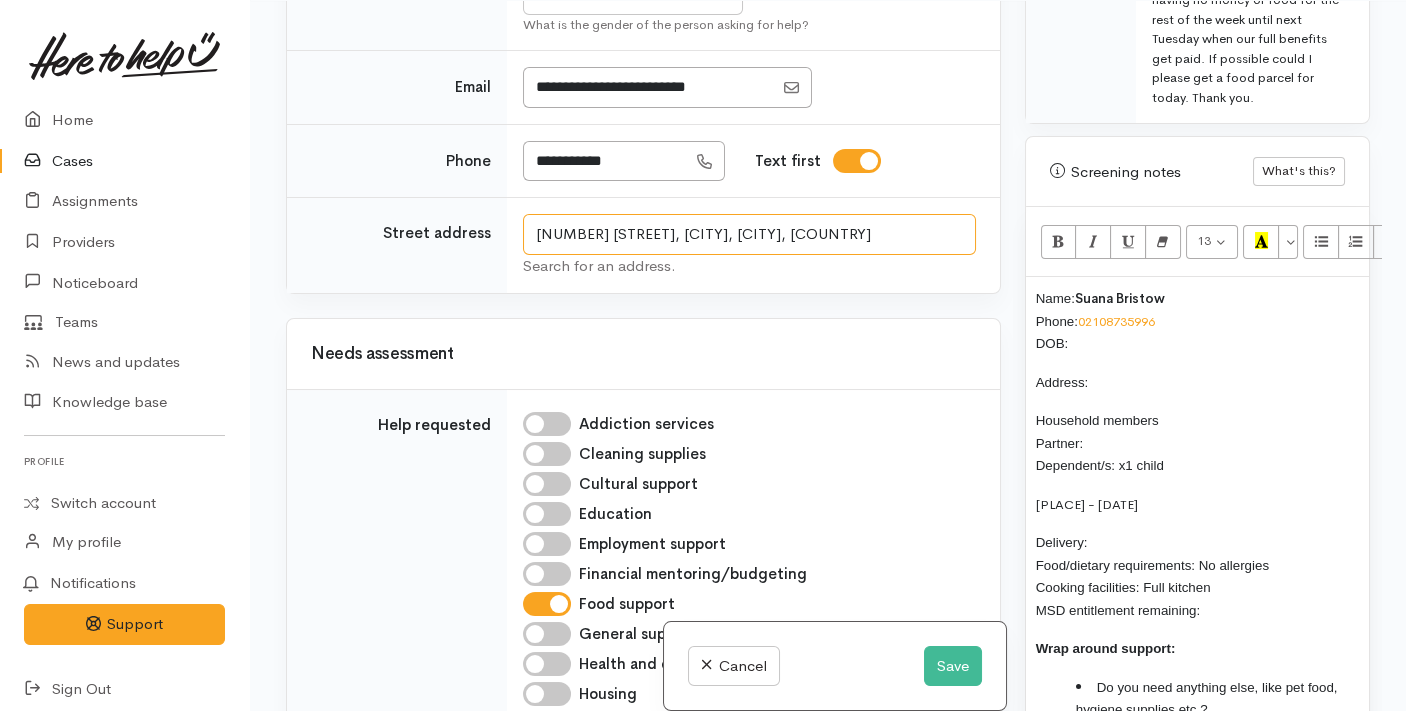 click on "142 Bethlehem Road, Bethlehem, Tauranga, New Zealand" at bounding box center (749, 234) 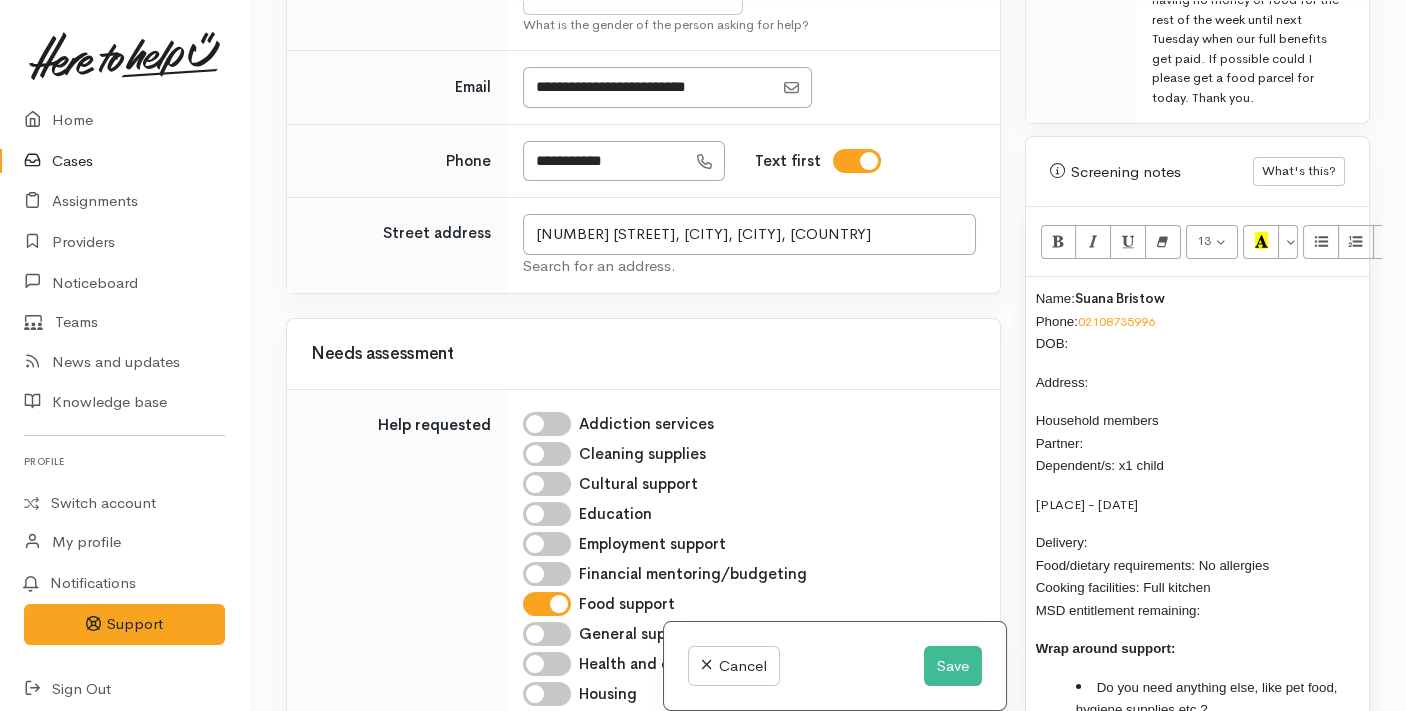 click on "Address:" at bounding box center [1197, 382] 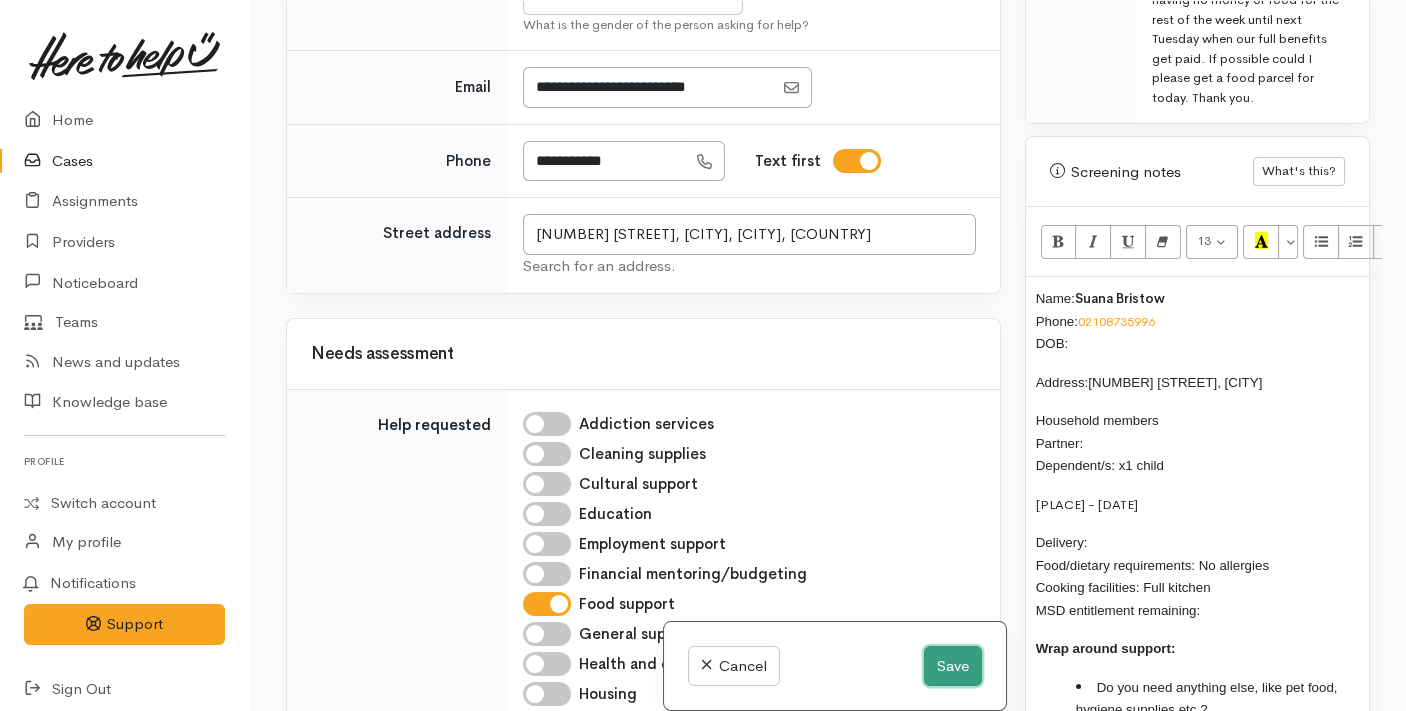 click on "Save" at bounding box center [953, 666] 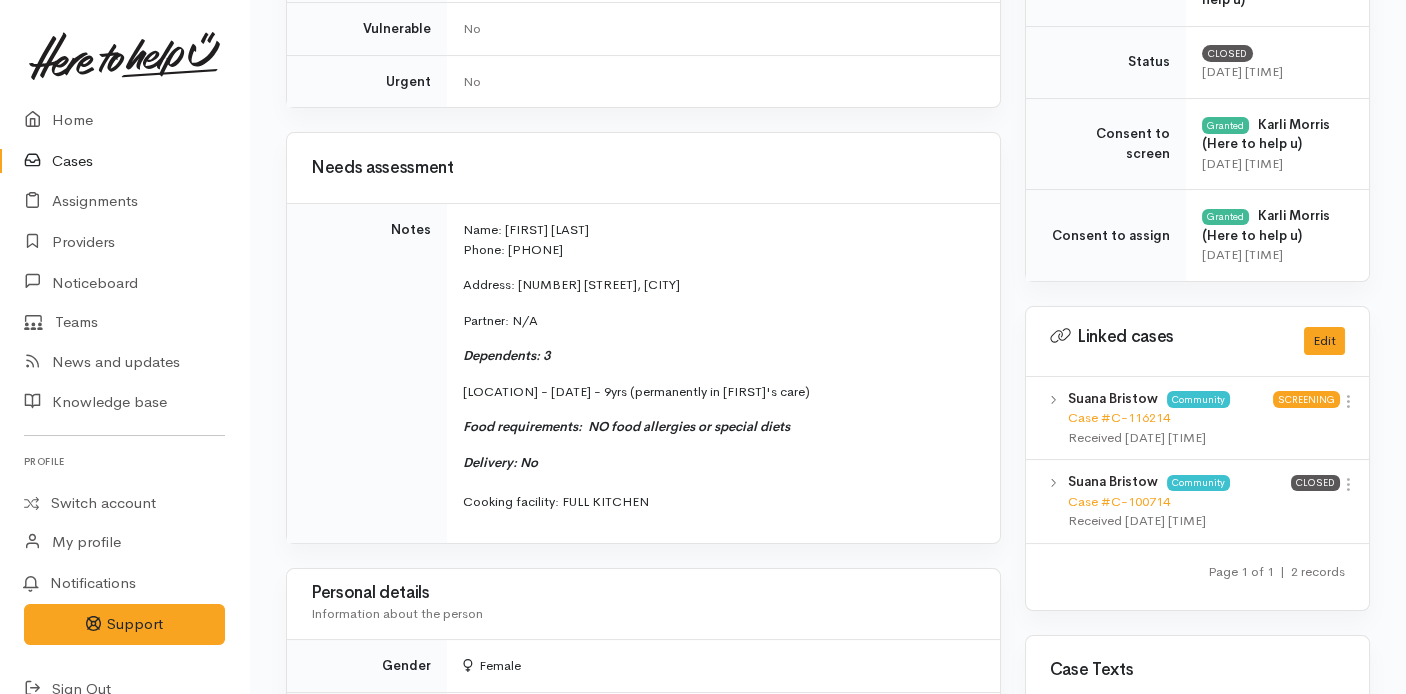 scroll, scrollTop: 891, scrollLeft: 0, axis: vertical 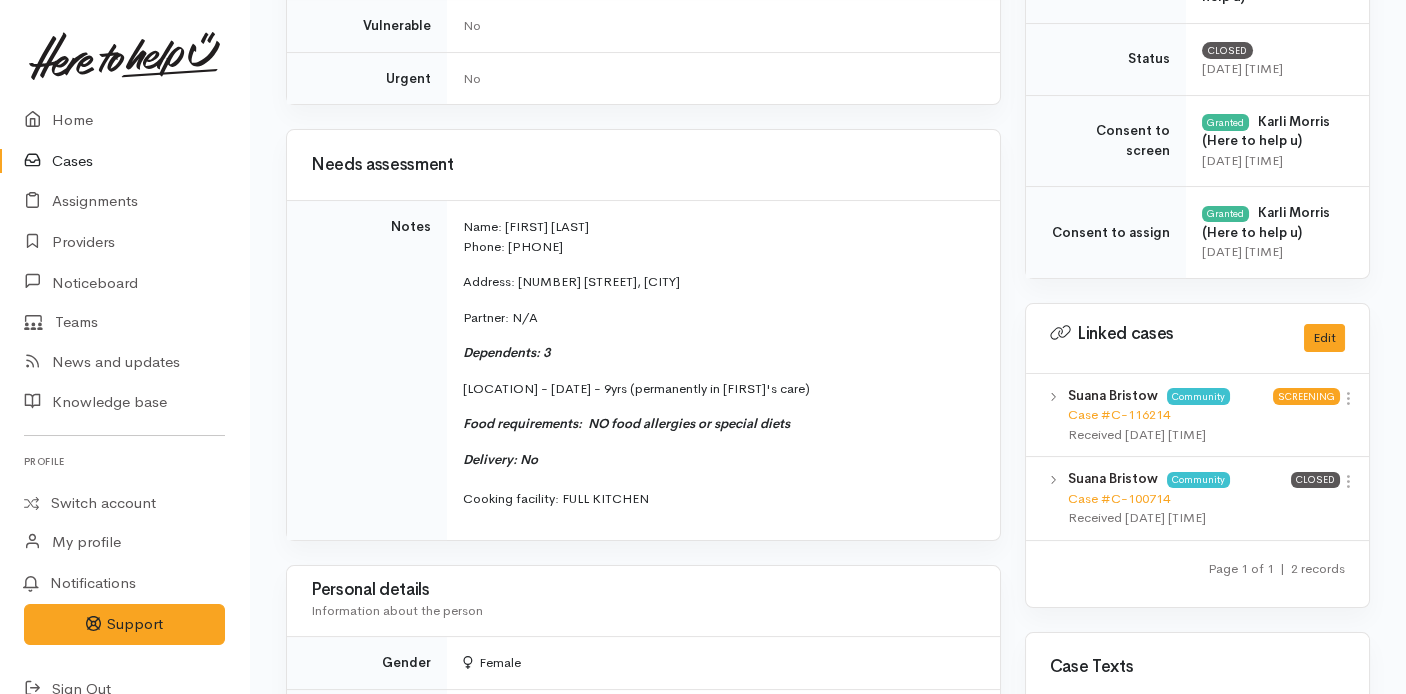 drag, startPoint x: 869, startPoint y: 384, endPoint x: 462, endPoint y: 382, distance: 407.0049 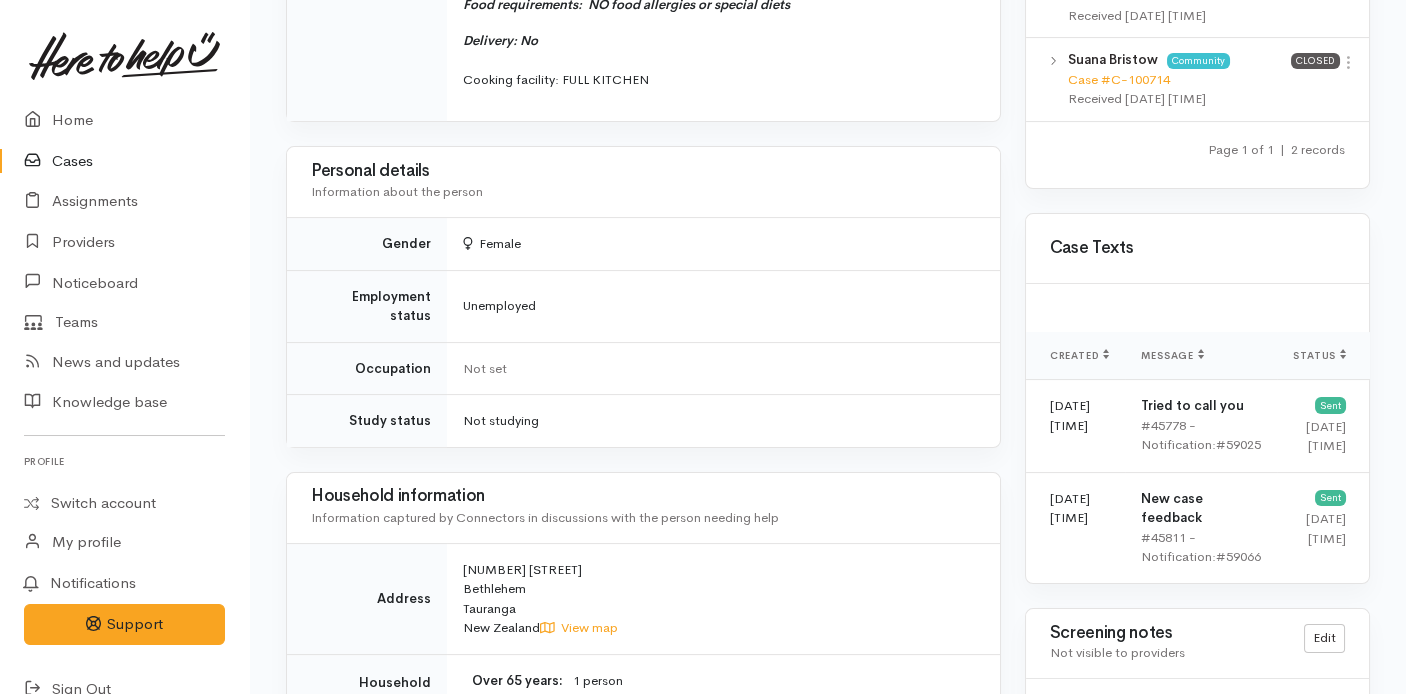 scroll, scrollTop: 1637, scrollLeft: 0, axis: vertical 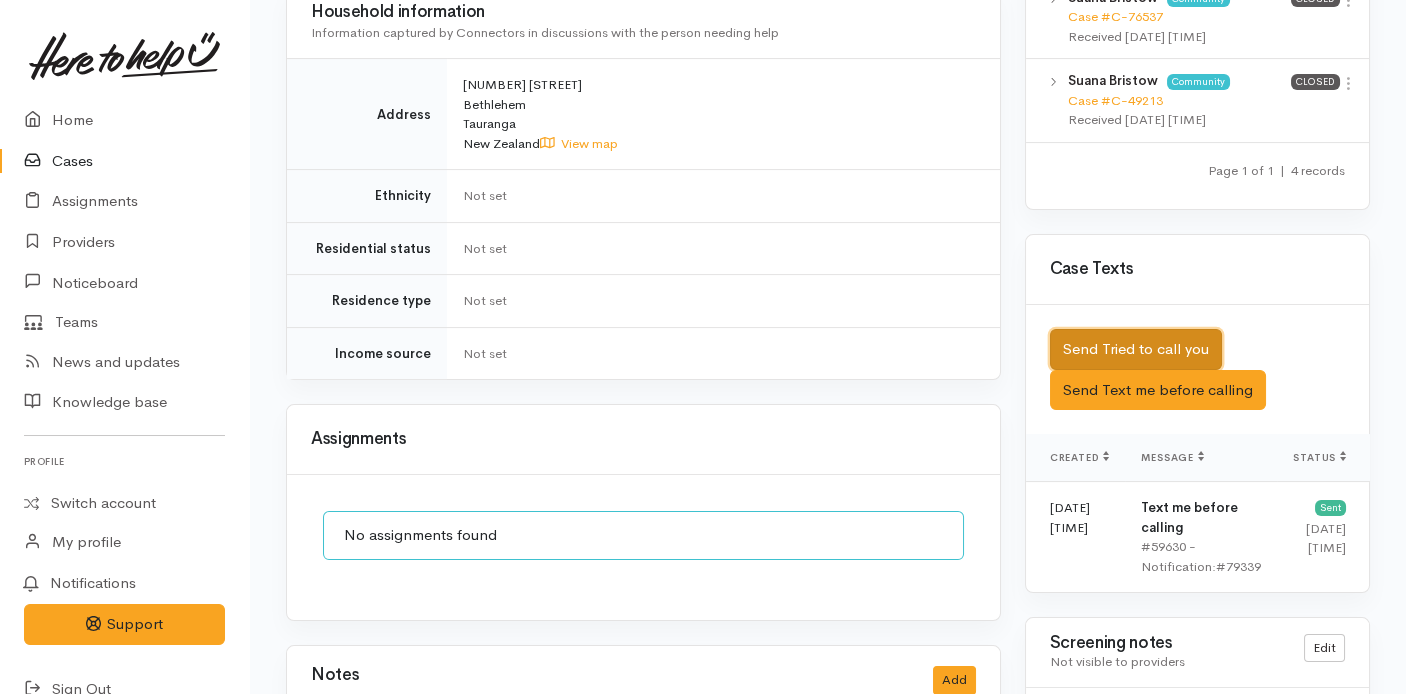 click on "Send Tried to call you" at bounding box center [1136, 349] 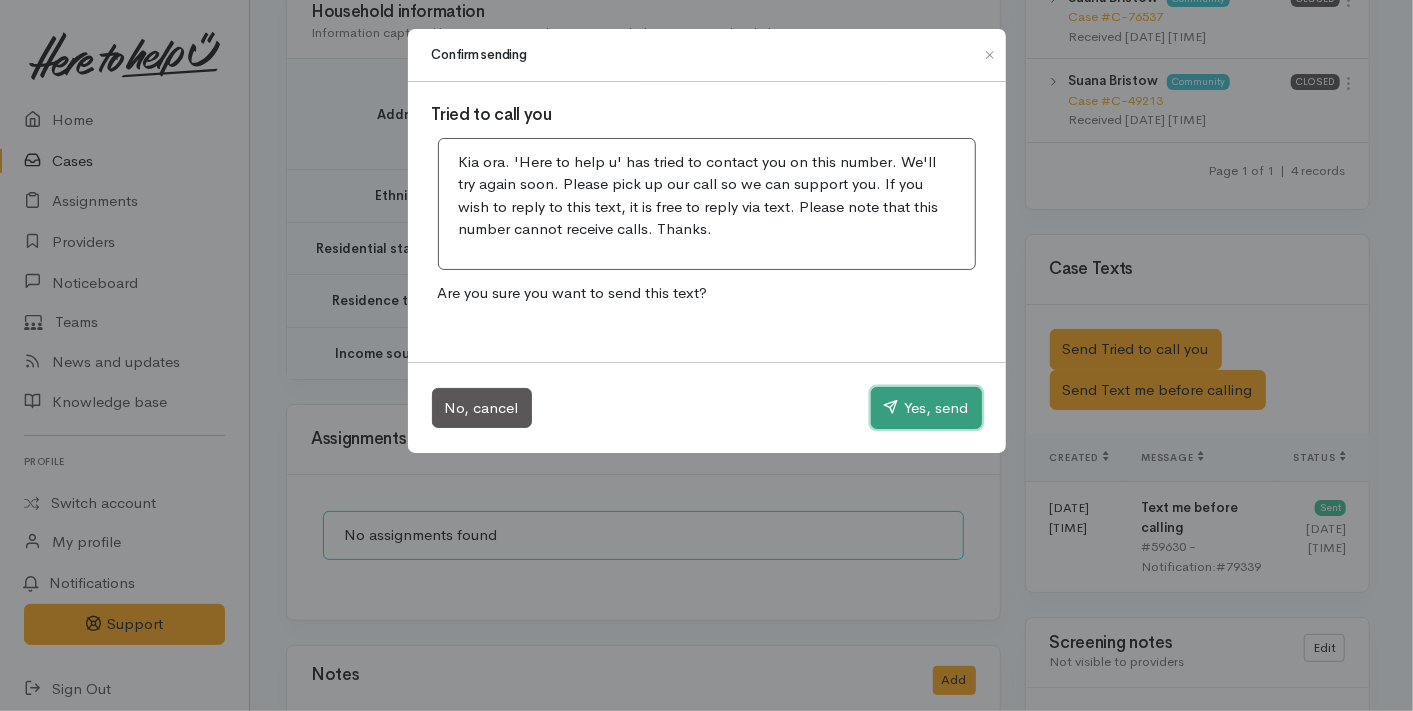 click on "Yes, send" at bounding box center [926, 408] 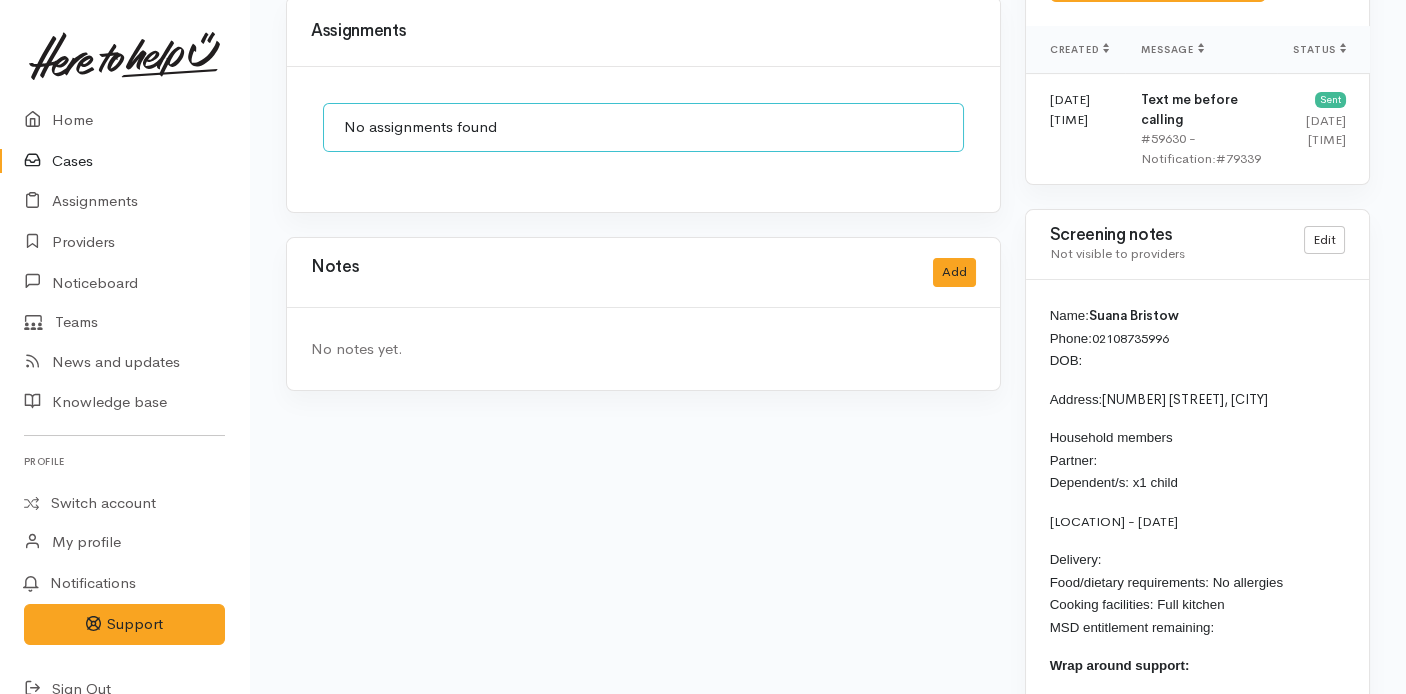 scroll, scrollTop: 1704, scrollLeft: 0, axis: vertical 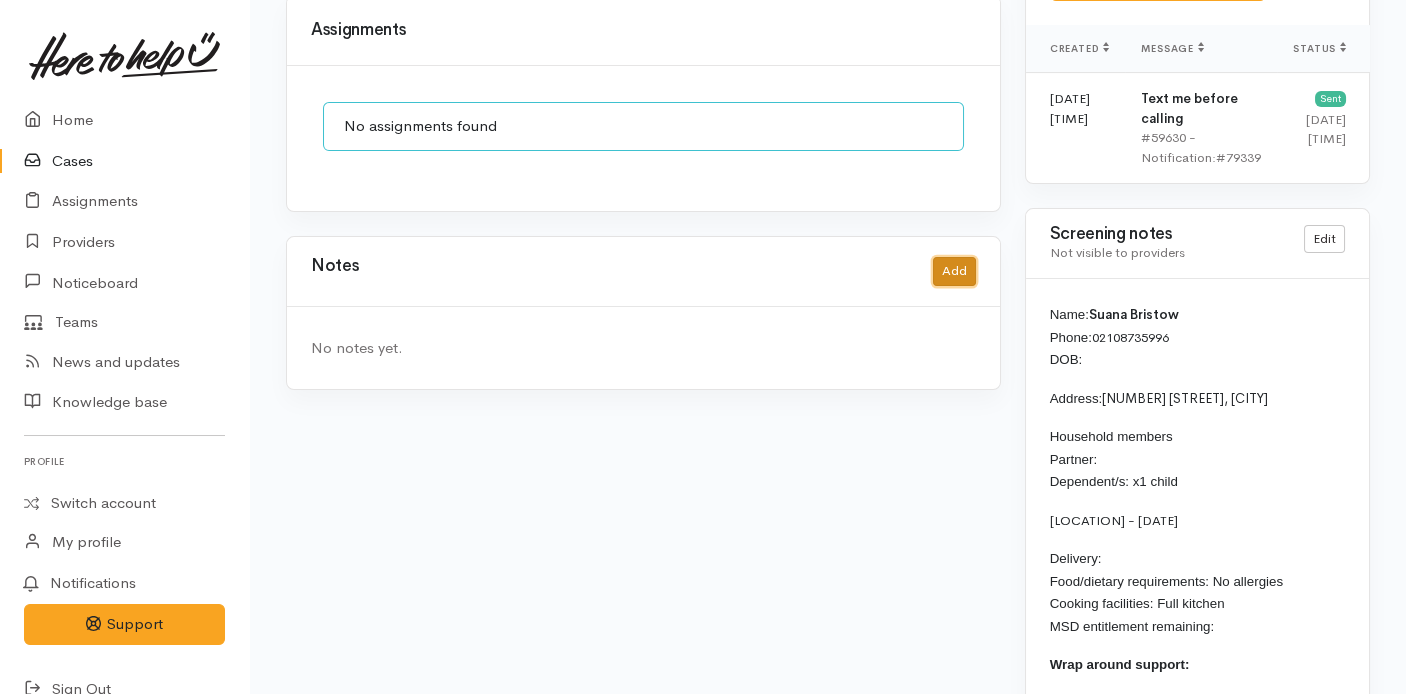 click on "Add" at bounding box center (954, 271) 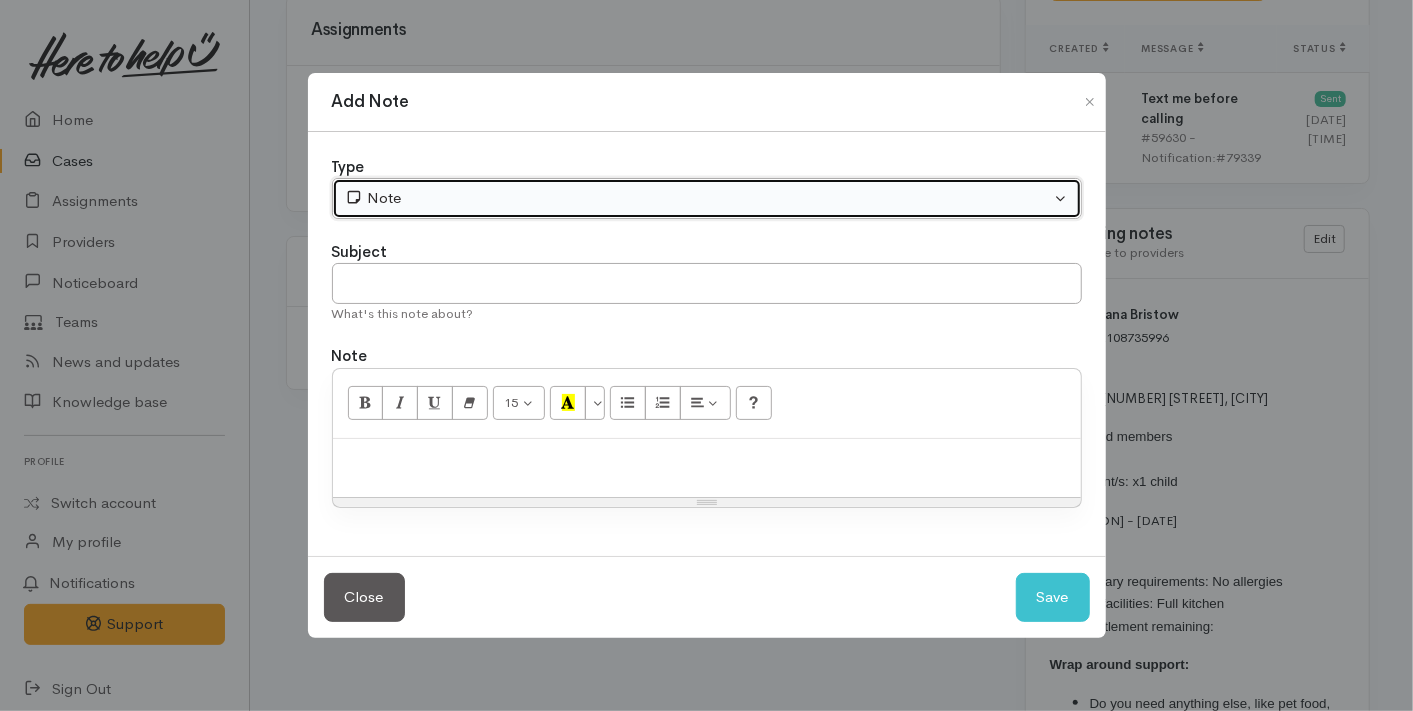 click on "Note" at bounding box center (707, 198) 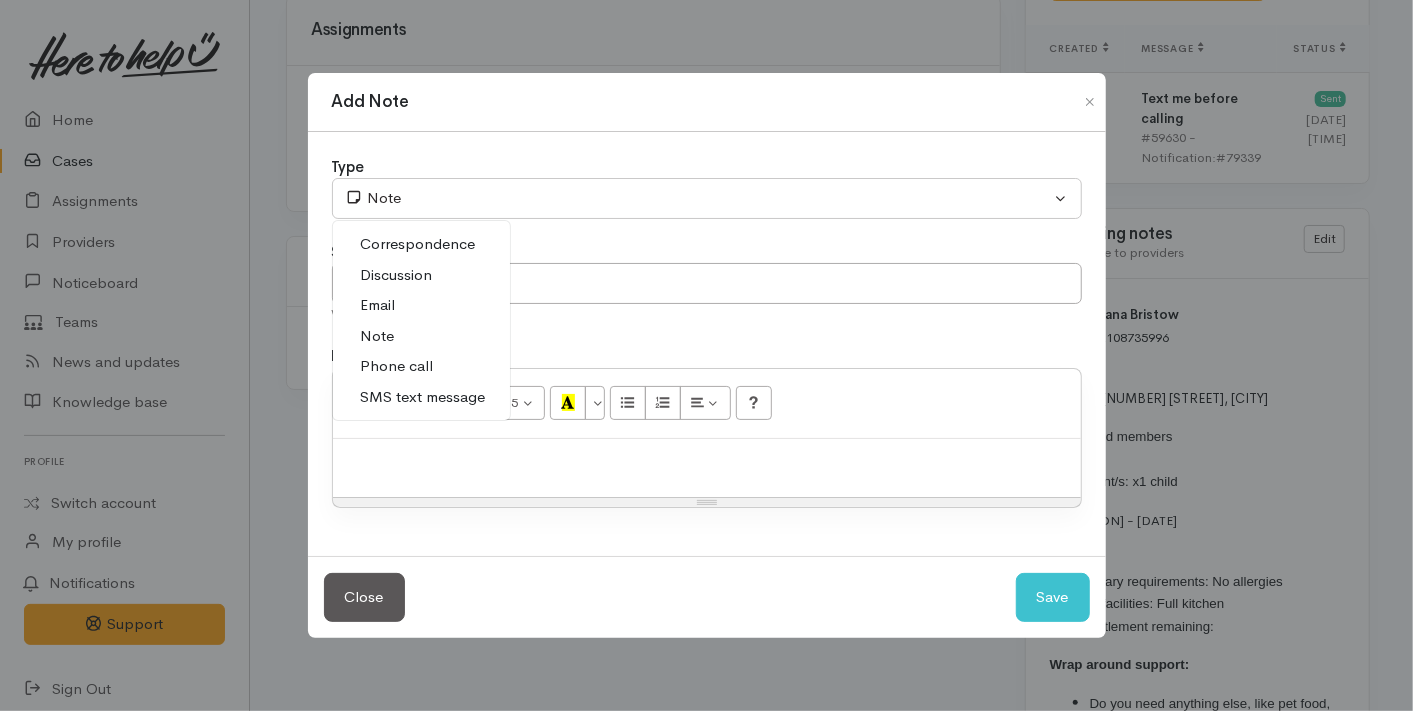 click on "Phone call" at bounding box center [421, 366] 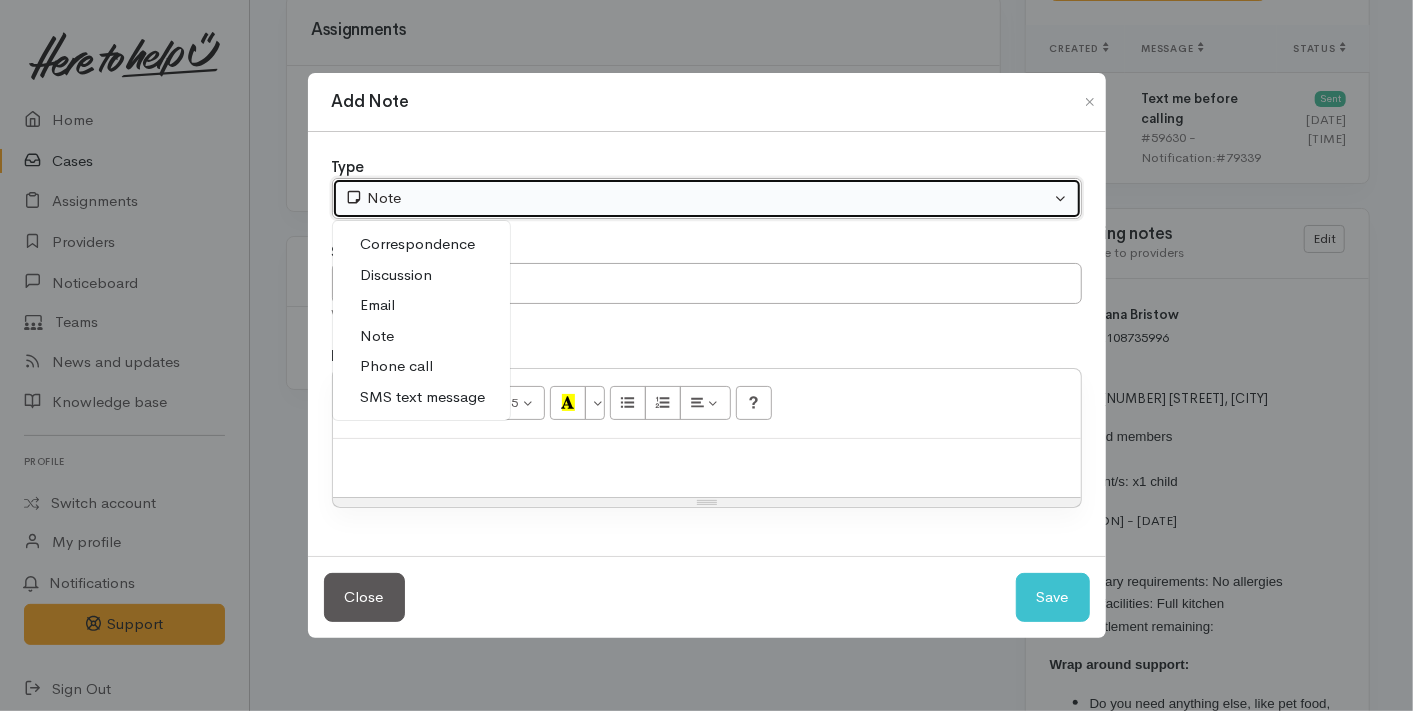 select on "3" 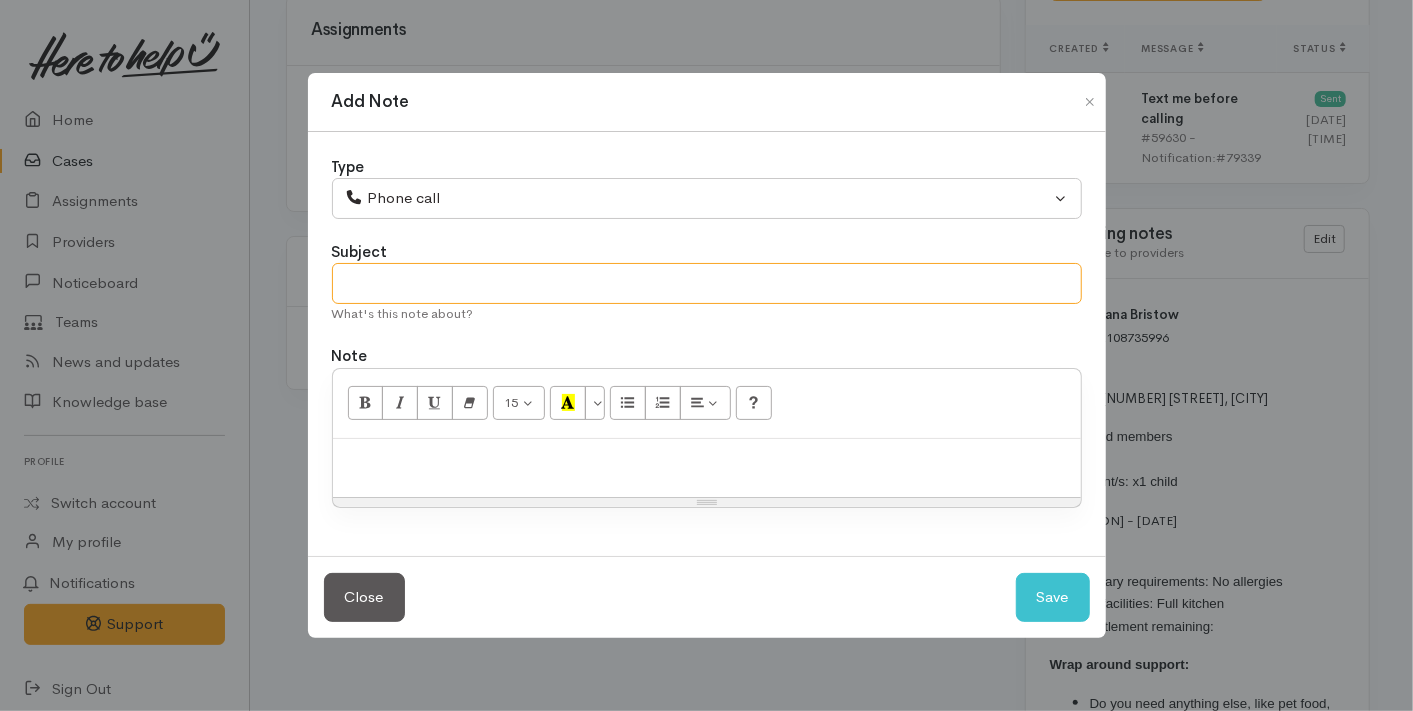 click at bounding box center [707, 283] 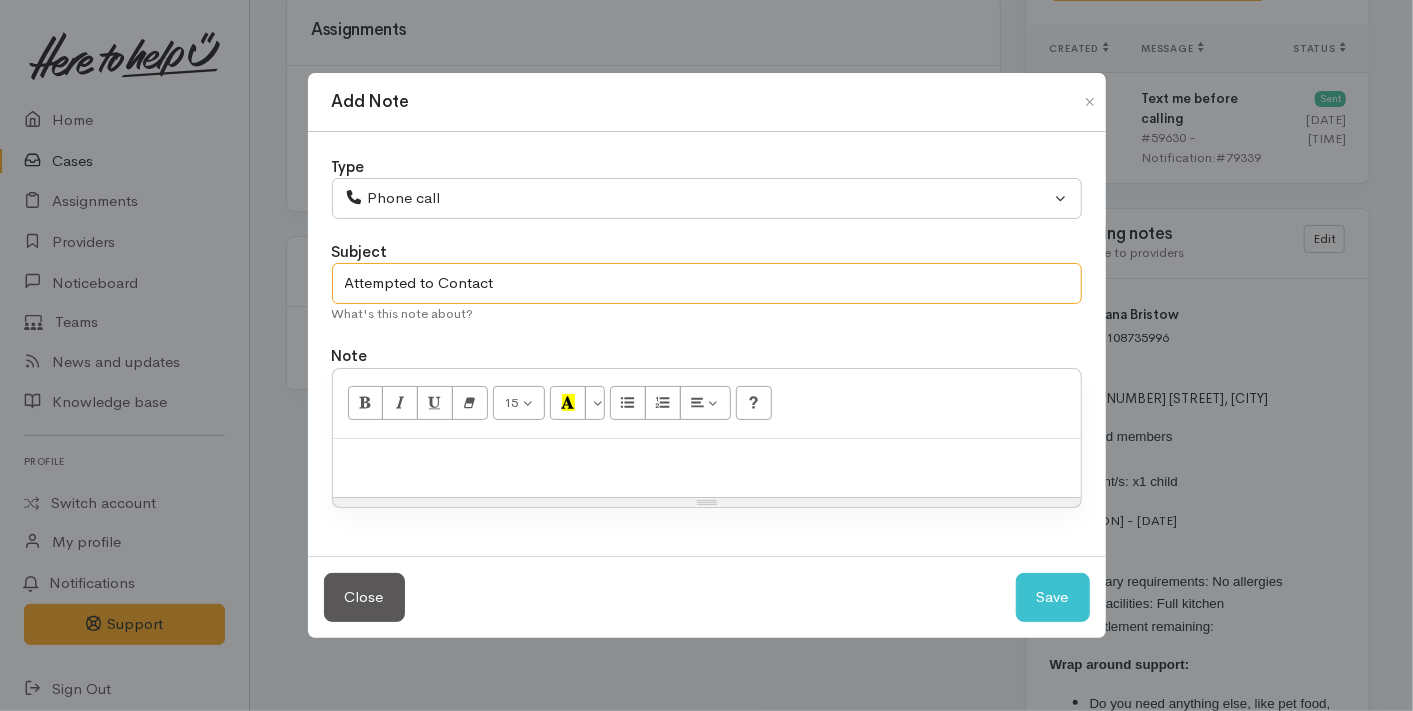 type on "Attempted to Contact" 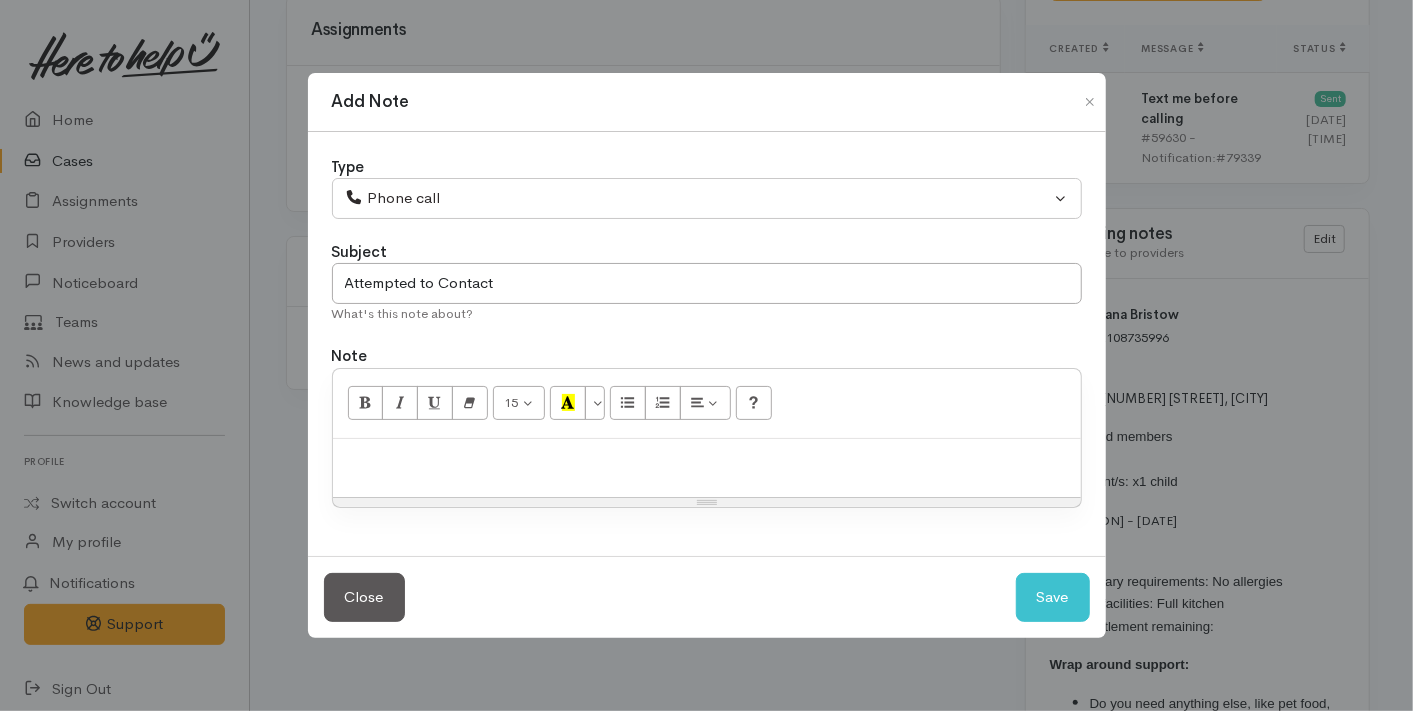 type 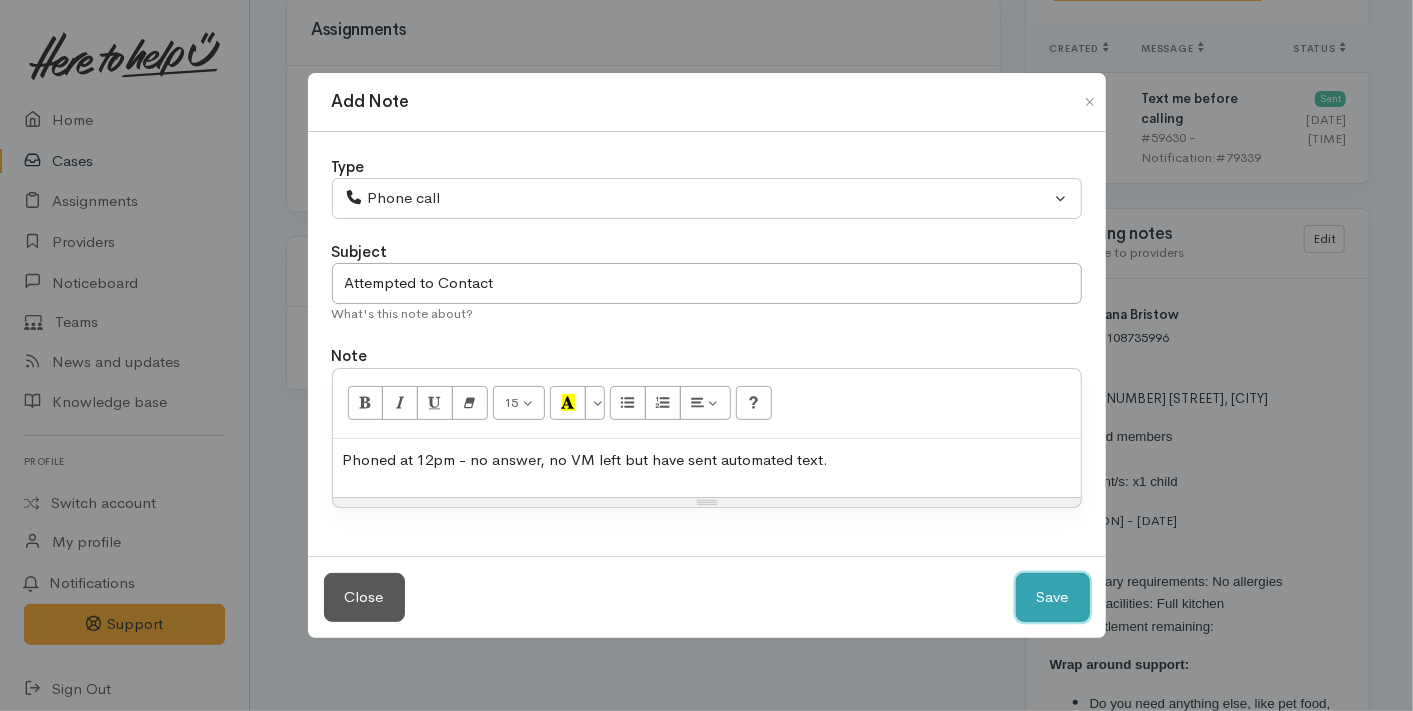 click on "Save" at bounding box center [1053, 597] 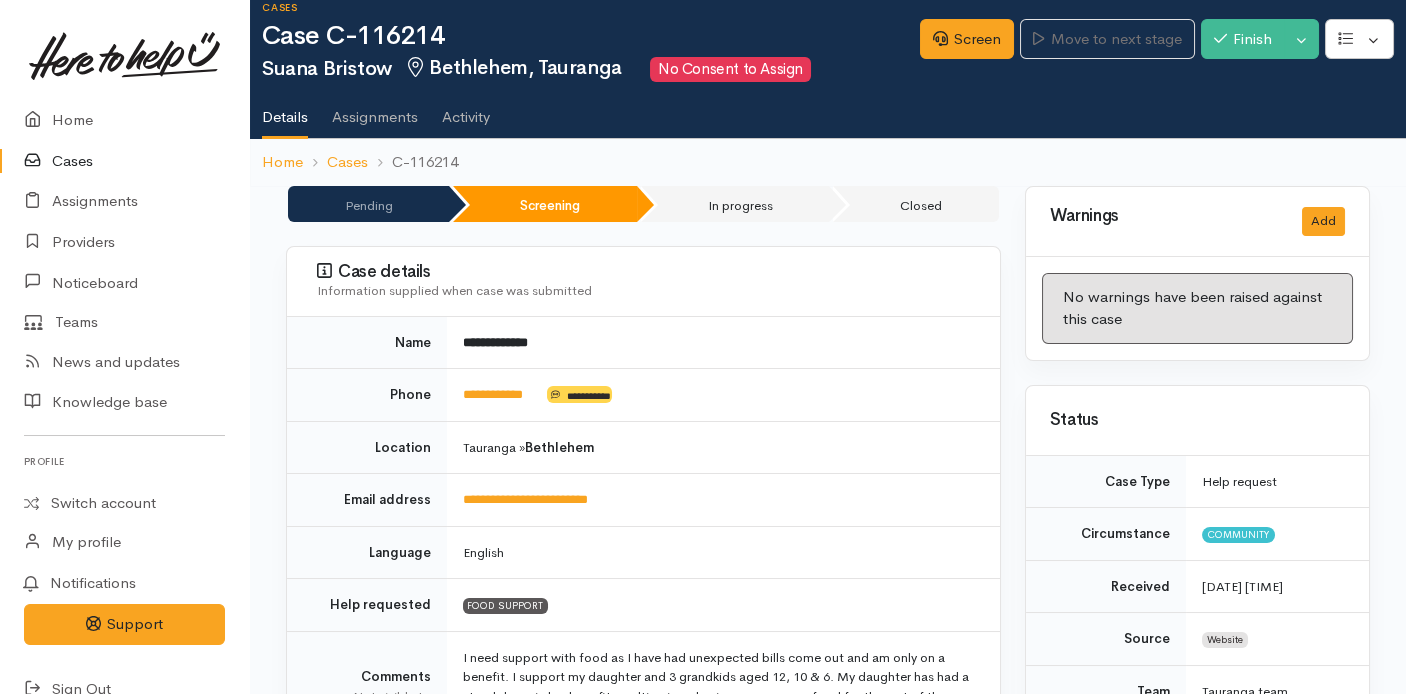 scroll, scrollTop: 0, scrollLeft: 0, axis: both 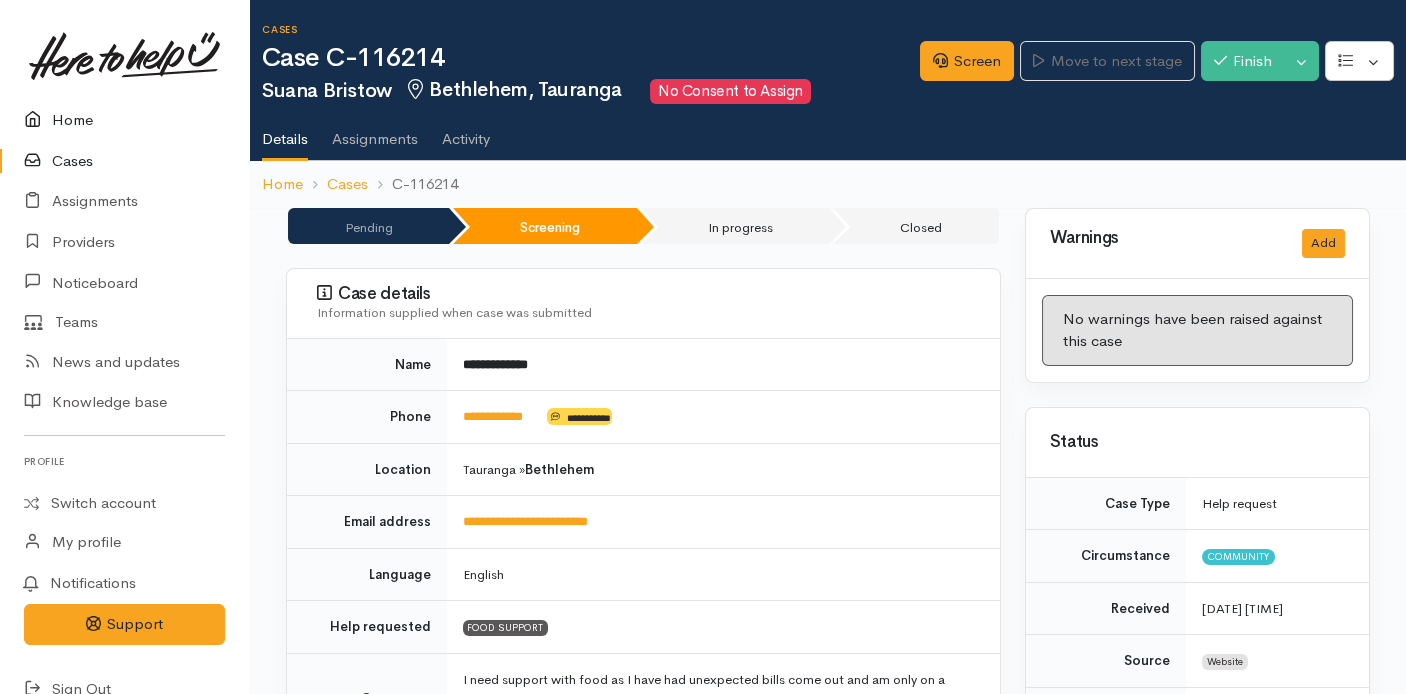click on "Home" at bounding box center (124, 120) 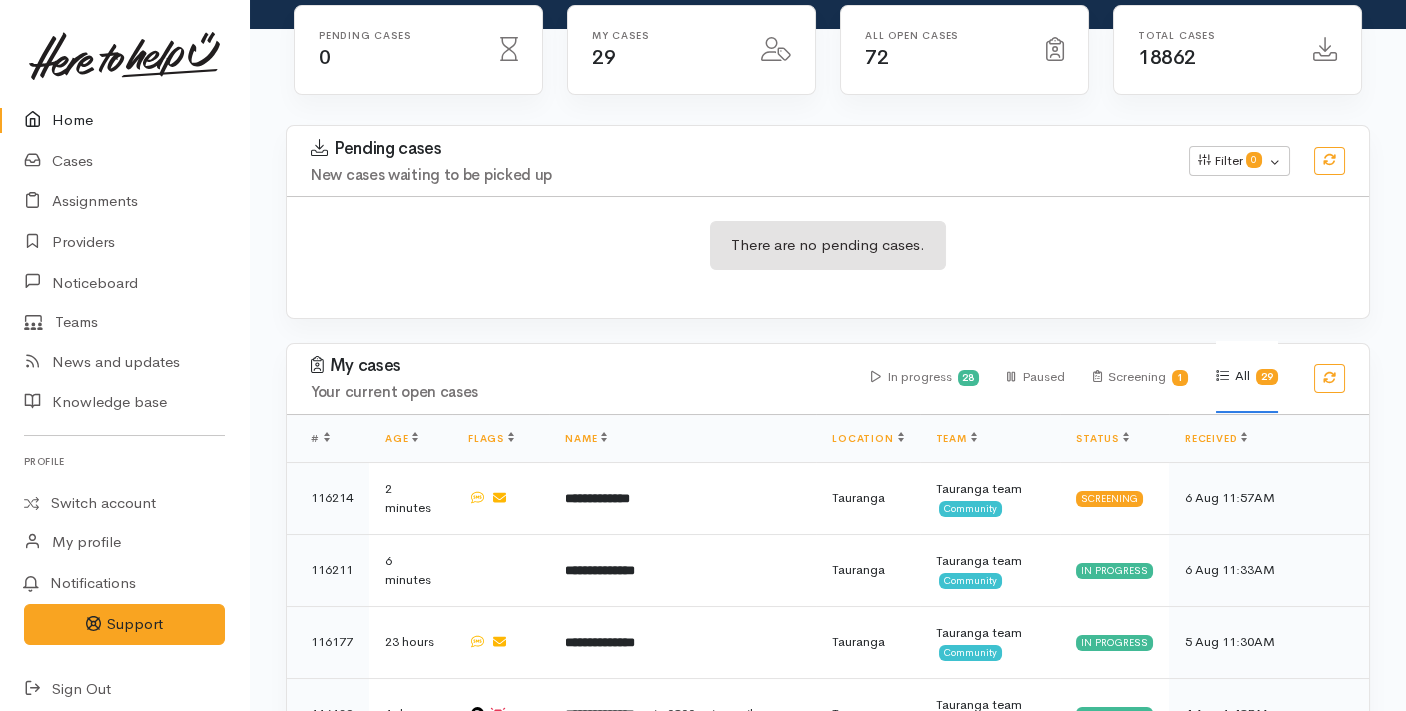 scroll, scrollTop: 0, scrollLeft: 0, axis: both 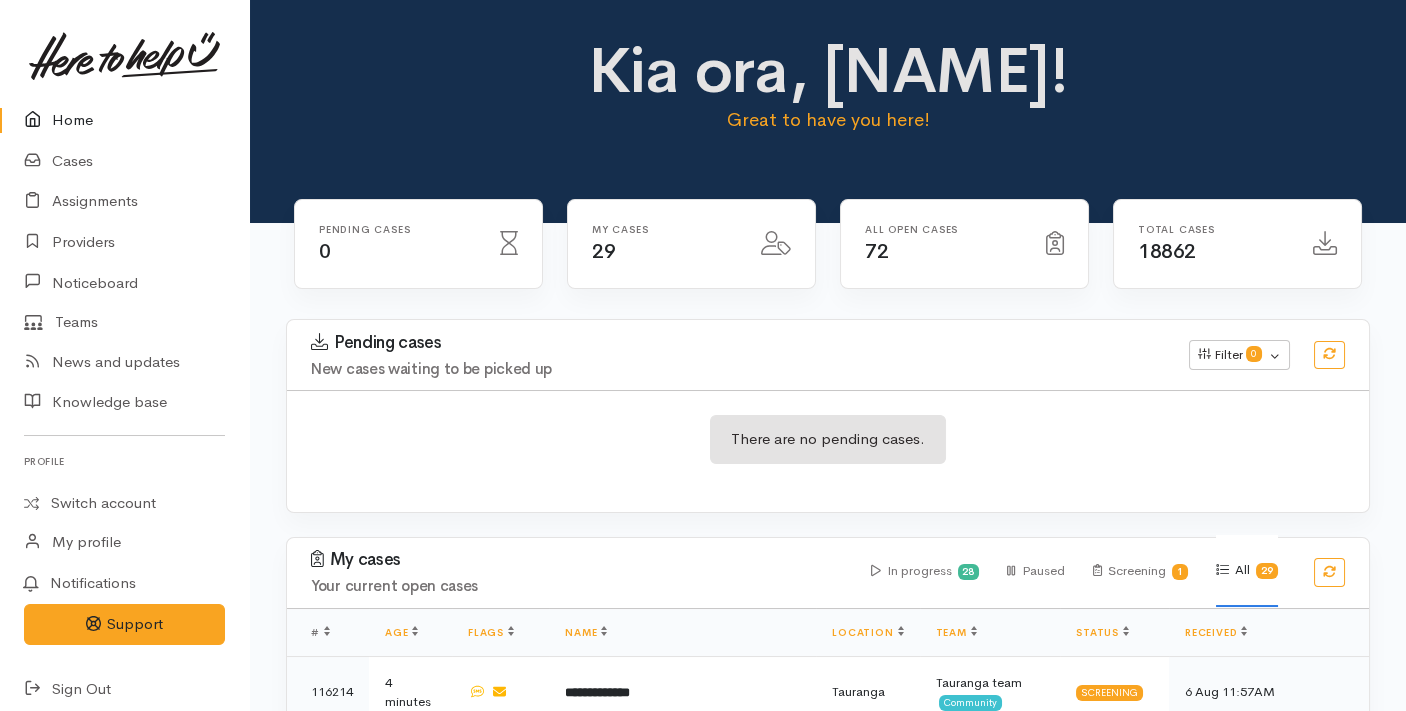 click on "Pending cases" at bounding box center (738, 343) 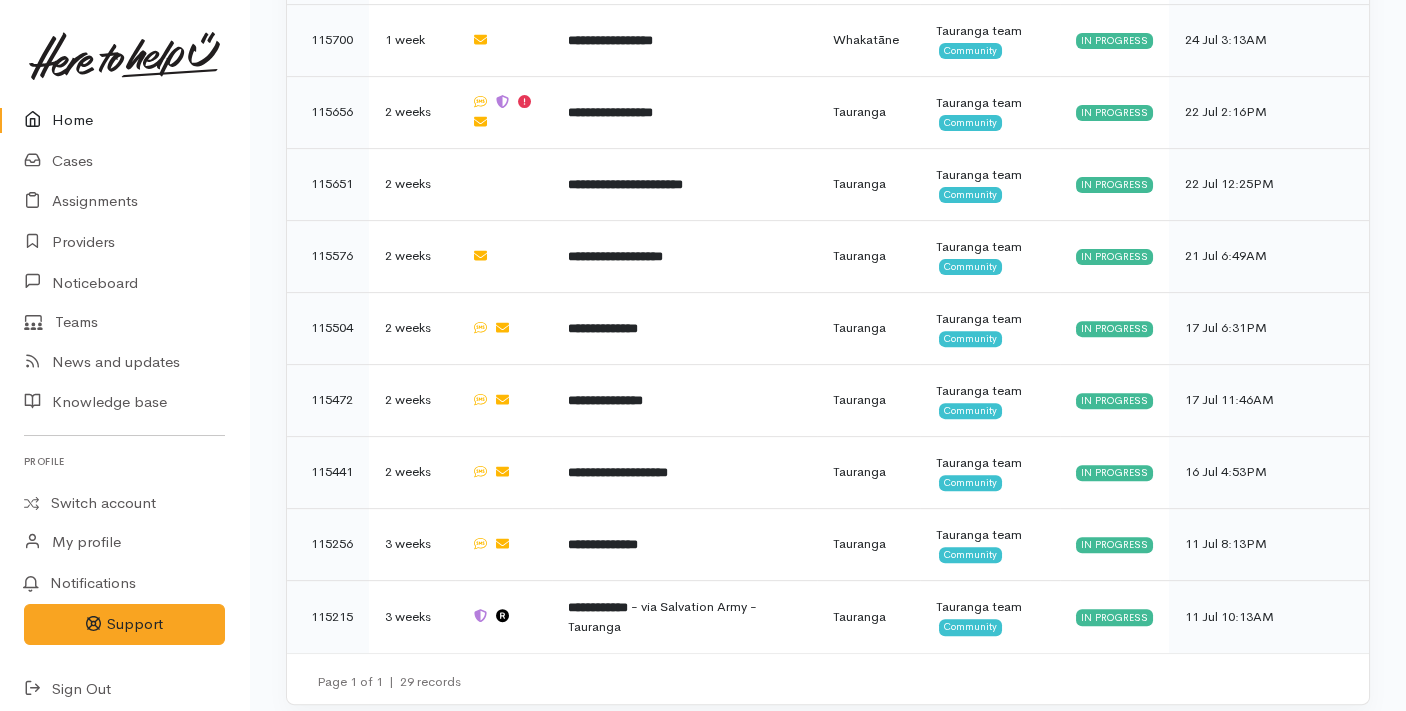 scroll, scrollTop: 2096, scrollLeft: 0, axis: vertical 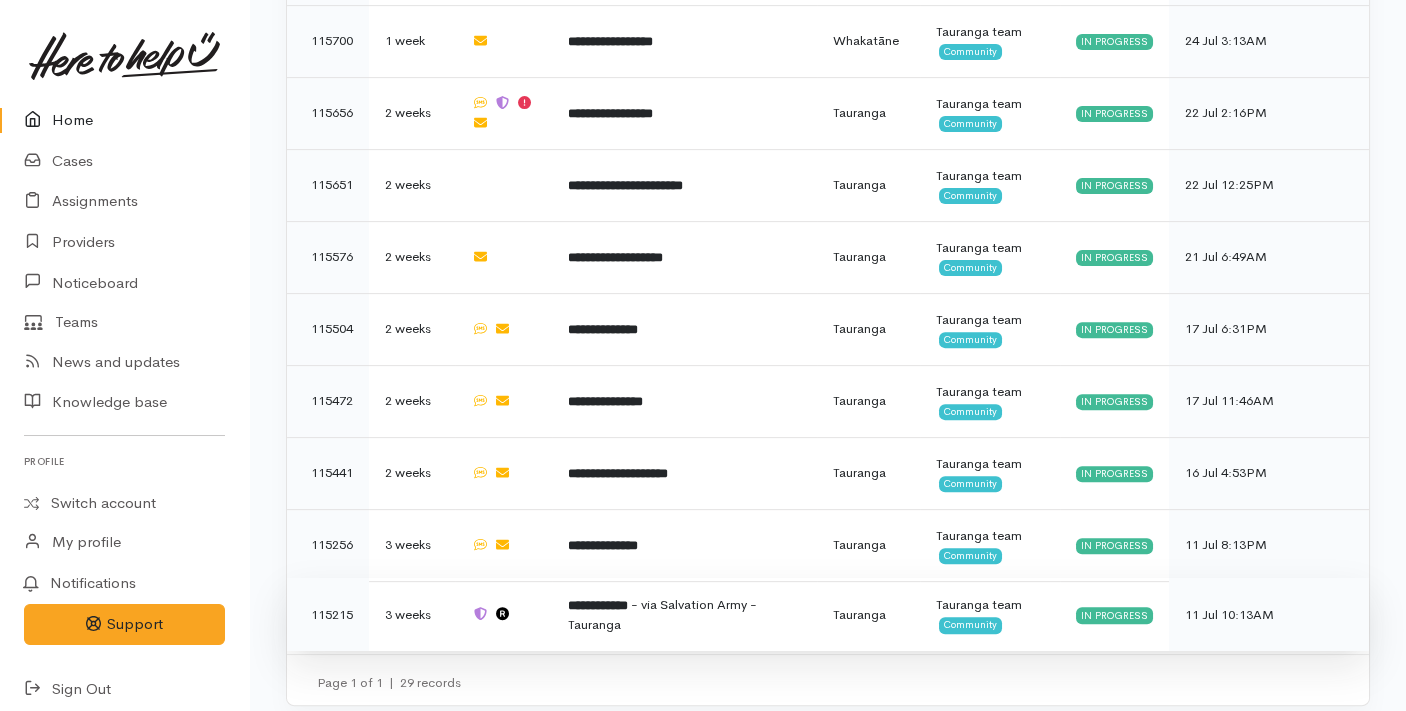 click on "**********" at bounding box center [684, 614] 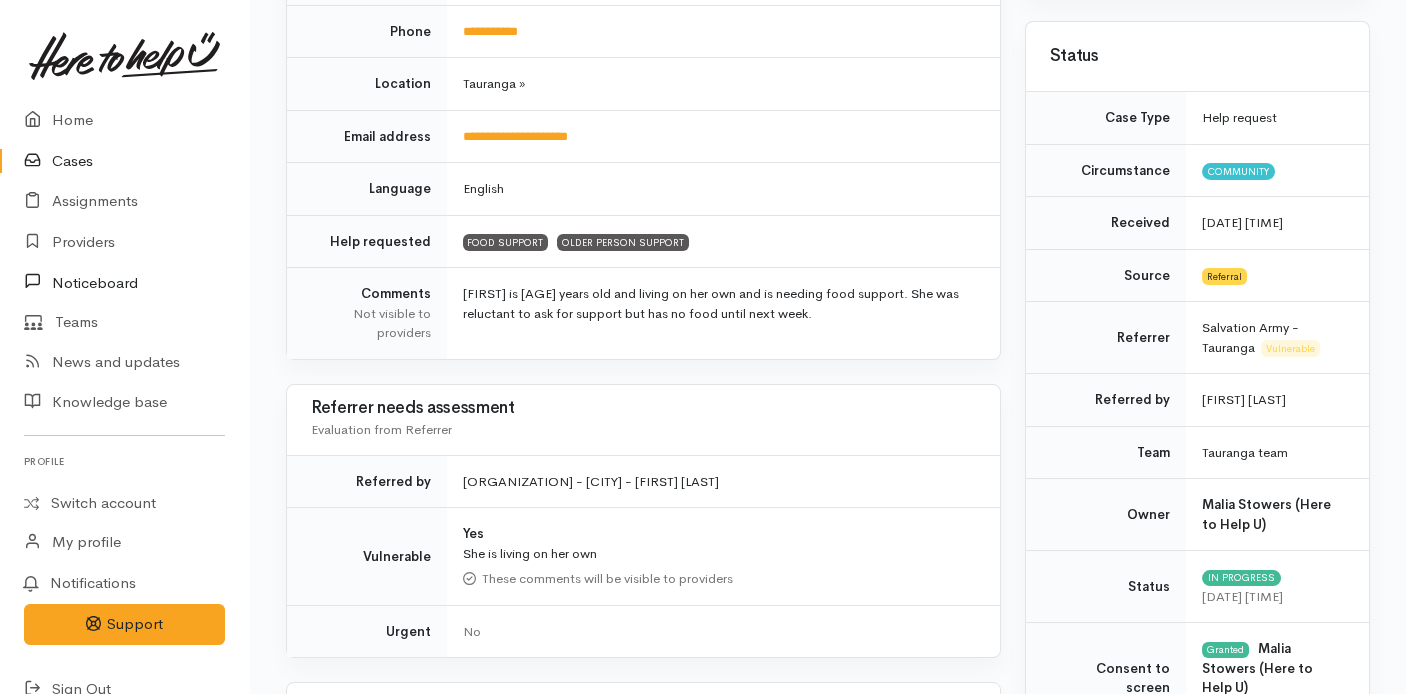 scroll, scrollTop: 344, scrollLeft: 0, axis: vertical 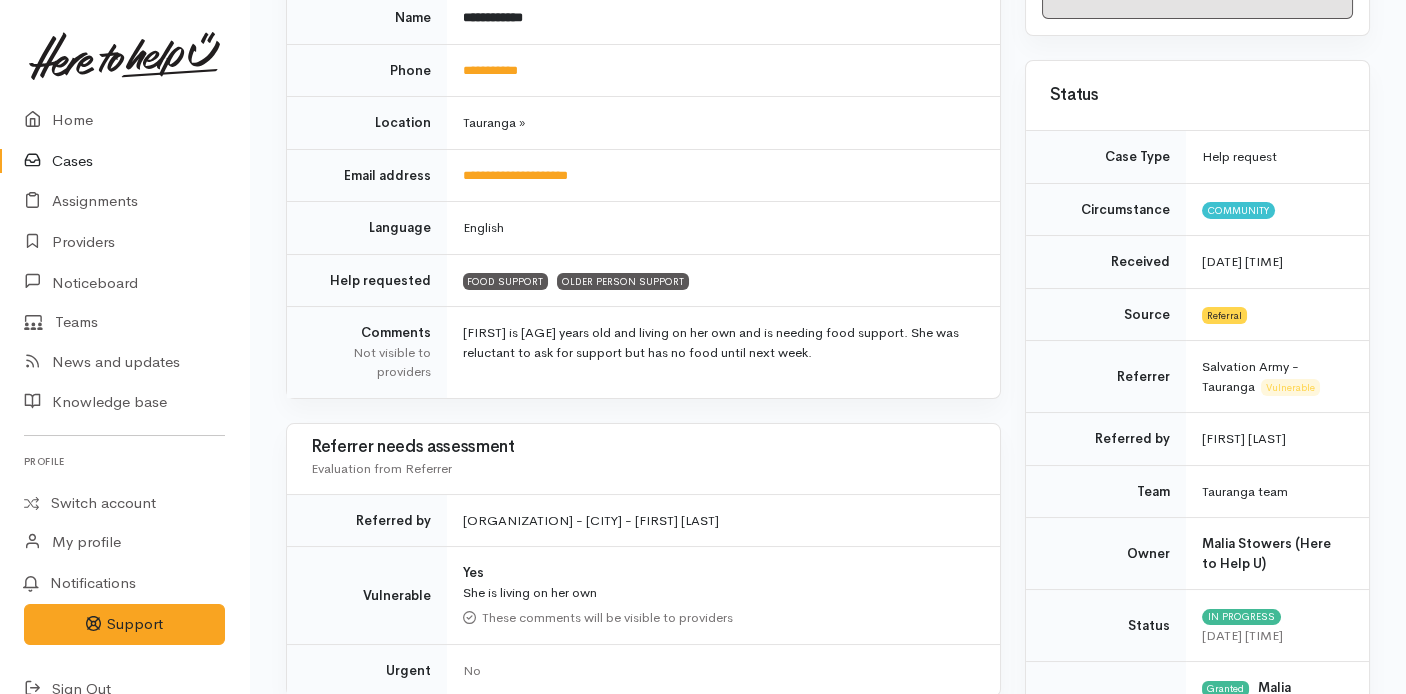 click on "Cases" at bounding box center (124, 161) 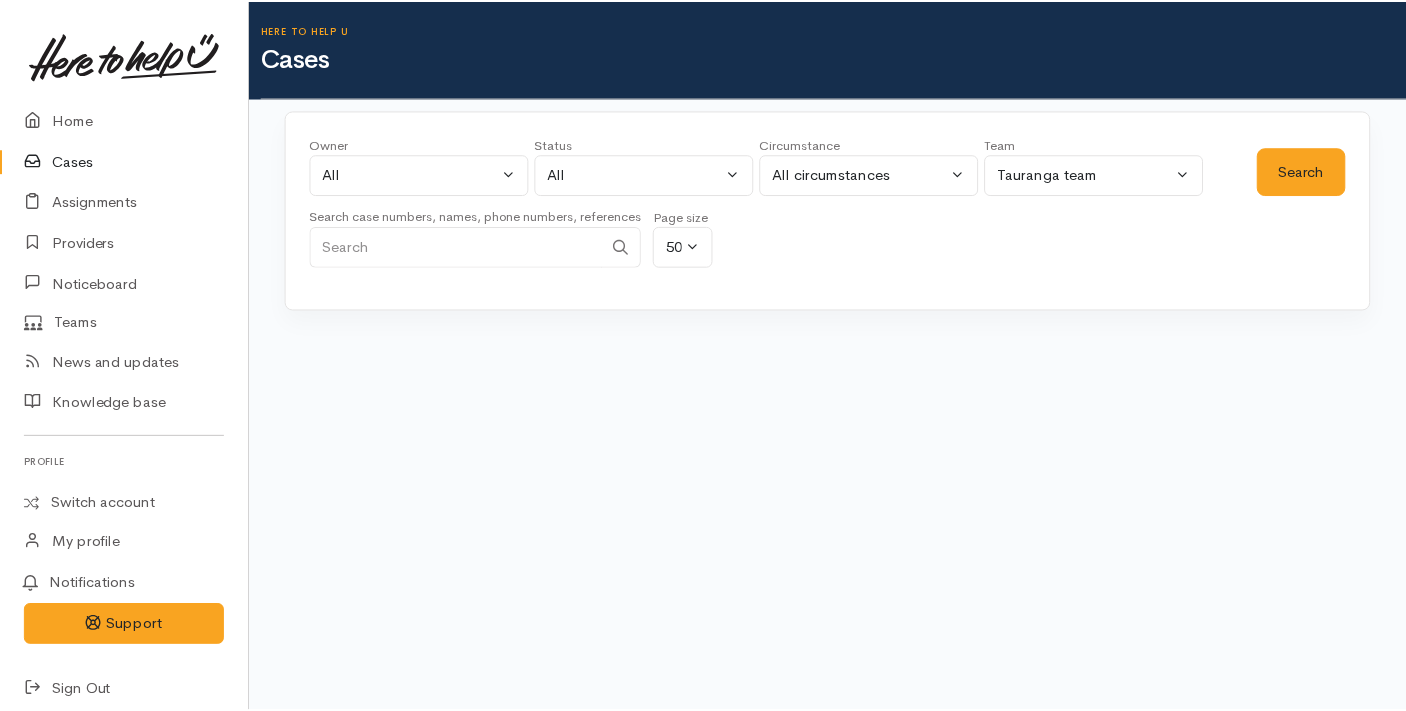 scroll, scrollTop: 0, scrollLeft: 0, axis: both 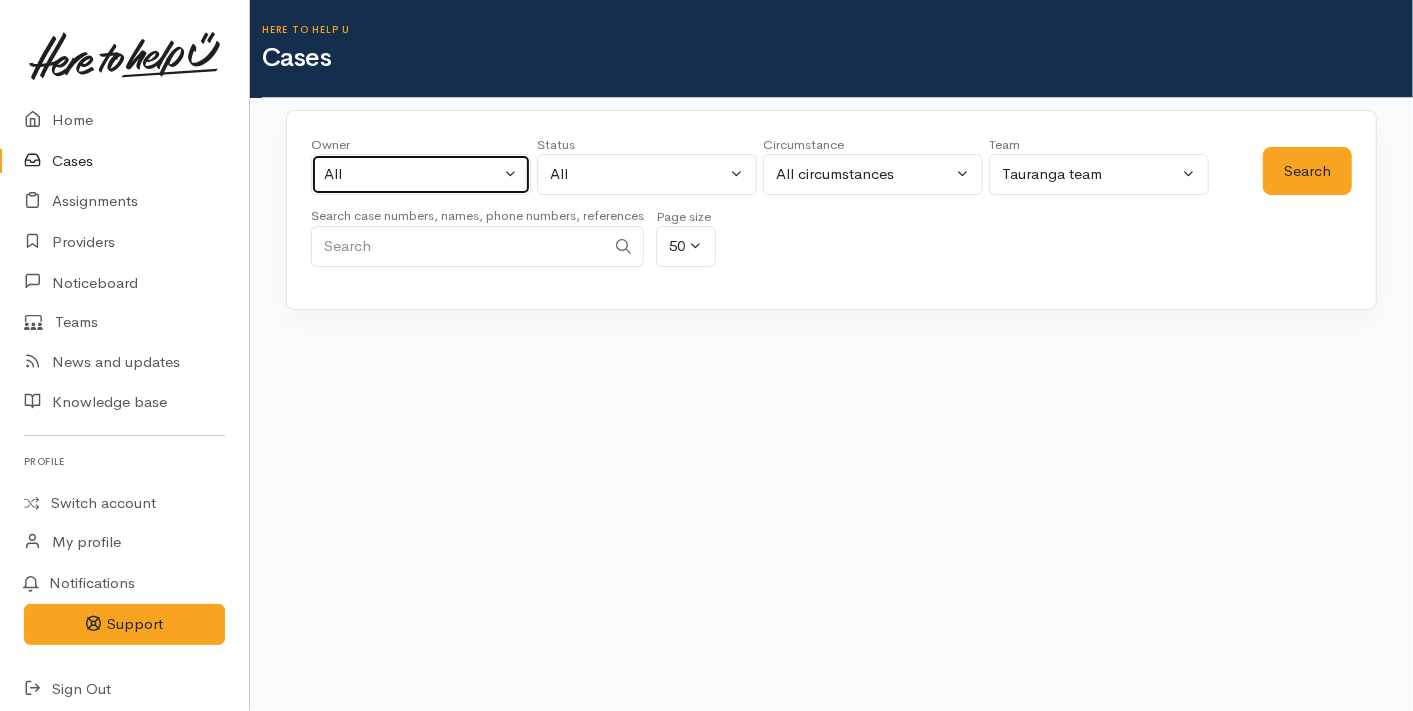 click on "All" at bounding box center (412, 174) 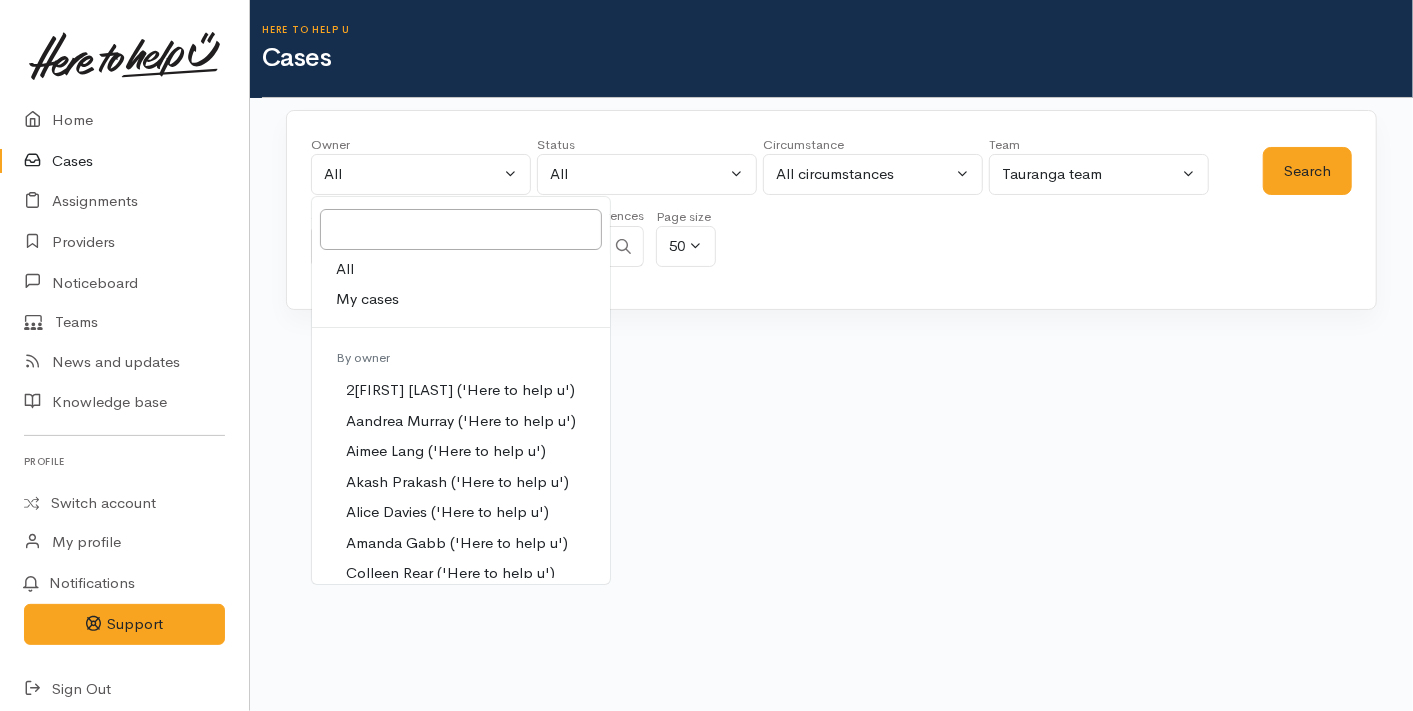 click on "My cases" at bounding box center (461, 299) 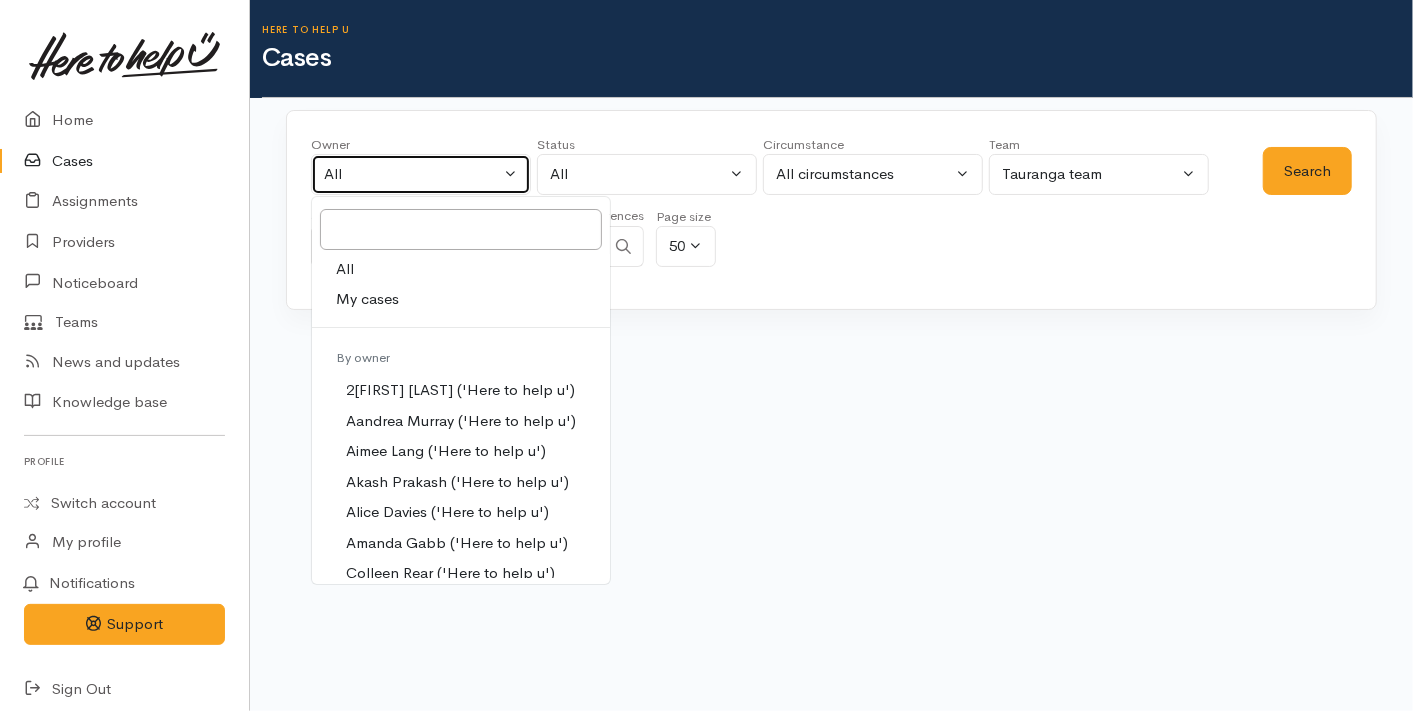 select on "1613" 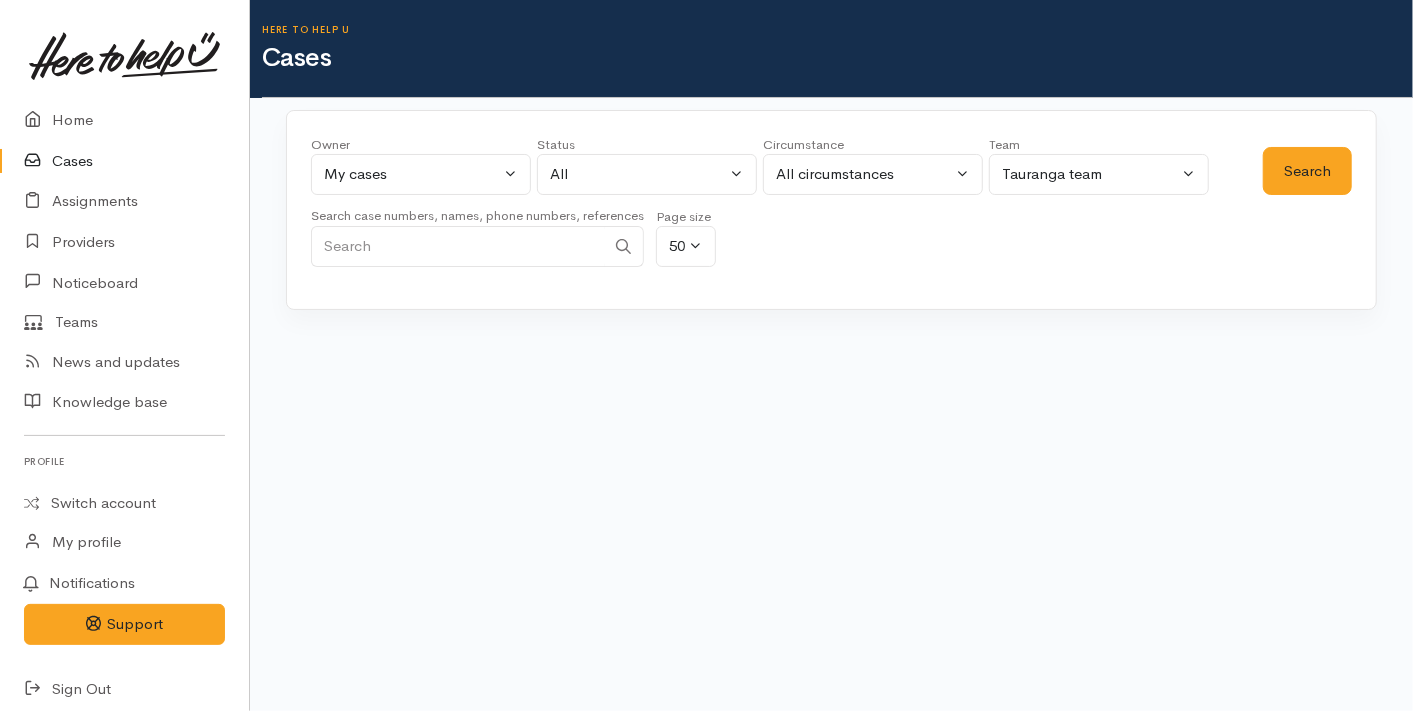click on "Status
All current cases
Pending
Screening
In progress
Paused
Closed
Cancelled
All
All" at bounding box center [647, 171] 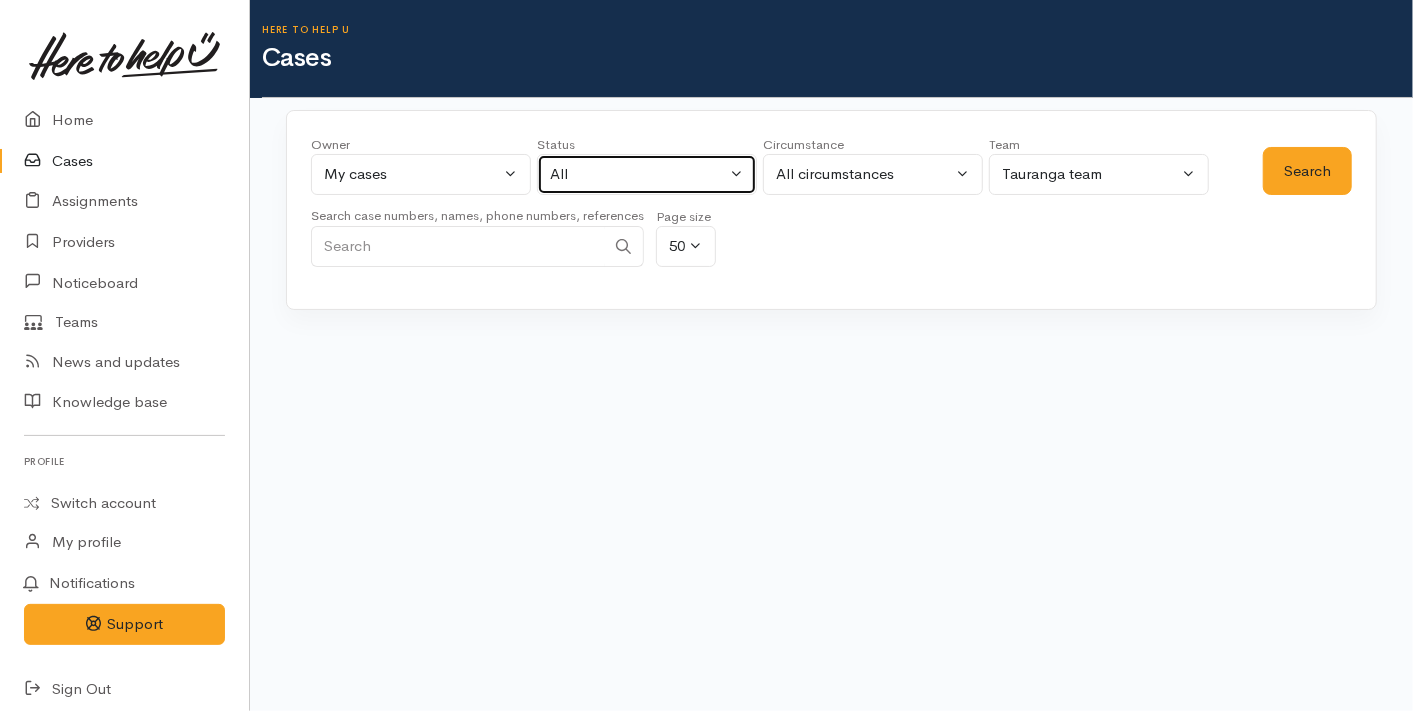 click on "All" at bounding box center (638, 174) 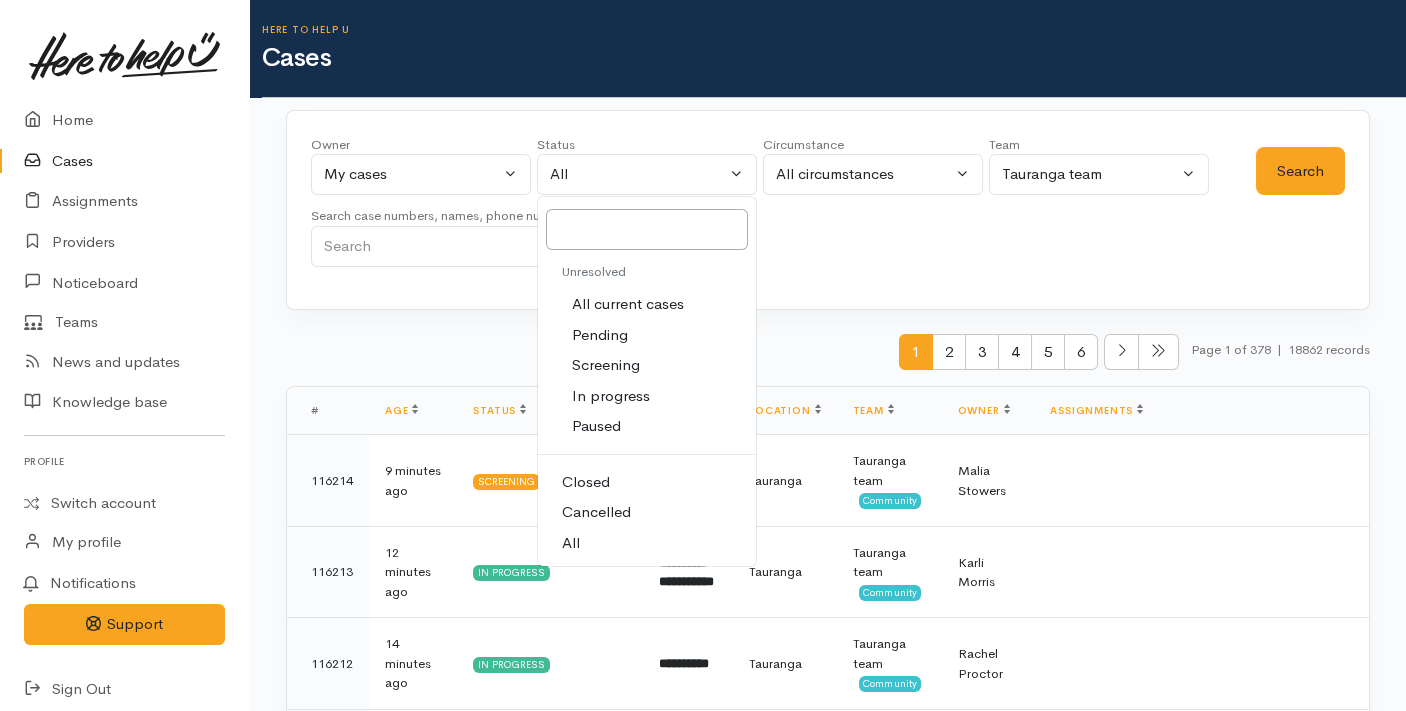 click on "All current cases" at bounding box center (628, 304) 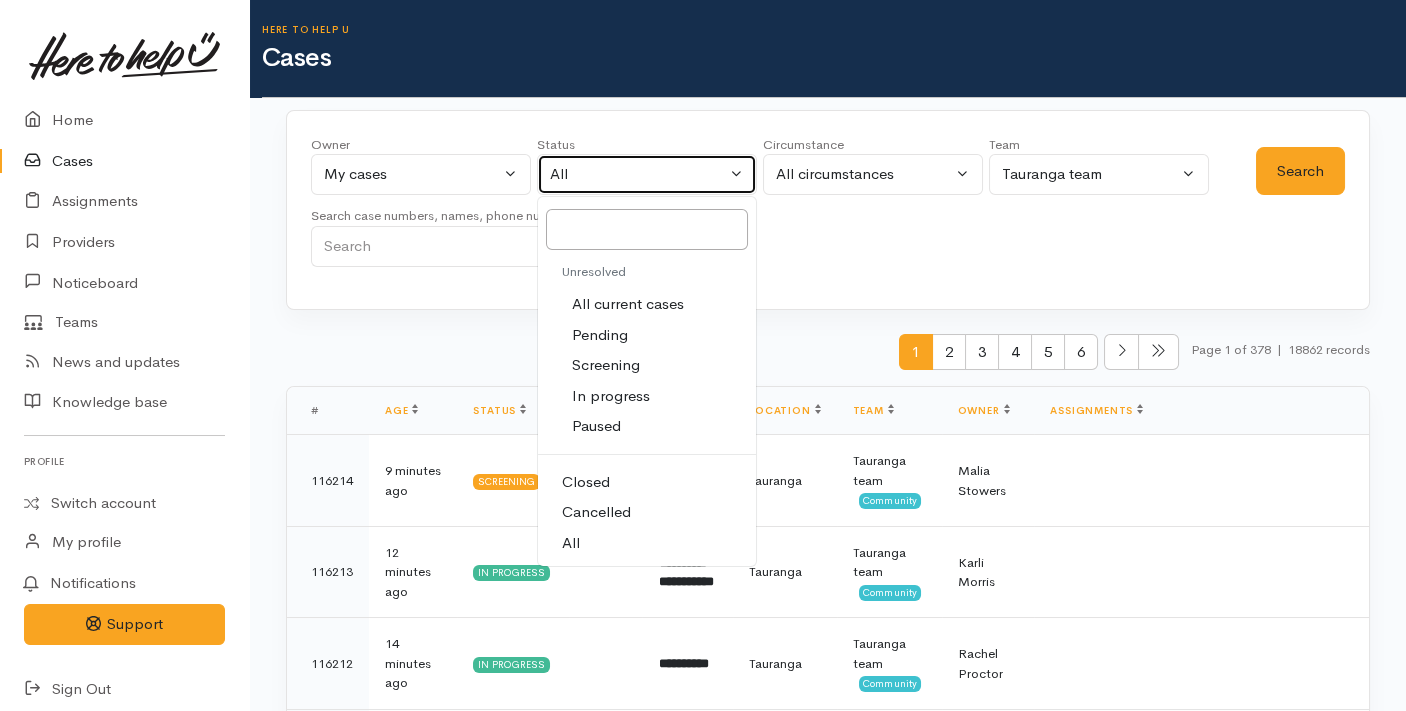select on "Unresolved" 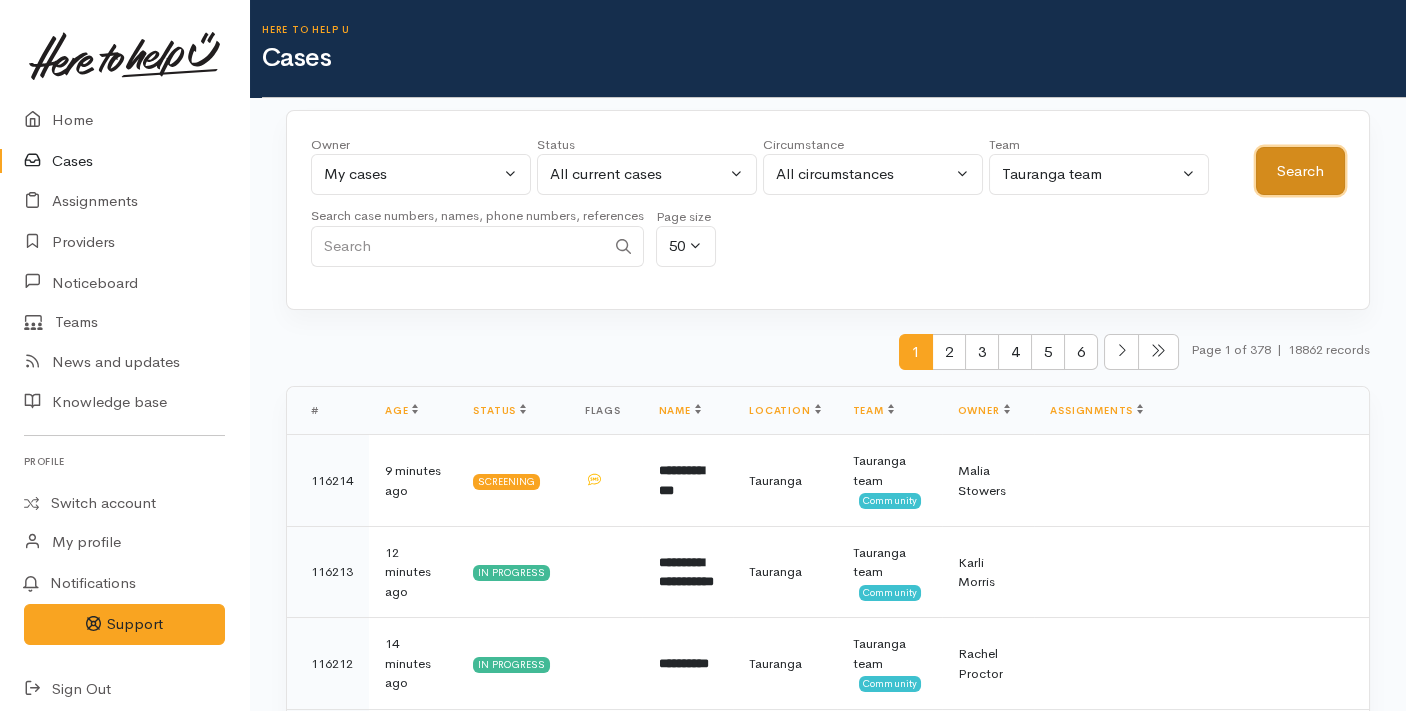 click on "Search" at bounding box center [1300, 171] 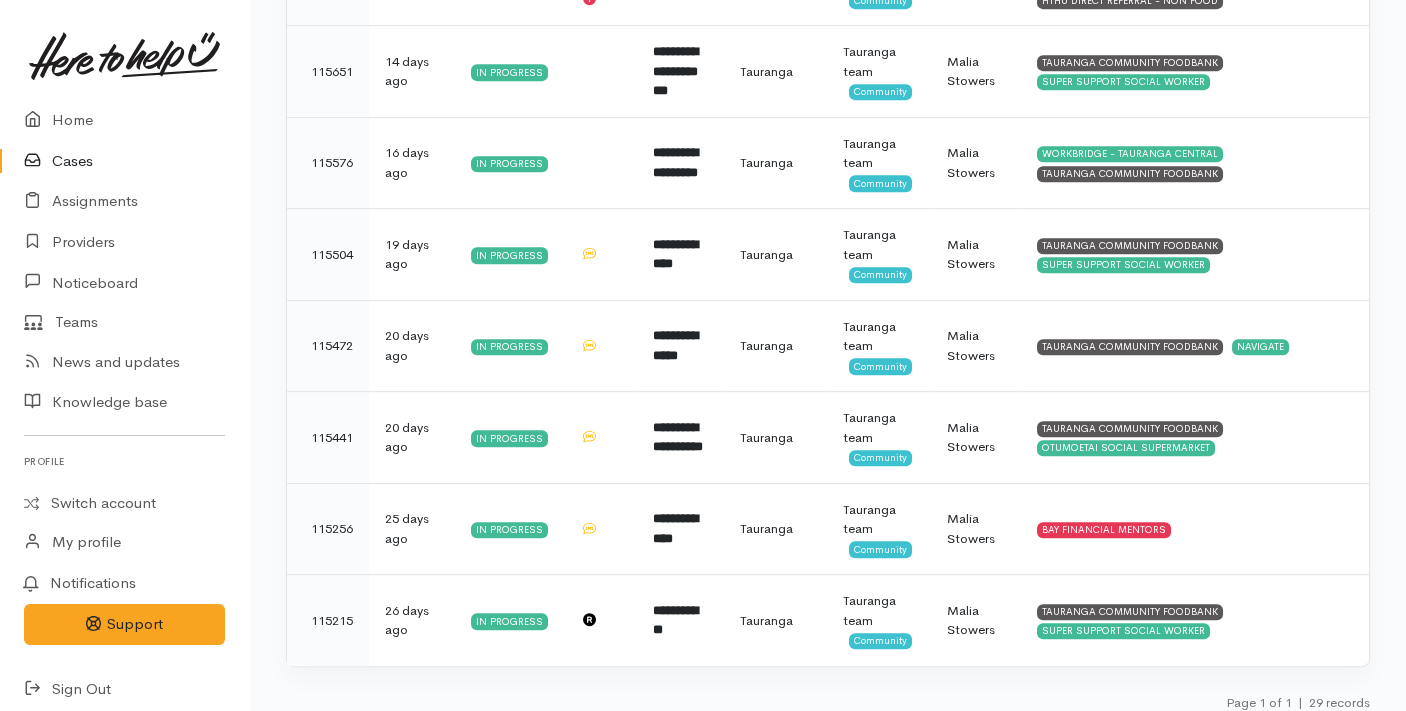 scroll, scrollTop: 2406, scrollLeft: 0, axis: vertical 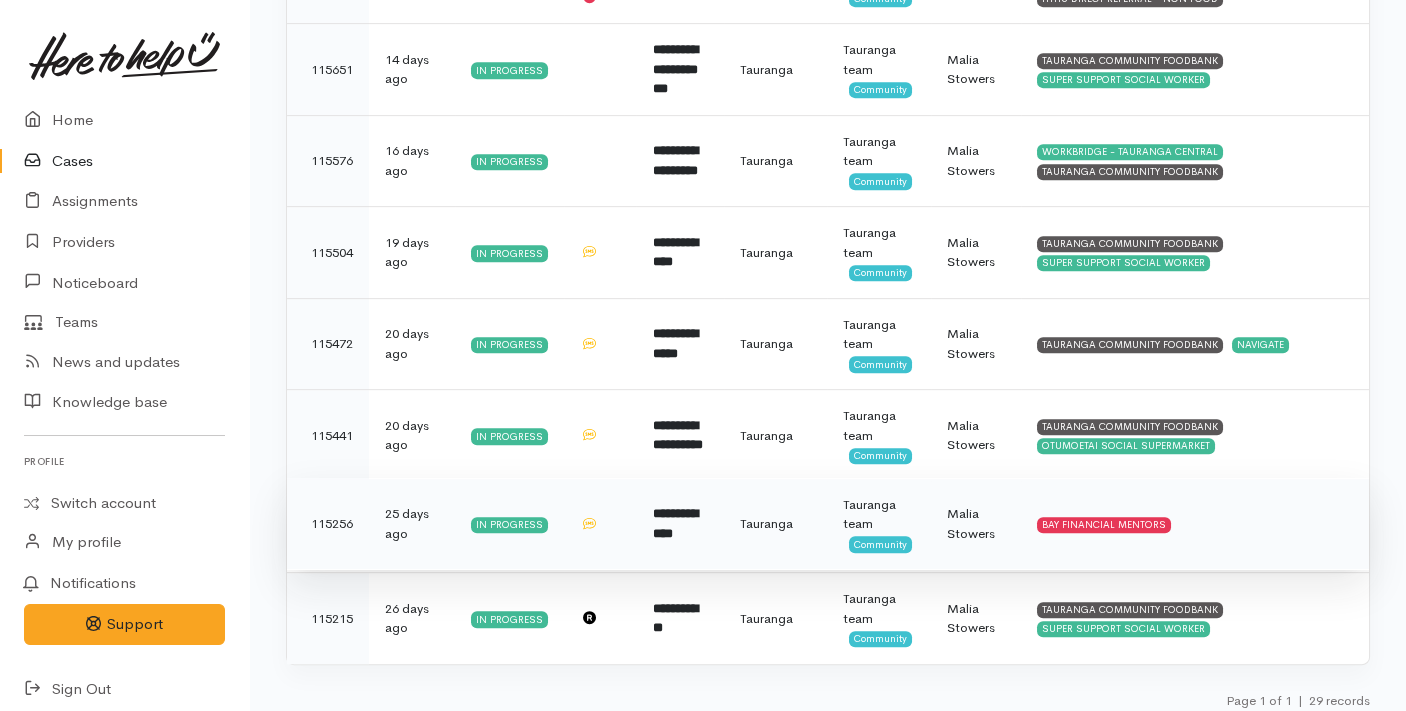 click on "Malia Stowers" at bounding box center [976, 524] 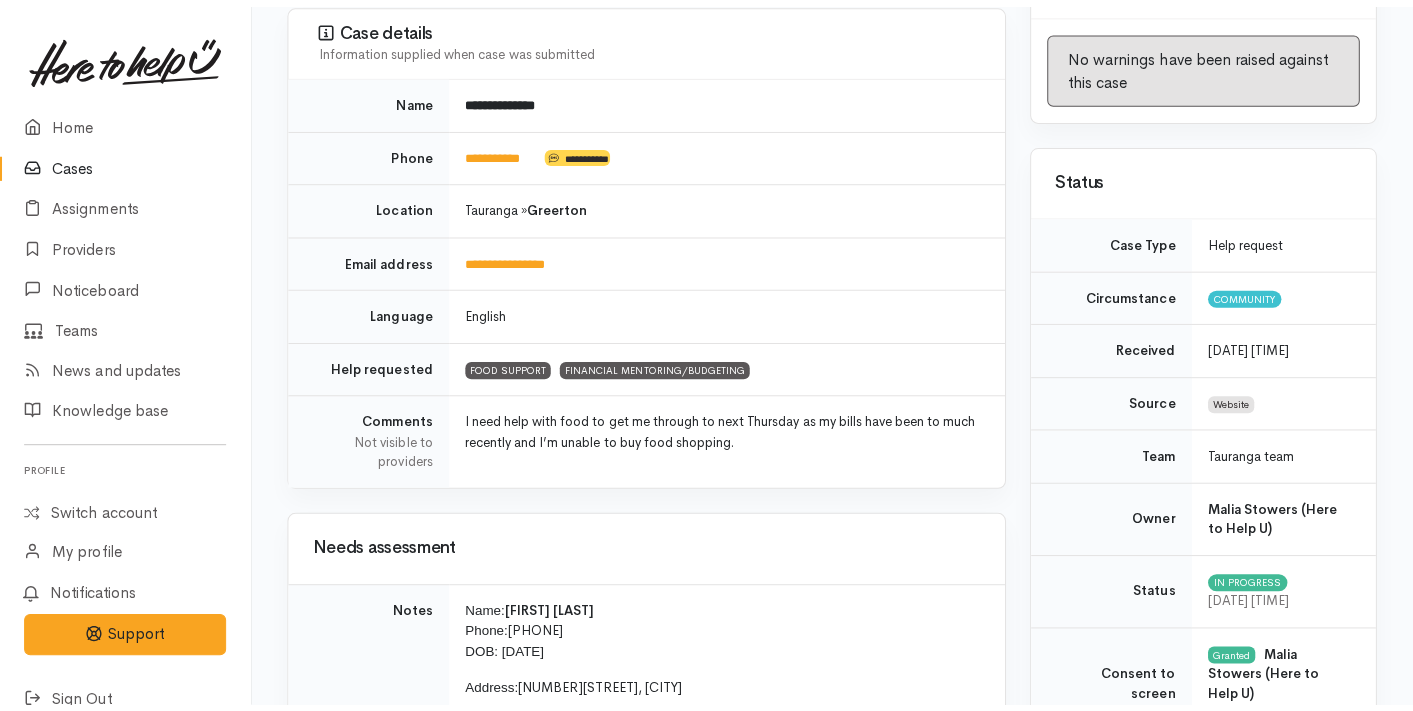 scroll, scrollTop: 0, scrollLeft: 0, axis: both 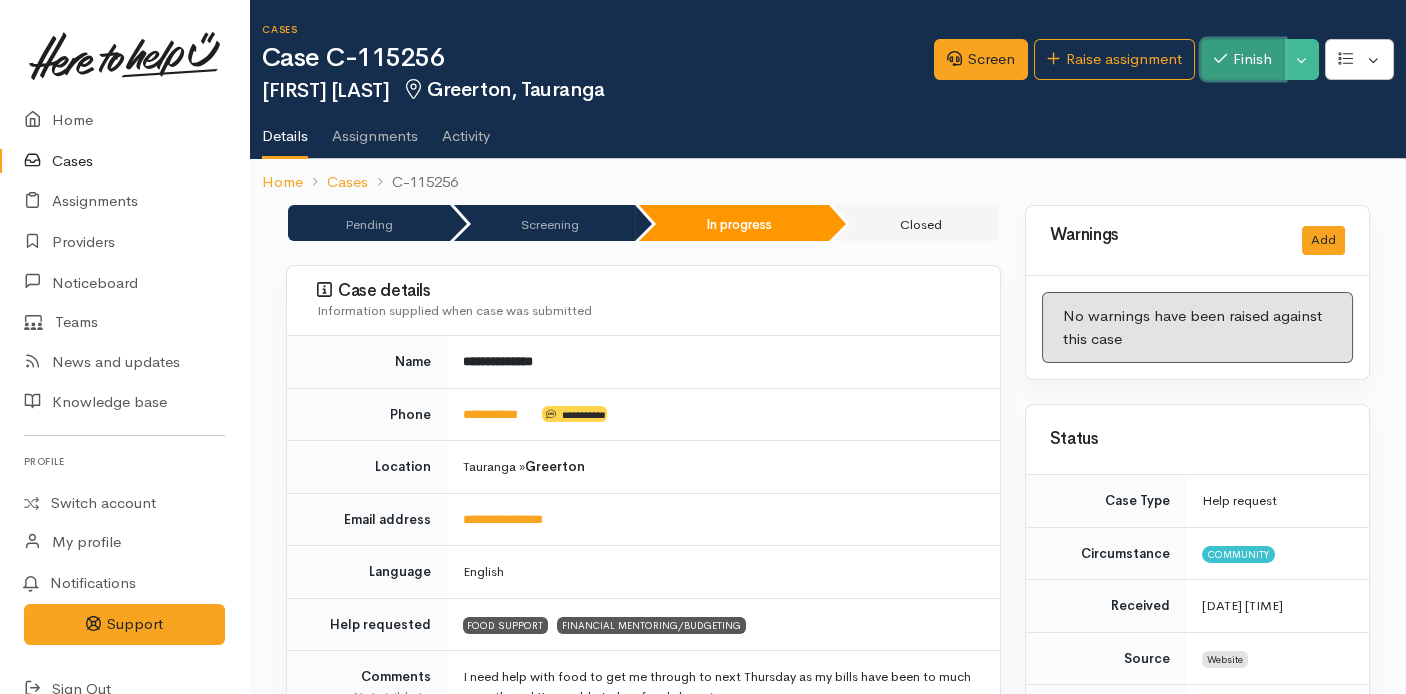 click on "Finish" at bounding box center (1243, 59) 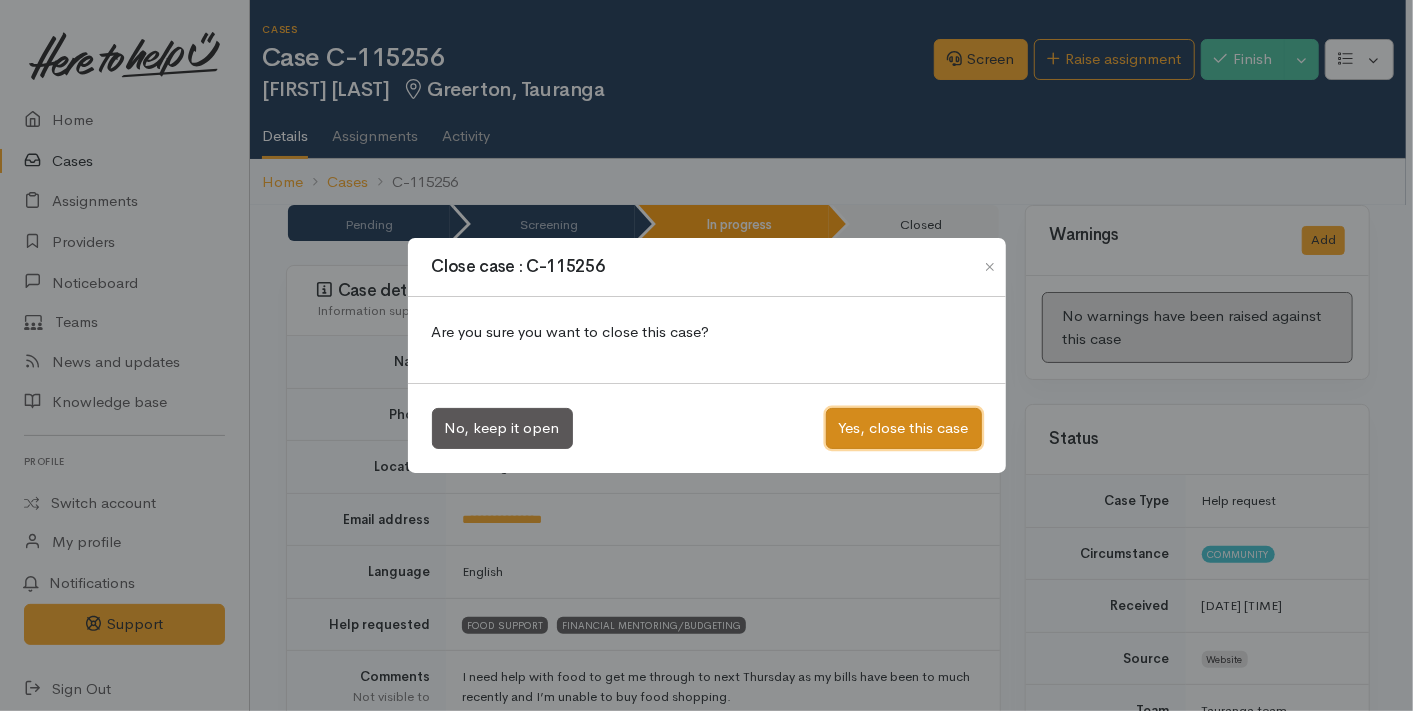 click on "Yes, close this case" at bounding box center (904, 428) 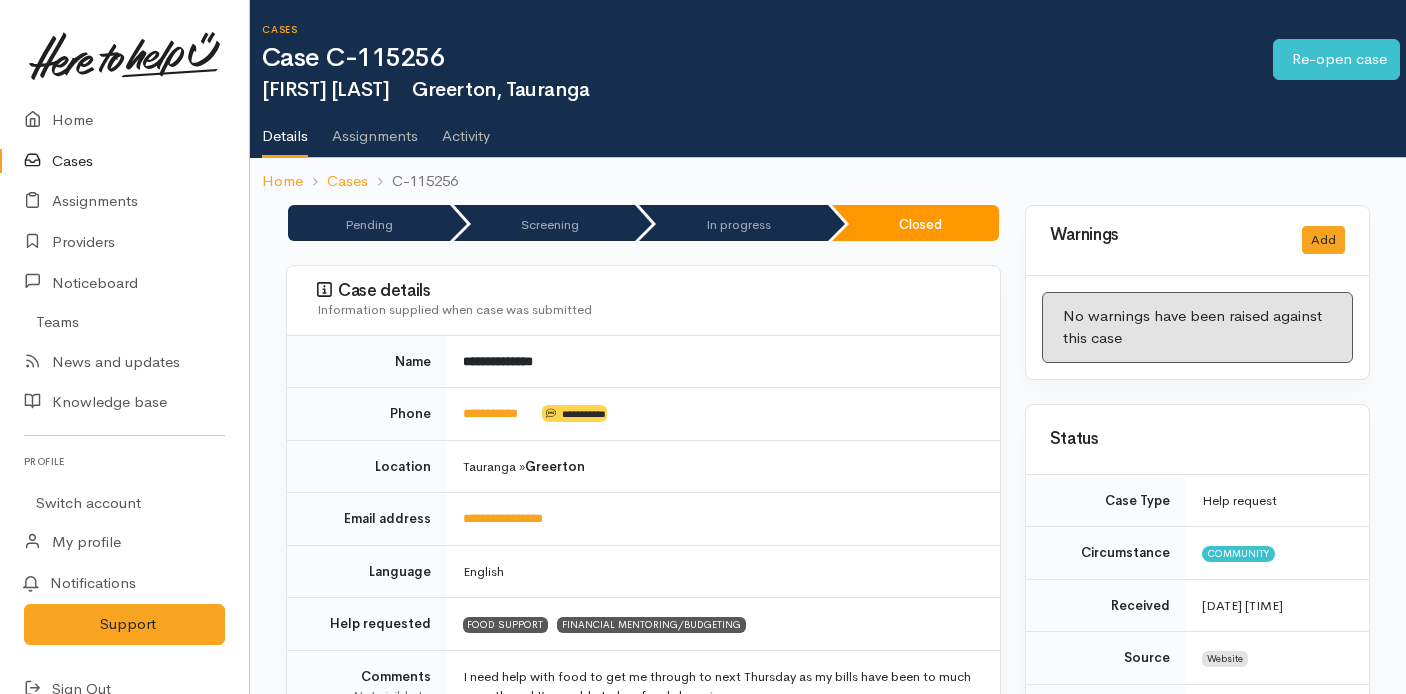 scroll, scrollTop: 0, scrollLeft: 0, axis: both 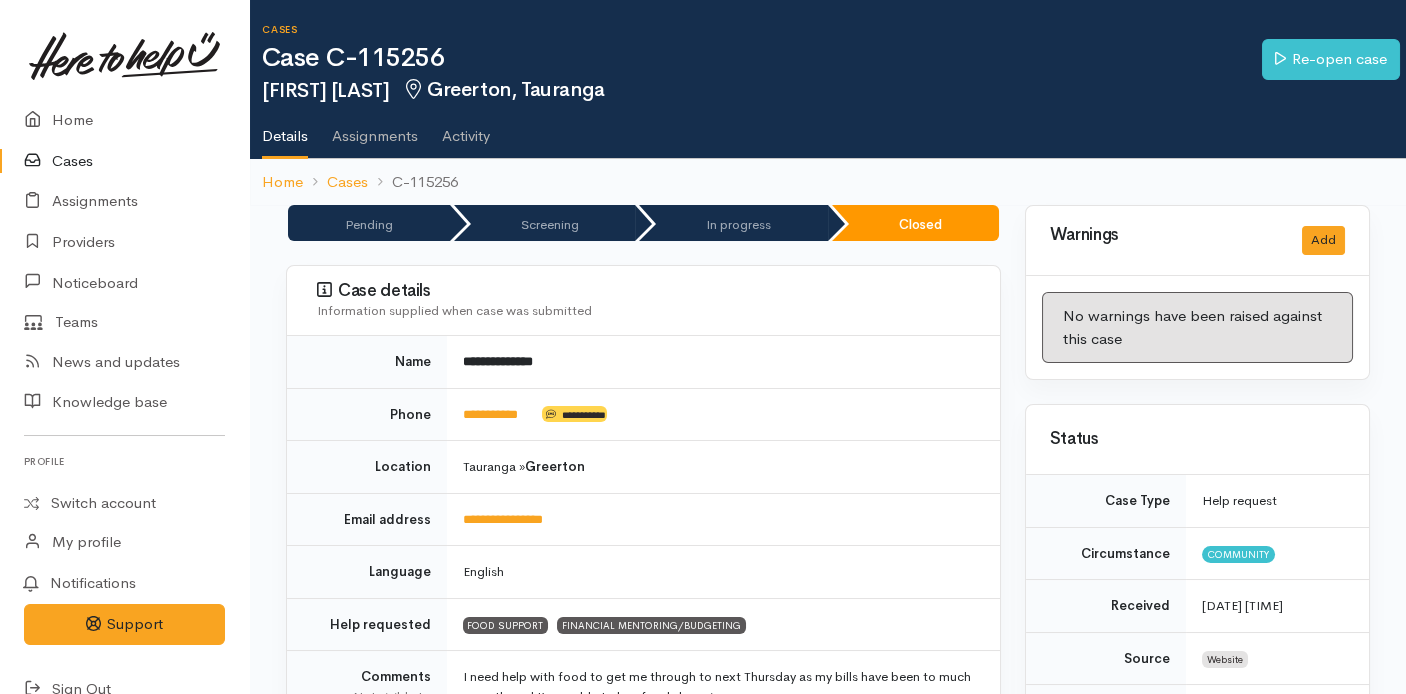 click at bounding box center [38, 161] 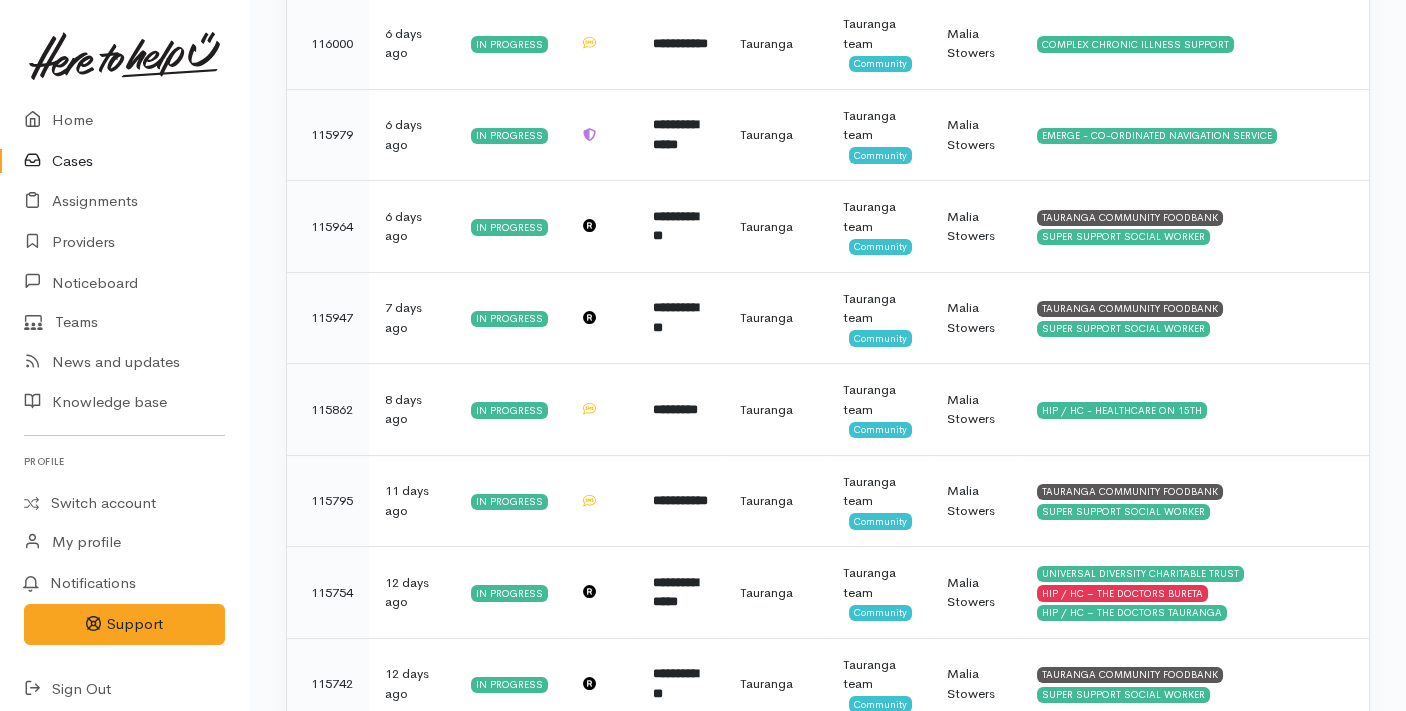 scroll, scrollTop: 1517, scrollLeft: 0, axis: vertical 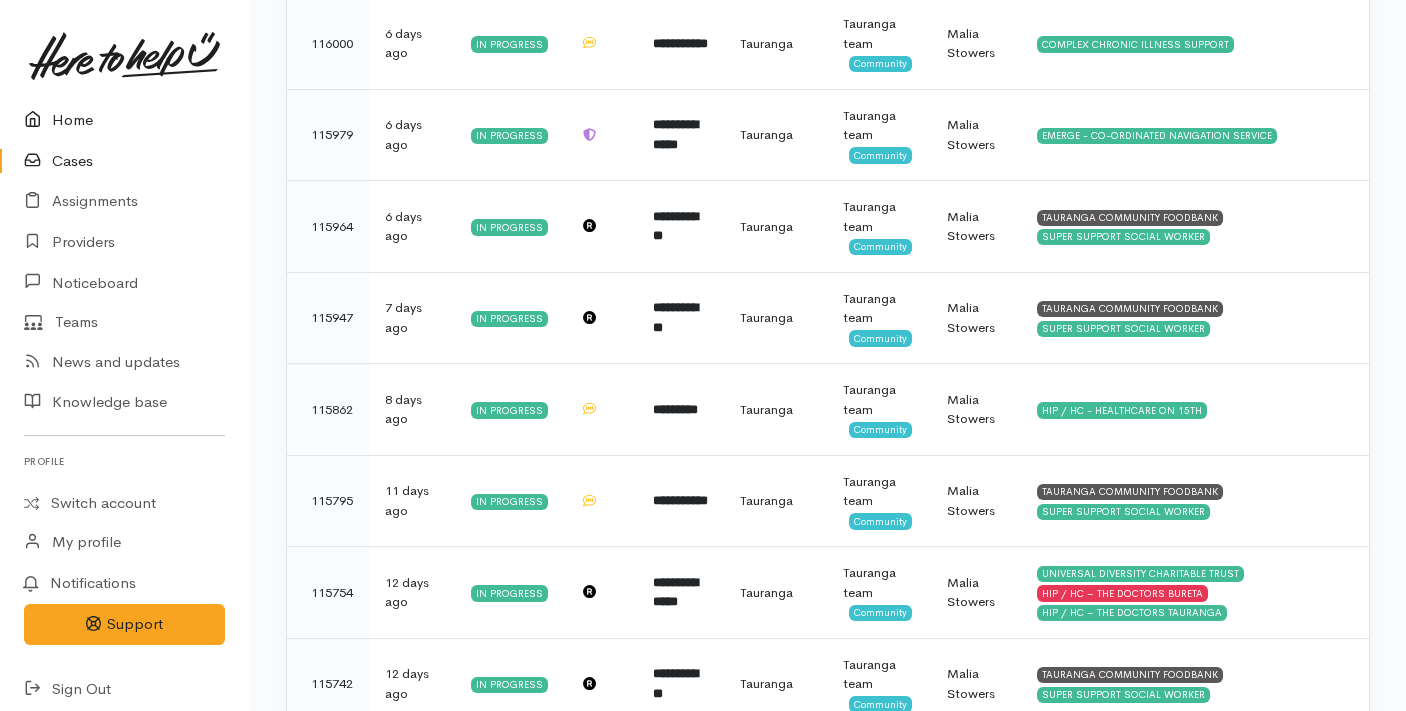 click on "Home" at bounding box center (124, 120) 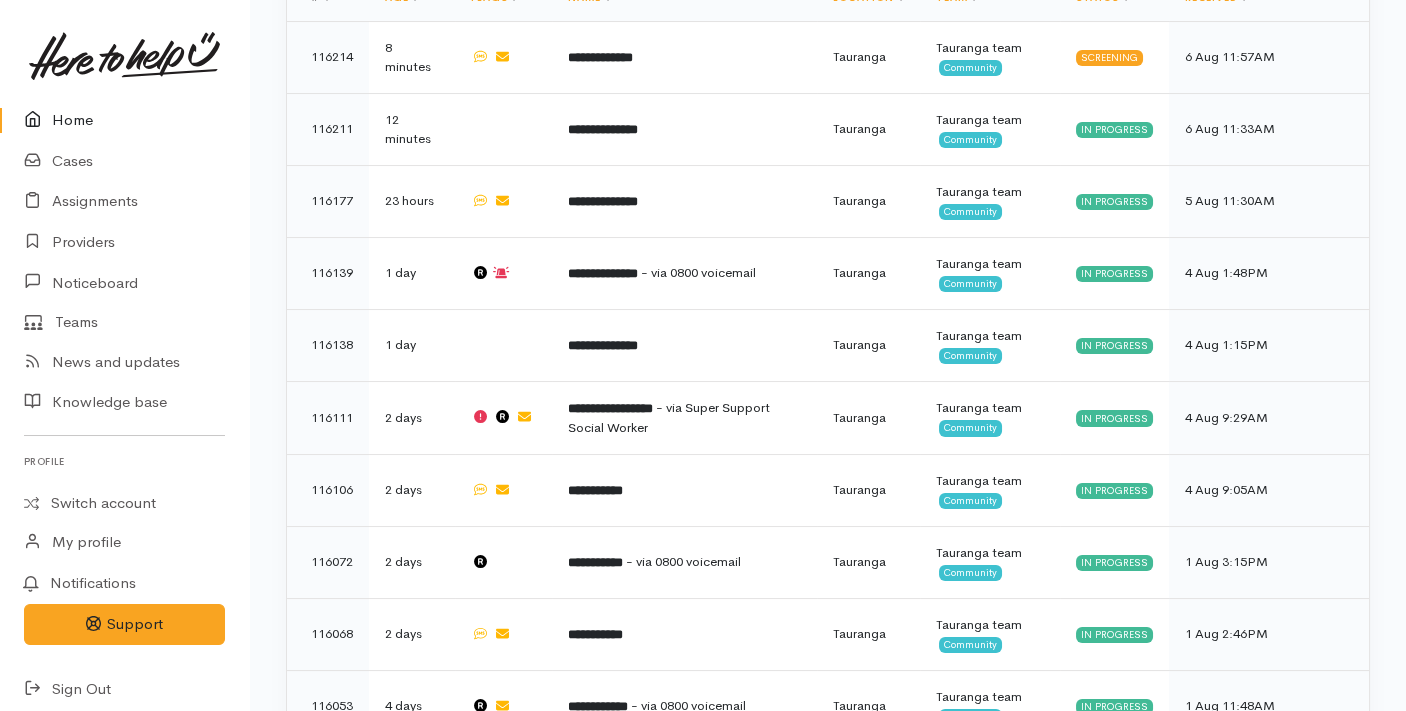 scroll, scrollTop: 0, scrollLeft: 0, axis: both 